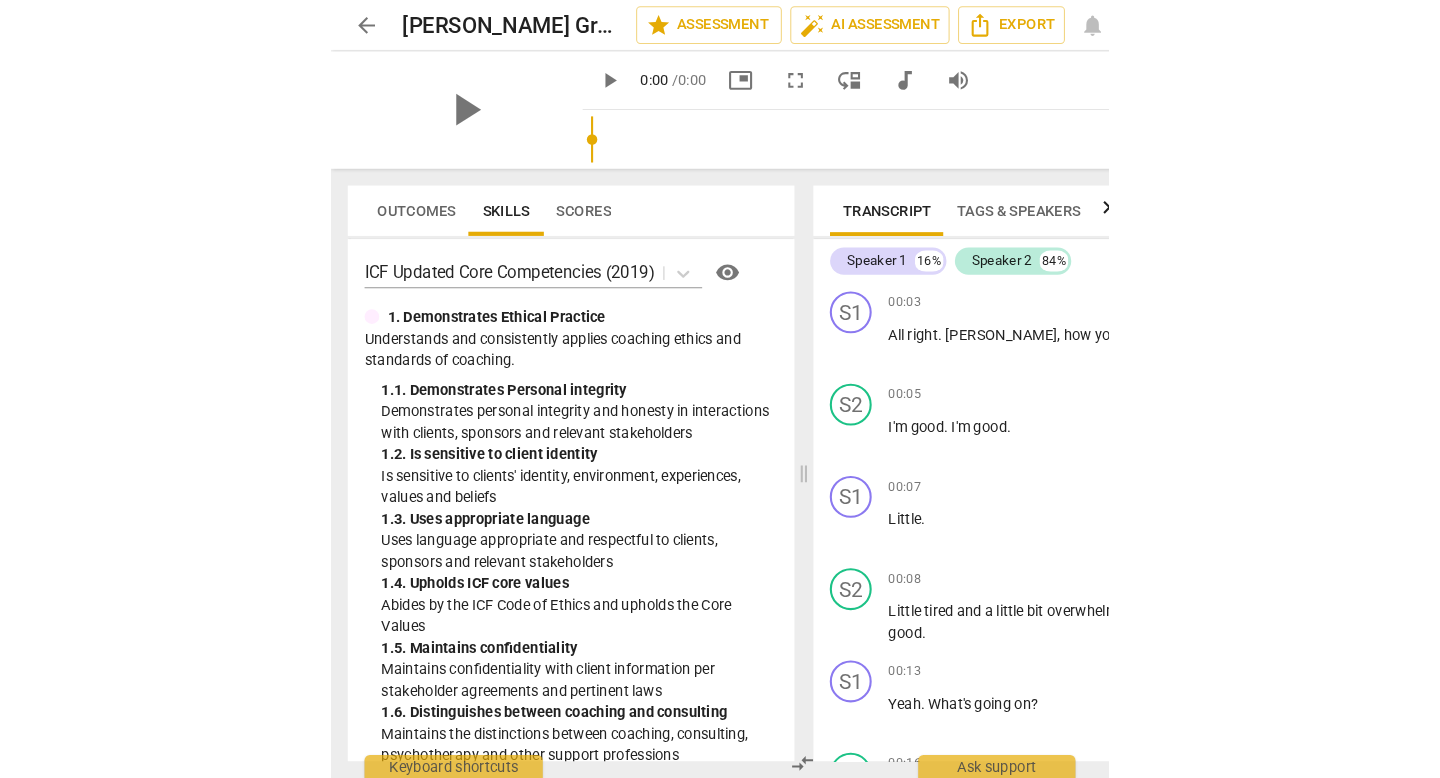 scroll, scrollTop: 0, scrollLeft: 0, axis: both 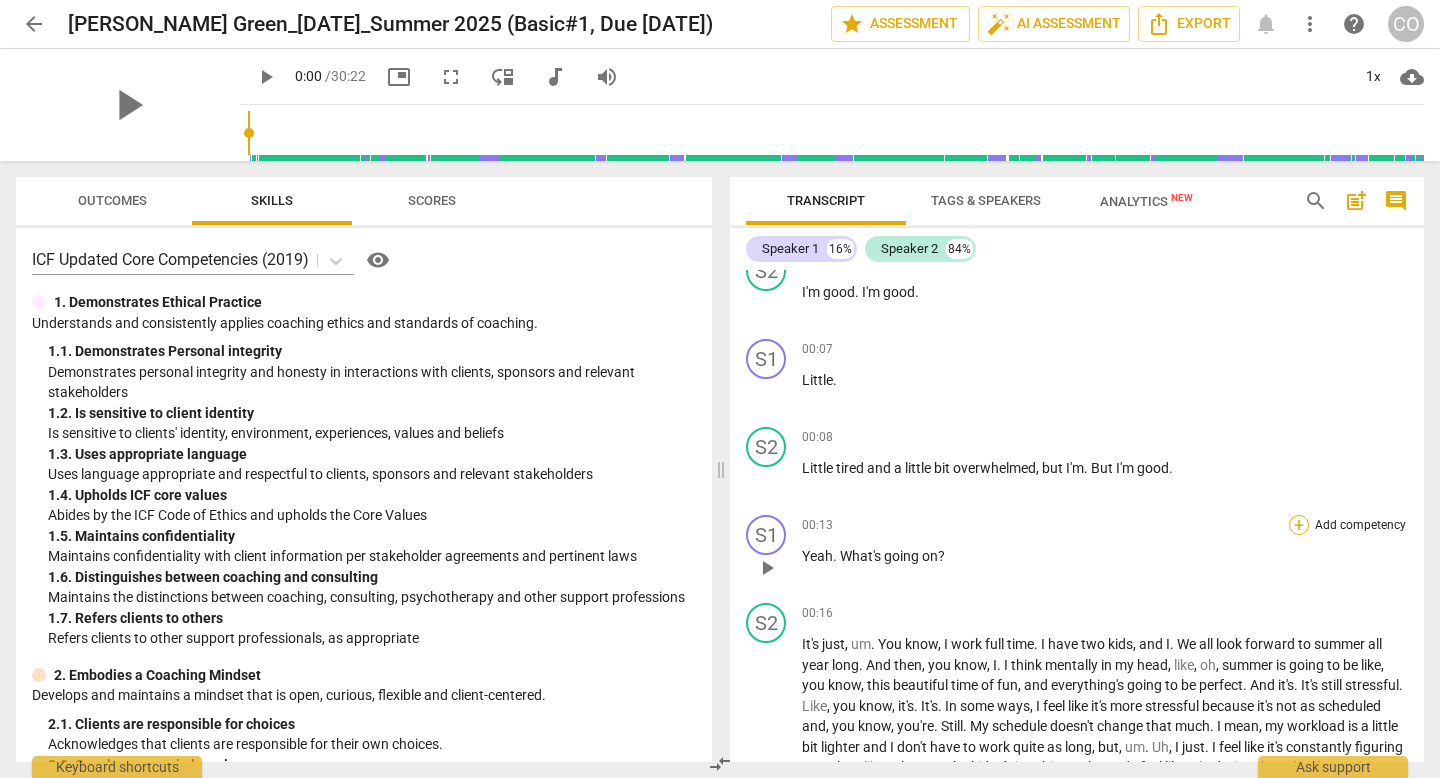 click on "+" at bounding box center (1299, 525) 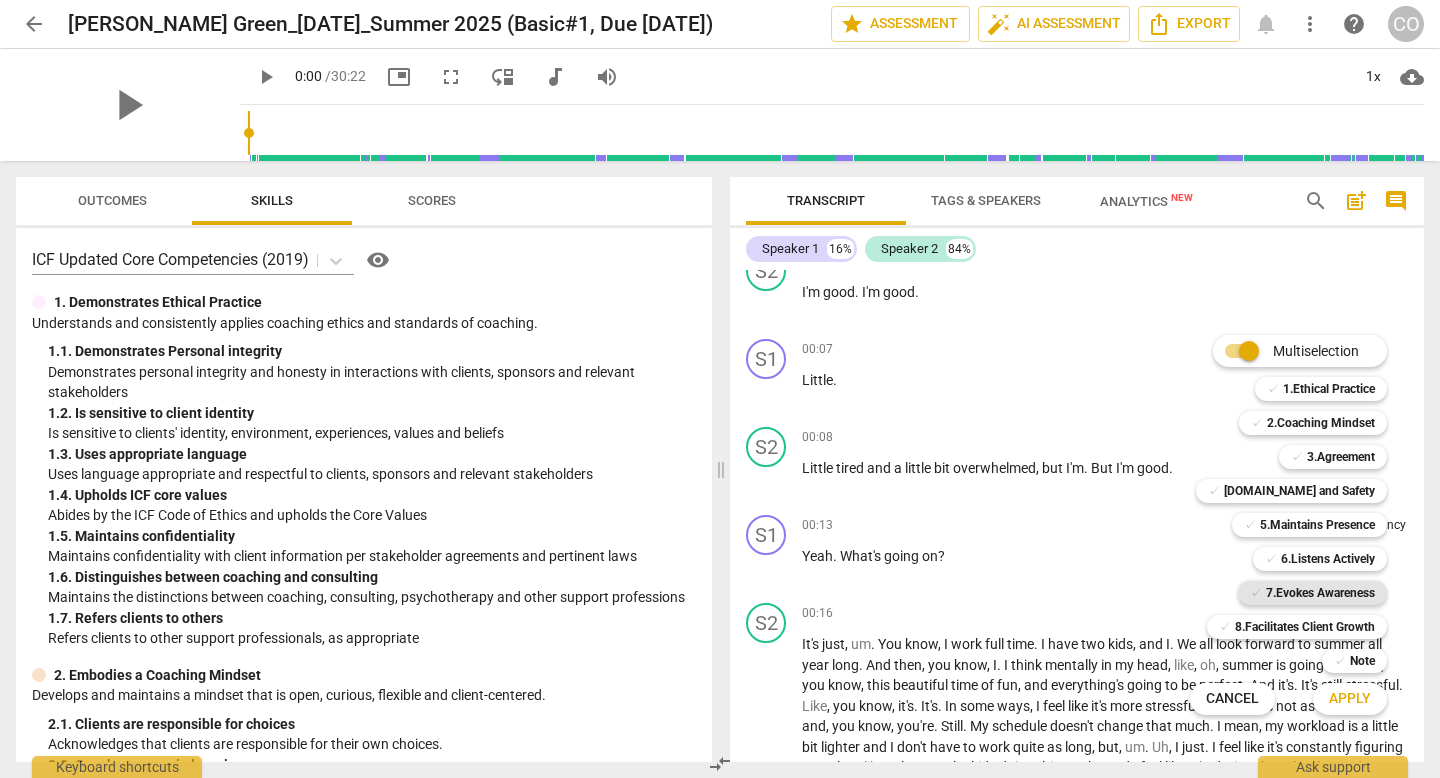 click on "7.Evokes Awareness" at bounding box center [1320, 593] 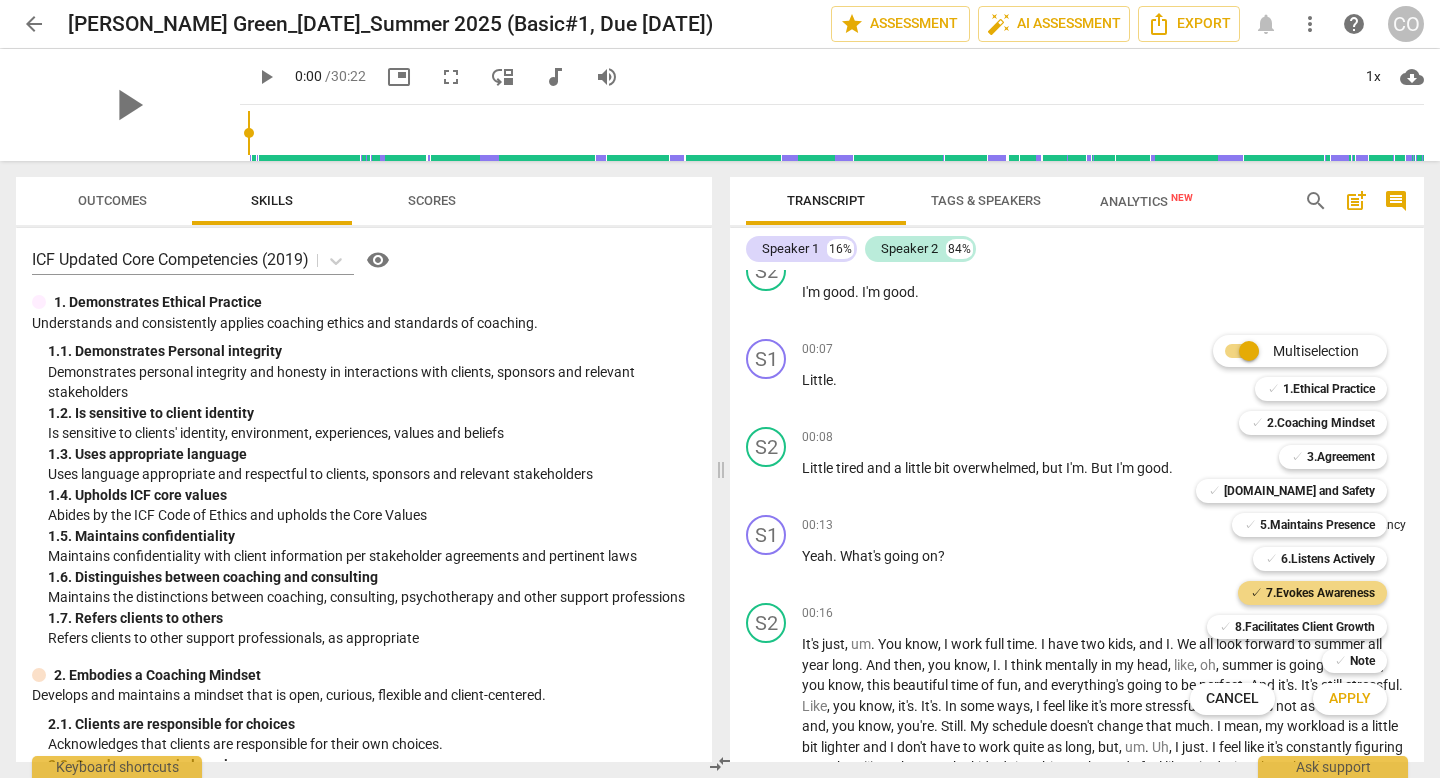 click on "Apply" at bounding box center (1350, 699) 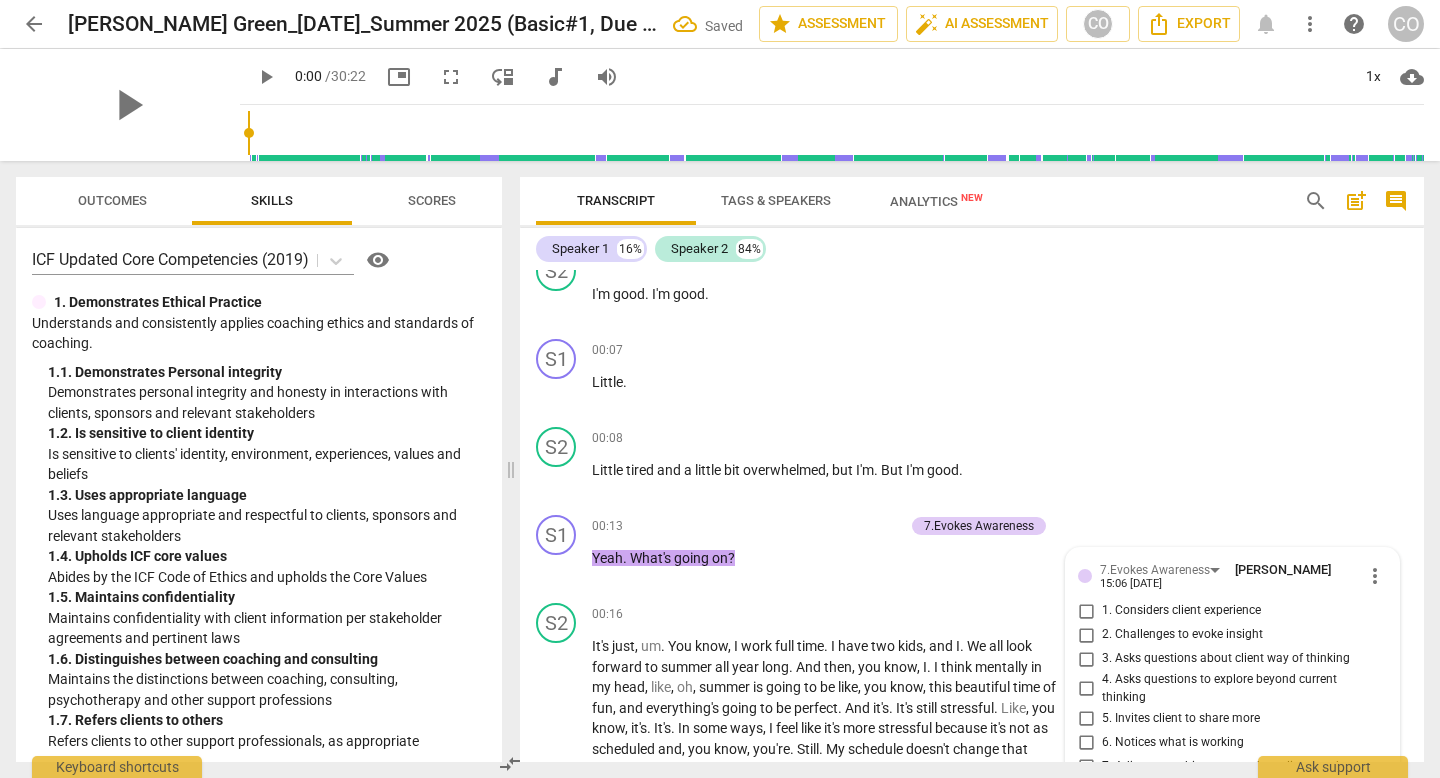scroll, scrollTop: 507, scrollLeft: 0, axis: vertical 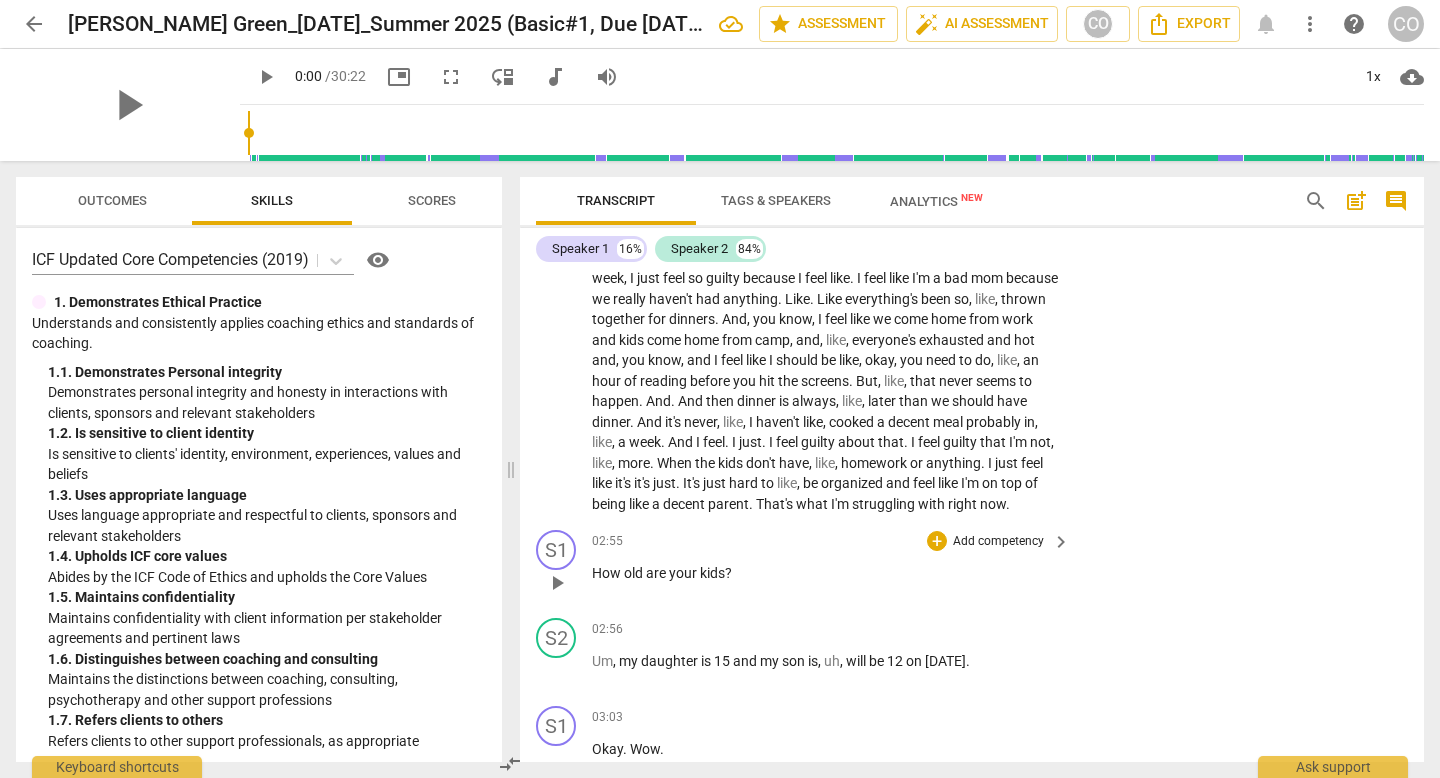 click on "+ Add competency" at bounding box center (986, 541) 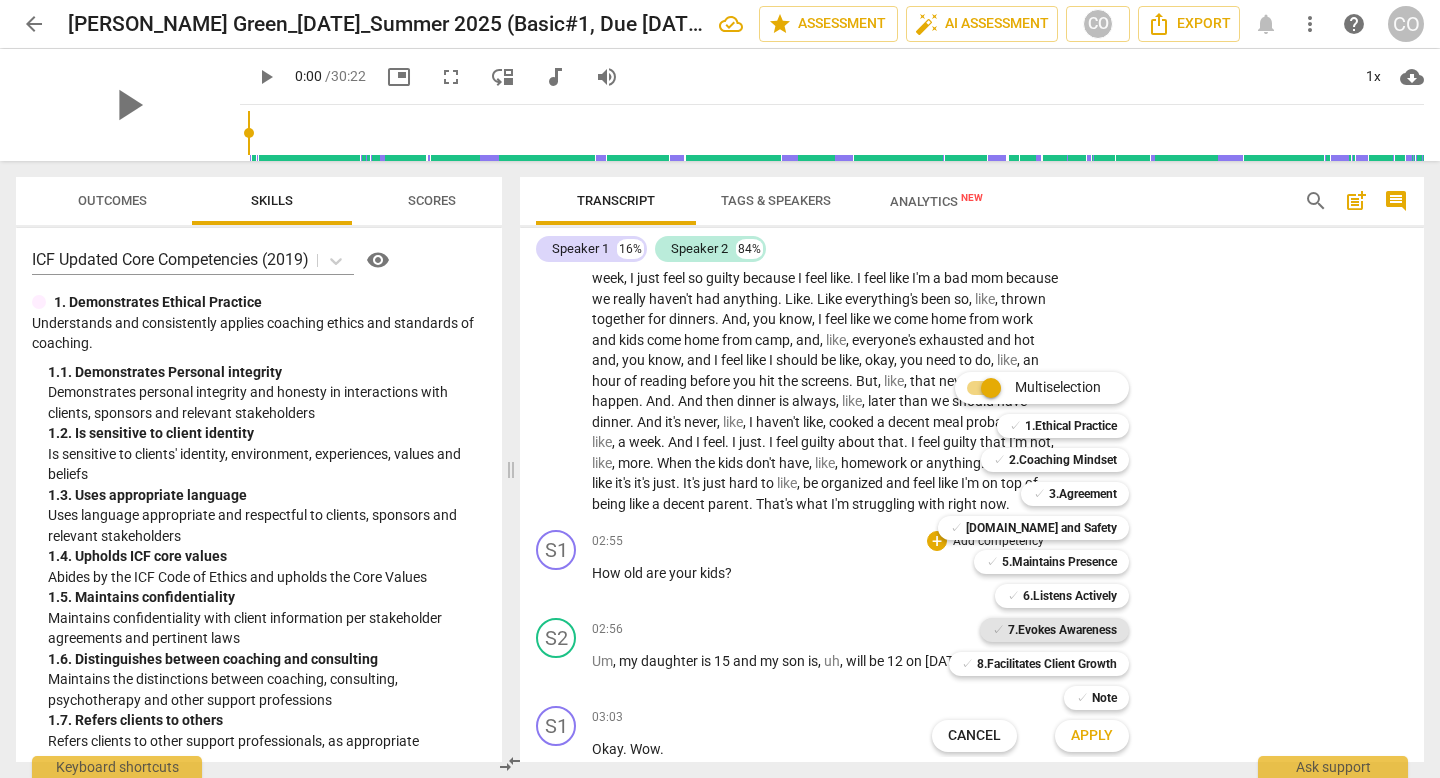 click on "✓ 7.Evokes Awareness" at bounding box center [1054, 630] 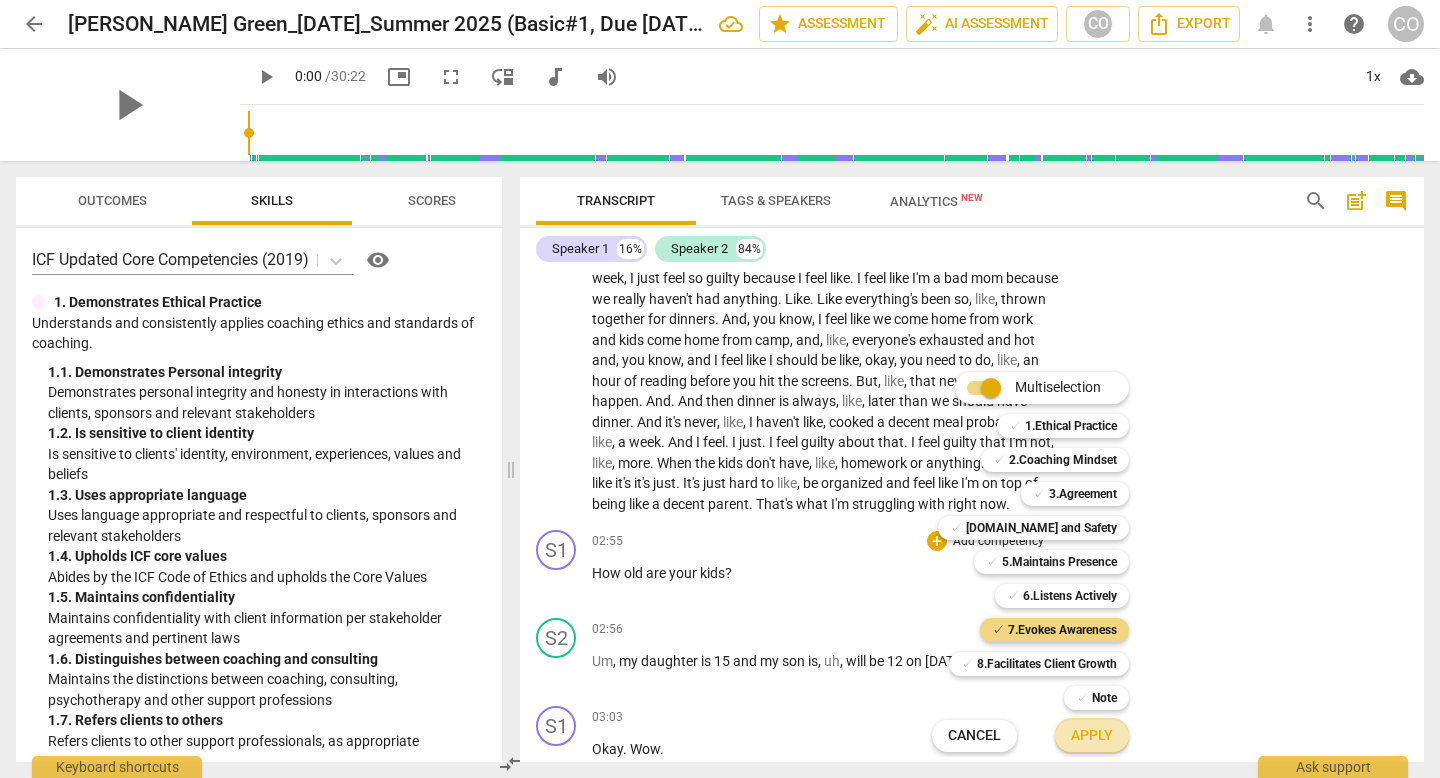 click on "Apply" at bounding box center (1092, 736) 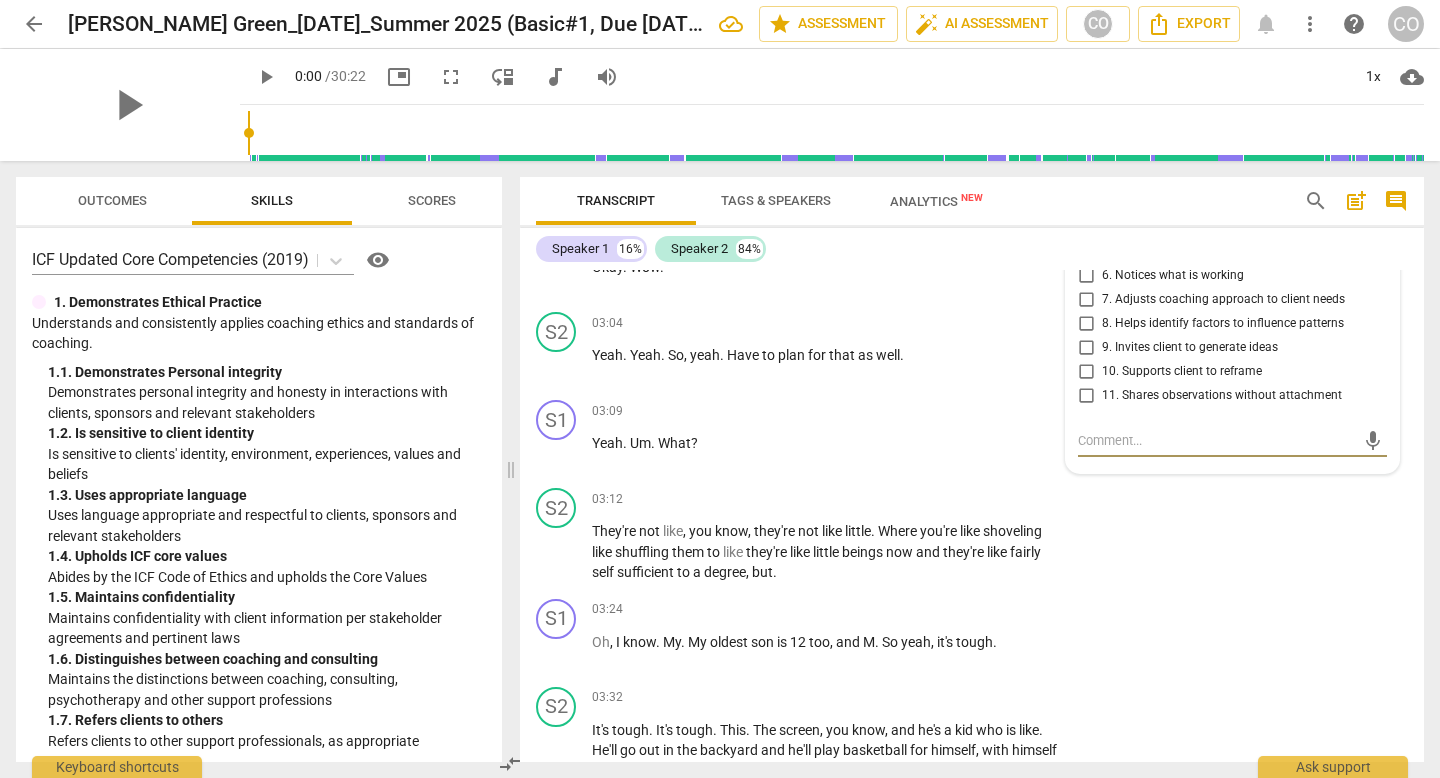 scroll, scrollTop: 1350, scrollLeft: 0, axis: vertical 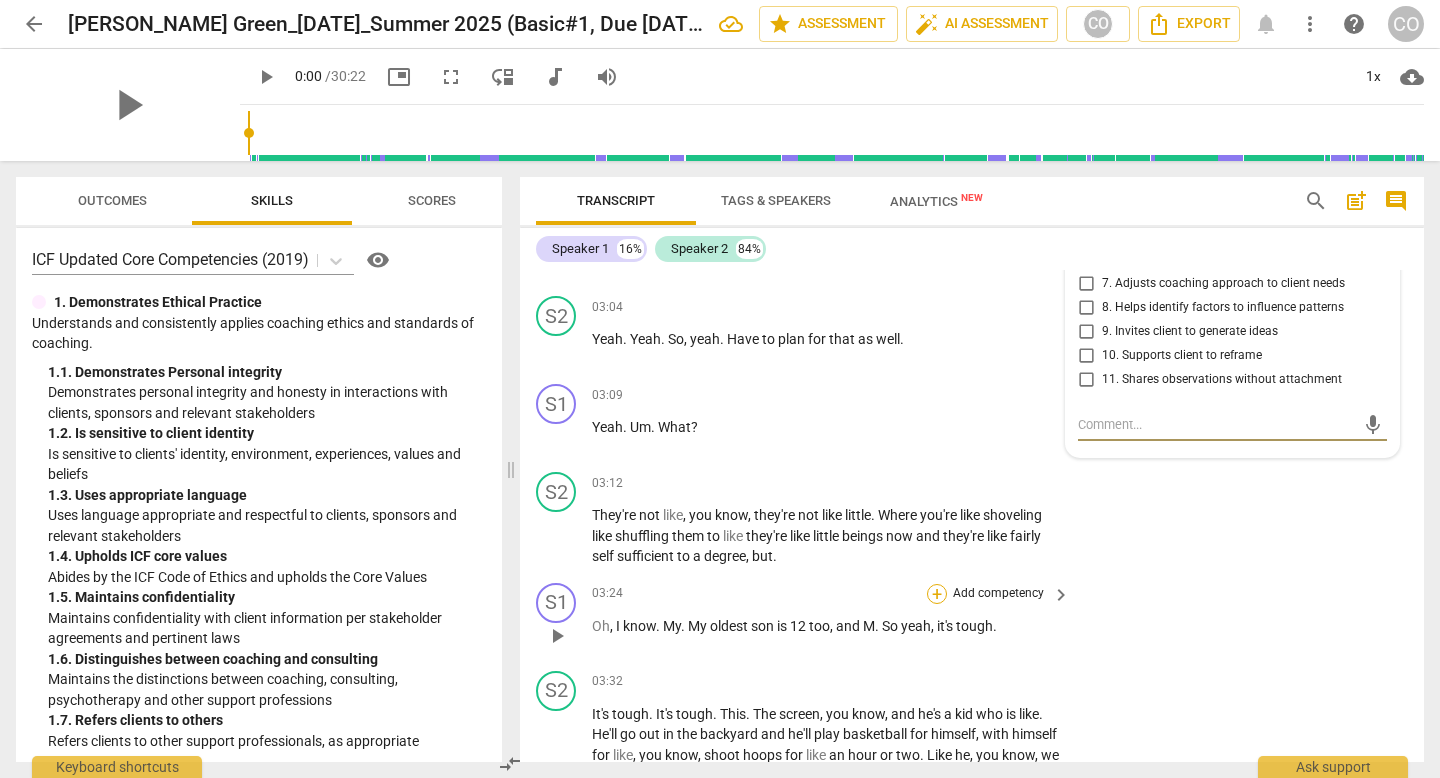 click on "+" at bounding box center [937, 594] 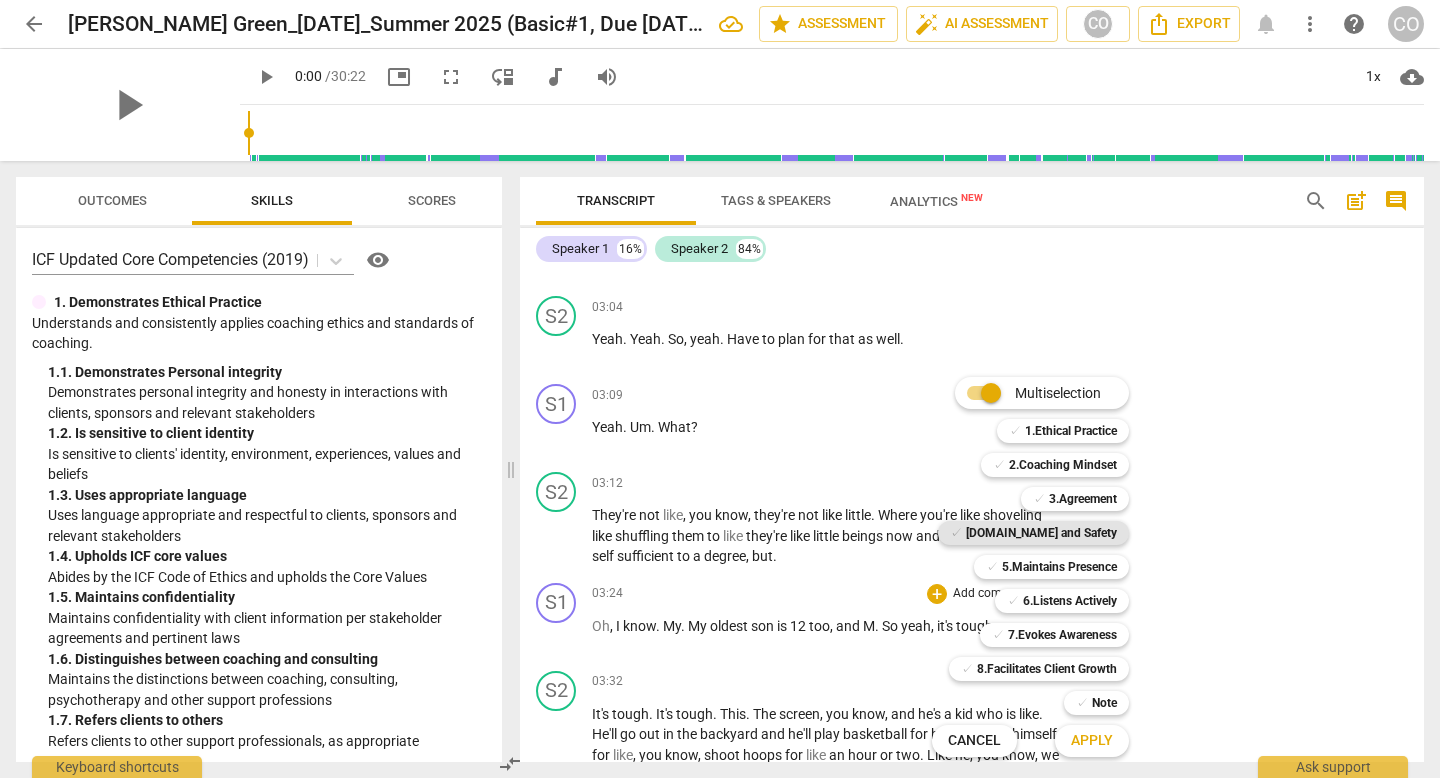 click on "[DOMAIN_NAME] and Safety" at bounding box center (1041, 533) 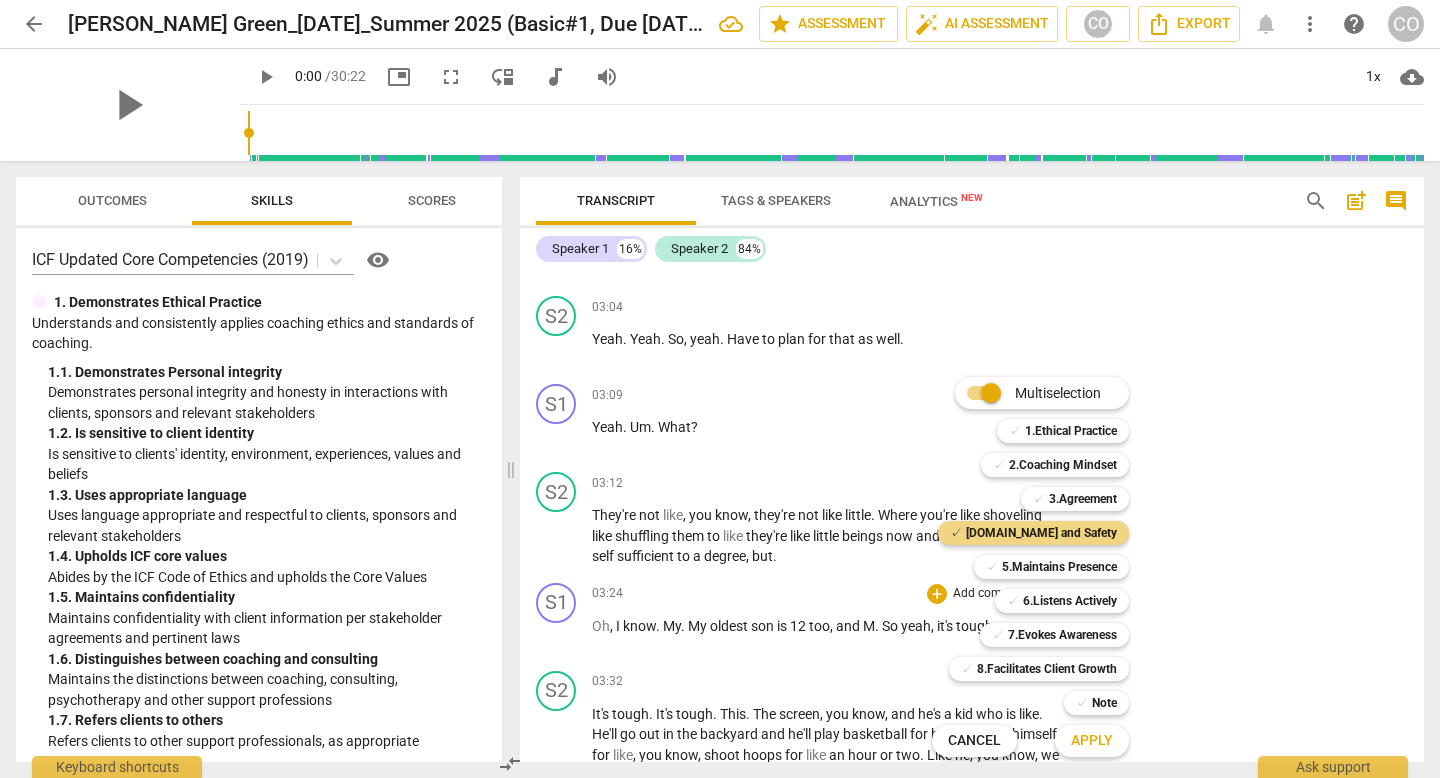 click on "Apply" at bounding box center (1092, 741) 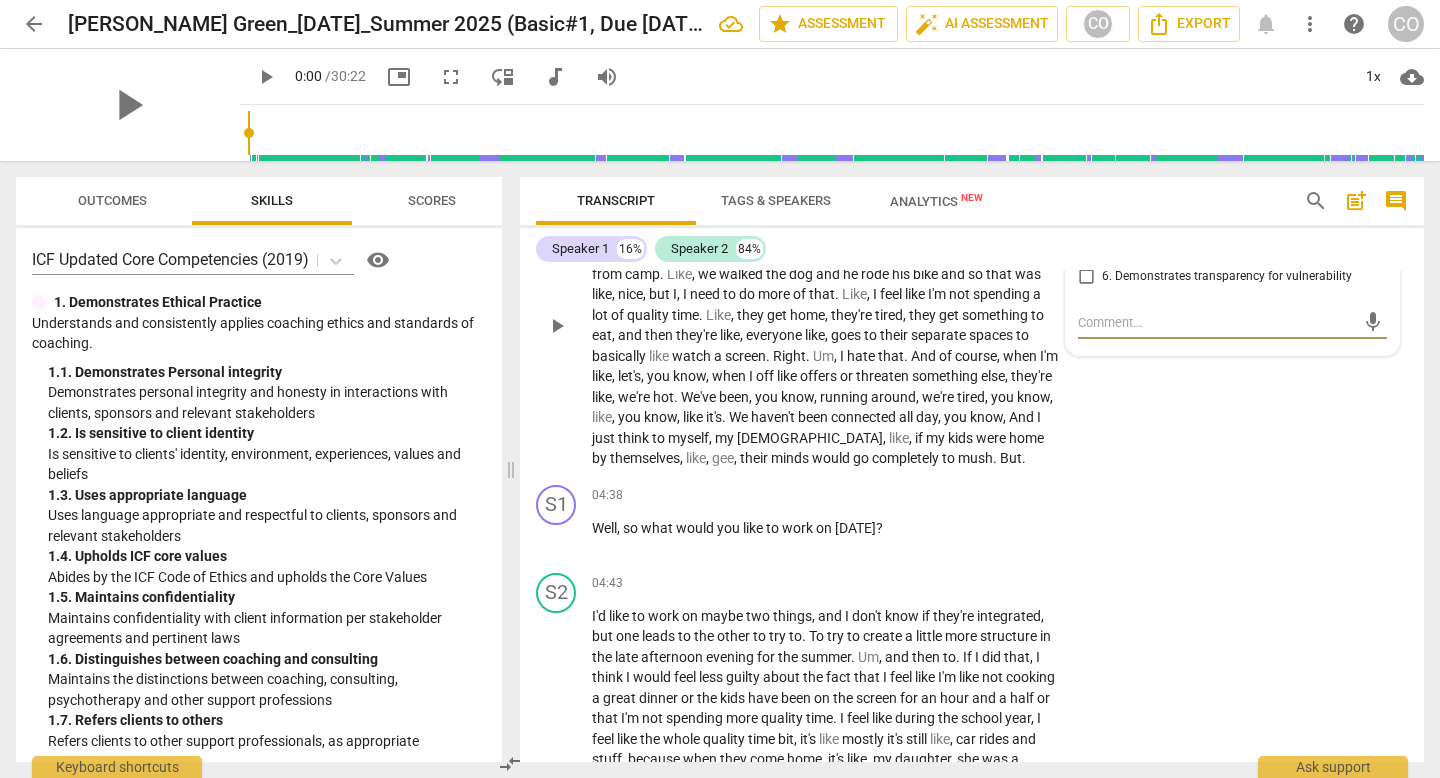 scroll, scrollTop: 1885, scrollLeft: 0, axis: vertical 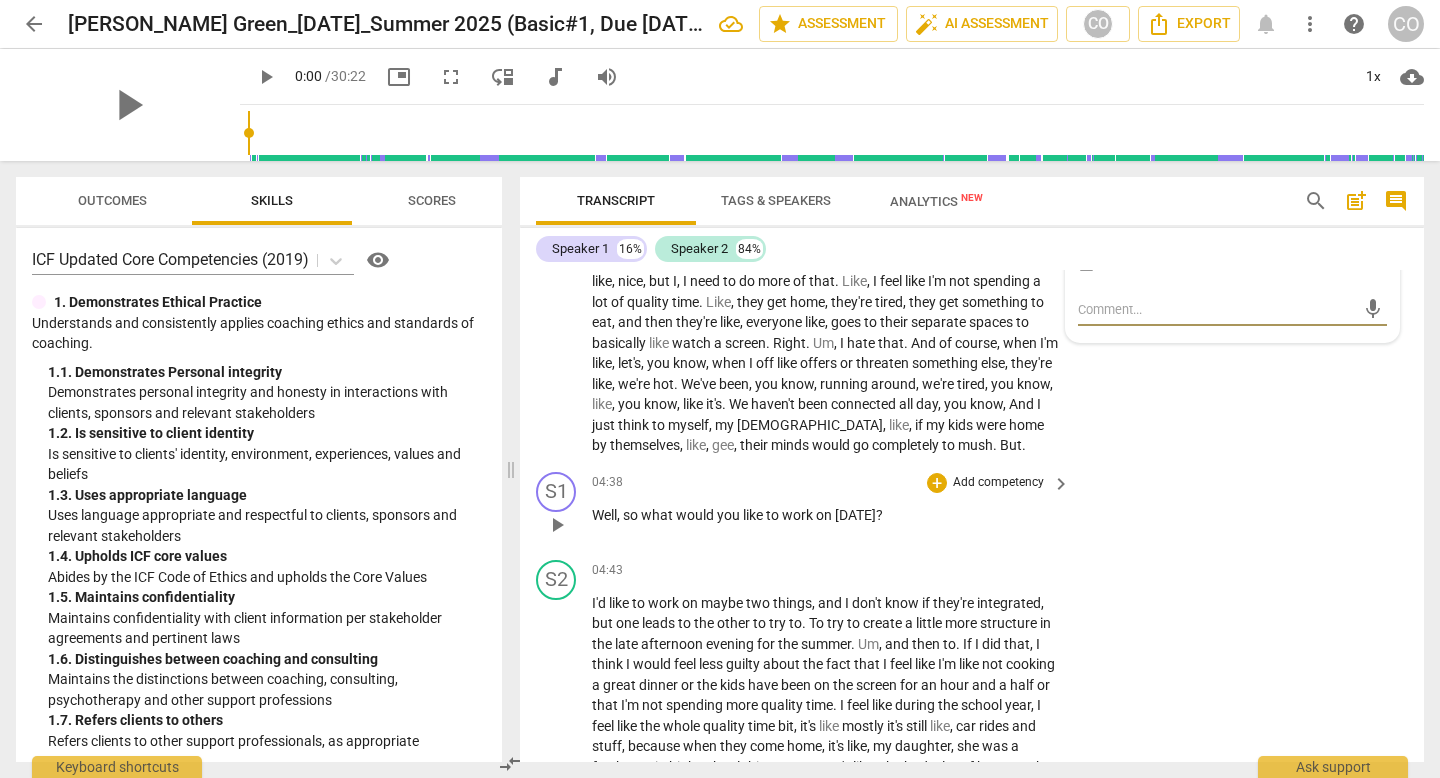 click on "Add competency" at bounding box center (998, 483) 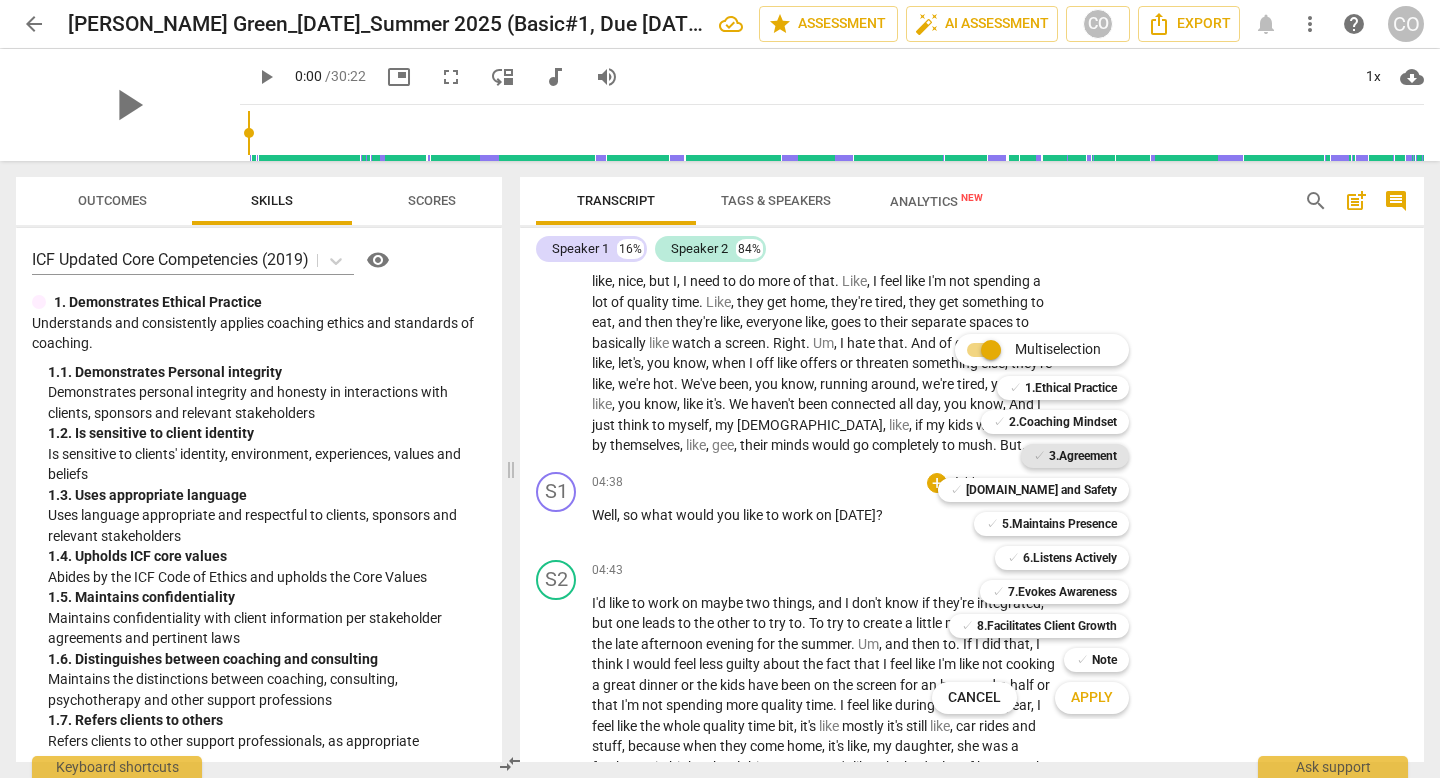 click on "✓ 3.Agreement" at bounding box center [1075, 456] 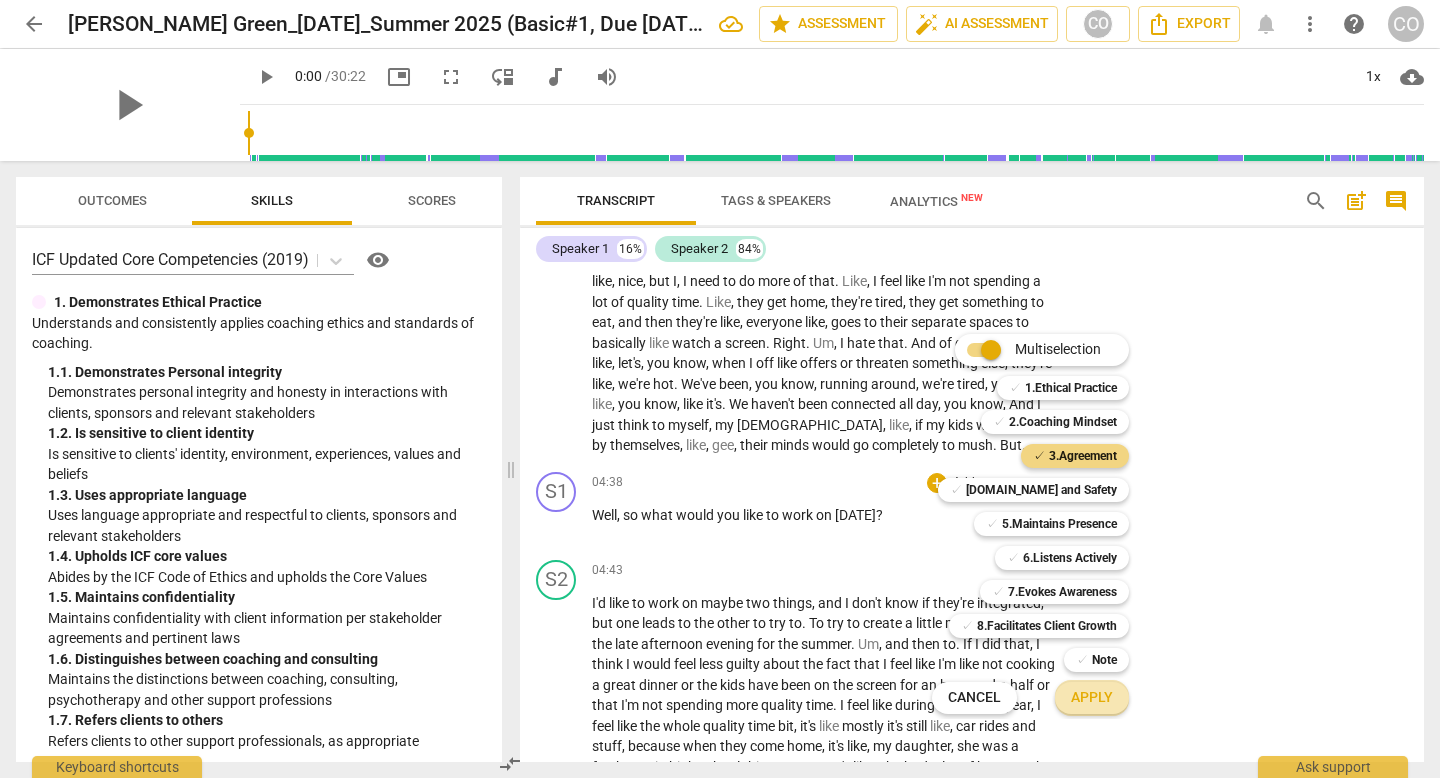 click on "Apply" at bounding box center [1092, 698] 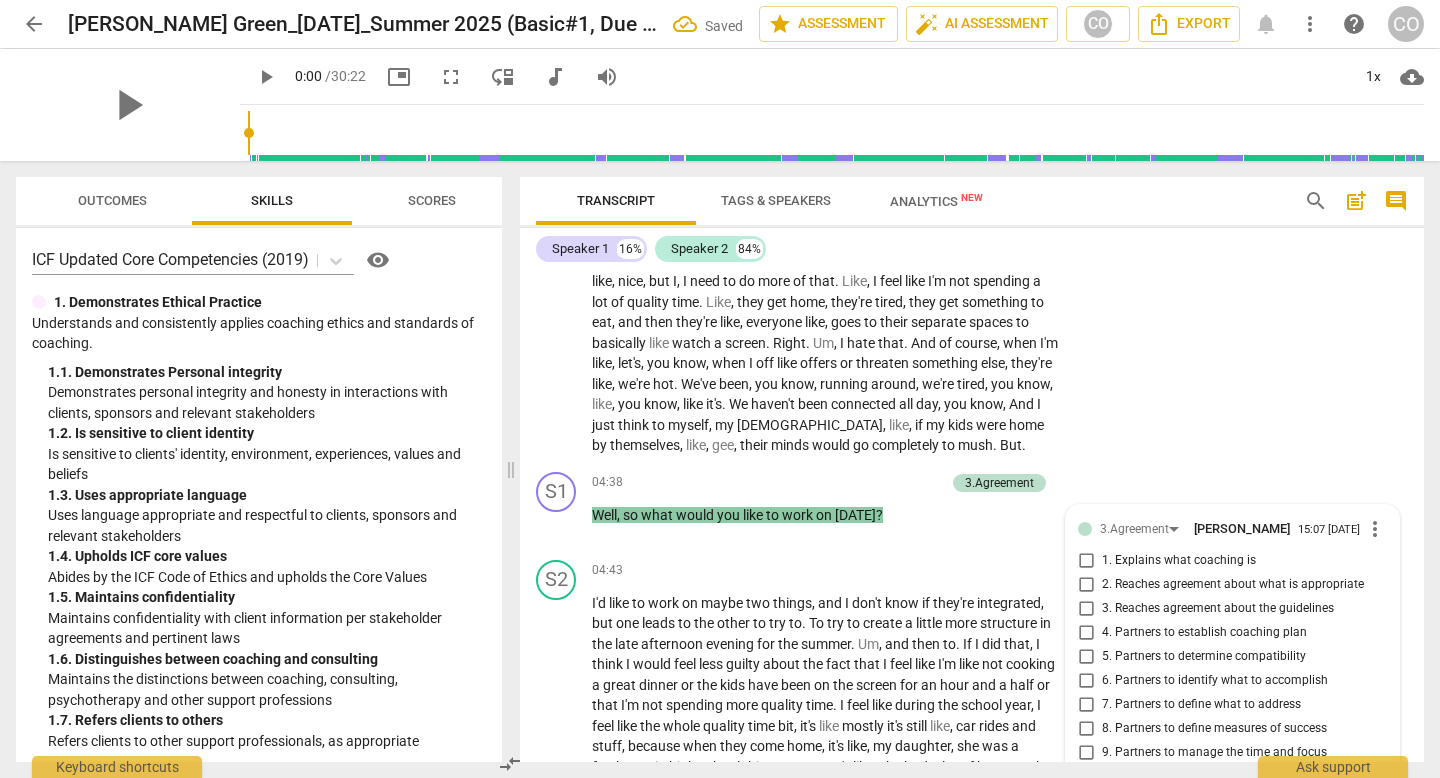 scroll, scrollTop: 2263, scrollLeft: 0, axis: vertical 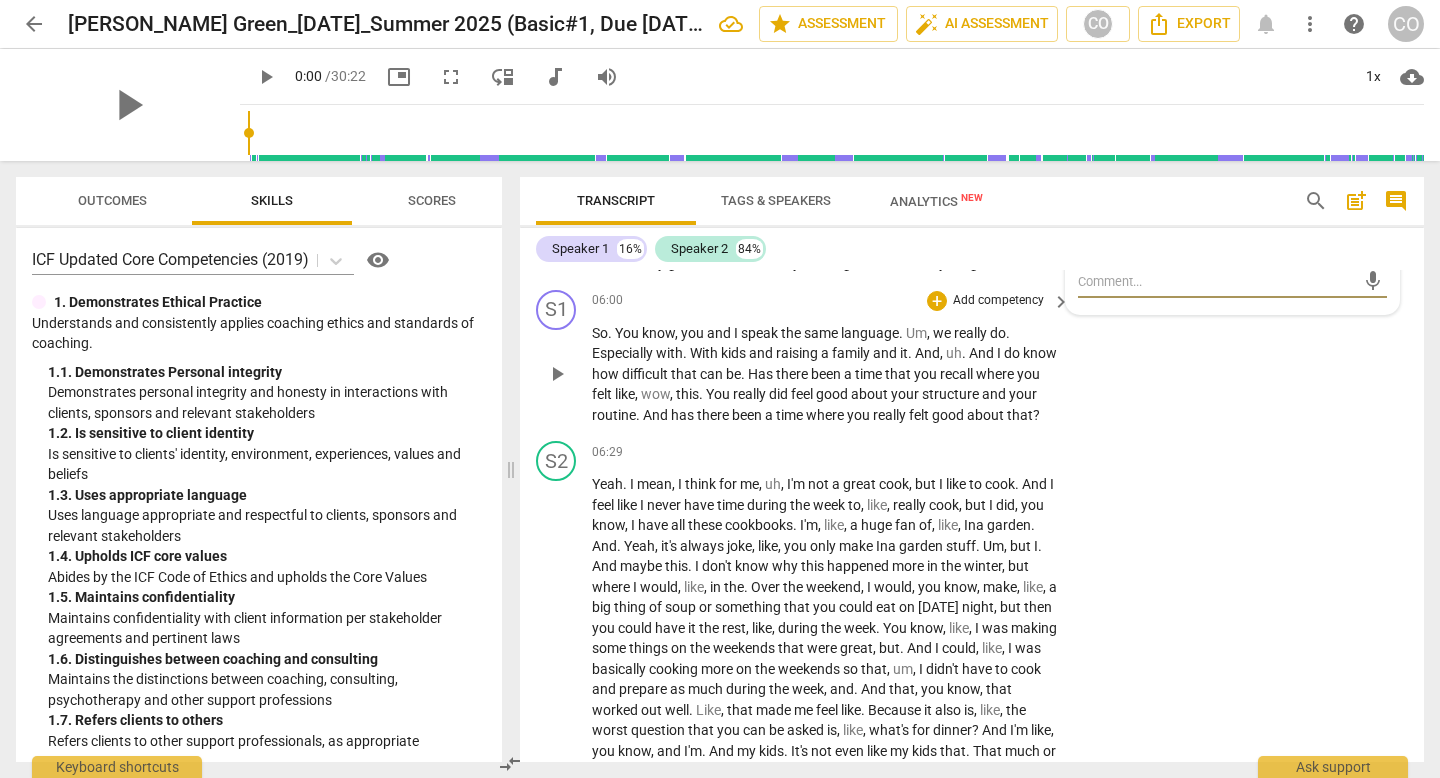 click on "Add competency" at bounding box center (998, 301) 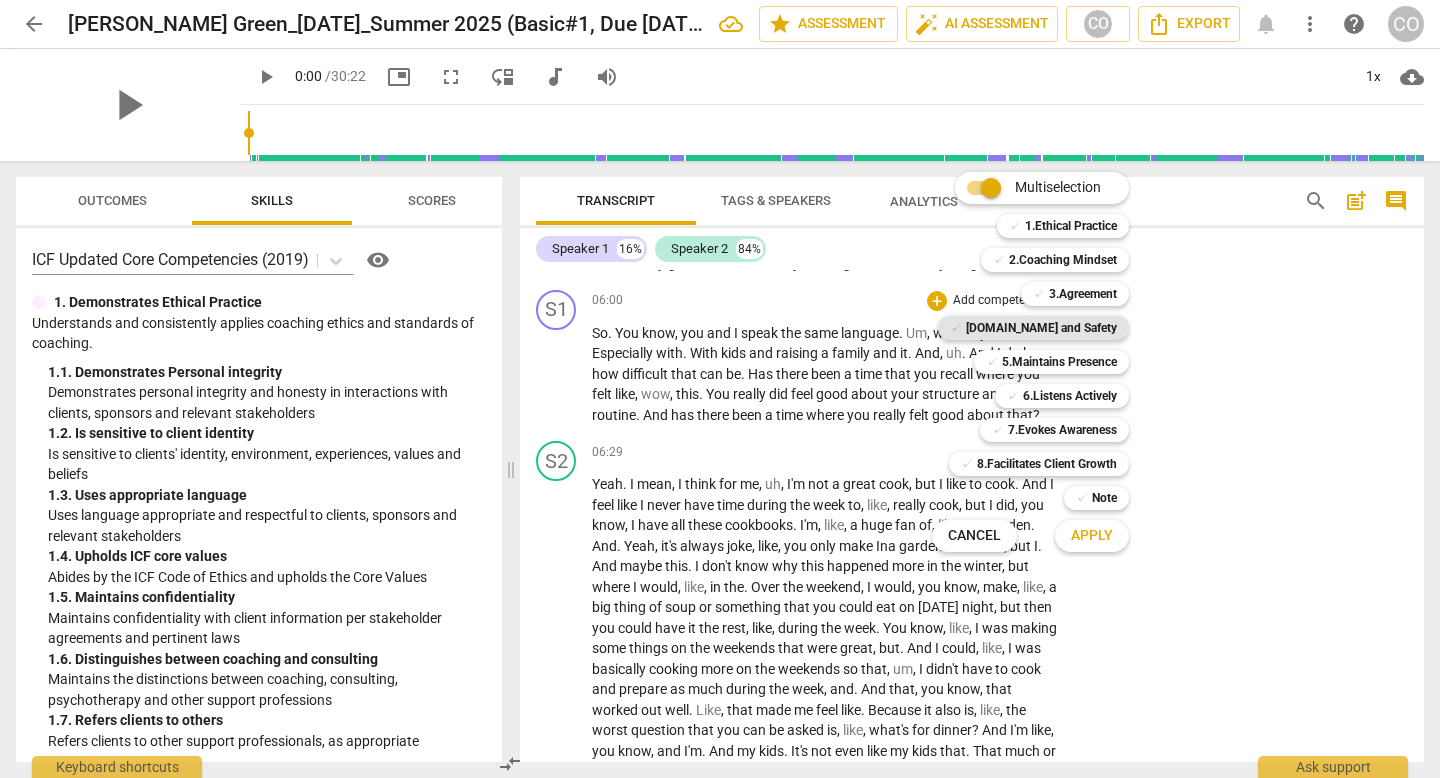 click on "[DOMAIN_NAME] and Safety" at bounding box center (1041, 328) 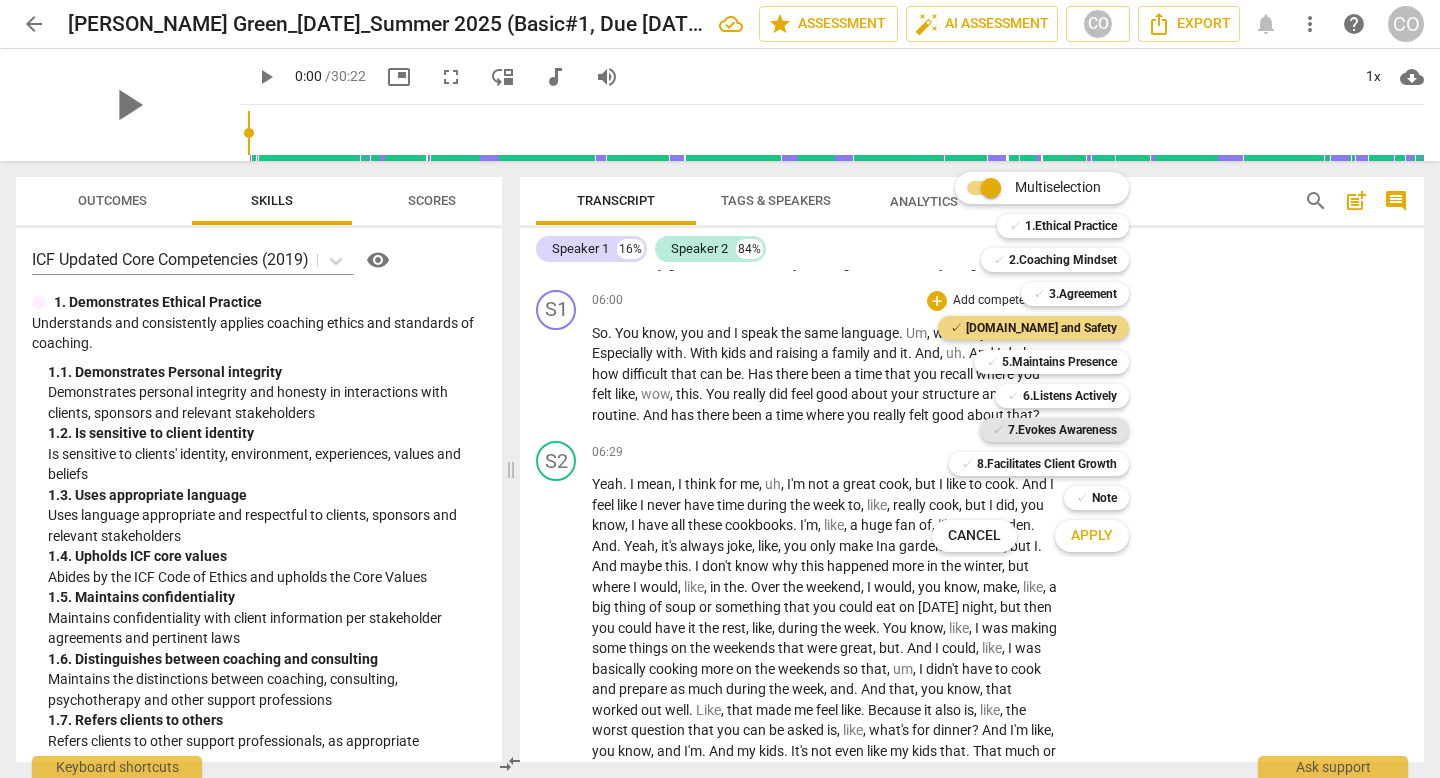click on "7.Evokes Awareness" at bounding box center [1062, 430] 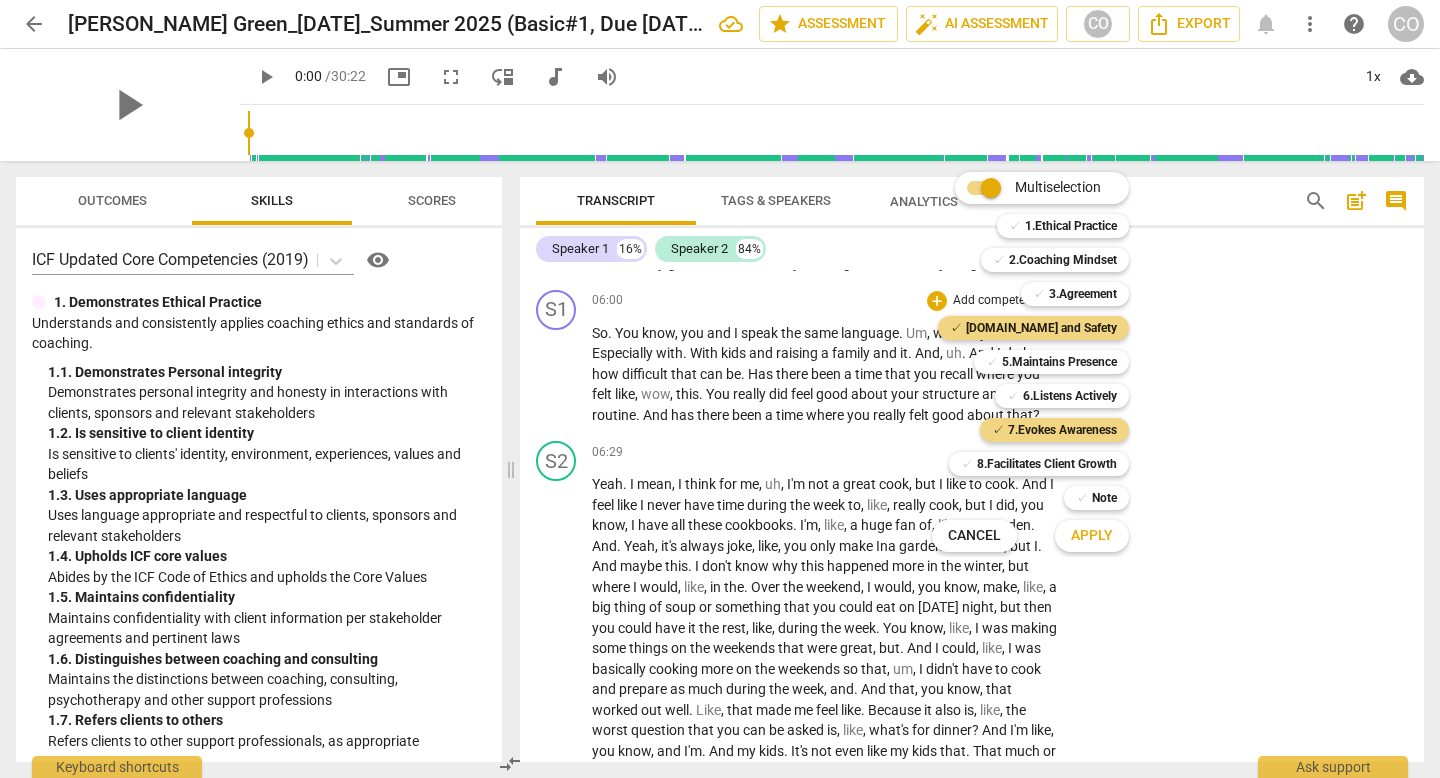 click on "Apply" at bounding box center [1092, 536] 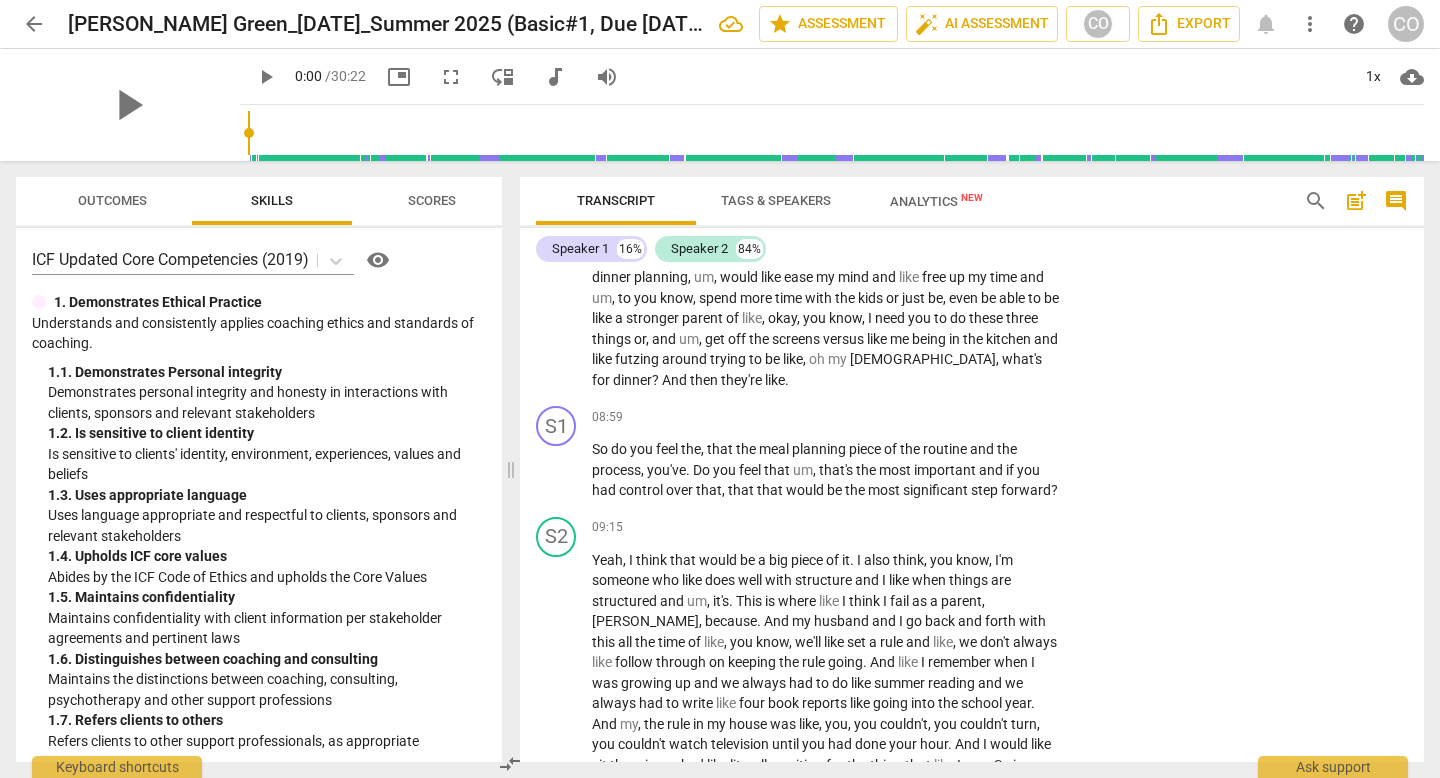 scroll, scrollTop: 3173, scrollLeft: 0, axis: vertical 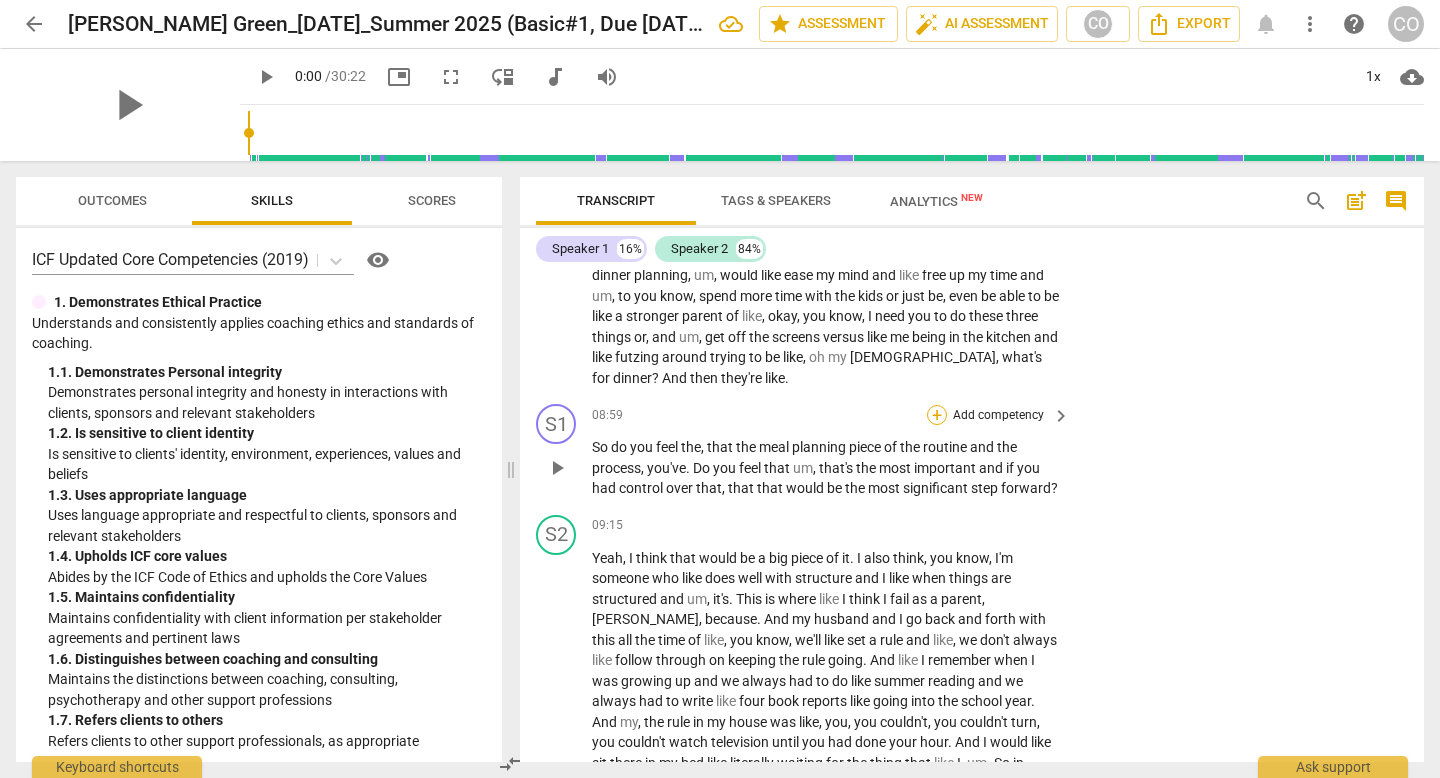 click on "+" at bounding box center (937, 415) 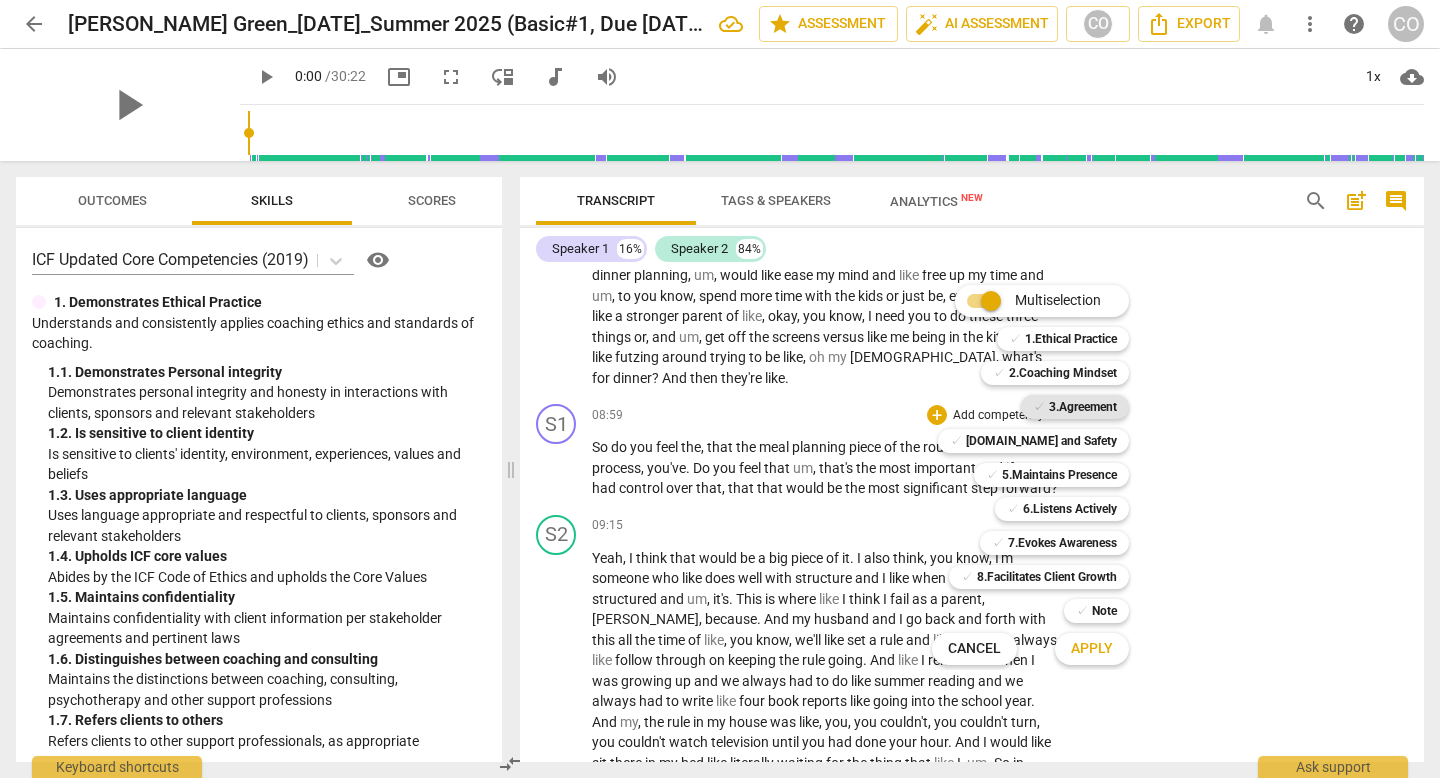 click on "✓ 3.Agreement" at bounding box center (1075, 407) 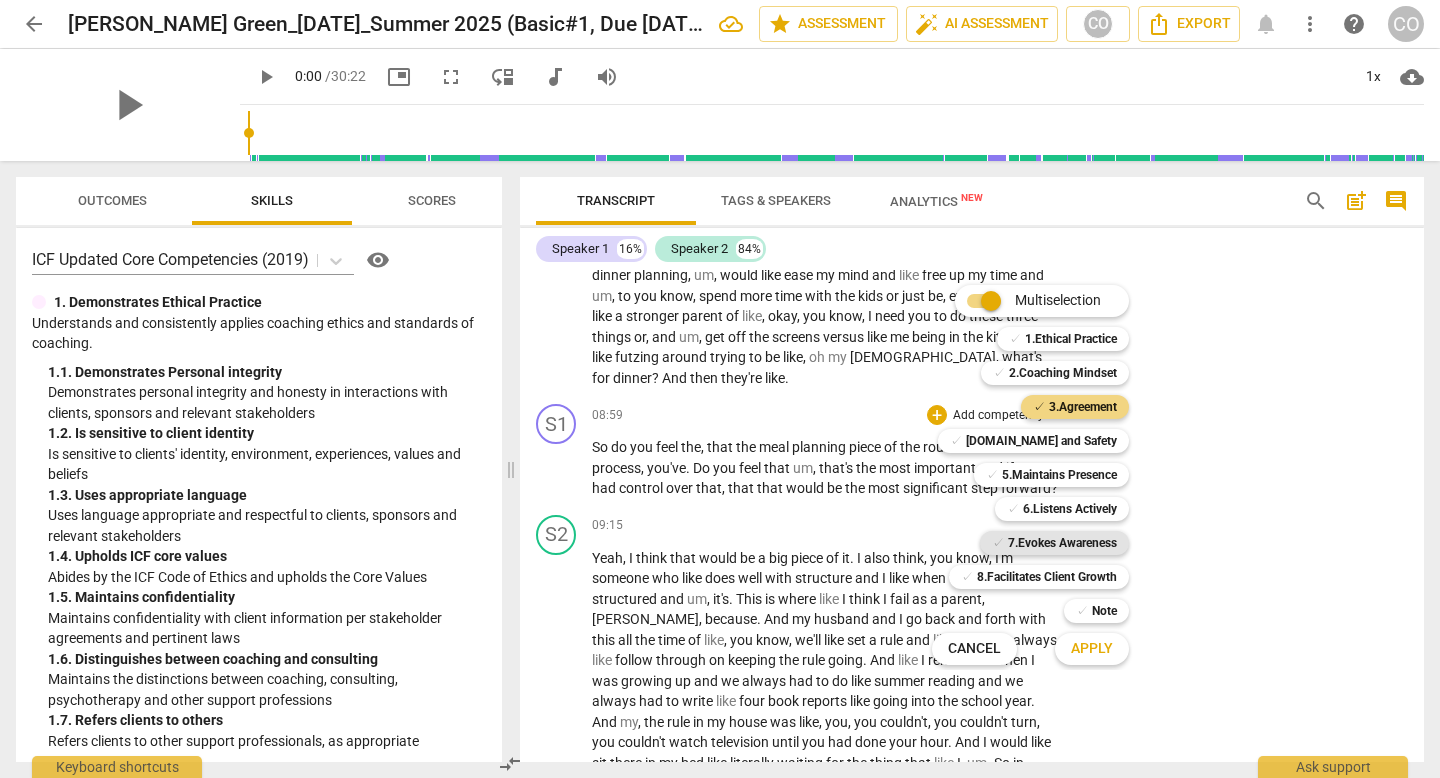 click on "7.Evokes Awareness" at bounding box center [1062, 543] 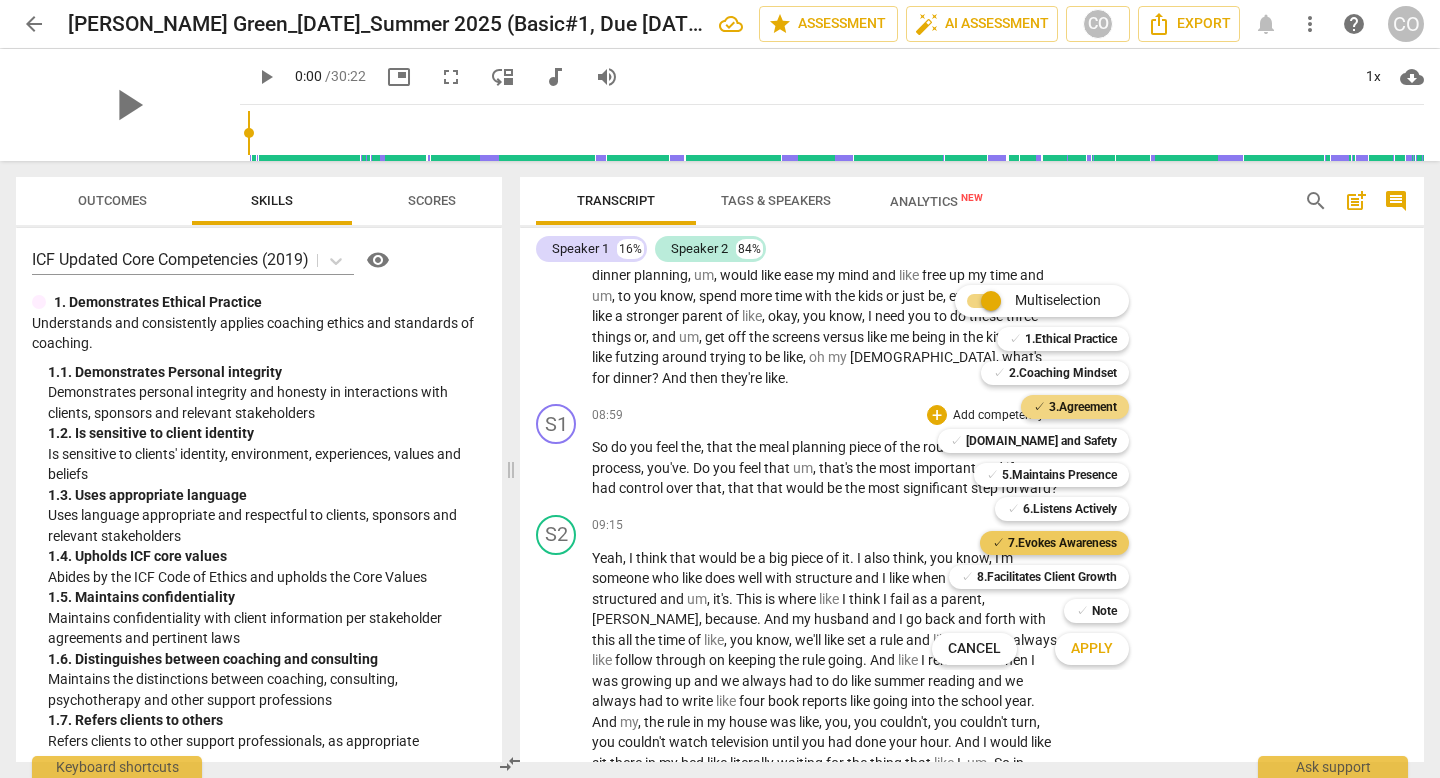 click on "7.Evokes Awareness" at bounding box center (1062, 543) 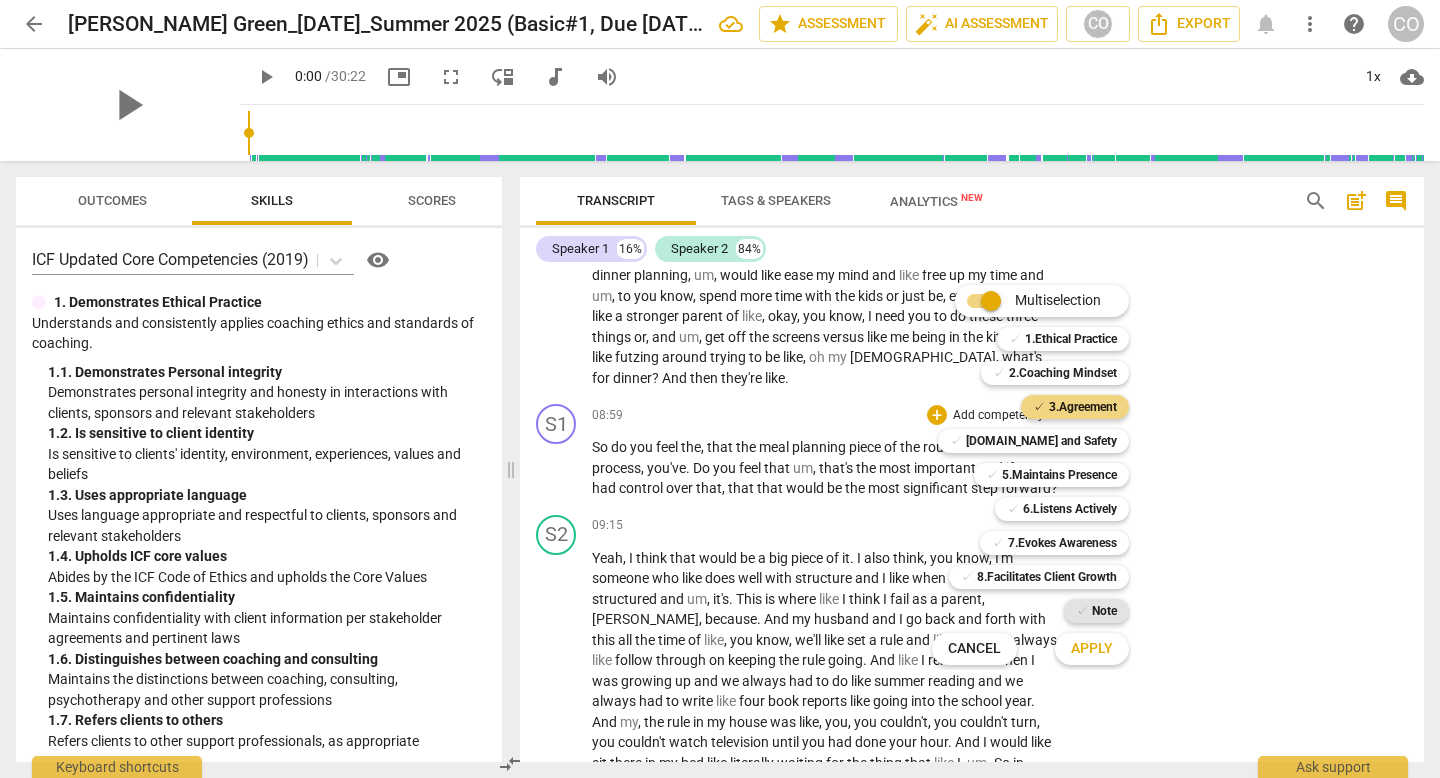 click on "✓ Note" at bounding box center [1096, 611] 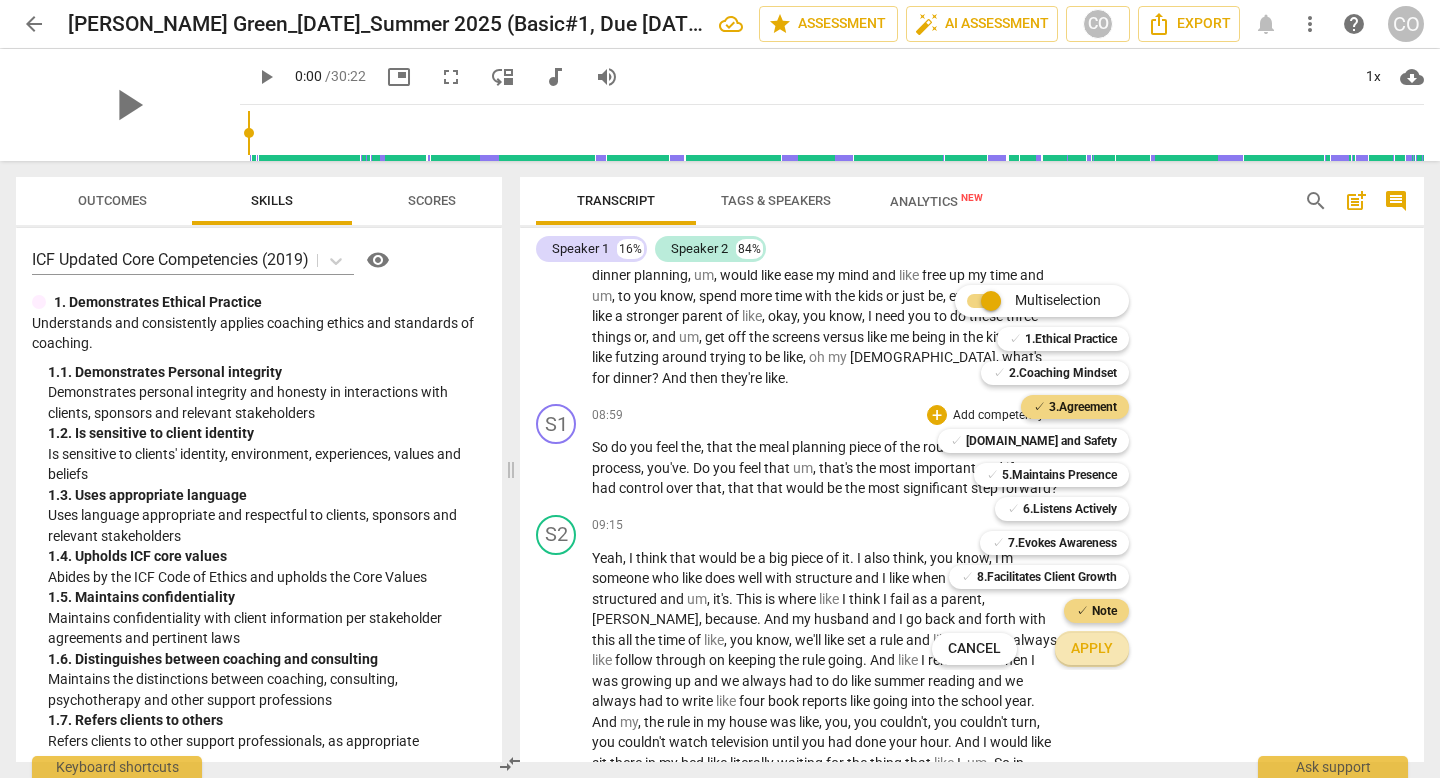 click on "Apply" at bounding box center [1092, 649] 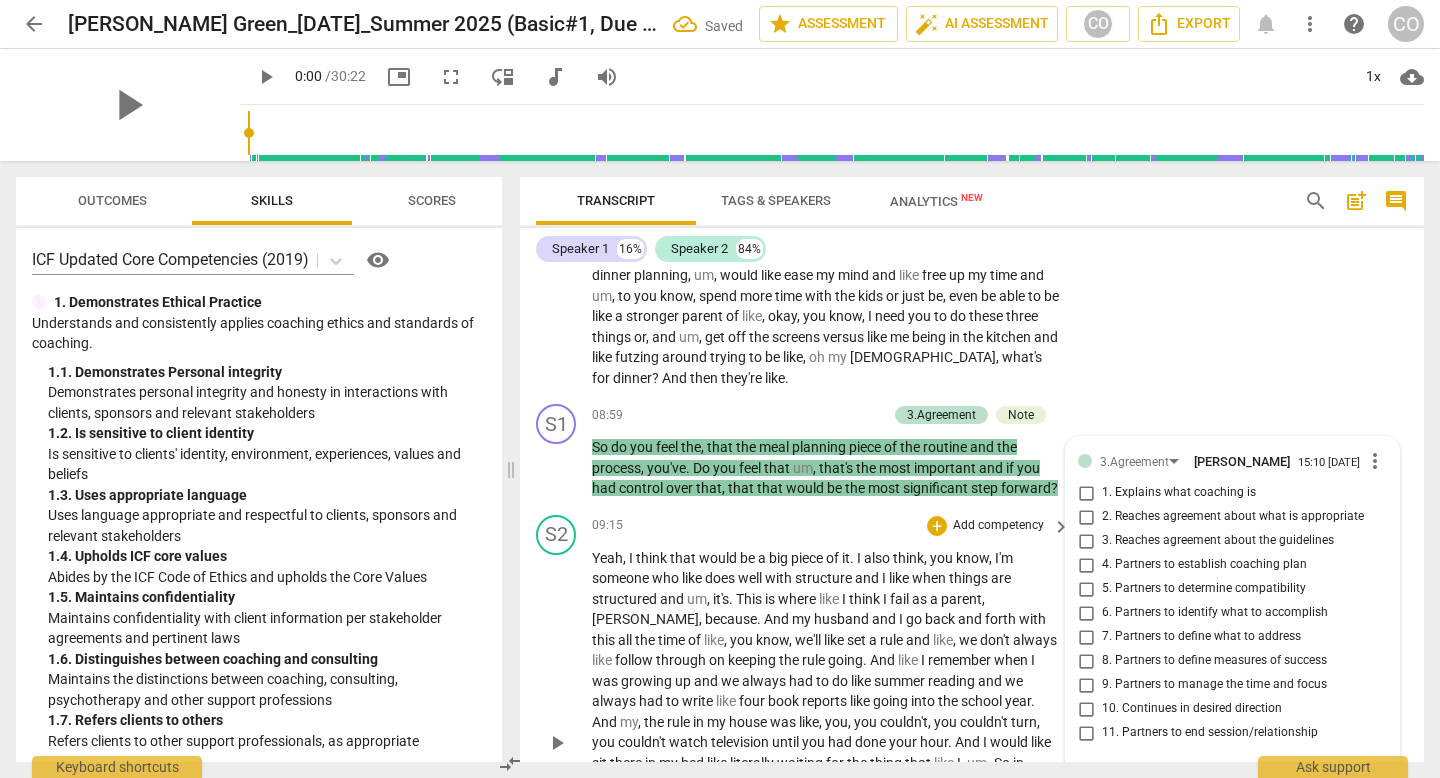 scroll, scrollTop: 3503, scrollLeft: 0, axis: vertical 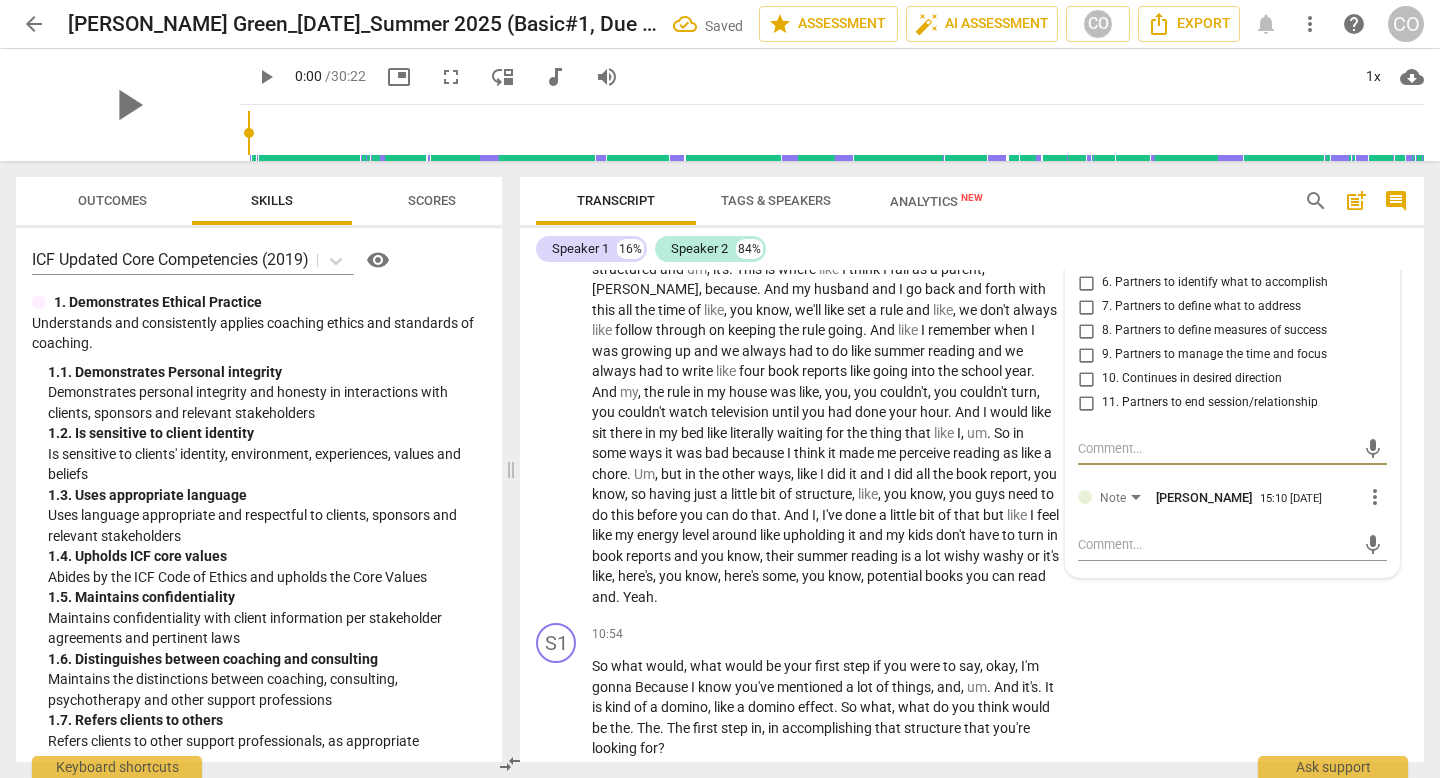 type on "i" 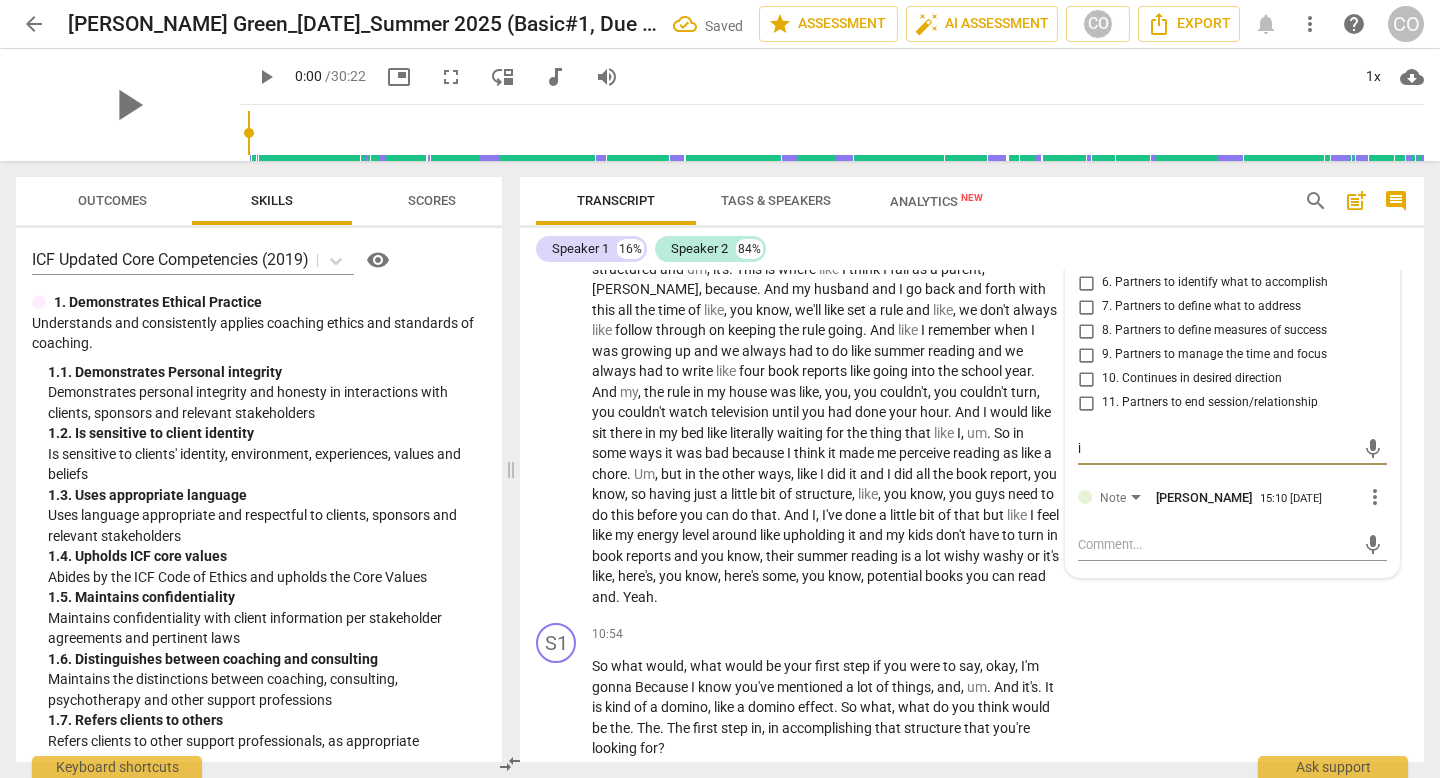 type on "iu" 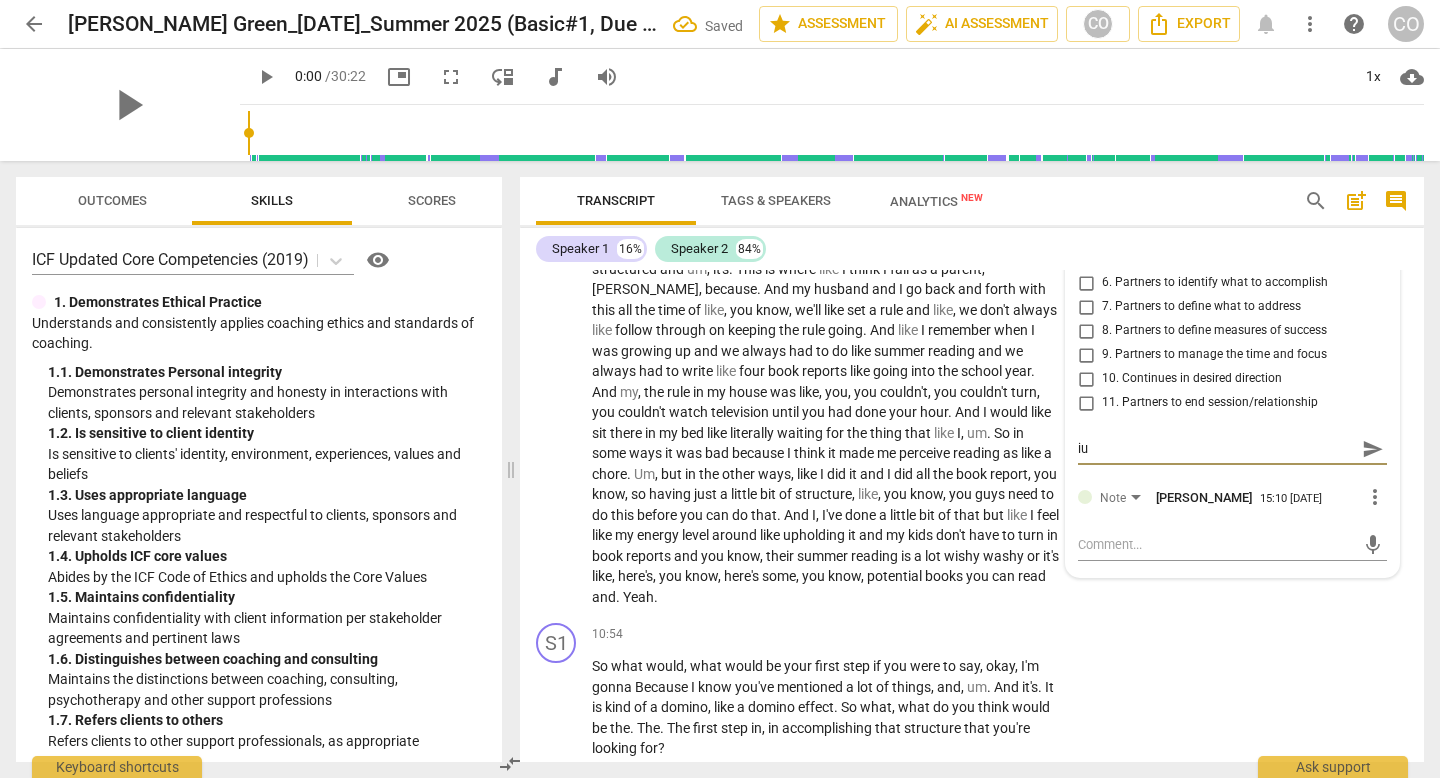 type on "i" 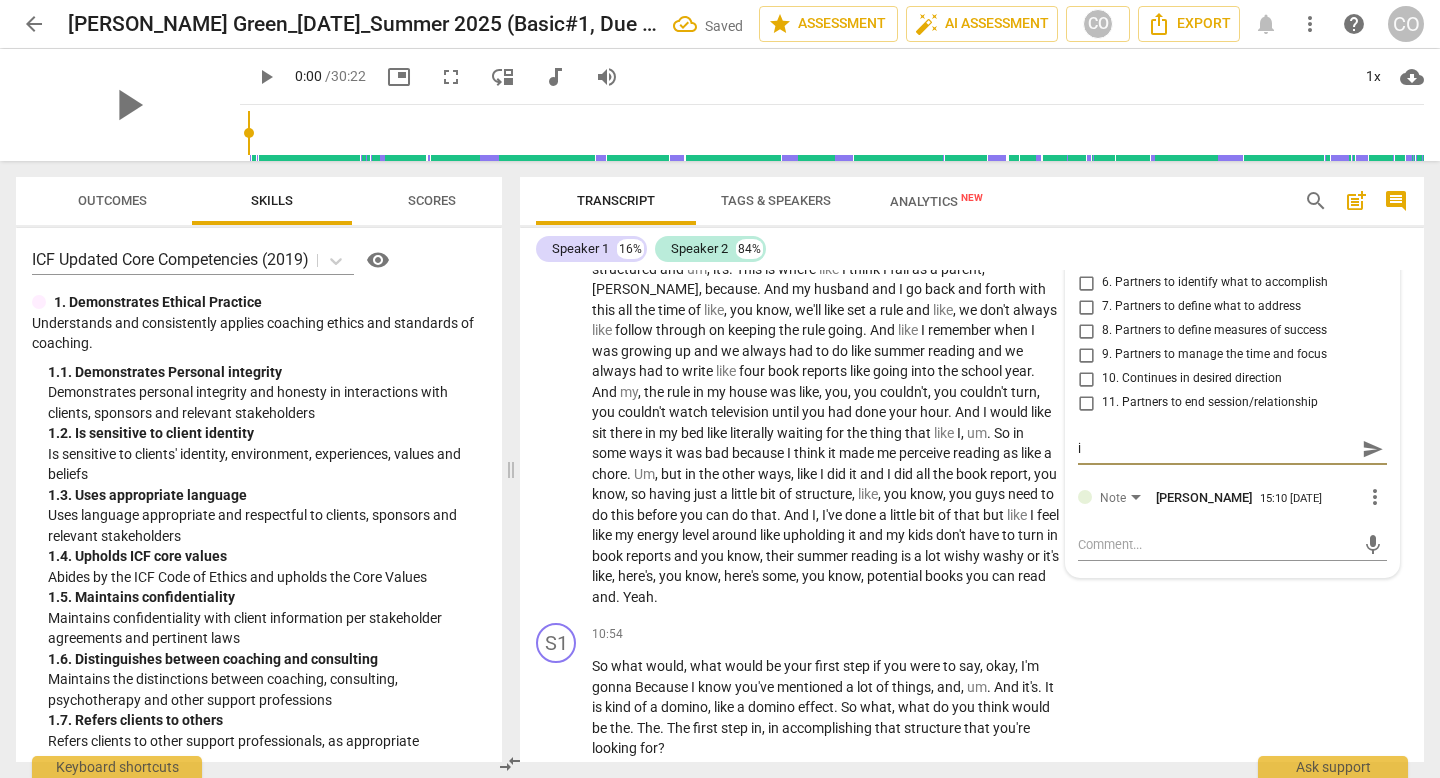 type on "i" 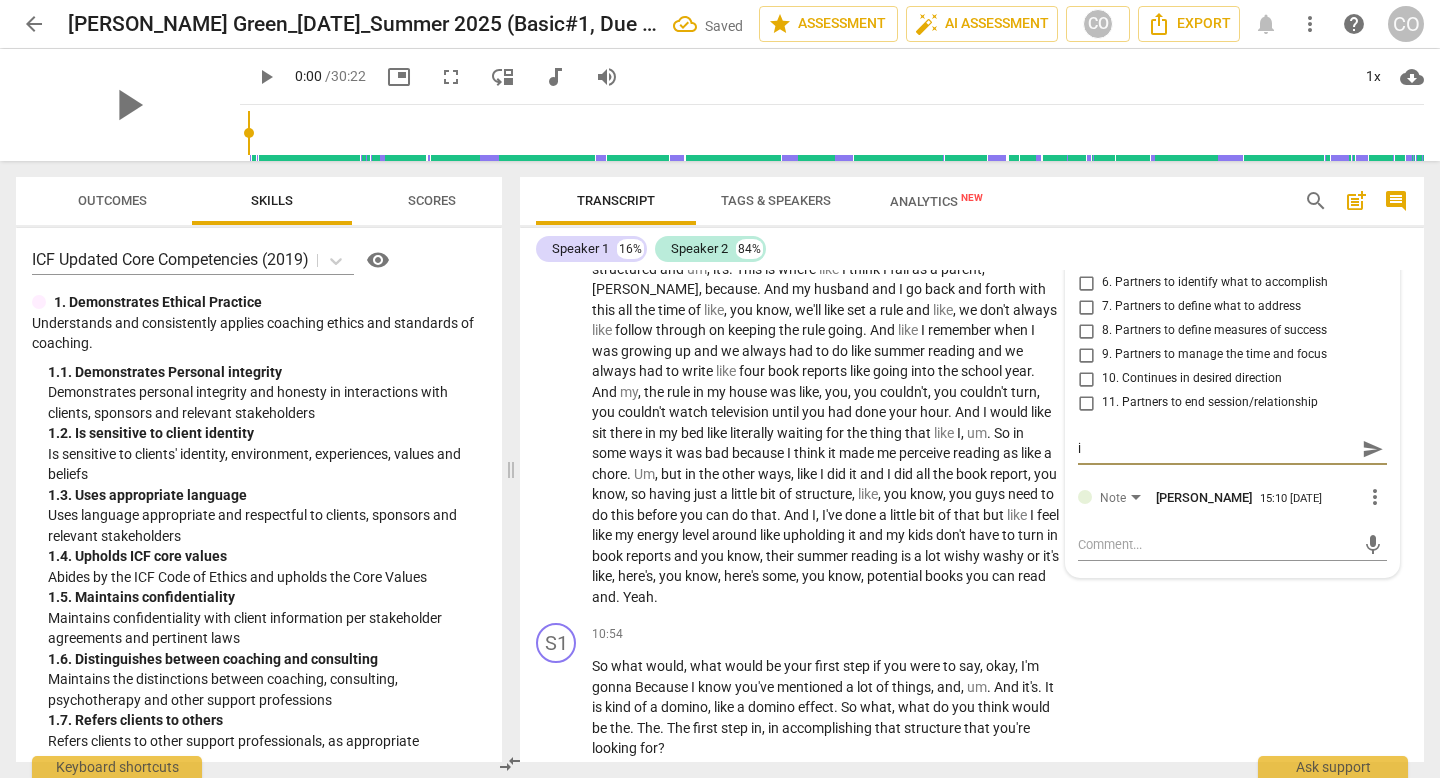 type on "i" 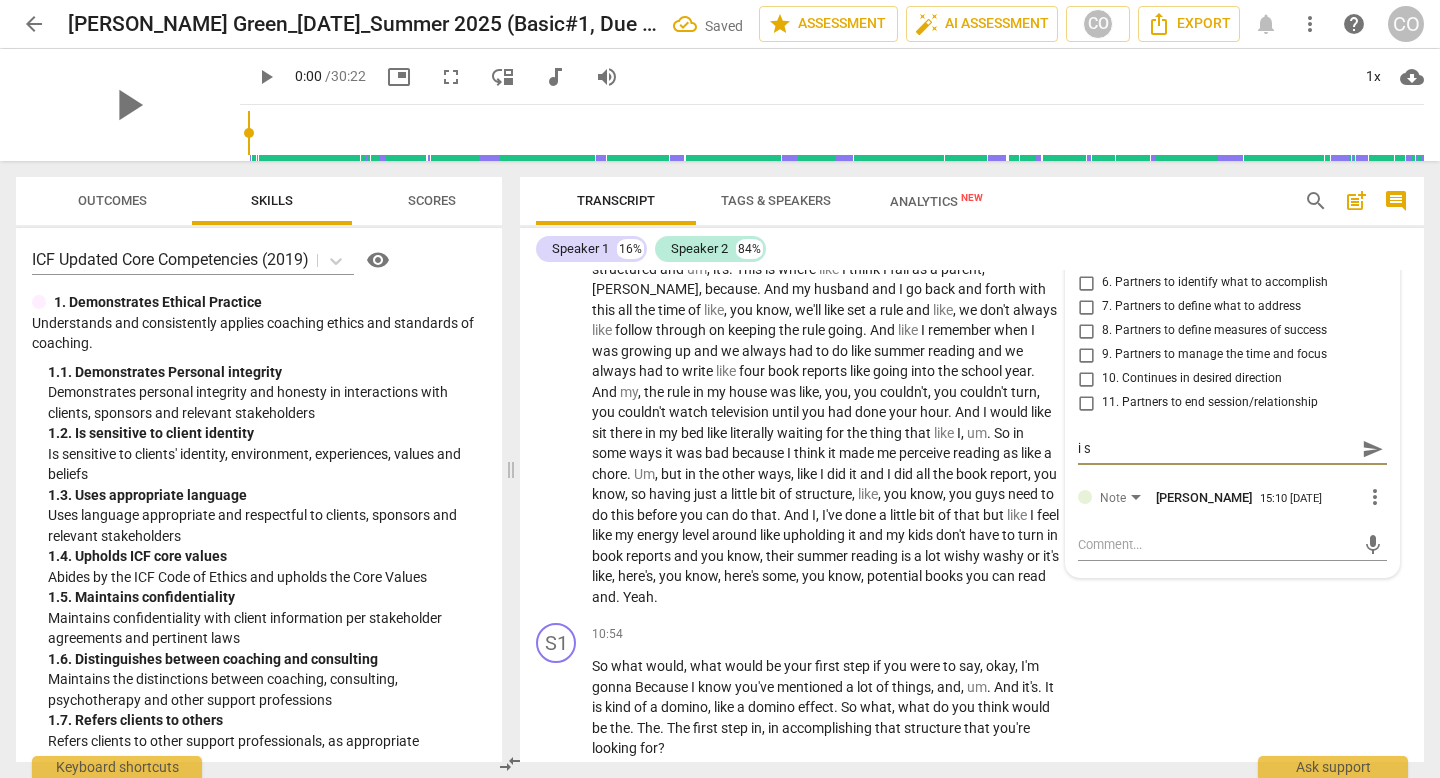 type on "i se" 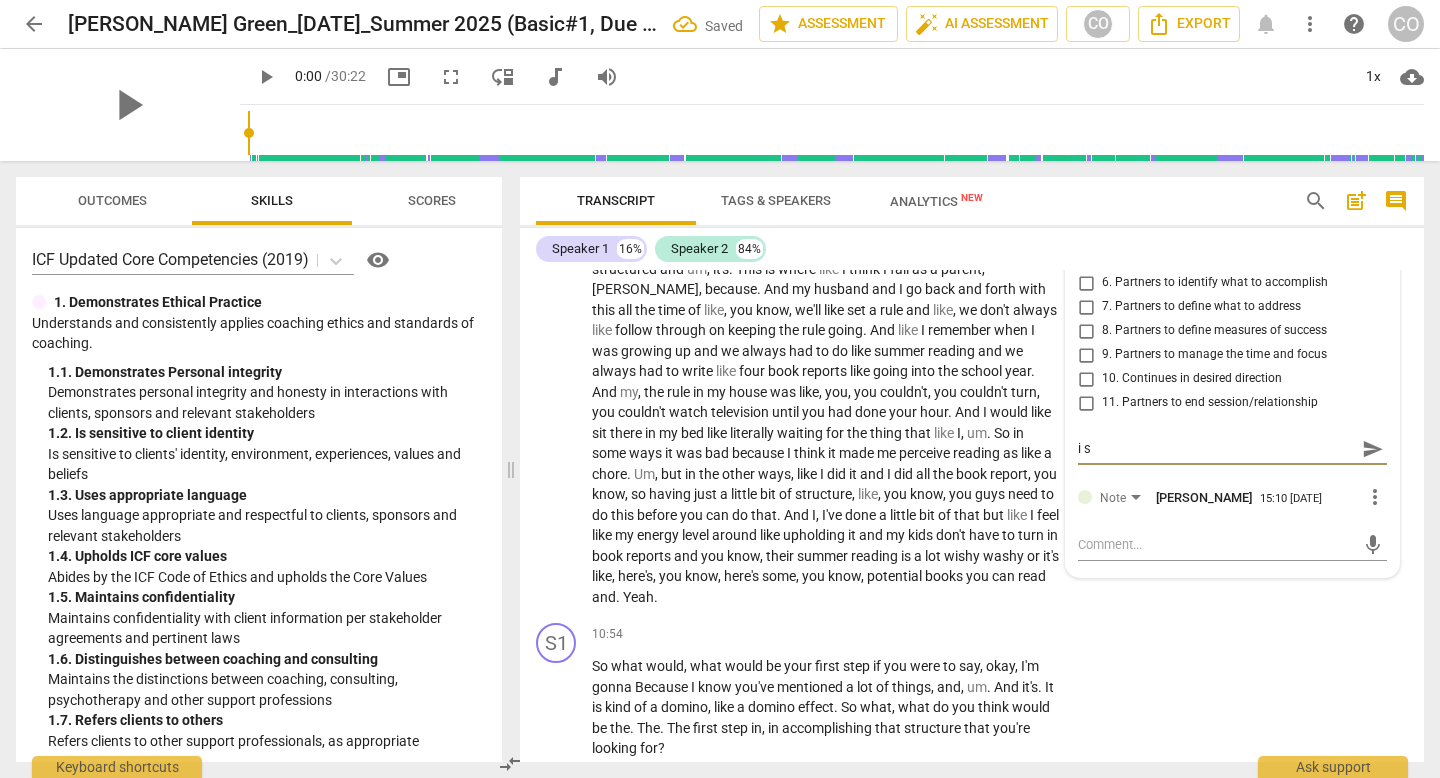 type on "i se" 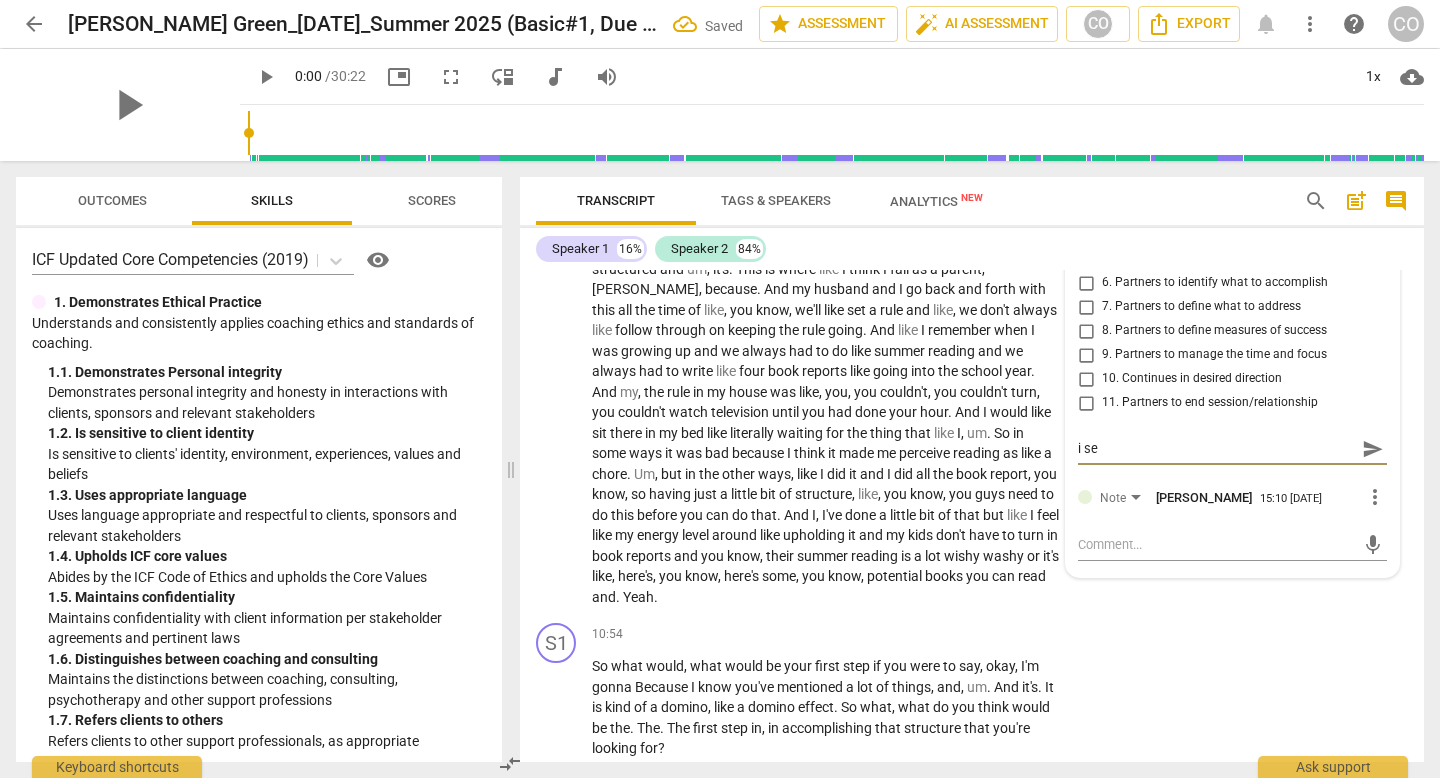 type on "i see" 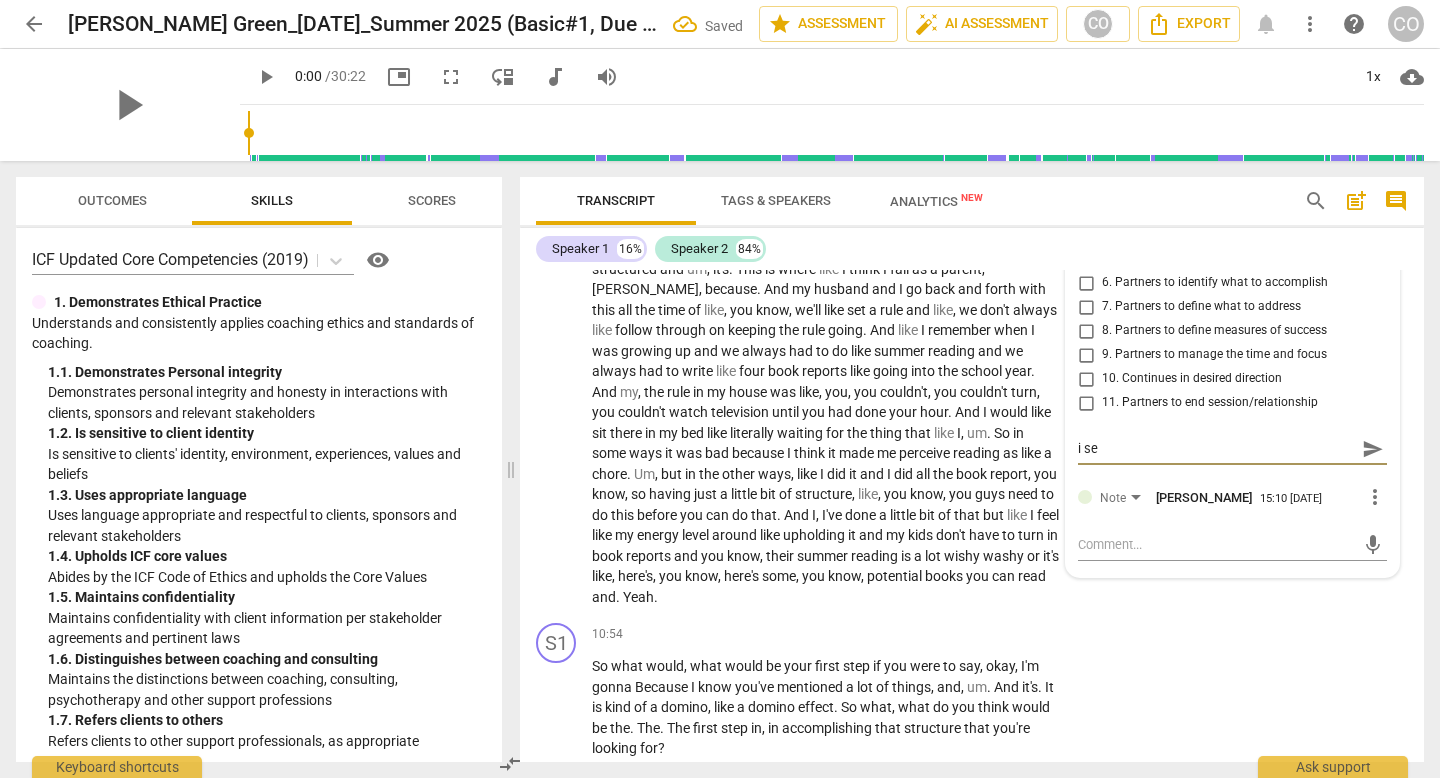 type on "i see" 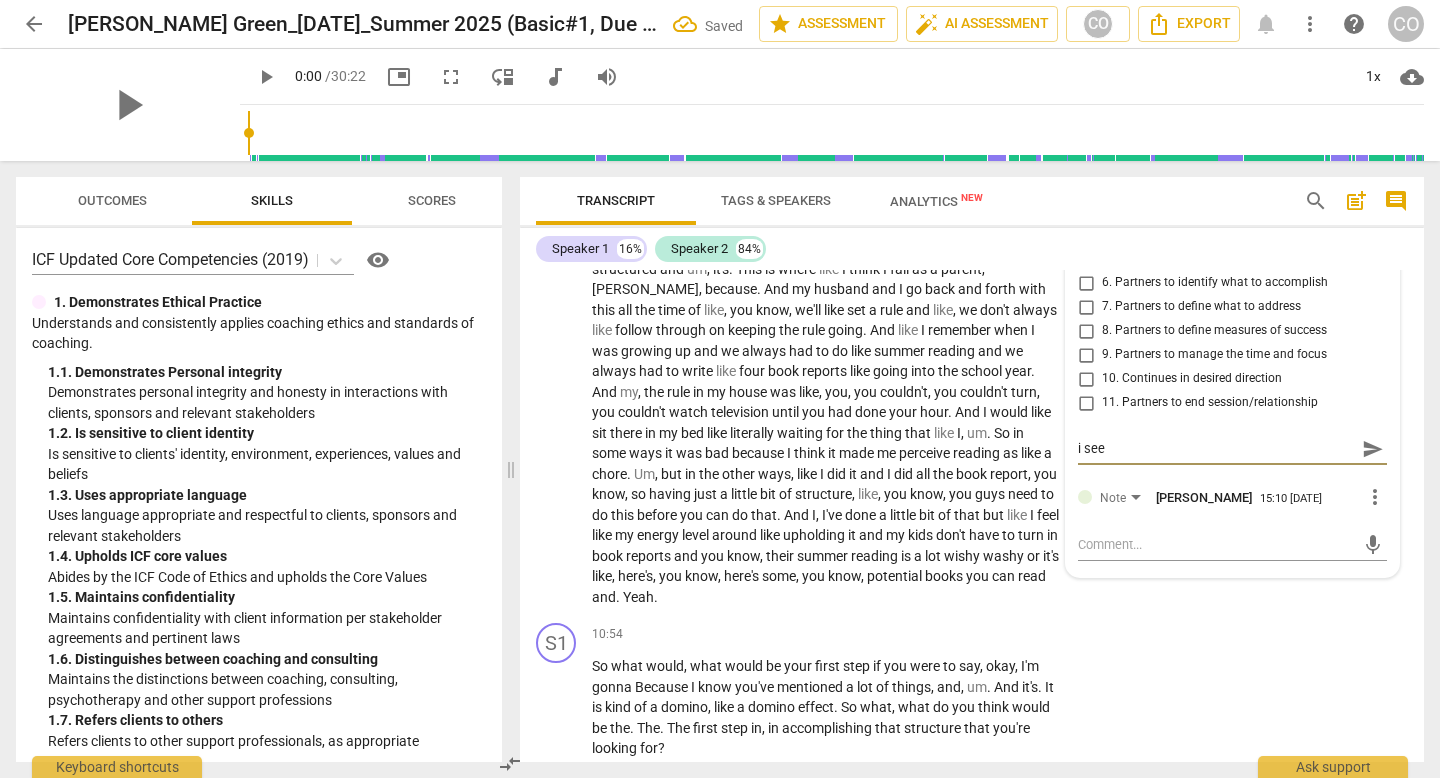 type on "i see" 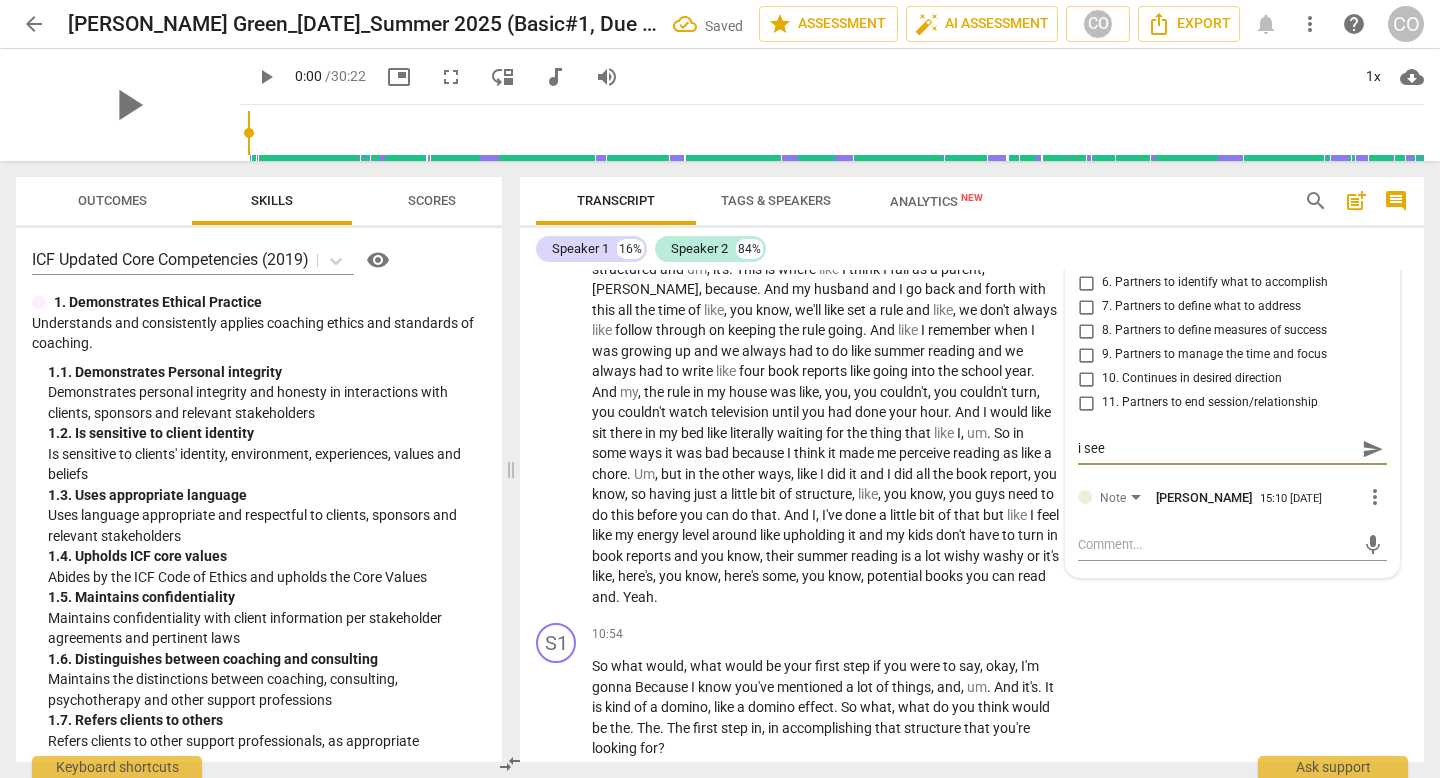type on "i see" 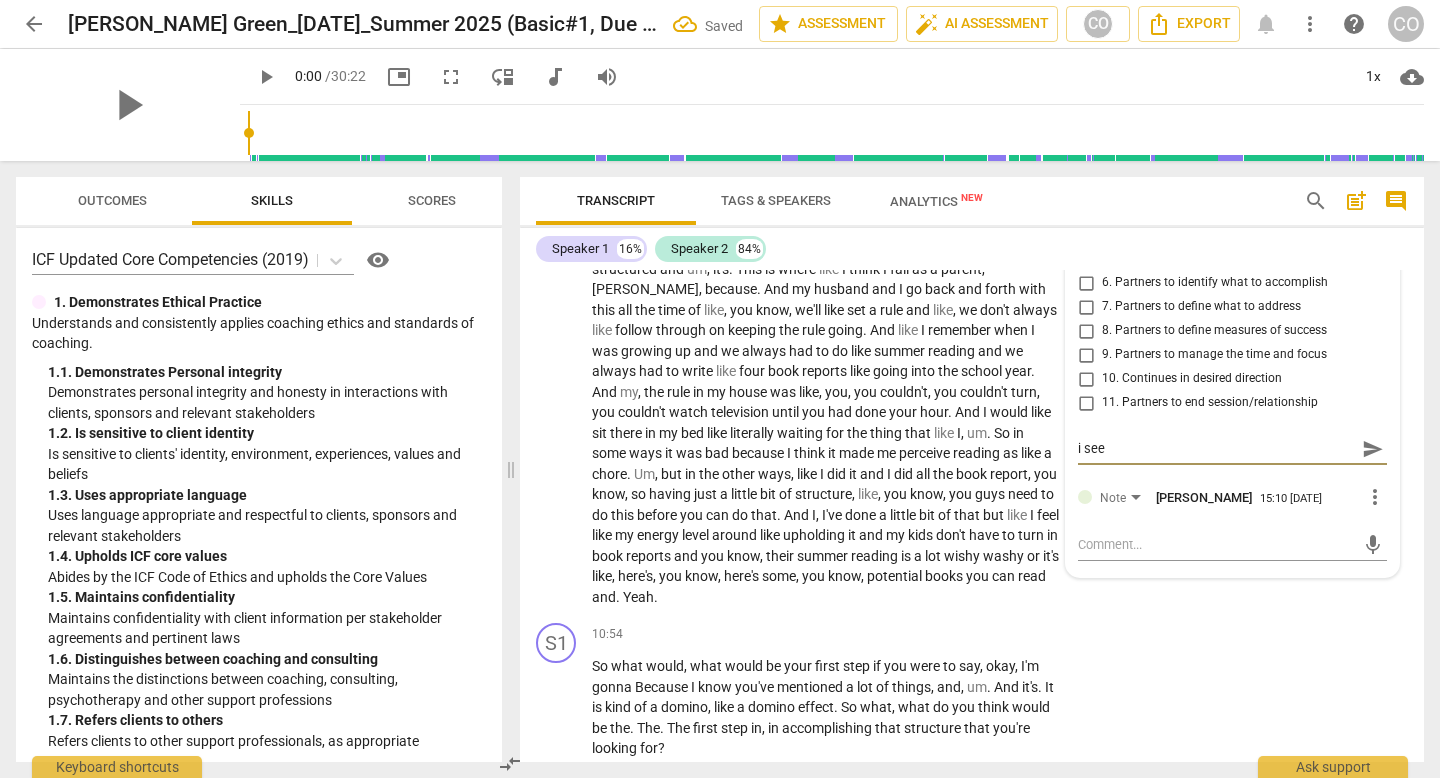 type on "i see c" 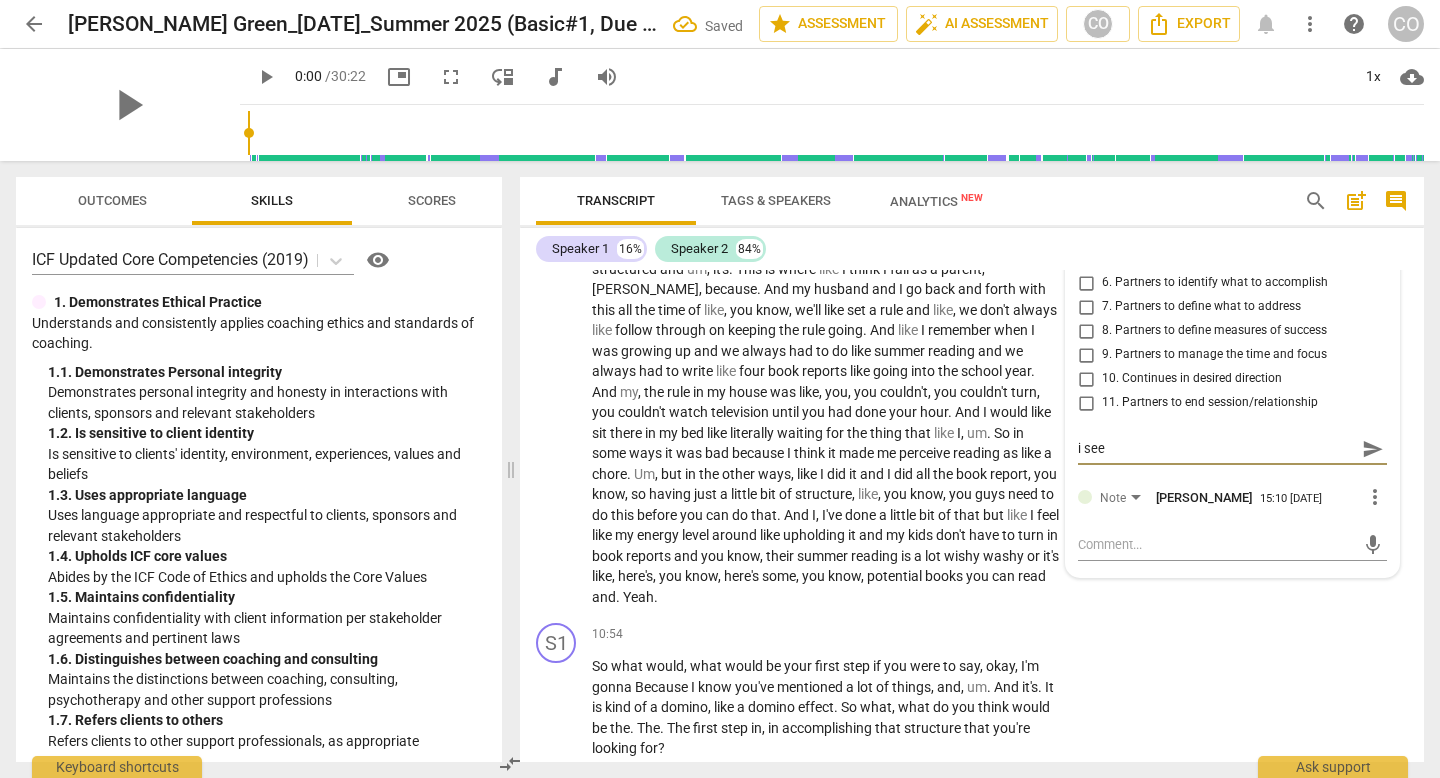 type on "i see c" 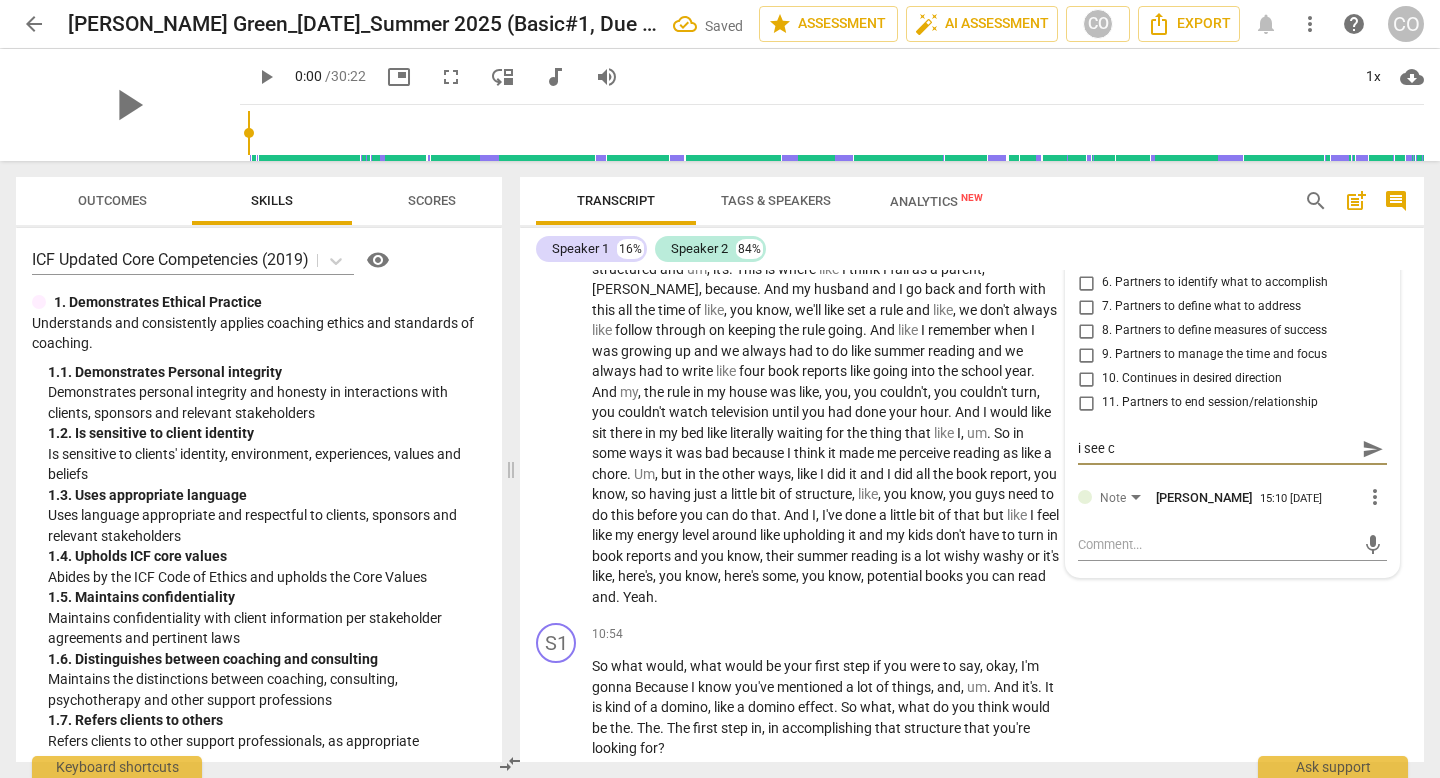 type on "i see co" 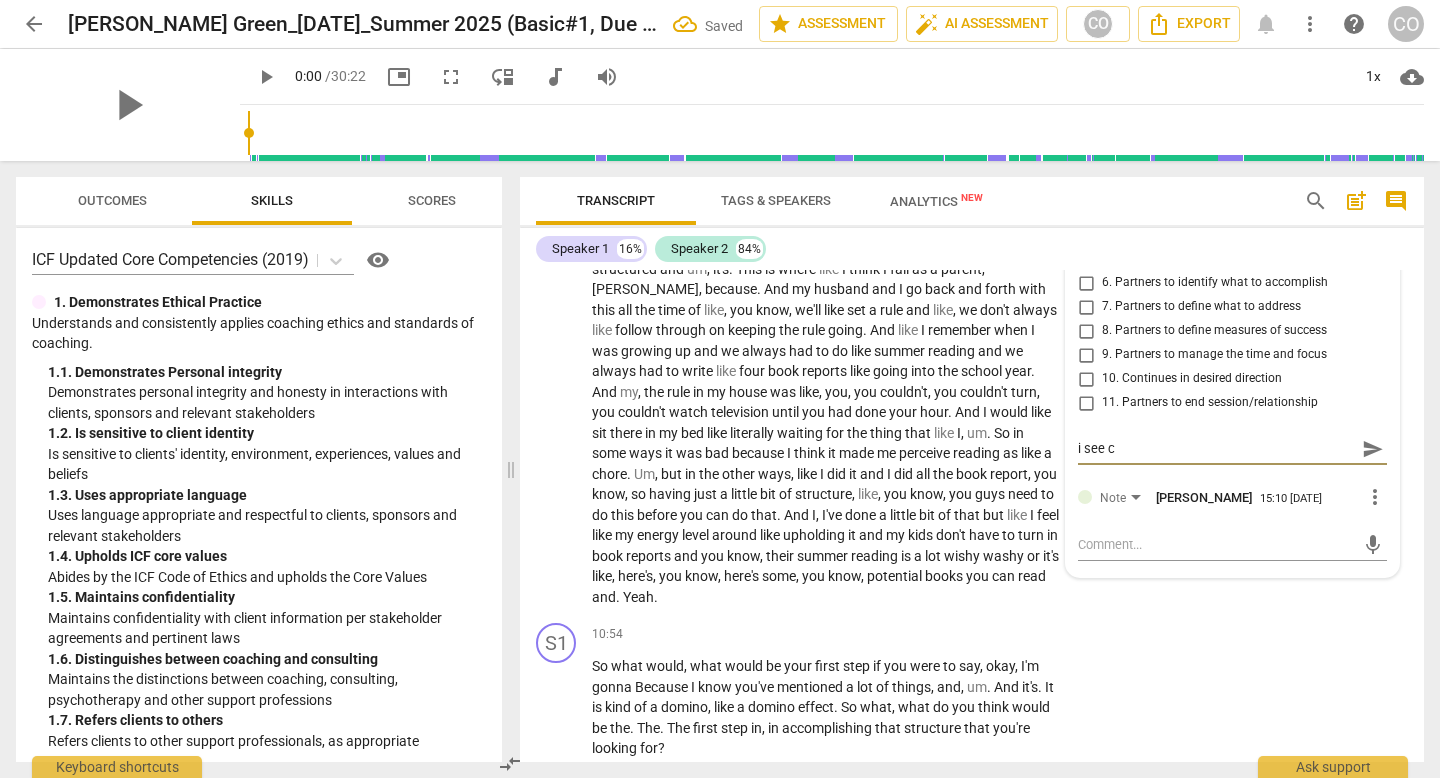 type on "i see co" 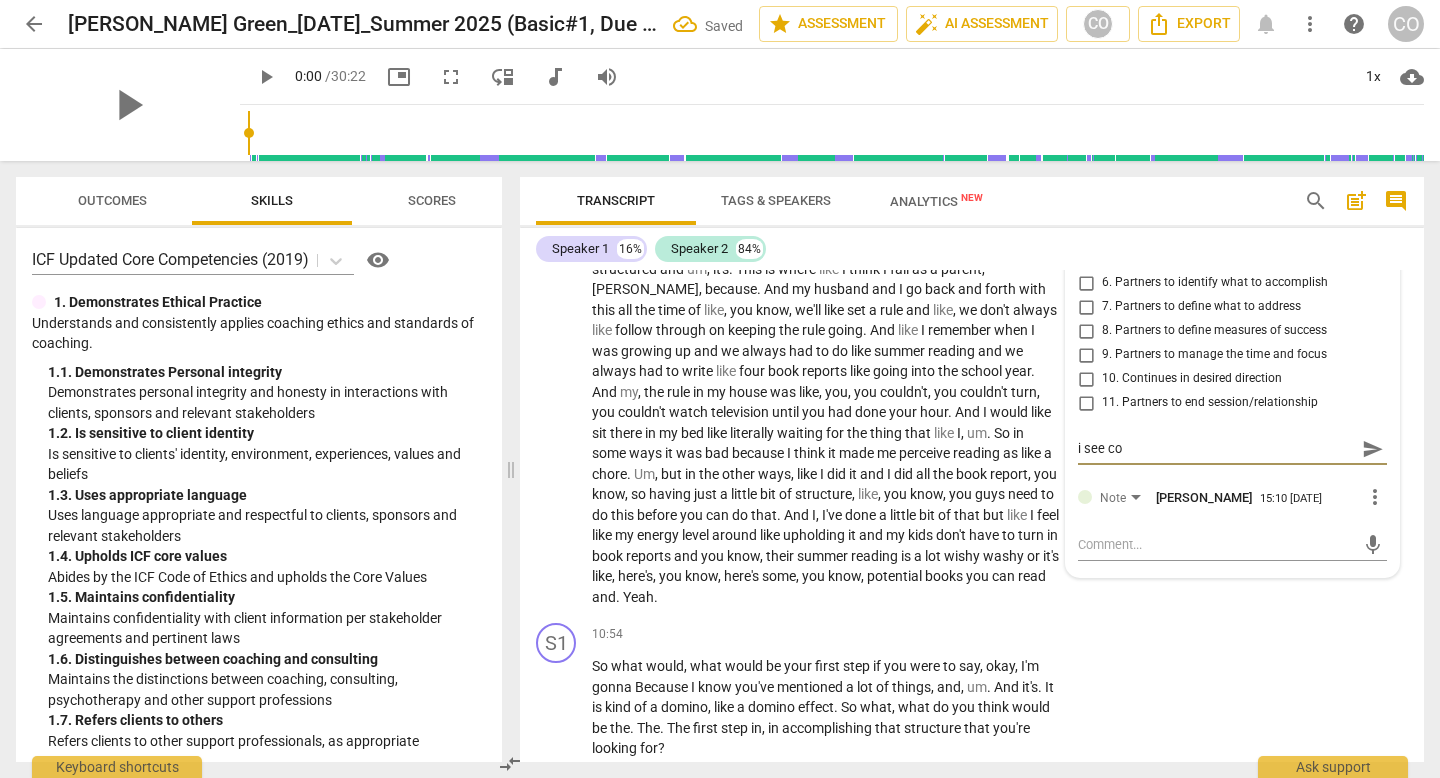 type on "i see coa" 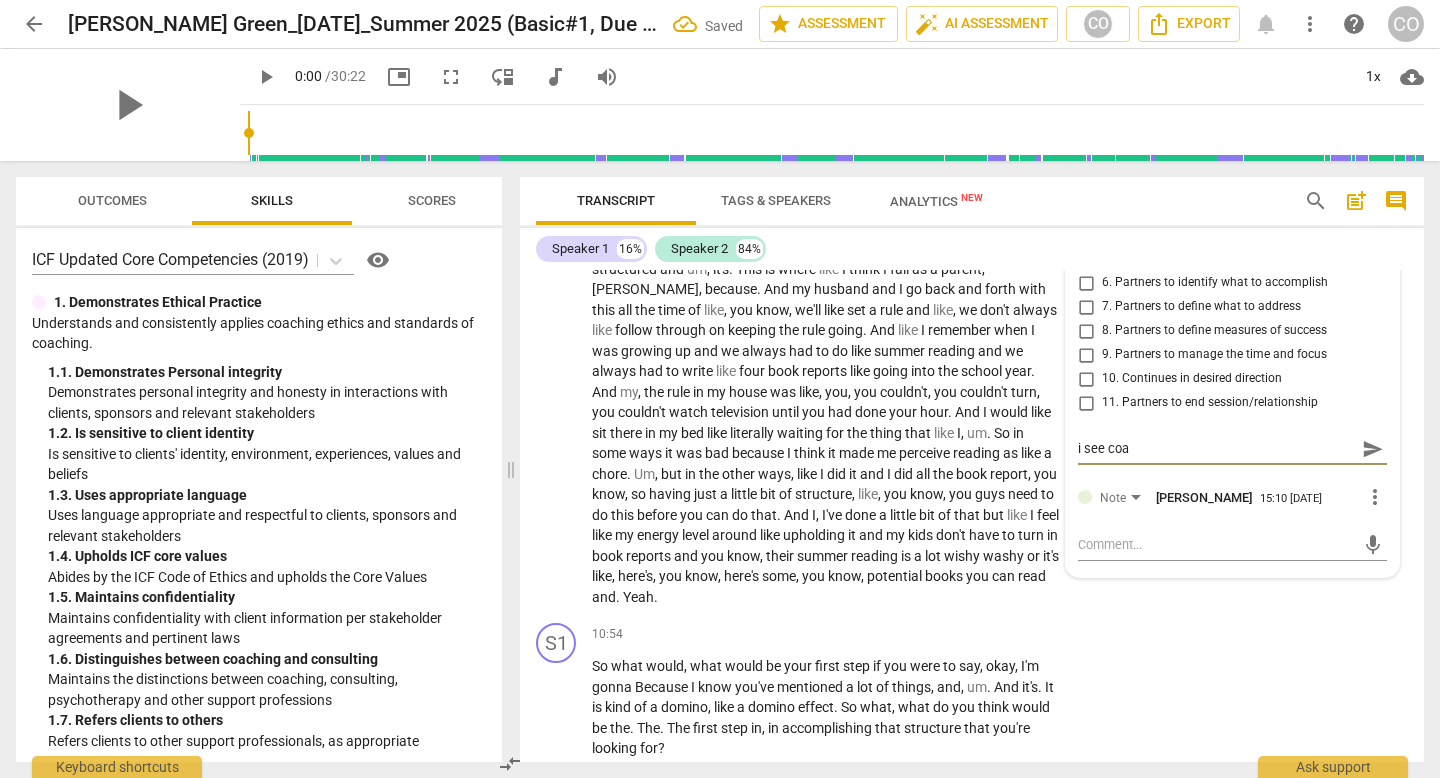 type on "i see coac" 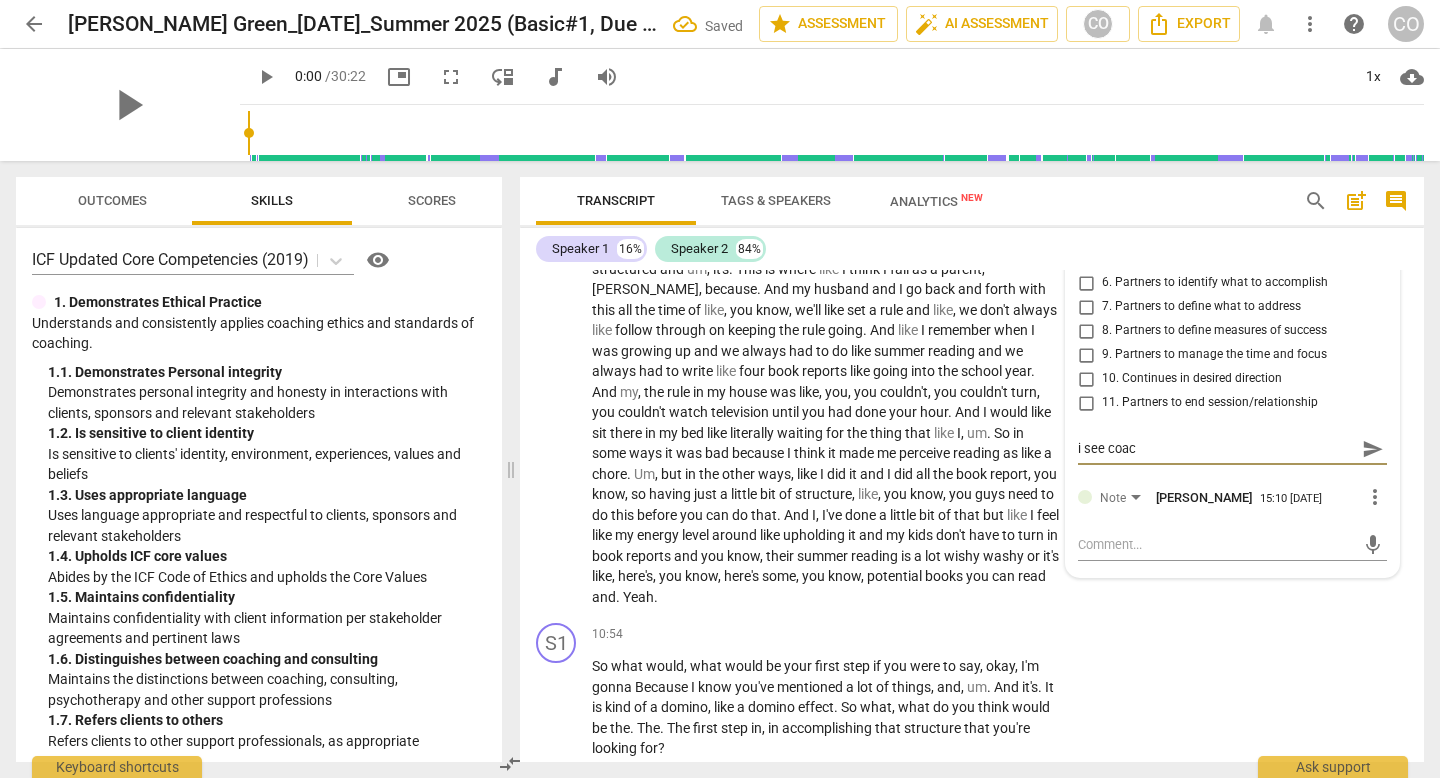 type on "i see coach" 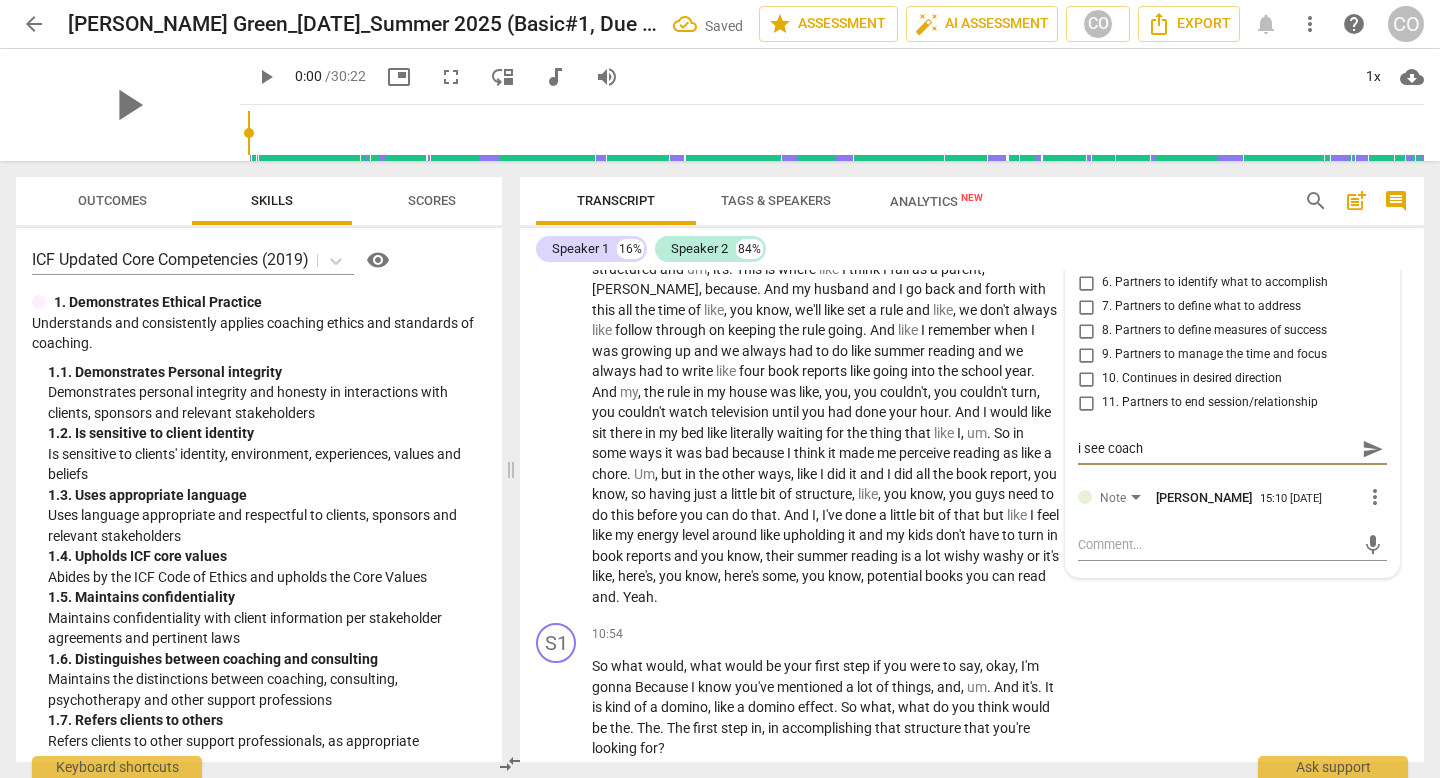 type on "i see coach" 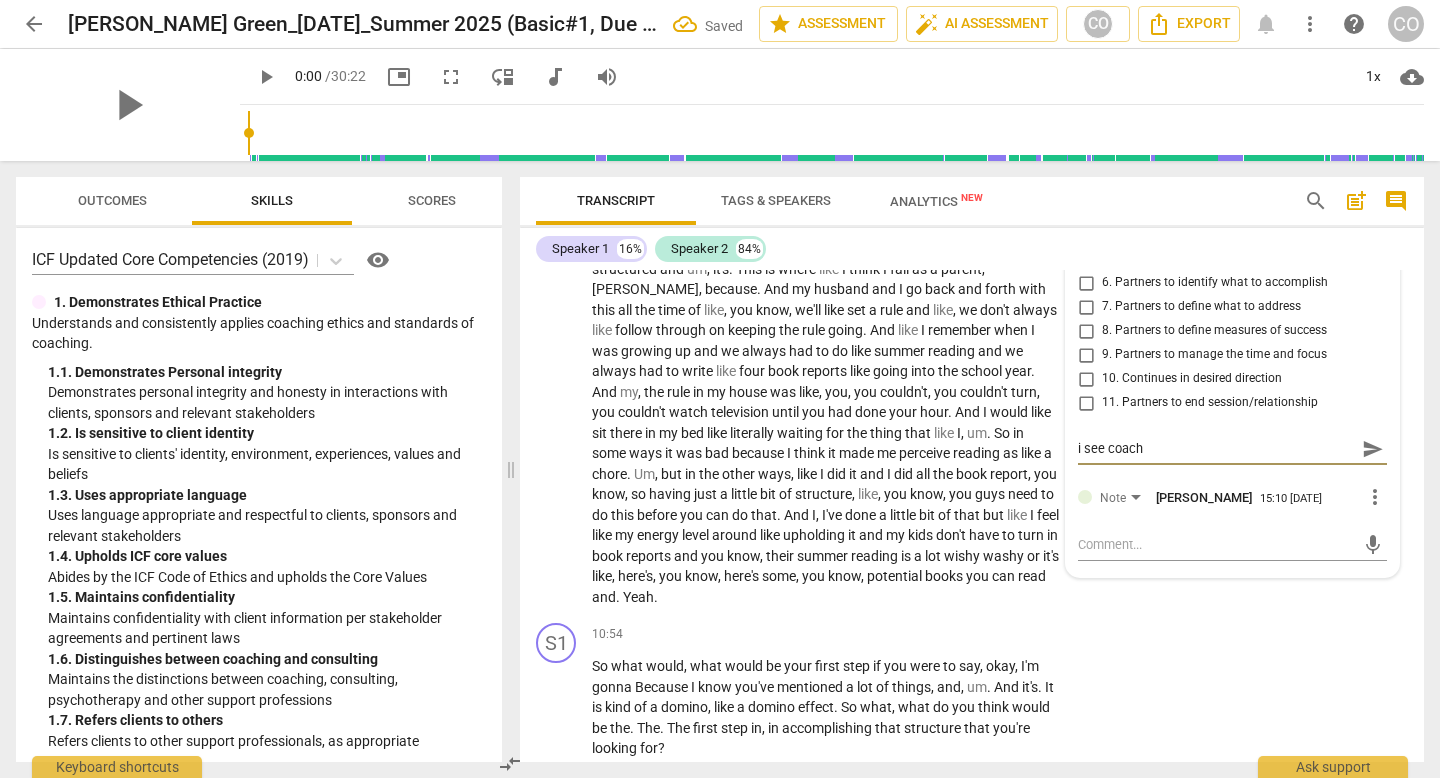type on "i see coach" 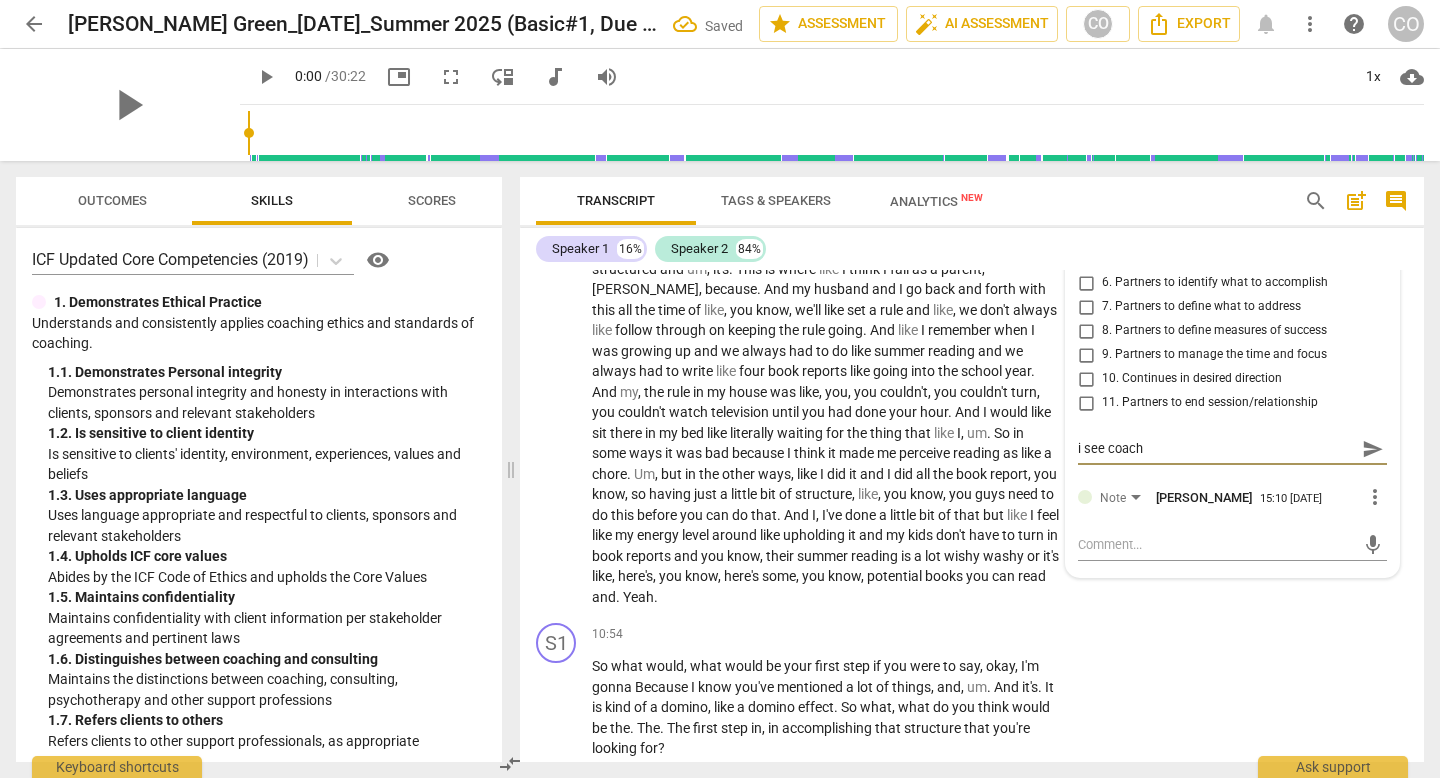 type on "i see coach i" 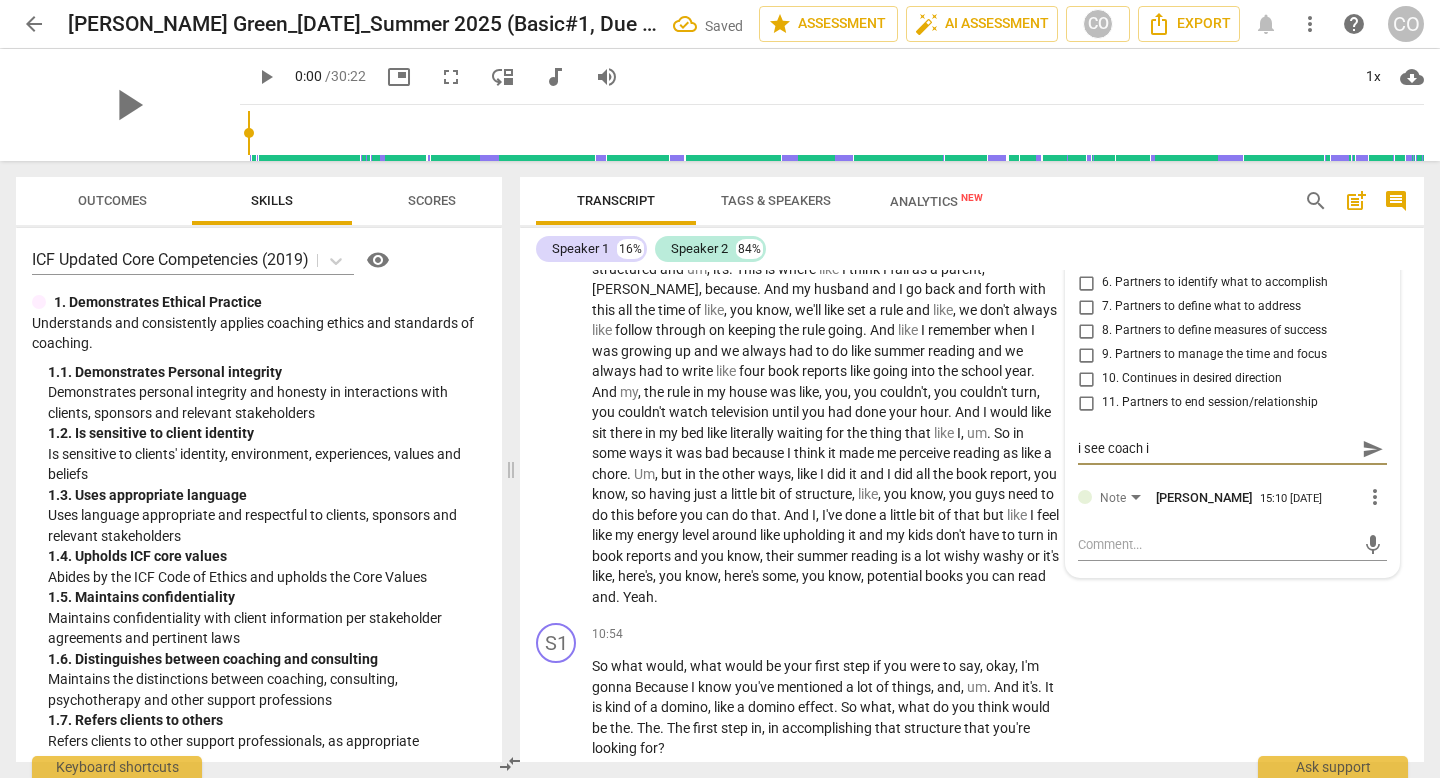 type on "i see coach is" 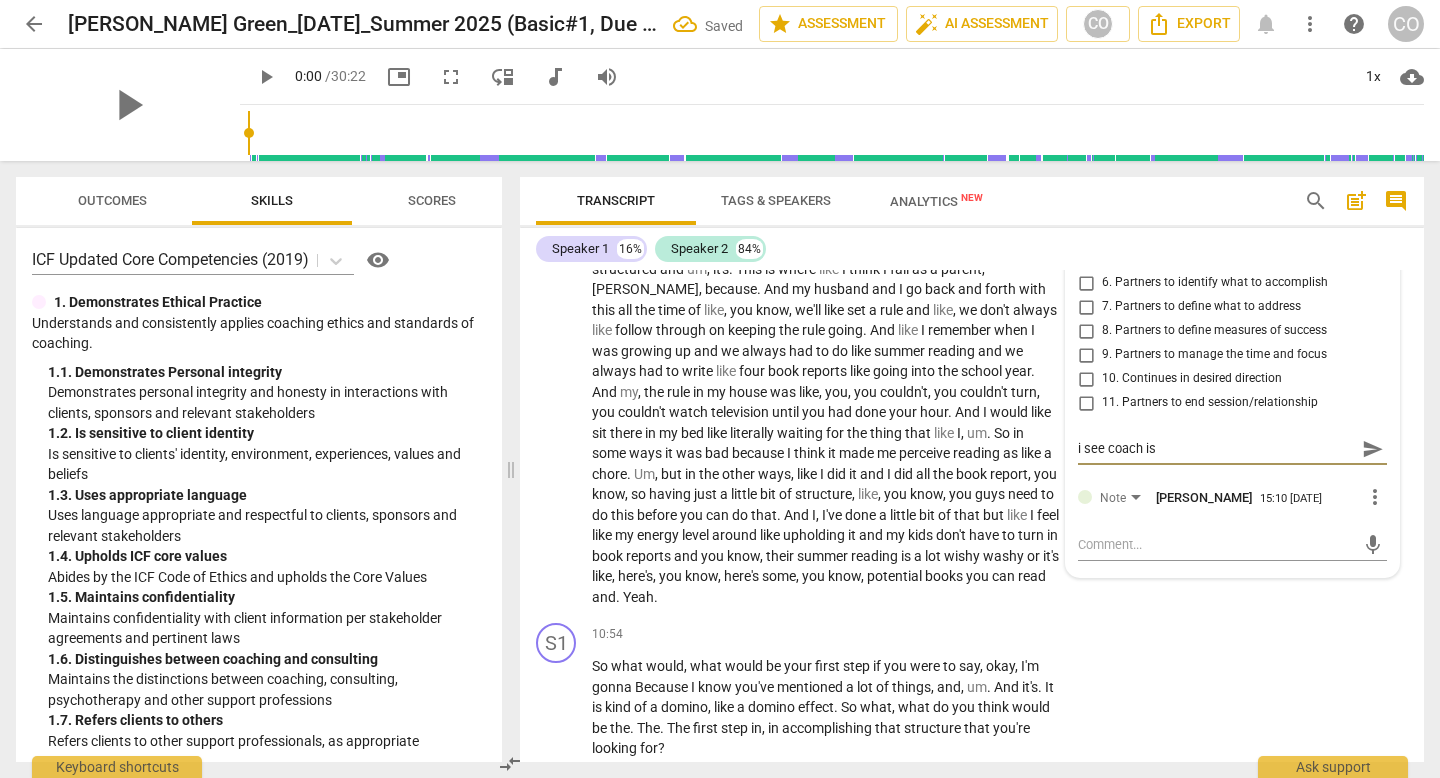 type on "i see coach is" 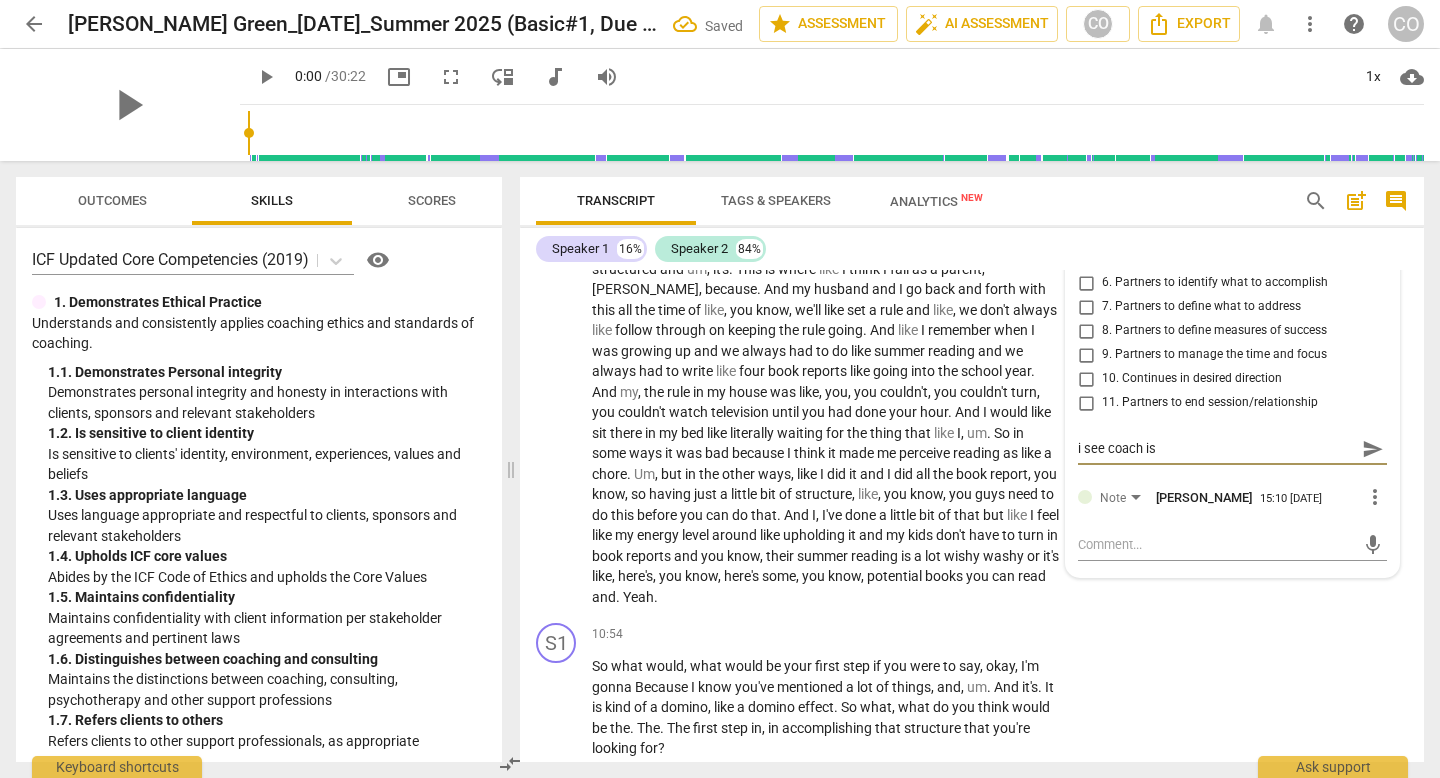 type on "i see coach is" 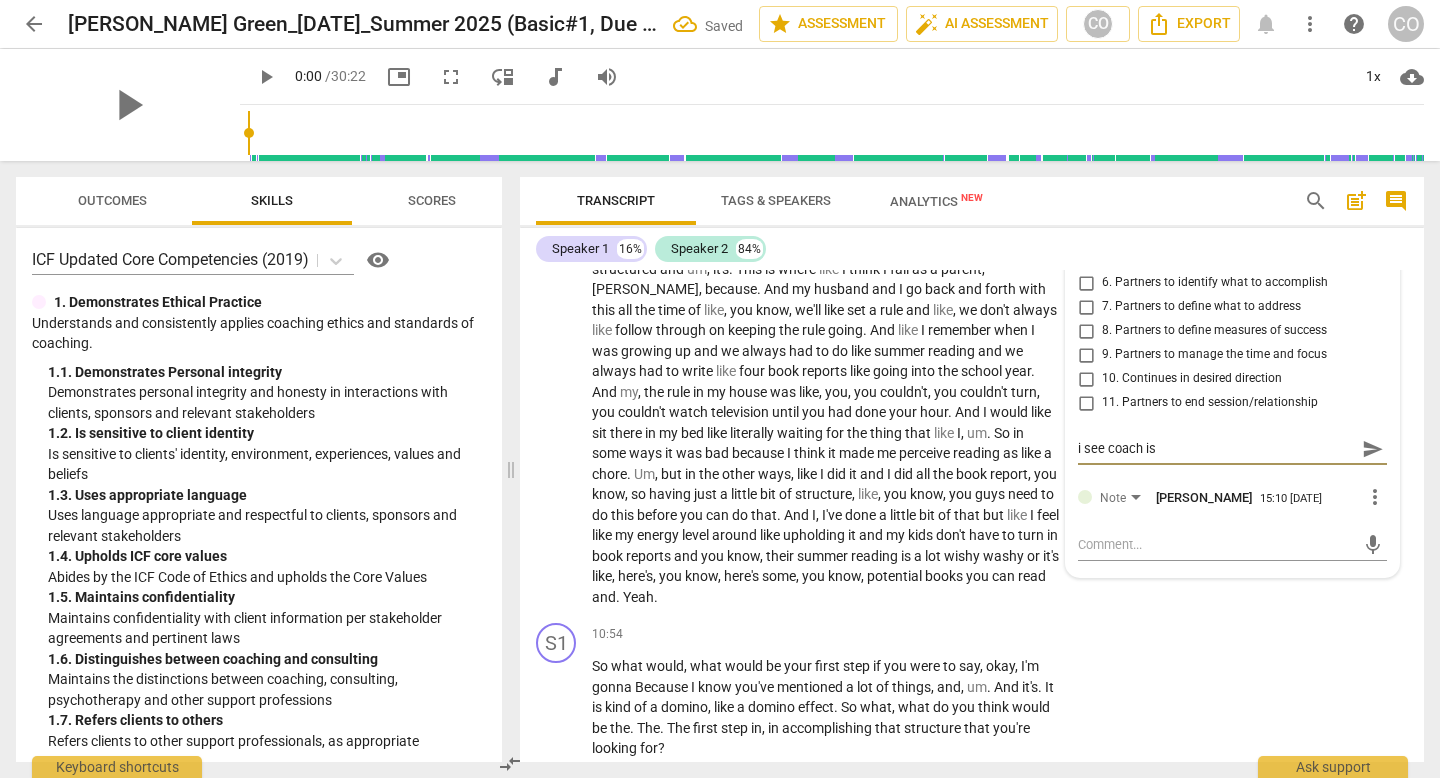 type on "i see coach is t" 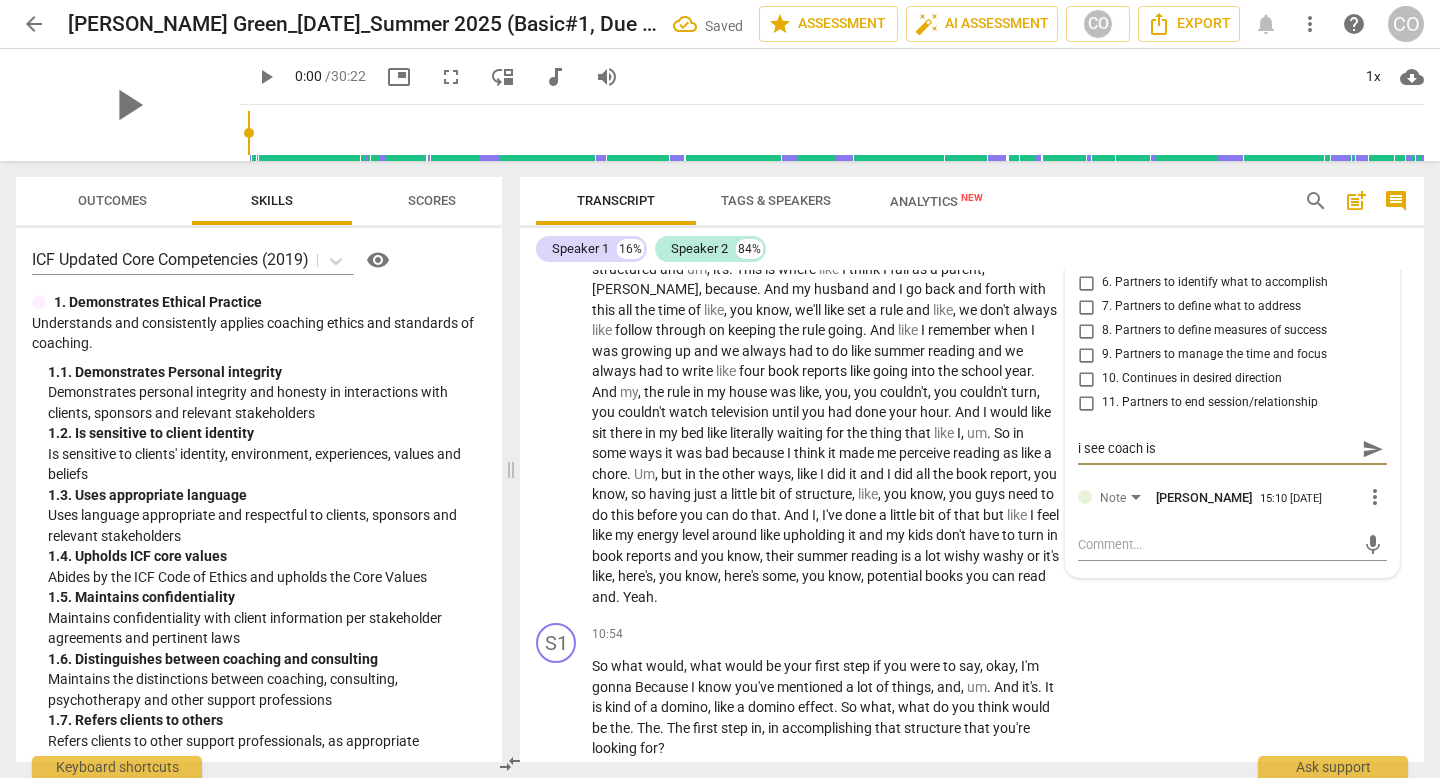 type on "i see coach is t" 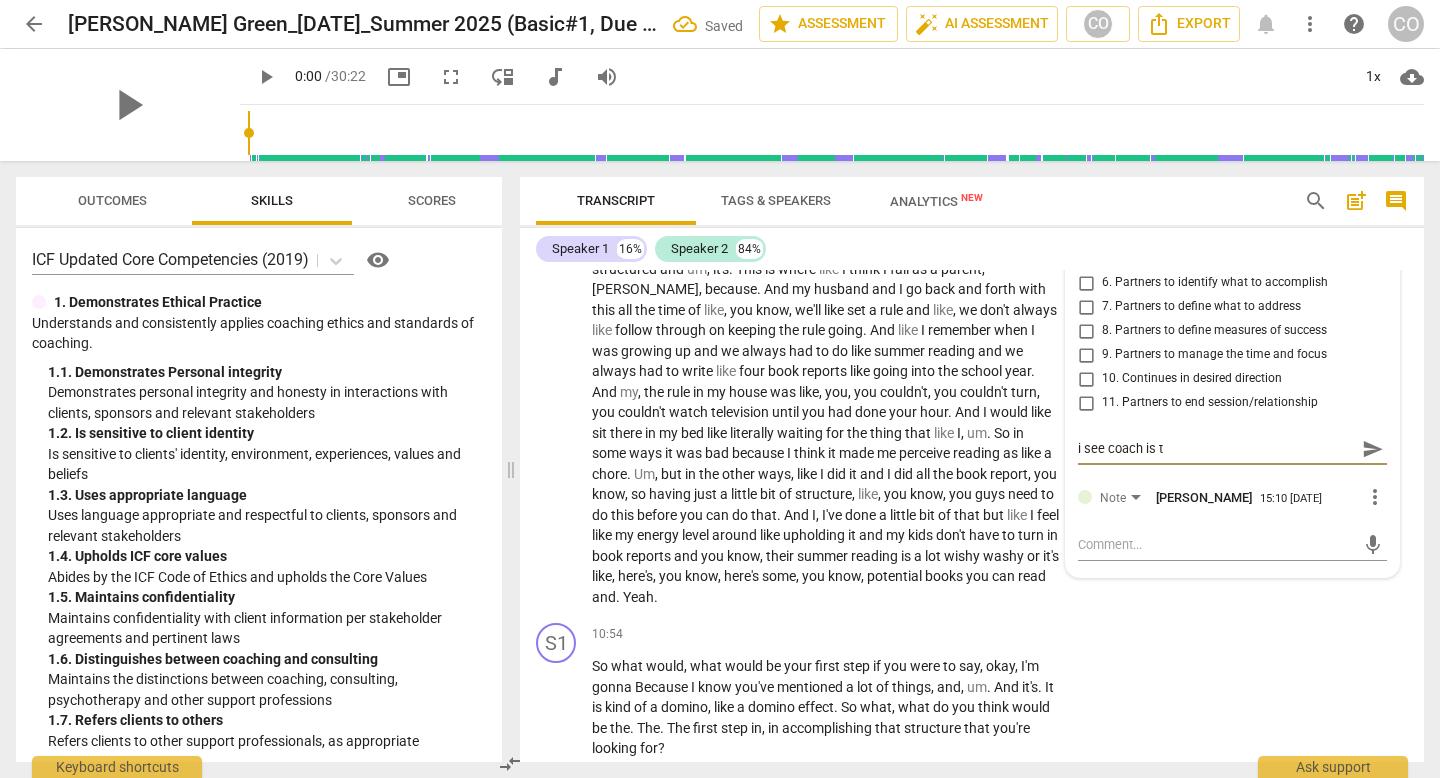 type on "i see coach is tr" 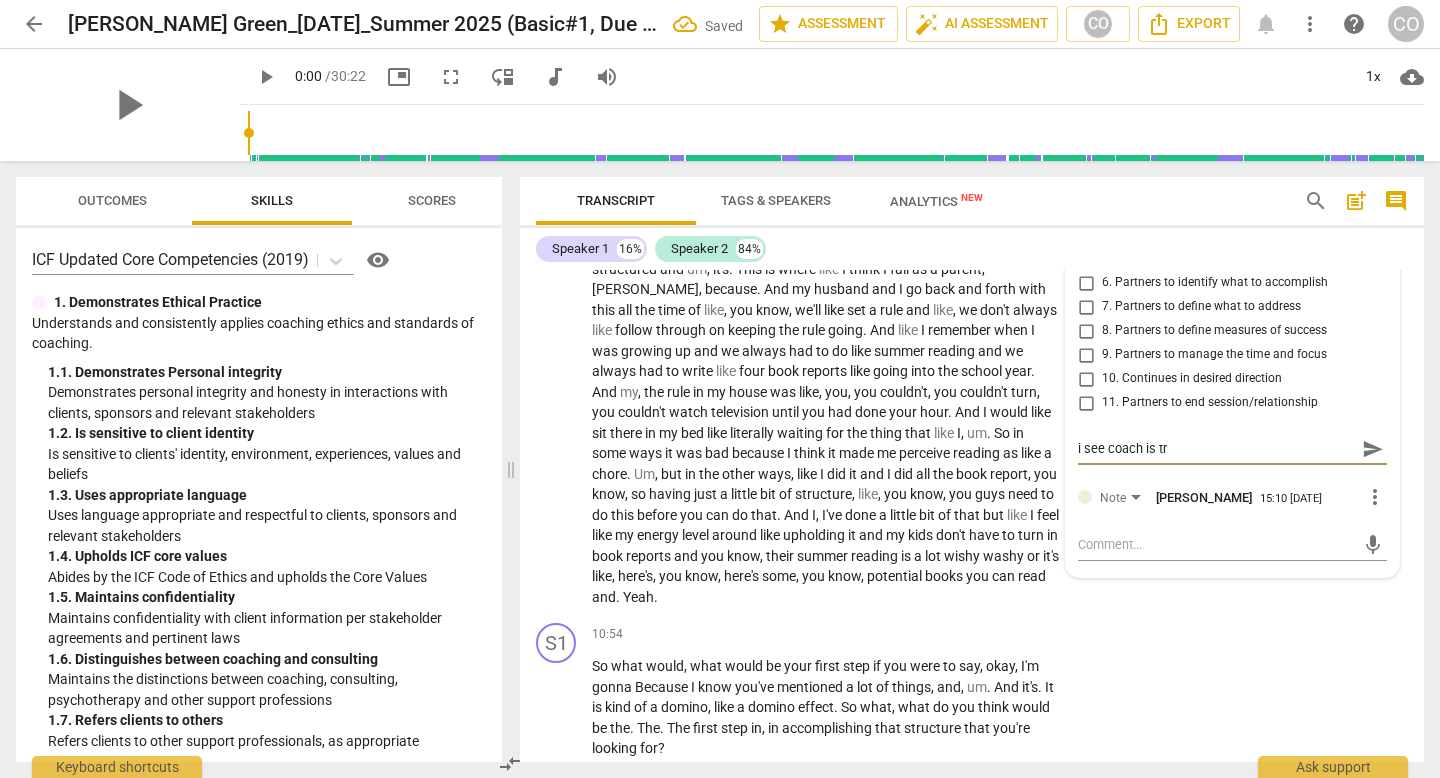 type on "i see coach is try" 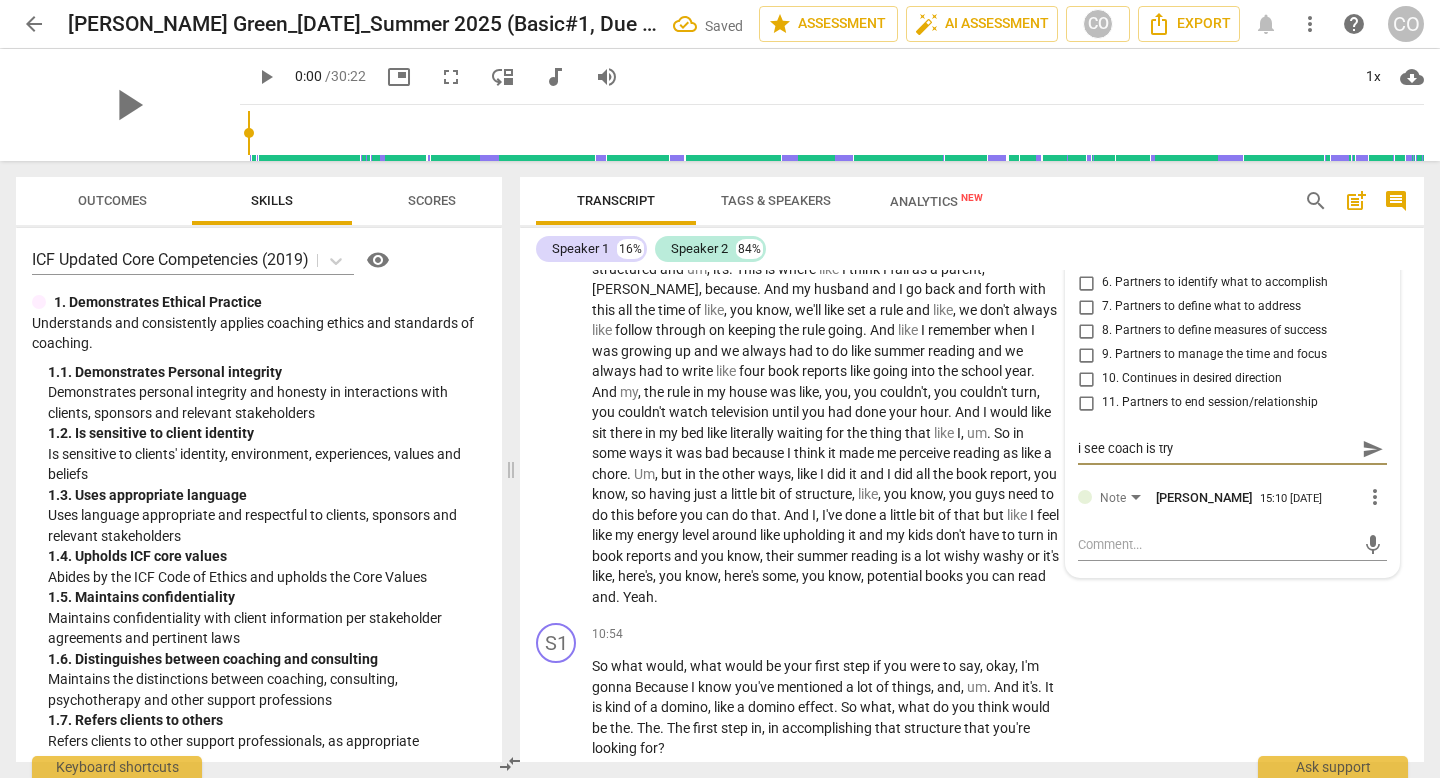 type on "i see coach is tryi" 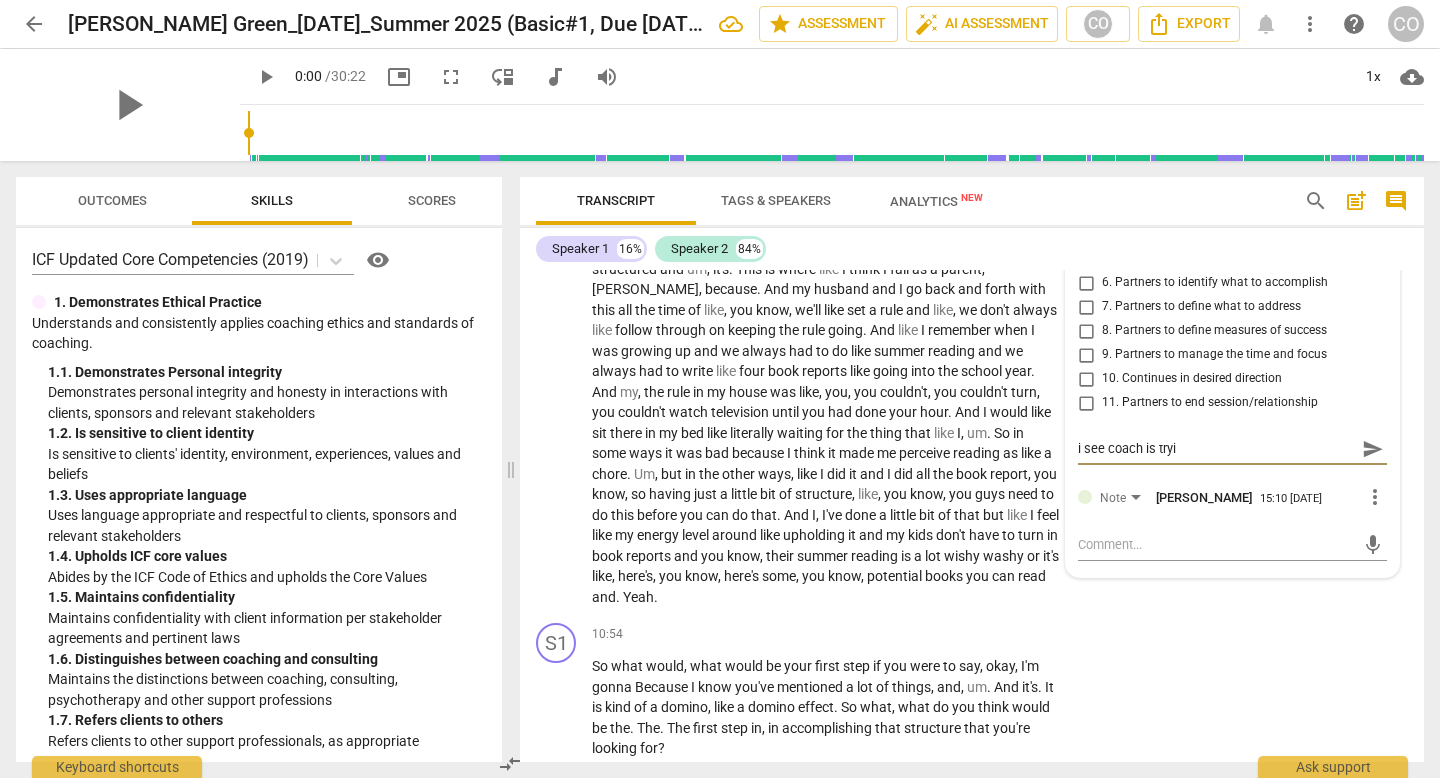 type on "i see coach is tryin" 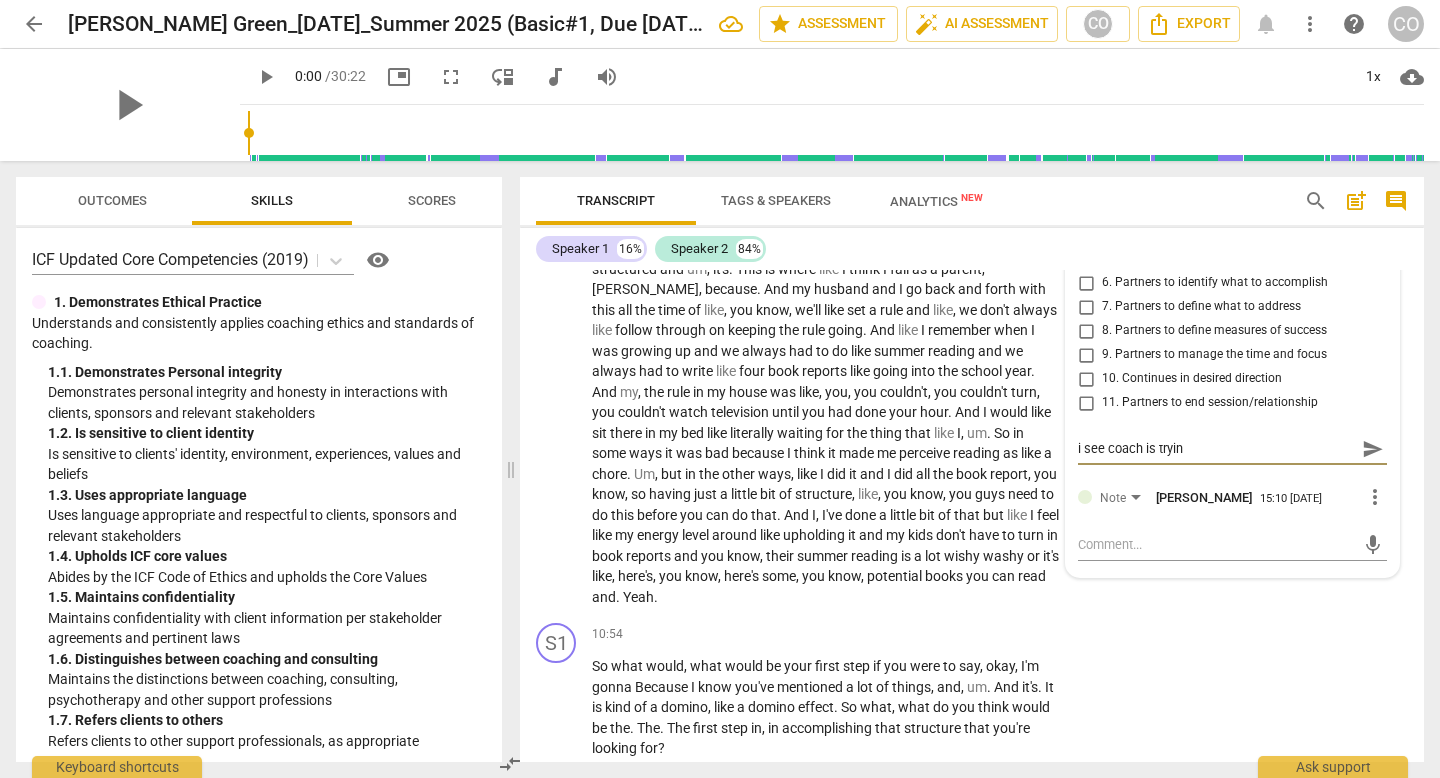 type on "i see coach is trying" 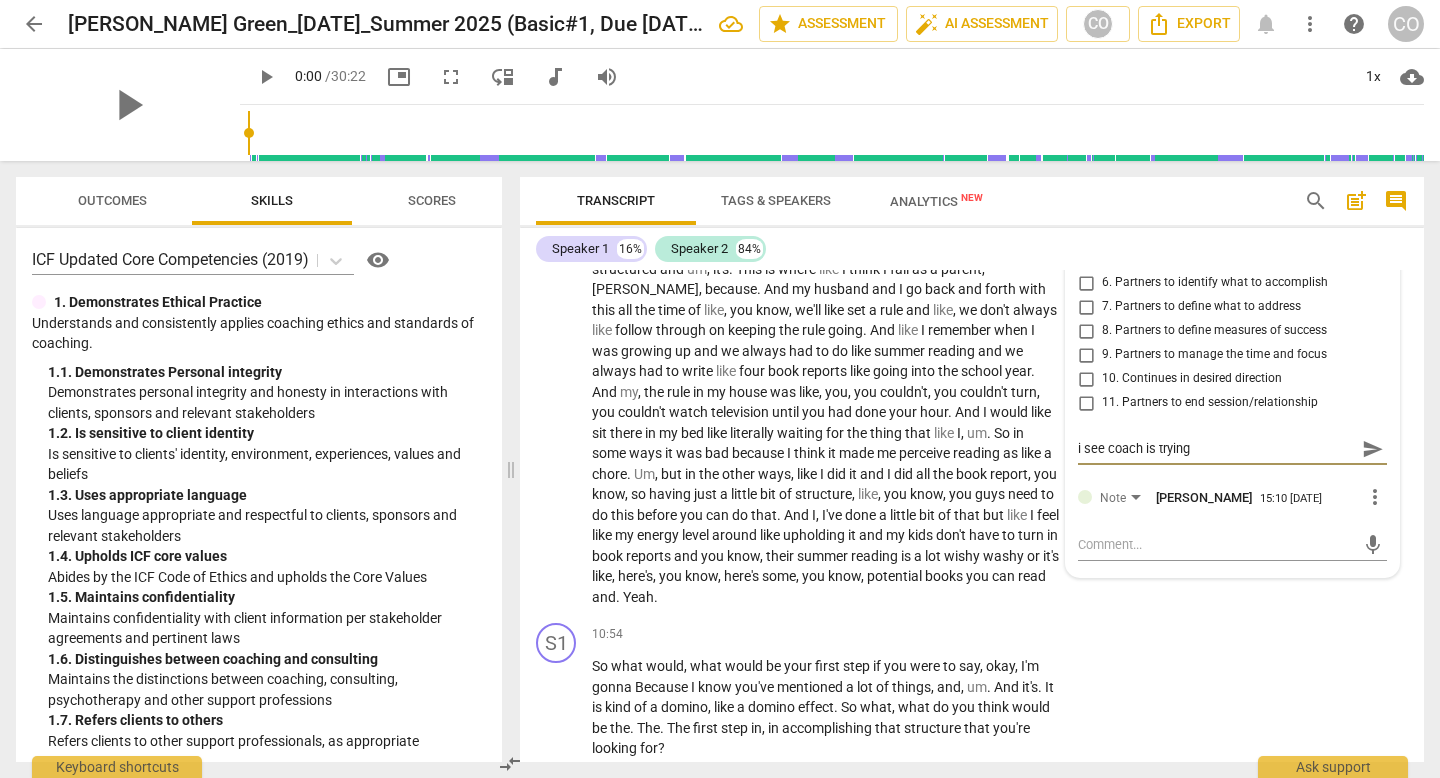 type on "i see coach is trying" 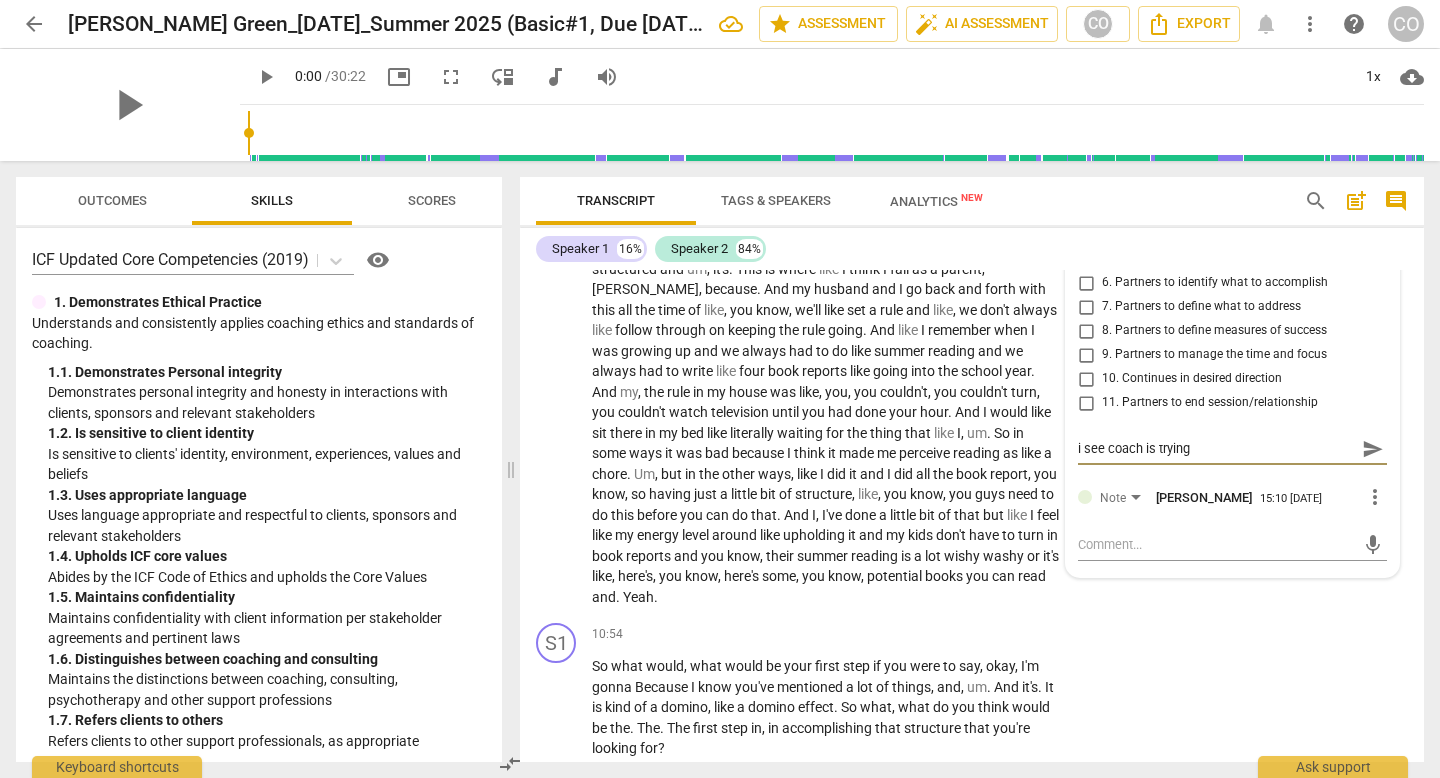 type on "i see coach is trying" 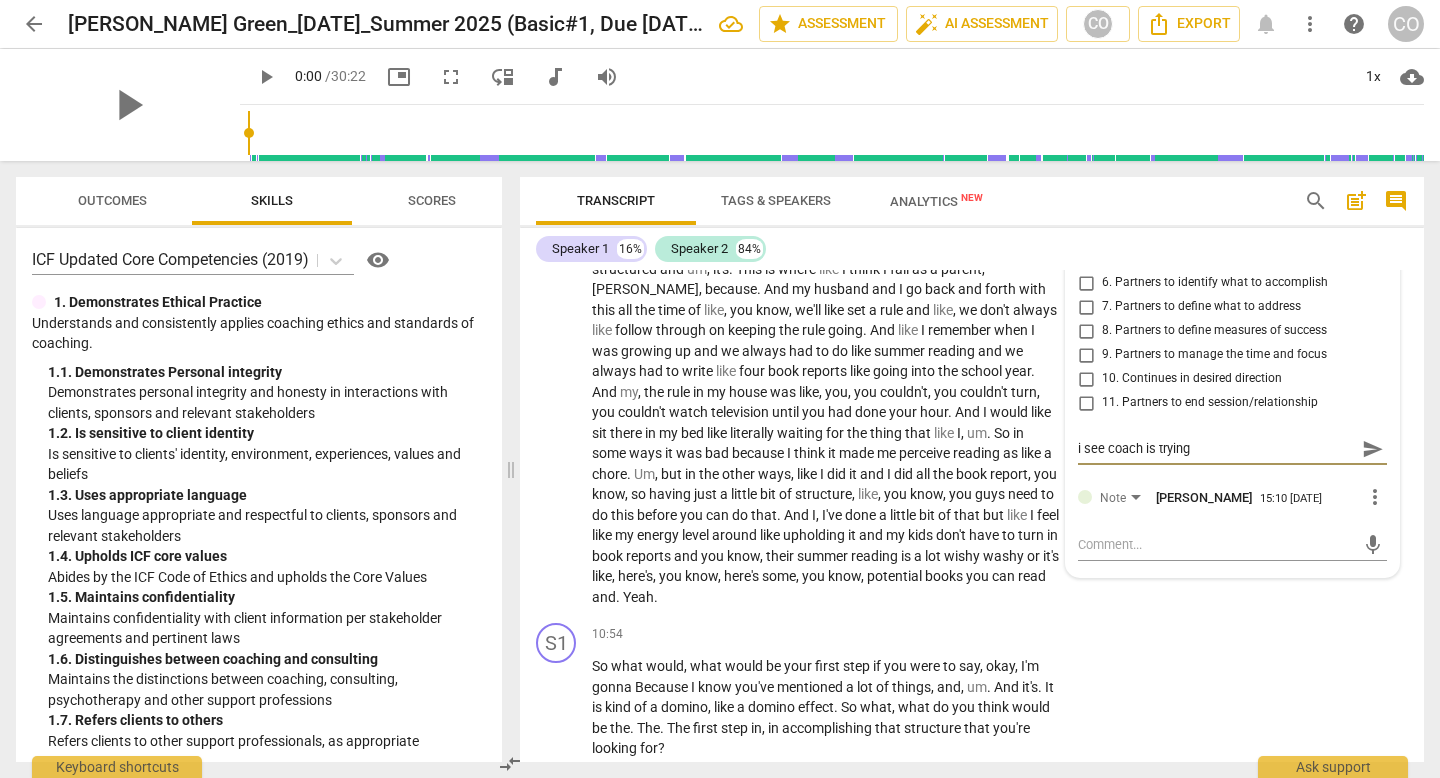 type on "i see coach is trying t" 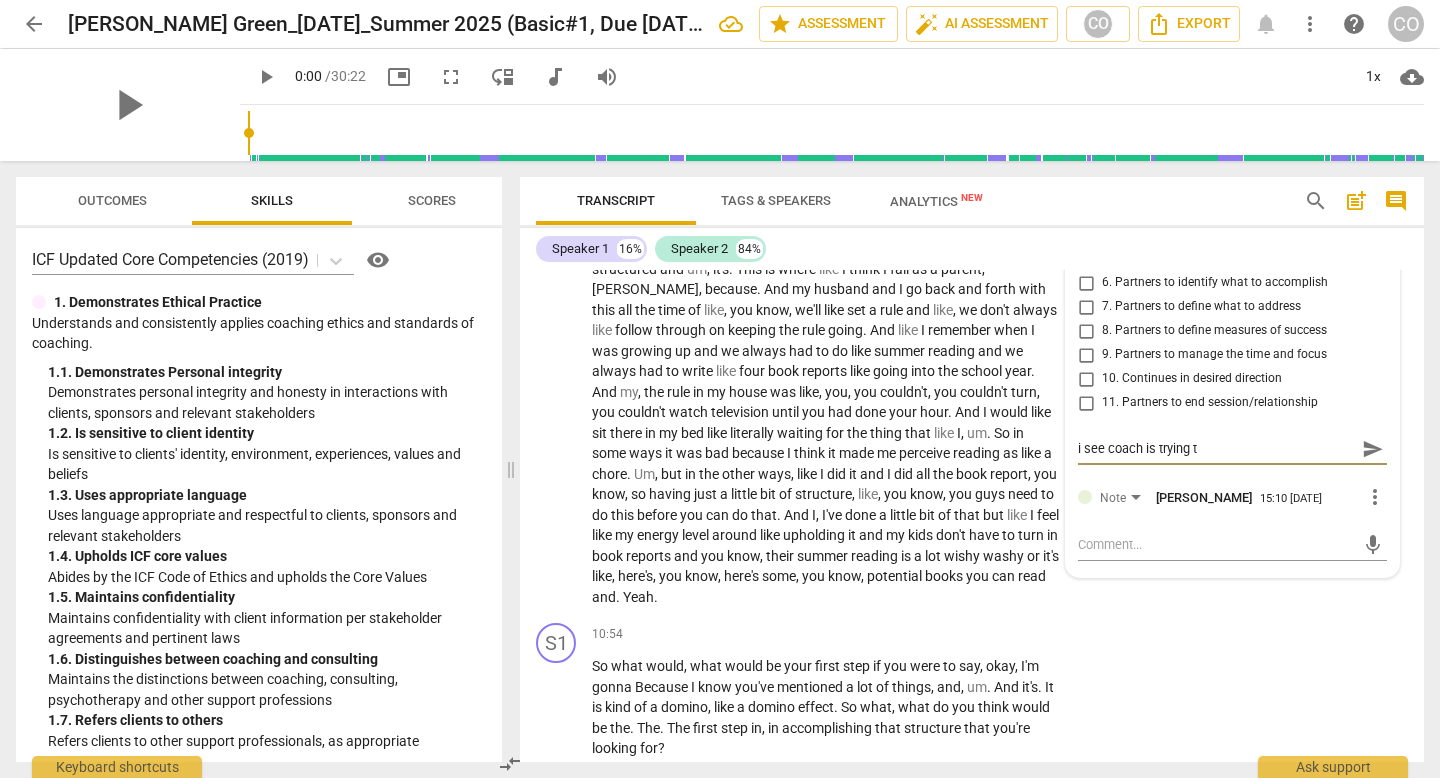 type on "i see coach is trying to" 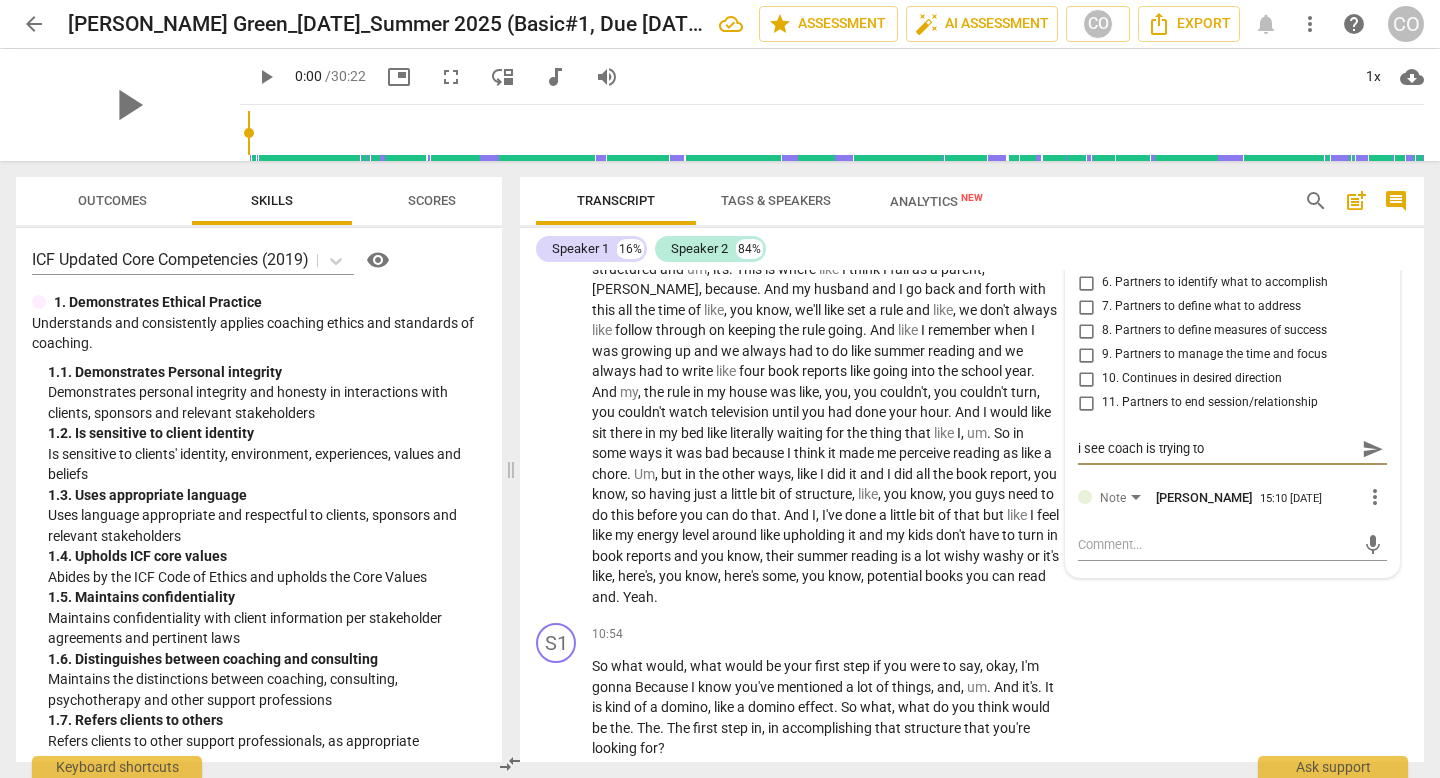 type on "i see coach is trying to" 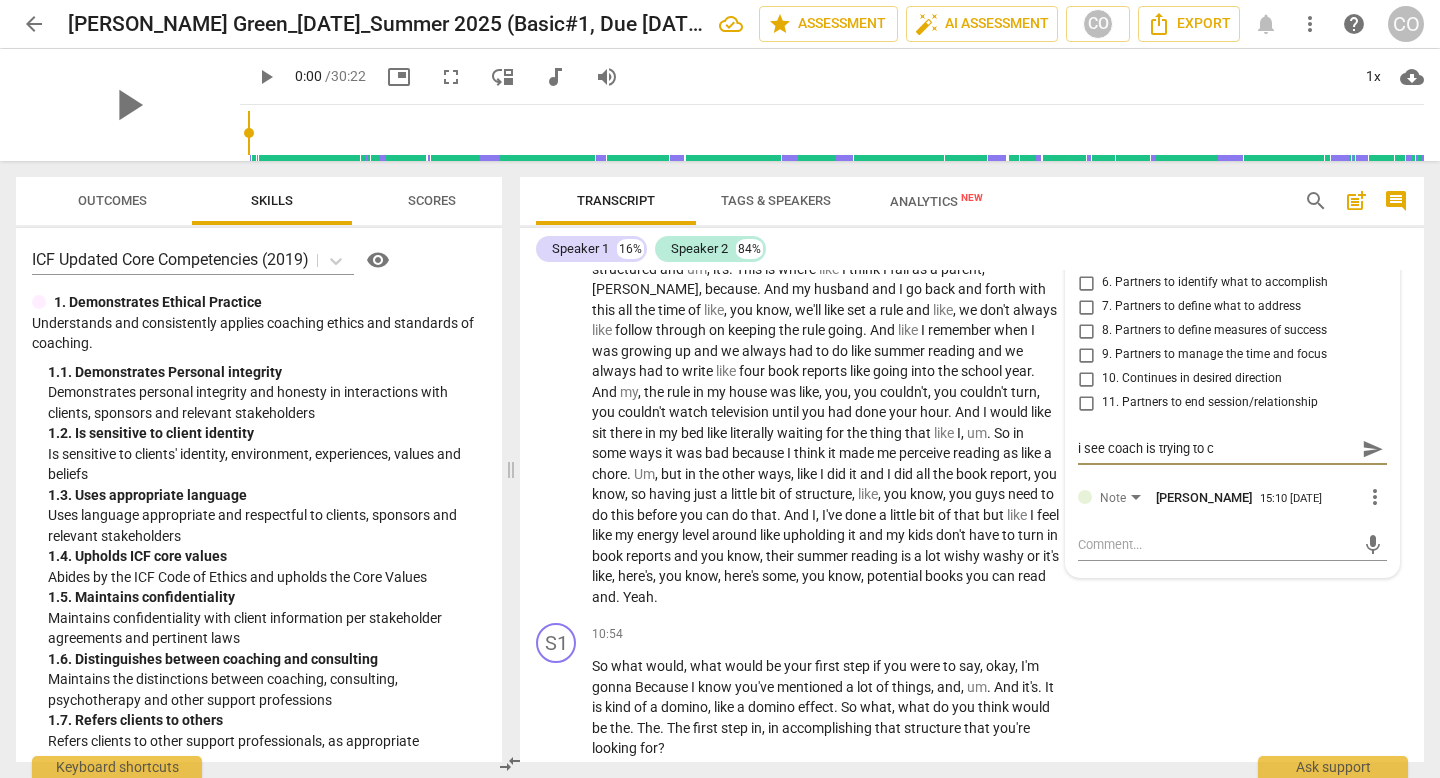 type on "i see coach is trying to cl" 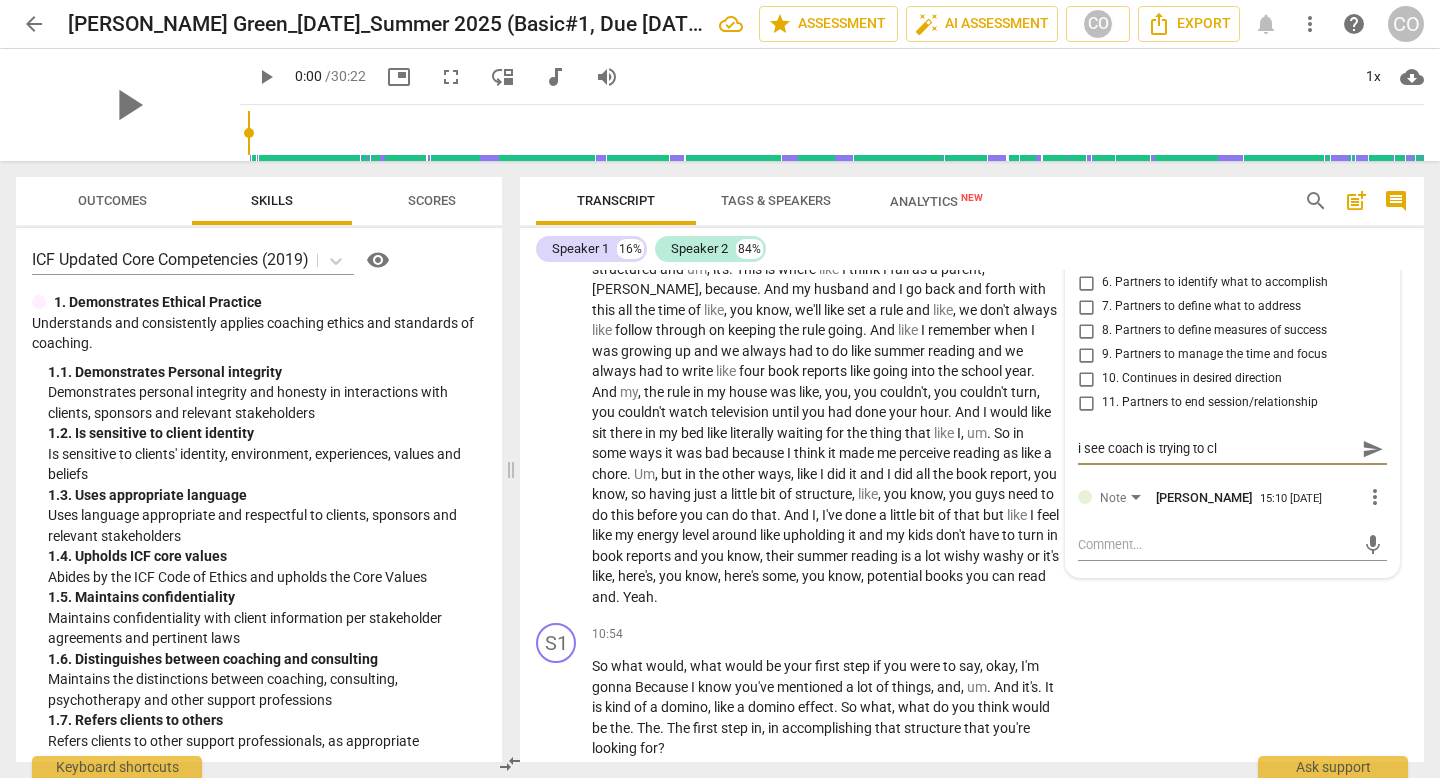 type on "i see coach is trying to cla" 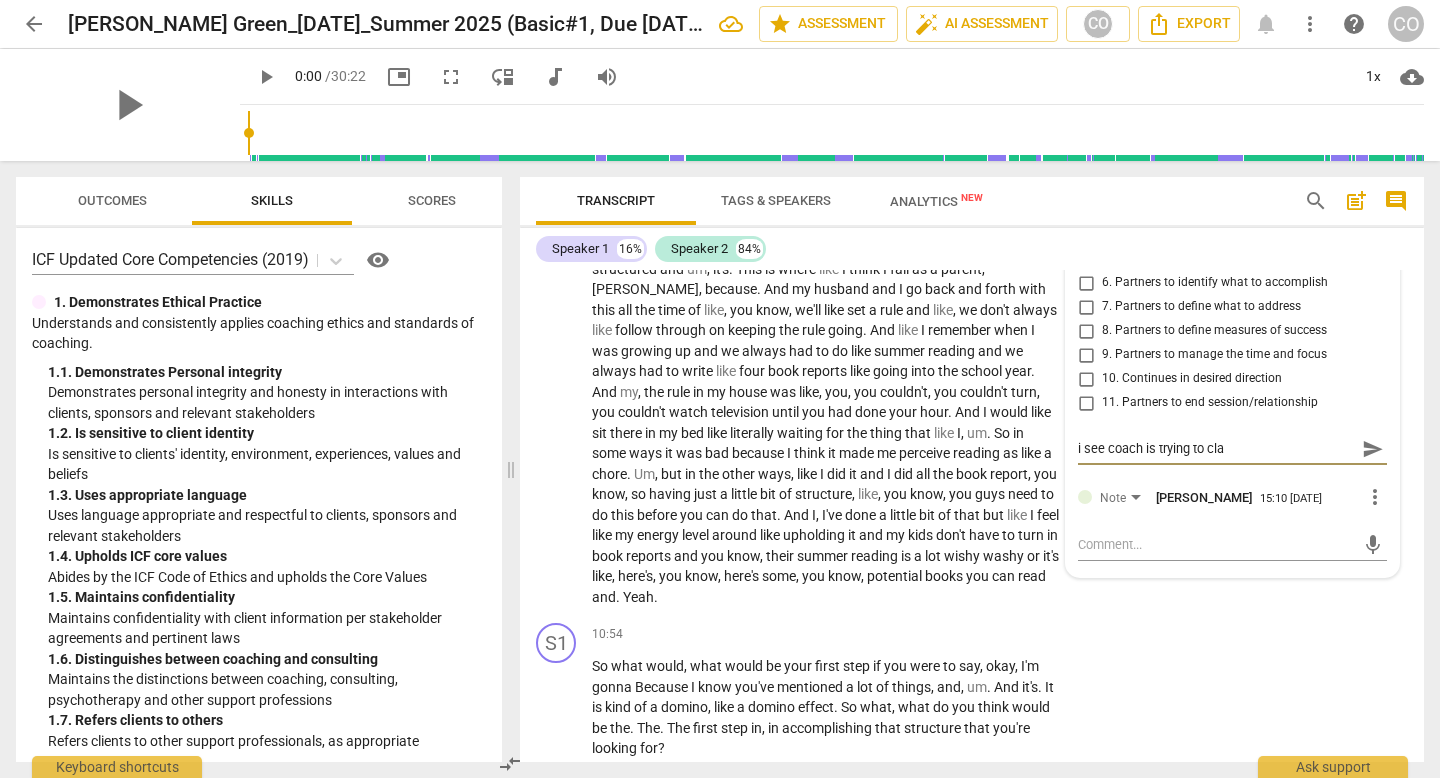 type on "i see coach is trying to clai" 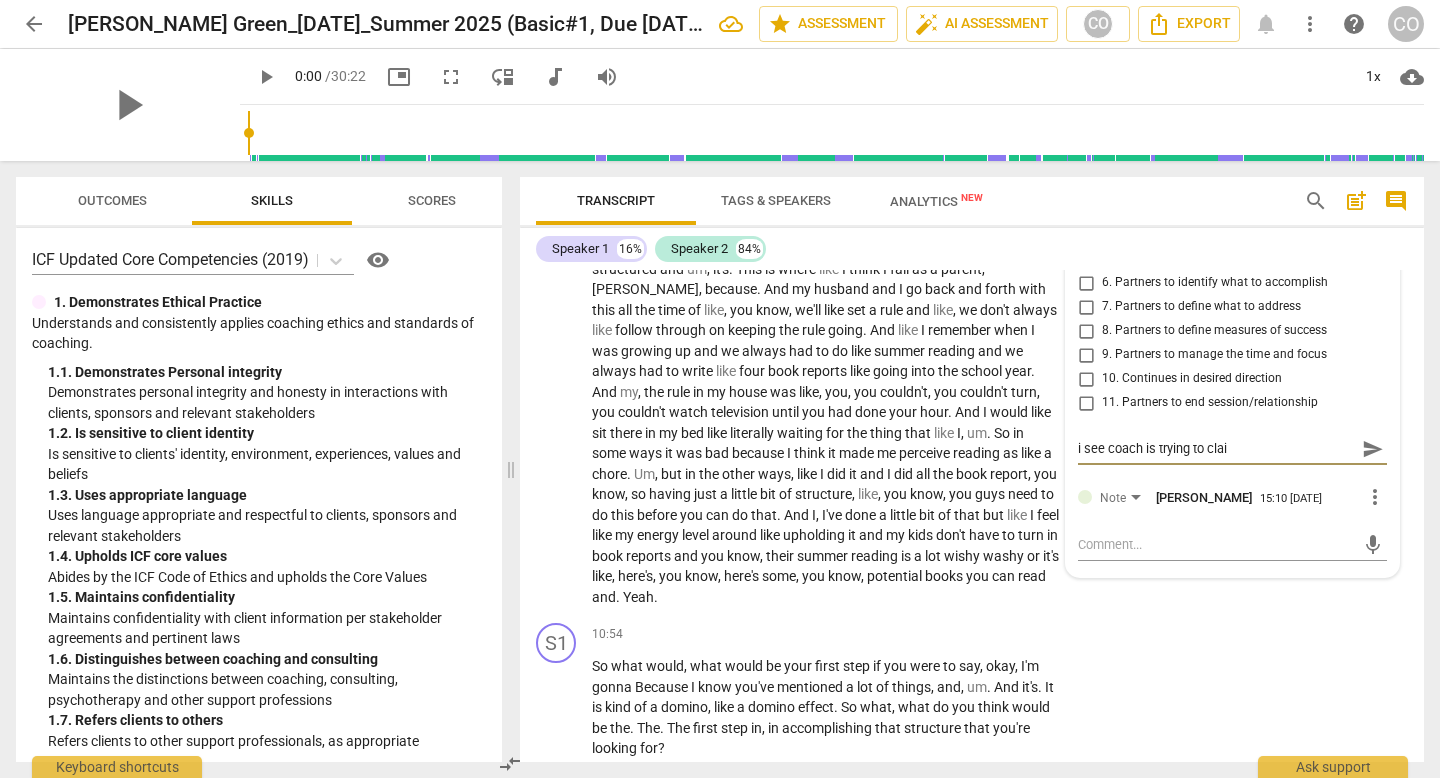type on "i see coach is trying to clair" 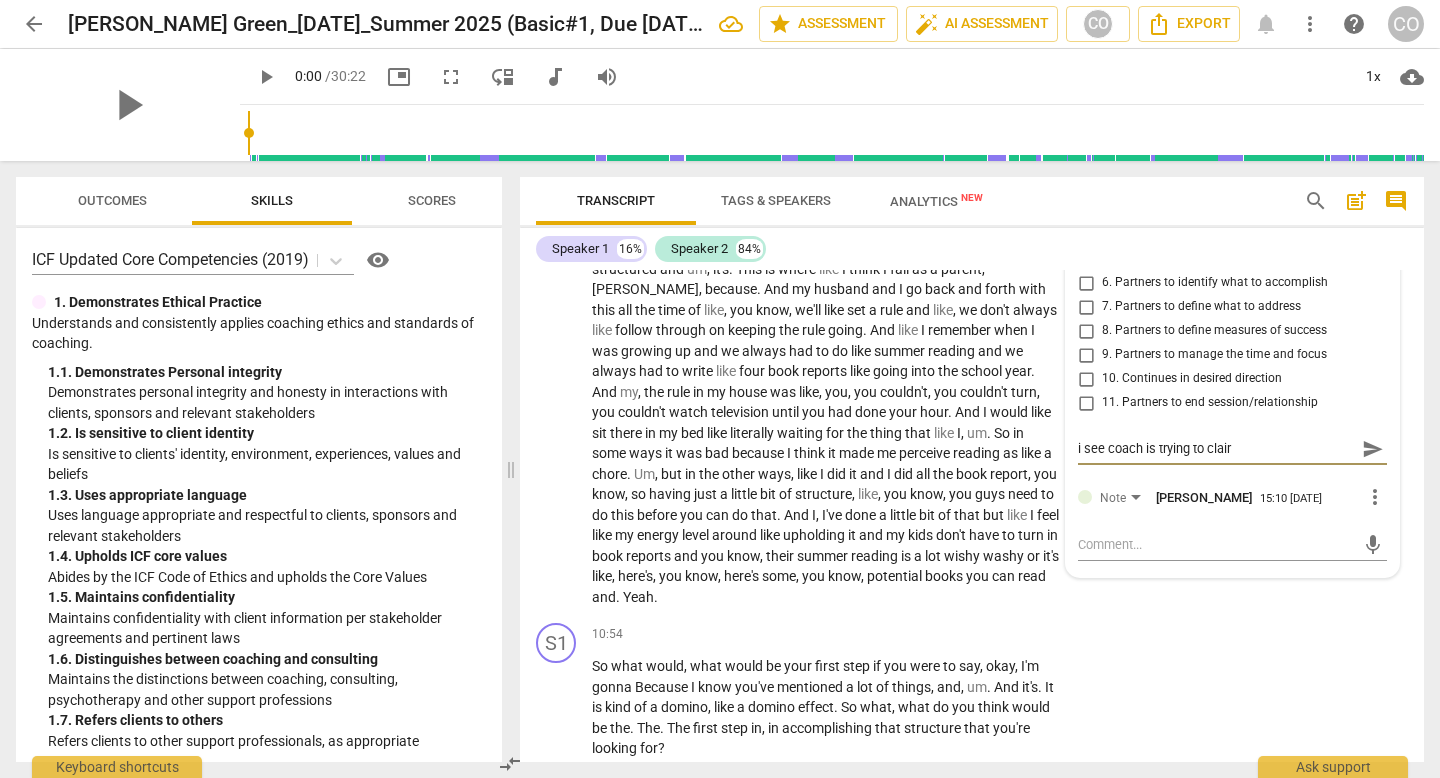 type on "i see coach is trying to clair=" 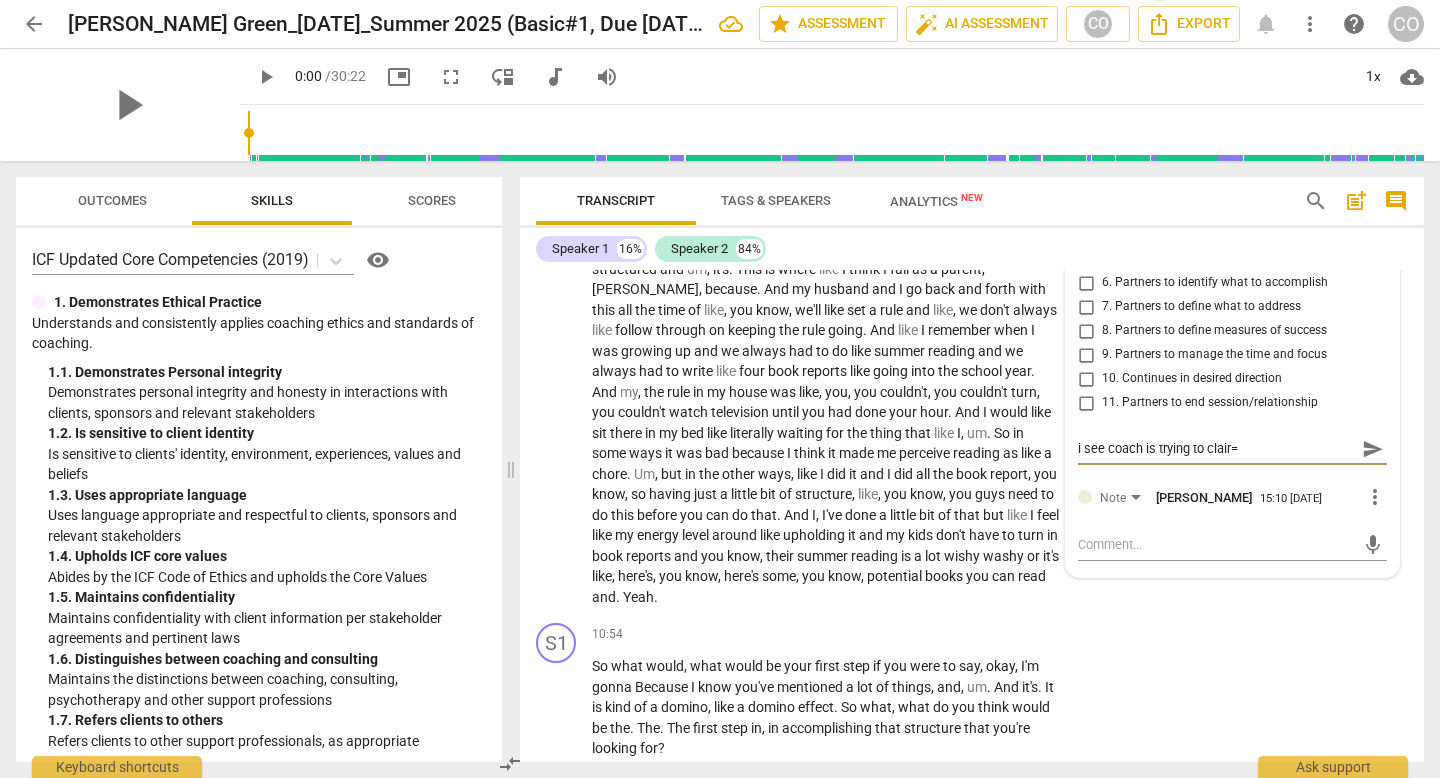 type on "i see coach is trying to clair" 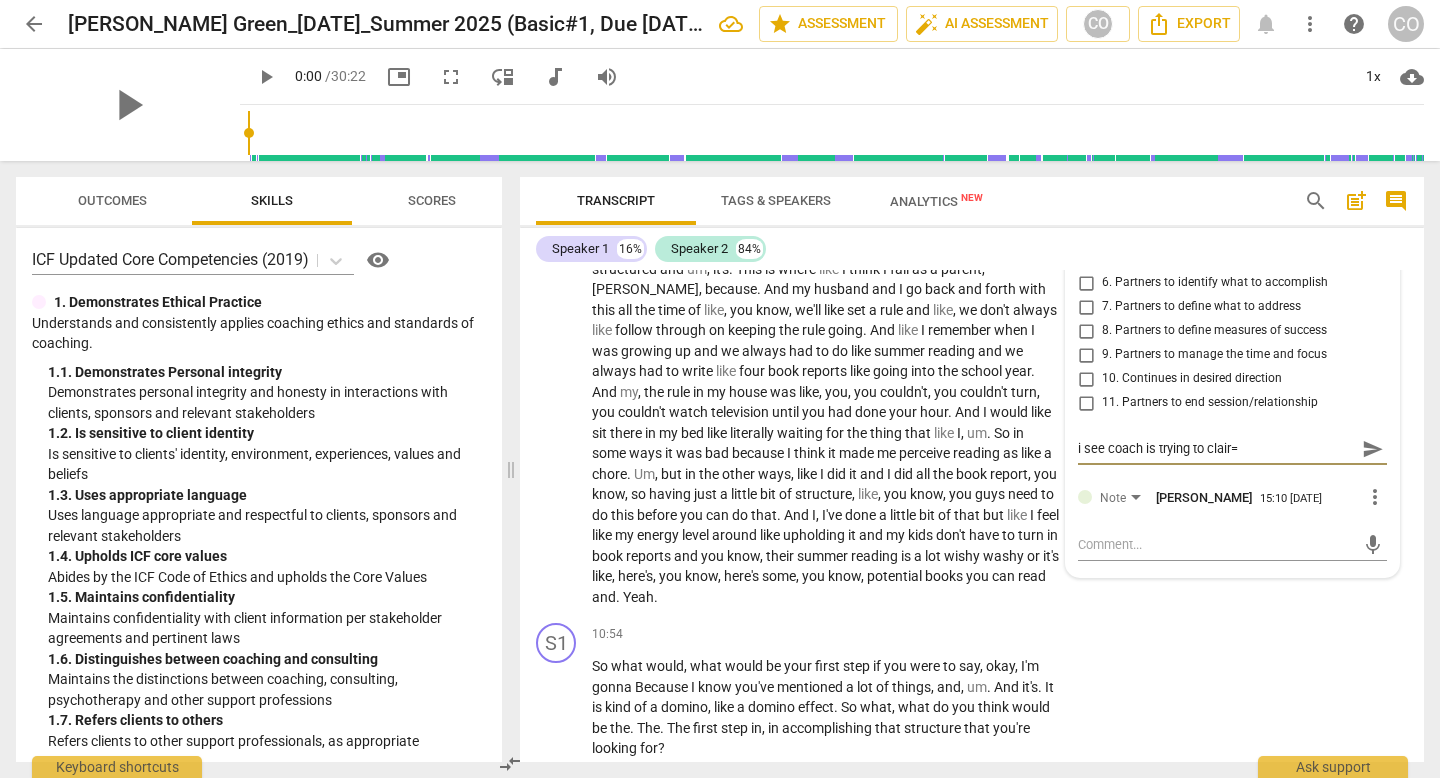 type on "i see coach is trying to clair" 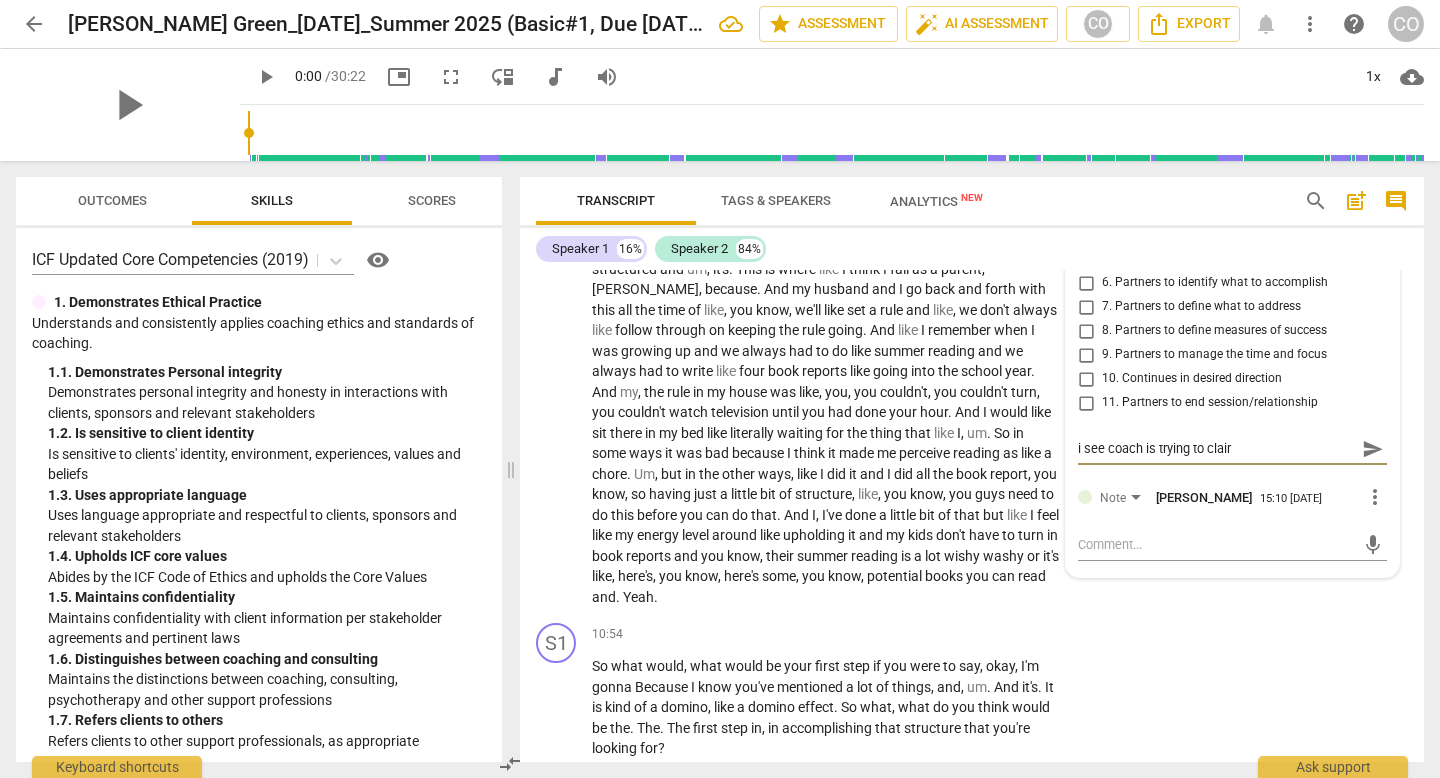 type on "i see coach is trying to clairr" 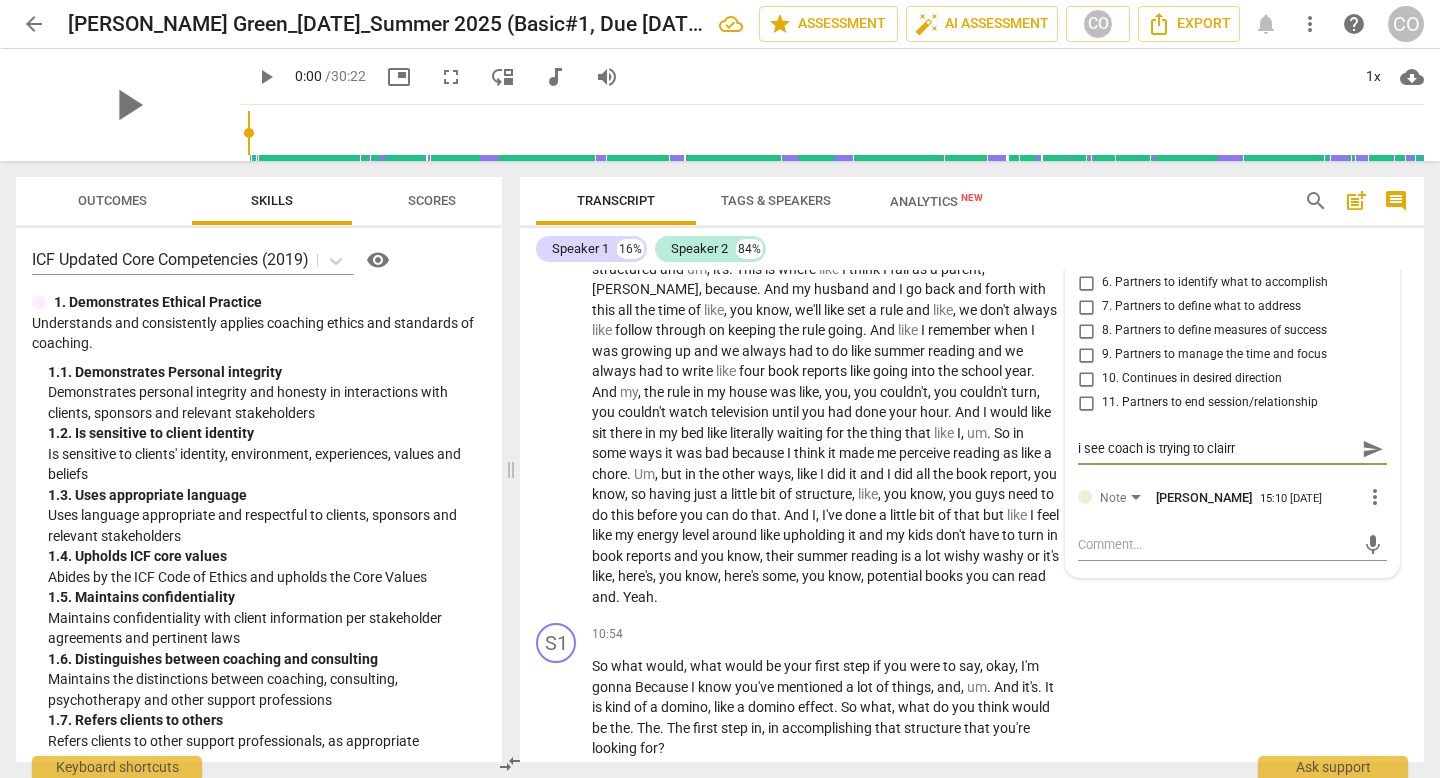 type on "i see coach is trying to clair" 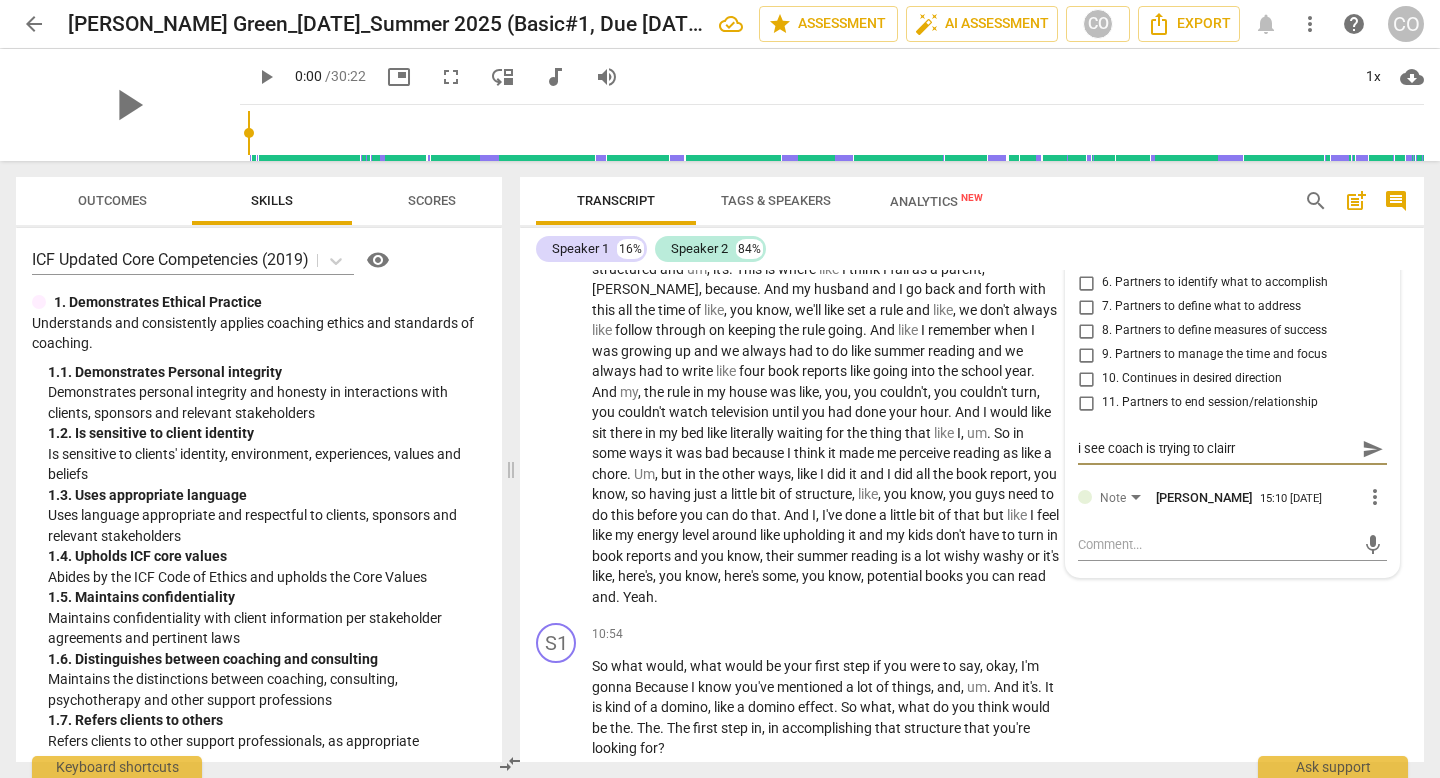 type on "i see coach is trying to clair" 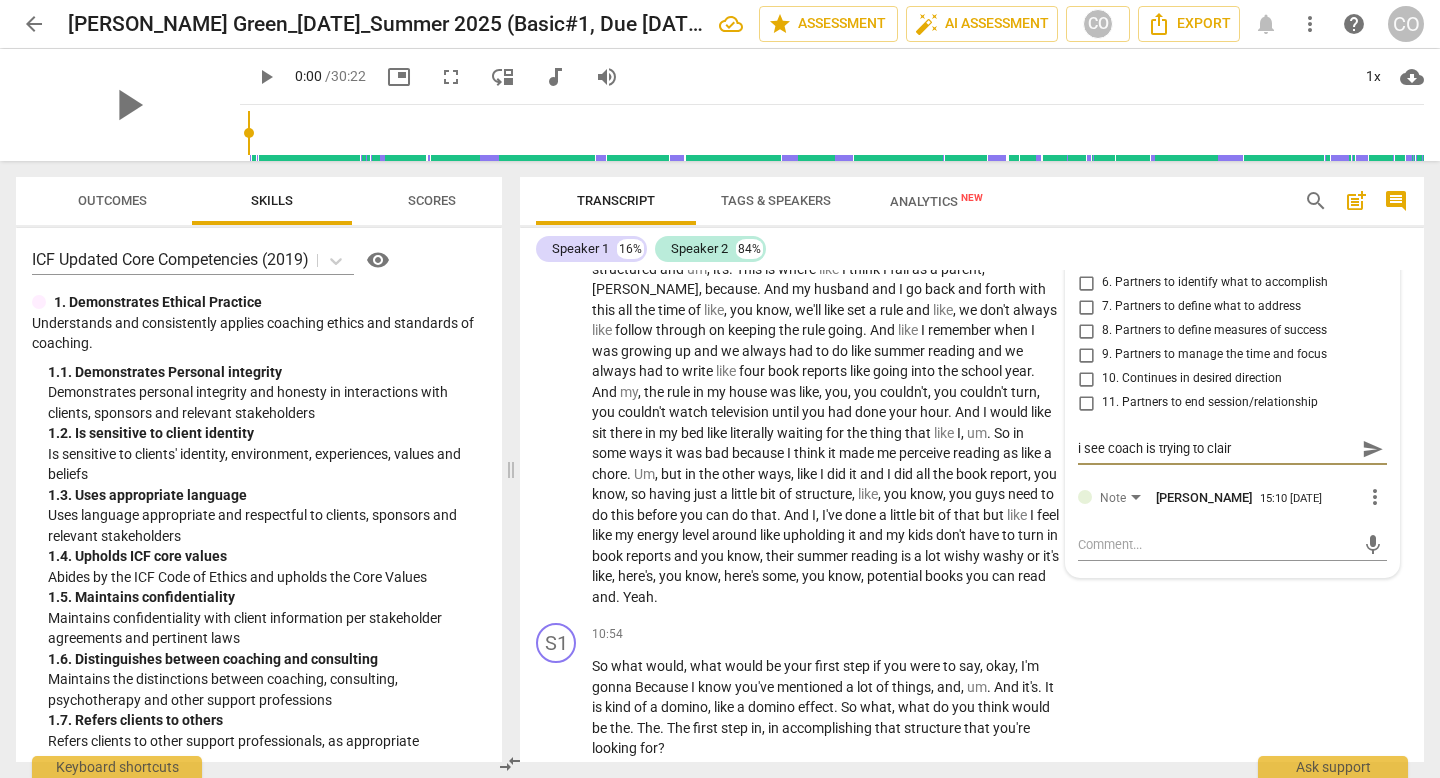 type on "i see coach is trying to clai" 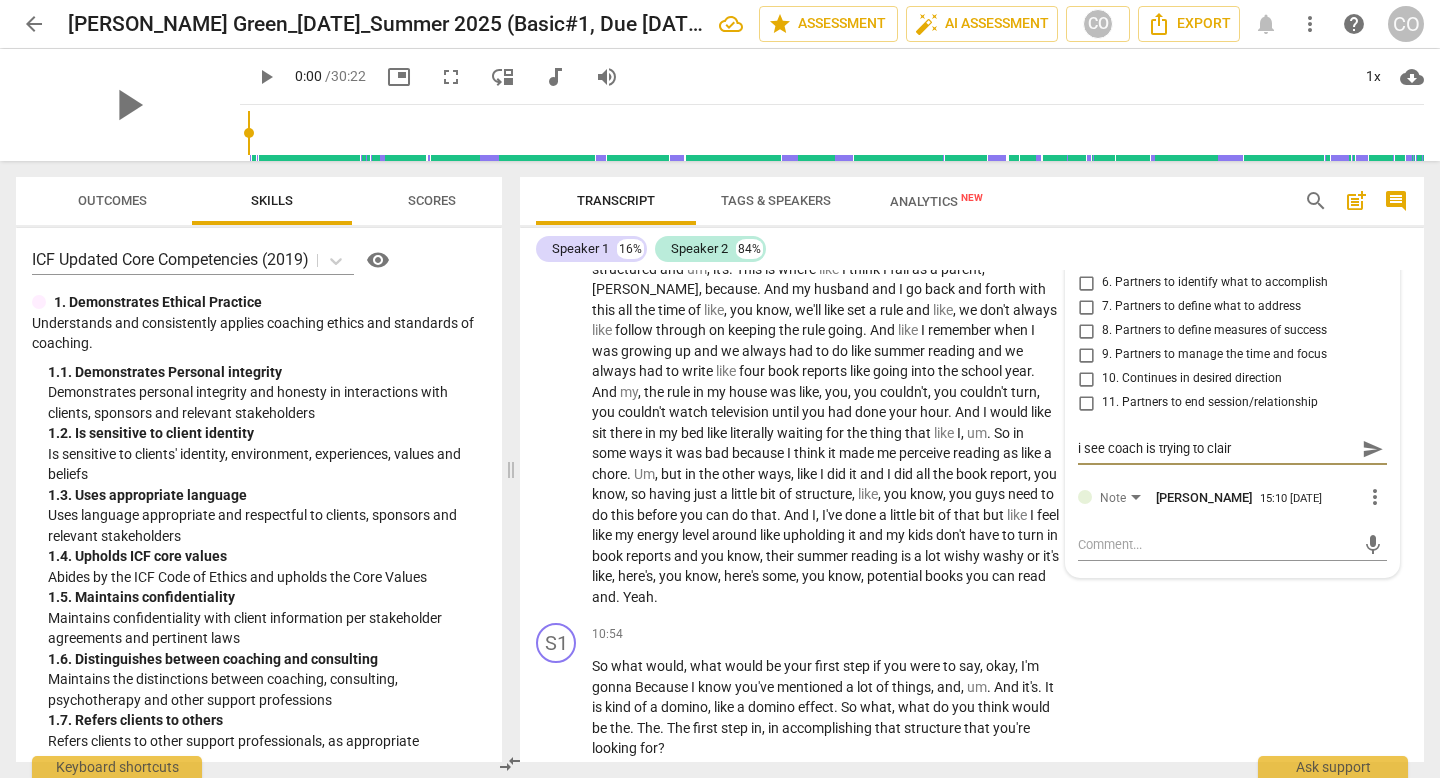 type on "i see coach is trying to clai" 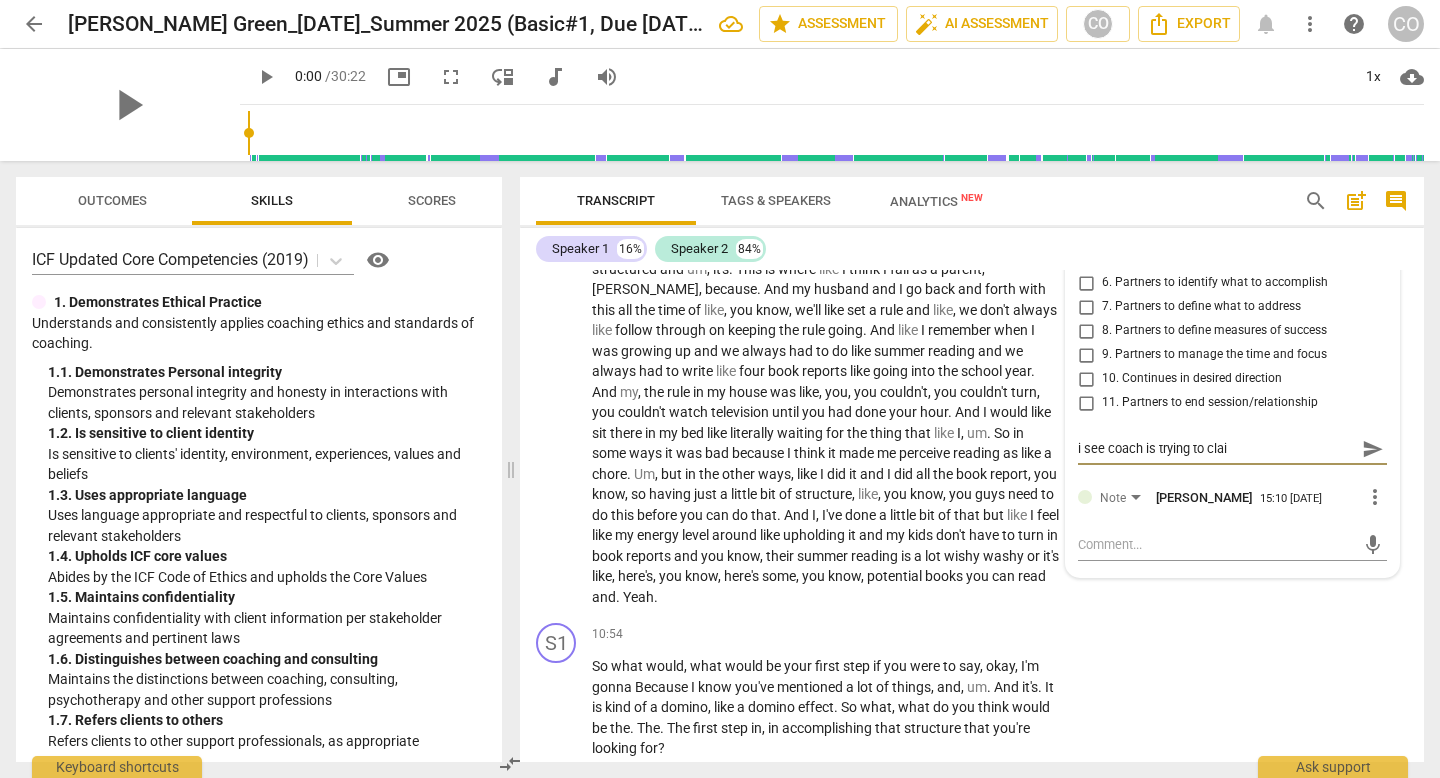 type on "i see coach is trying to cla" 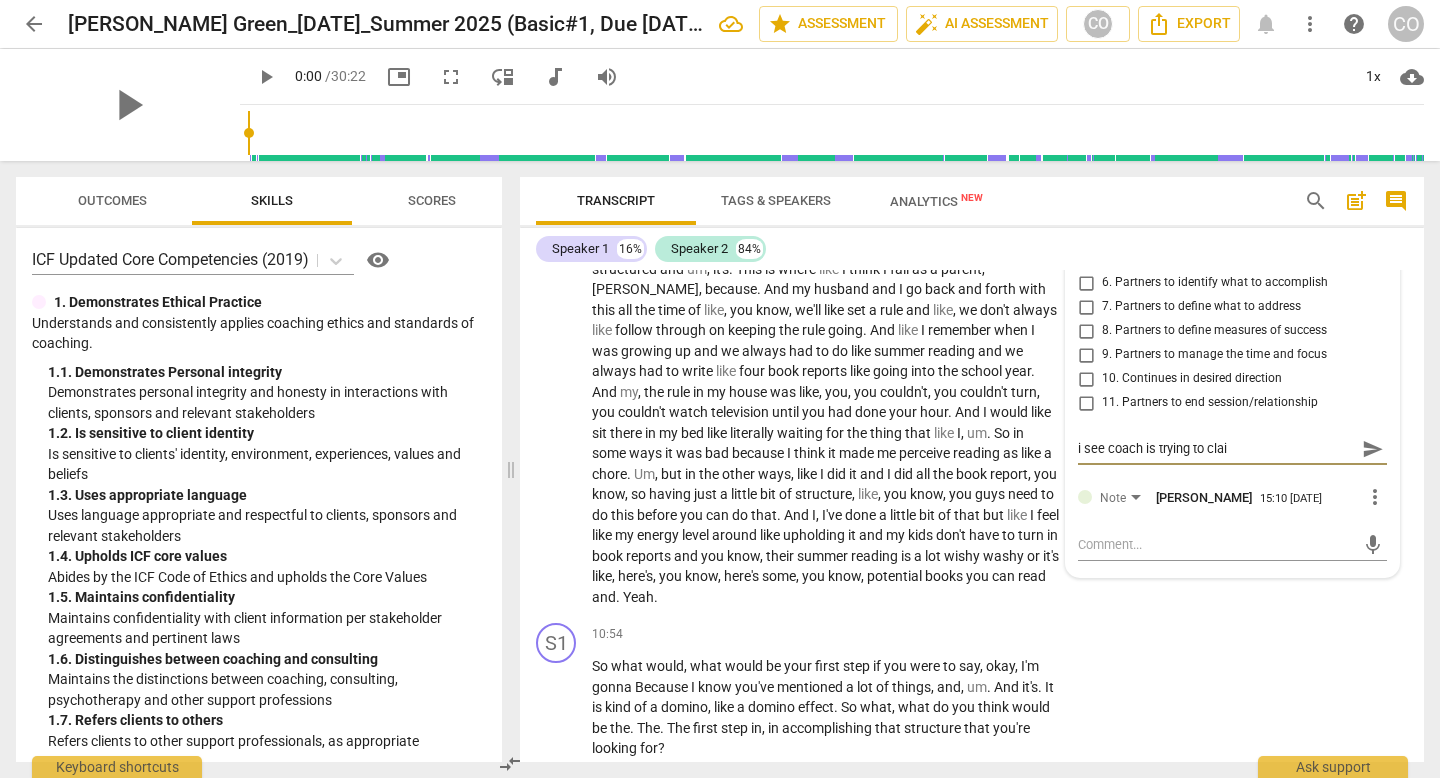 type on "i see coach is trying to cla" 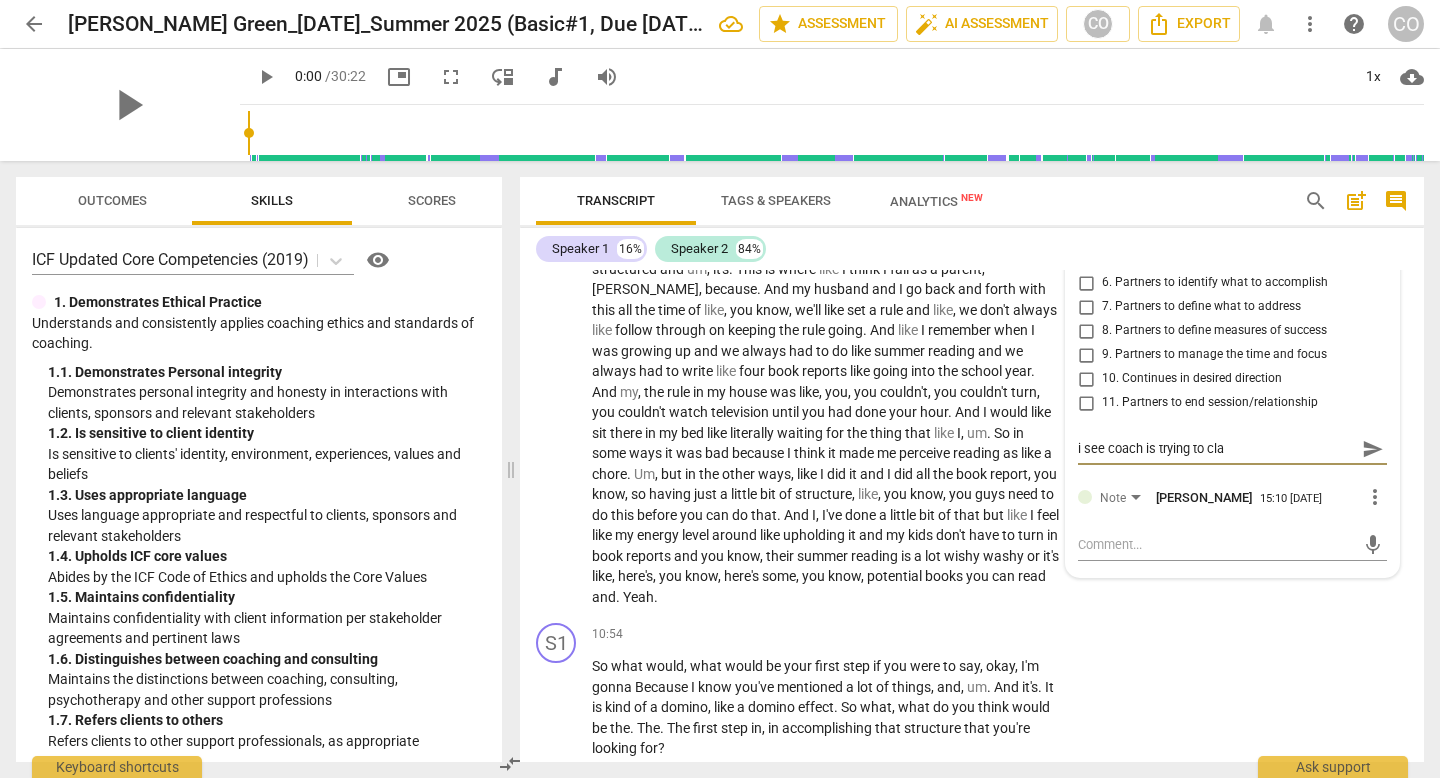 type on "i see coach is trying to clar" 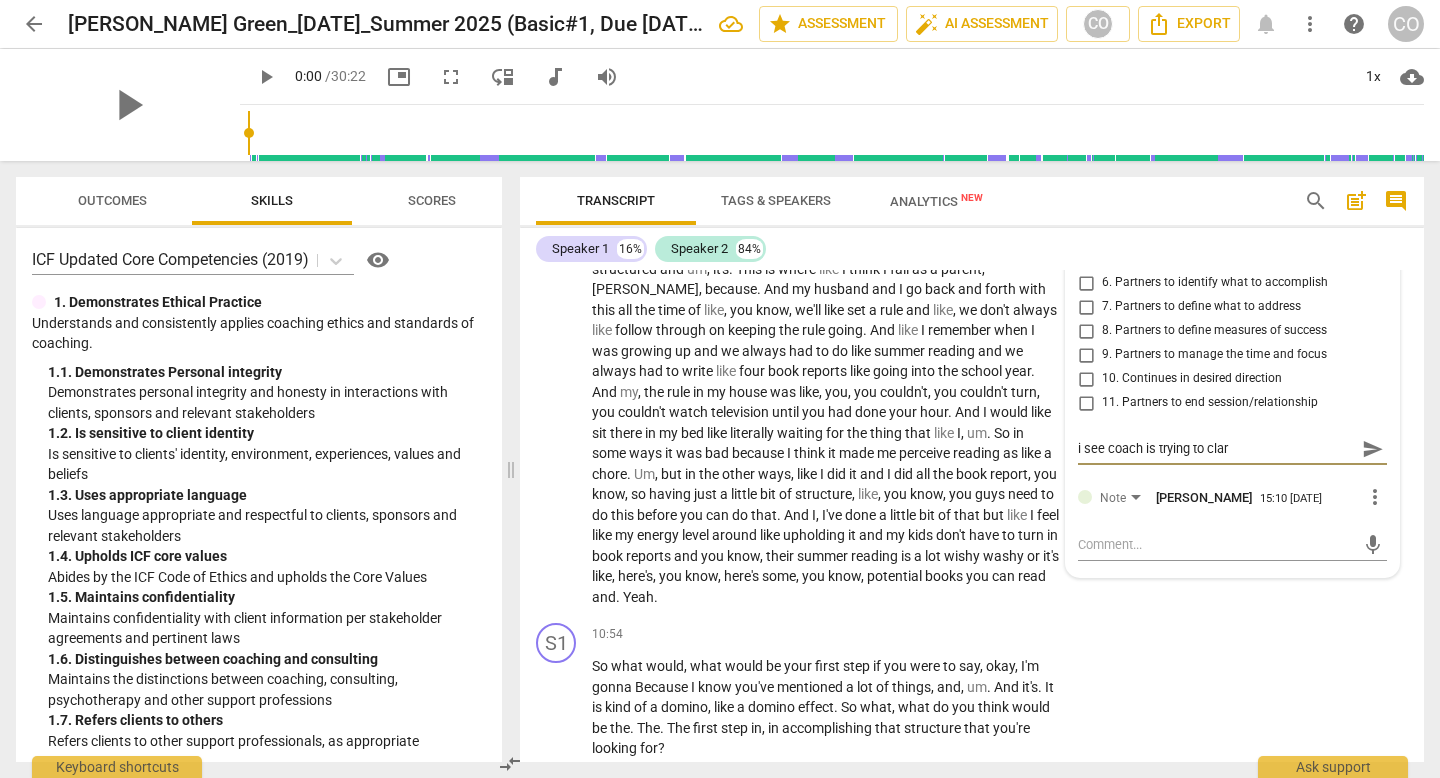 type on "i see coach is trying to clari" 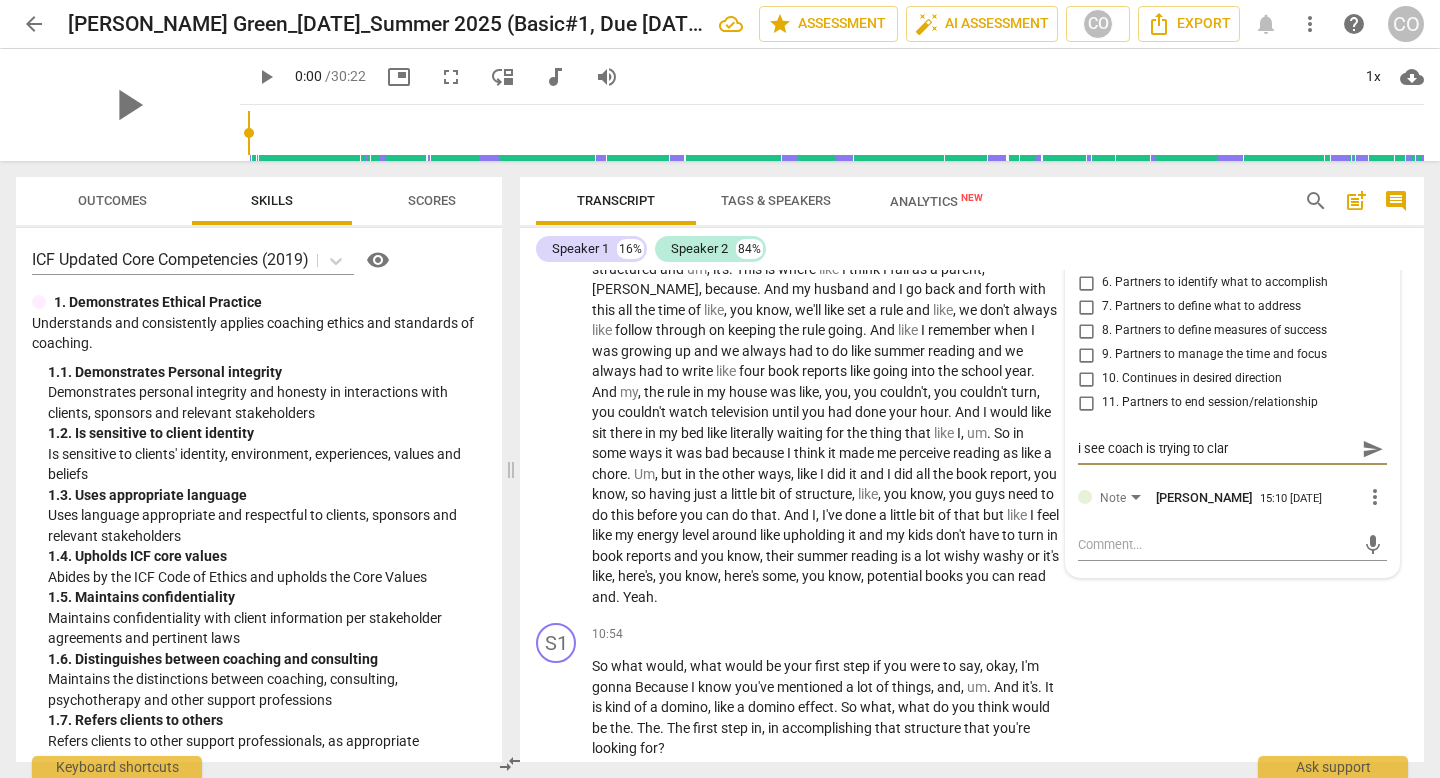type on "i see coach is trying to clari" 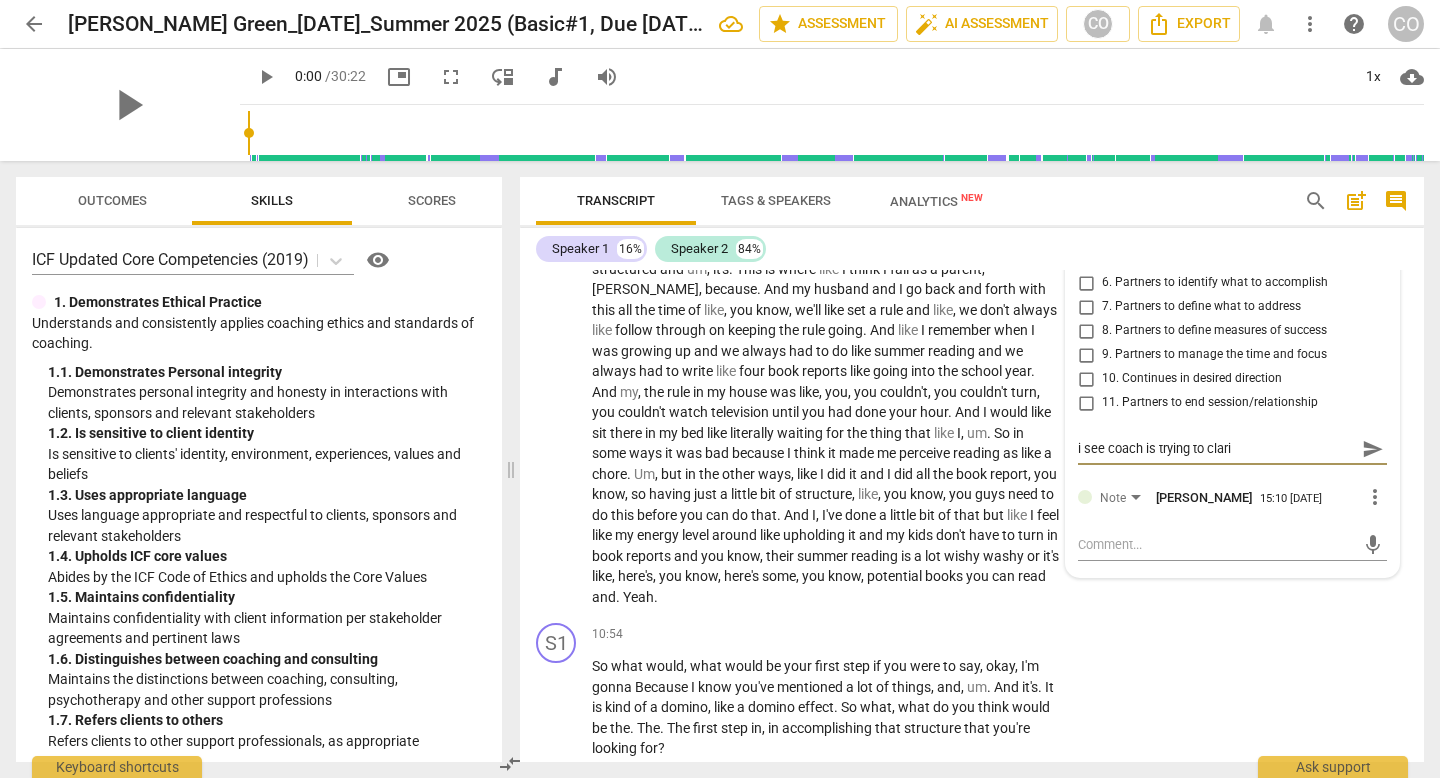 type on "i see coach is trying to clarif" 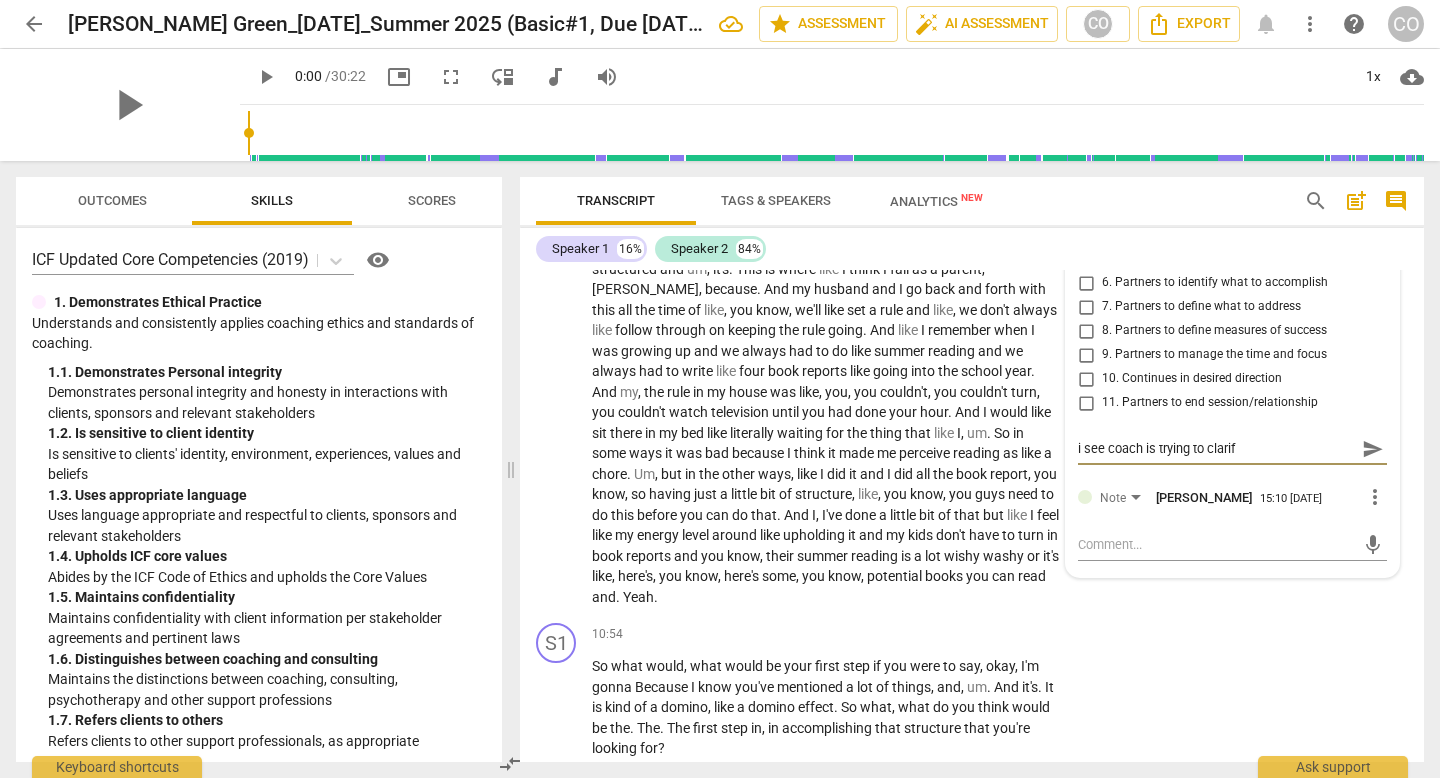 type on "i see coach is trying to clarify" 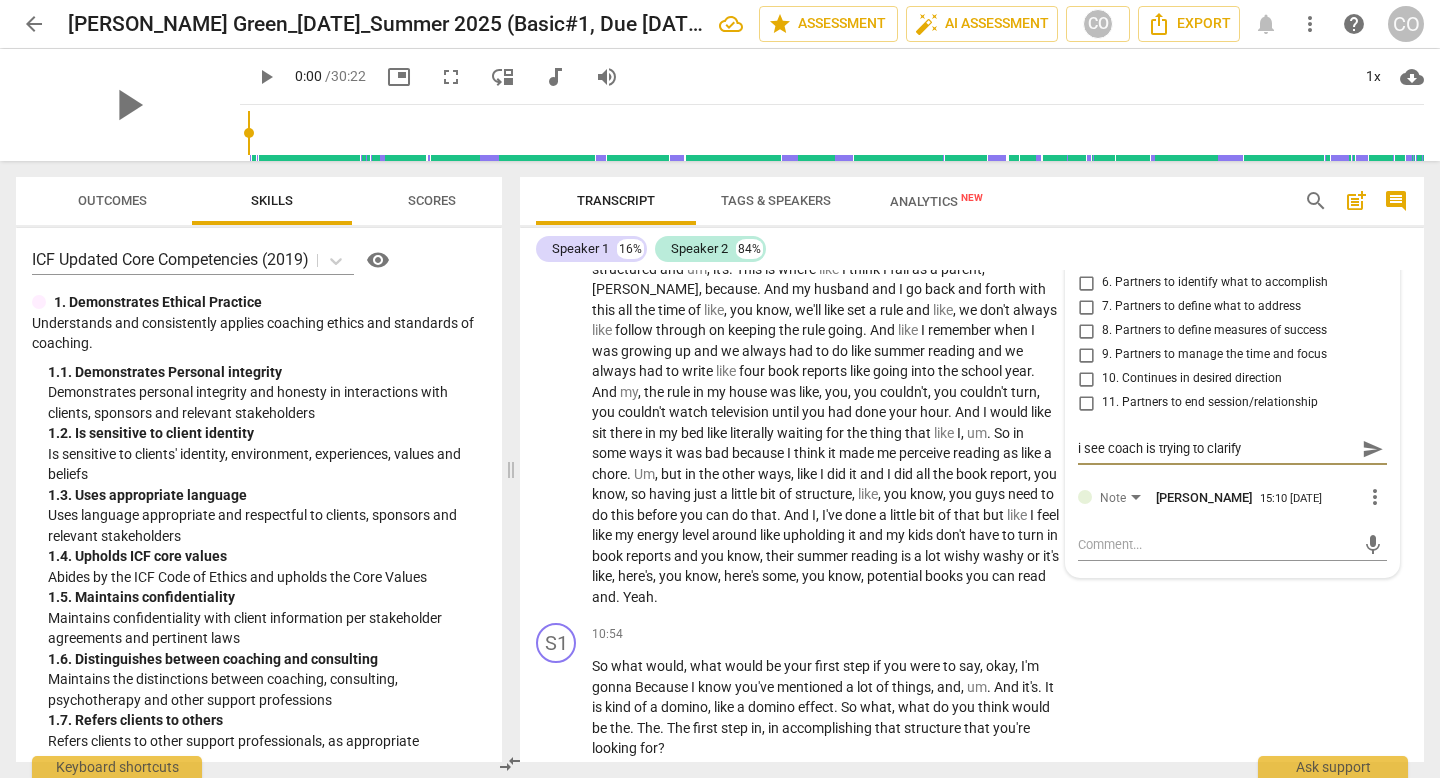 type on "i see coach is trying to clarify" 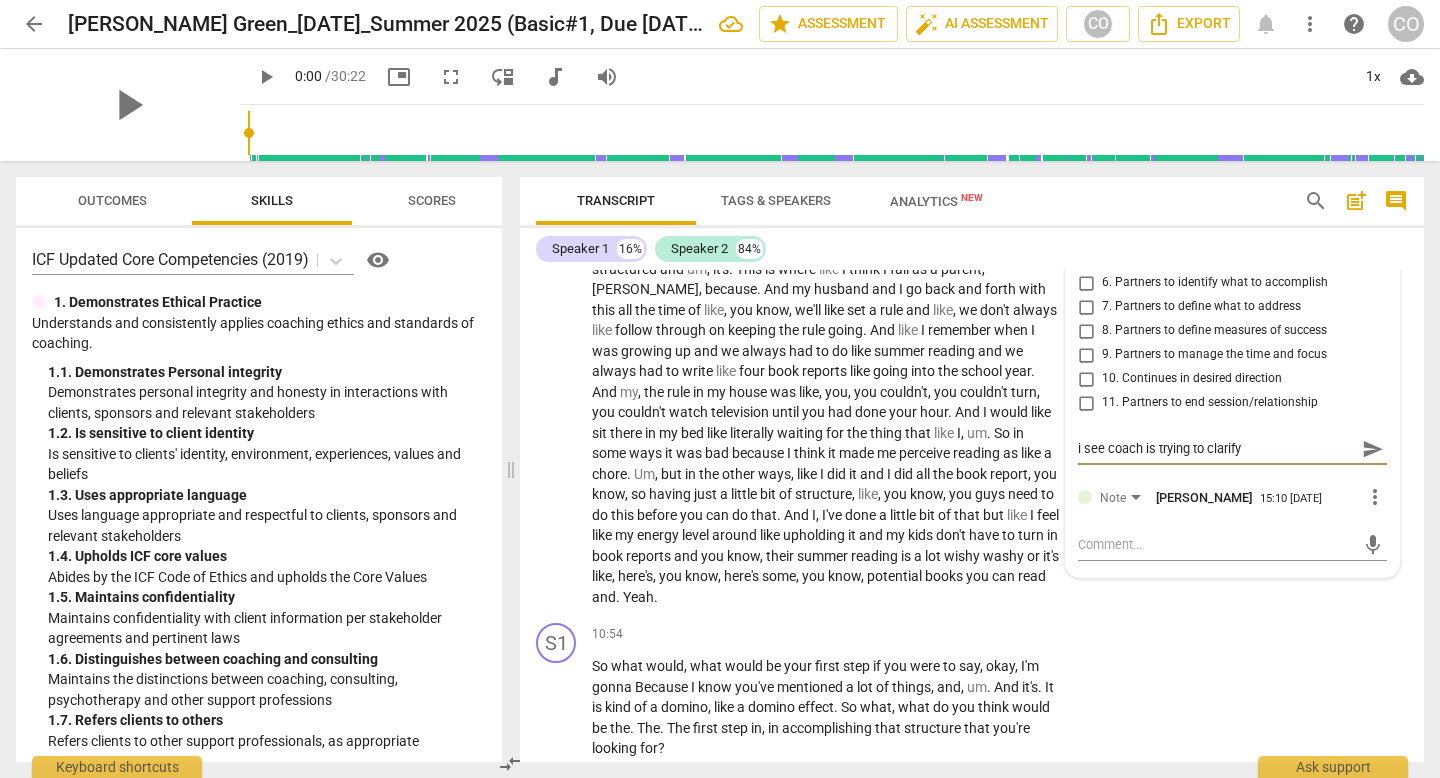 type on "i see coach is trying to clarify" 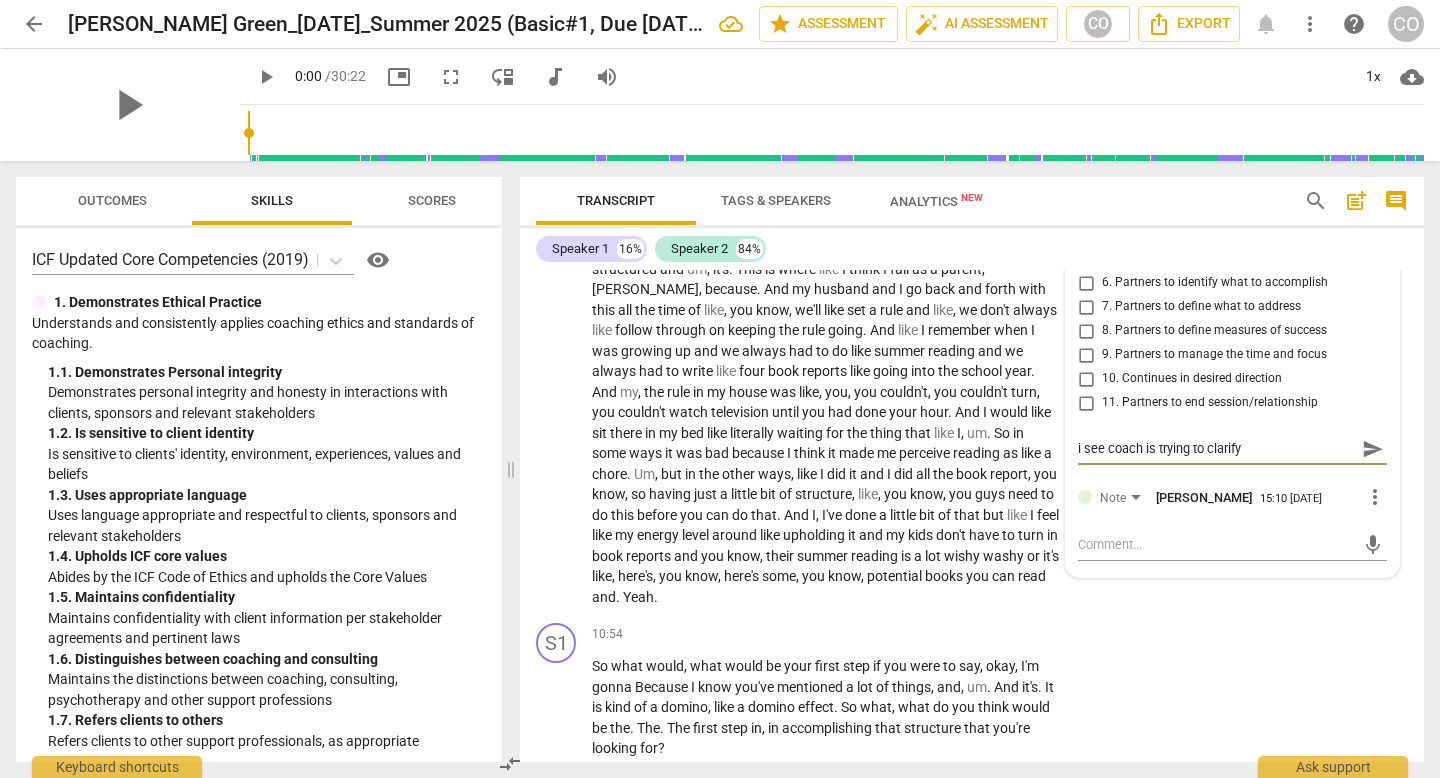 type on "i see coach is trying to clarify a" 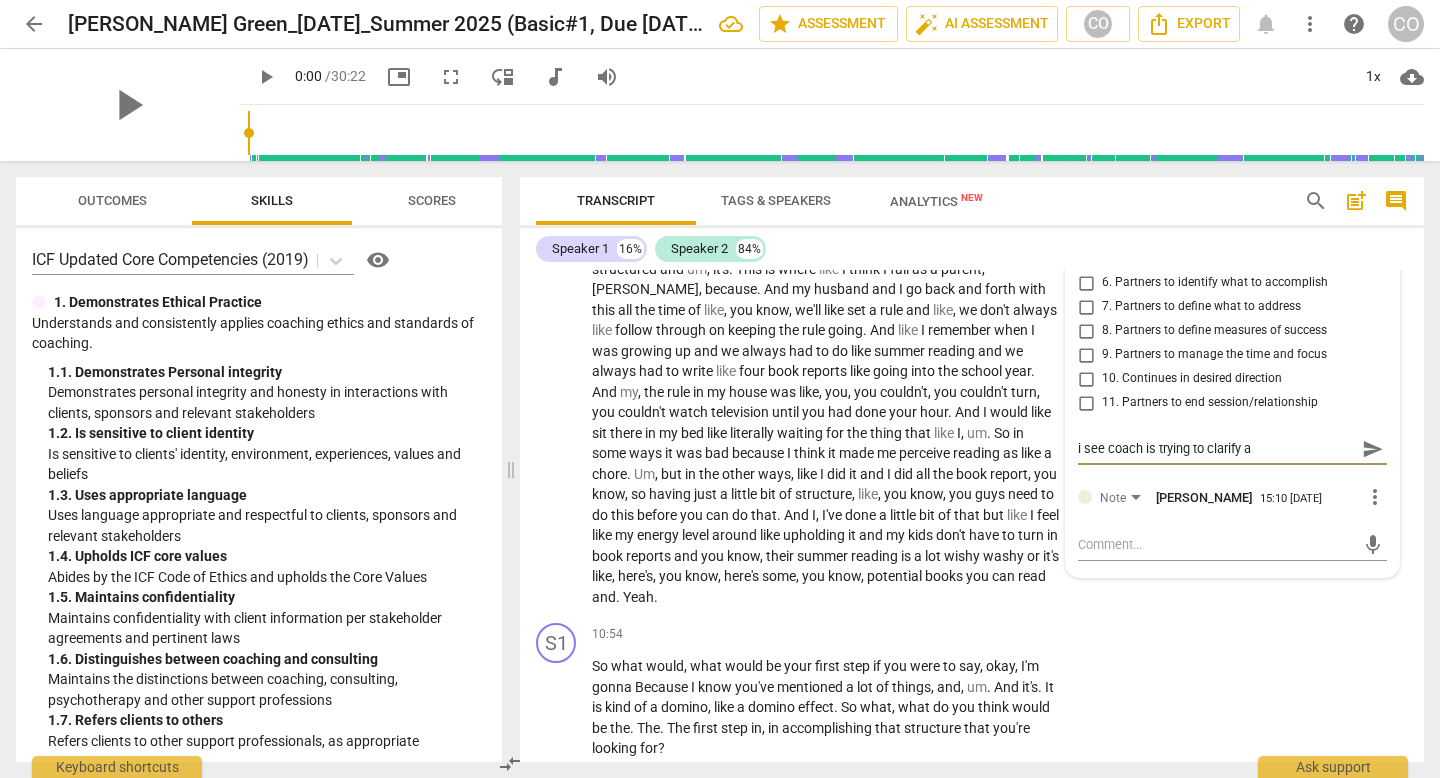 type on "i see coach is trying to clarify ag" 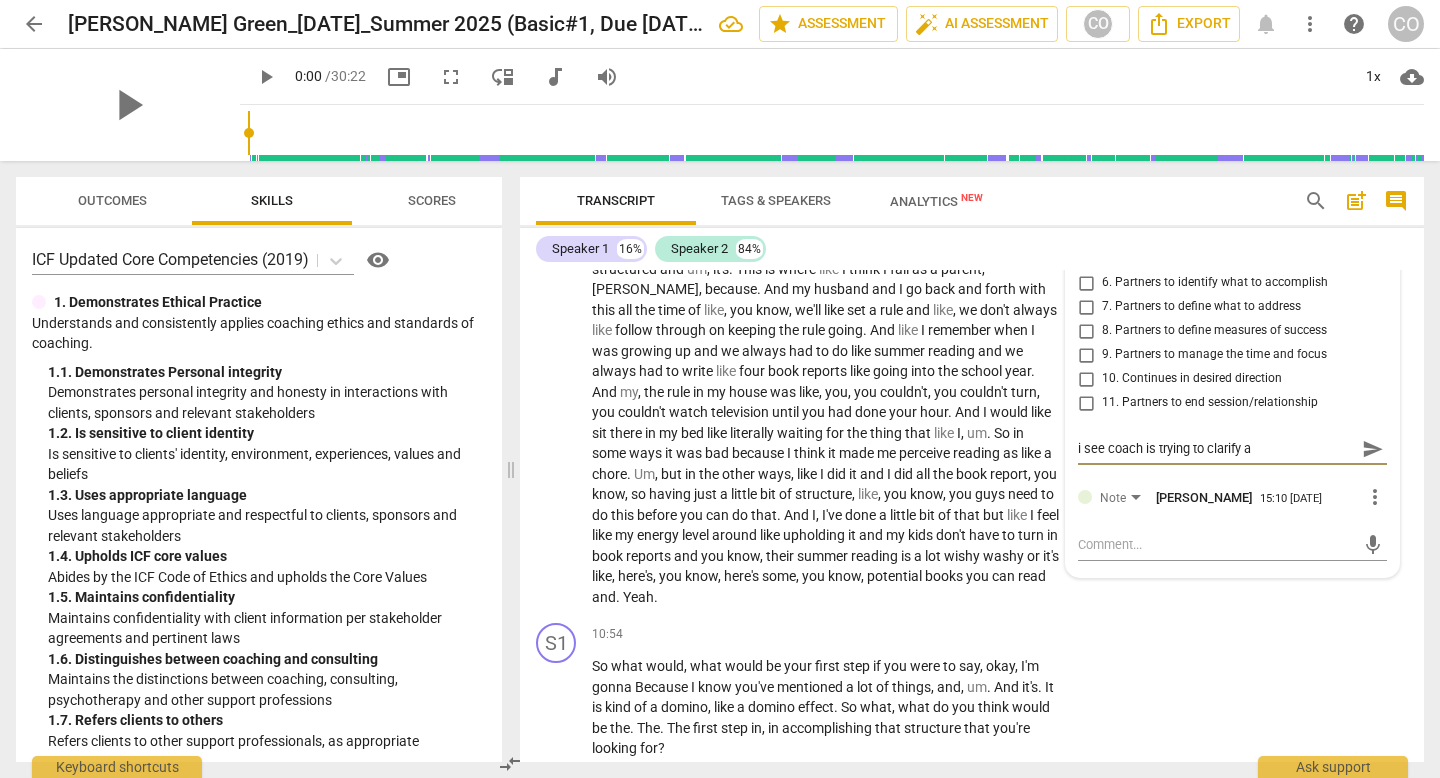 type on "i see coach is trying to clarify ag" 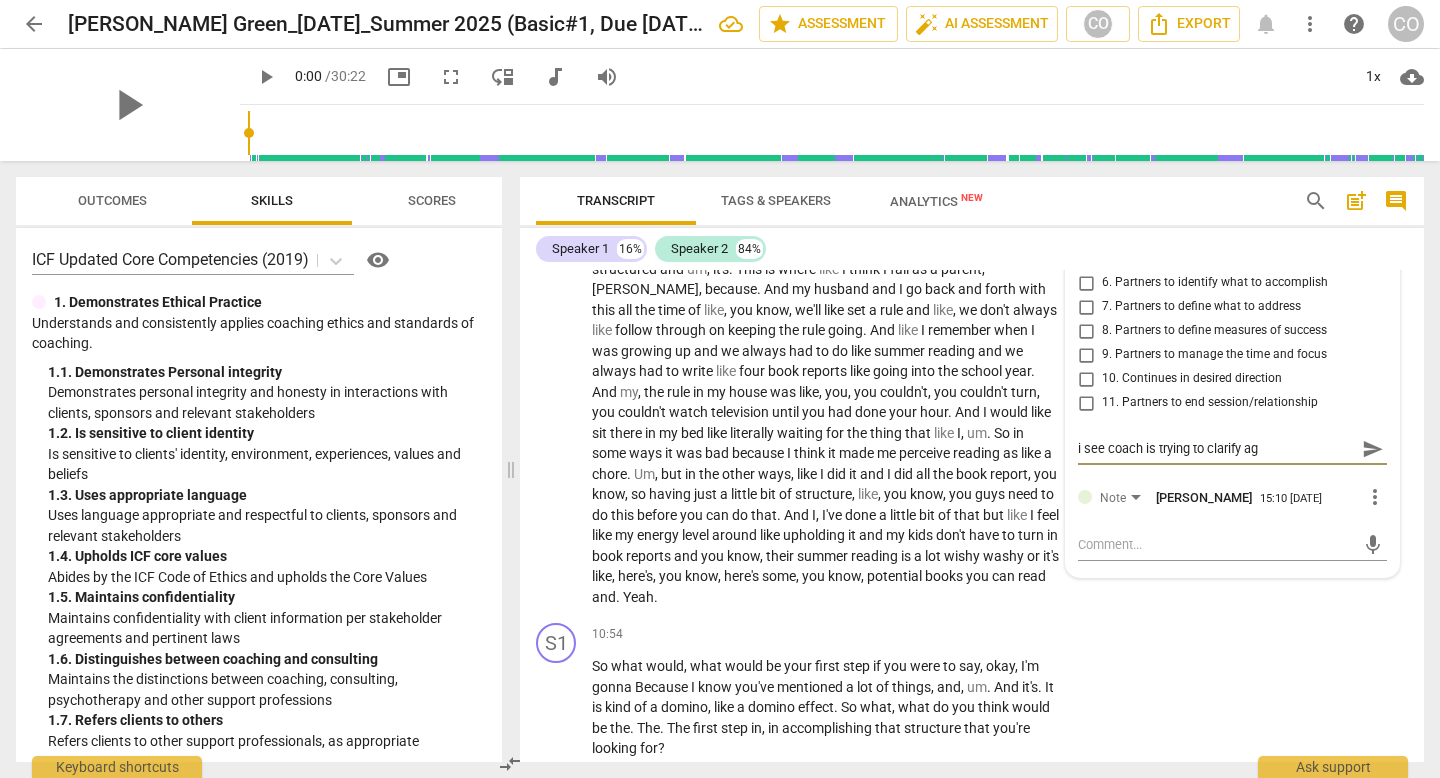 type on "i see coach is trying to clarify age" 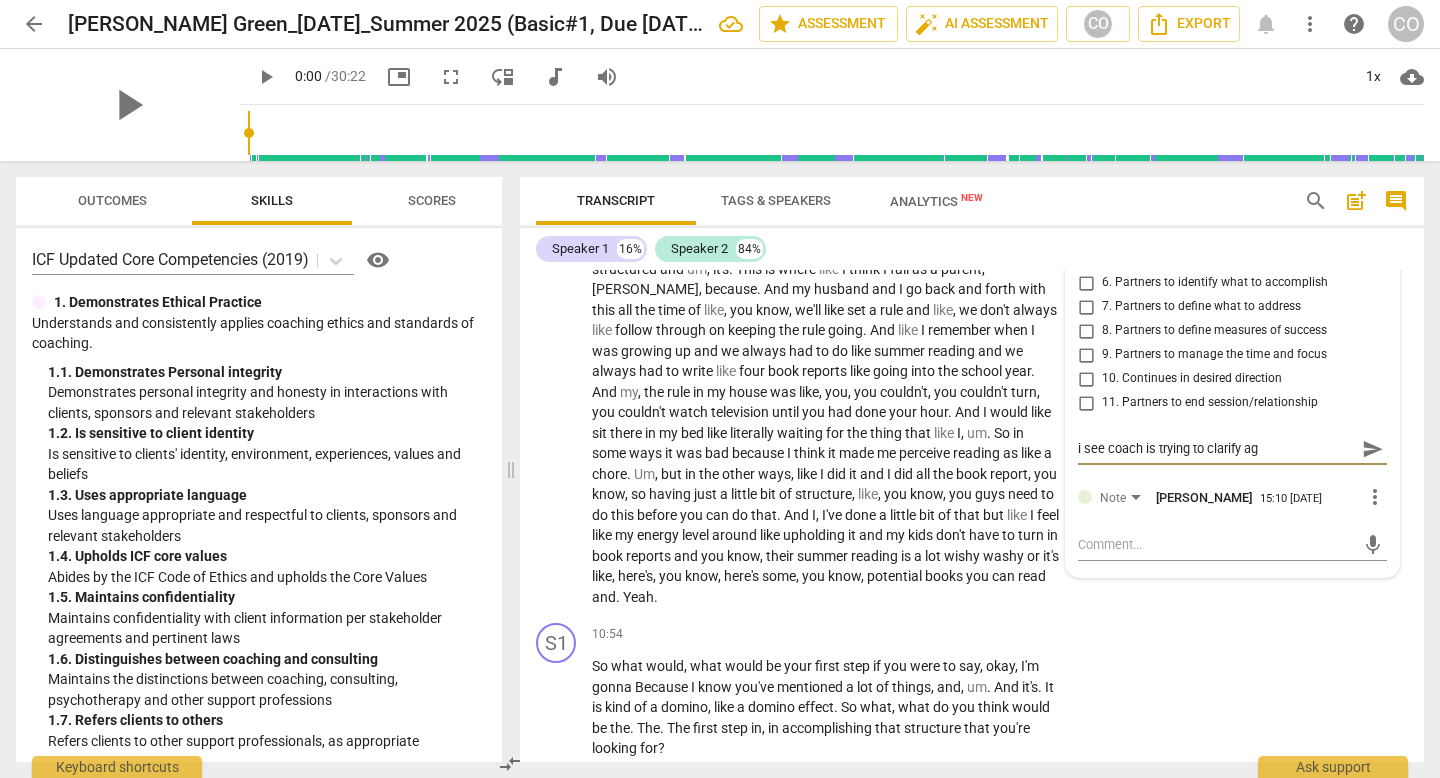 type on "i see coach is trying to clarify age" 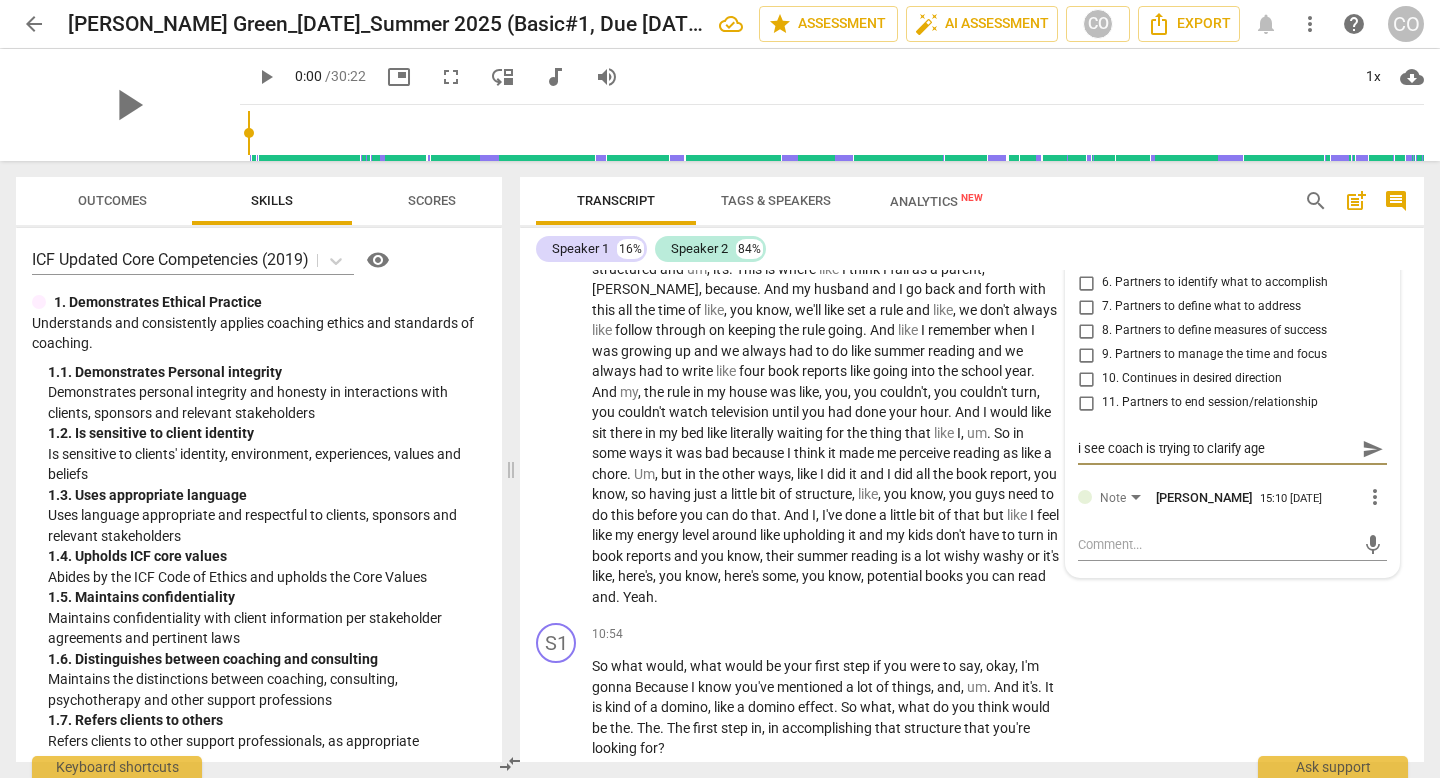 type on "i see coach is trying to clarify aged" 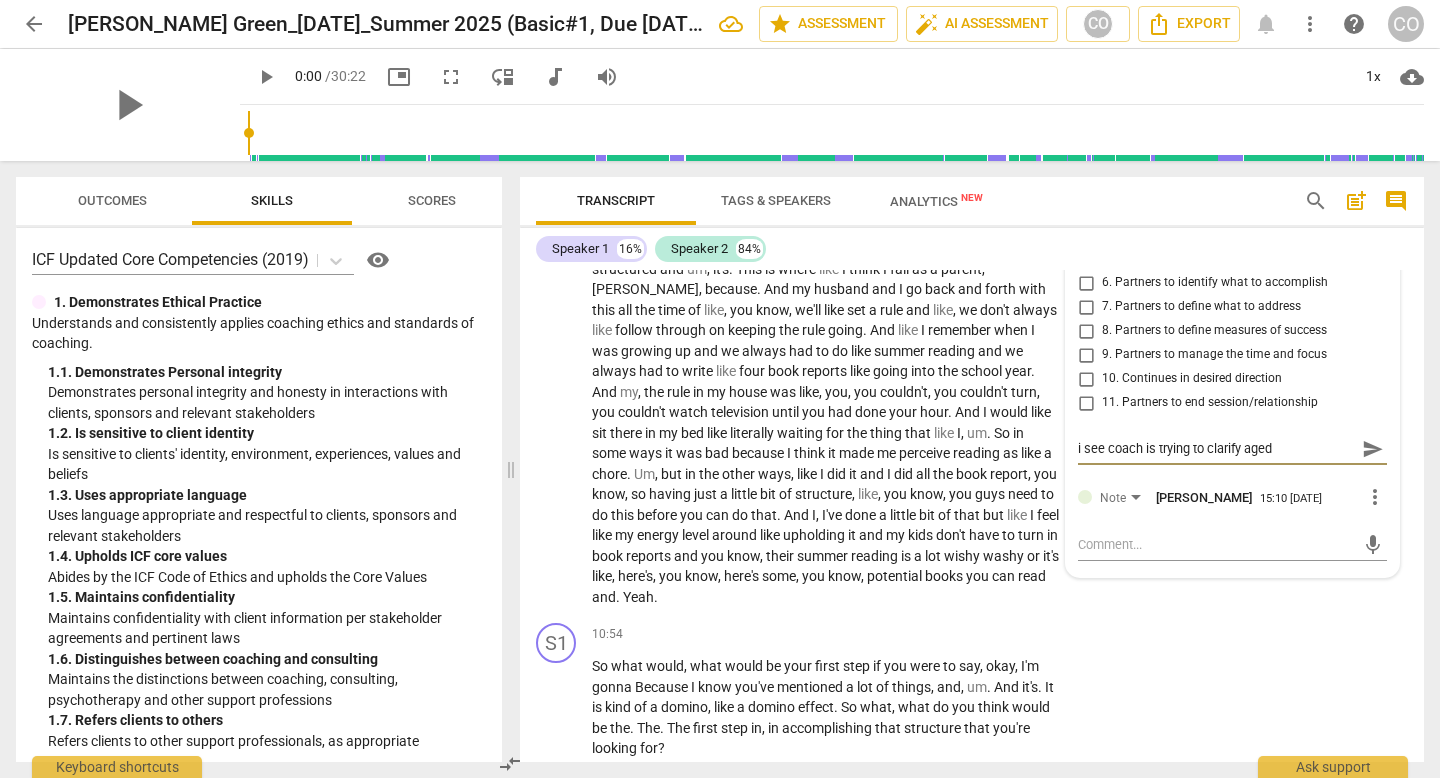 type on "i see coach is trying to clarify agedn" 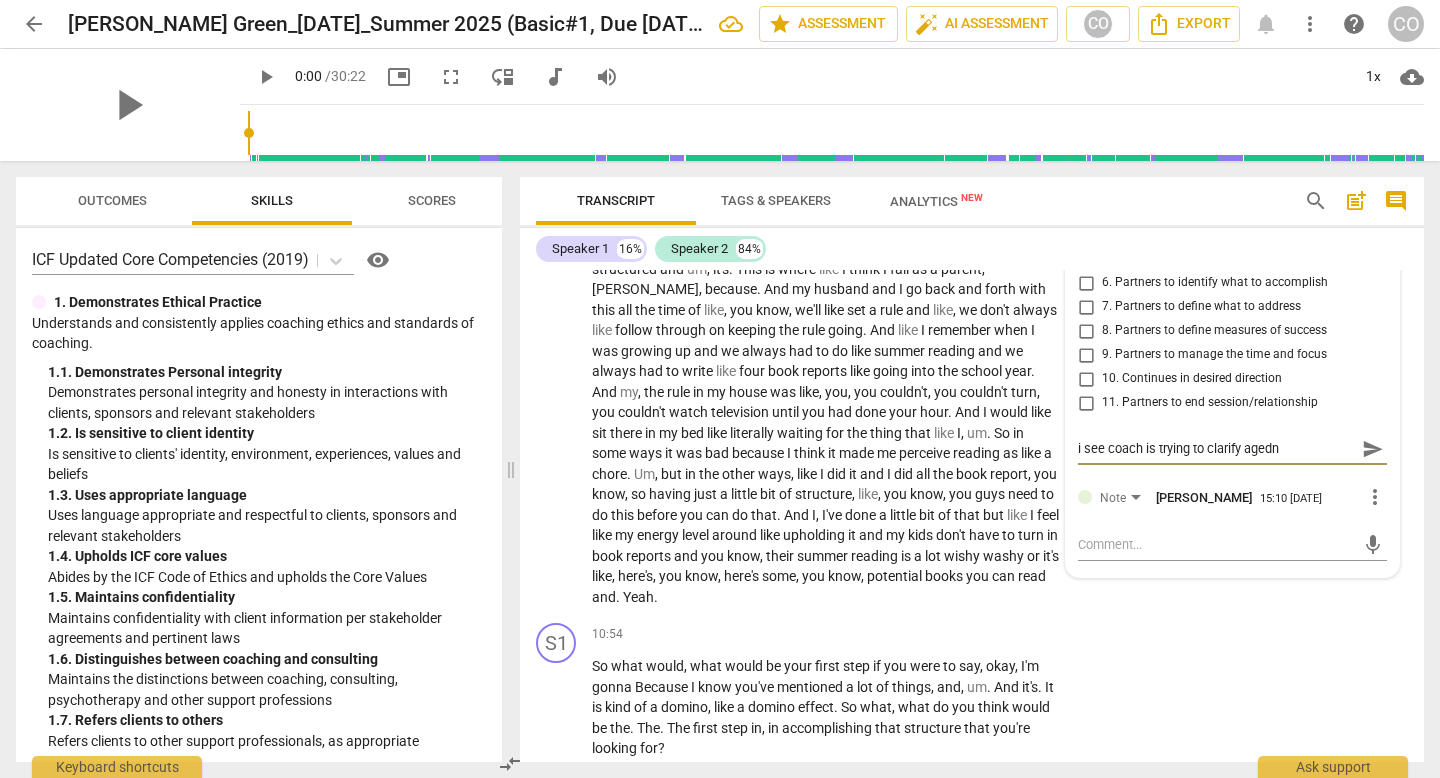 type on "i see coach is trying to clarify aged" 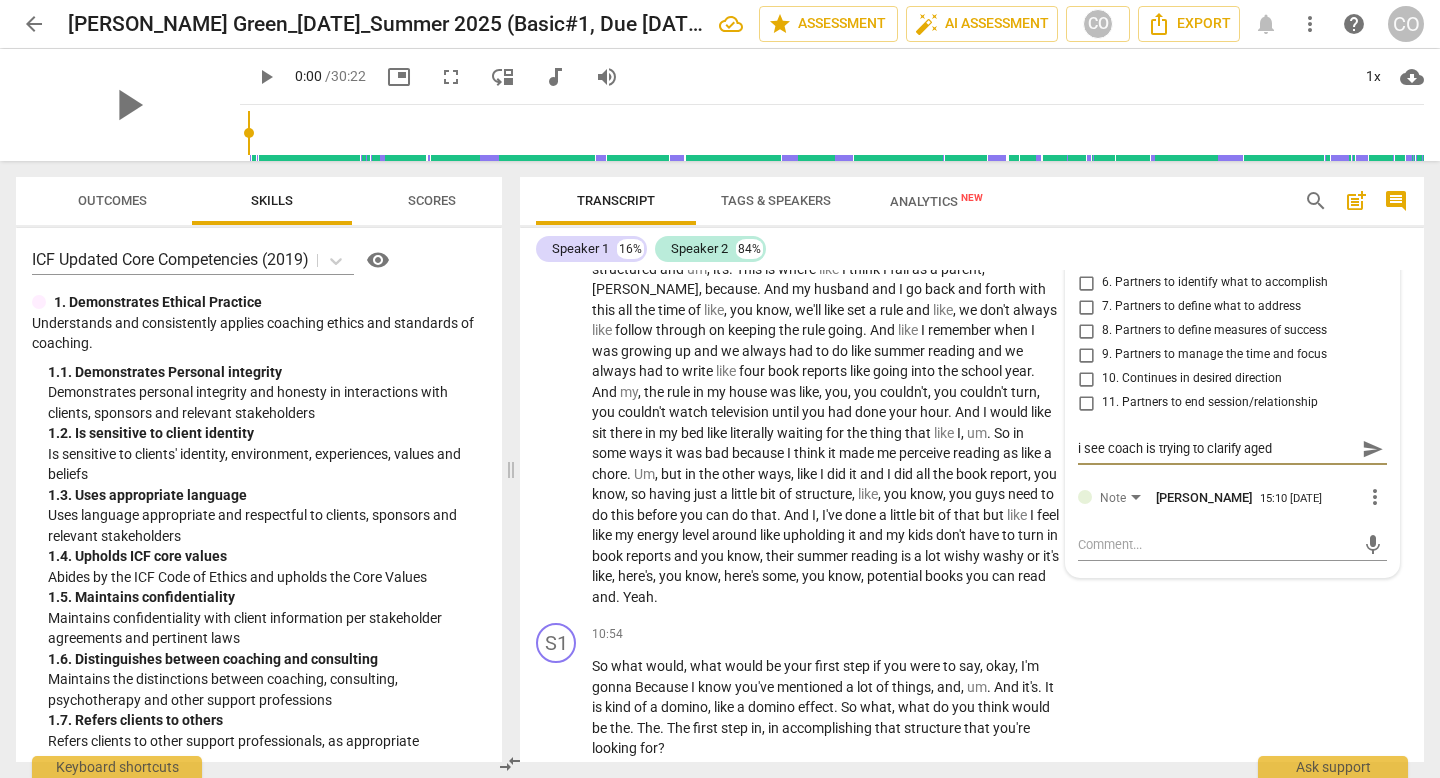 type on "i see coach is trying to clarify age" 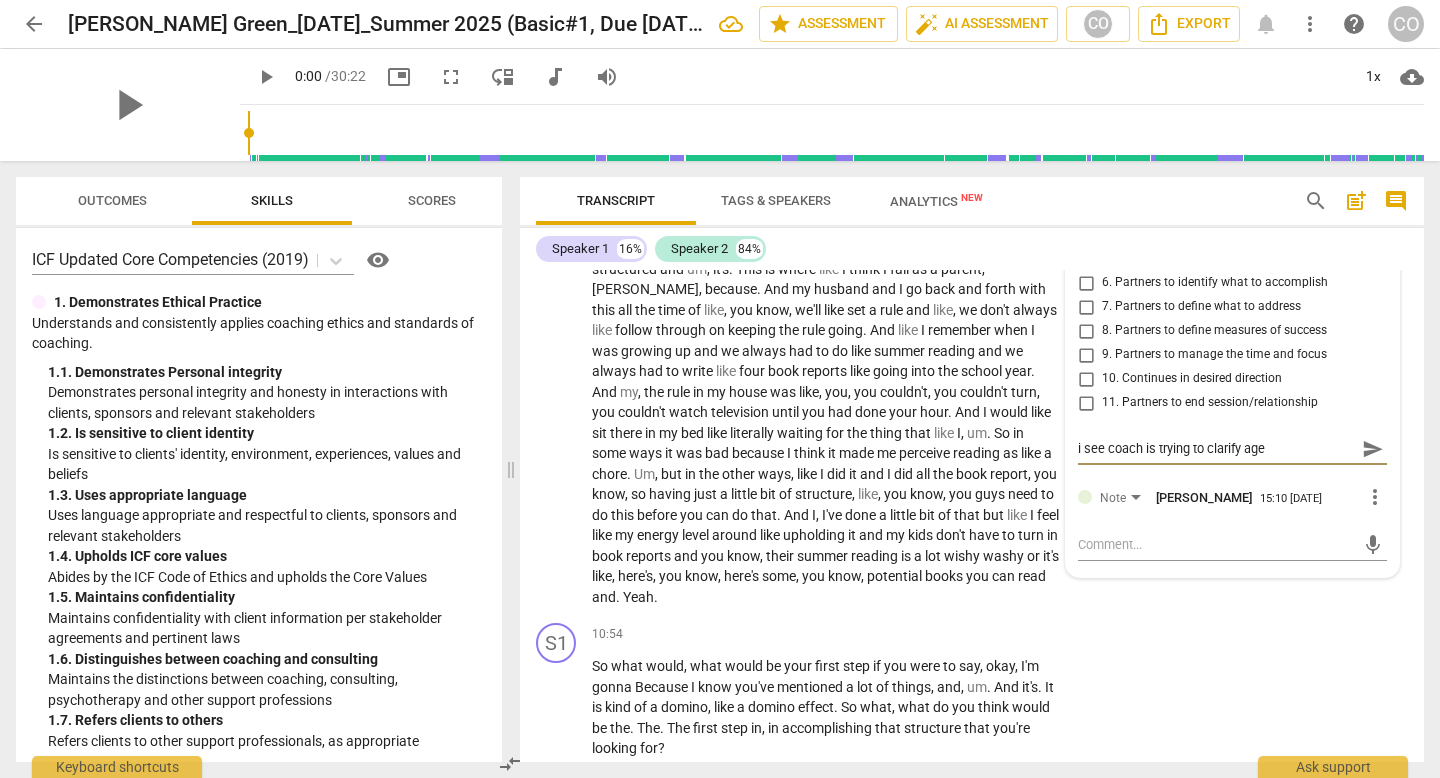 type on "i see coach is trying to clarify ag" 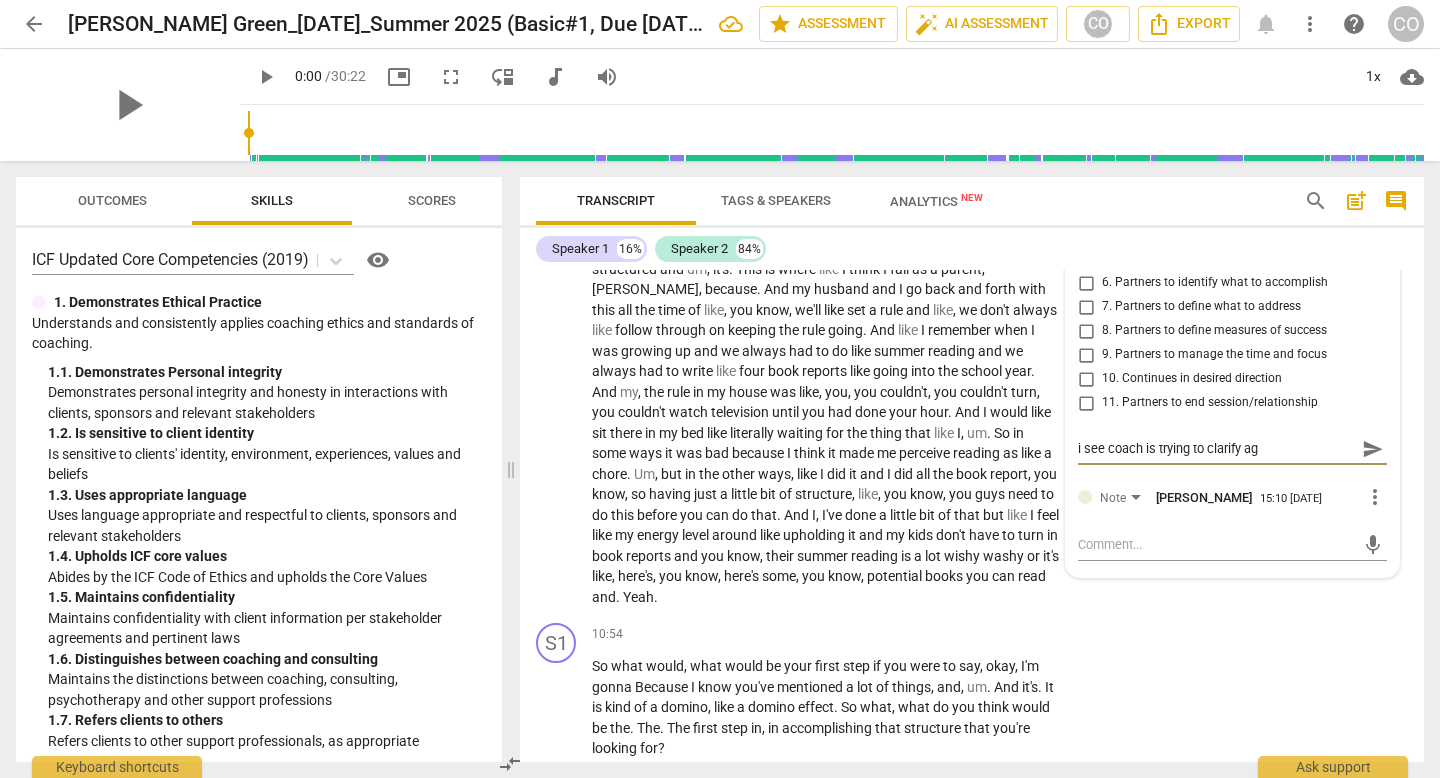 type on "i see coach is trying to clarify age" 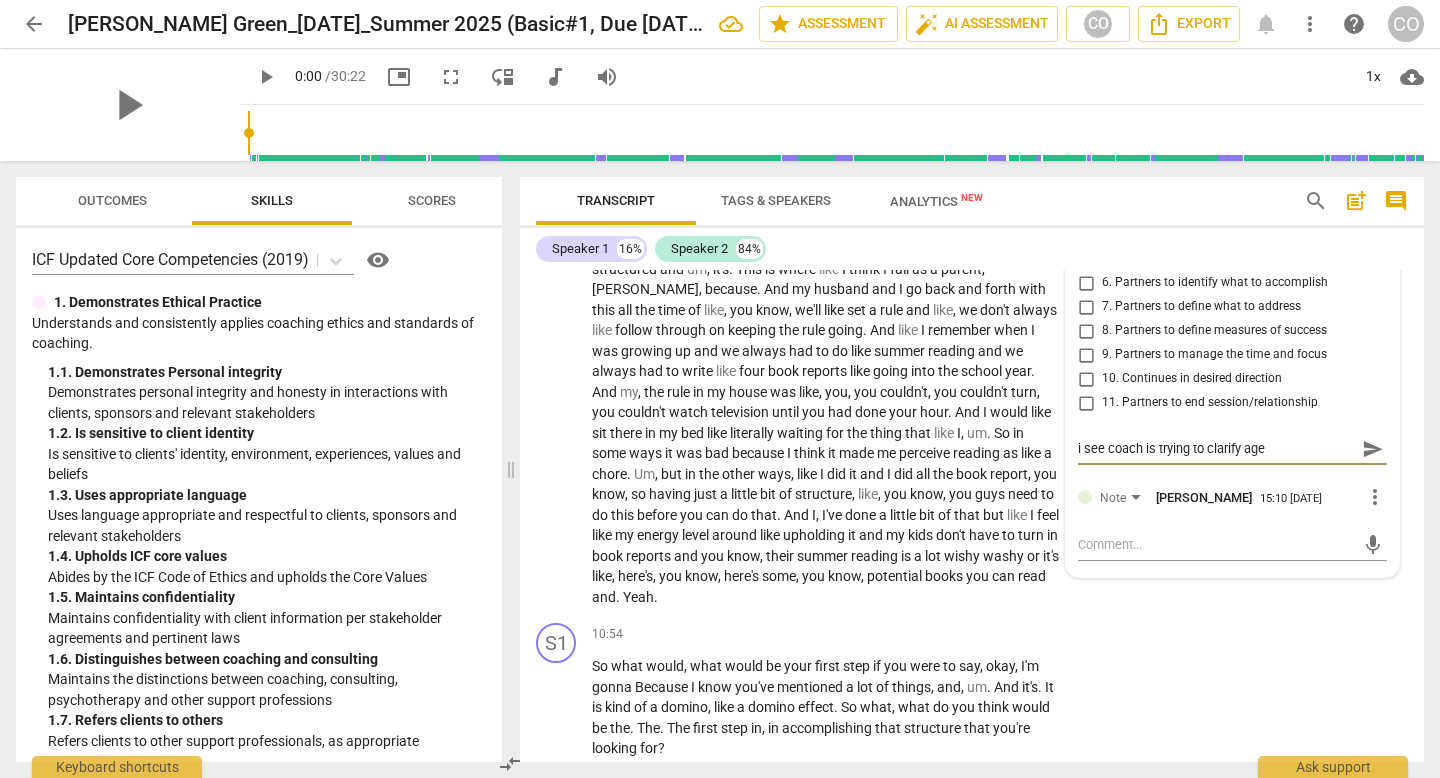 type on "i see coach is trying to clarify agen" 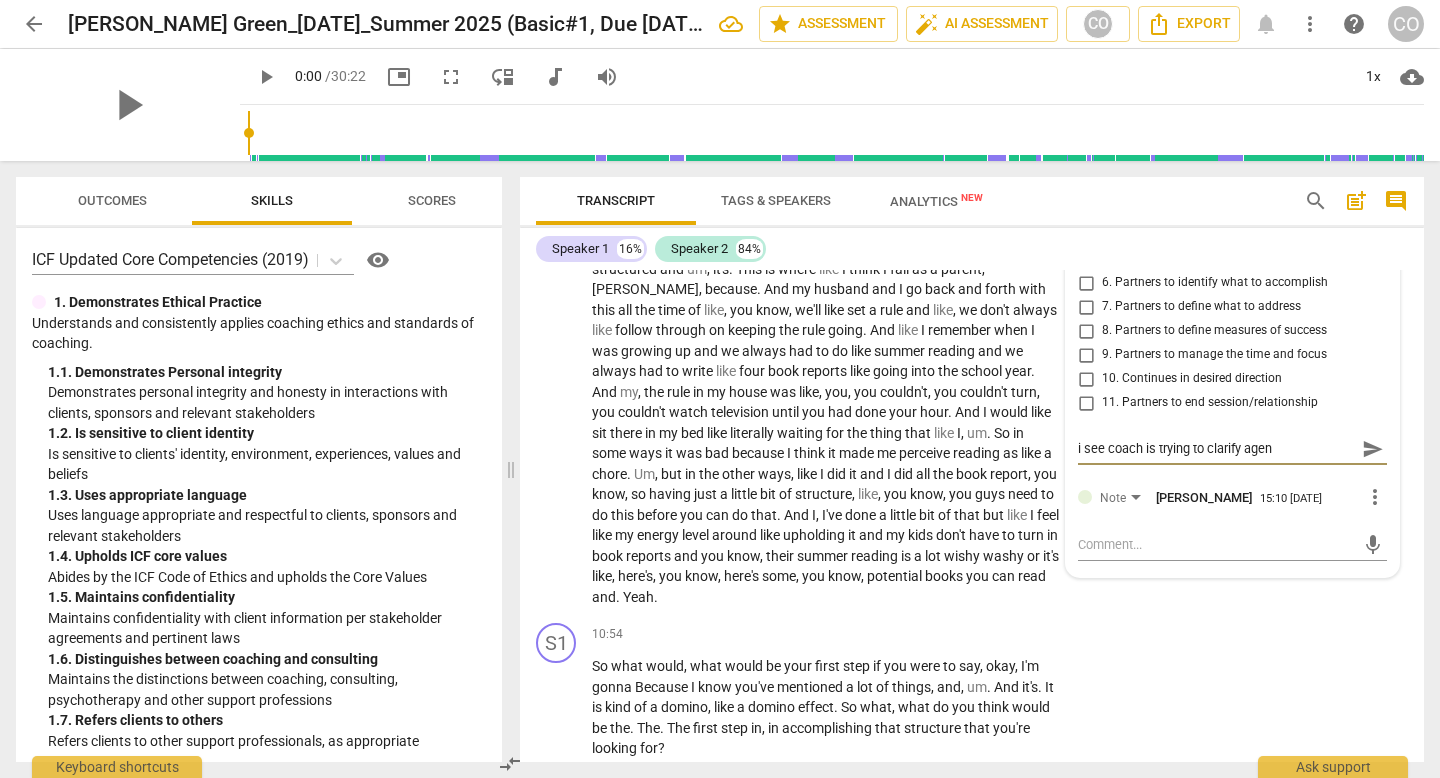 type on "i see coach is trying to clarify agend" 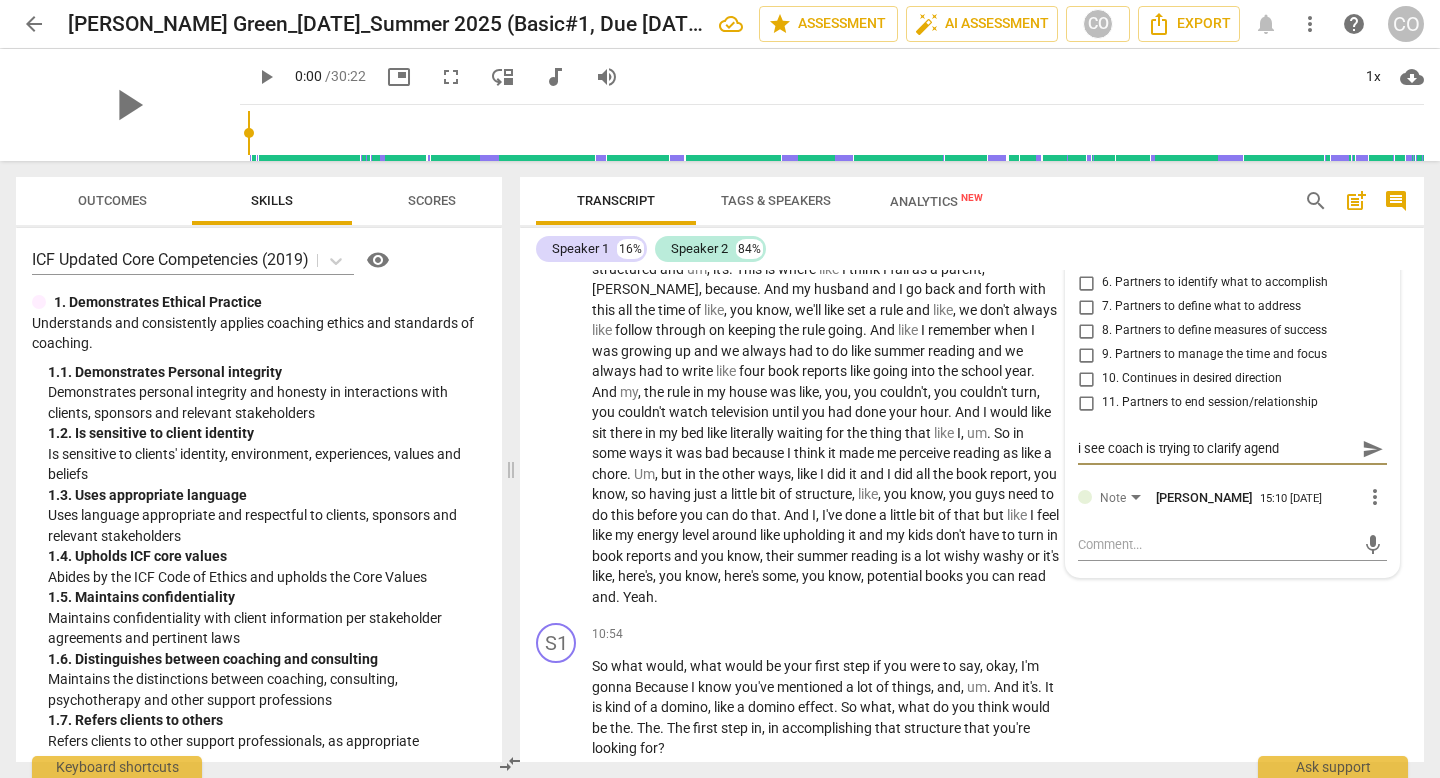type on "i see coach is trying to clarify agenda" 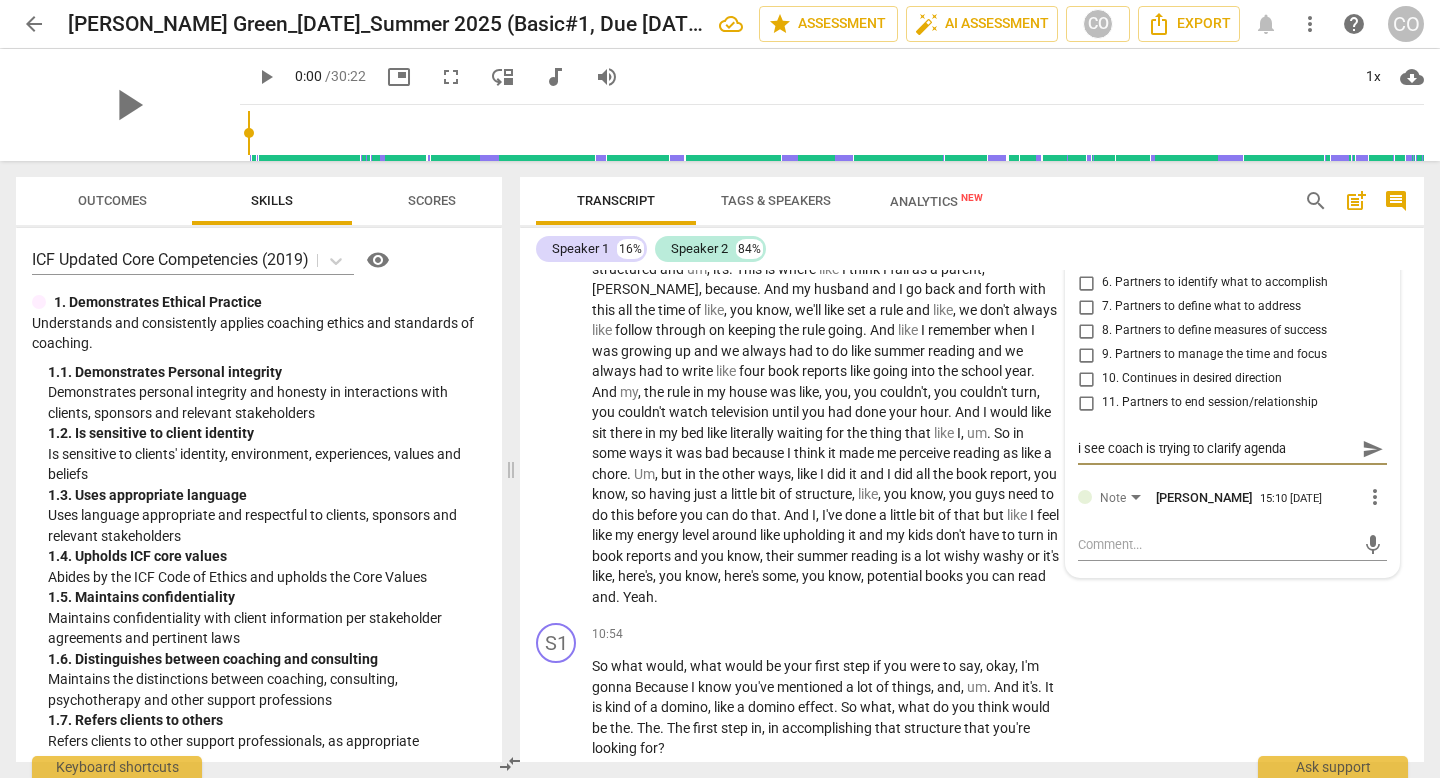 type on "i see coach is trying to clarify agenda" 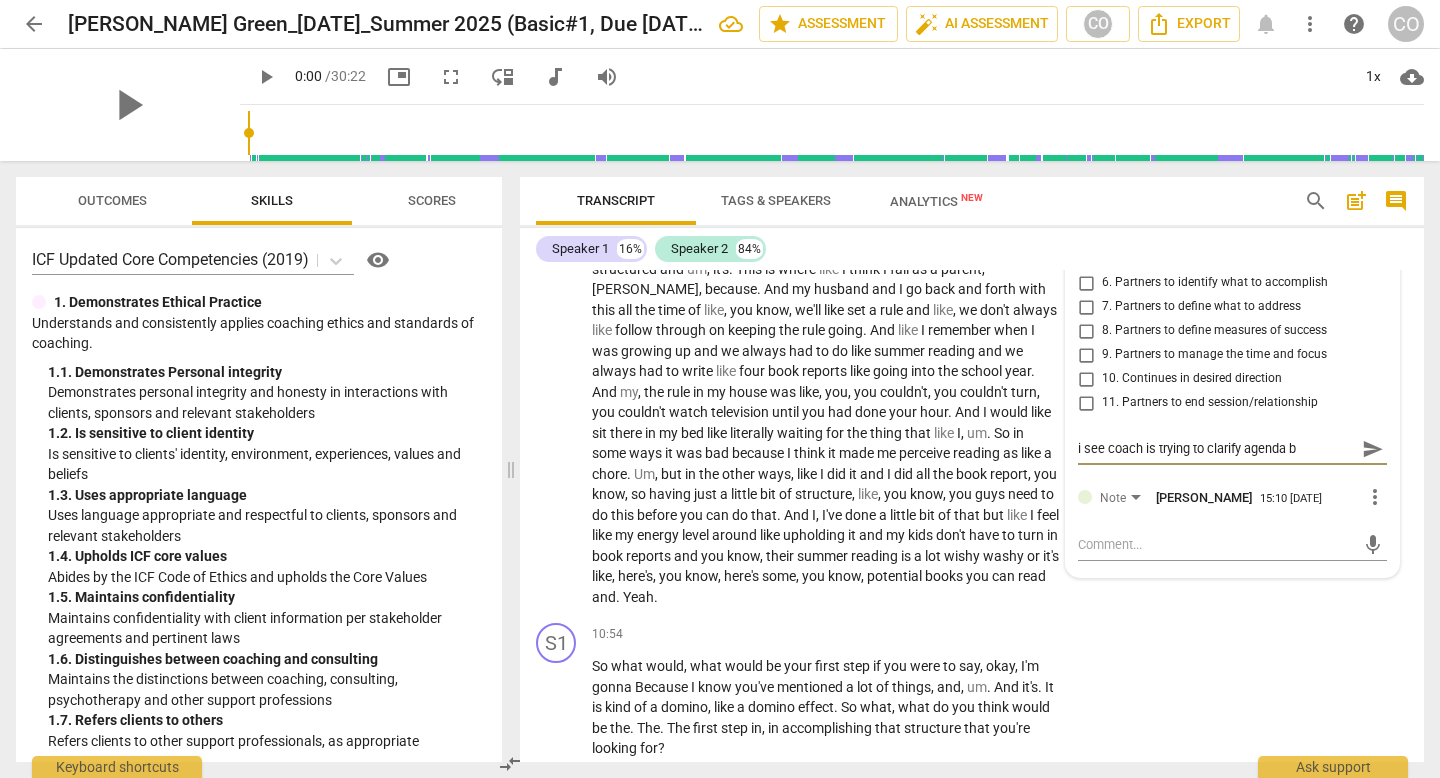 type on "i see coach is trying to clarify agenda bu" 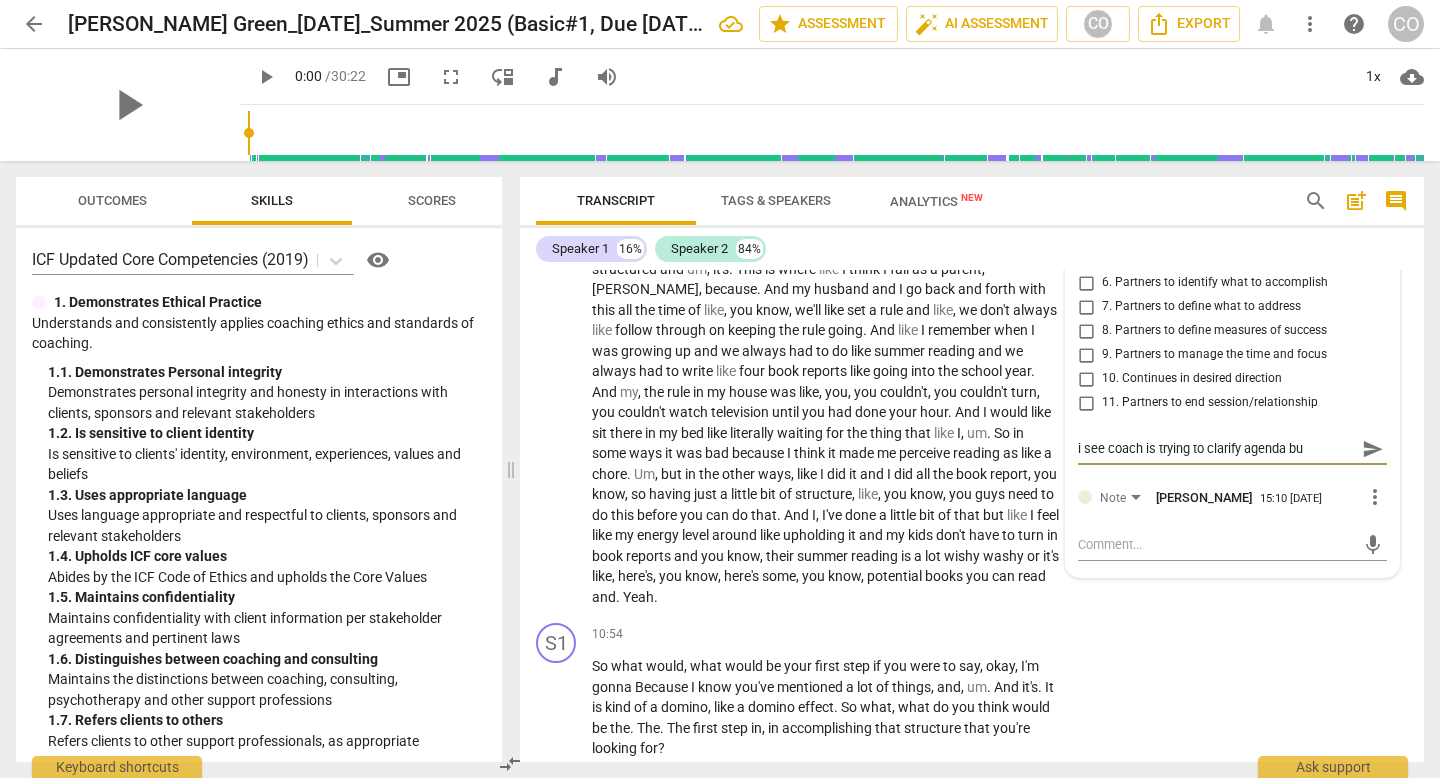type on "i see coach is trying to clarify agenda but" 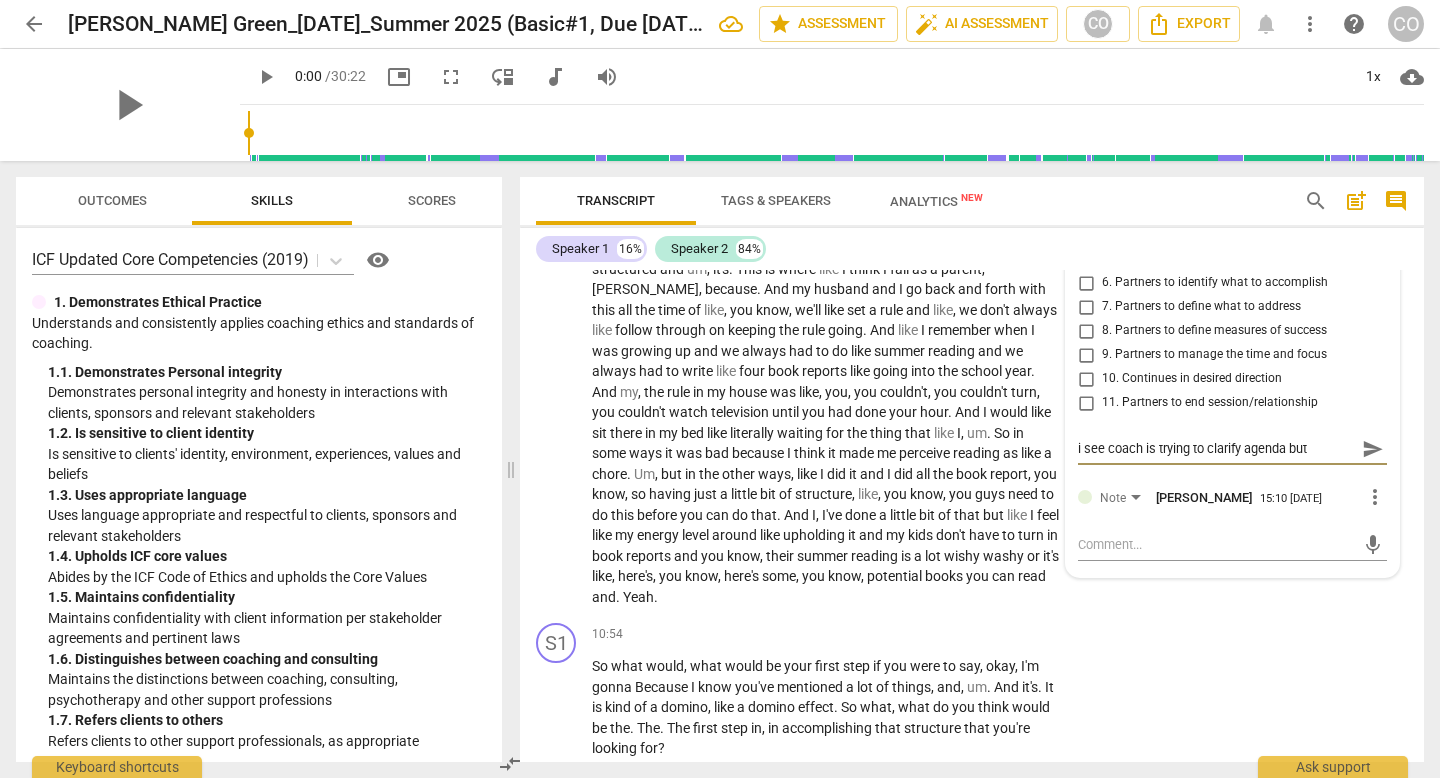 type on "i see coach is trying to clarify agenda but" 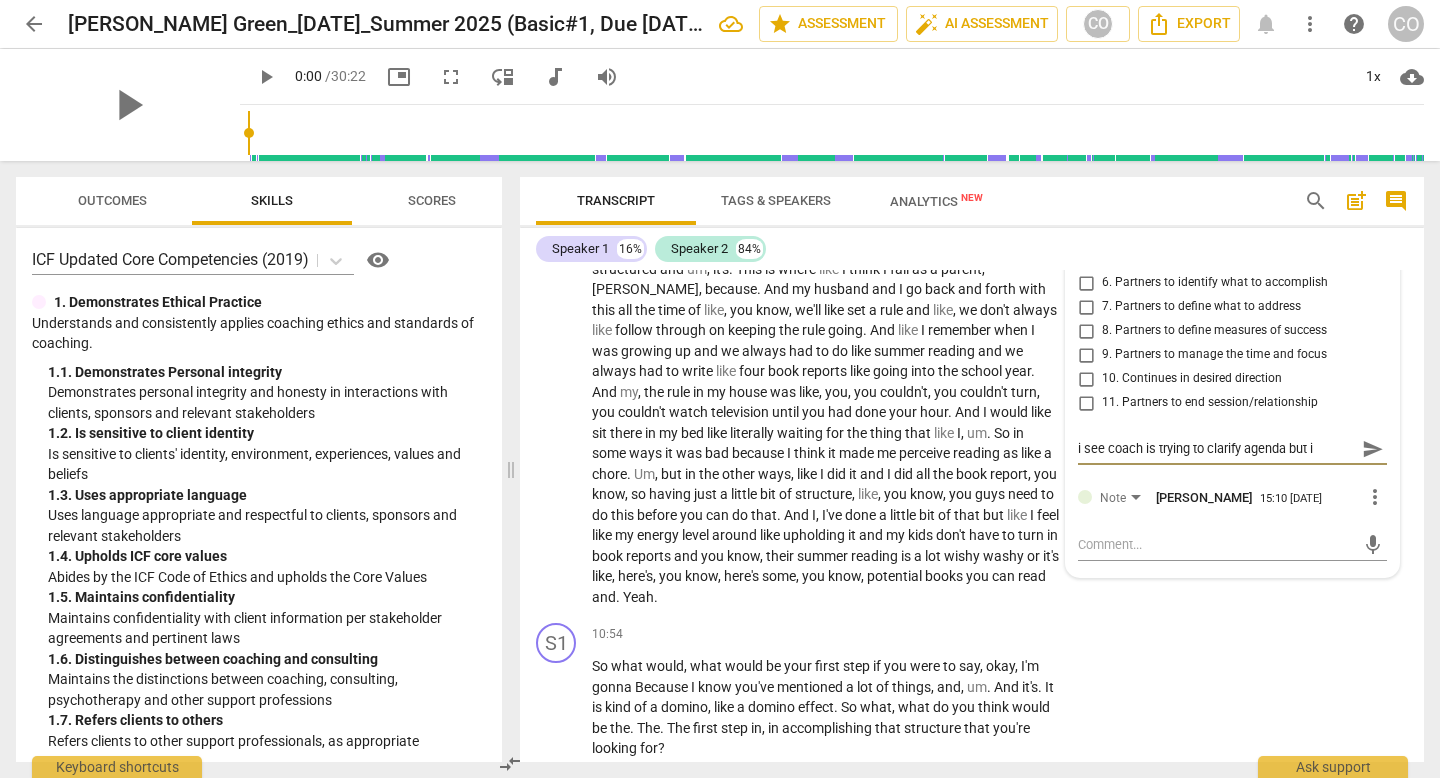 type on "i see coach is trying to clarify agenda but is" 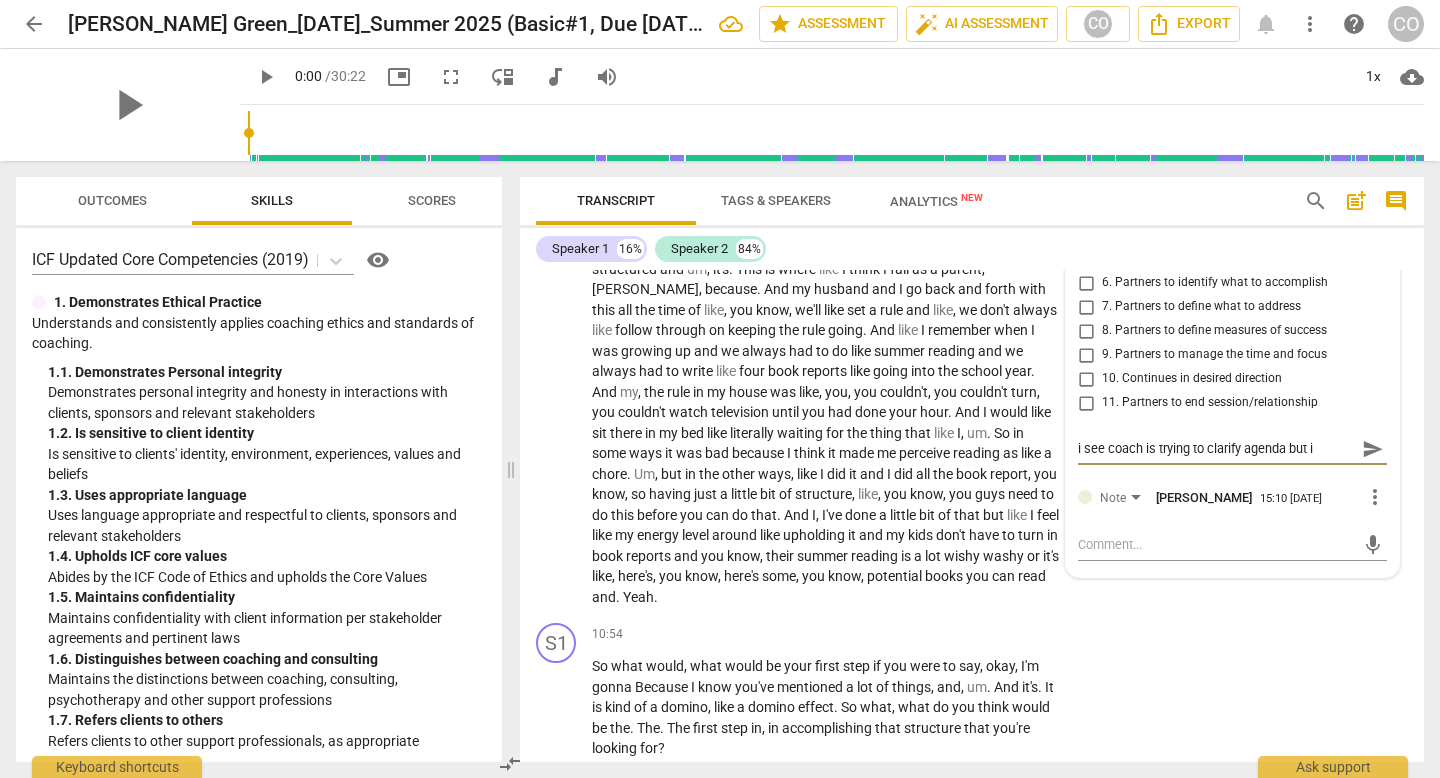 type on "i see coach is trying to clarify agenda but is" 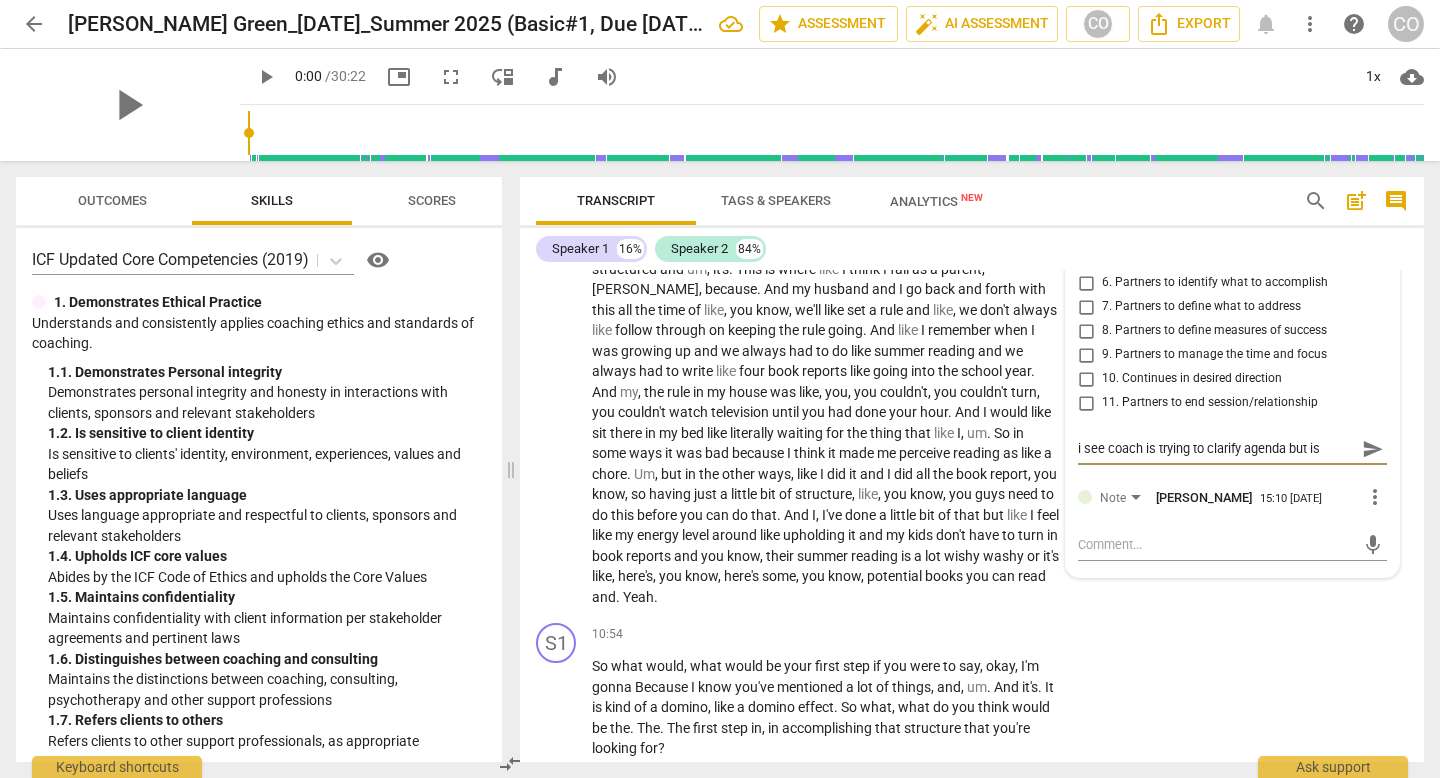 type on "i see coach is trying to clarify agenda but is" 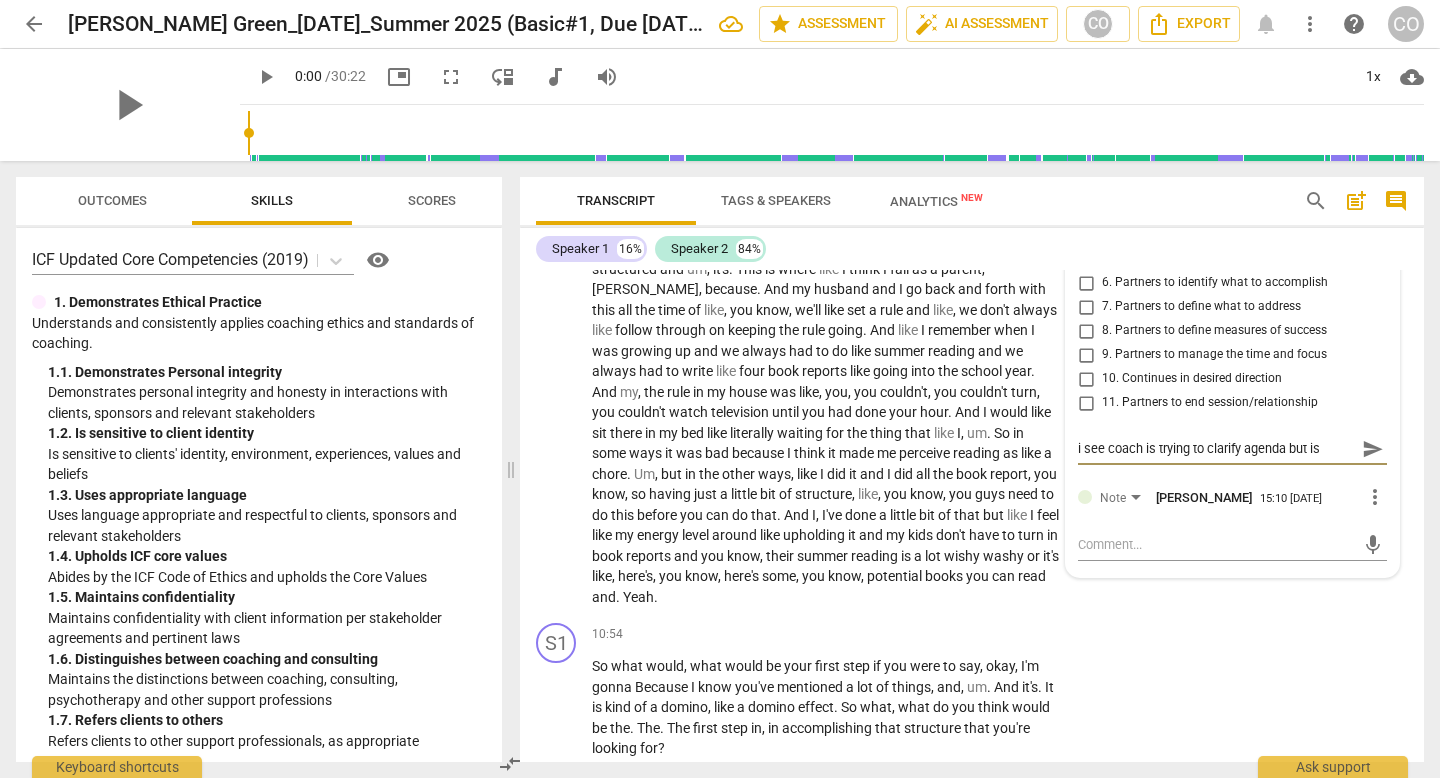 type on "i see coach is trying to clarify agenda but is u" 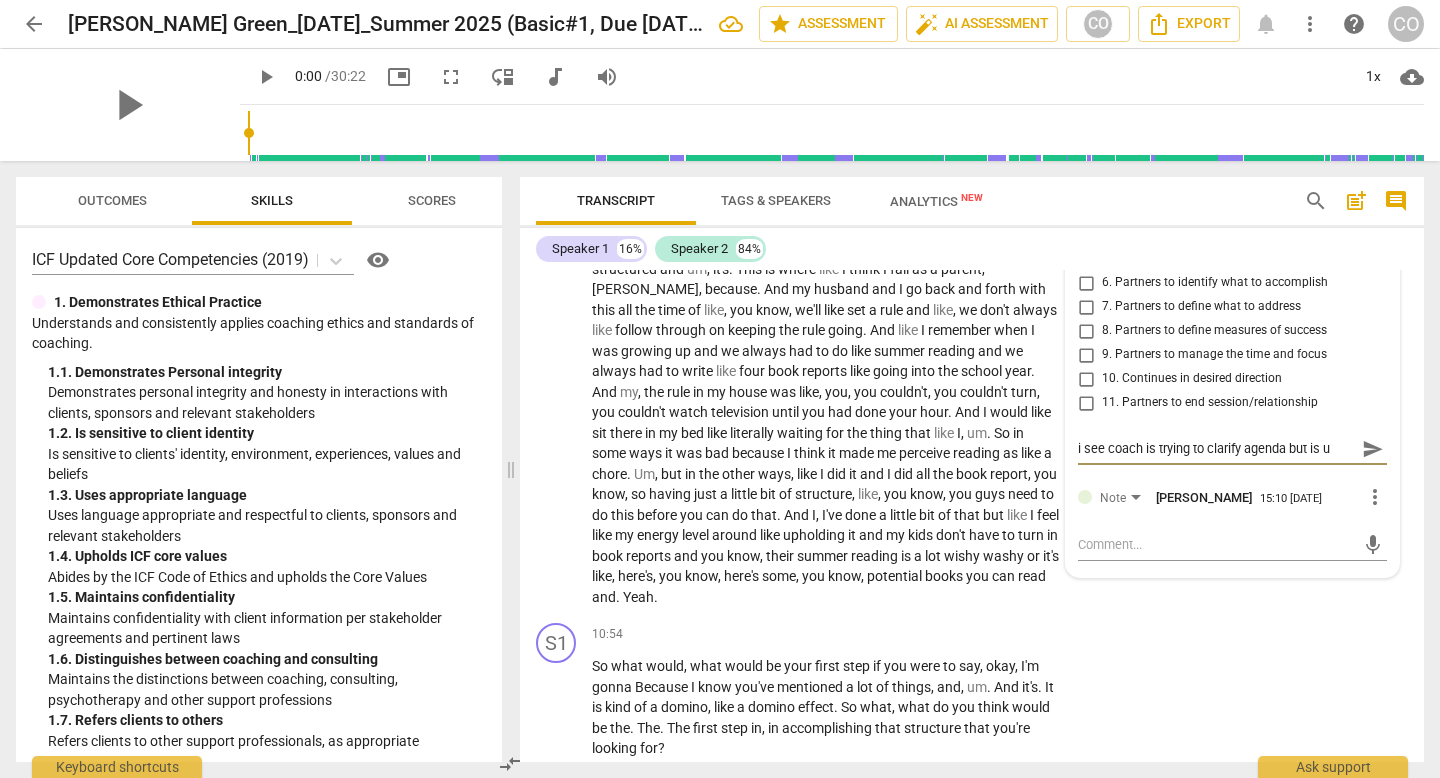 type on "i see coach is trying to clarify agenda but is us" 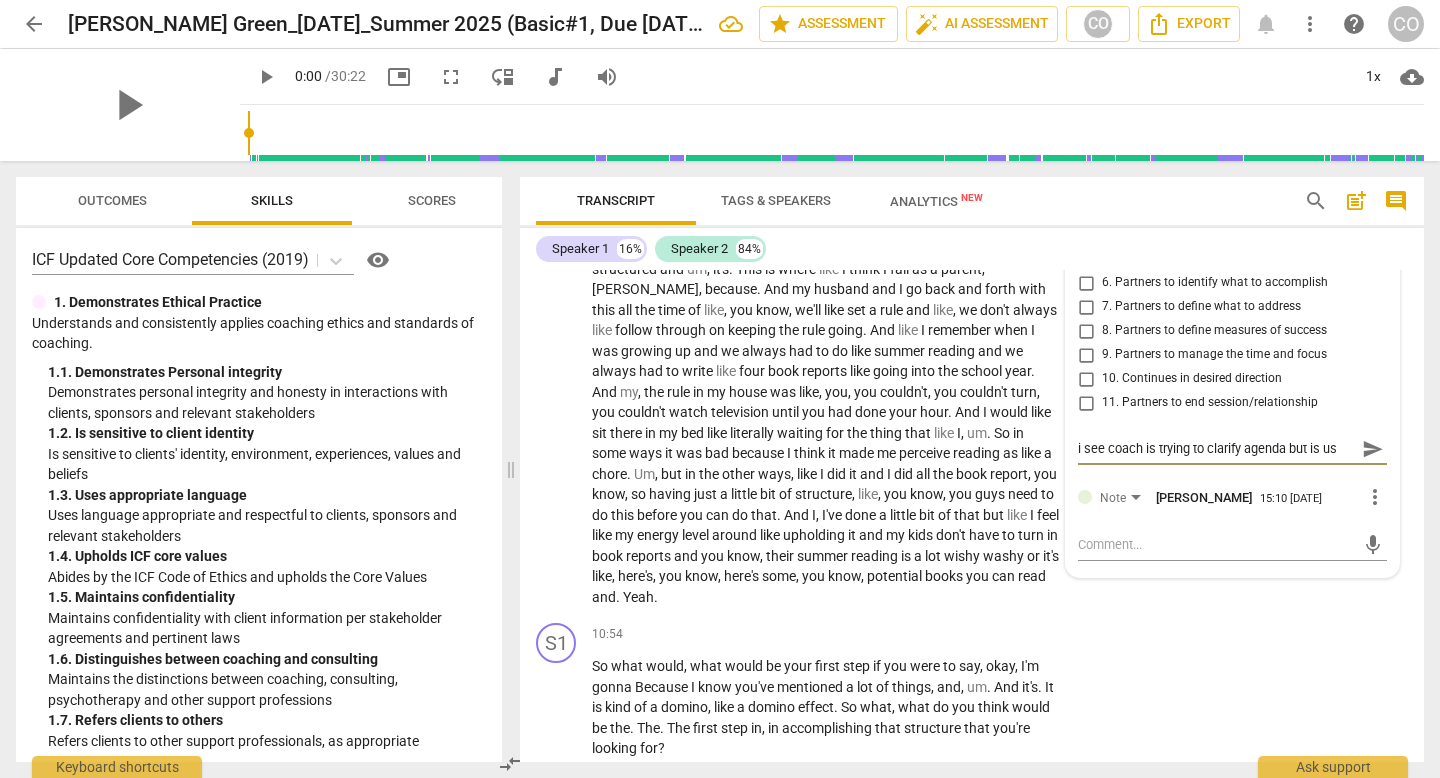 type on "i see coach is trying to clarify agenda but is usi" 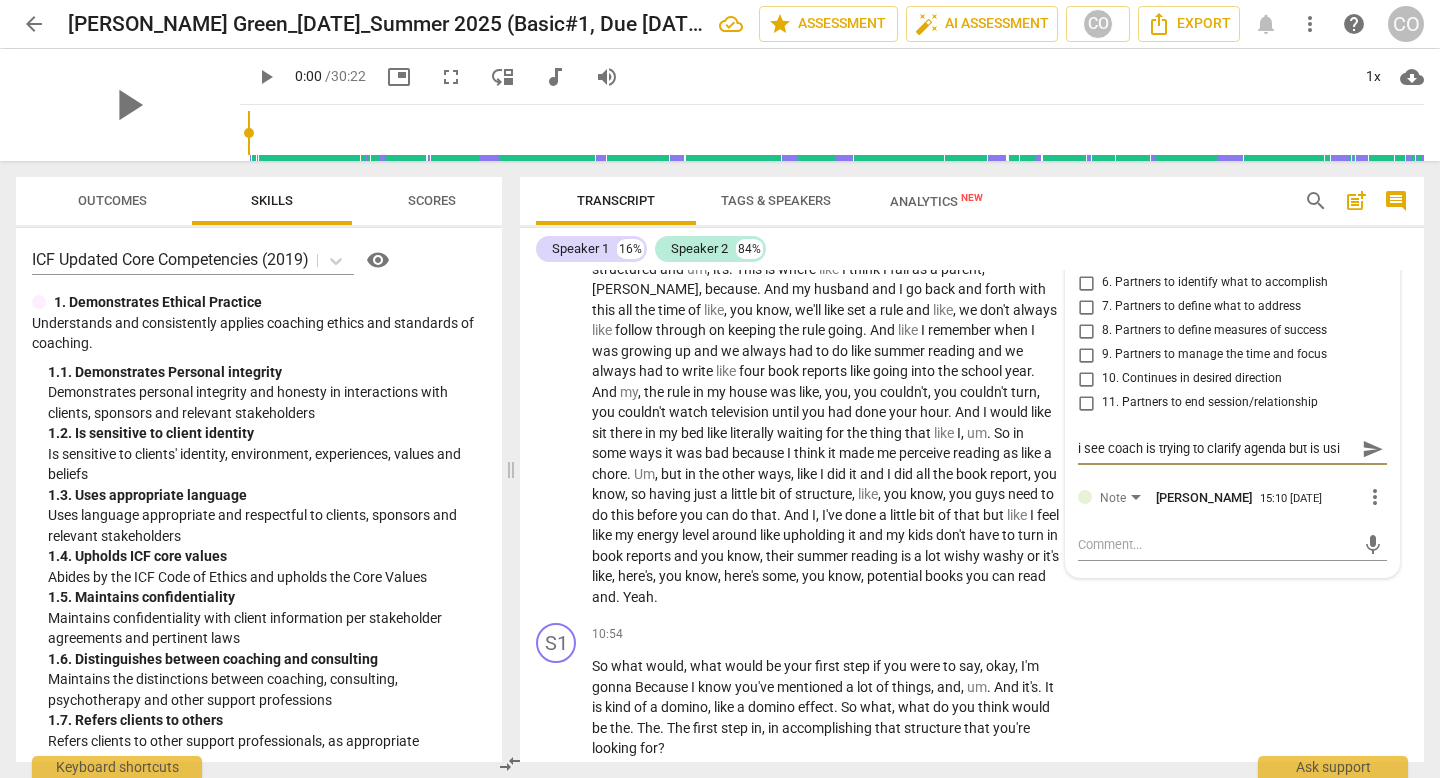 type on "i see coach is trying to clarify agenda but is usin" 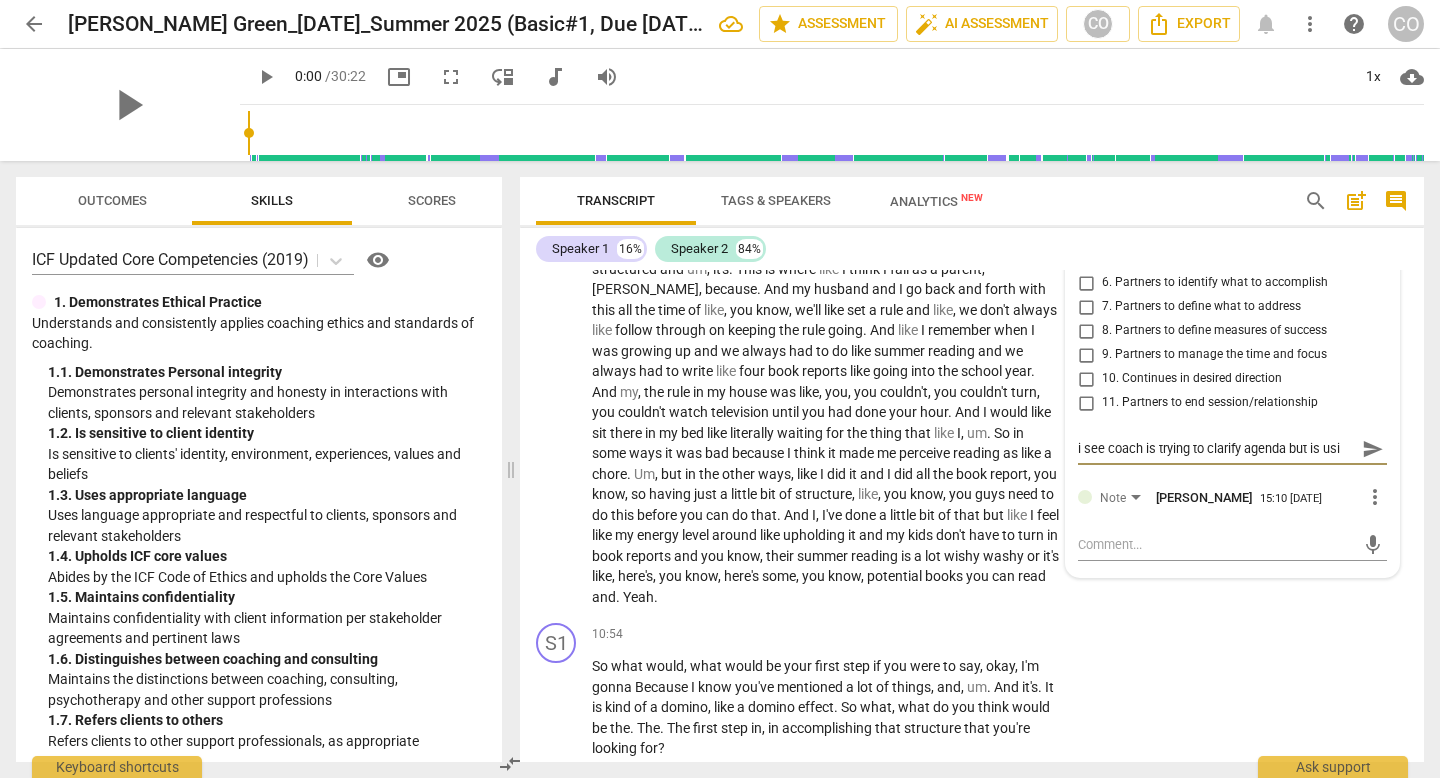 type on "i see coach is trying to clarify agenda but is usin" 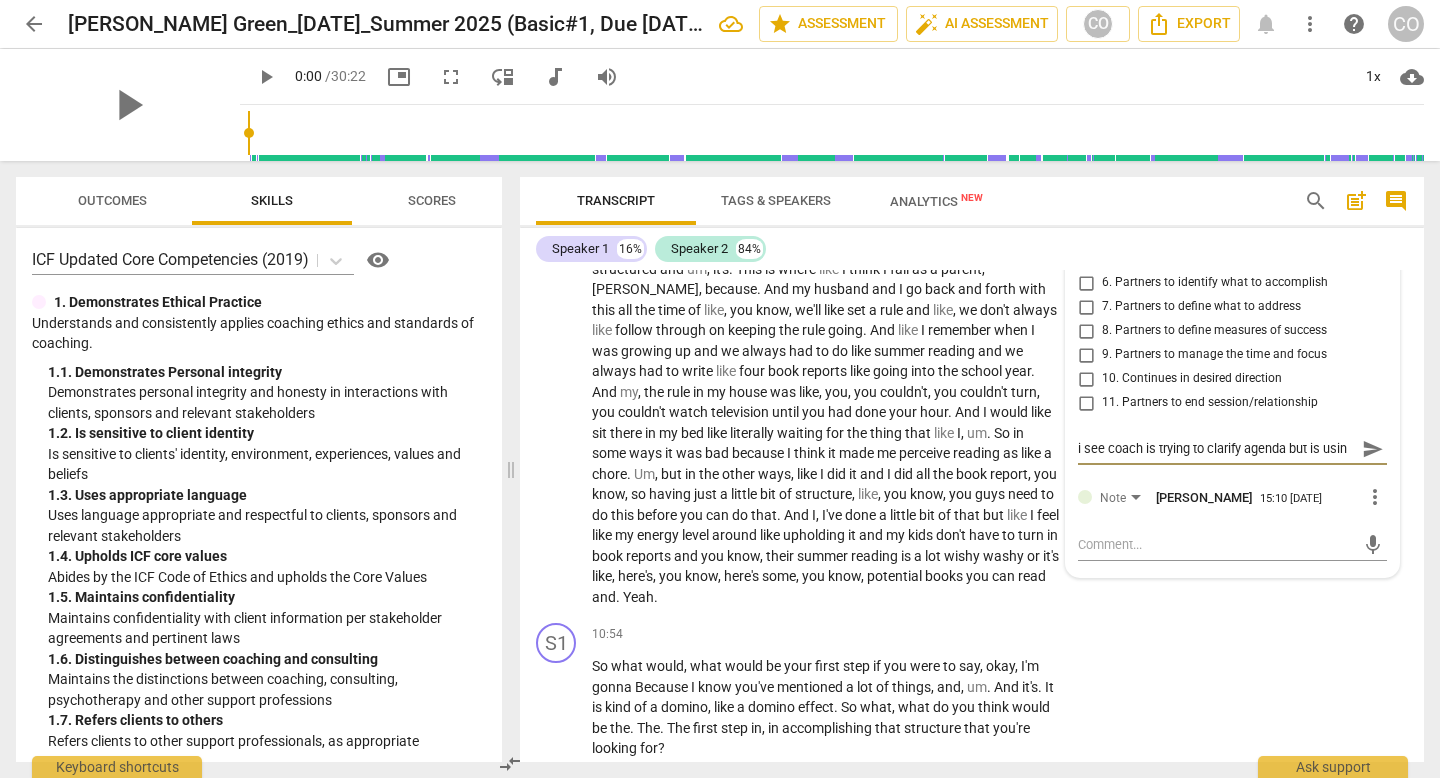 type on "i see coach is trying to clarify agenda but is using" 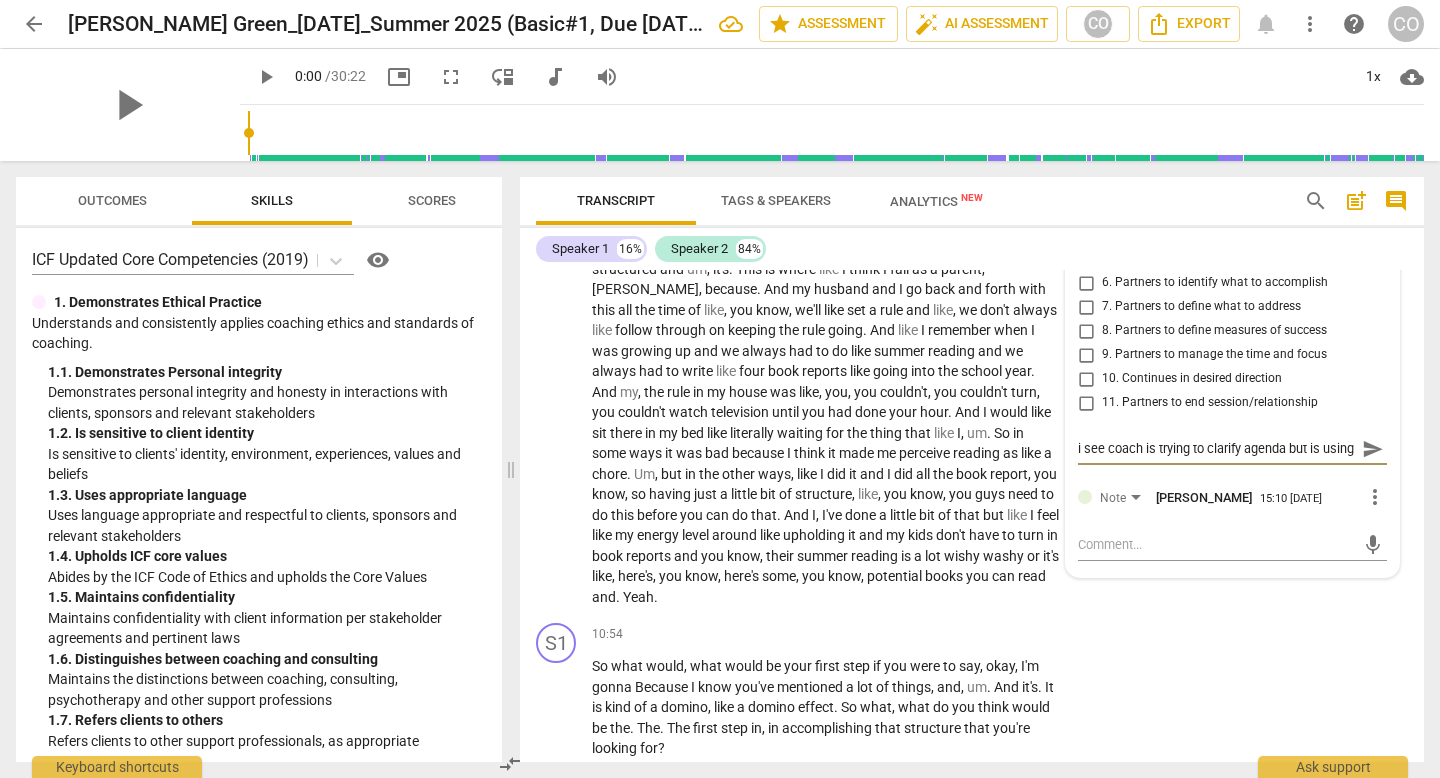 scroll, scrollTop: 17, scrollLeft: 0, axis: vertical 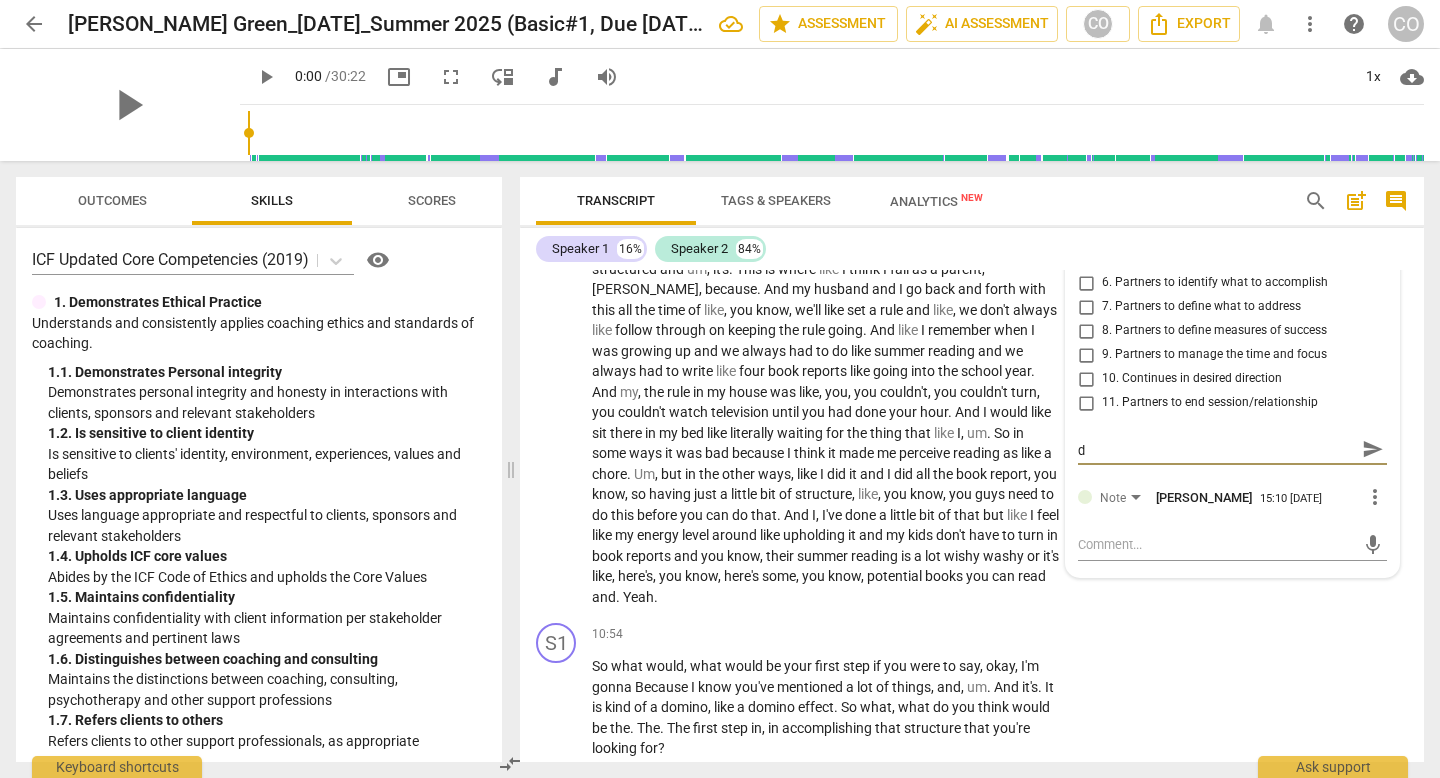 type on "i see coach is trying to clarify agenda but is using di" 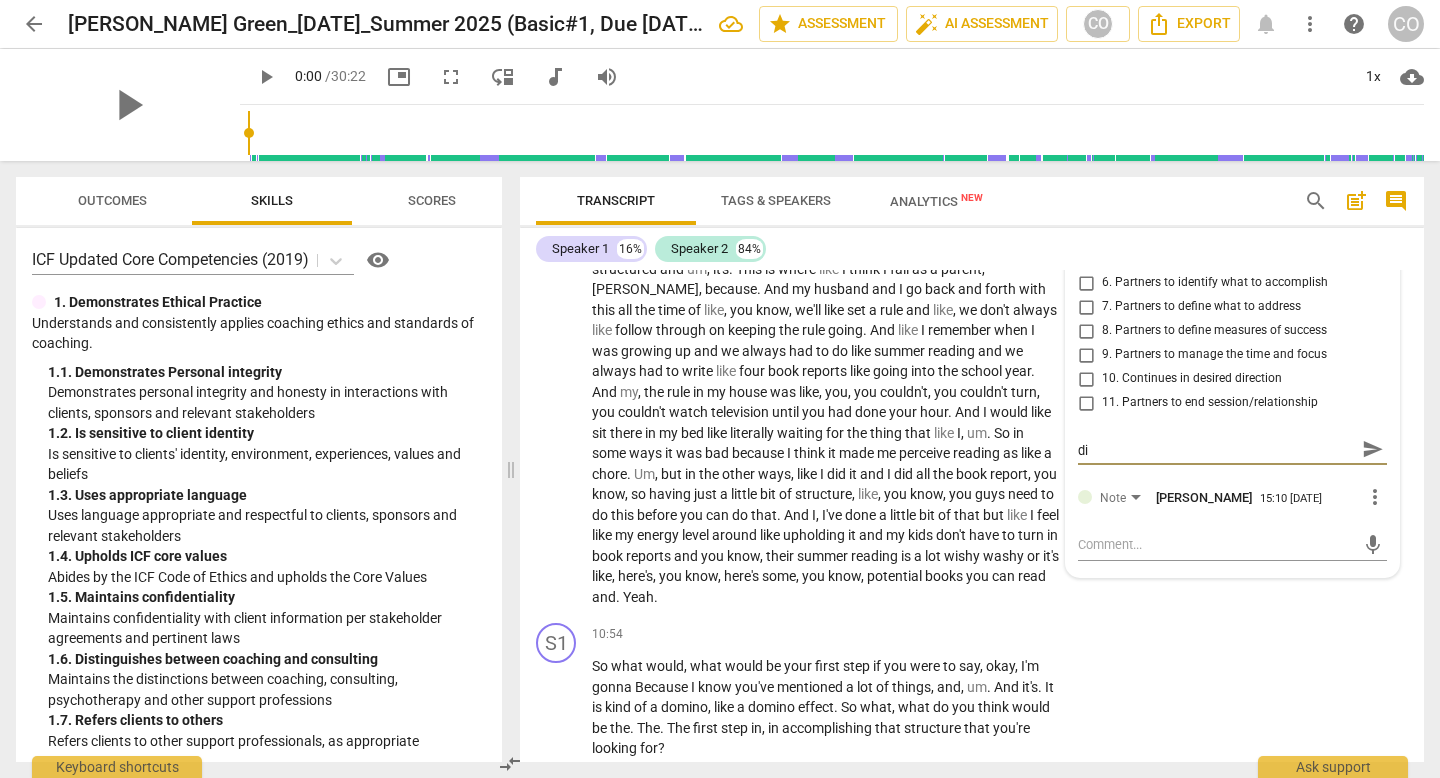 type on "i see coach is trying to clarify agenda but is using dir" 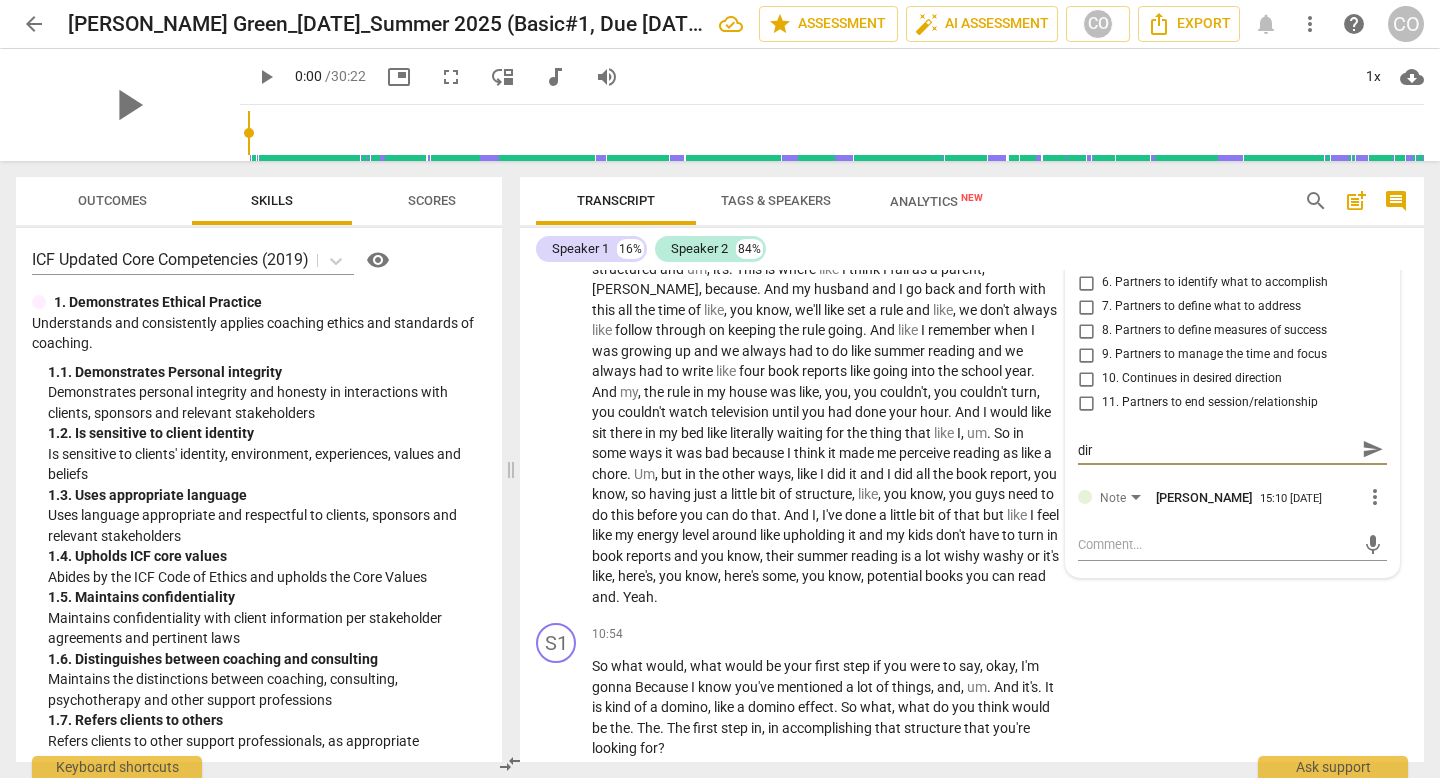 type on "i see coach is trying to clarify agenda but is using dire" 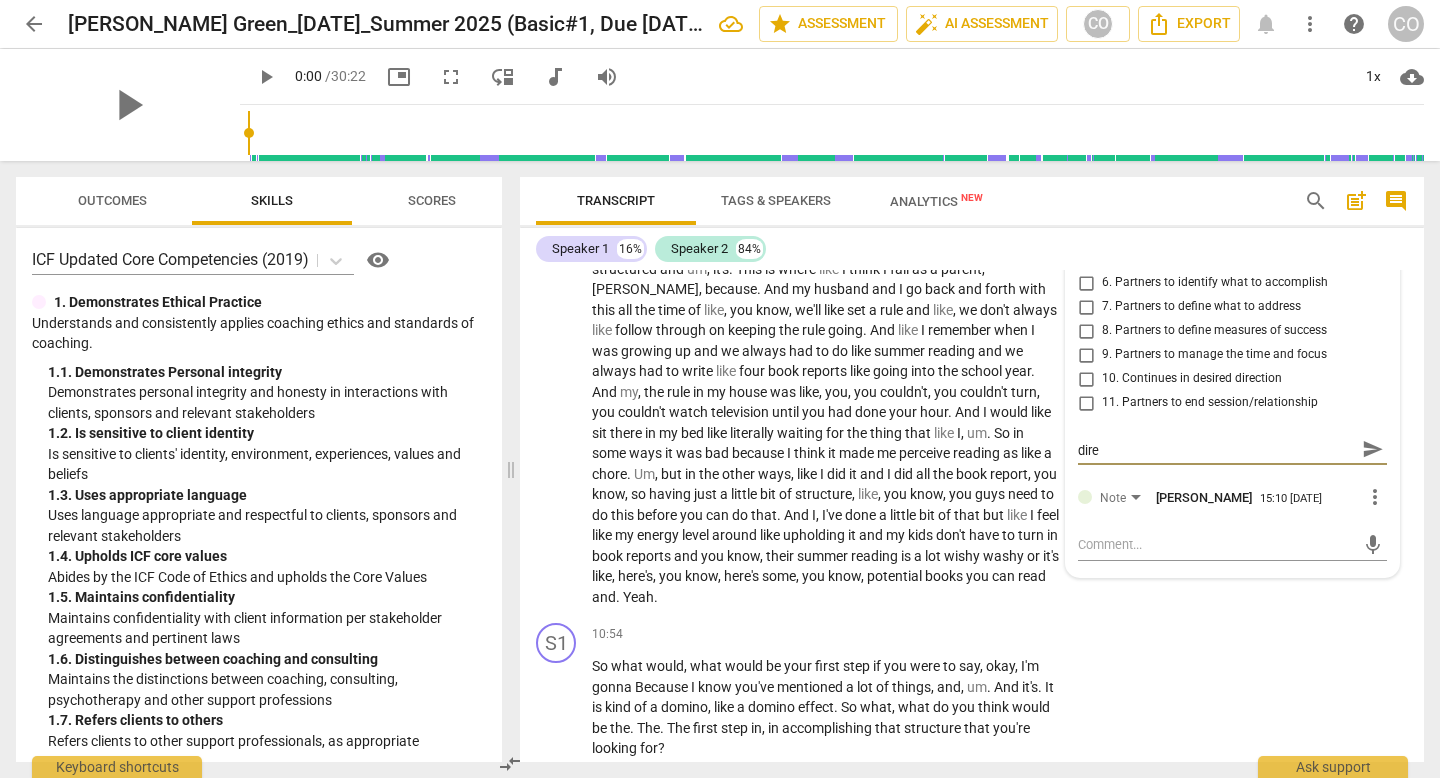 type on "i see coach is trying to clarify agenda but is using direc" 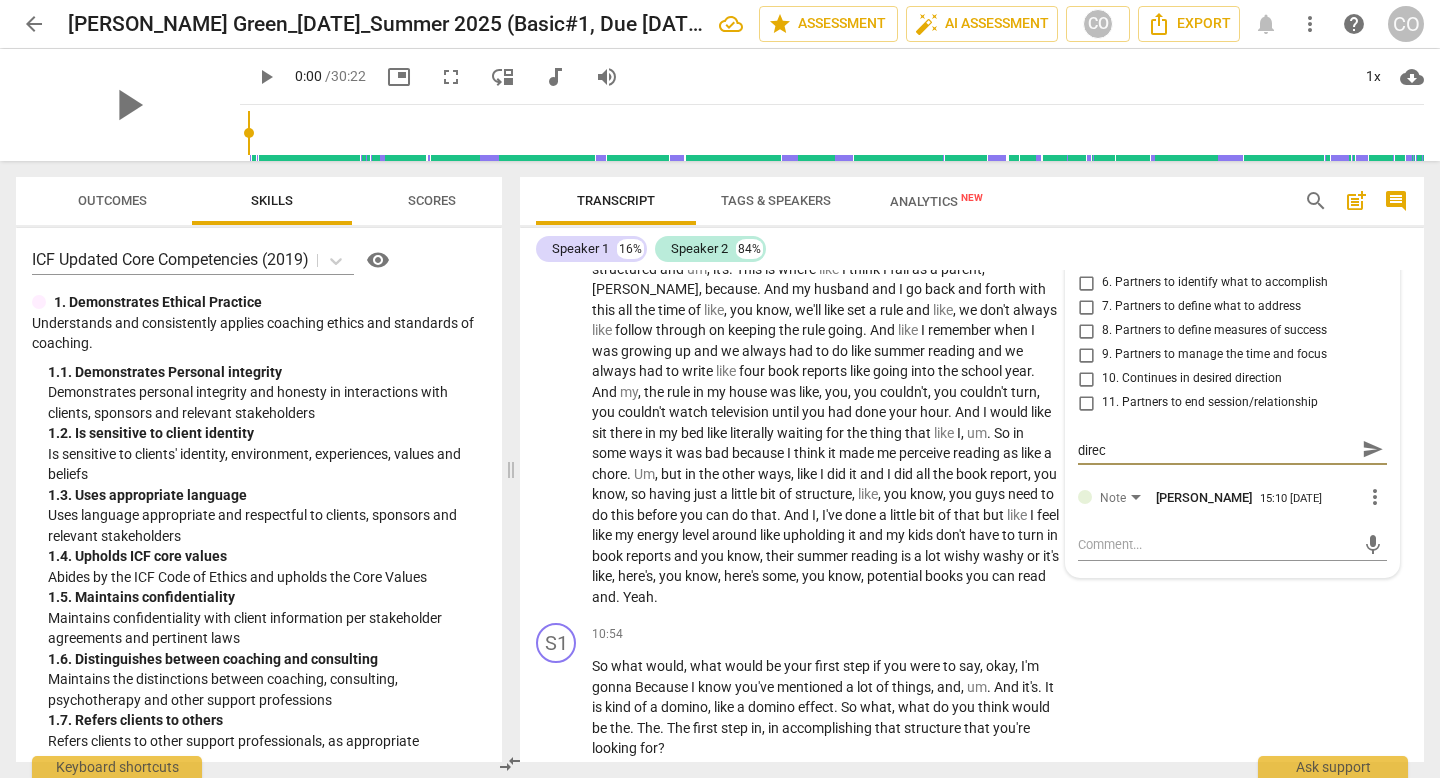 scroll, scrollTop: 0, scrollLeft: 0, axis: both 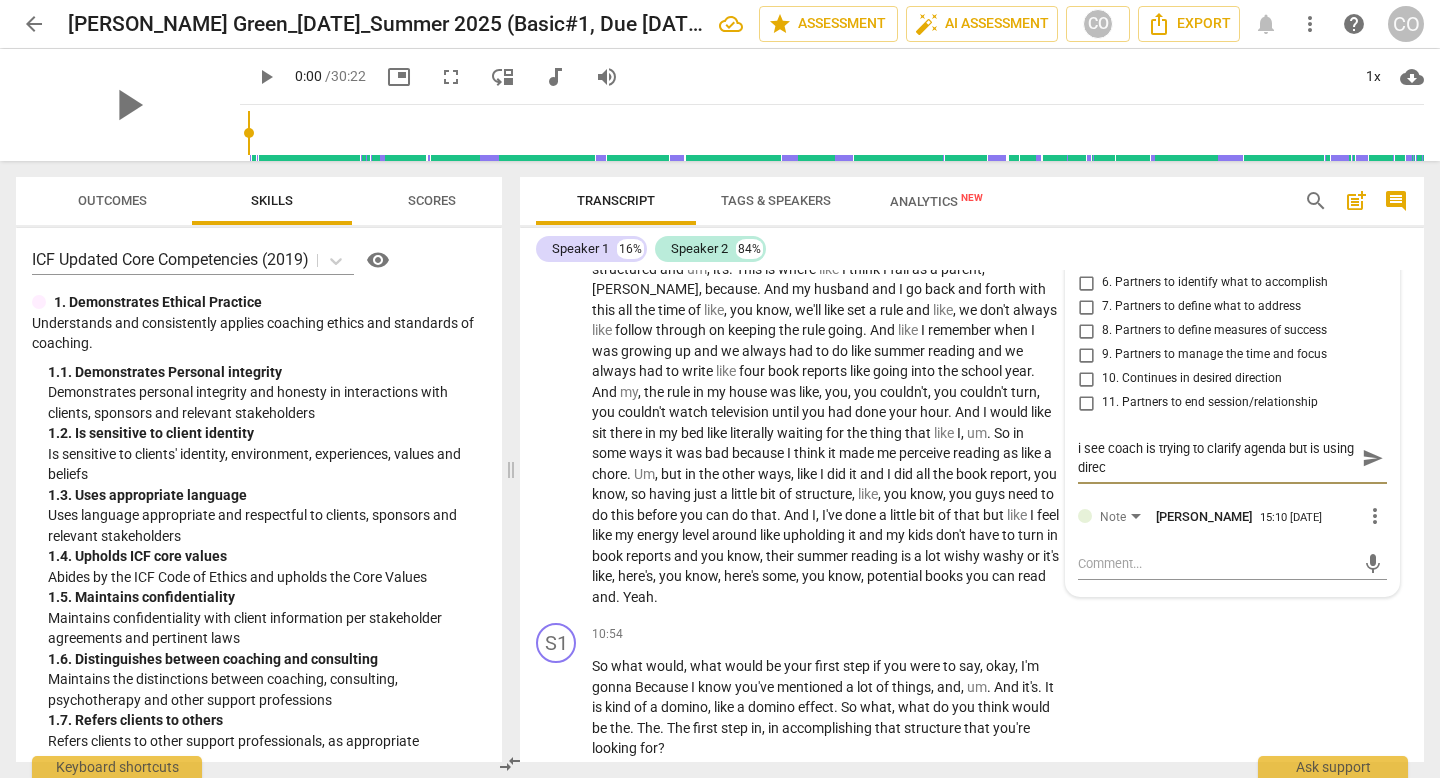 type on "i see coach is trying to clarify agenda but is using direct" 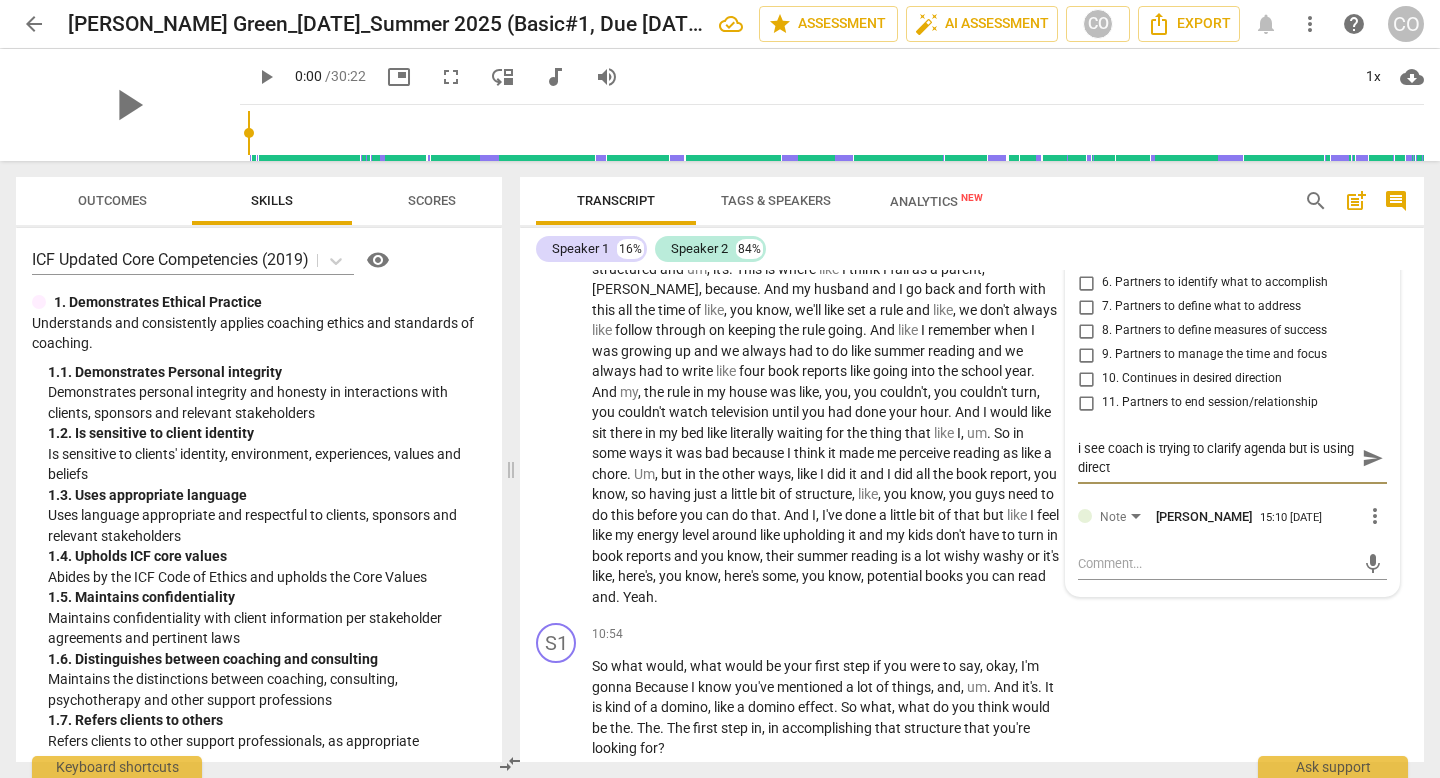 type on "i see coach is trying to clarify agenda but is using directi" 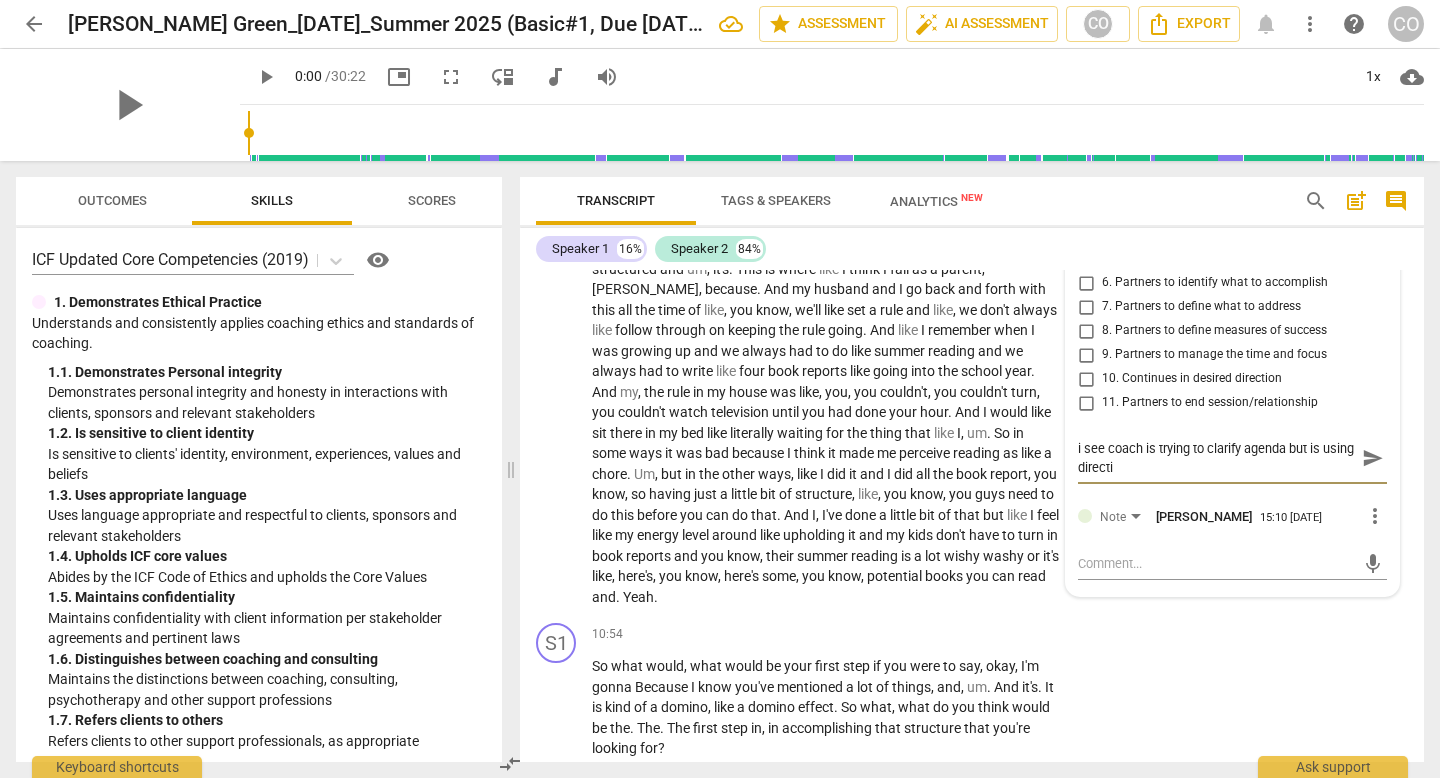 type on "i see coach is trying to clarify agenda but is using directiv" 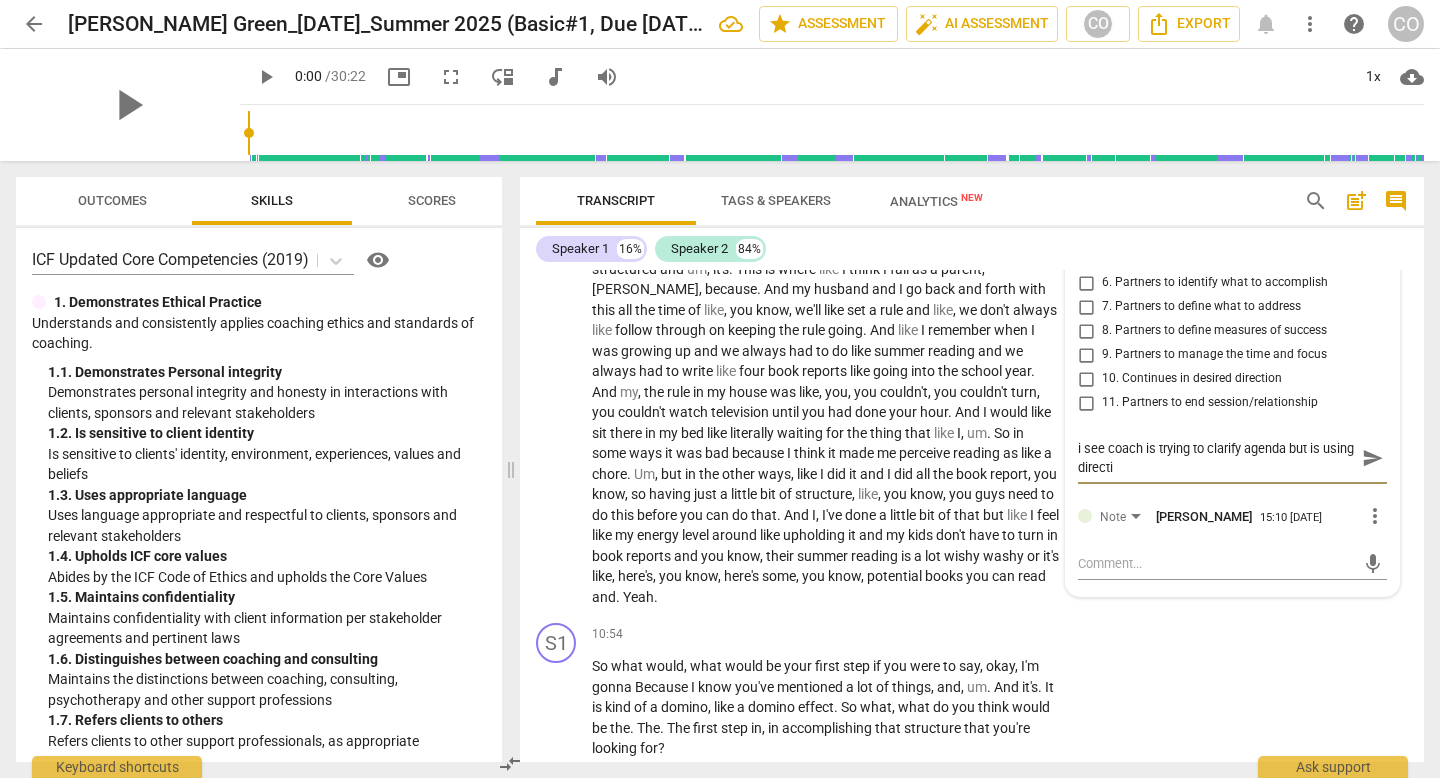 type on "i see coach is trying to clarify agenda but is using directiv" 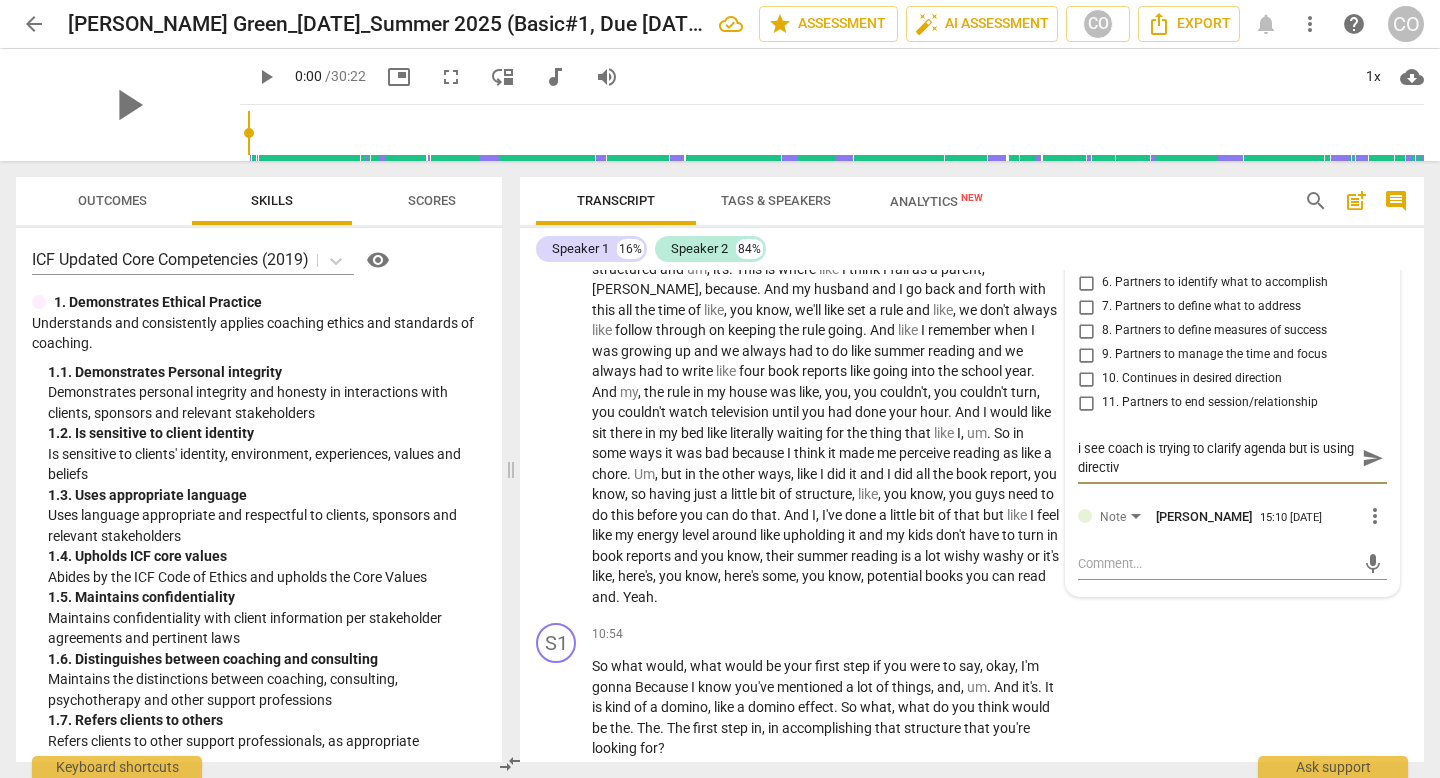 type on "i see coach is trying to clarify agenda but is using directive" 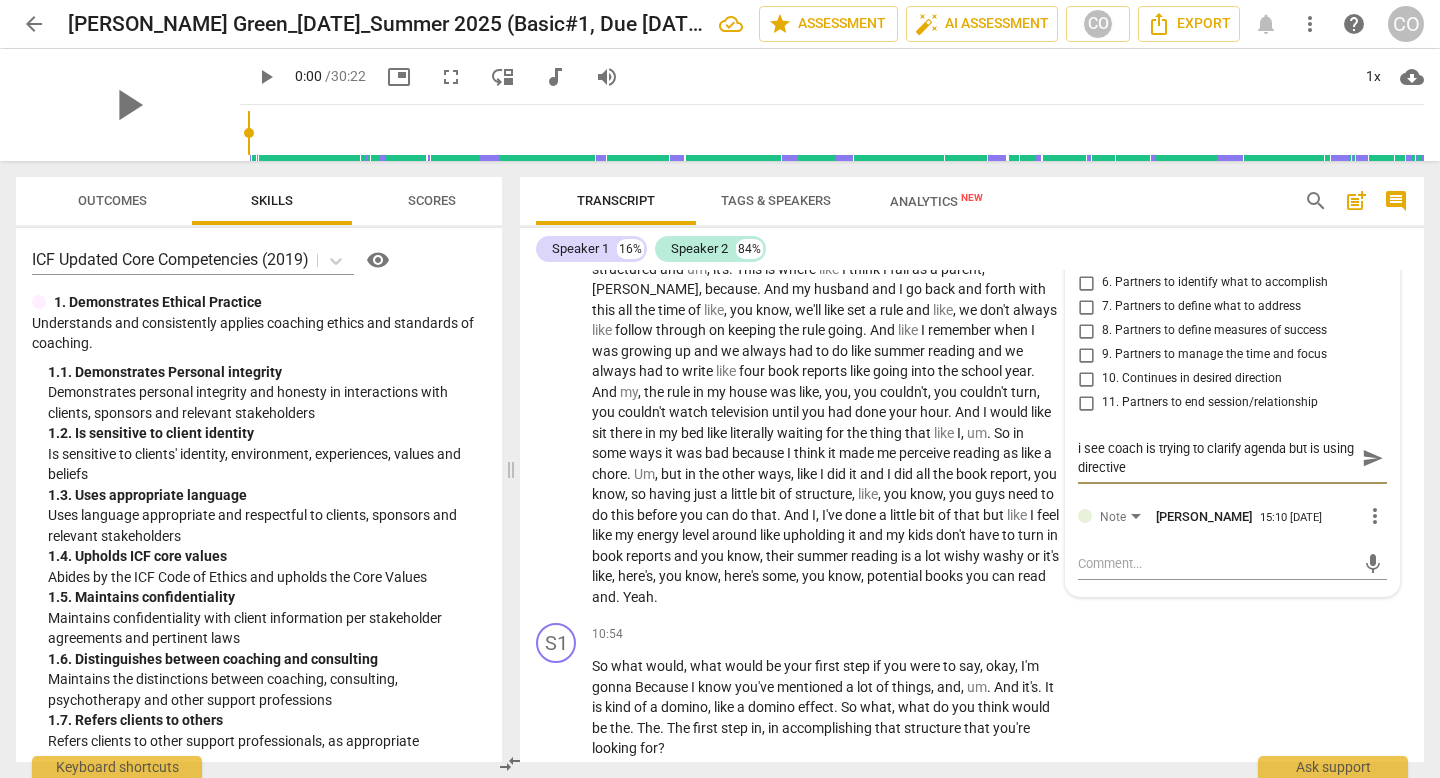 type on "i see coach is trying to clarify agenda but is using directive/" 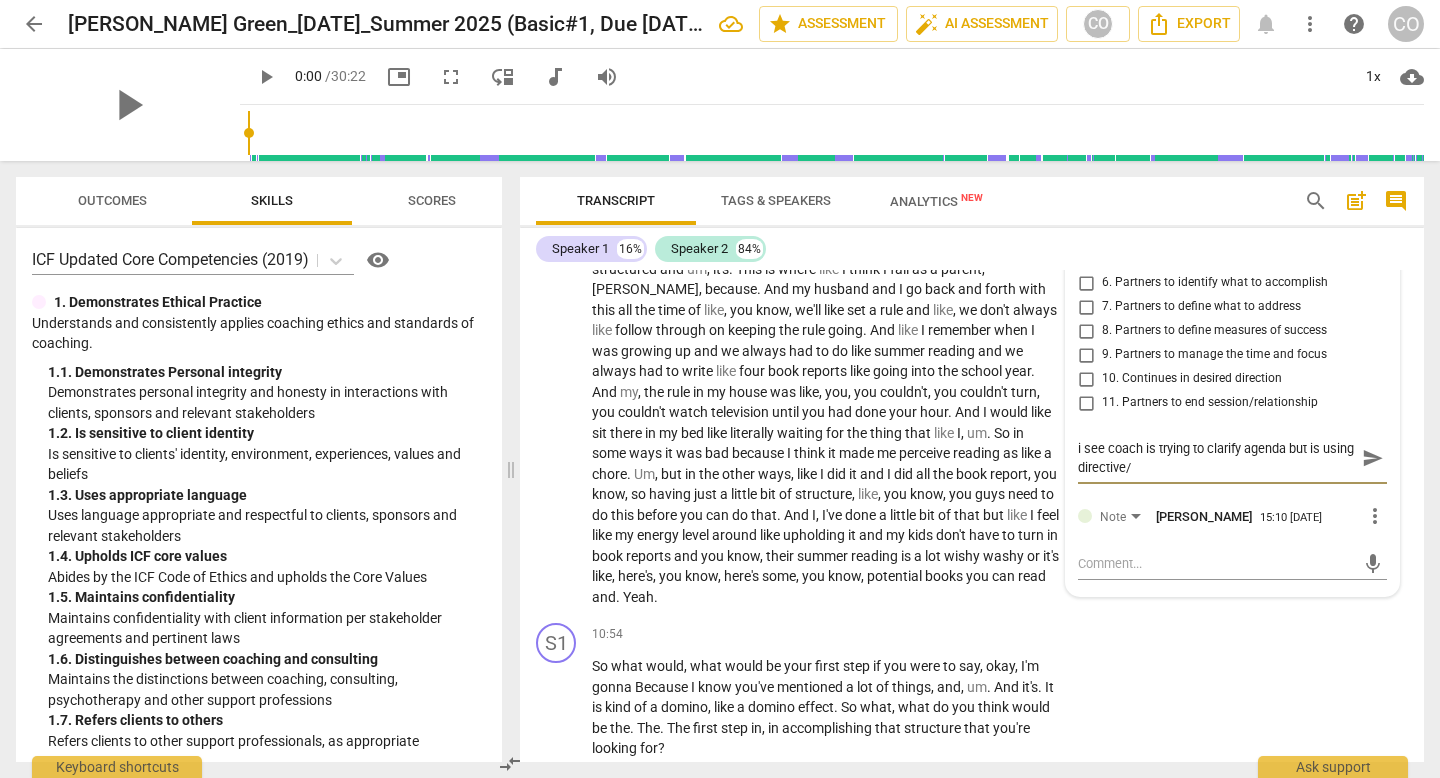 type on "i see coach is trying to clarify agenda but is using directive/l" 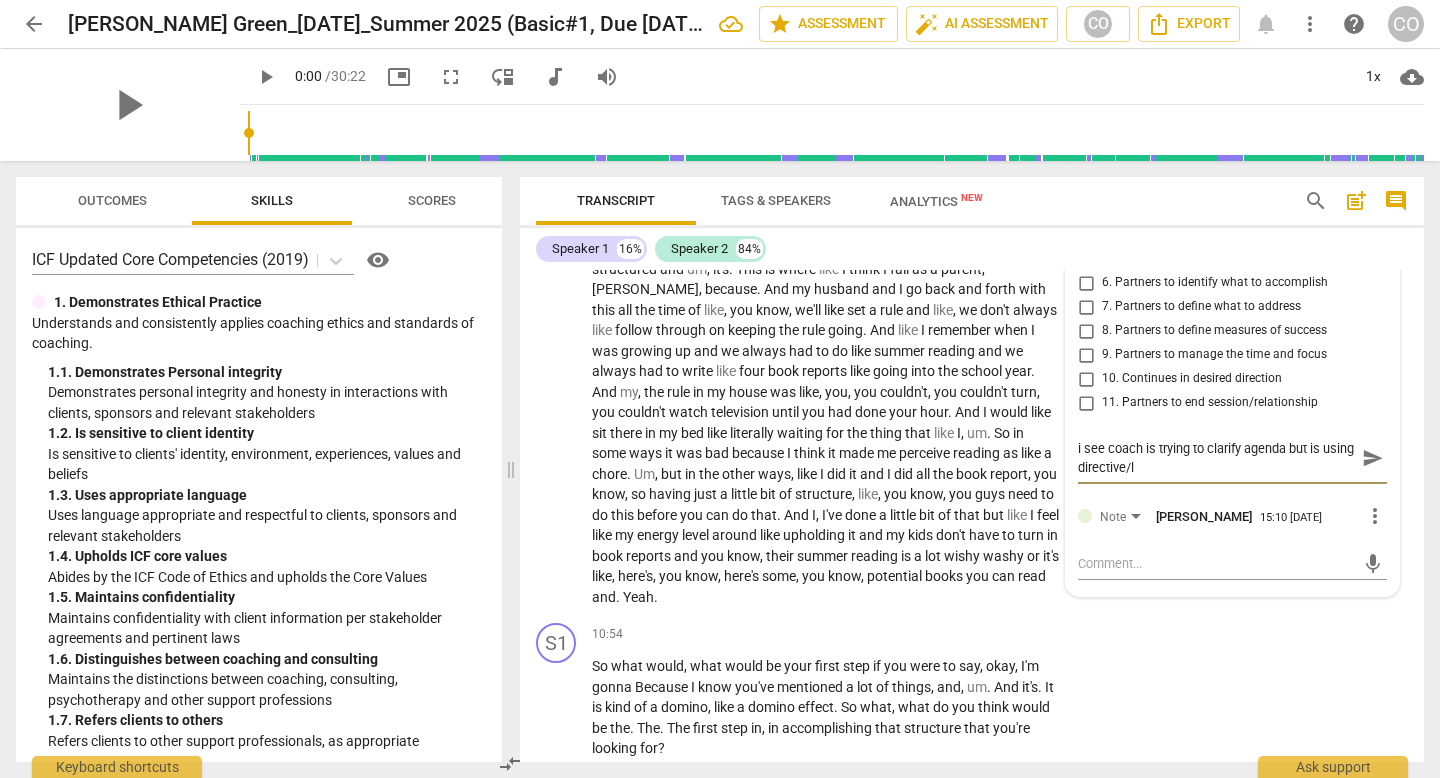 type on "i see coach is trying to clarify agenda but is using directive/le" 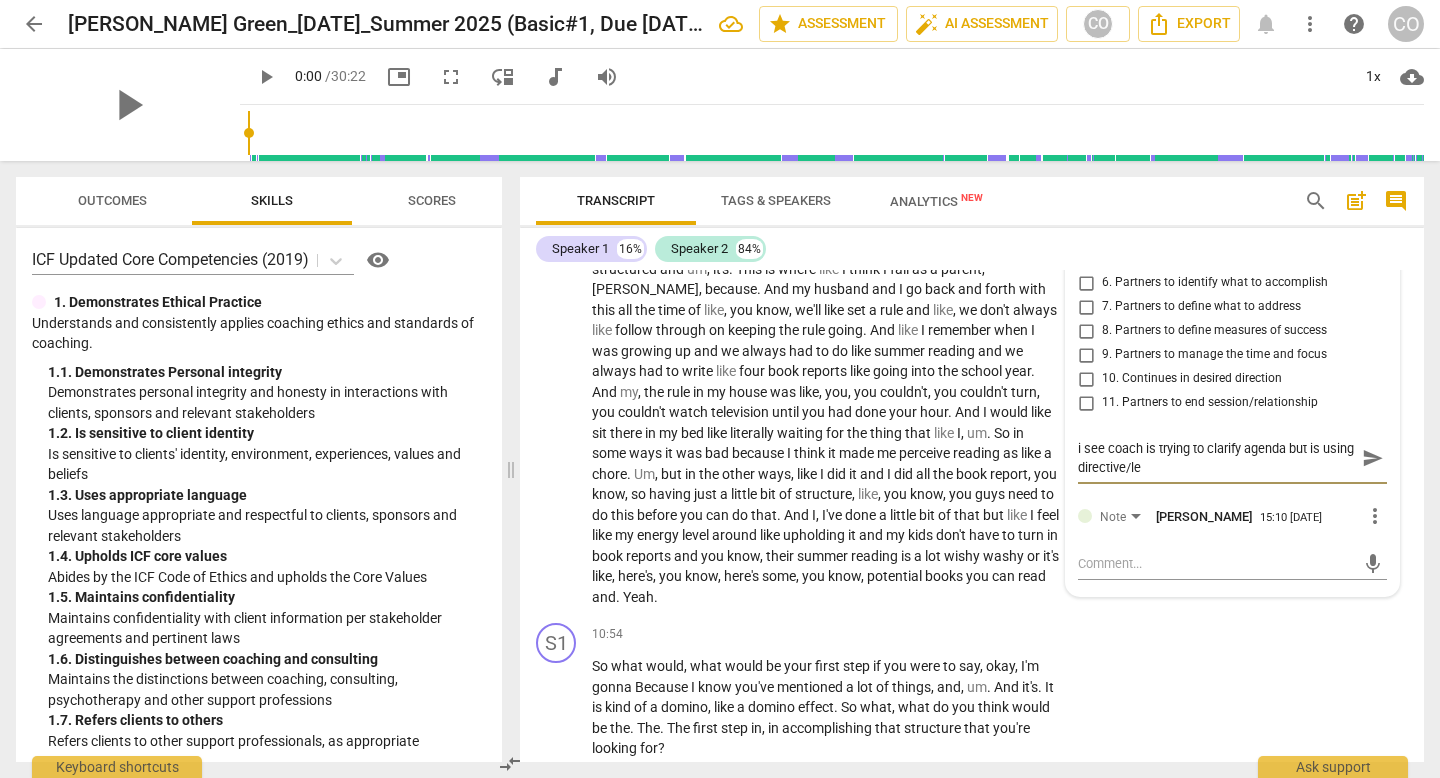 type on "i see coach is trying to clarify agenda but is using directive/lea" 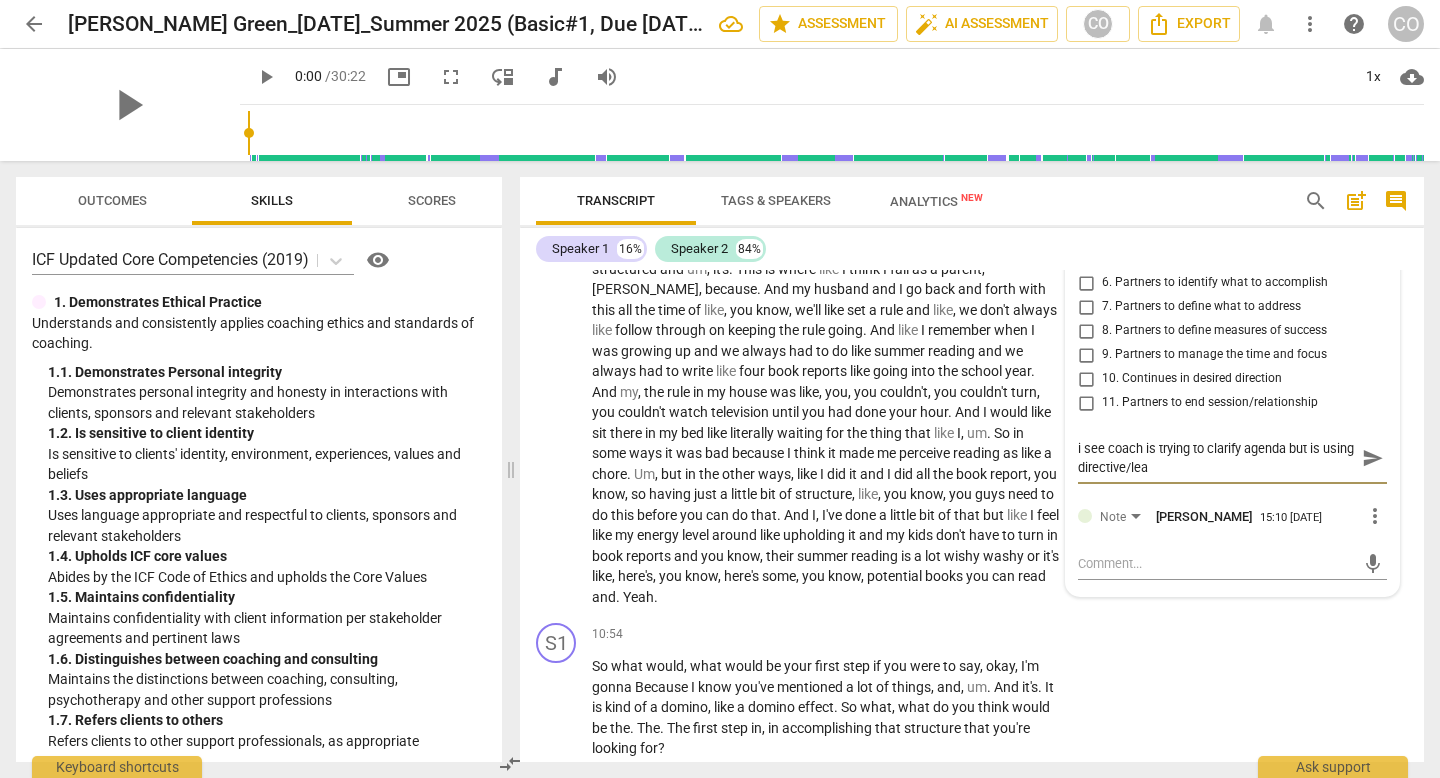 type on "i see coach is trying to clarify agenda but is using directive/lead" 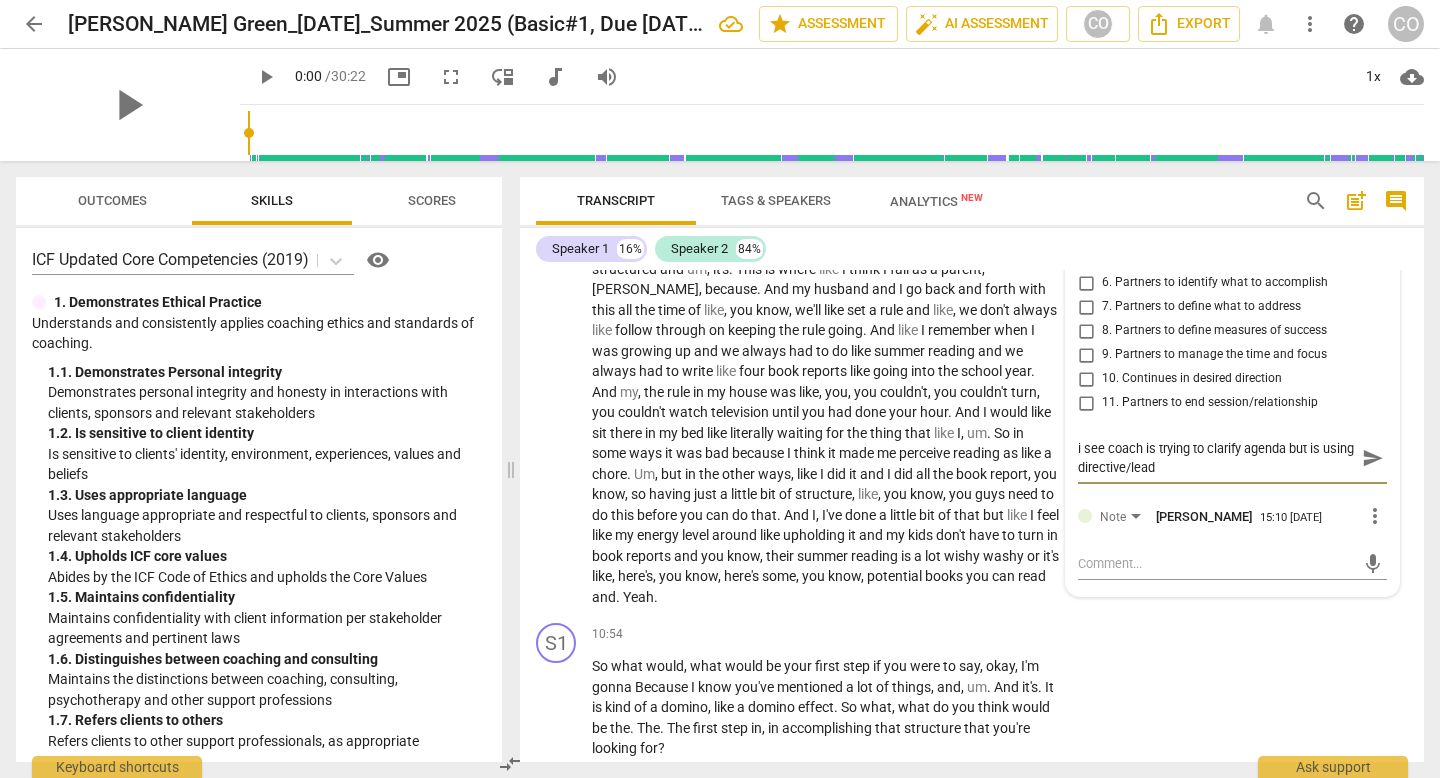 type on "i see coach is trying to clarify agenda but is using directive/leadi" 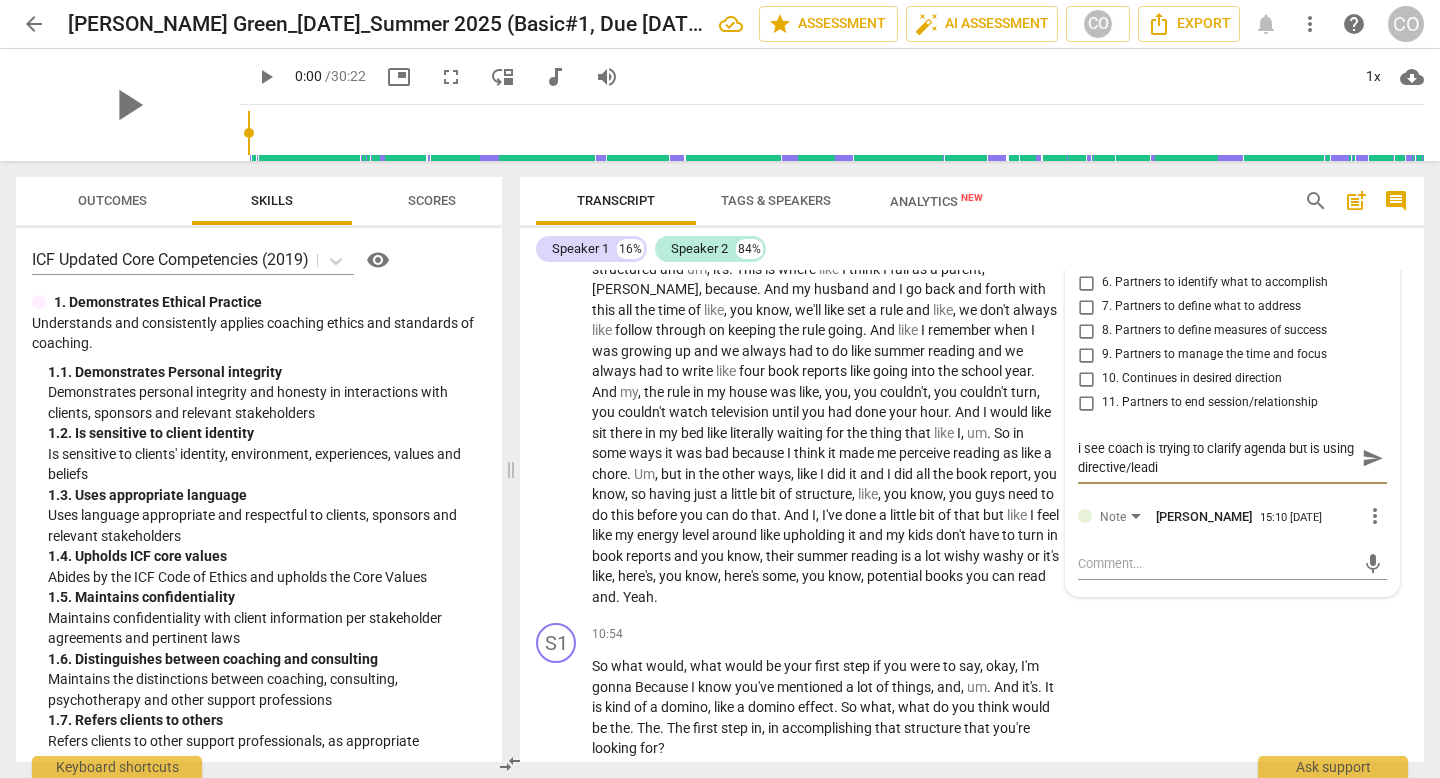 type on "i see coach is trying to clarify agenda but is using directive/leadin" 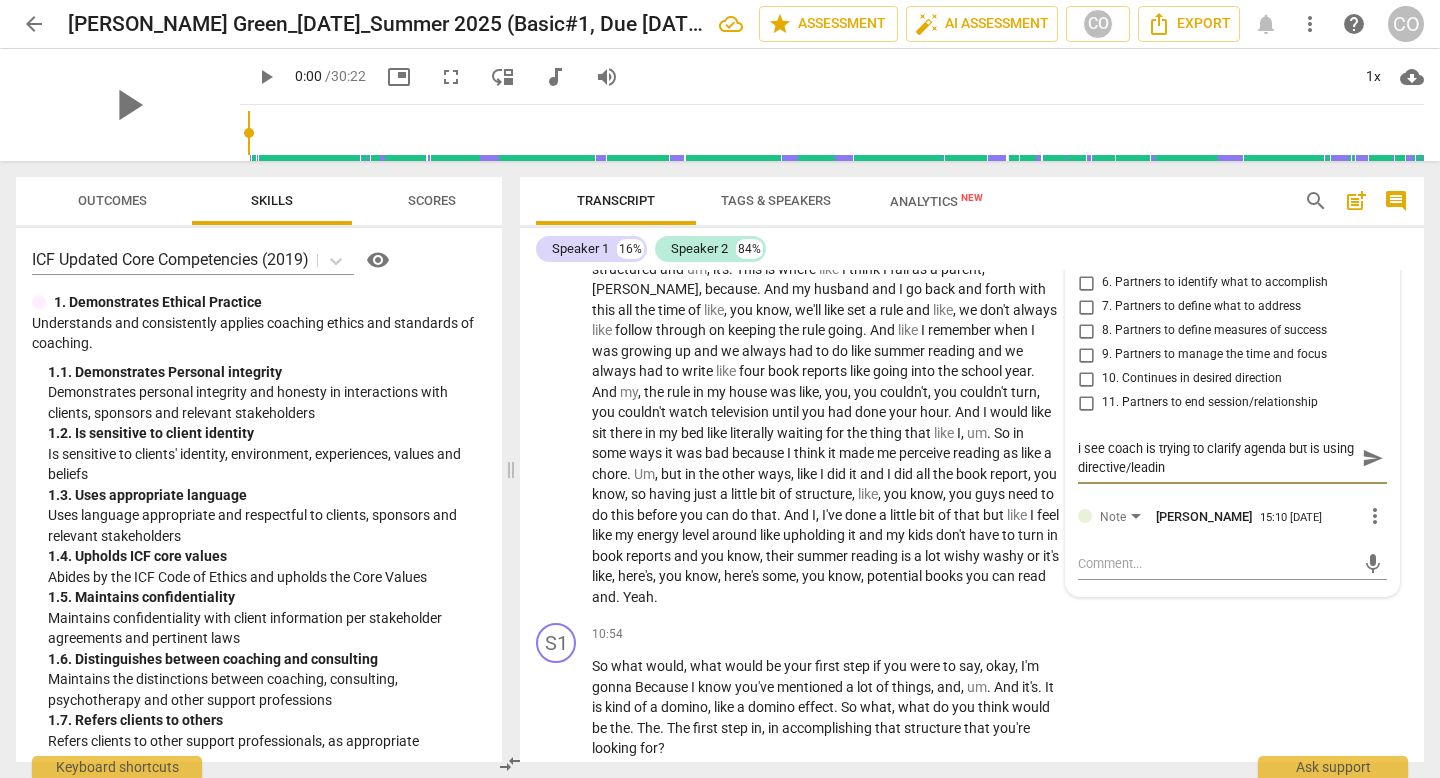 type on "i see coach is trying to clarify agenda but is using directive/leading" 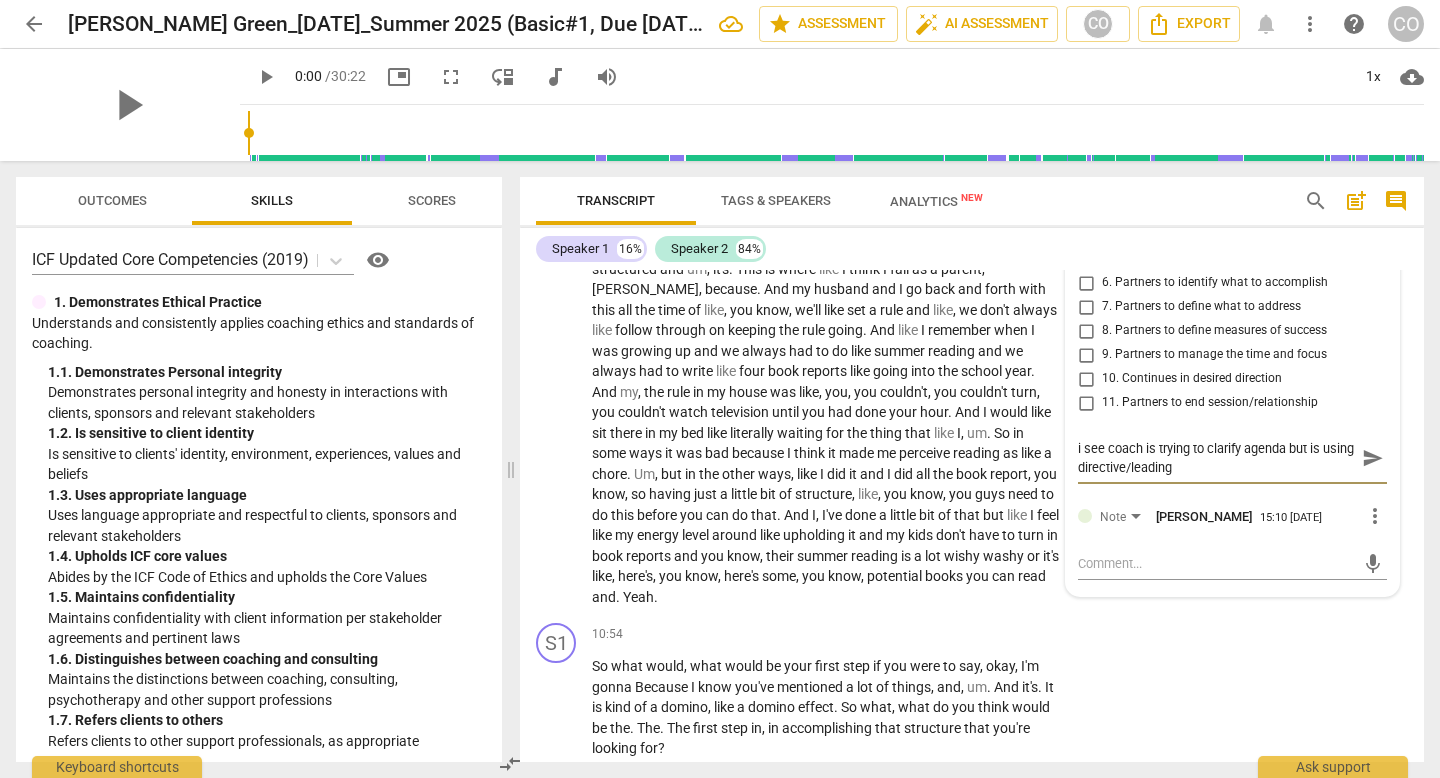 type on "i see coach is trying to clarify agenda but is using directive/leading" 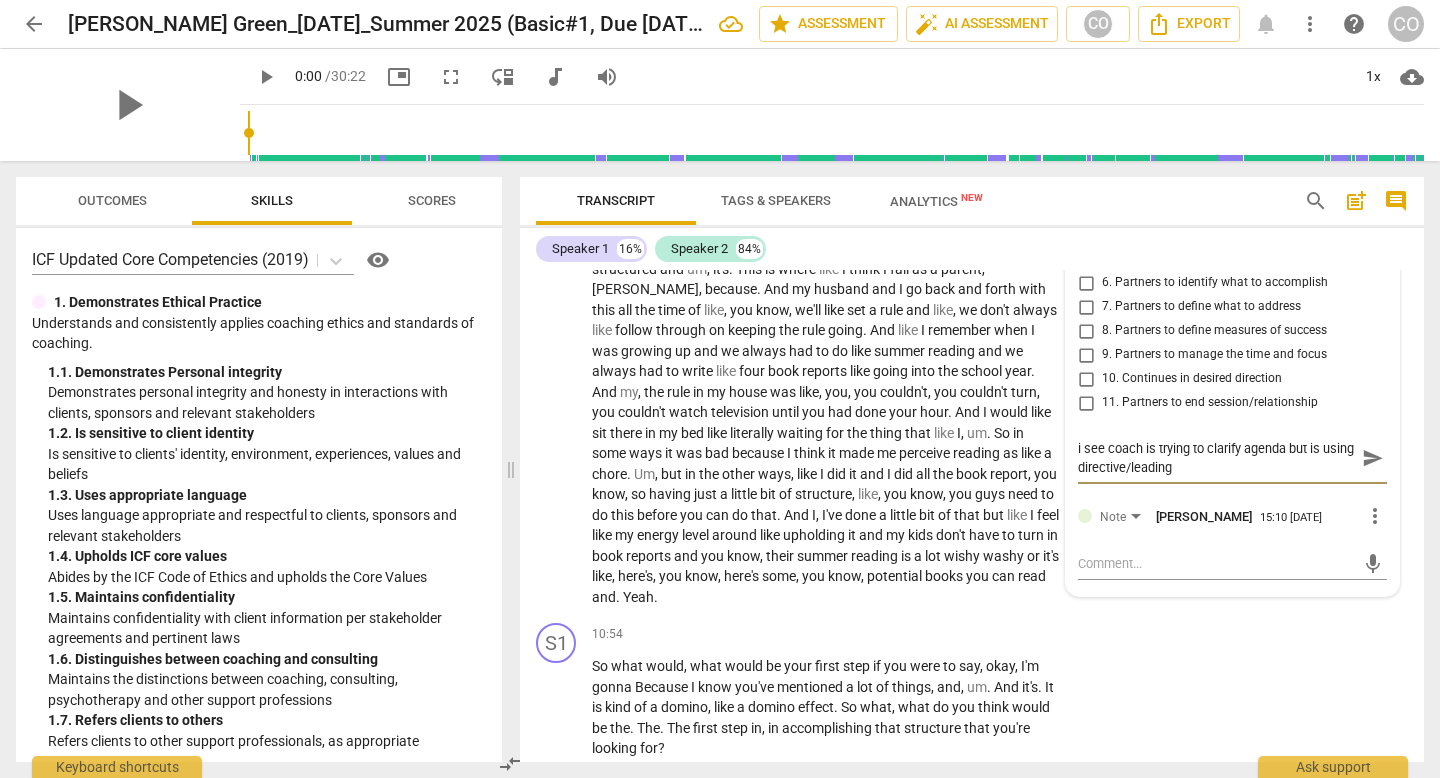 type on "i see coach is trying to clarify agenda but is using directive/leading l" 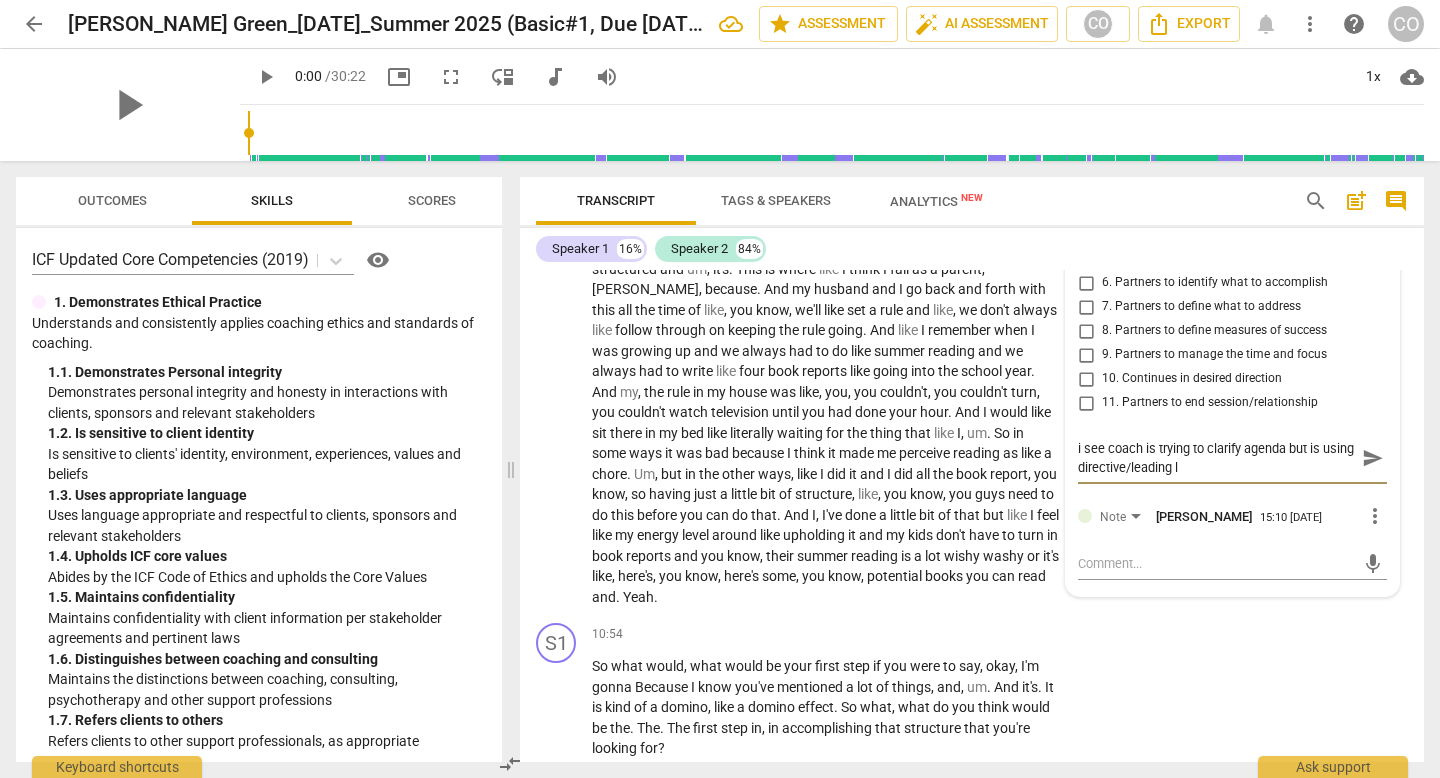 type on "i see coach is trying to clarify agenda but is using directive/leading la" 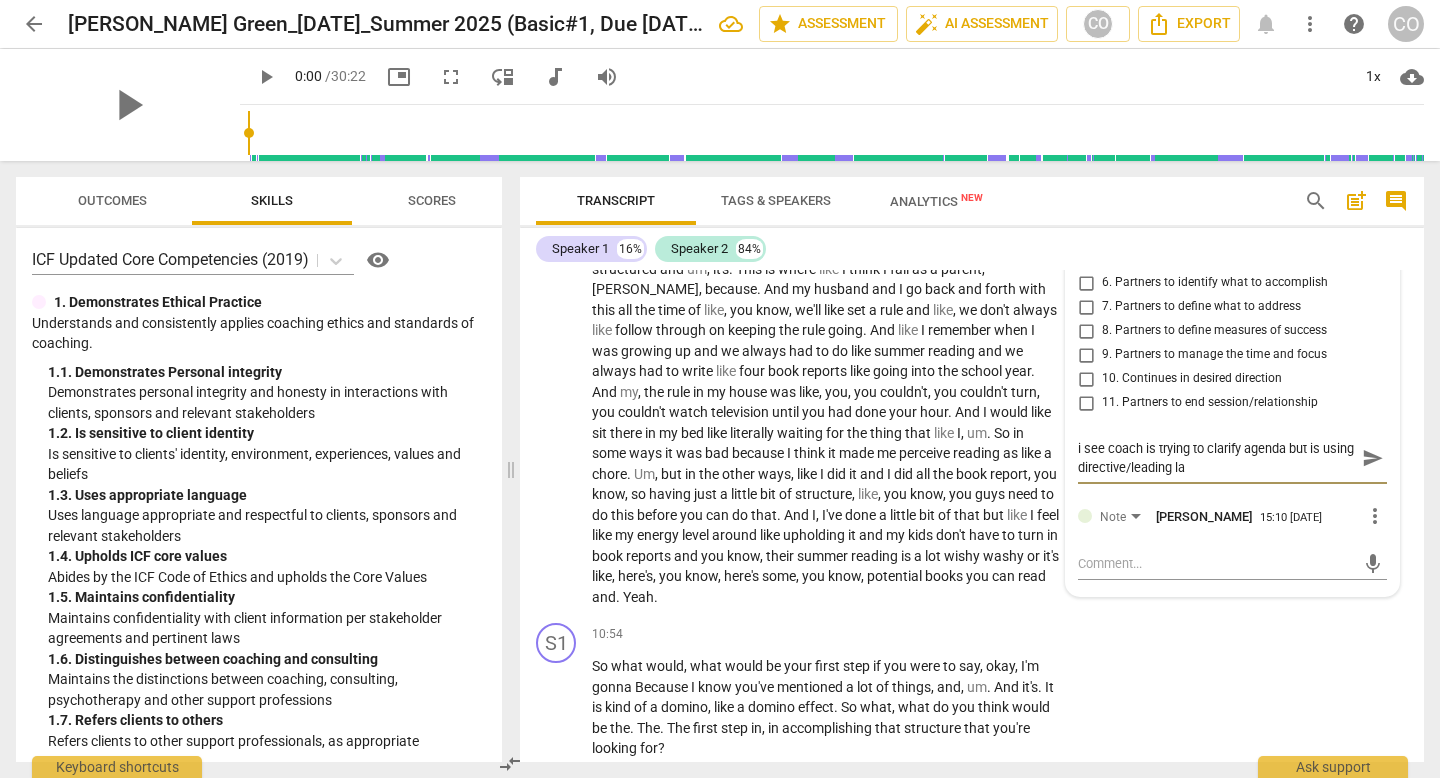 type on "i see coach is trying to clarify agenda but is using directive/leading lan" 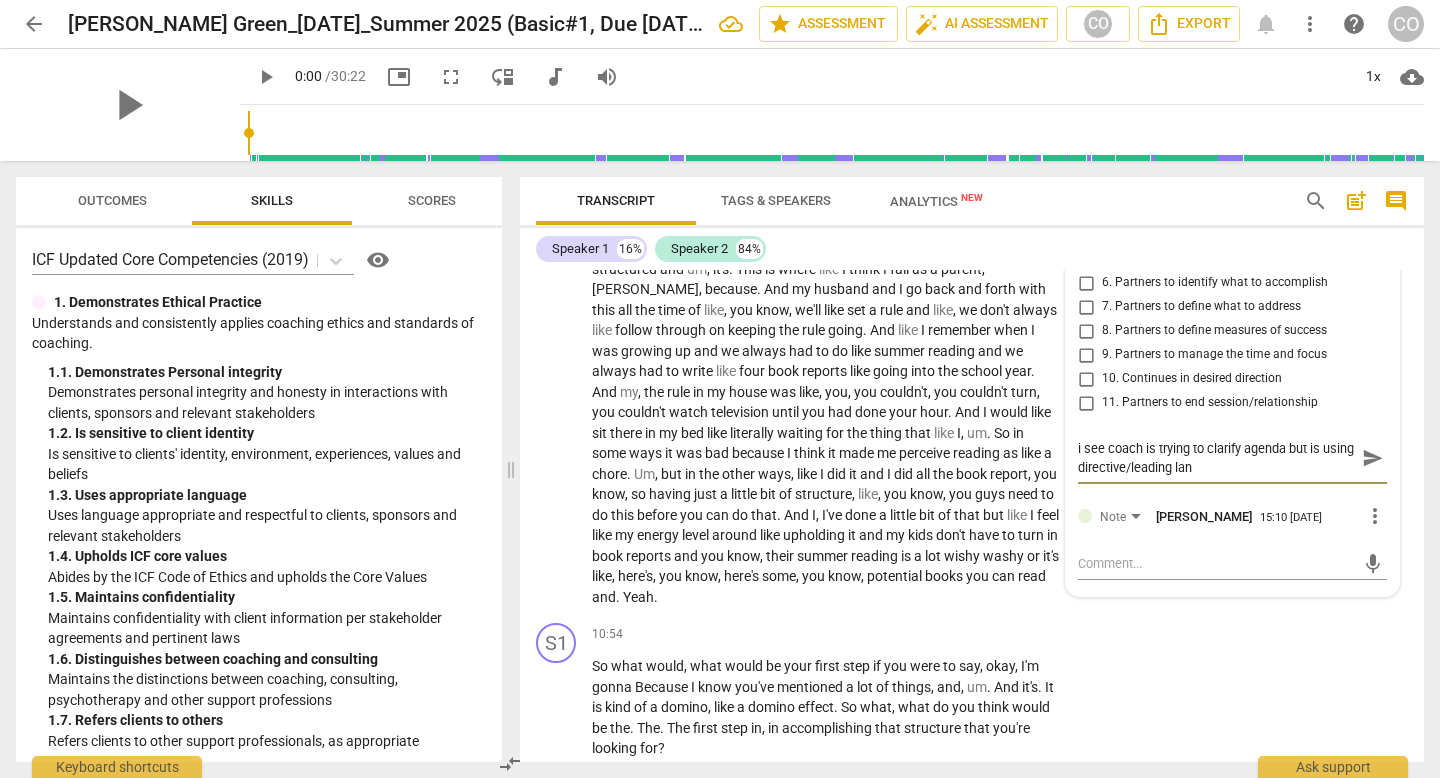 type on "i see coach is trying to clarify agenda but is using directive/leading lang" 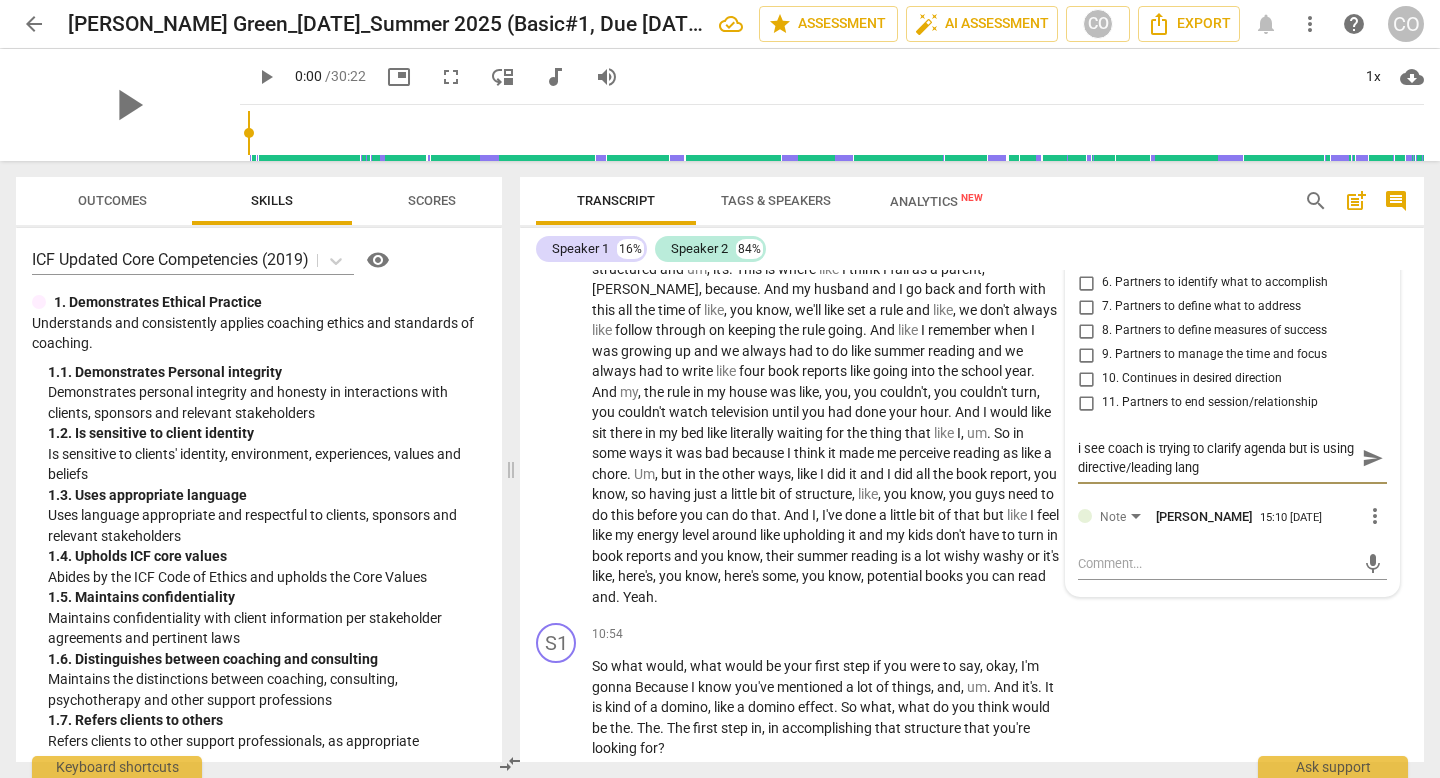 type on "i see coach is trying to clarify agenda but is using directive/leading langu" 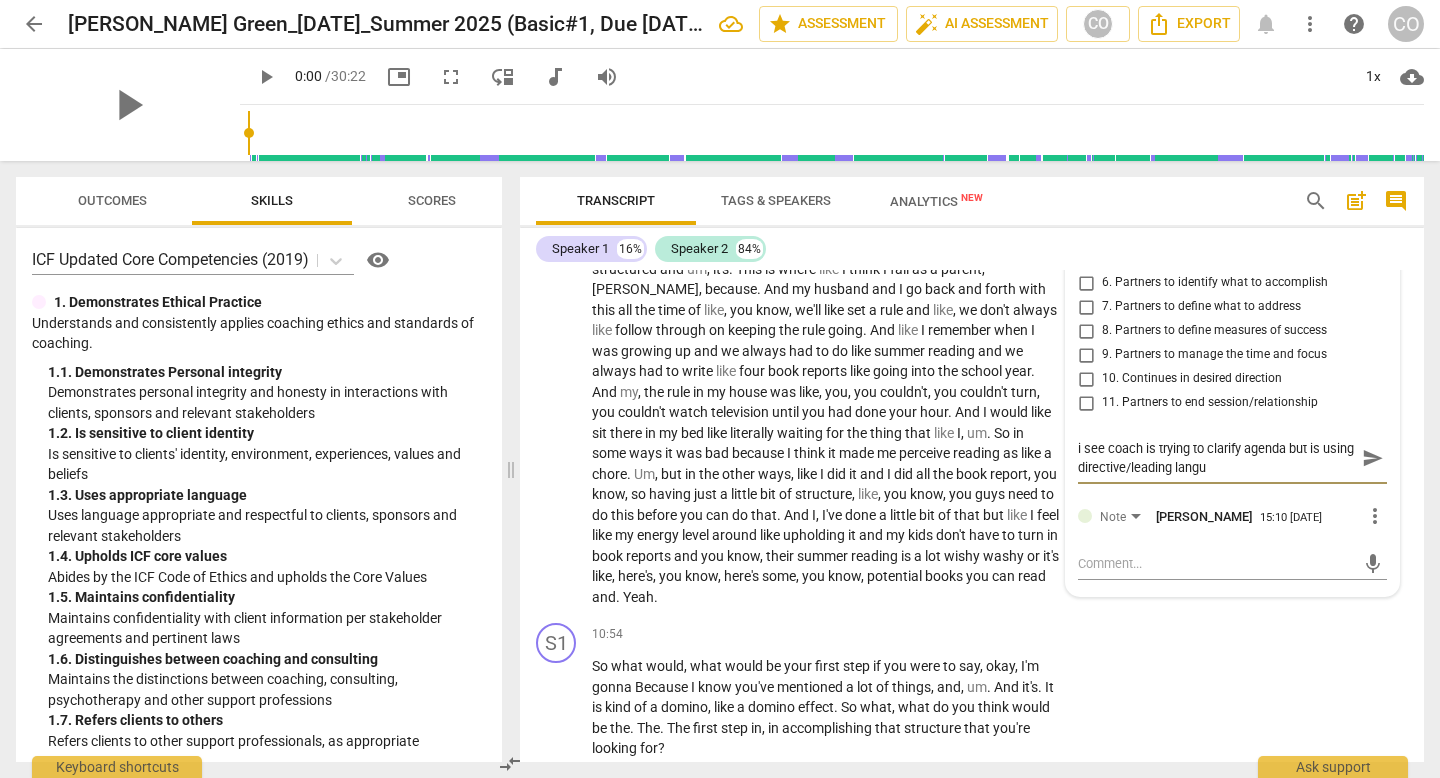 type on "i see coach is trying to clarify agenda but is using directive/leading langua" 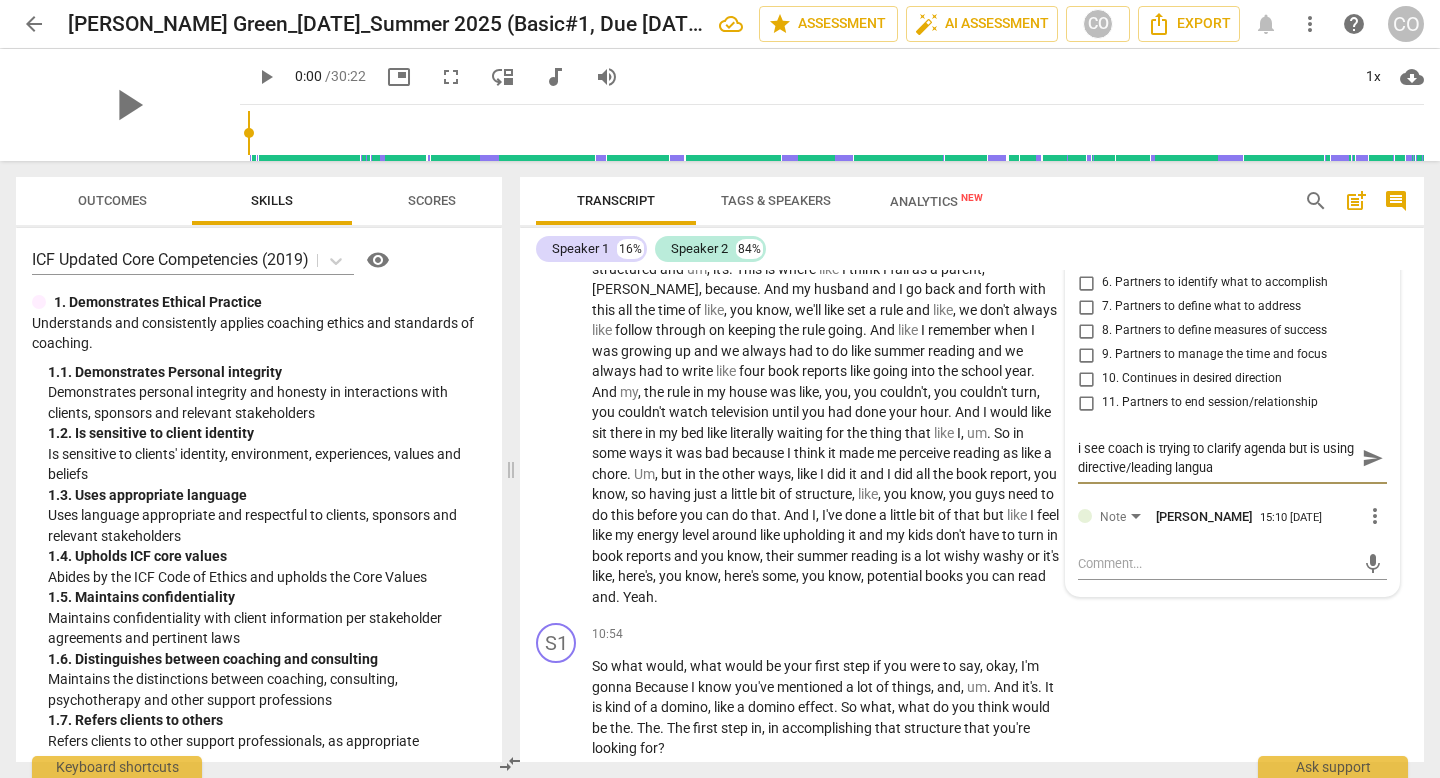 type on "i see coach is trying to clarify agenda but is using directive/leading languag" 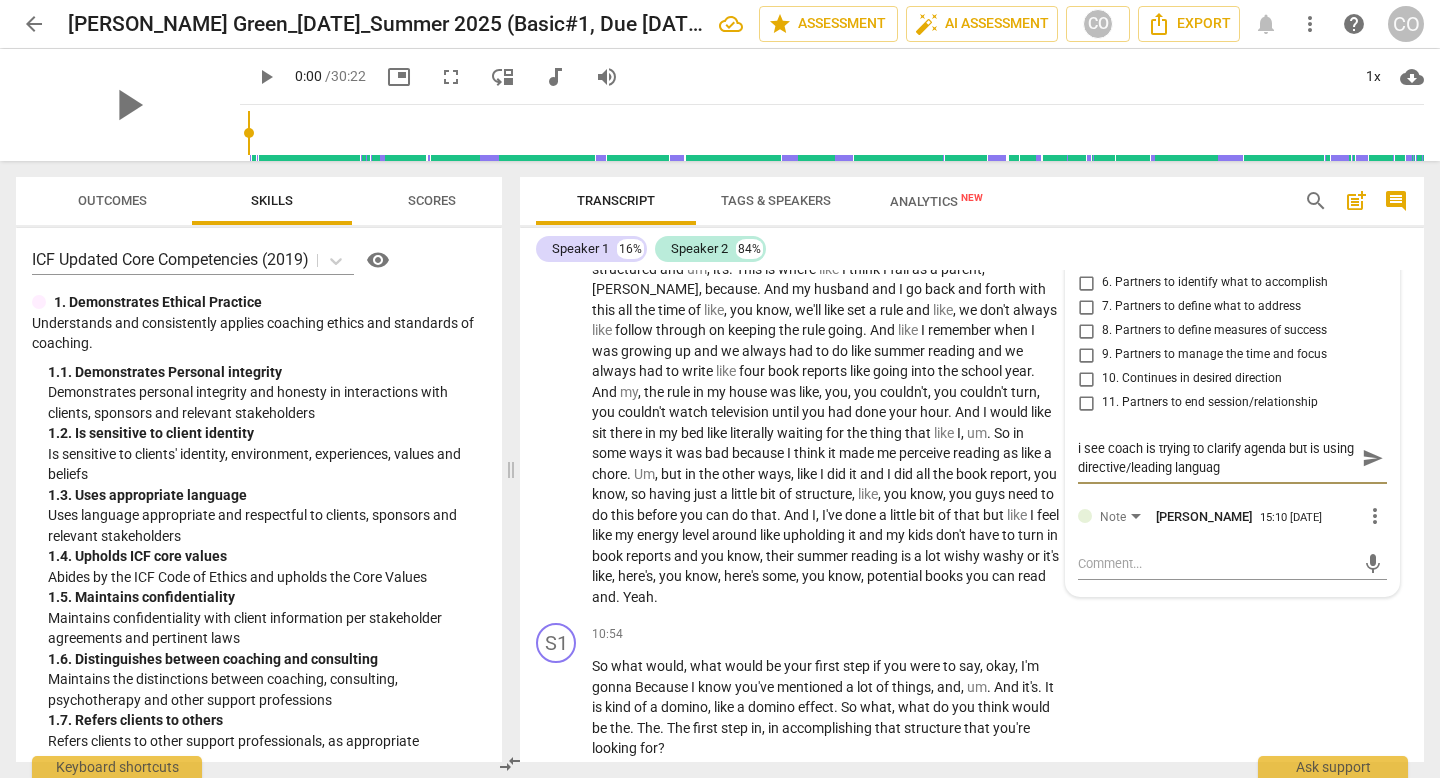 type on "i see coach is trying to clarify agenda but is using directive/leading language" 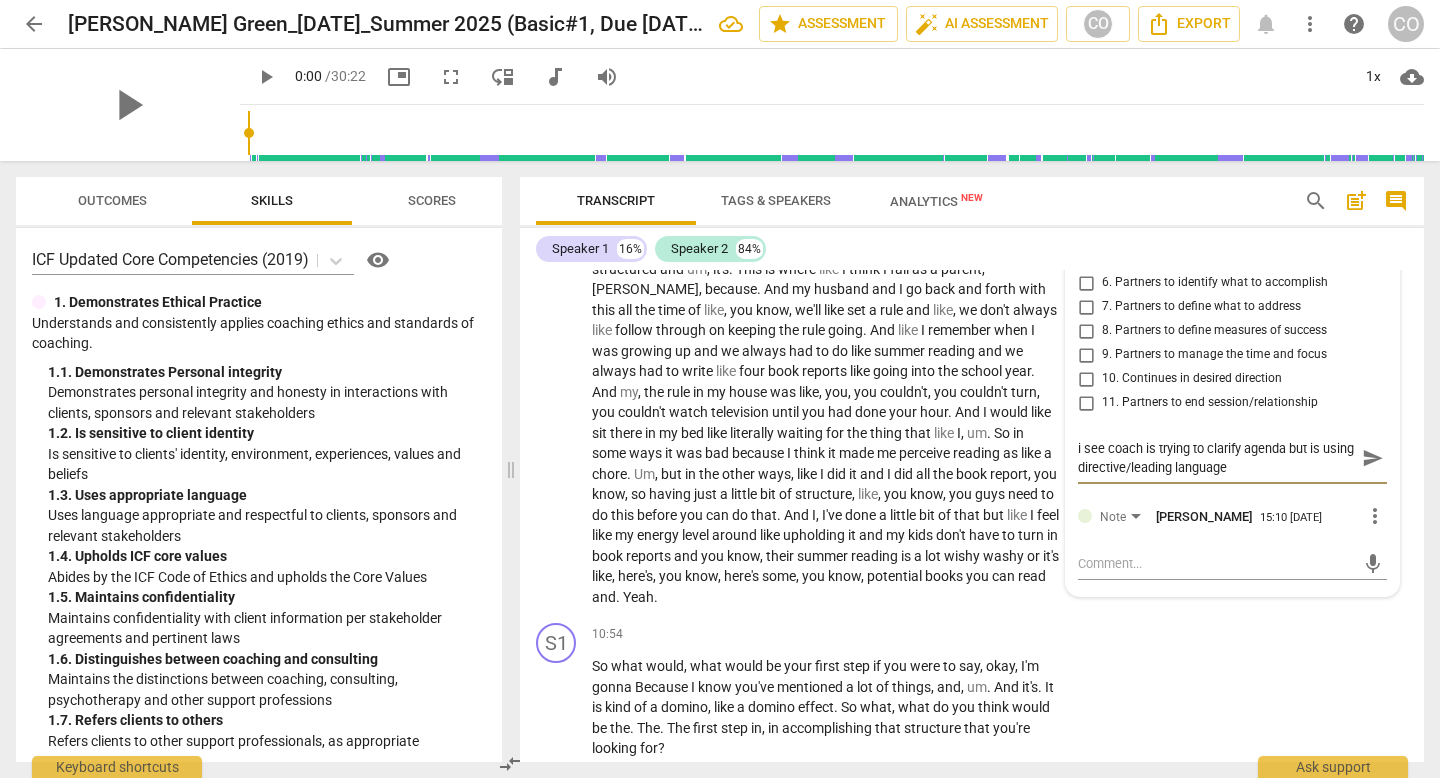 type on "i see coach is trying to clarify agenda but is using directive/leading language." 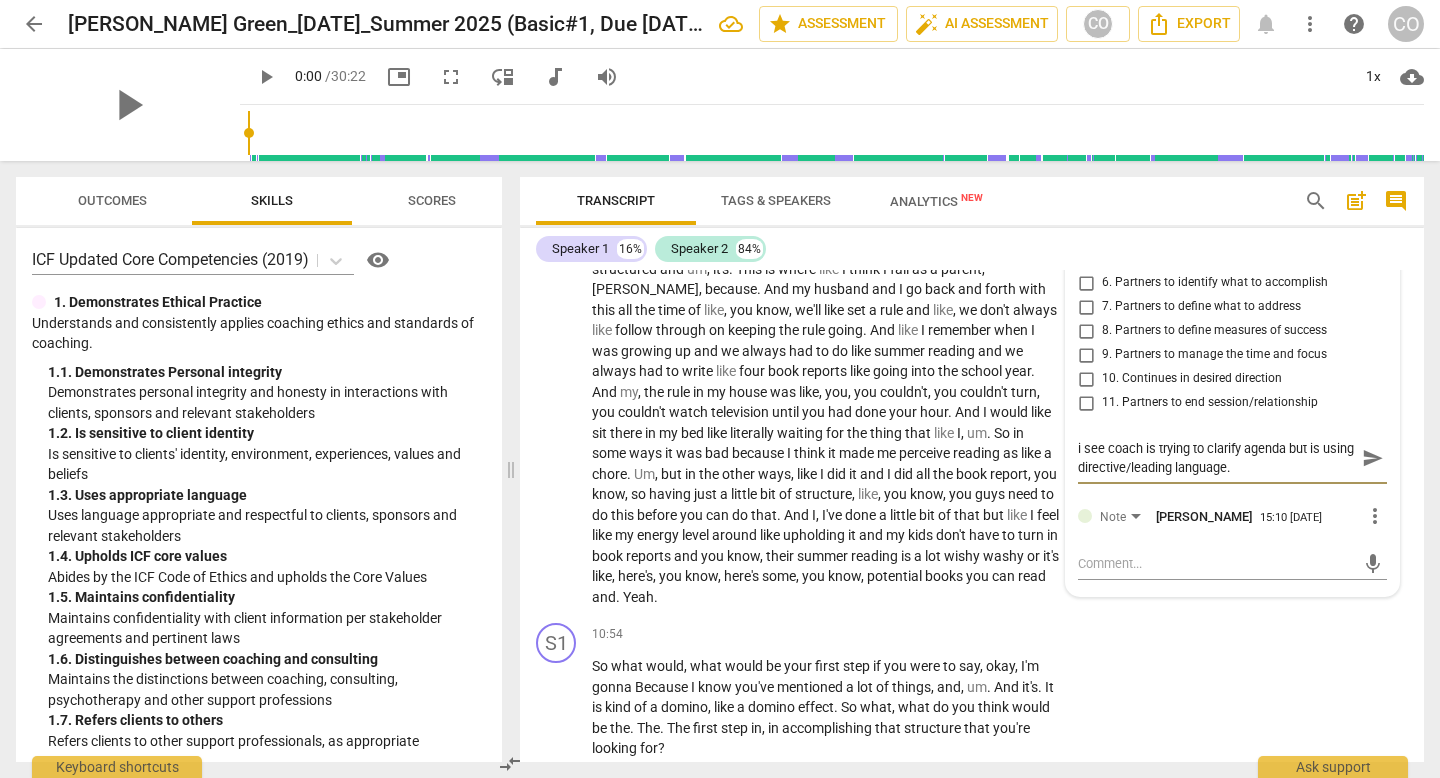 type on "i see coach is trying to clarify agenda but is using directive/leading language." 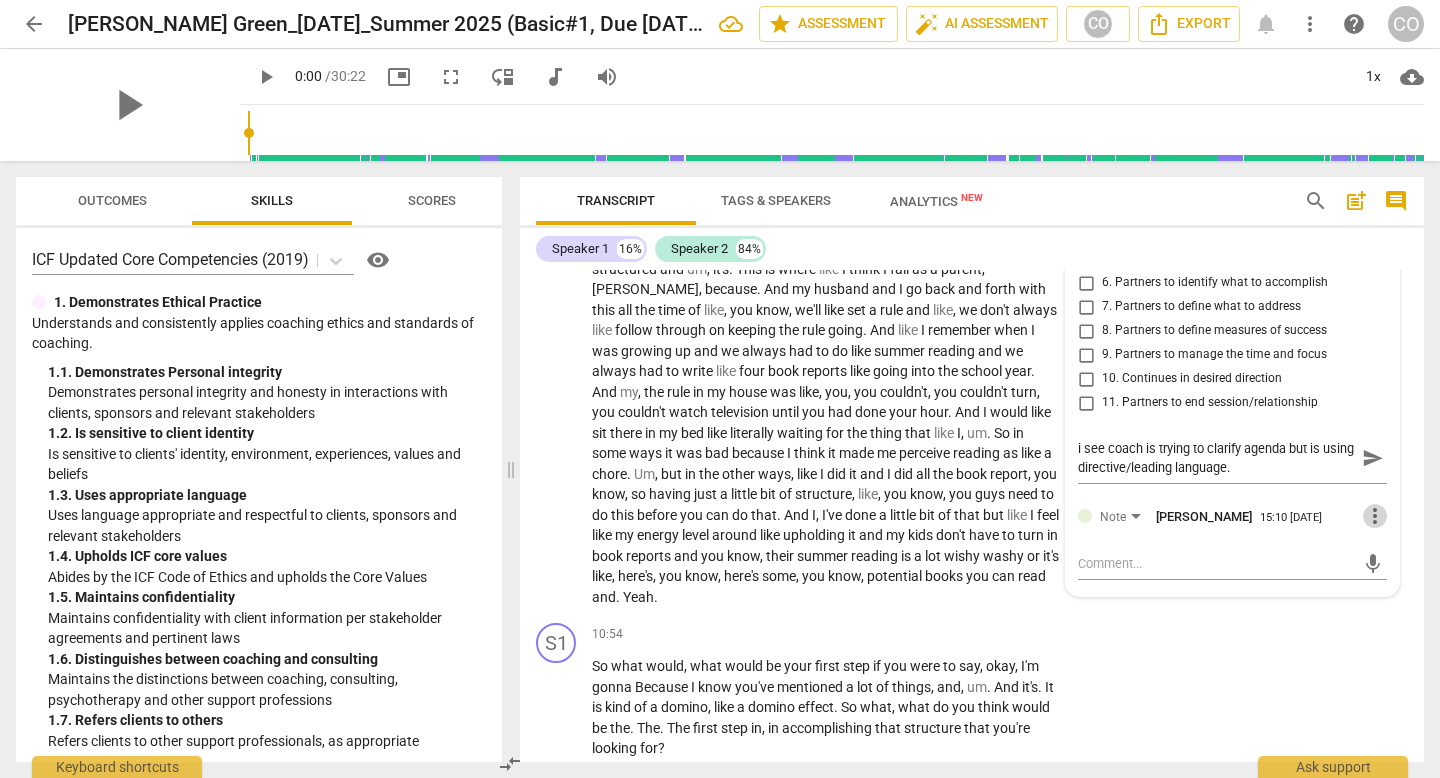 click on "more_vert" at bounding box center [1375, 516] 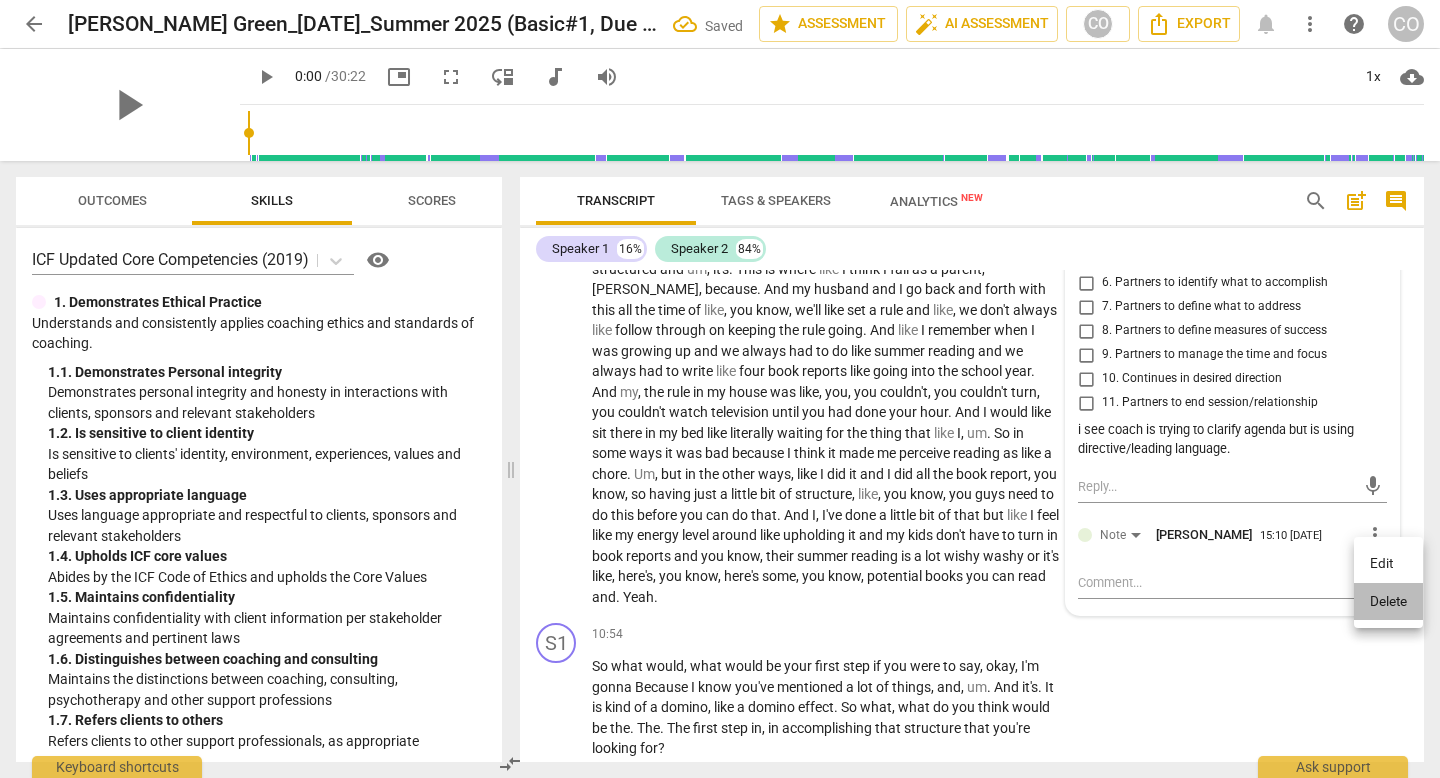 click on "Delete" at bounding box center (1388, 602) 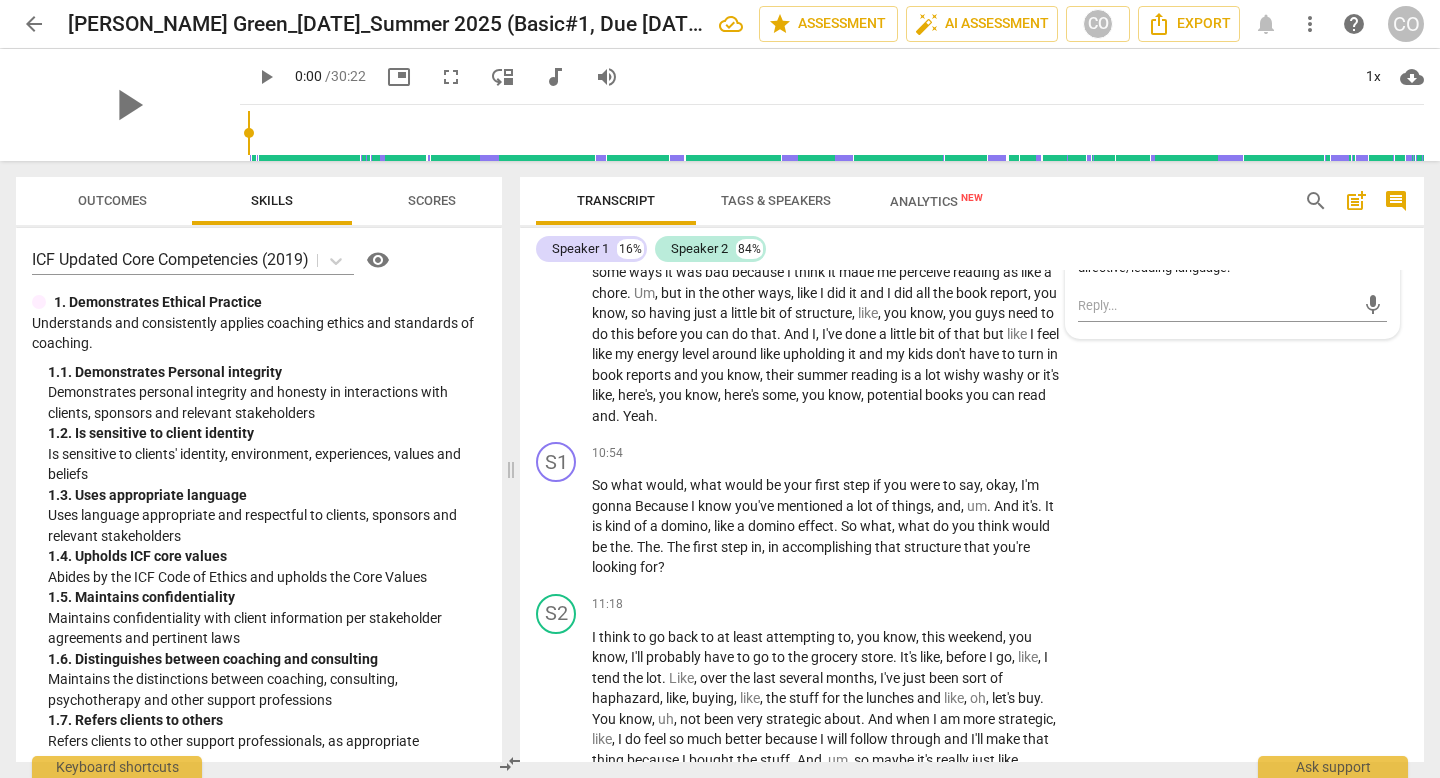 scroll, scrollTop: 3686, scrollLeft: 0, axis: vertical 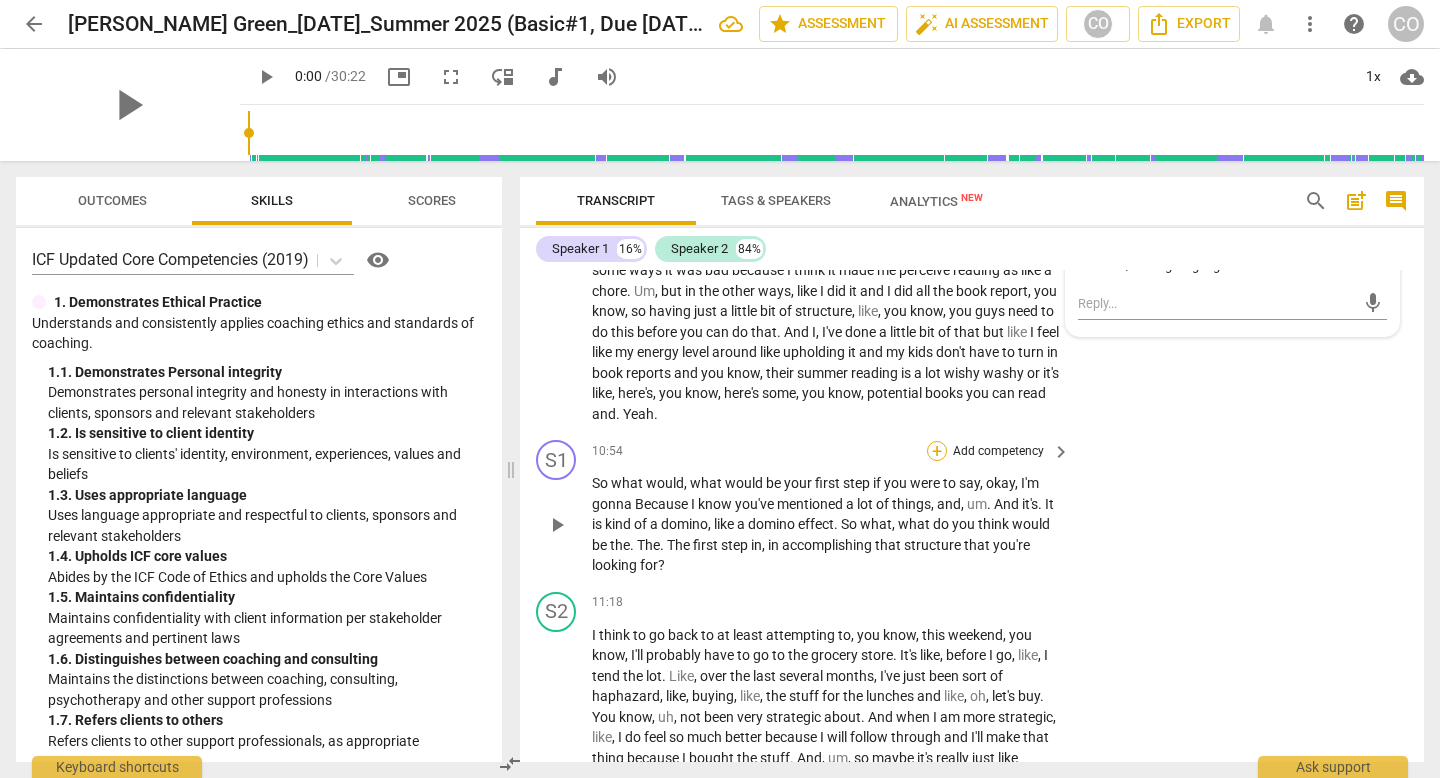 click on "+" at bounding box center [937, 451] 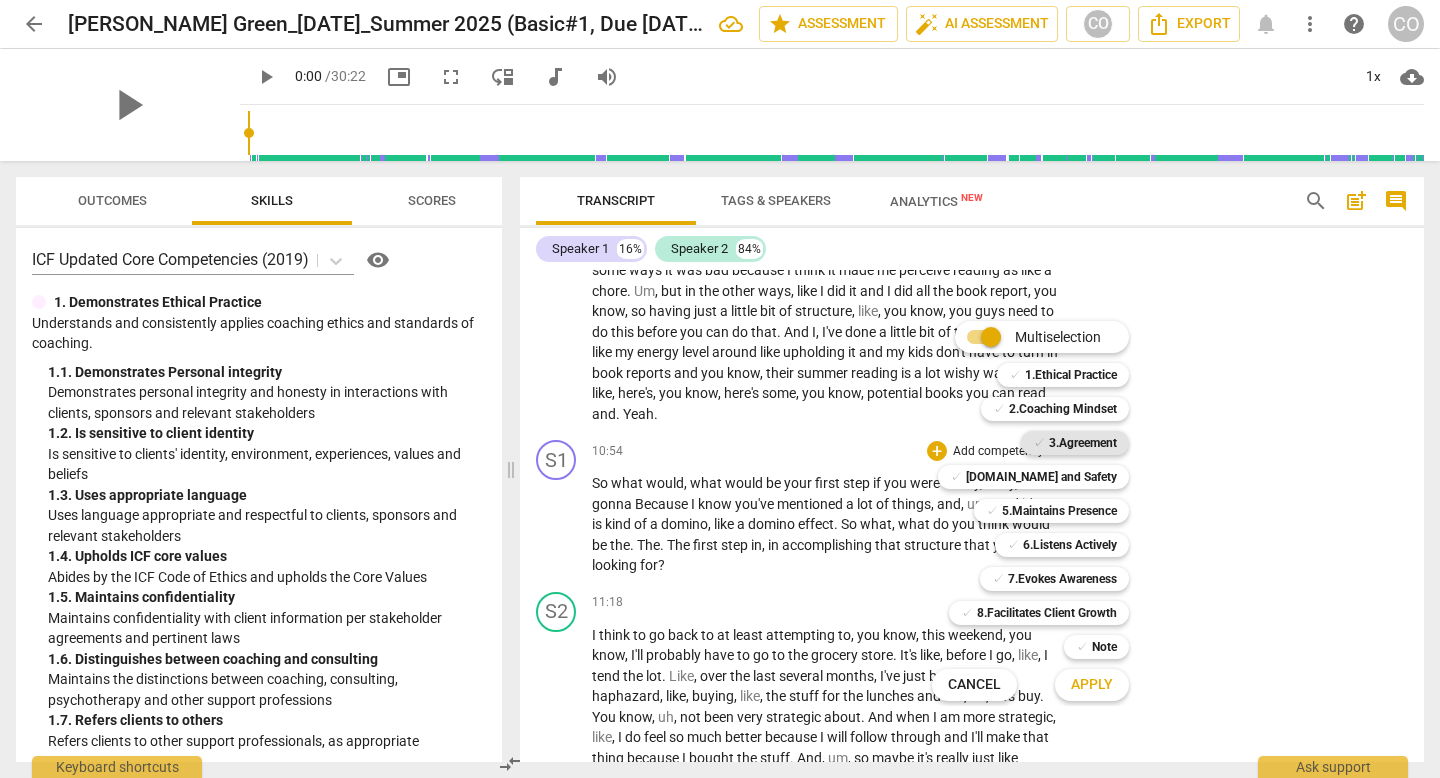 click on "3.Agreement" at bounding box center [1083, 443] 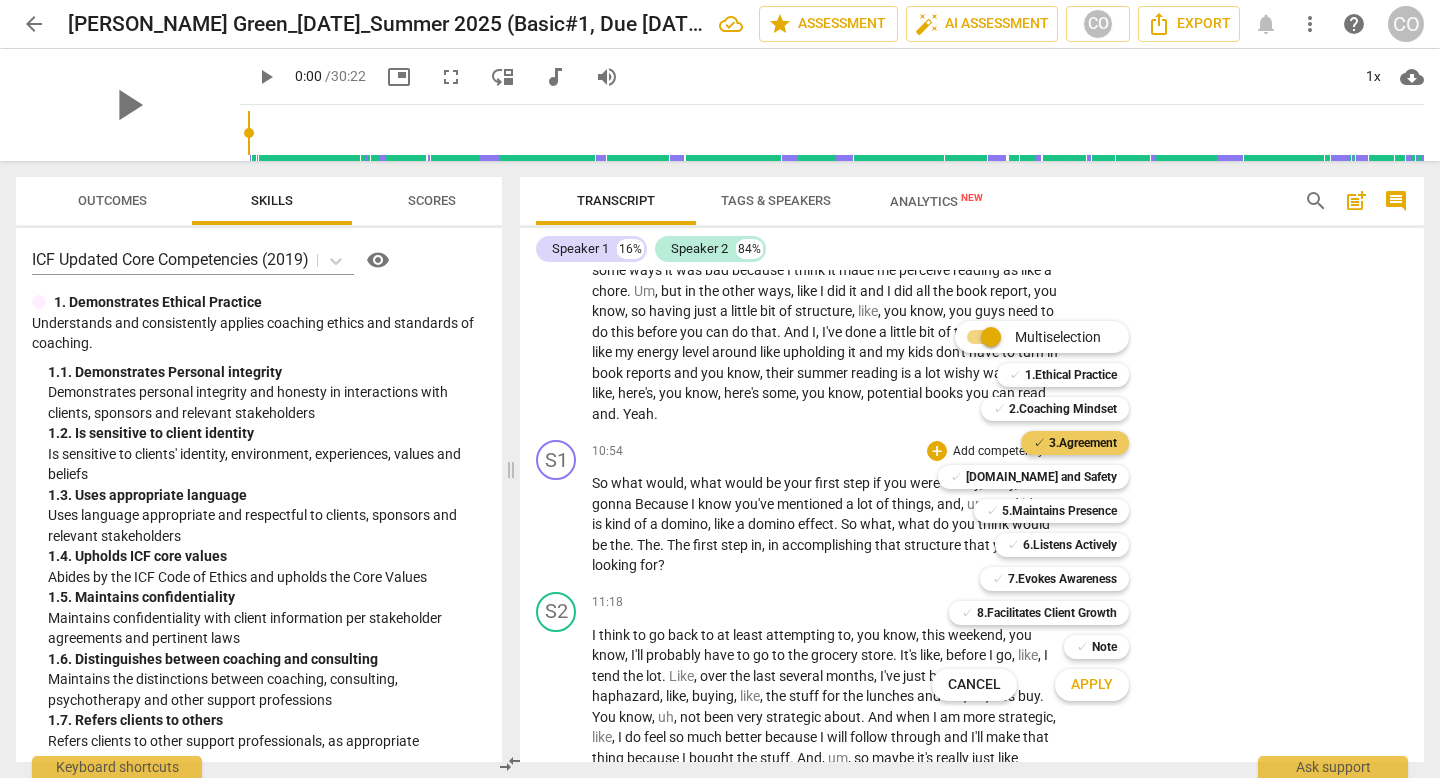 click on "3.Agreement" at bounding box center [1083, 443] 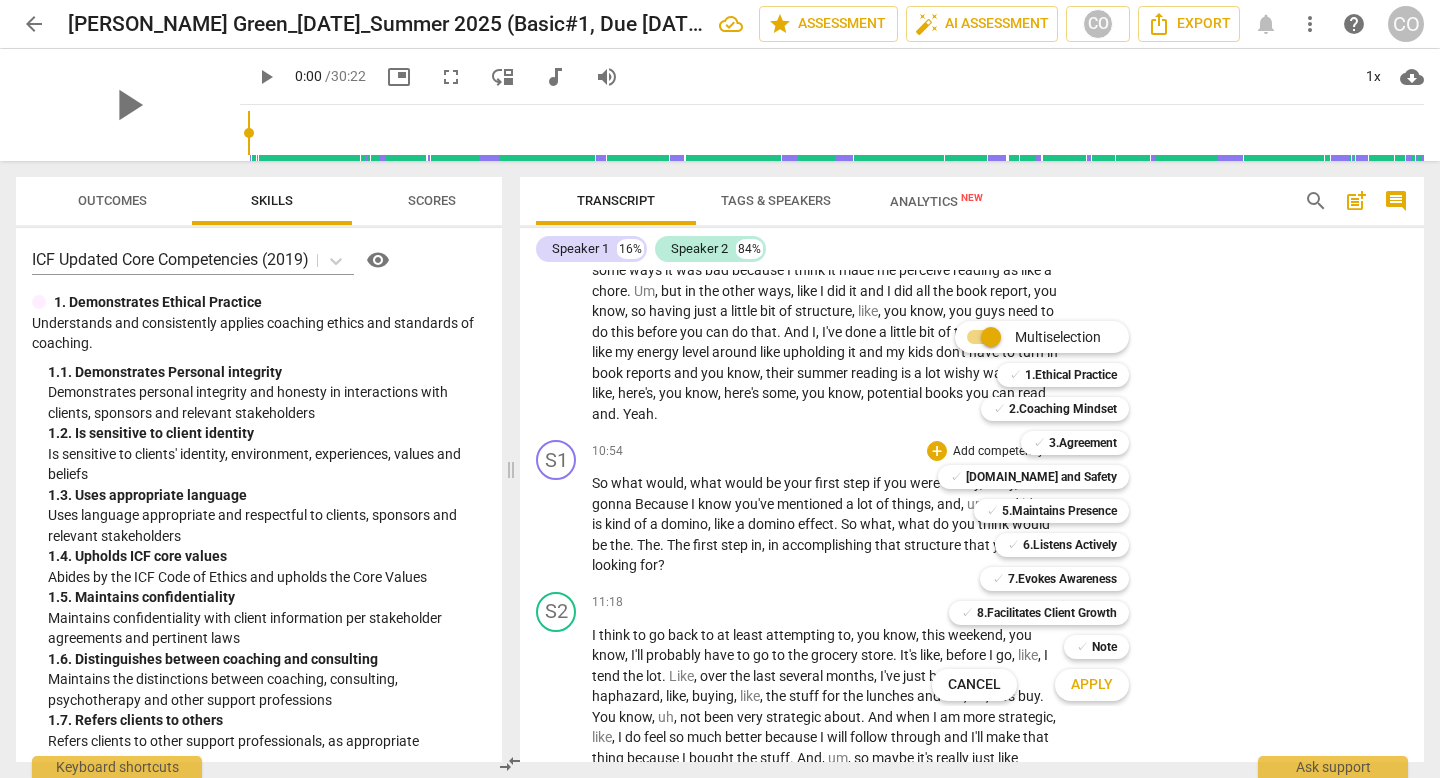click at bounding box center (720, 389) 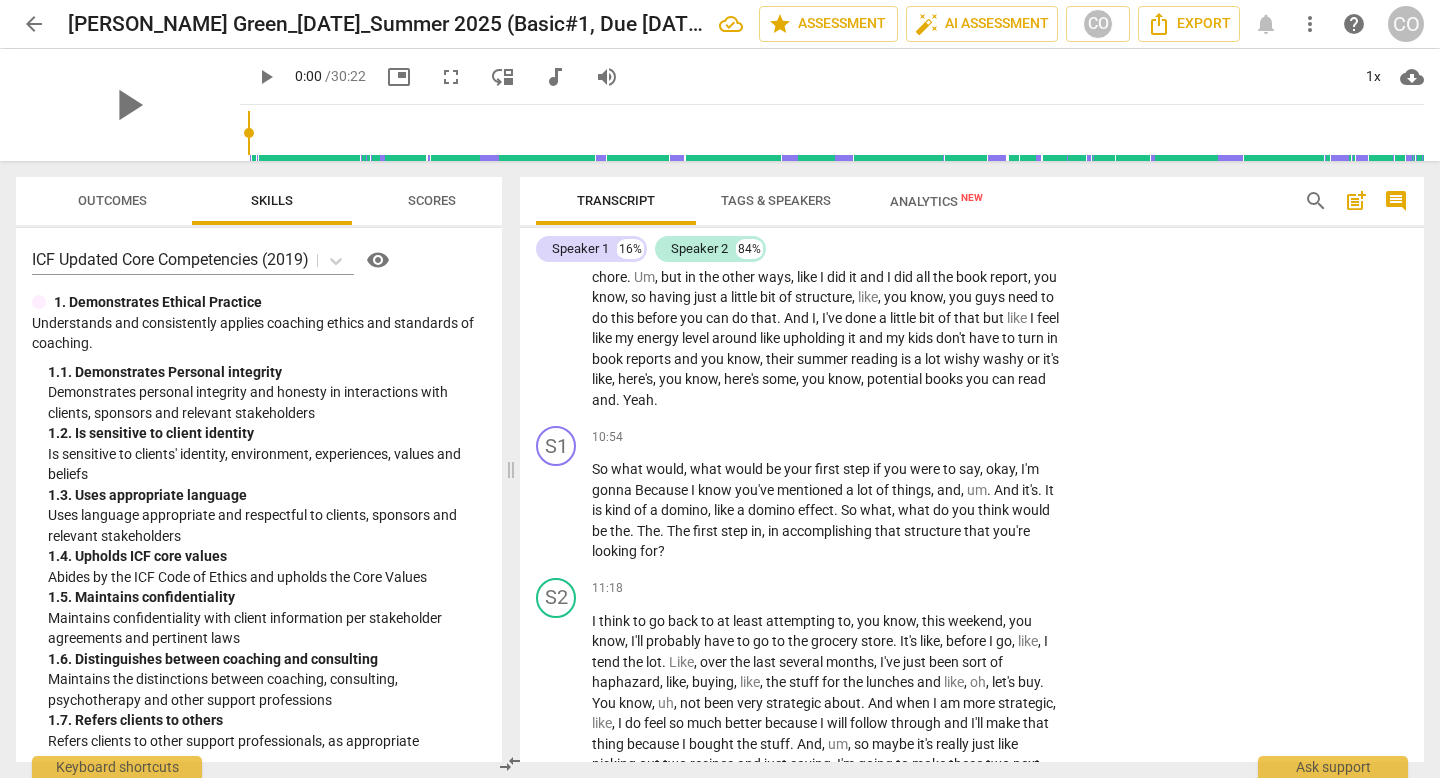 scroll, scrollTop: 3714, scrollLeft: 0, axis: vertical 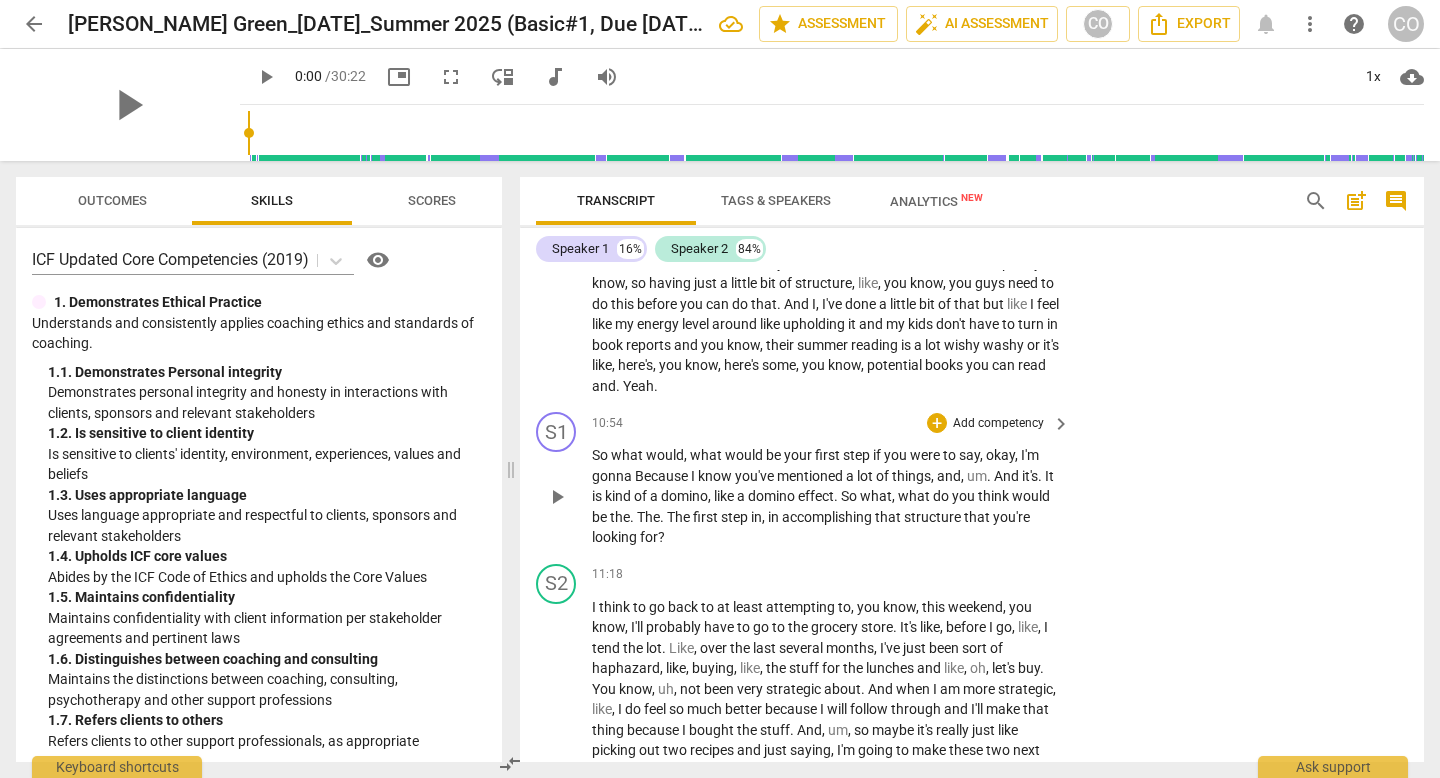 click on "Add competency" at bounding box center [998, 424] 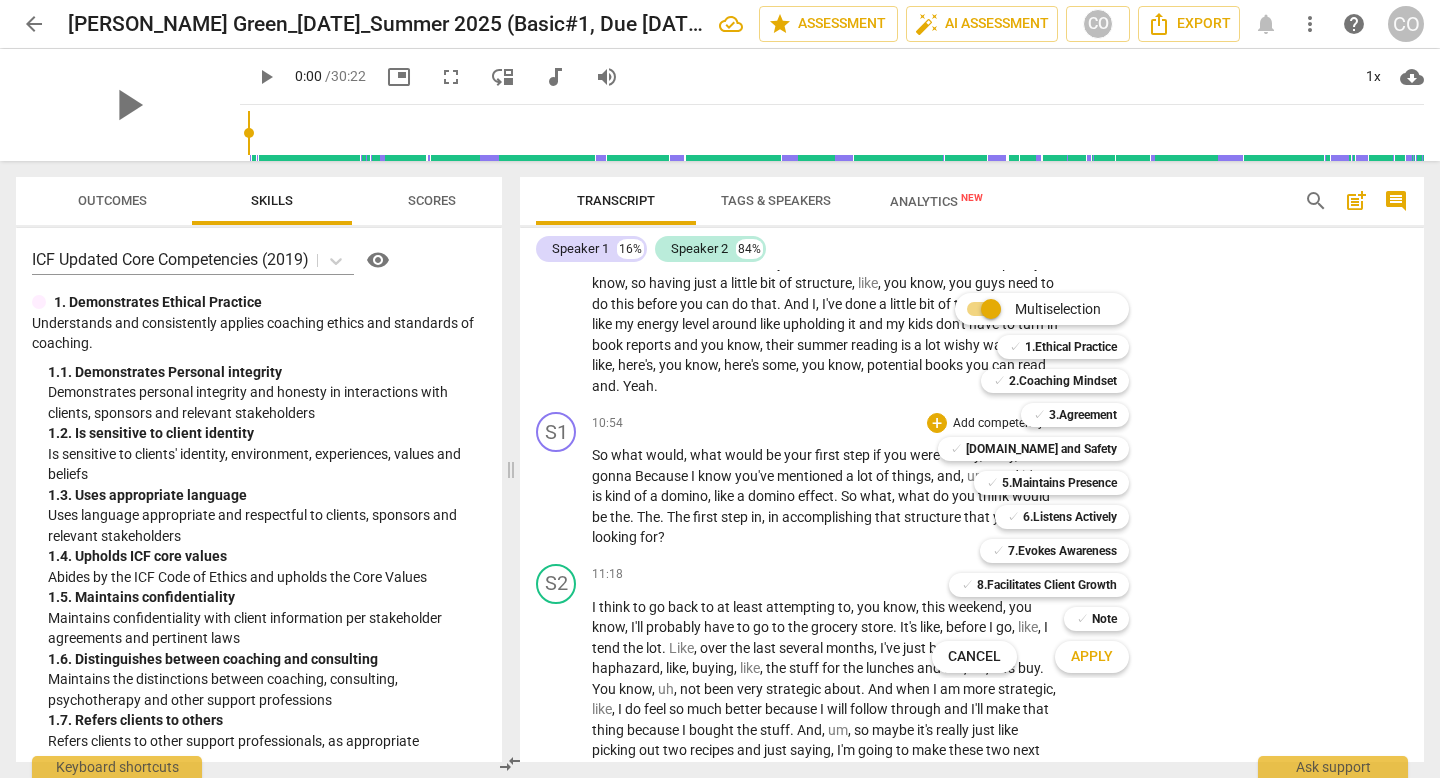 click at bounding box center (720, 389) 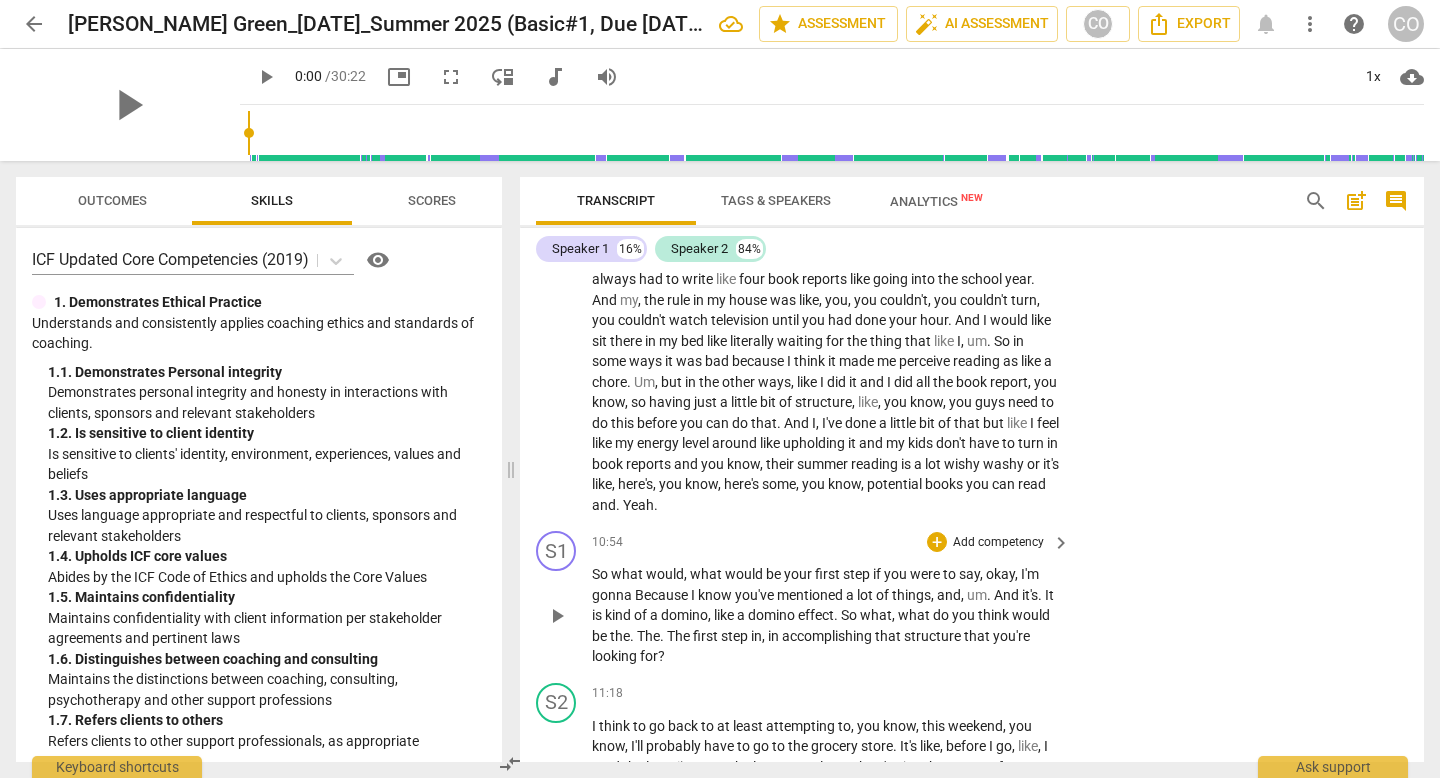 scroll, scrollTop: 3632, scrollLeft: 0, axis: vertical 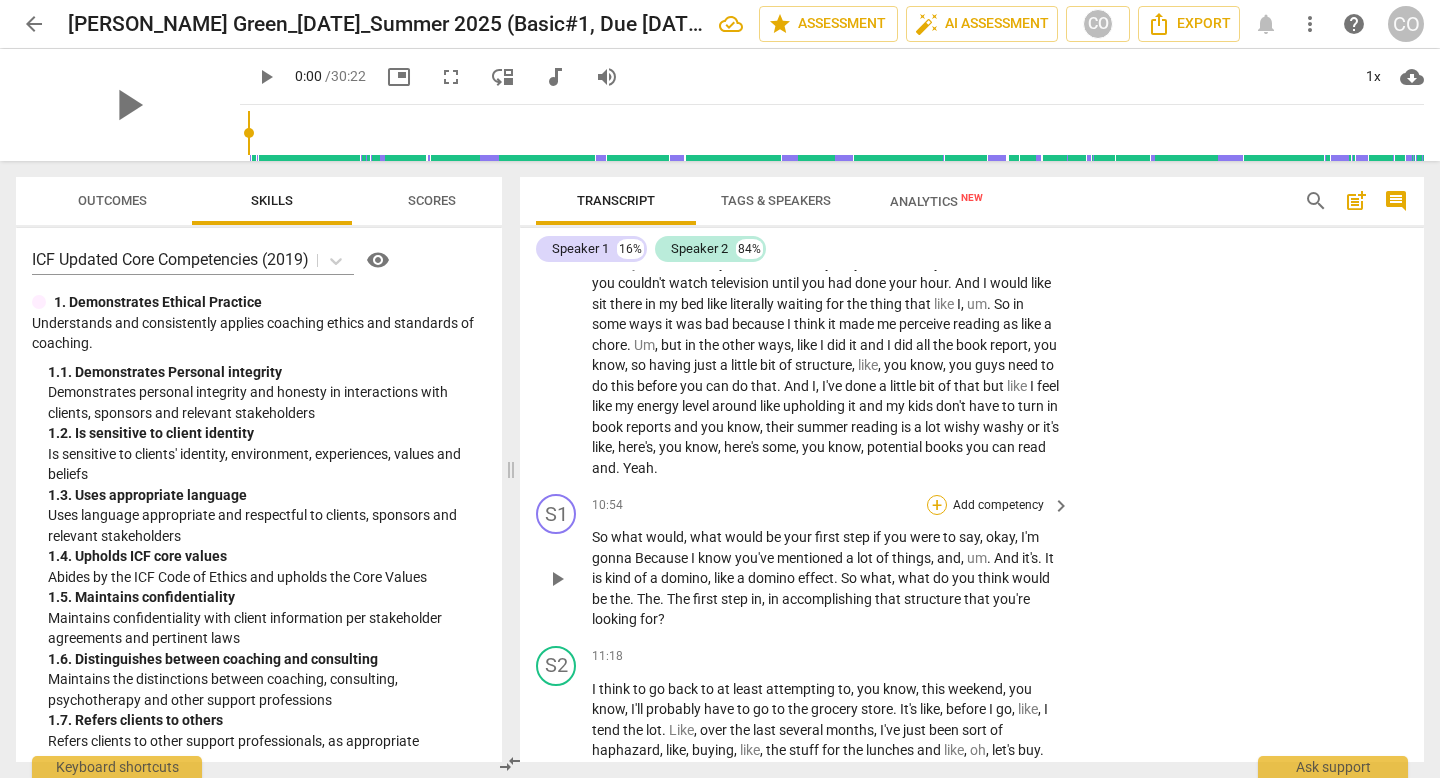 click on "+" at bounding box center (937, 505) 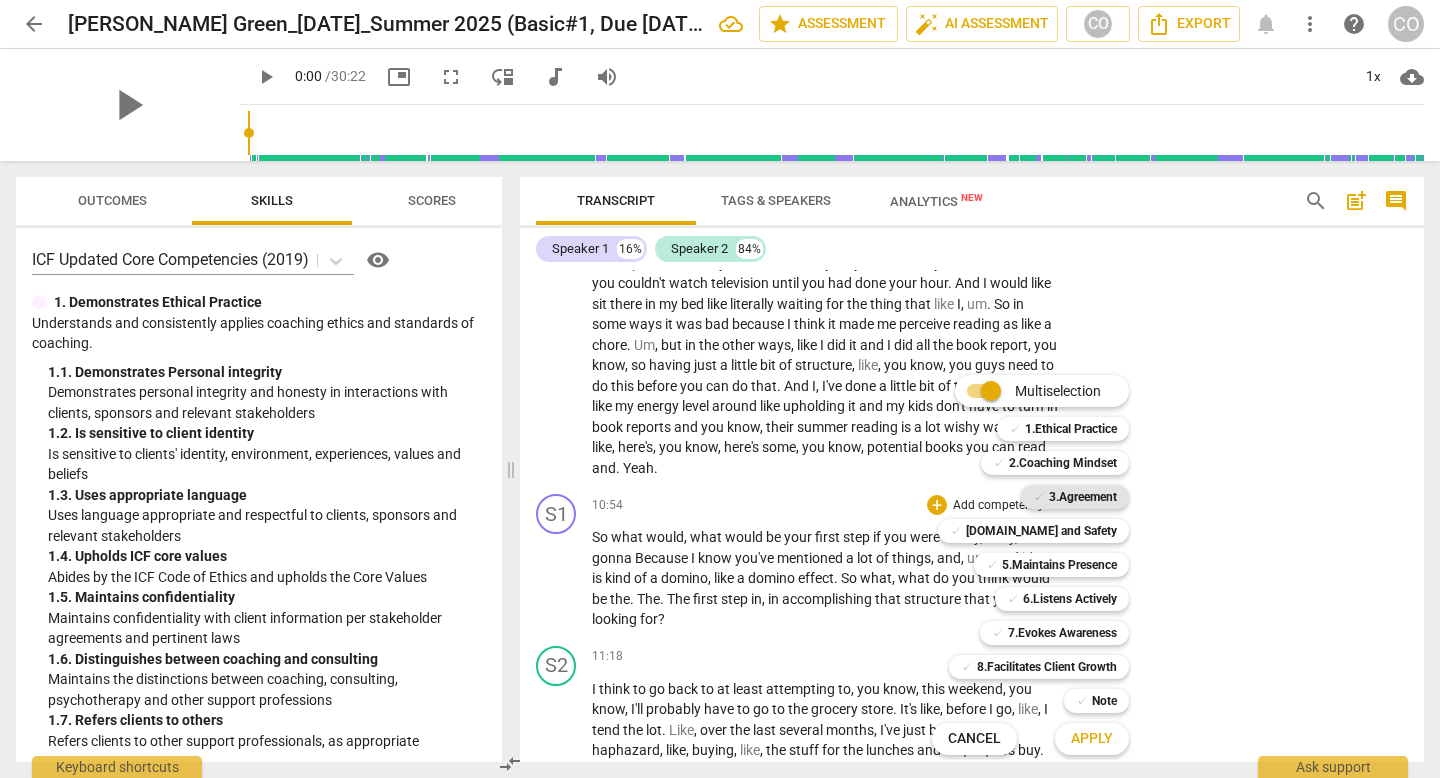 click on "✓" at bounding box center [1039, 497] 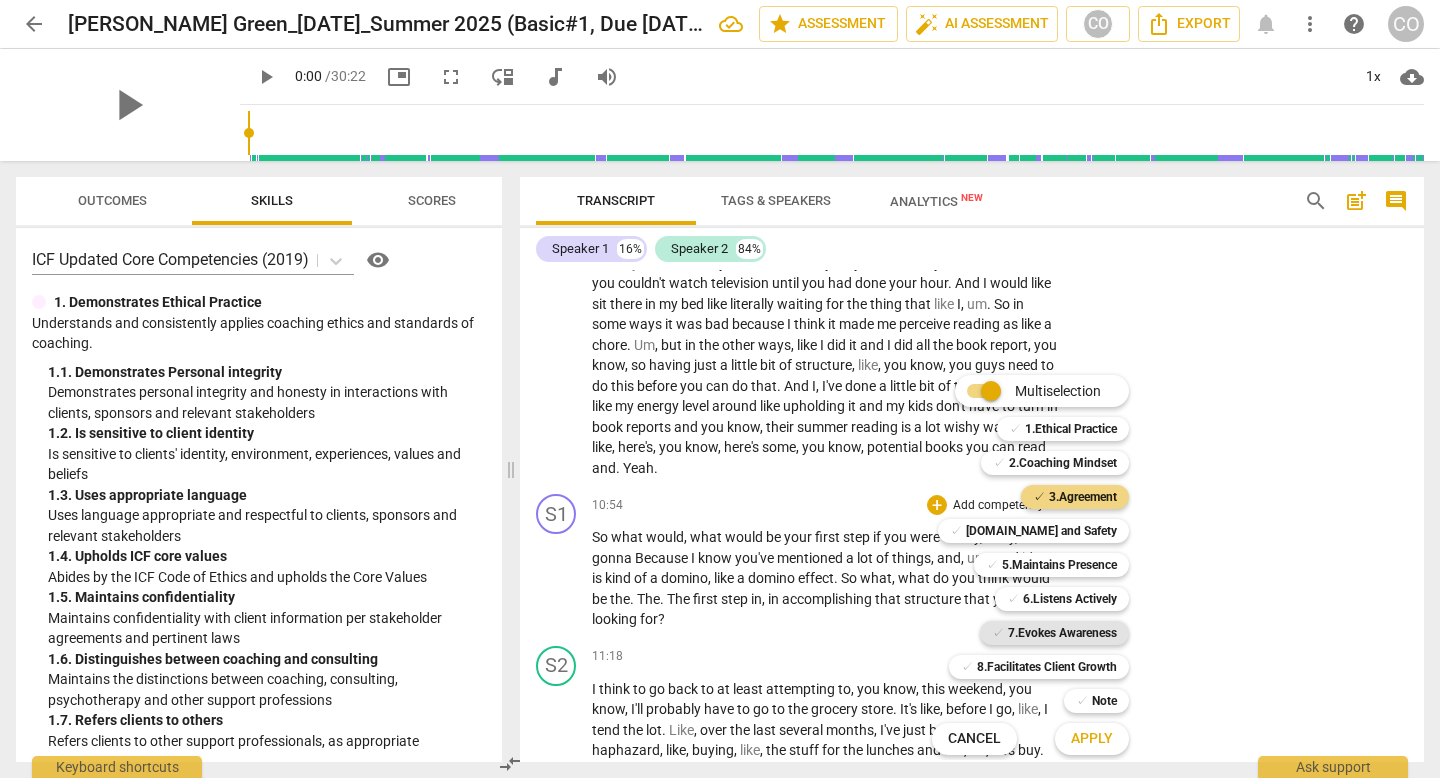 click on "7.Evokes Awareness" at bounding box center (1062, 633) 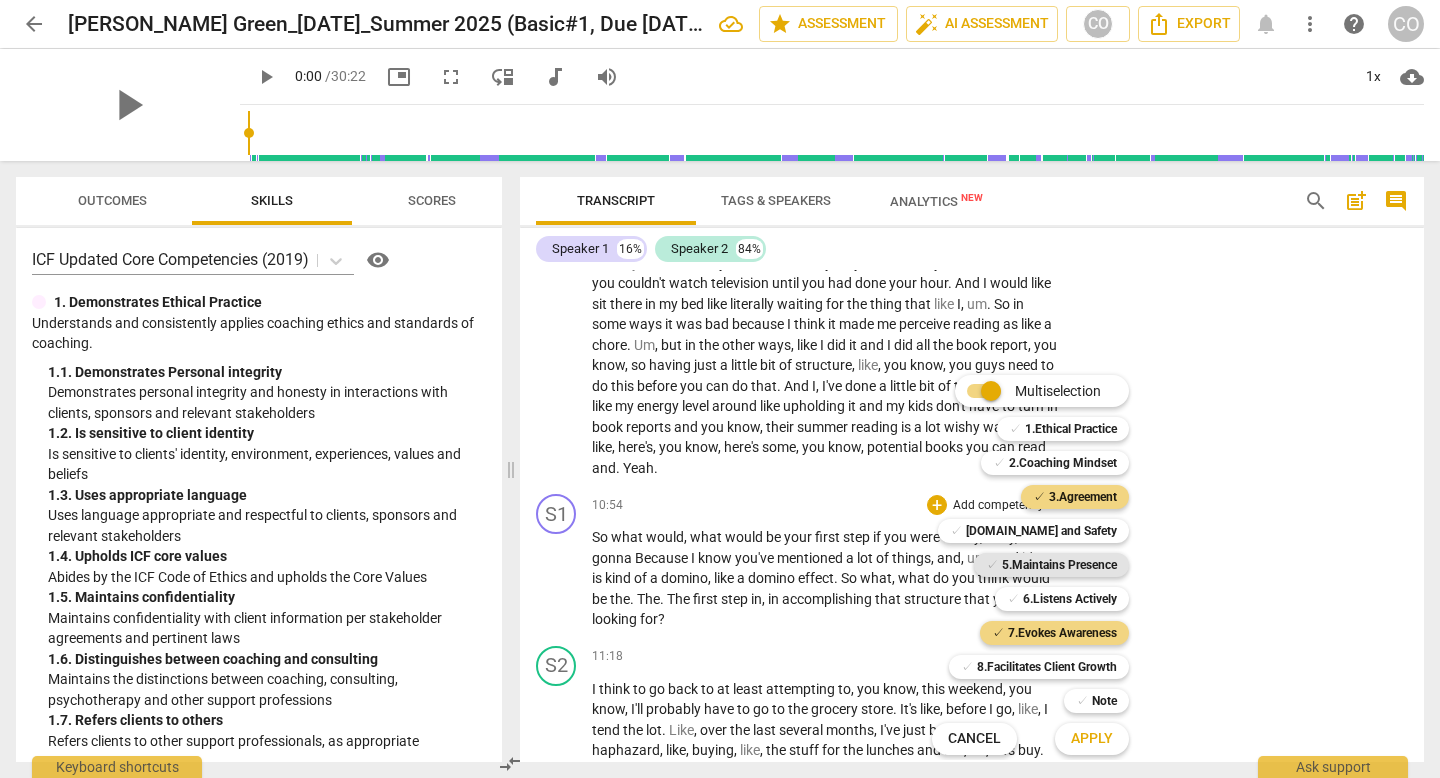 click on "5.Maintains Presence" at bounding box center (1059, 565) 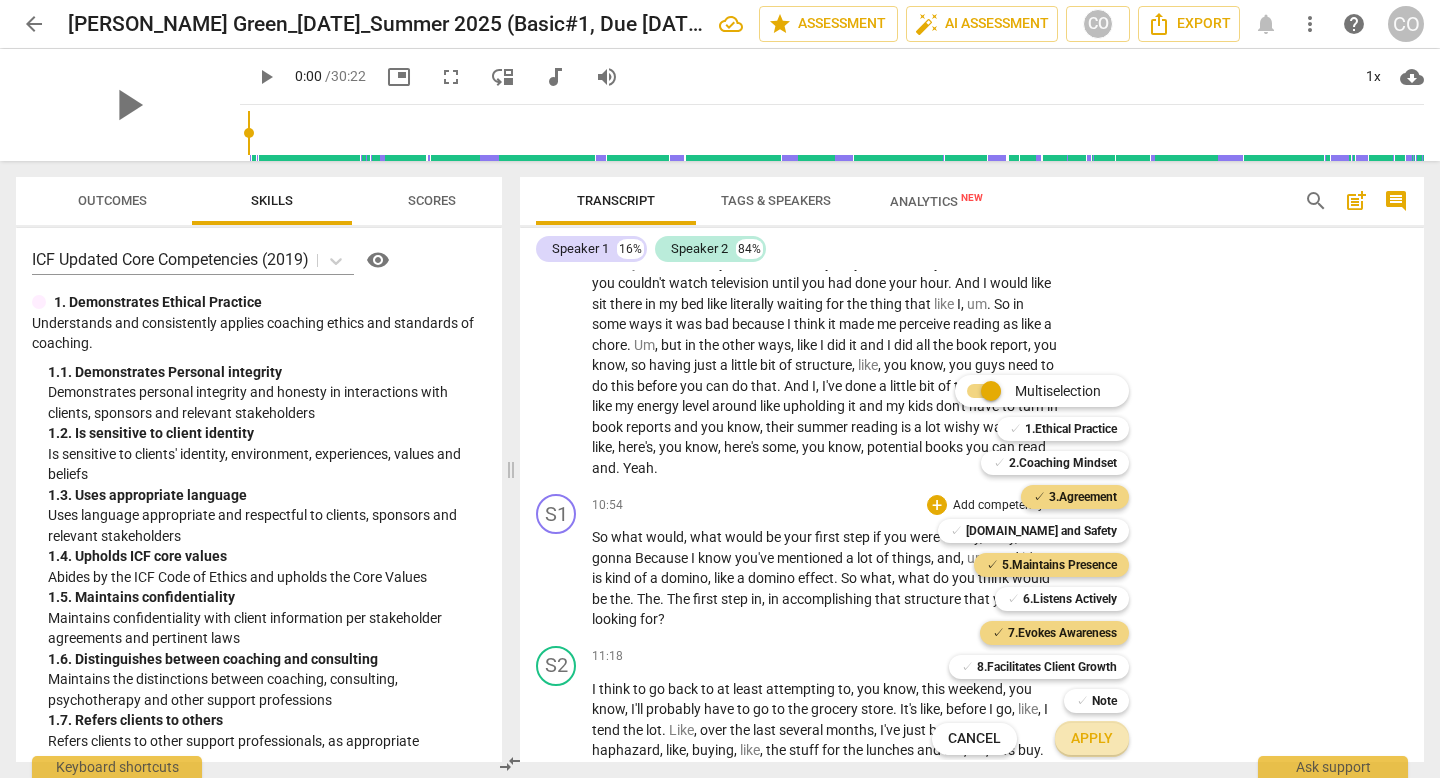 click on "Apply" at bounding box center [1092, 739] 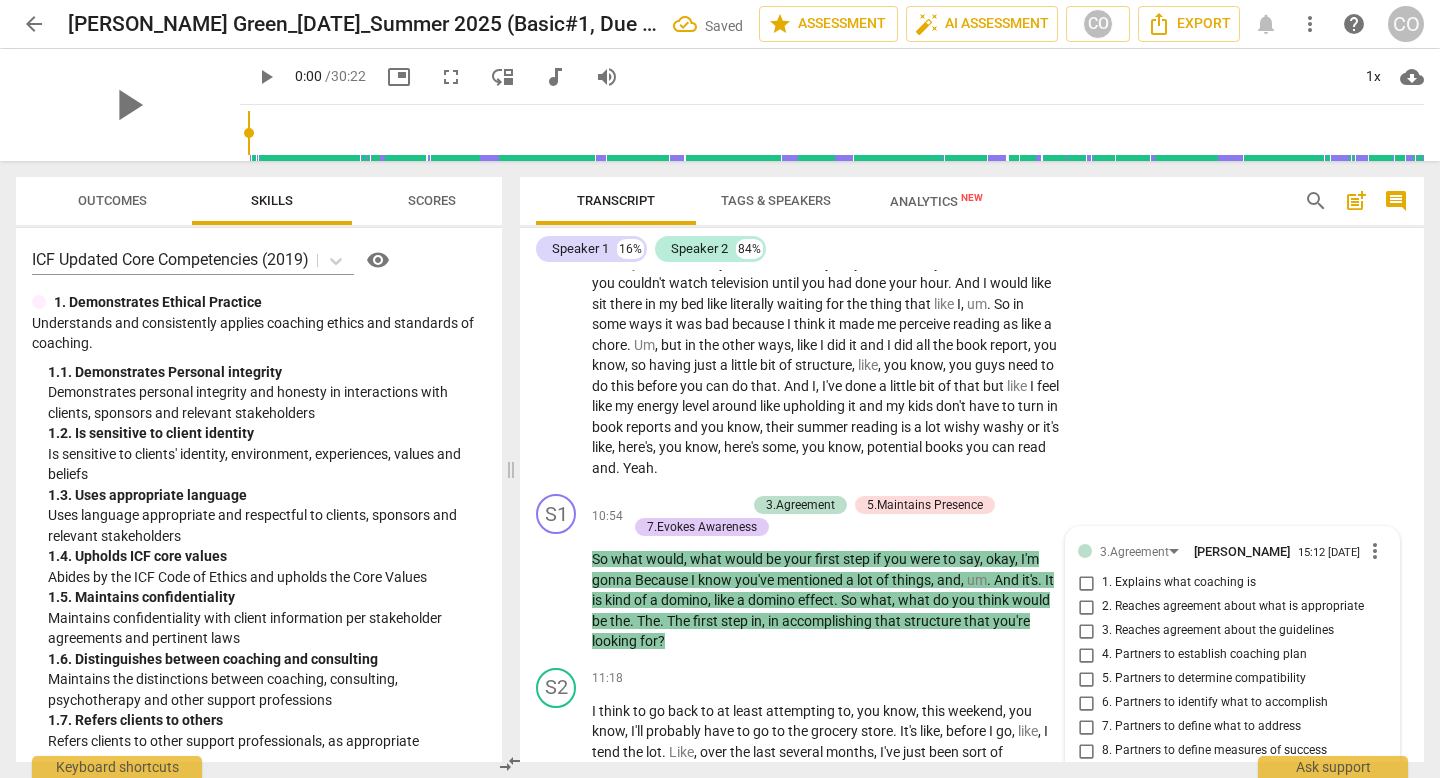 scroll, scrollTop: 4052, scrollLeft: 0, axis: vertical 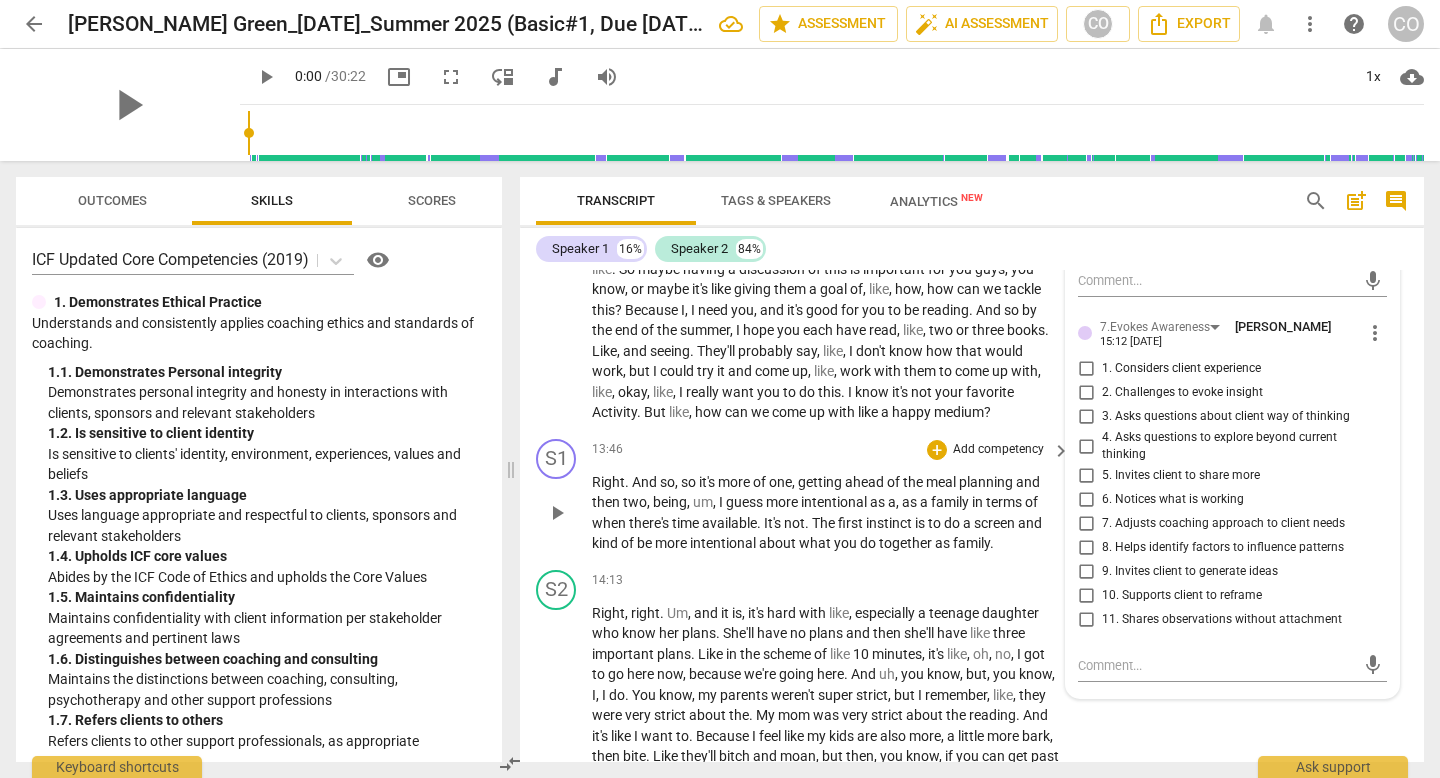 click on "13:46 + Add competency keyboard_arrow_right Right .   And   so ,   so   it's   more   of   one ,   getting   ahead   of   the   meal   planning   and   then   two ,   being ,   um ,   I   guess   more   intentional   as   a ,   as   a   family   in   terms   of   when   there's   time   available .   It's   not .   The   first   instinct   is   to   do   a   screen   and   kind   of   be   more   intentional   about   what   you   do   together   as   family ." at bounding box center (832, 496) 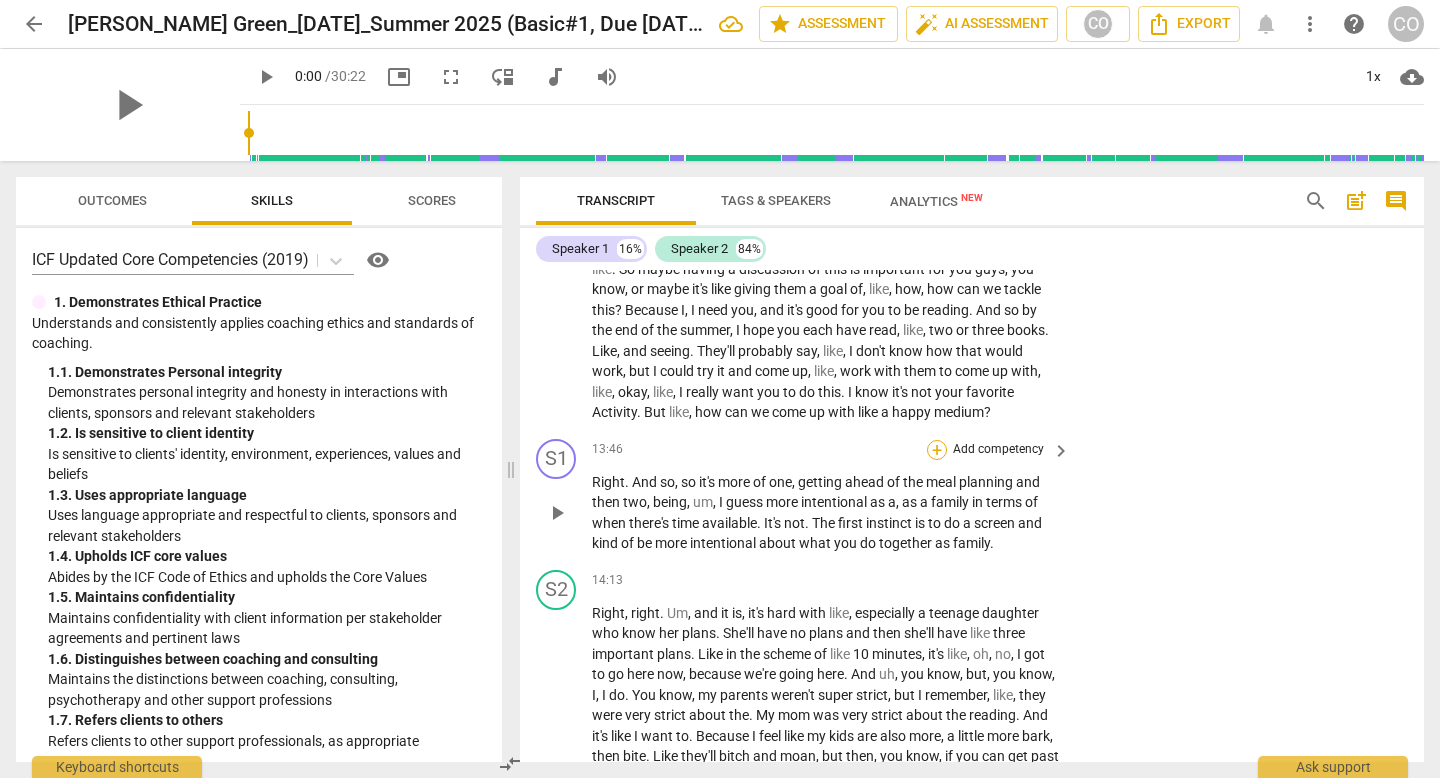 click on "+" at bounding box center (937, 450) 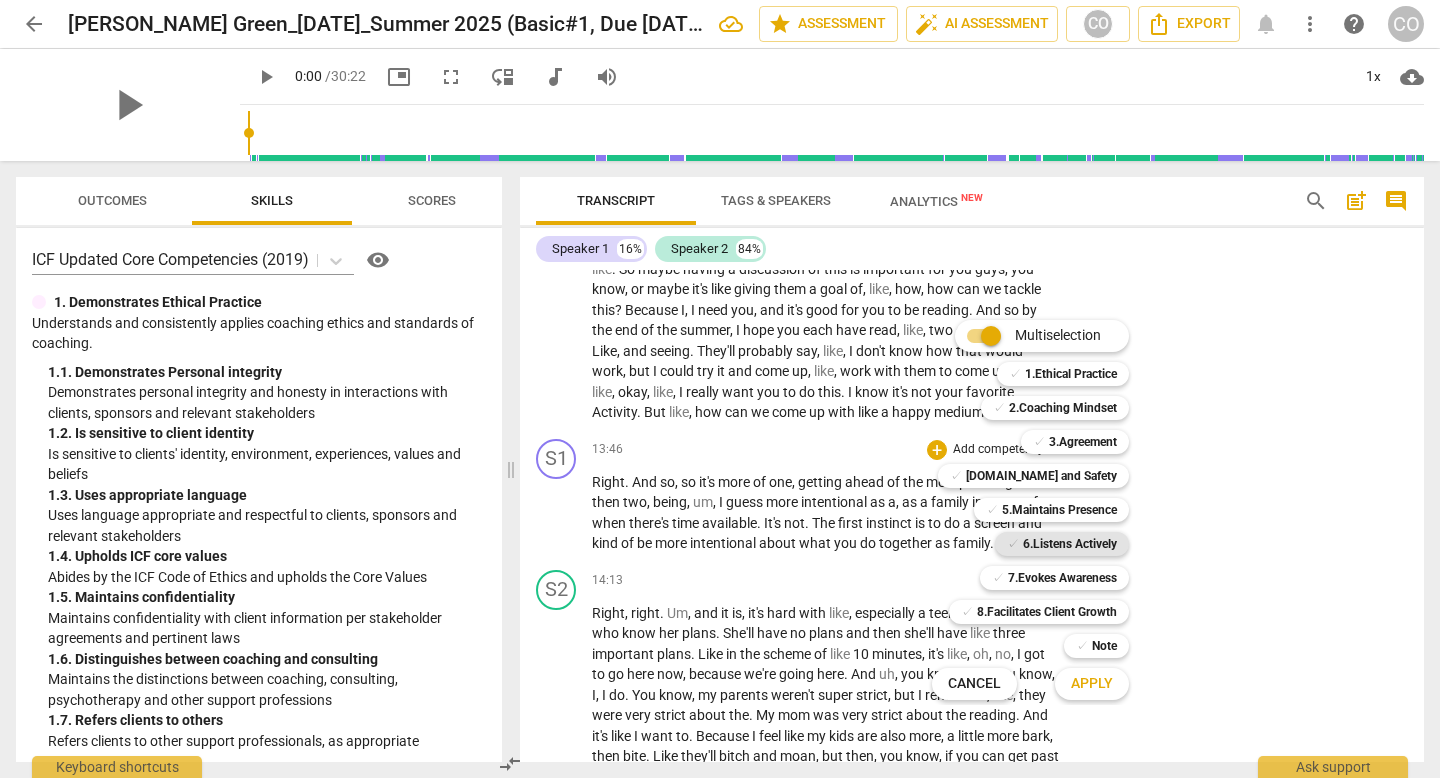 click on "6.Listens Actively" at bounding box center (1070, 544) 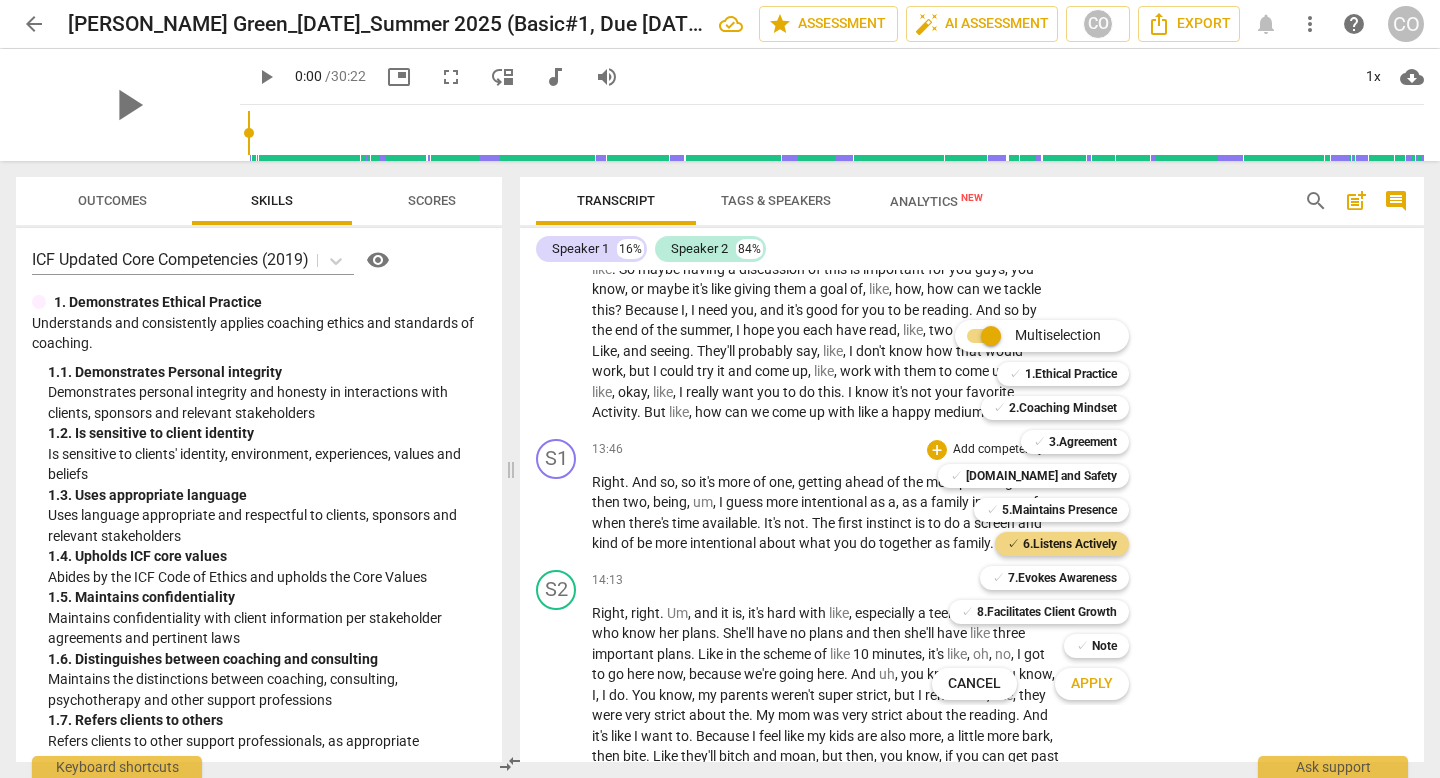 click on "Apply" at bounding box center [1092, 684] 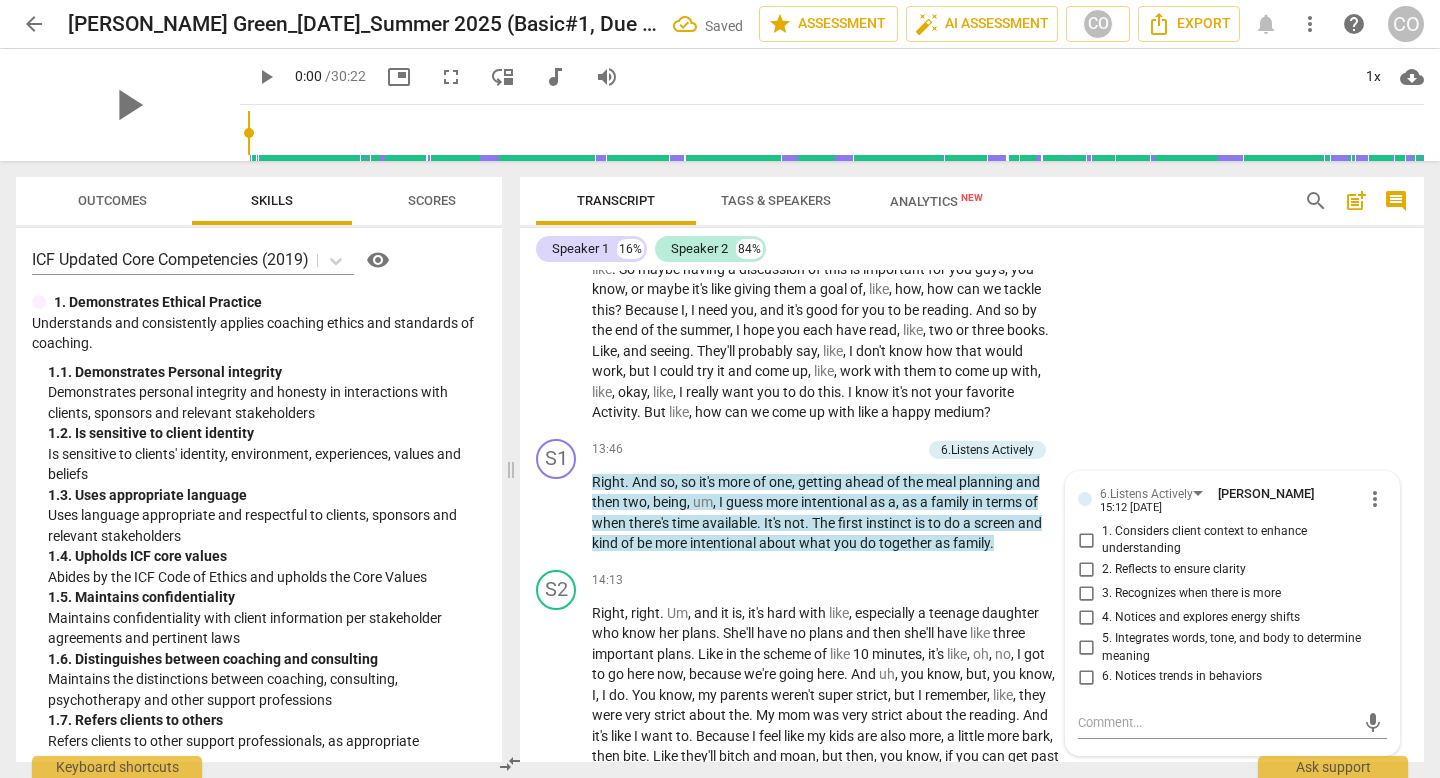 scroll, scrollTop: 4751, scrollLeft: 0, axis: vertical 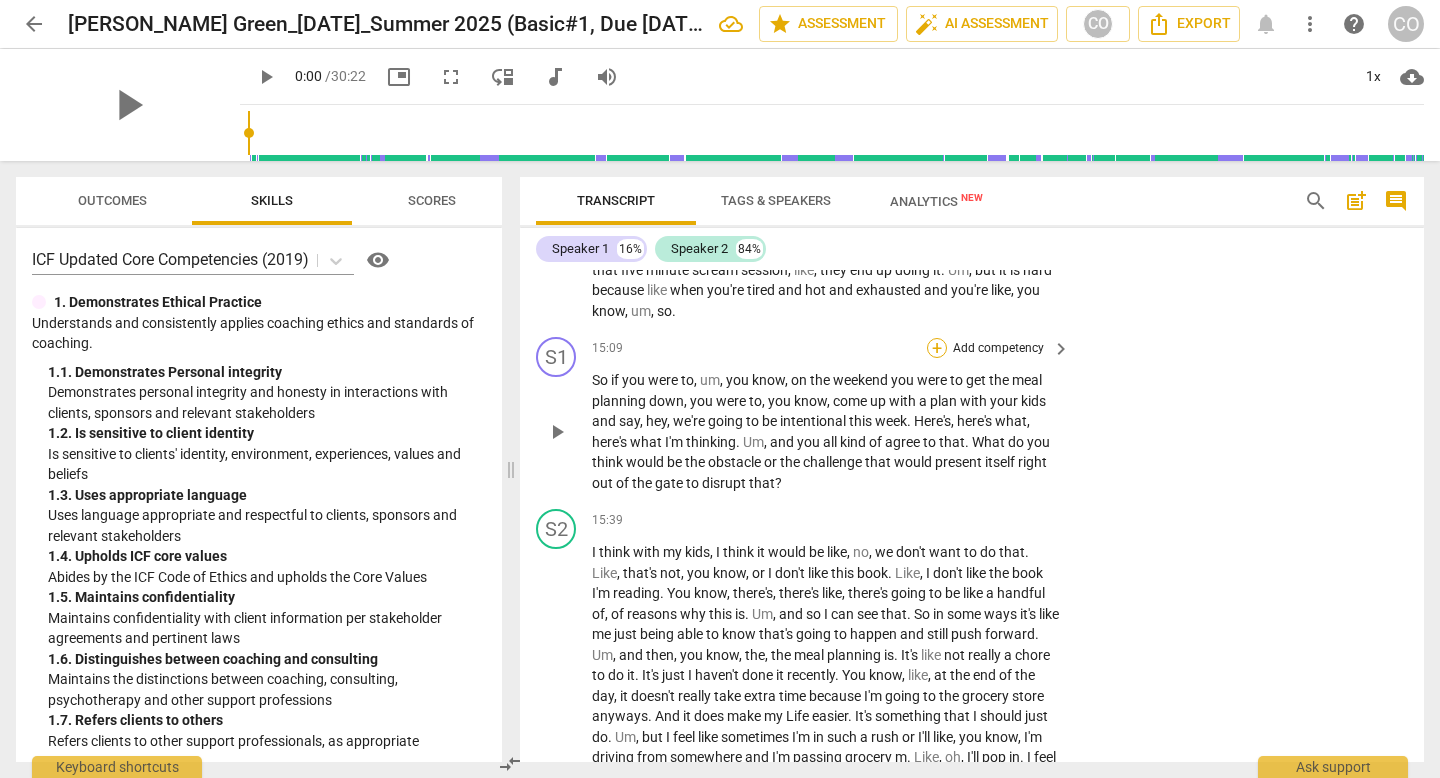 click on "+" at bounding box center [937, 348] 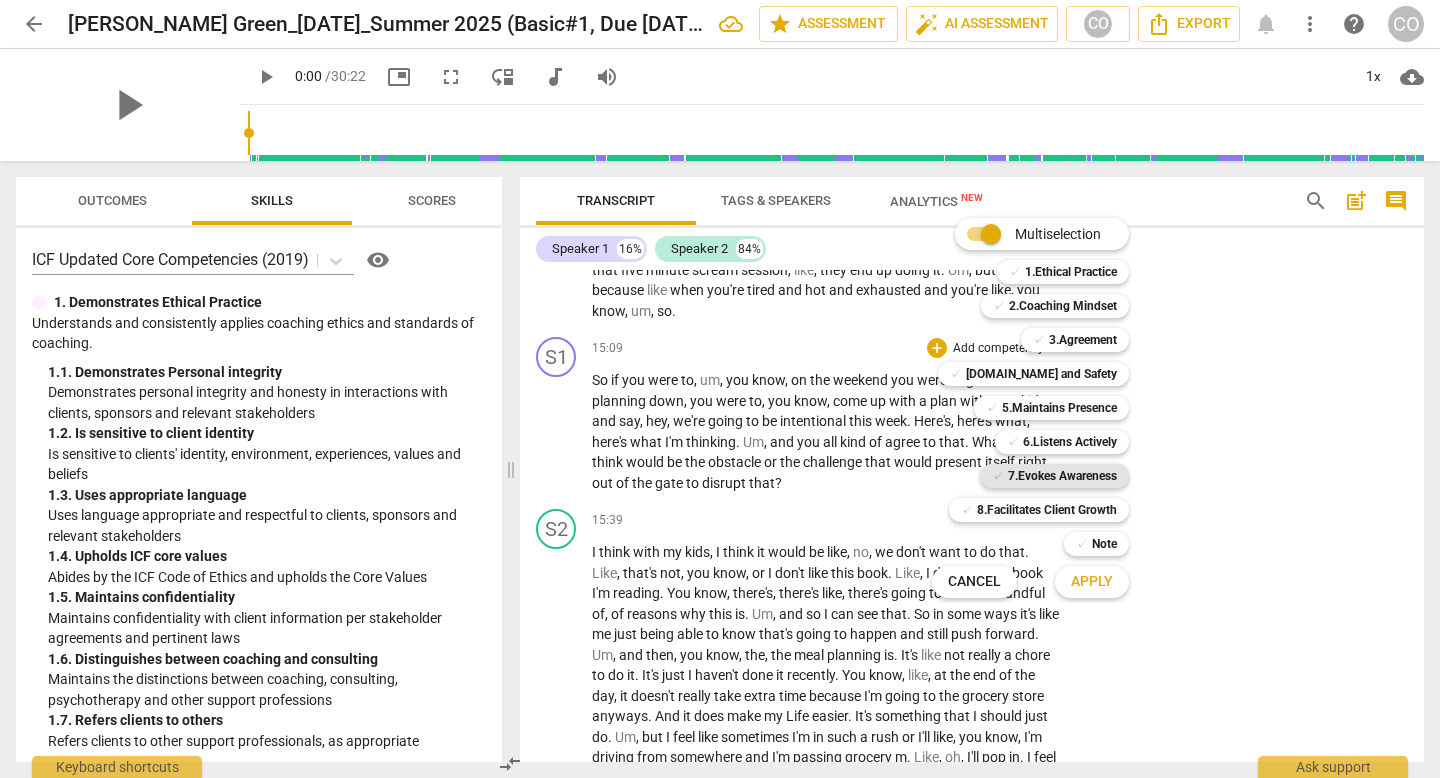 click on "7.Evokes Awareness" at bounding box center (1062, 476) 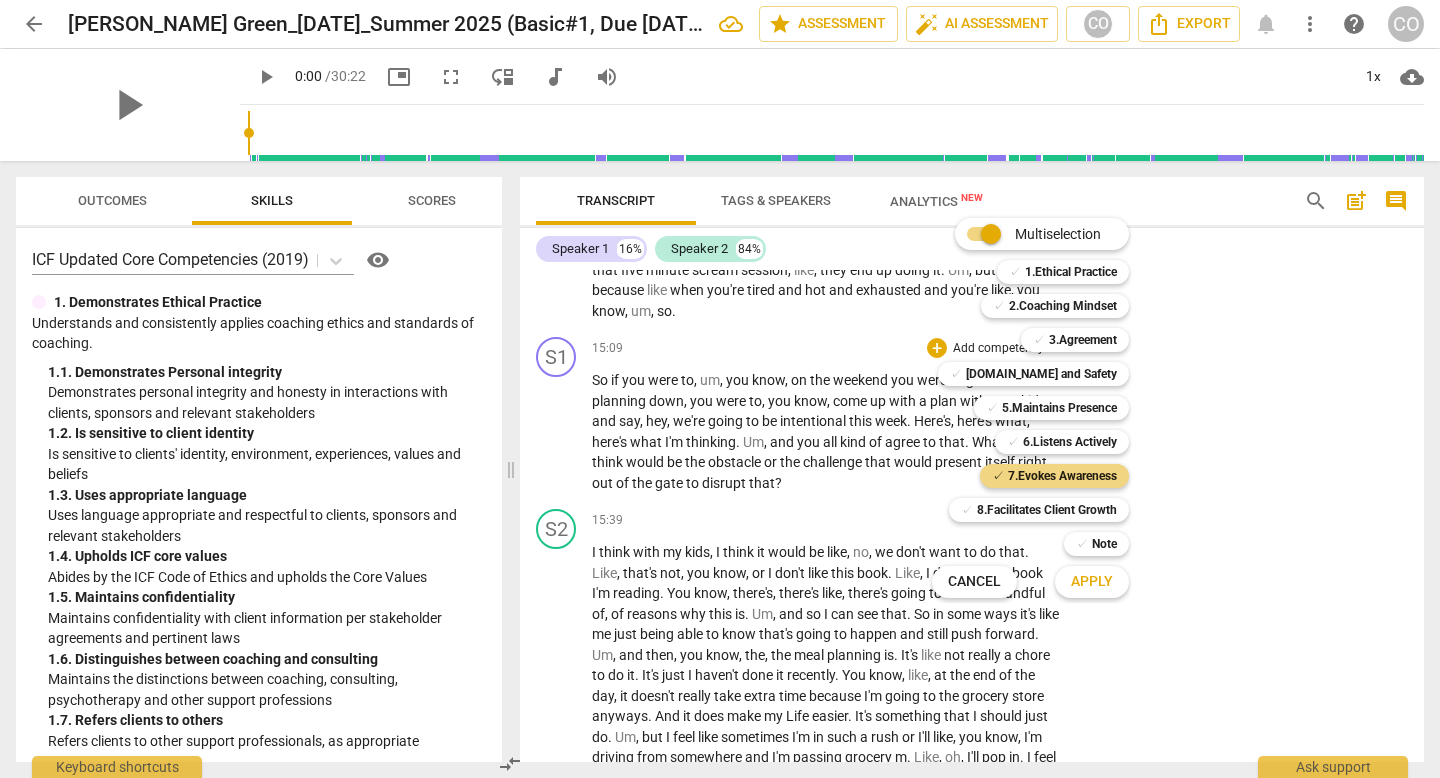 click on "Apply" at bounding box center [1092, 582] 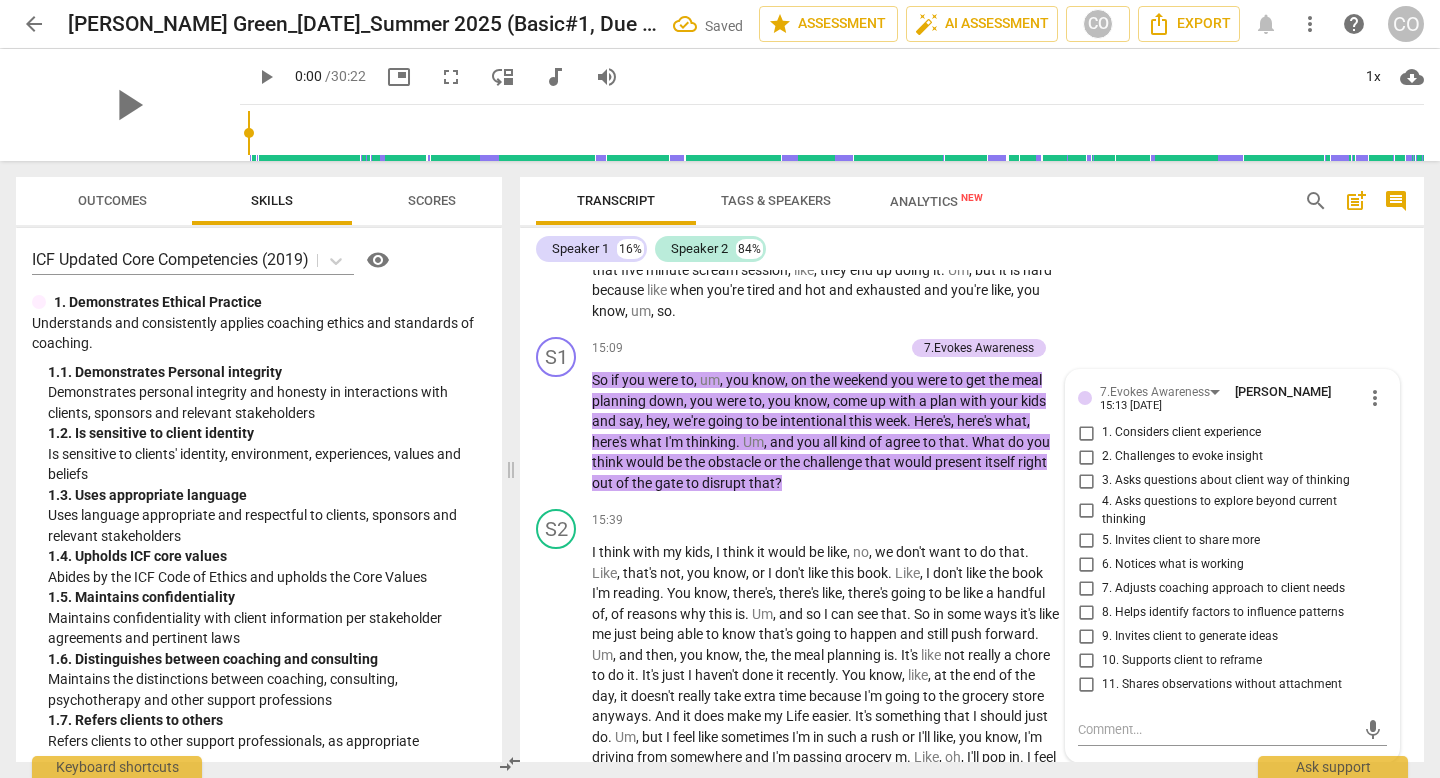 scroll, scrollTop: 5265, scrollLeft: 0, axis: vertical 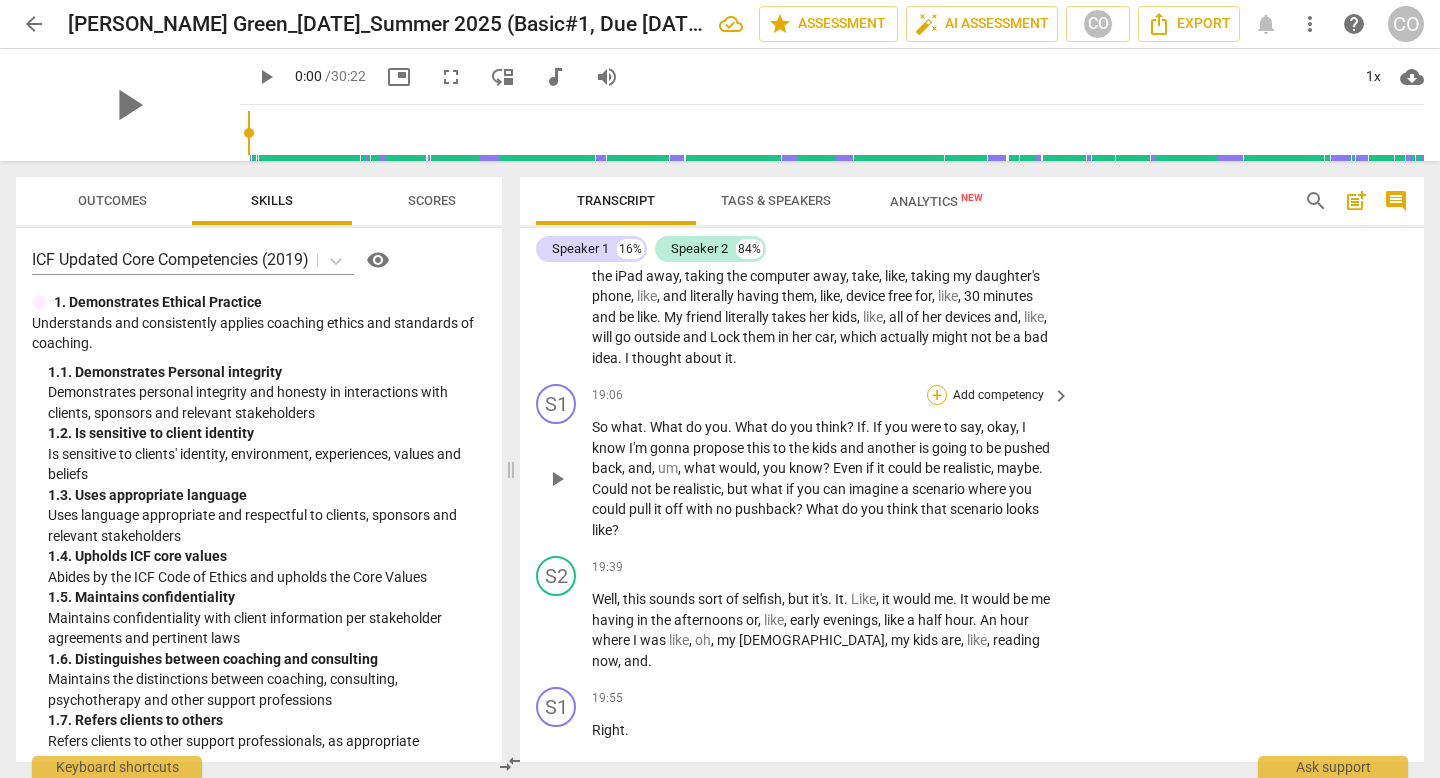 click on "+" at bounding box center (937, 395) 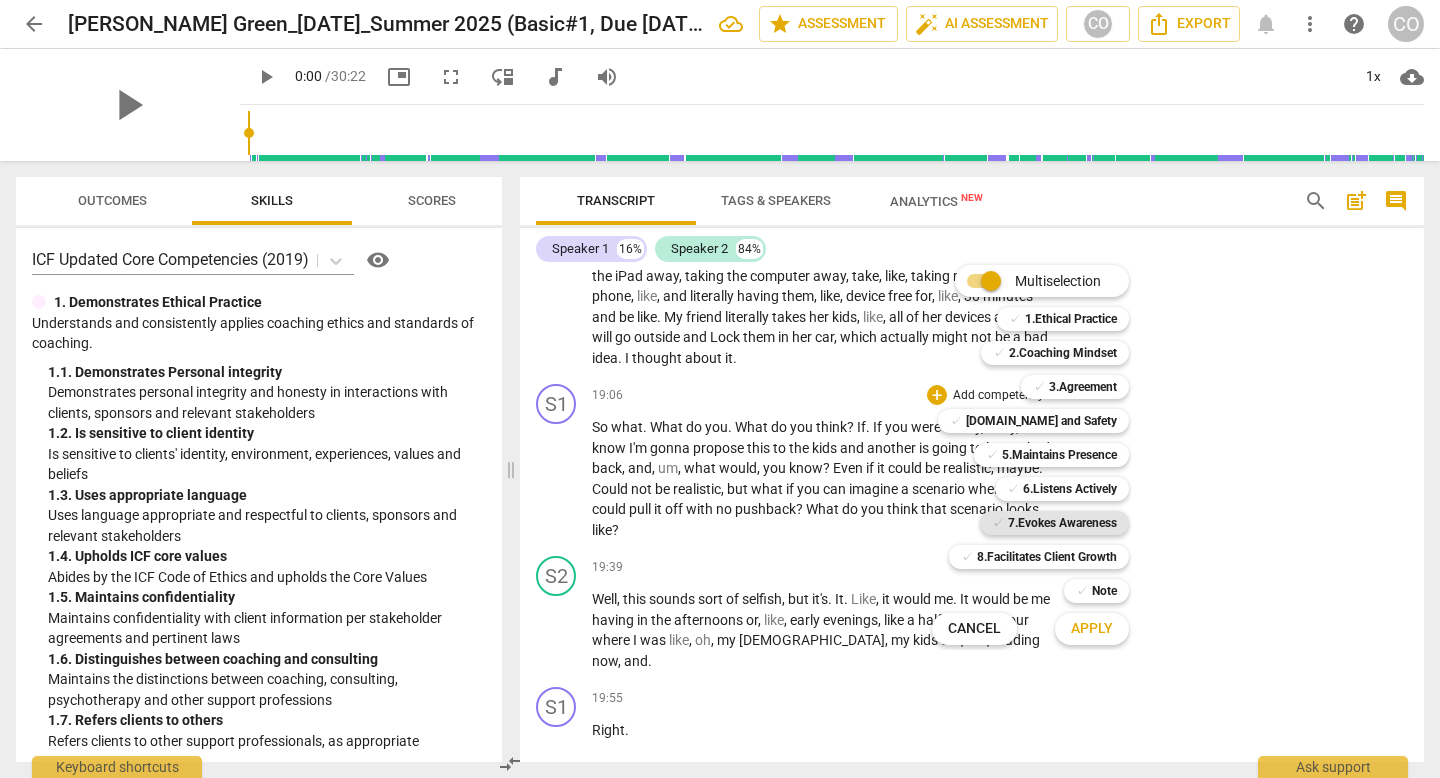 click on "7.Evokes Awareness" at bounding box center (1062, 523) 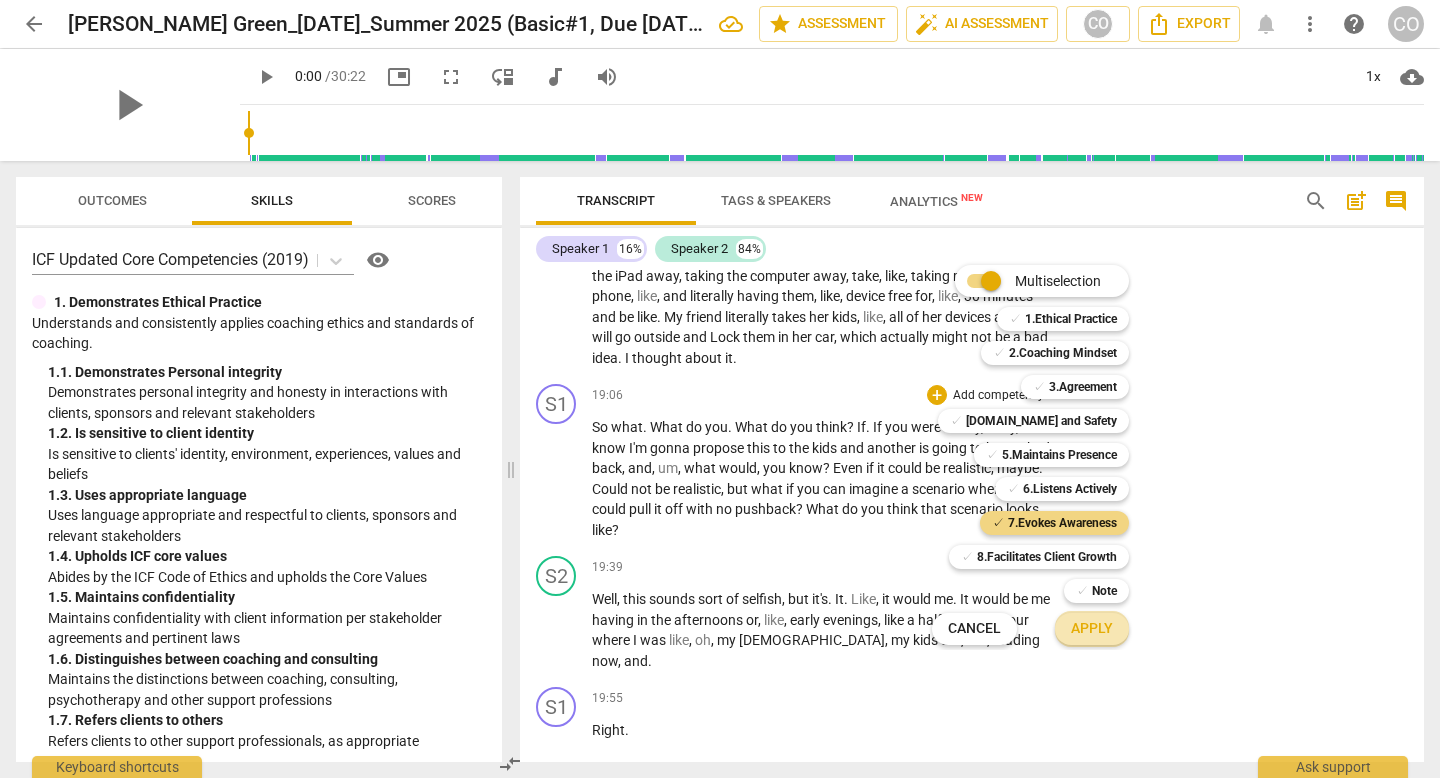 click on "Apply" at bounding box center (1092, 629) 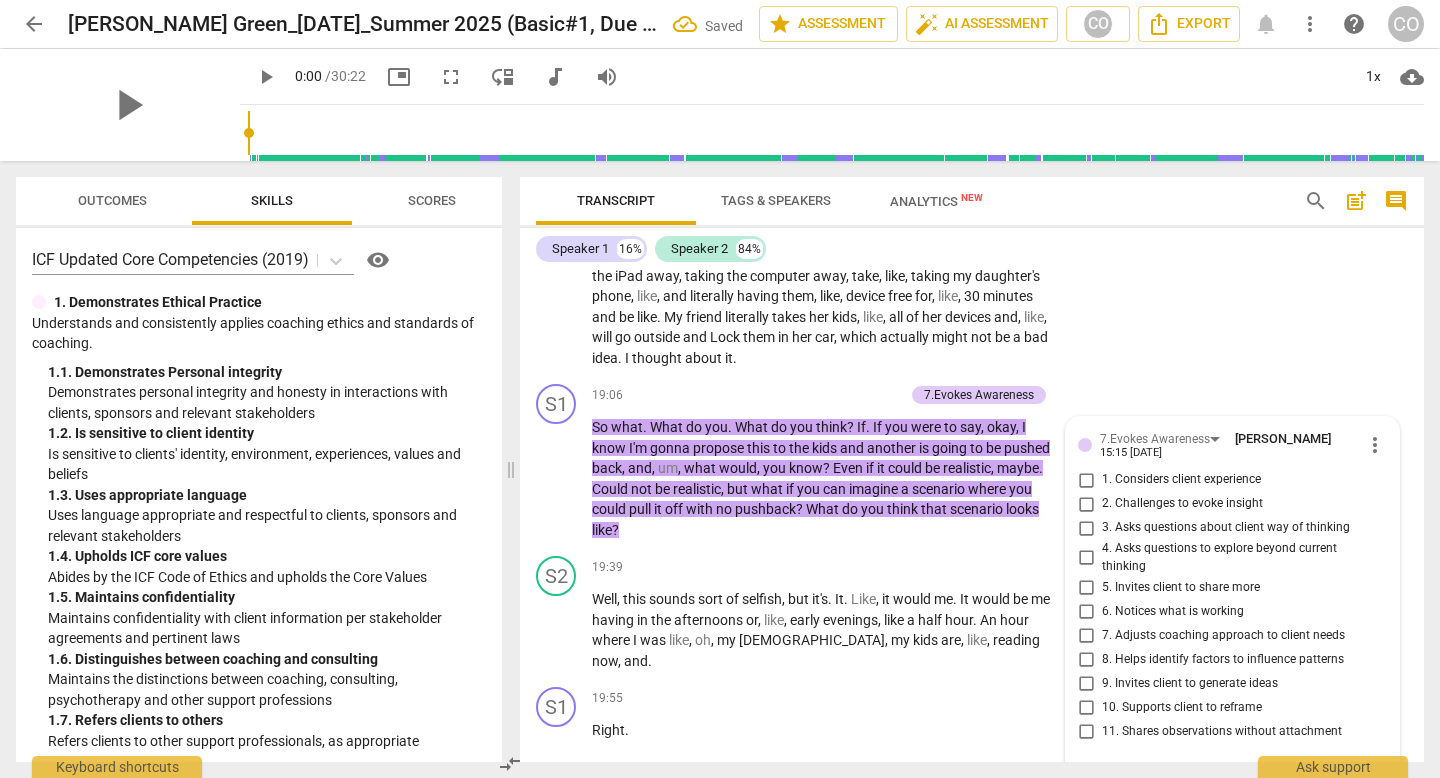 scroll, scrollTop: 6443, scrollLeft: 0, axis: vertical 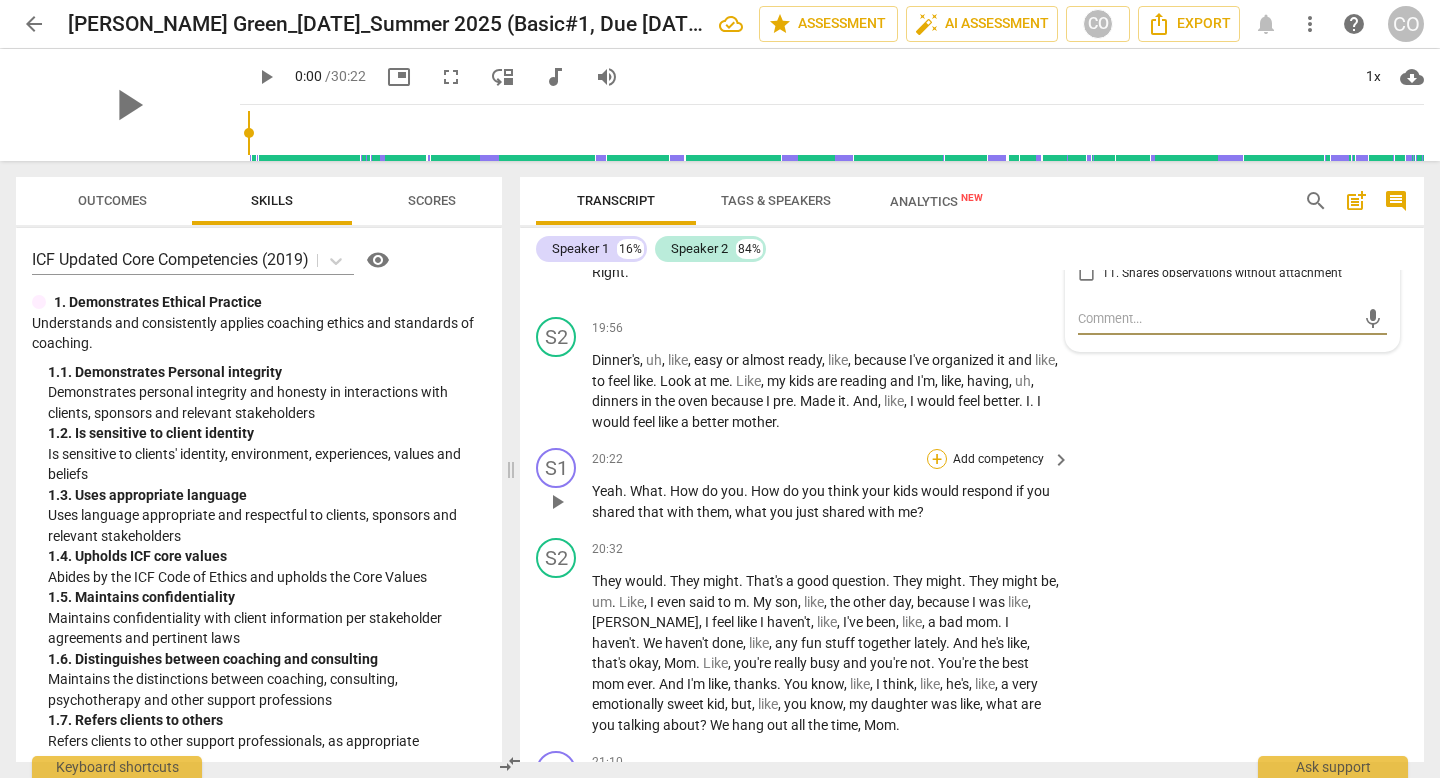 click on "+" at bounding box center [937, 459] 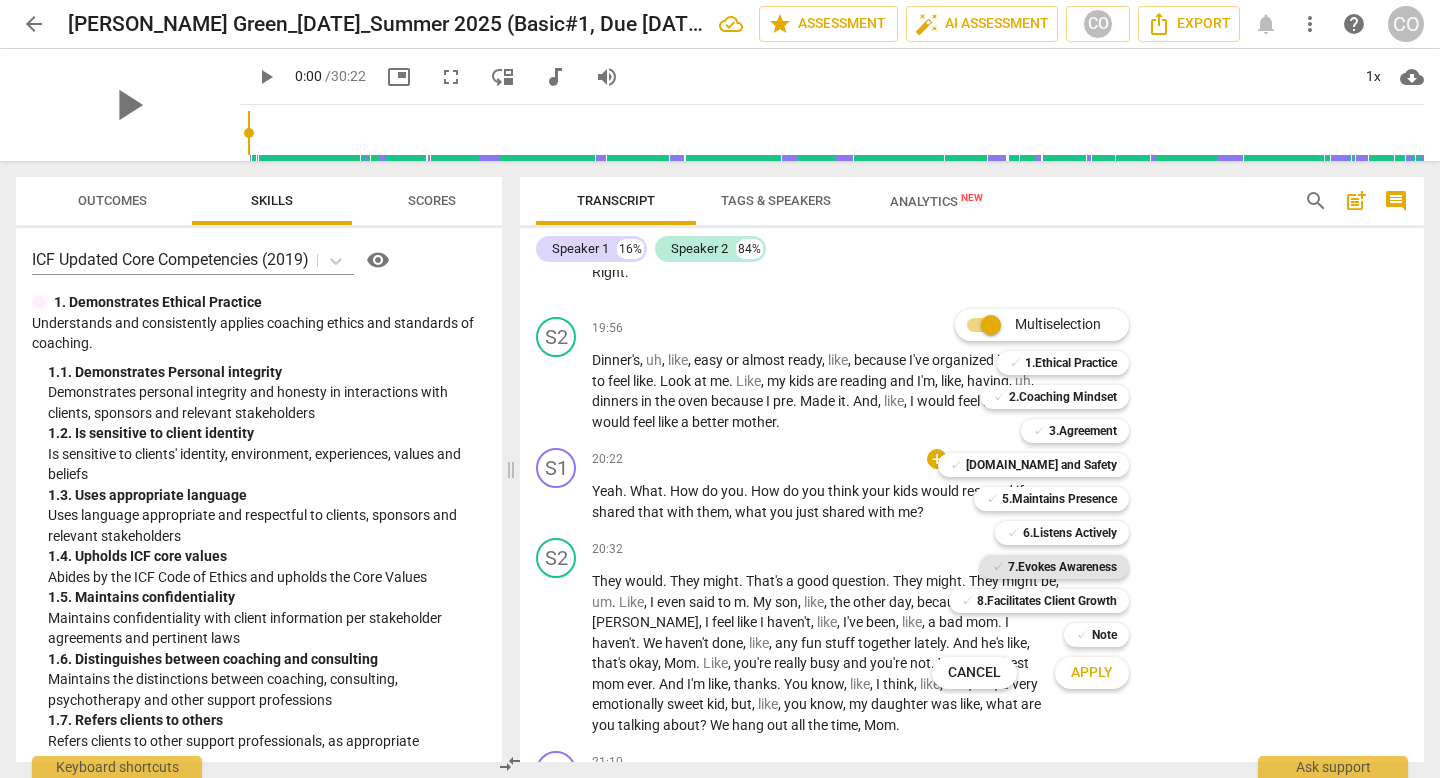 click on "7.Evokes Awareness" at bounding box center (1062, 567) 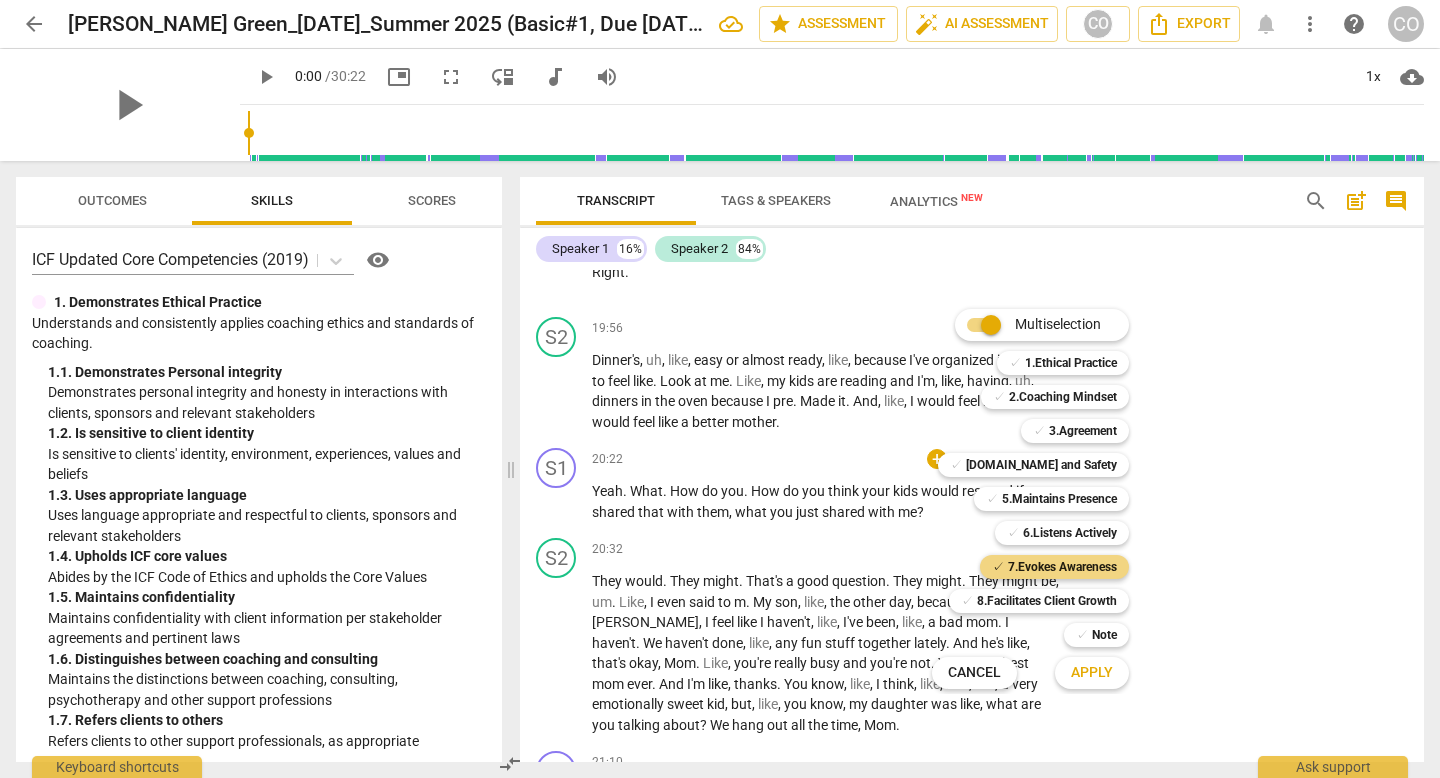 click on "Apply" at bounding box center (1092, 673) 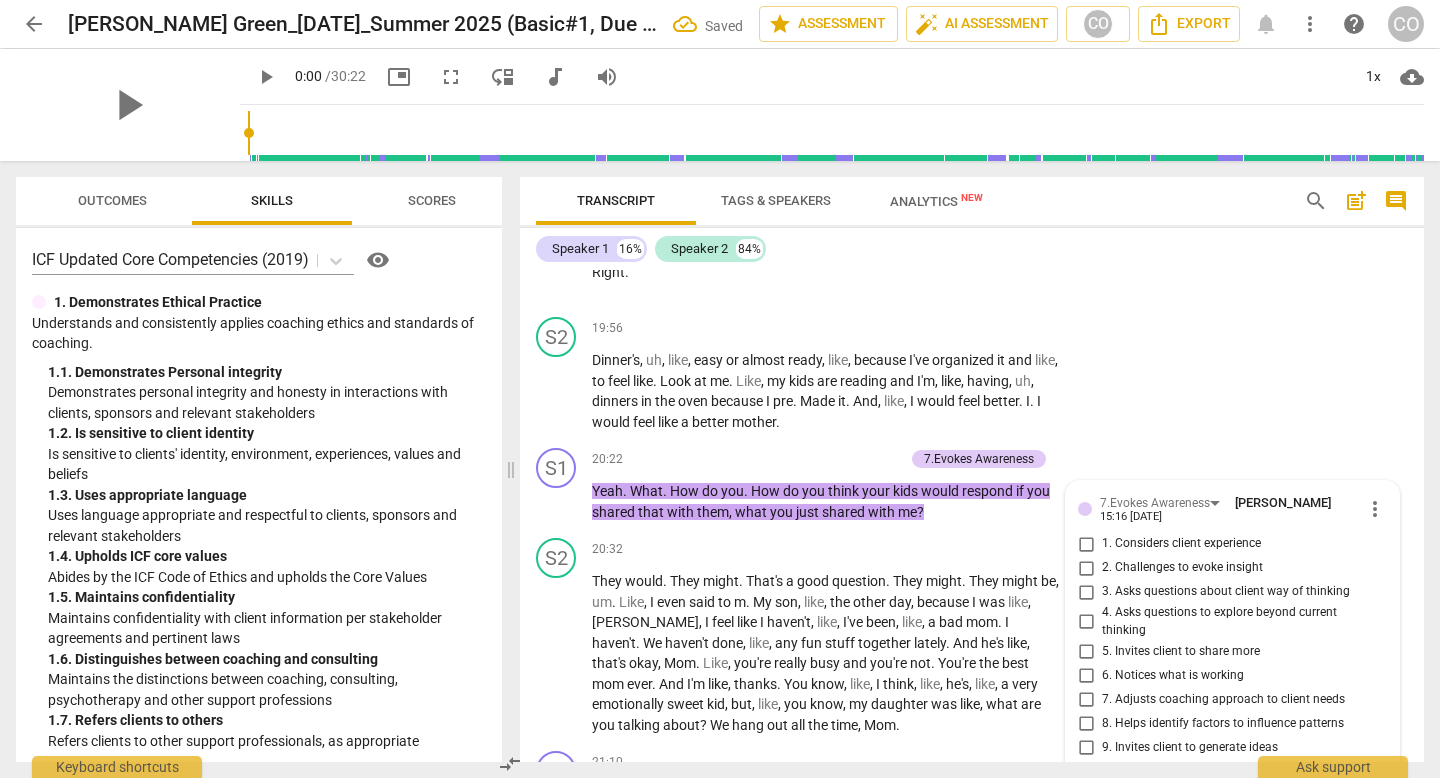 scroll, scrollTop: 6944, scrollLeft: 0, axis: vertical 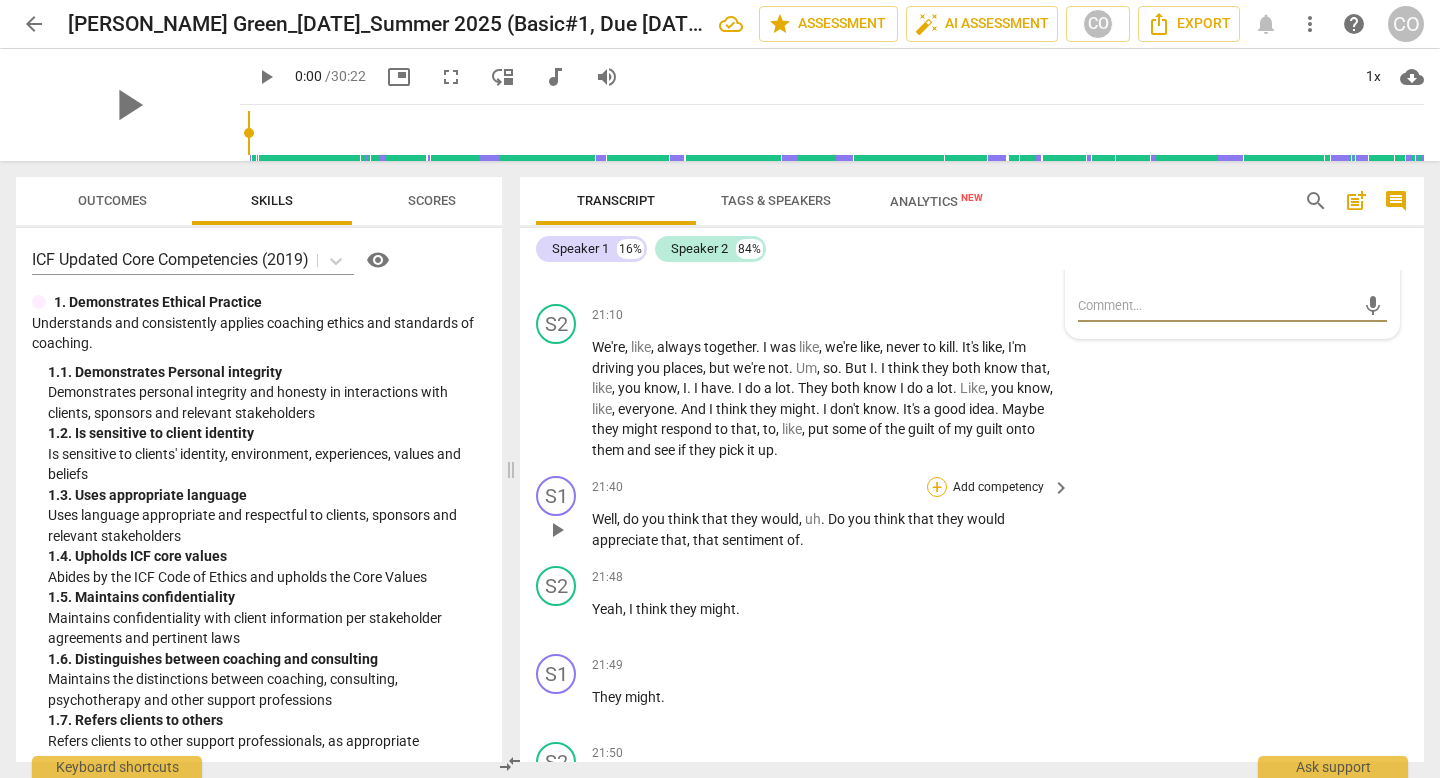 click on "+" at bounding box center [937, 487] 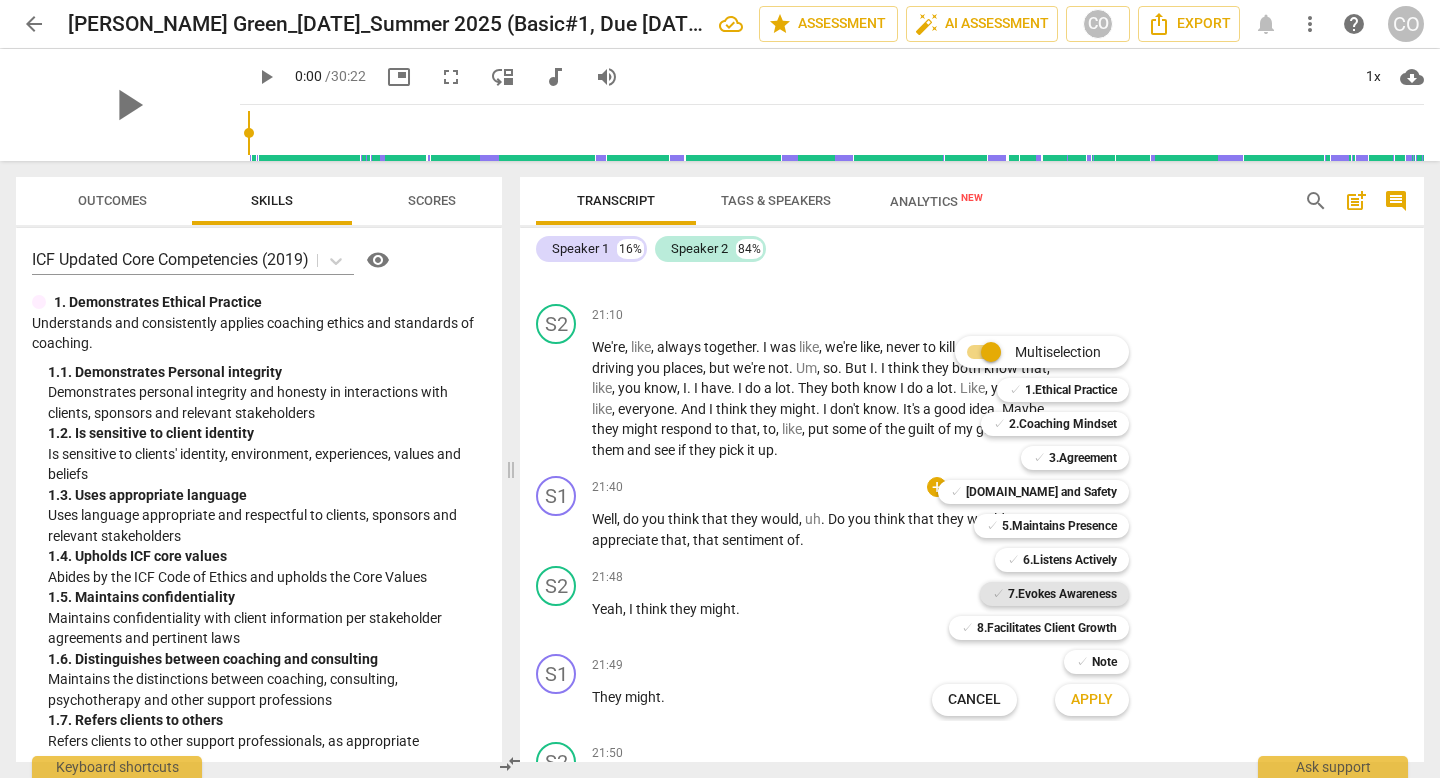 click on "7.Evokes Awareness" at bounding box center [1062, 594] 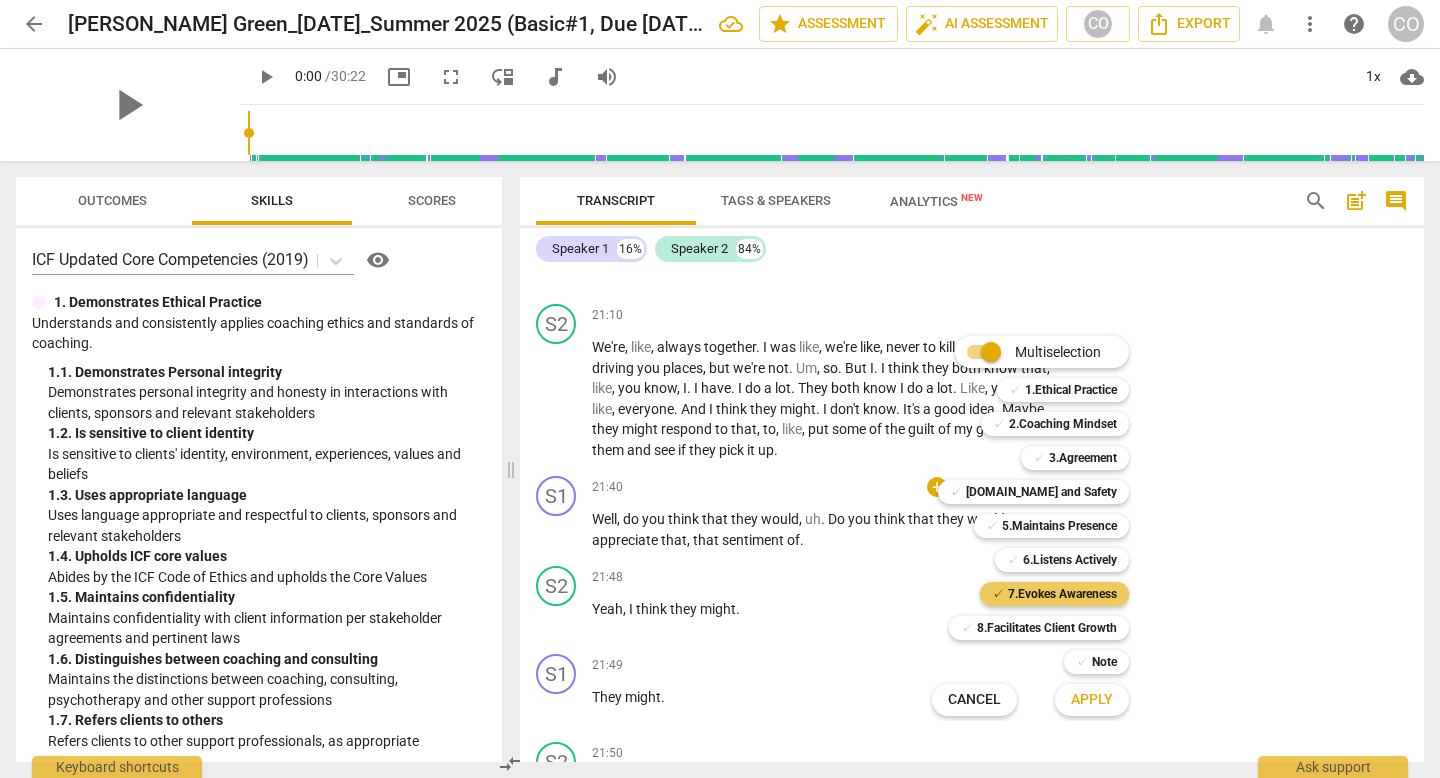 click on "7.Evokes Awareness" at bounding box center (1062, 594) 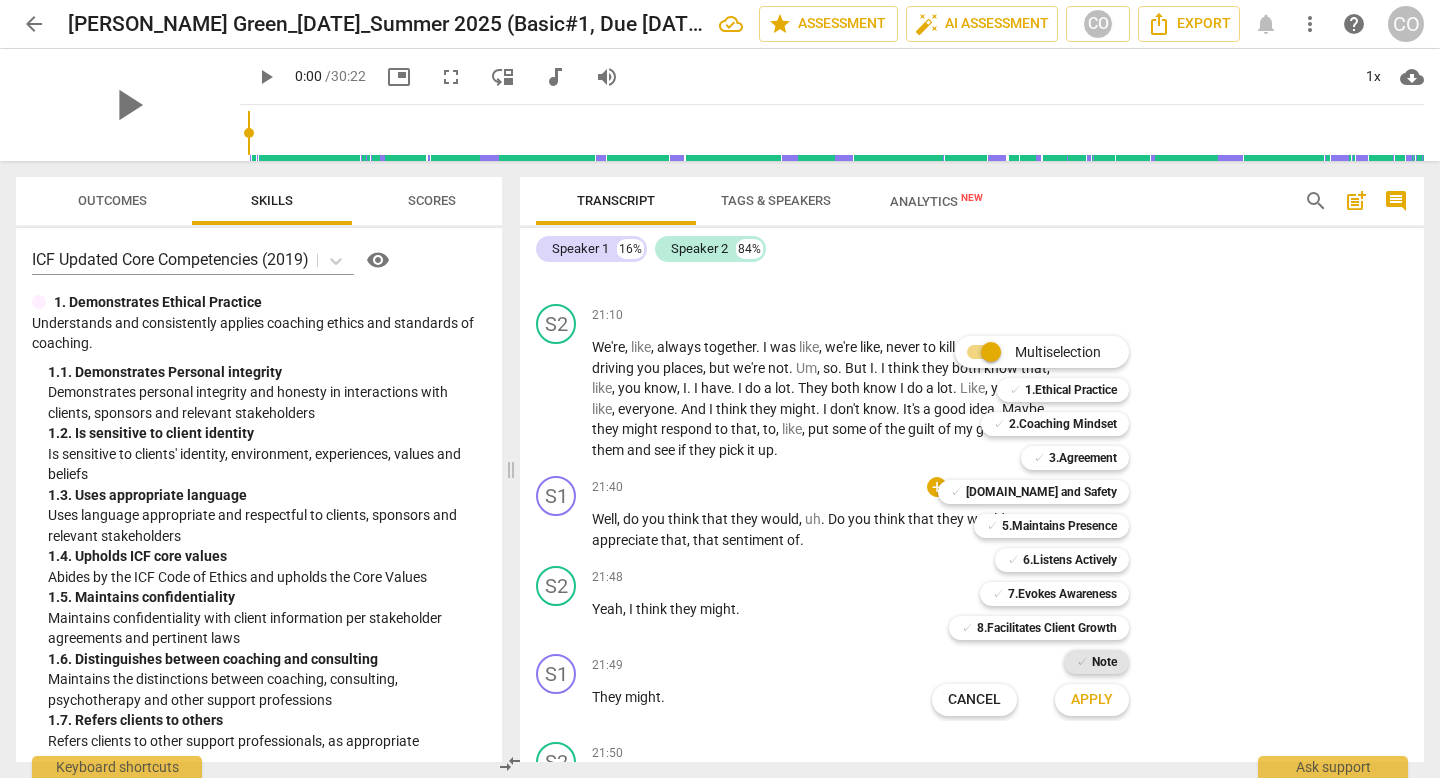 click on "✓ Note" at bounding box center (1096, 662) 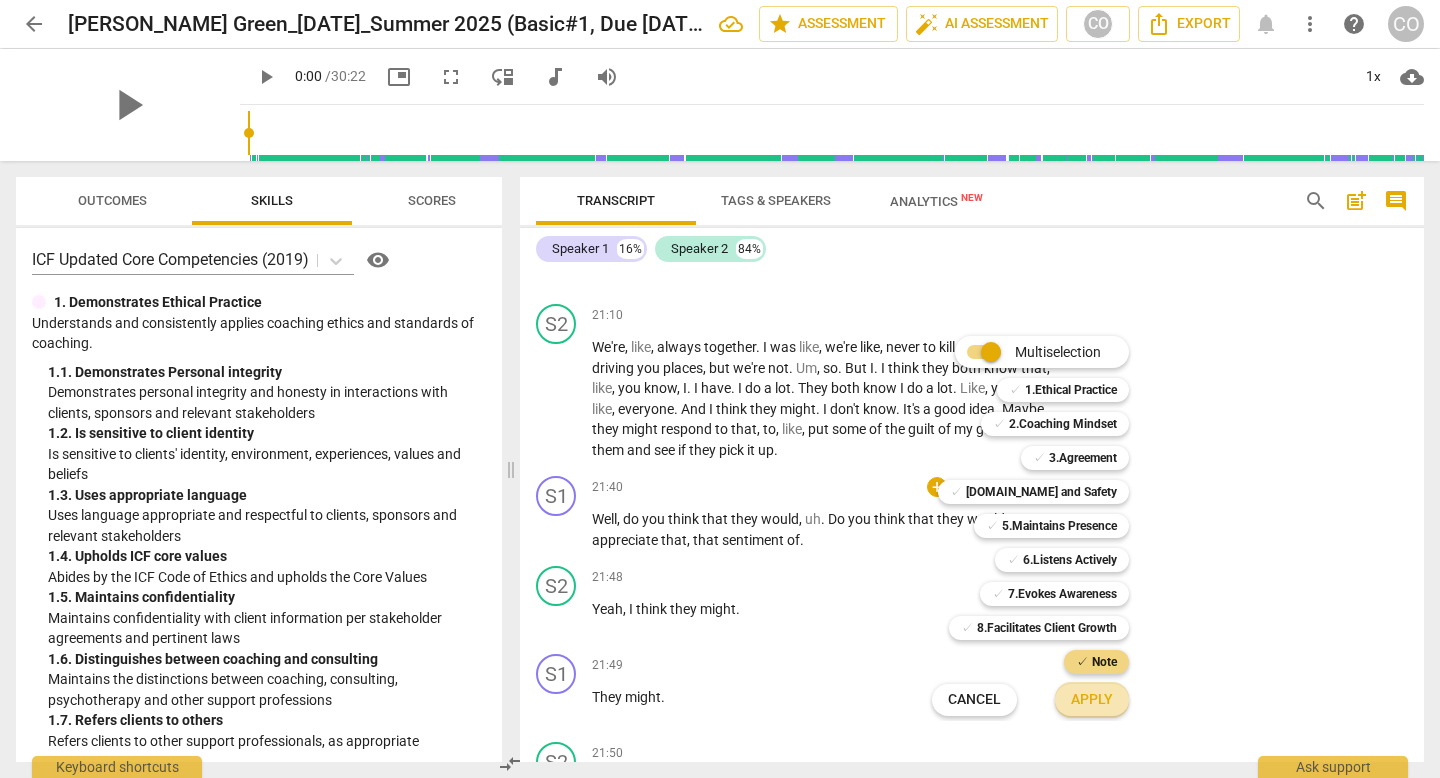 click on "Apply" at bounding box center [1092, 700] 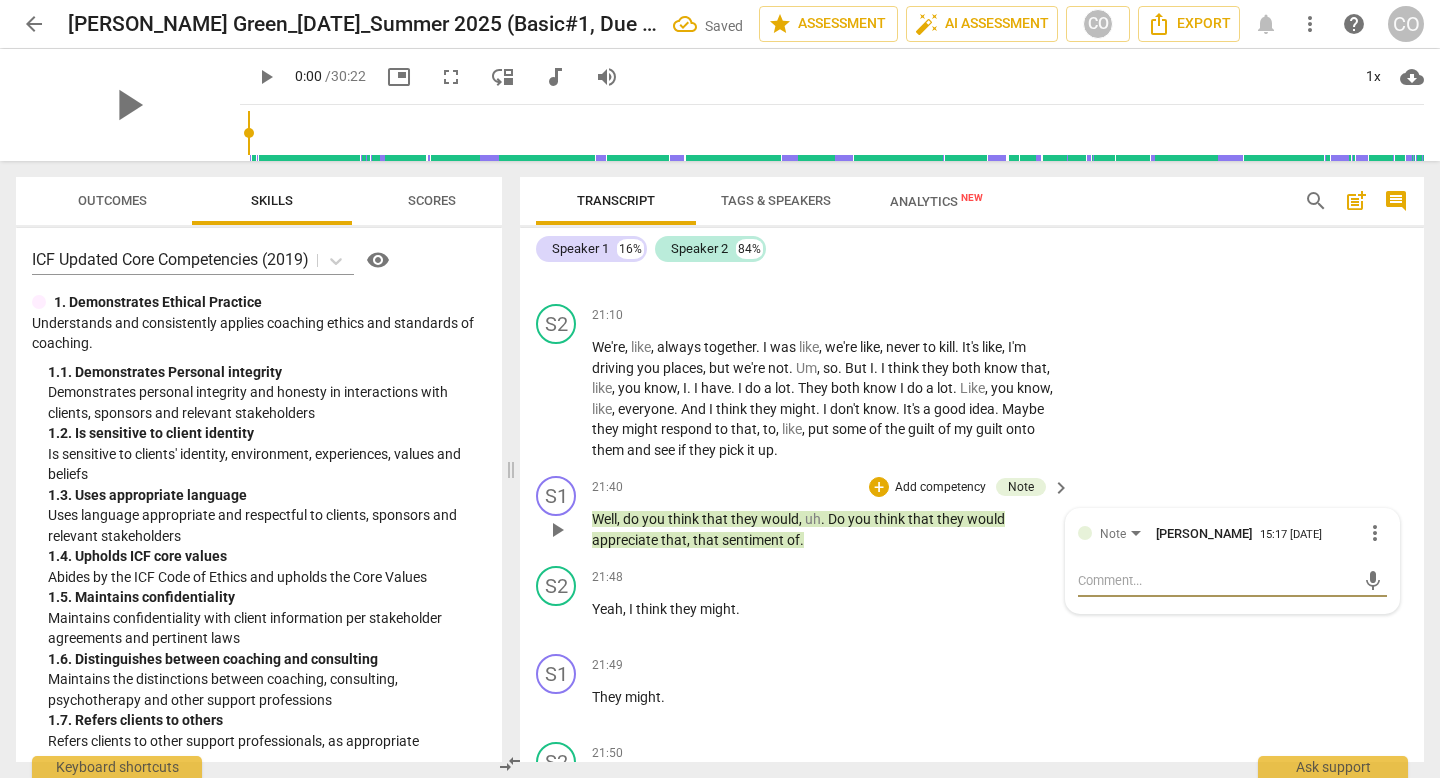 type on "d" 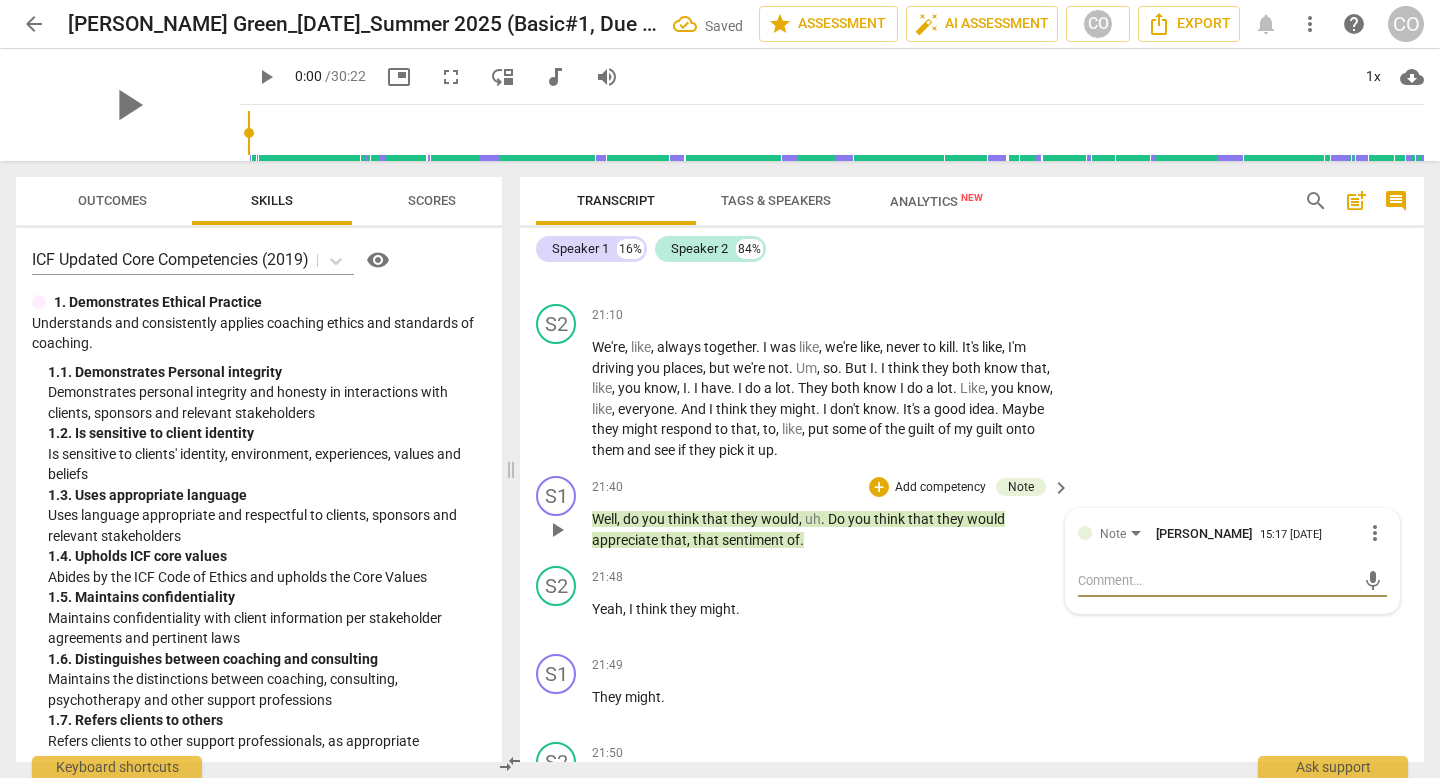 type on "d" 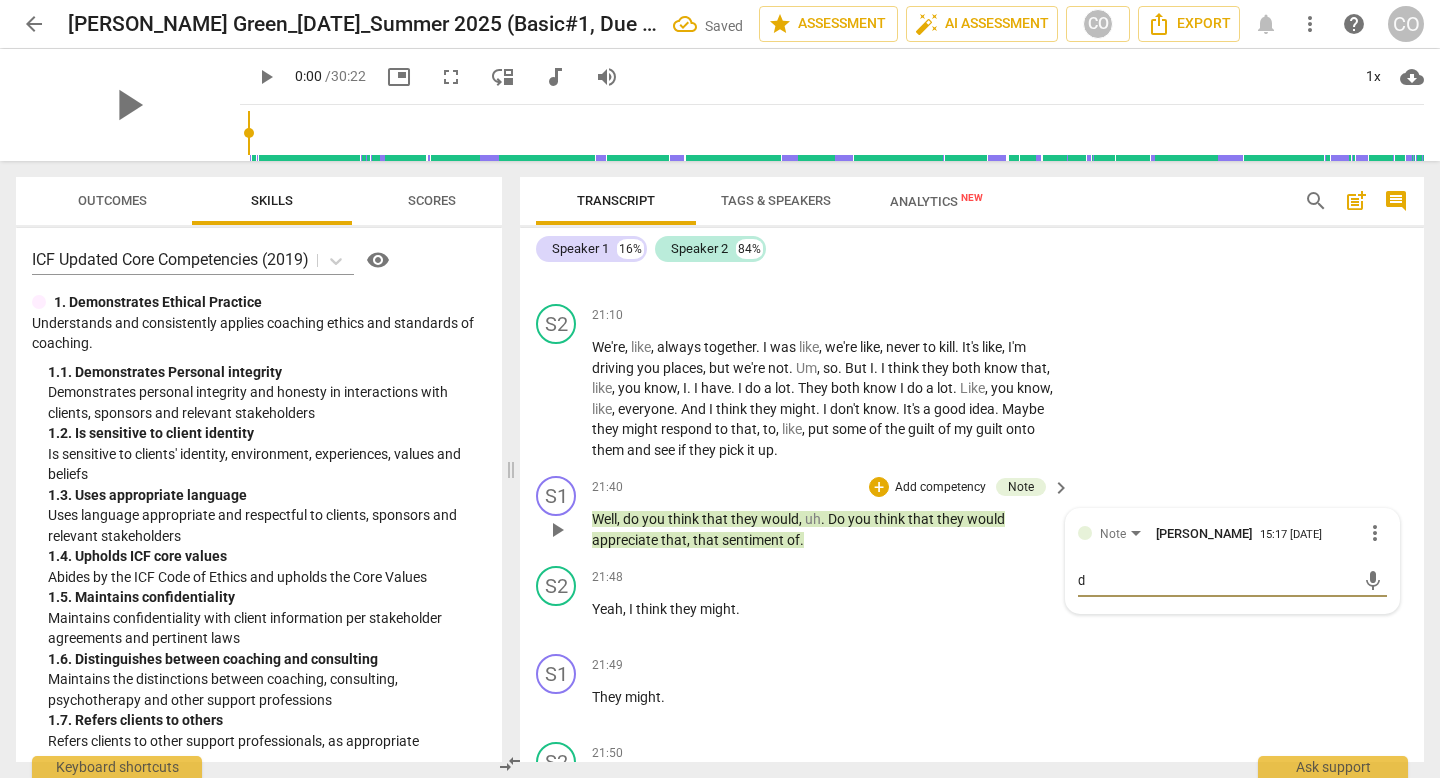 type on "di" 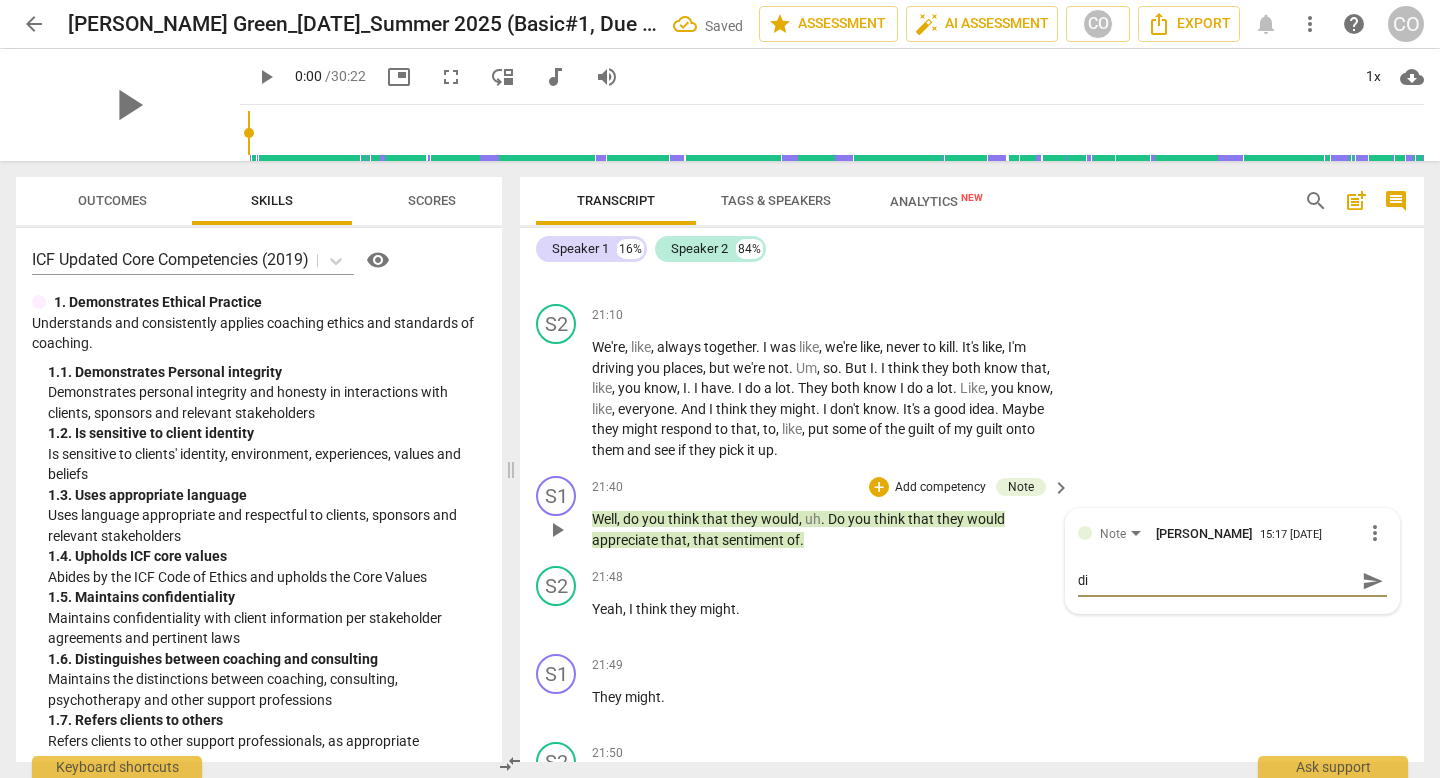 type on "dir" 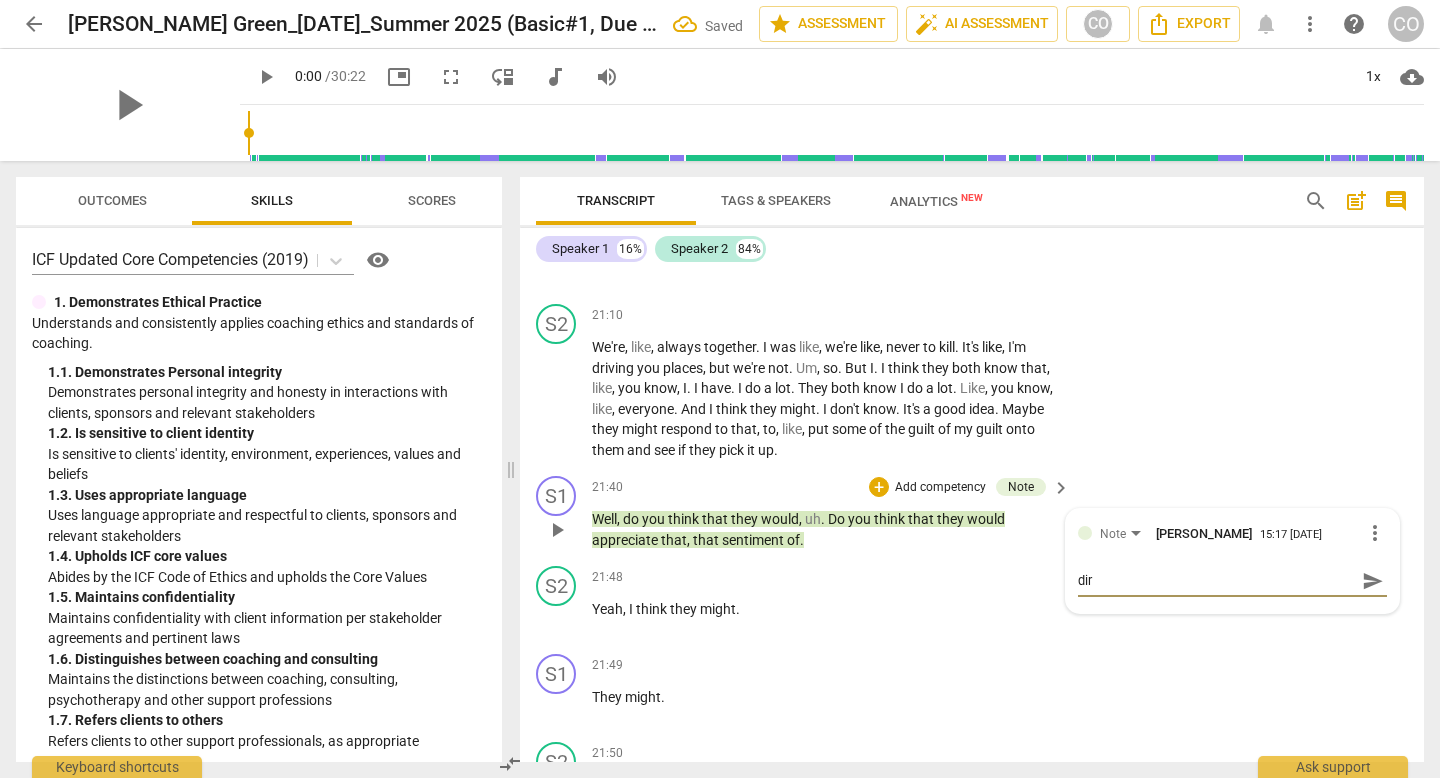 type on "dire" 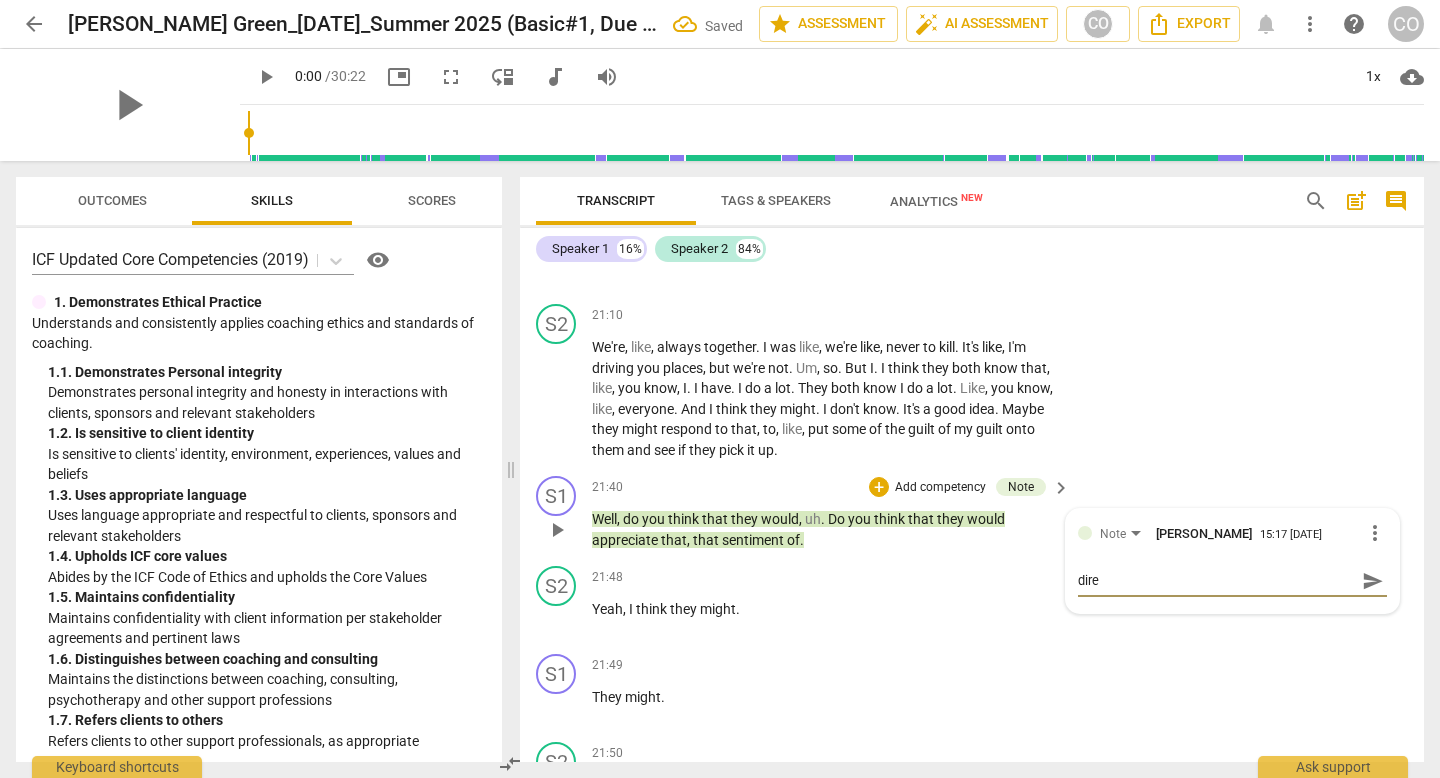type on "direc" 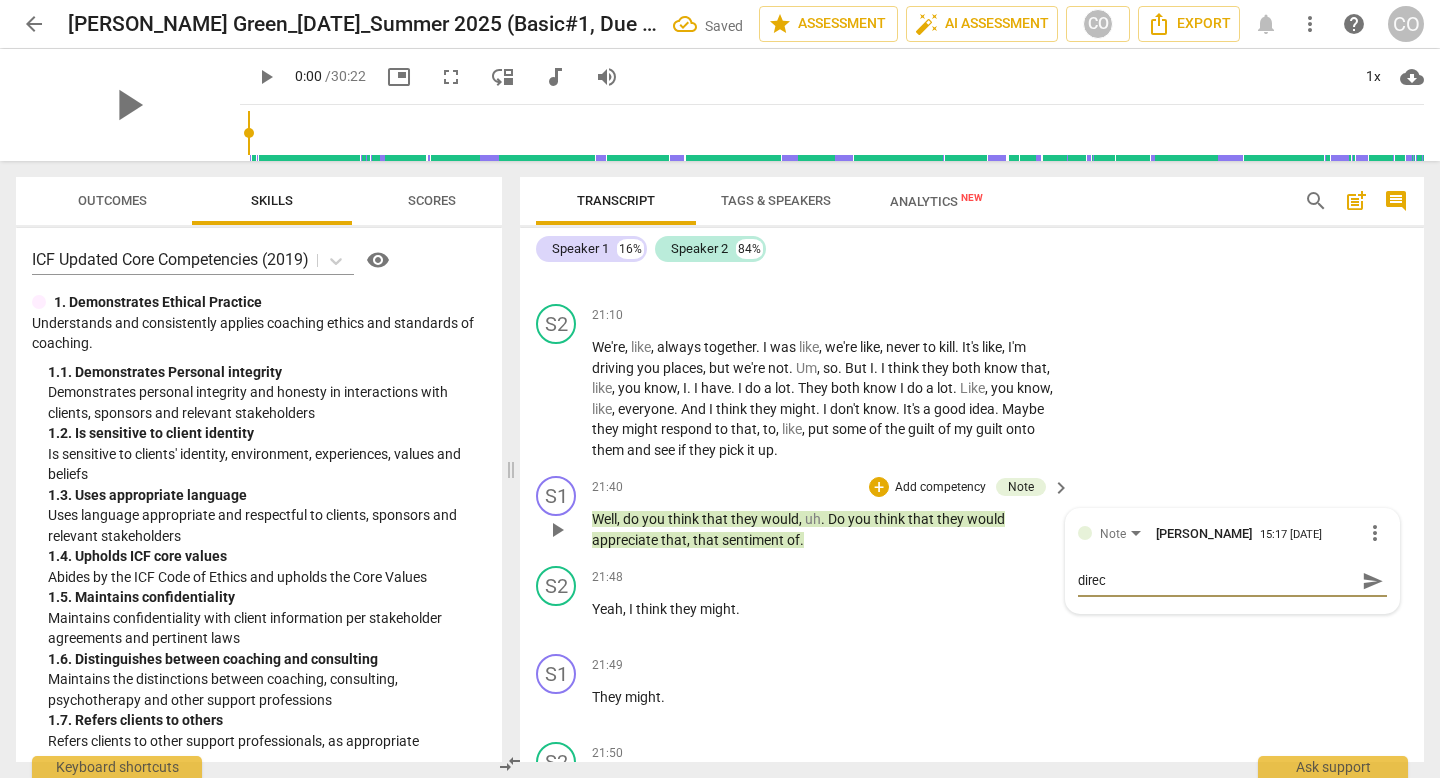 type on "direct" 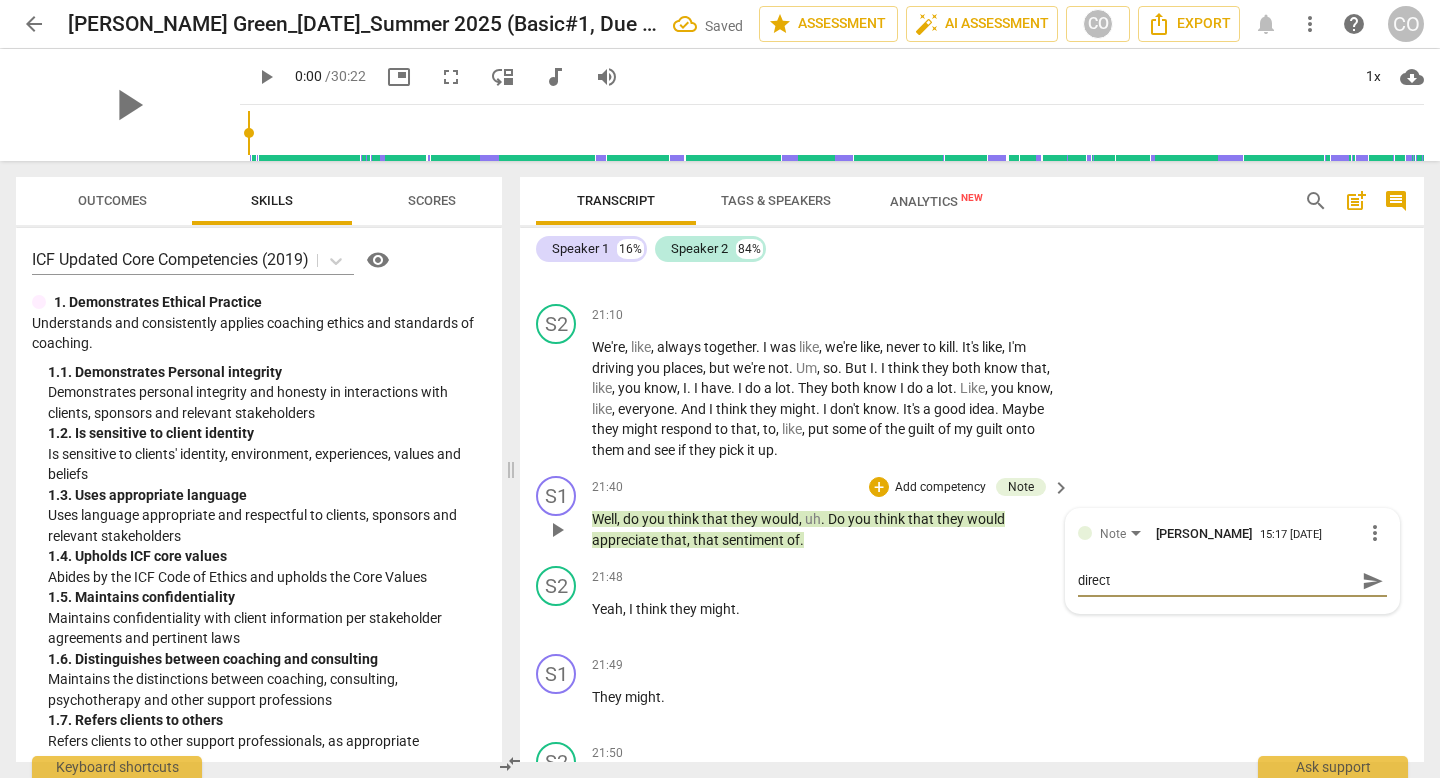 type on "directi" 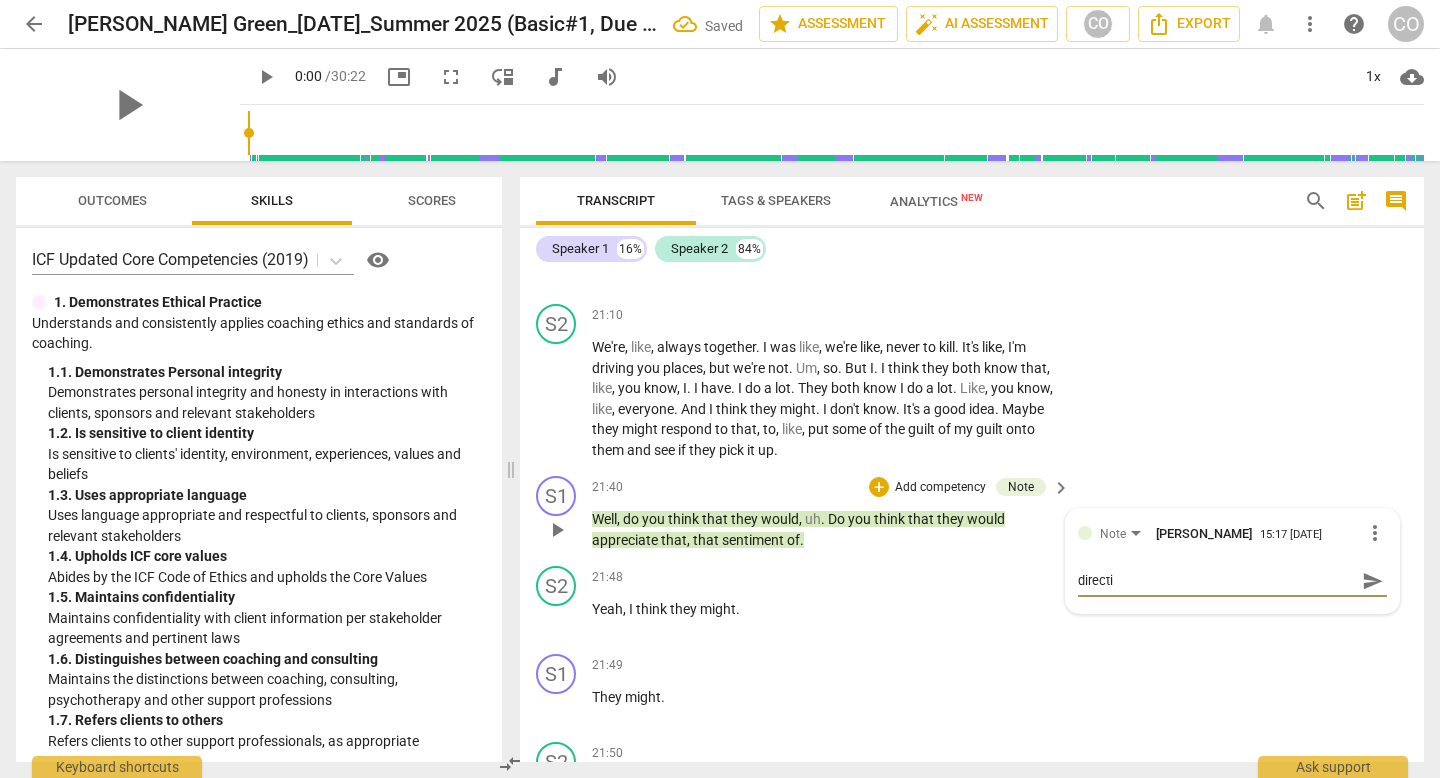 type on "directiv" 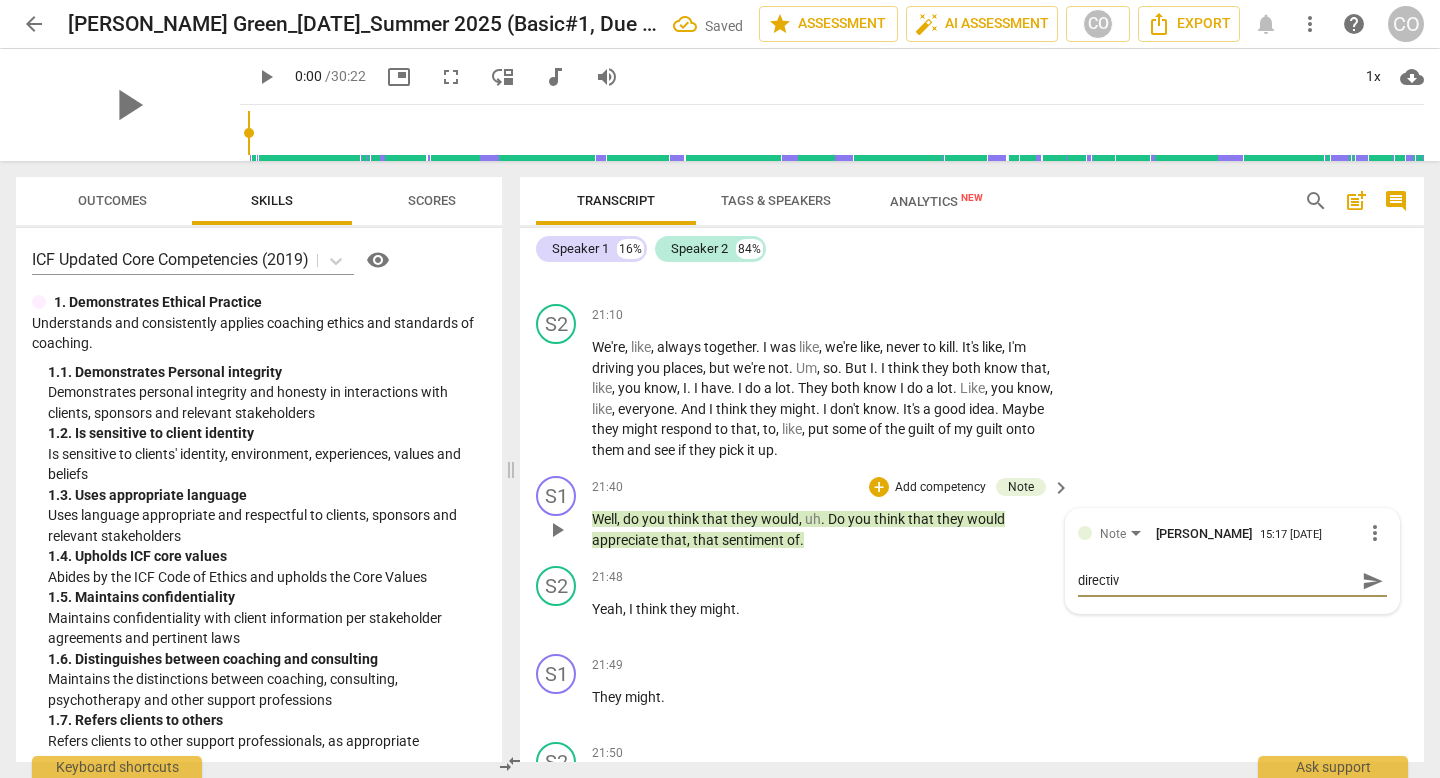 type on "directive" 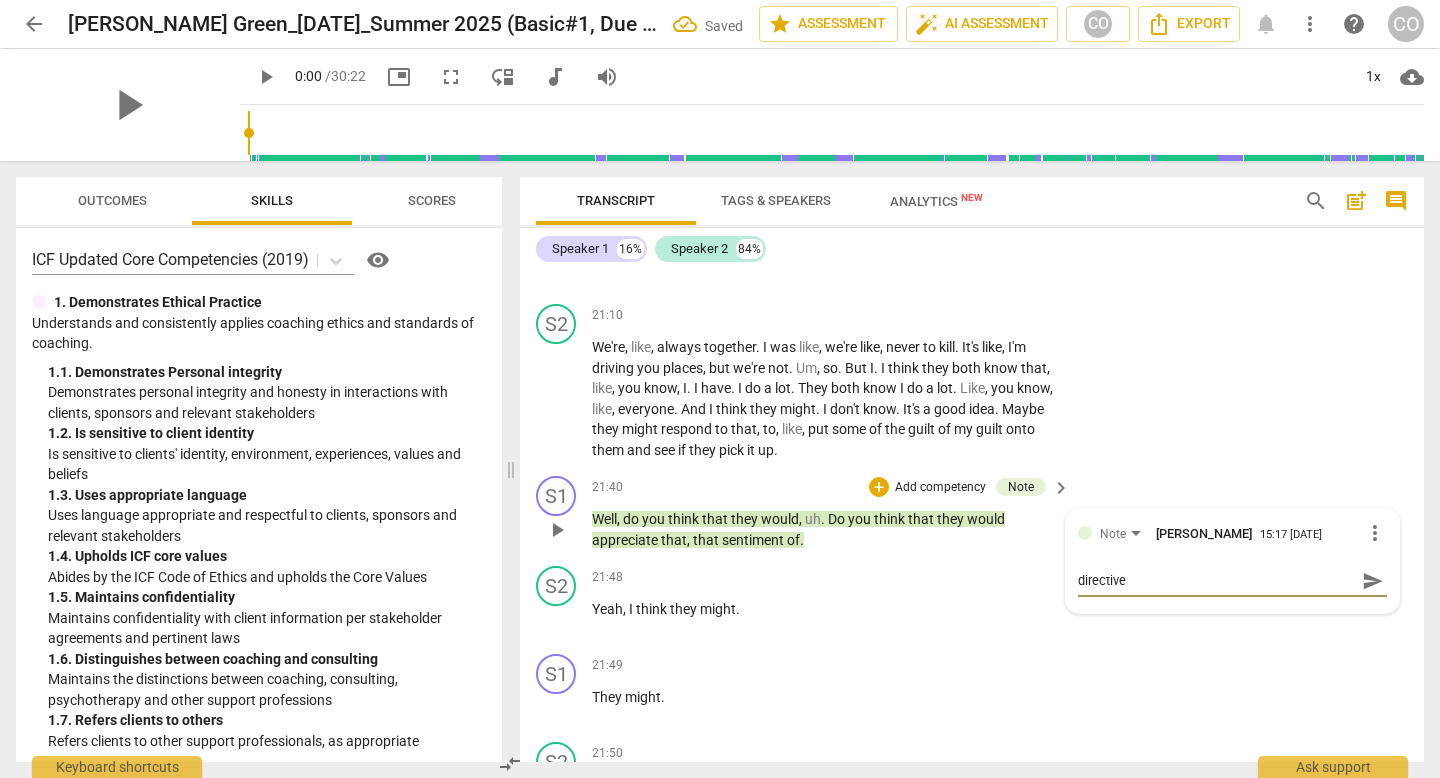 type on "directive." 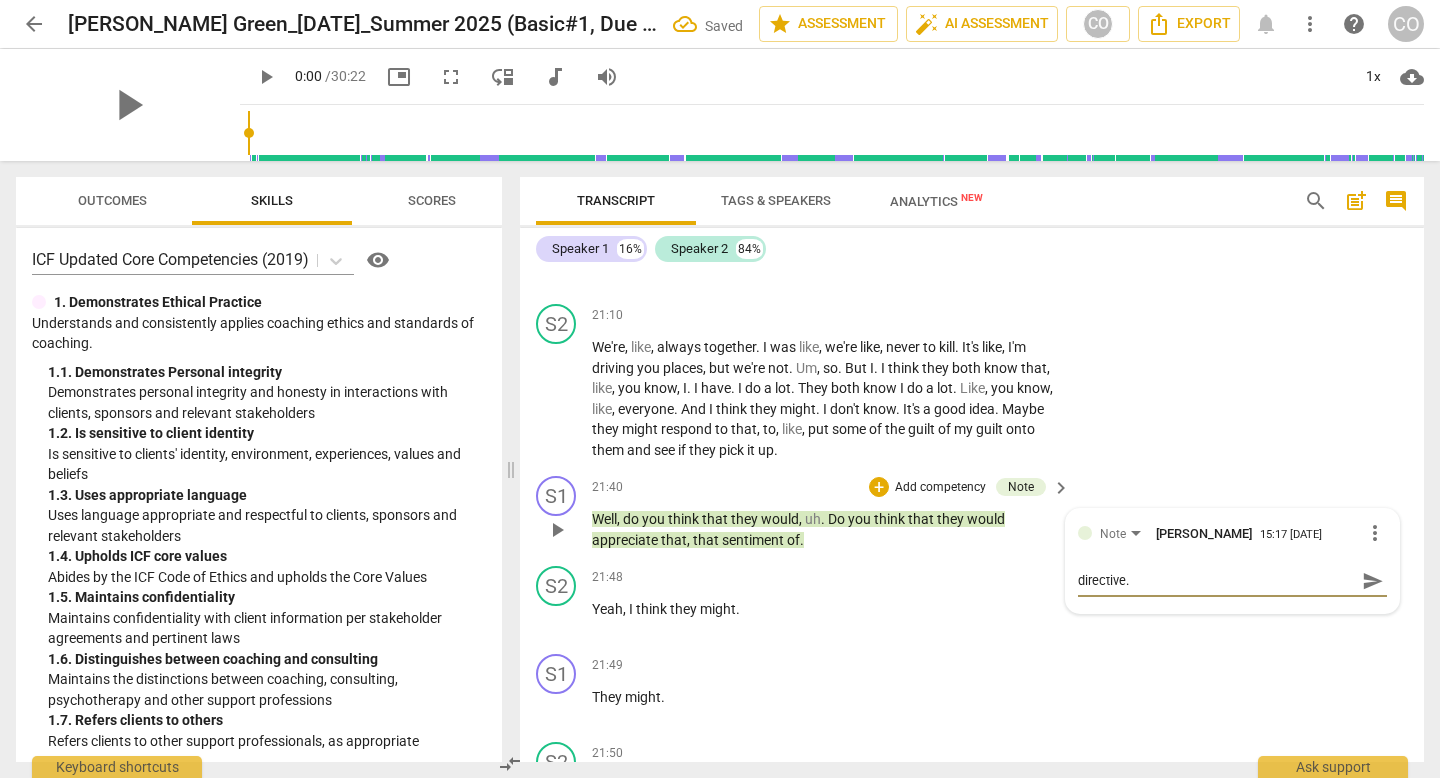 type on "directive" 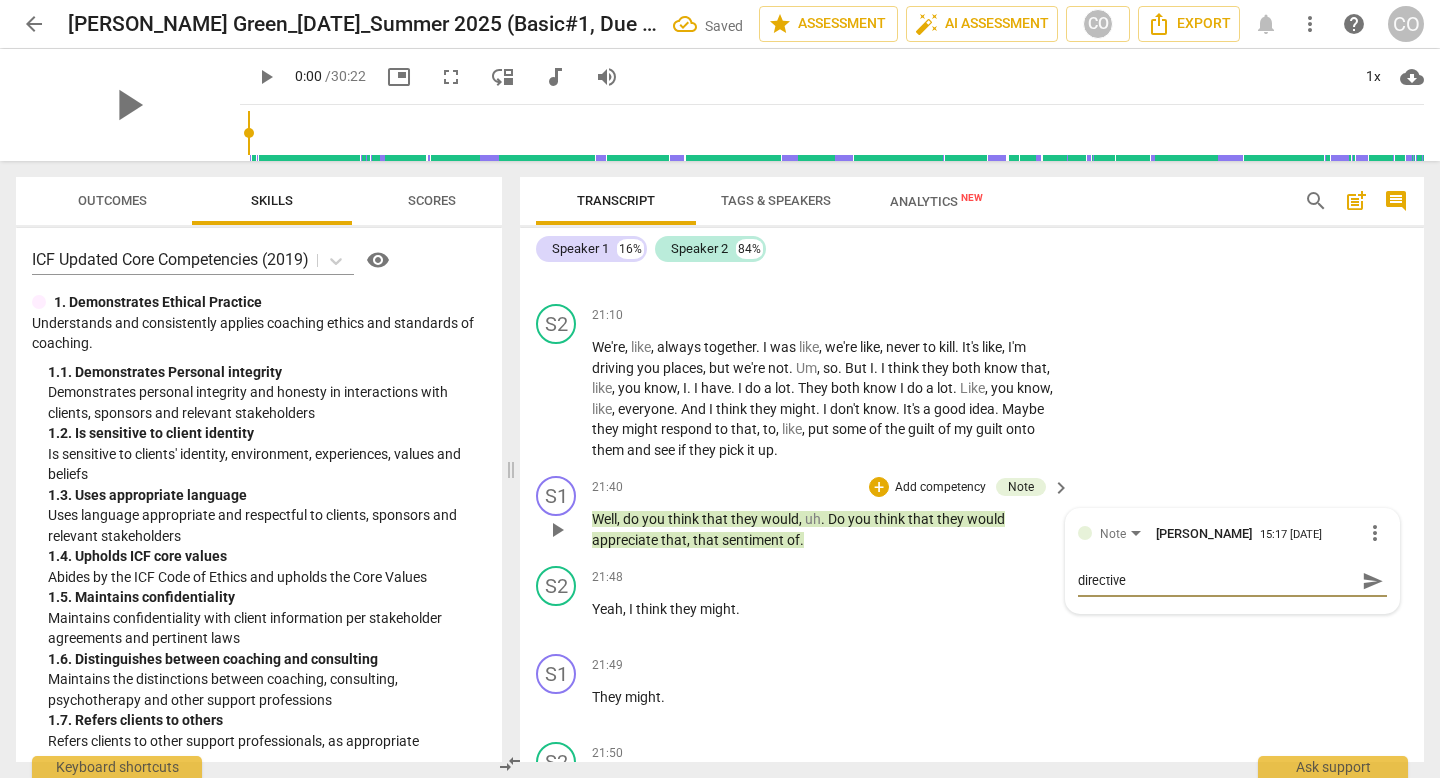 type on "directive." 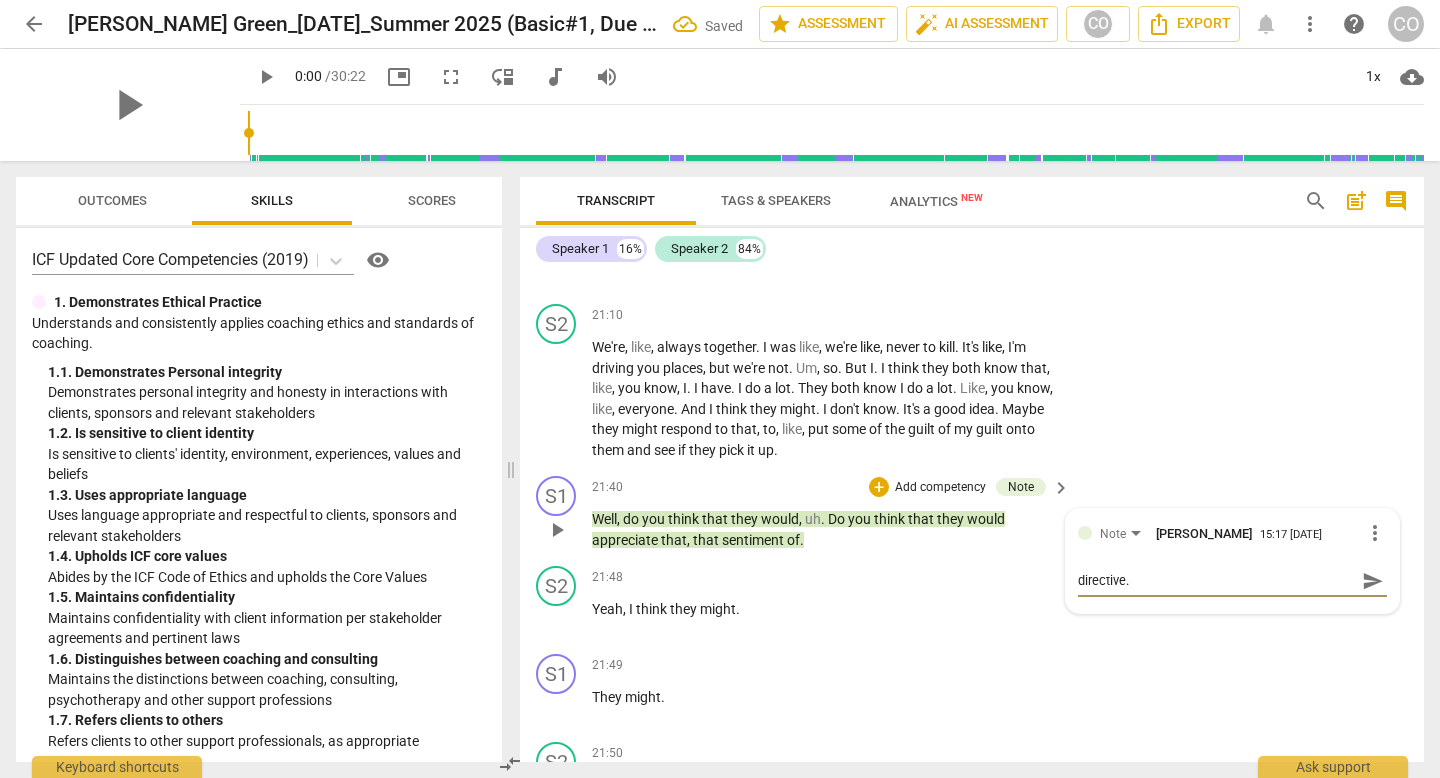 type on "directive" 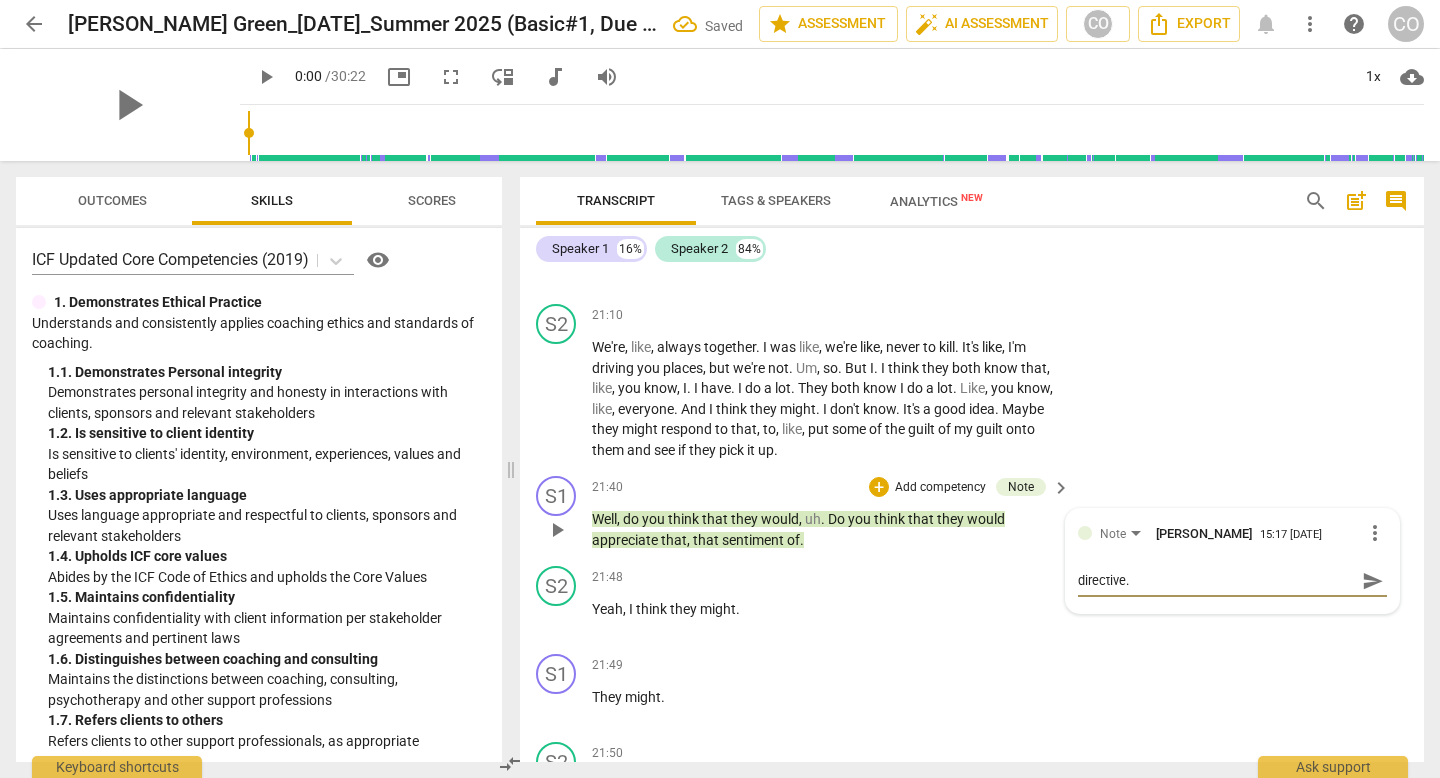 type on "directive" 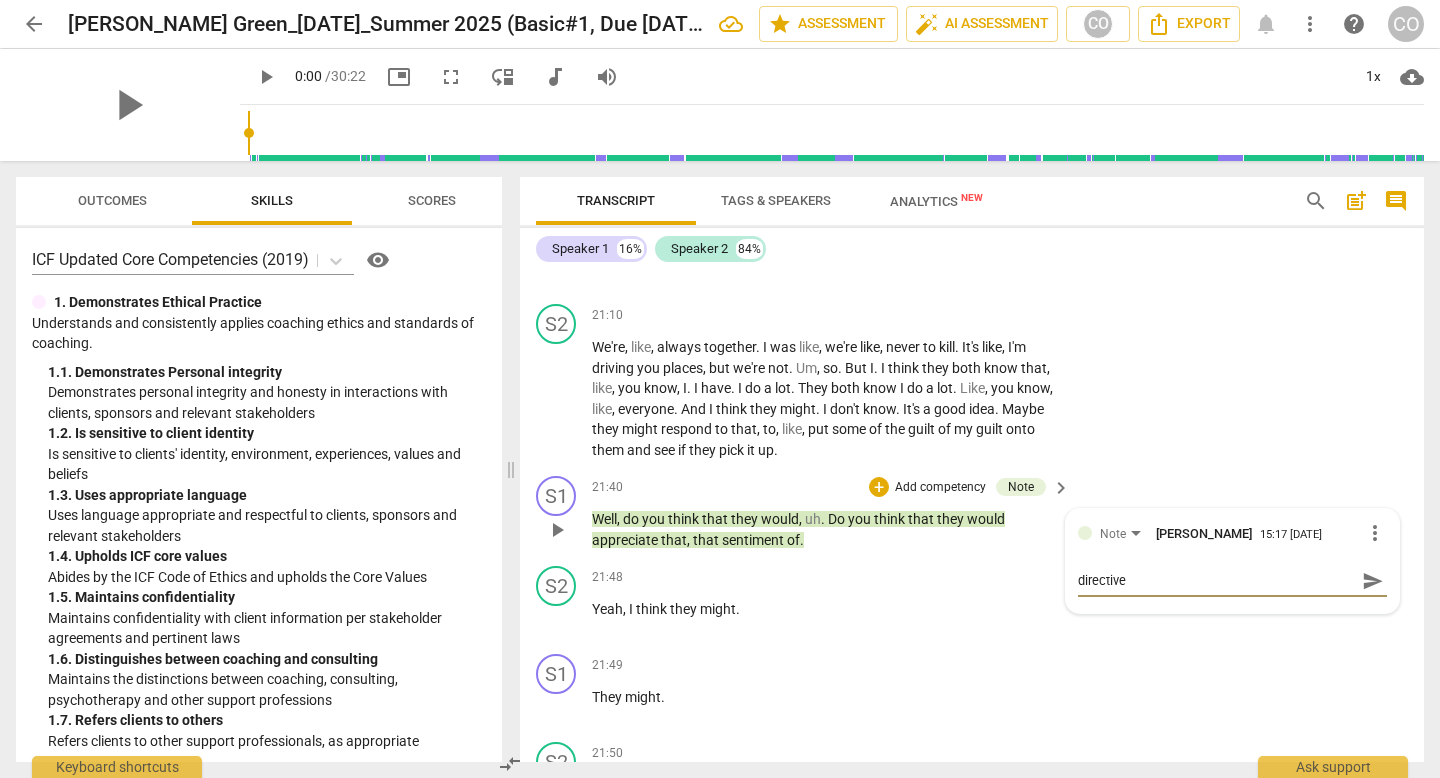 type on "directive/" 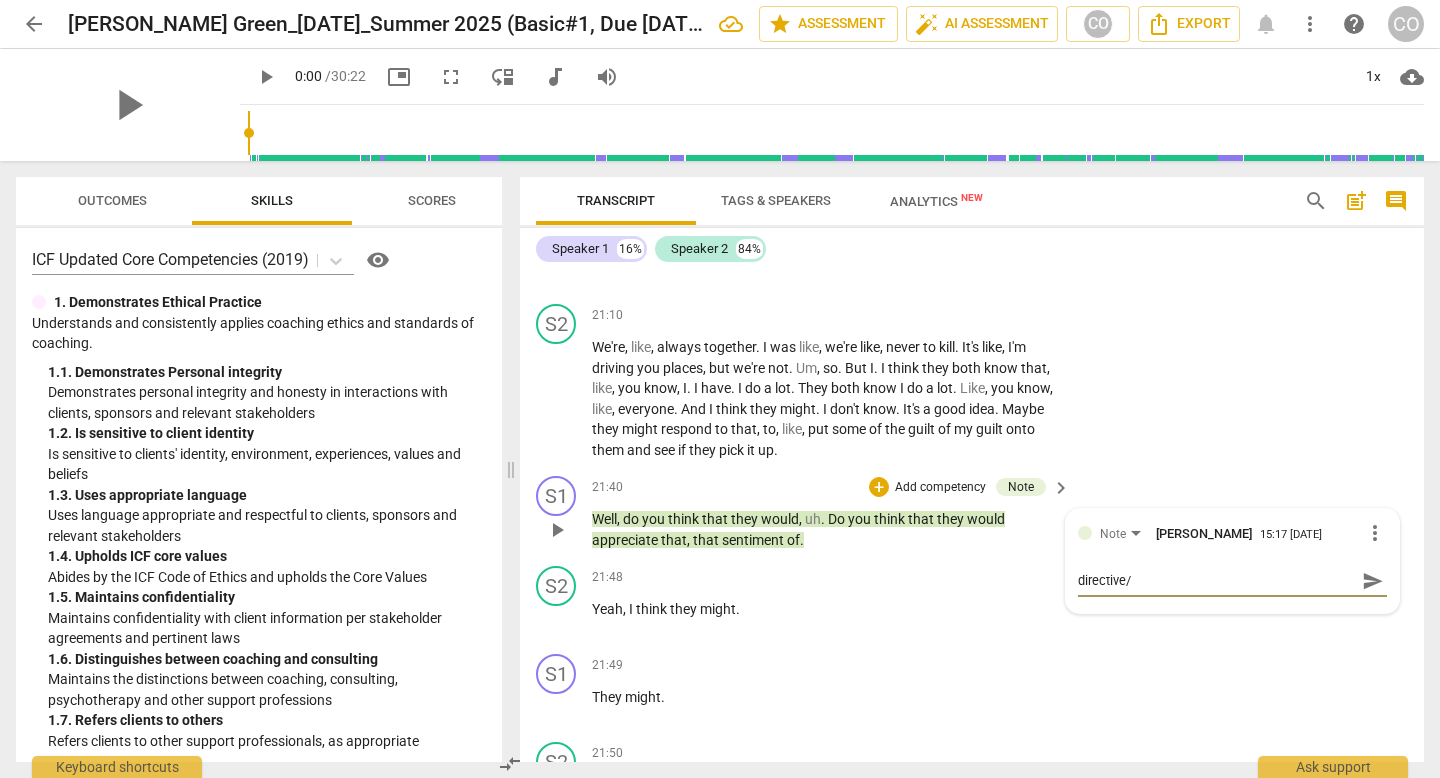 type on "directive/l" 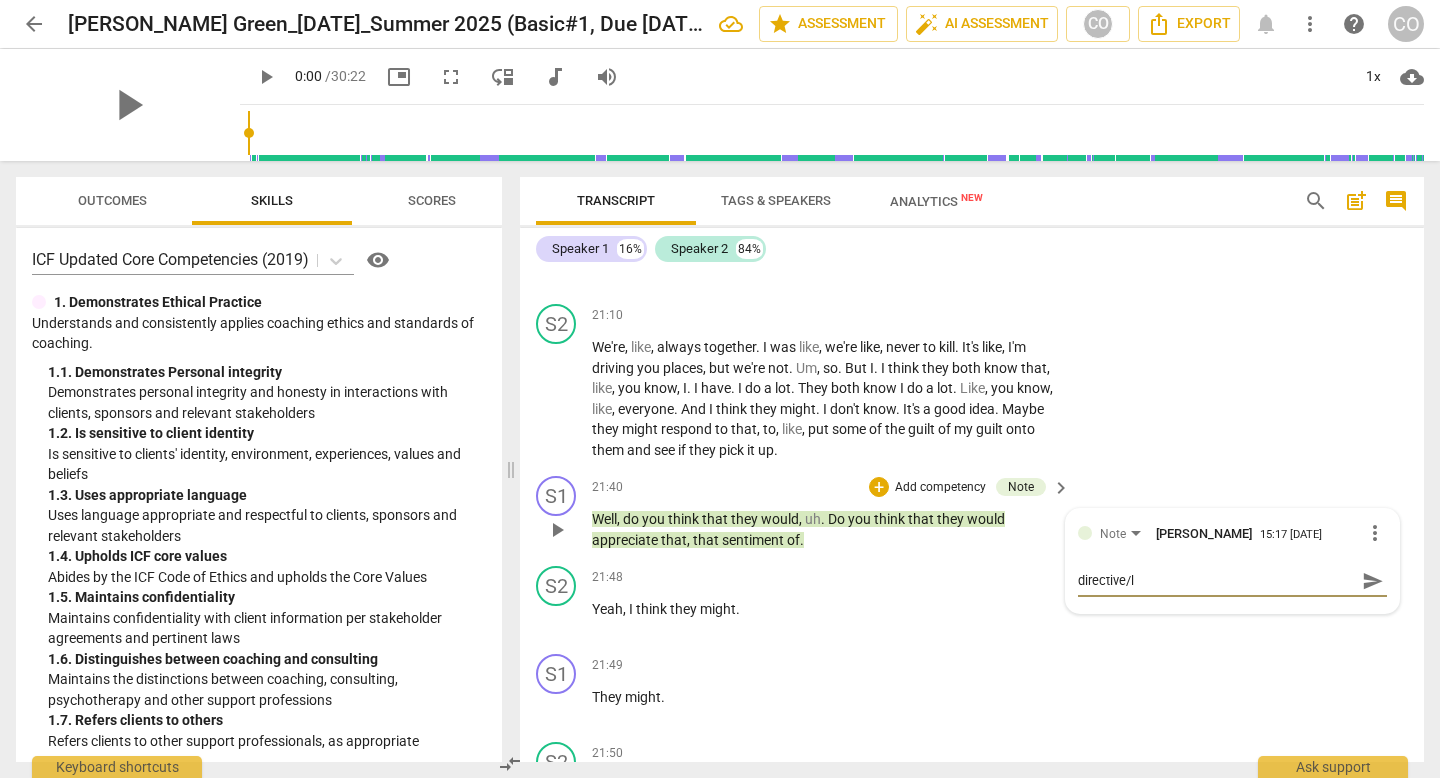type on "directive/le" 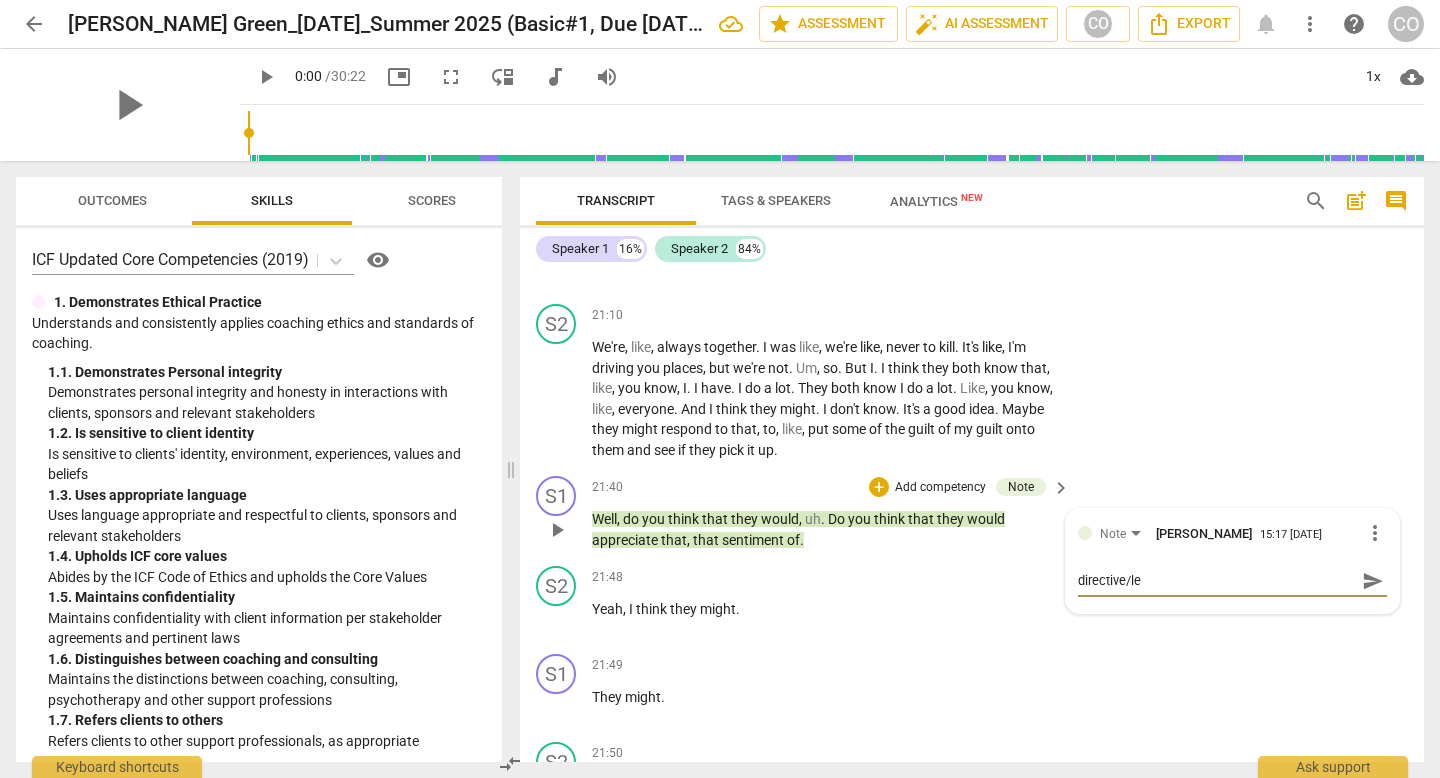 type on "directive/lea" 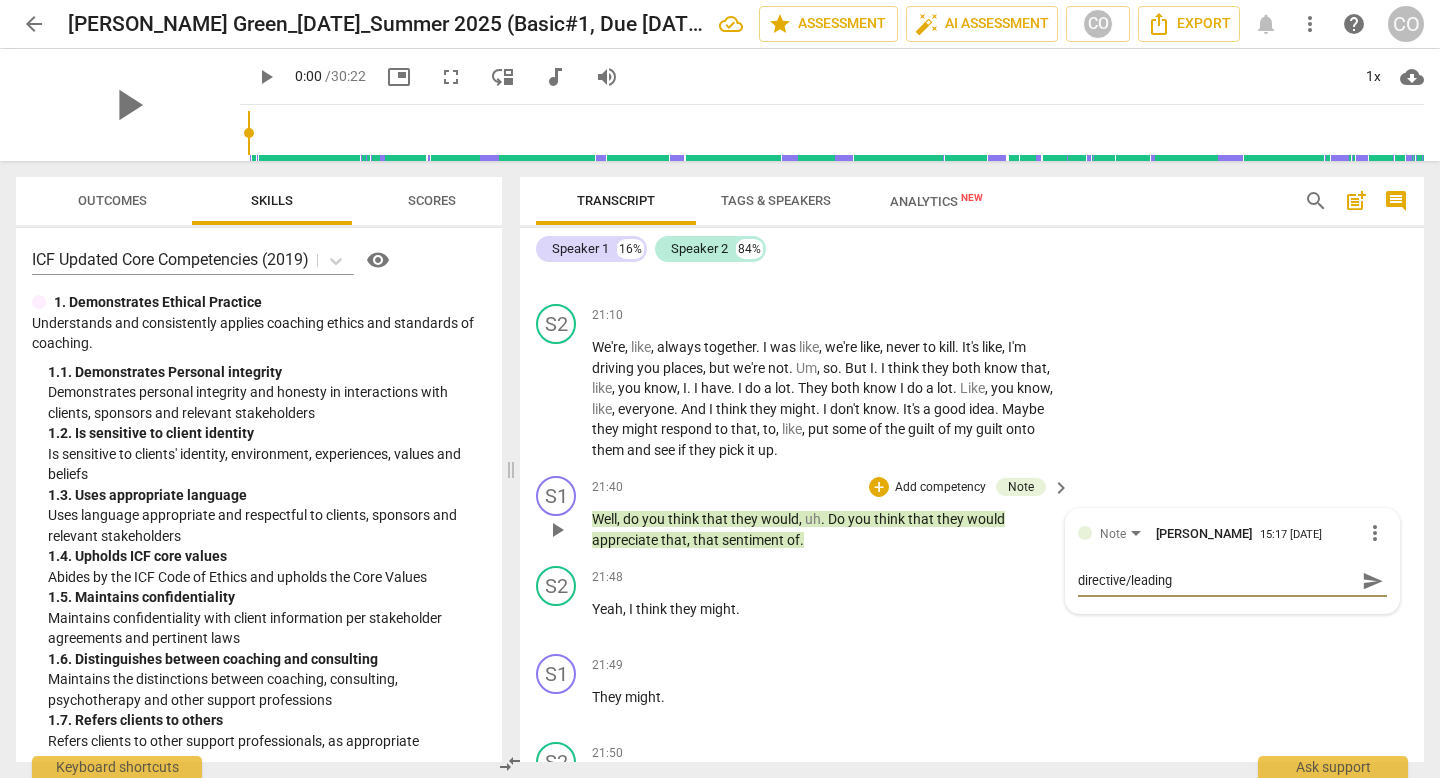 click on "directive/leading" at bounding box center [1216, 580] 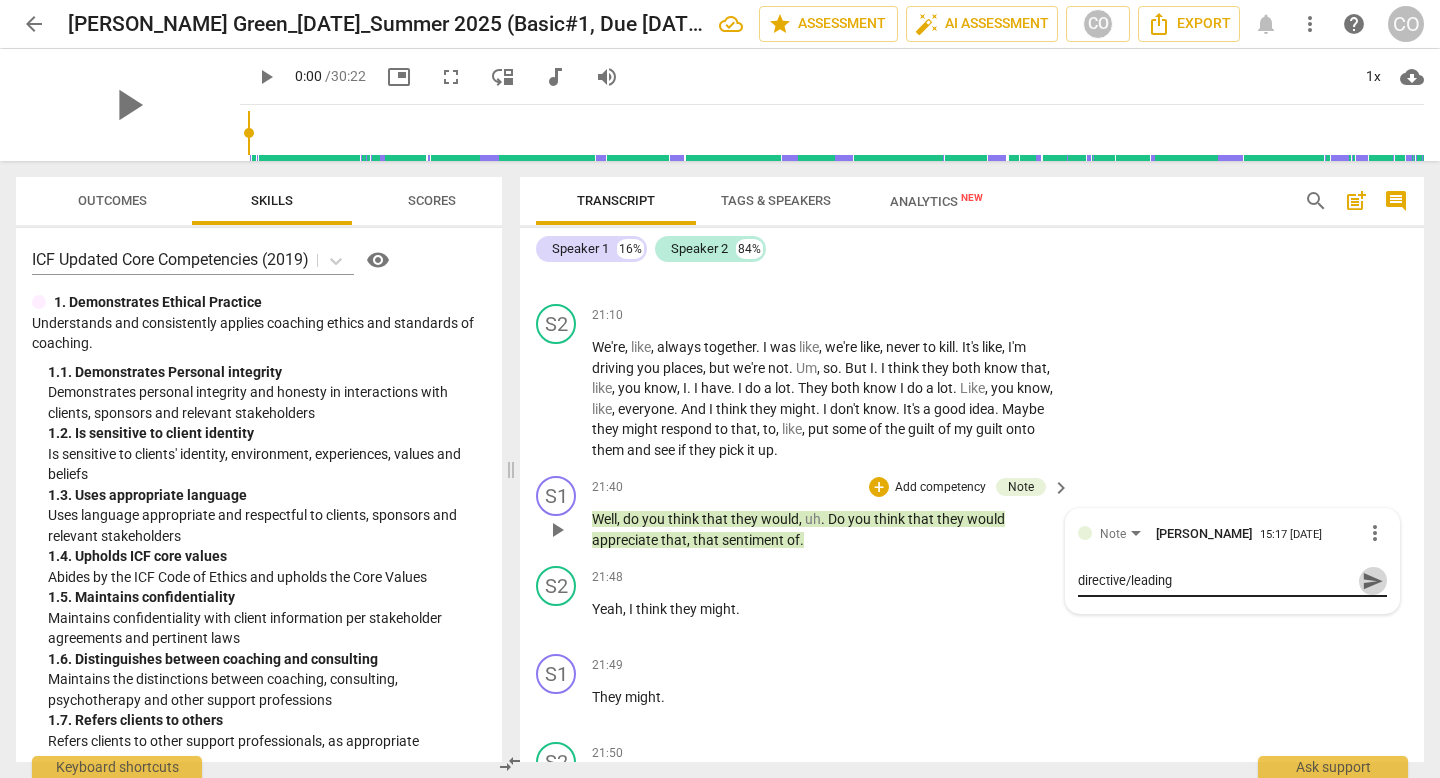 click on "send" at bounding box center [1373, 581] 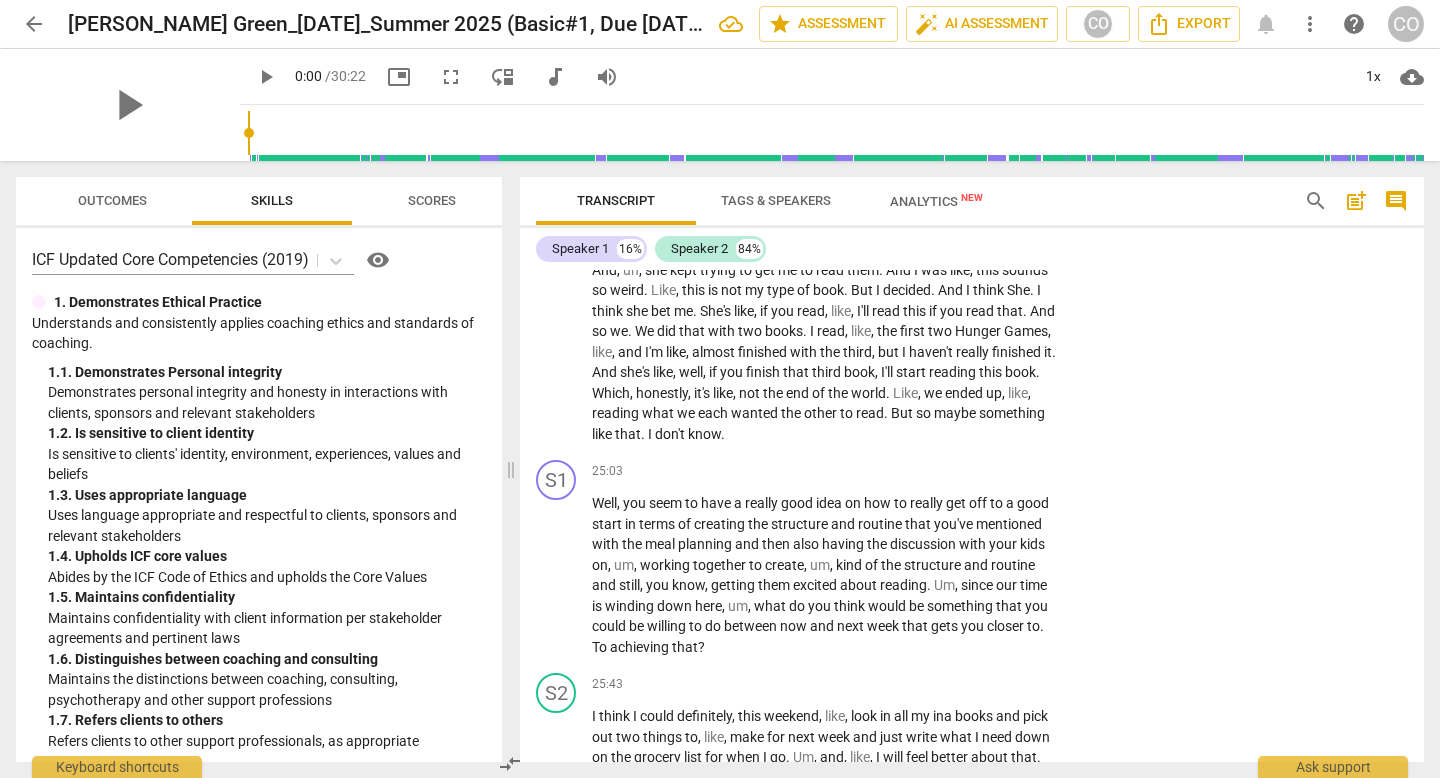 scroll, scrollTop: 8506, scrollLeft: 0, axis: vertical 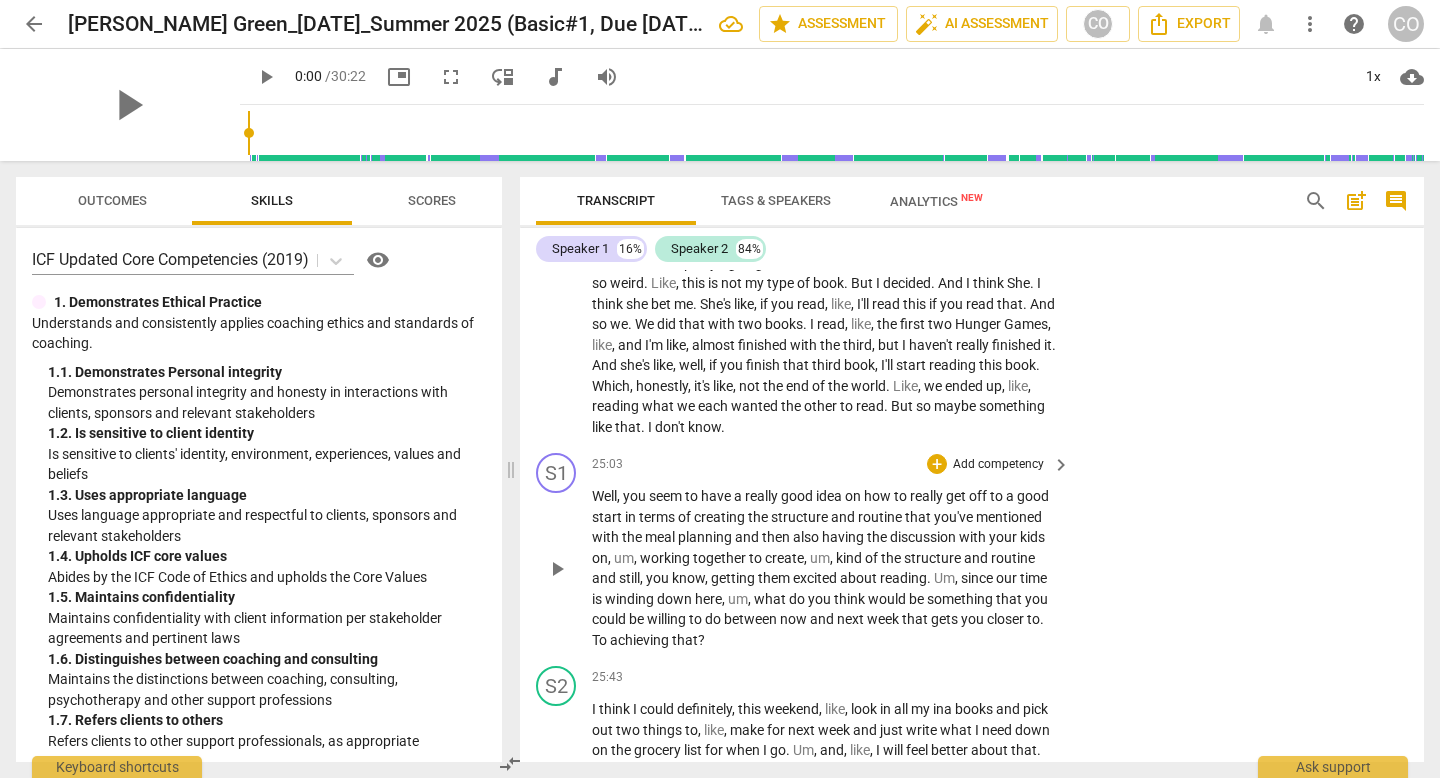 click on "Add competency" at bounding box center [998, 465] 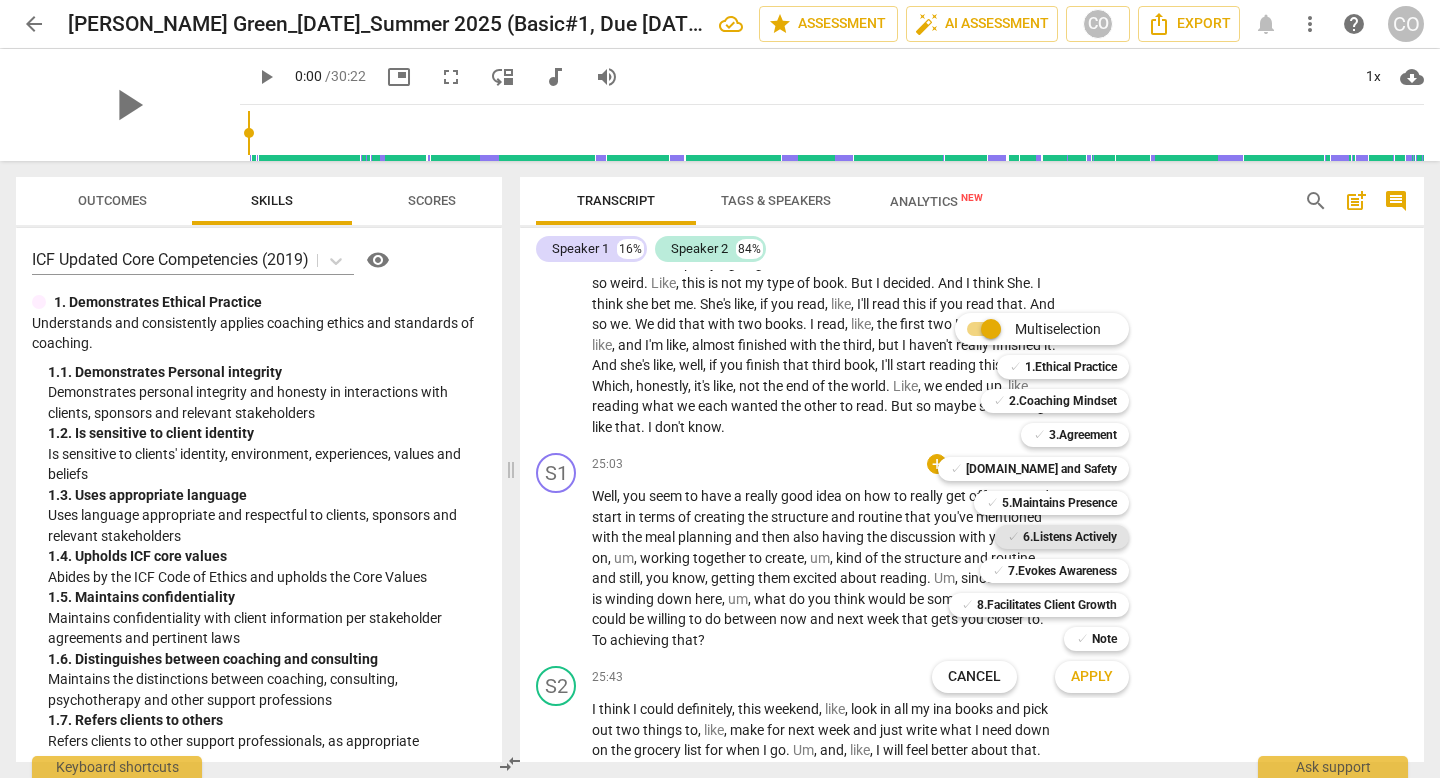 click on "6.Listens Actively" at bounding box center [1070, 537] 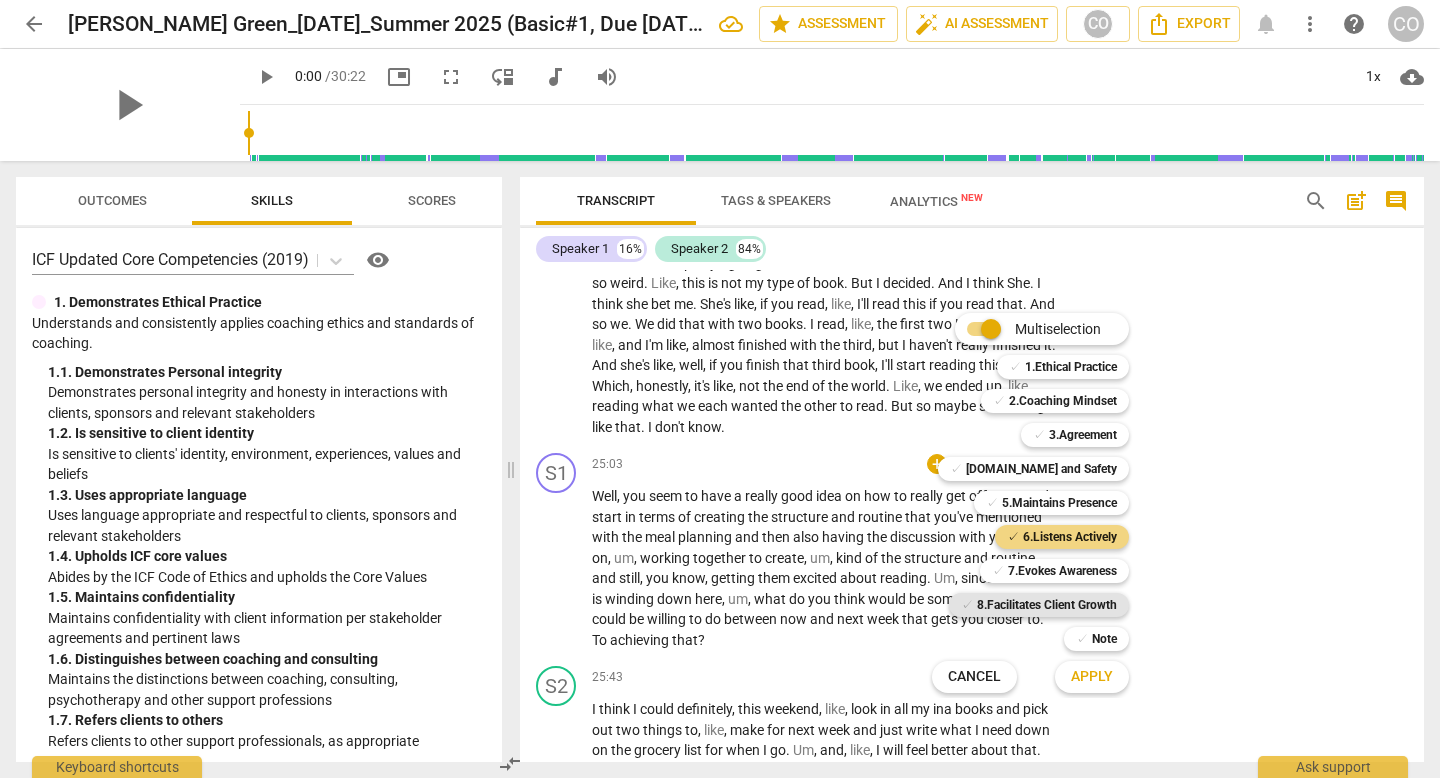 click on "8.Facilitates Client Growth" at bounding box center (1047, 605) 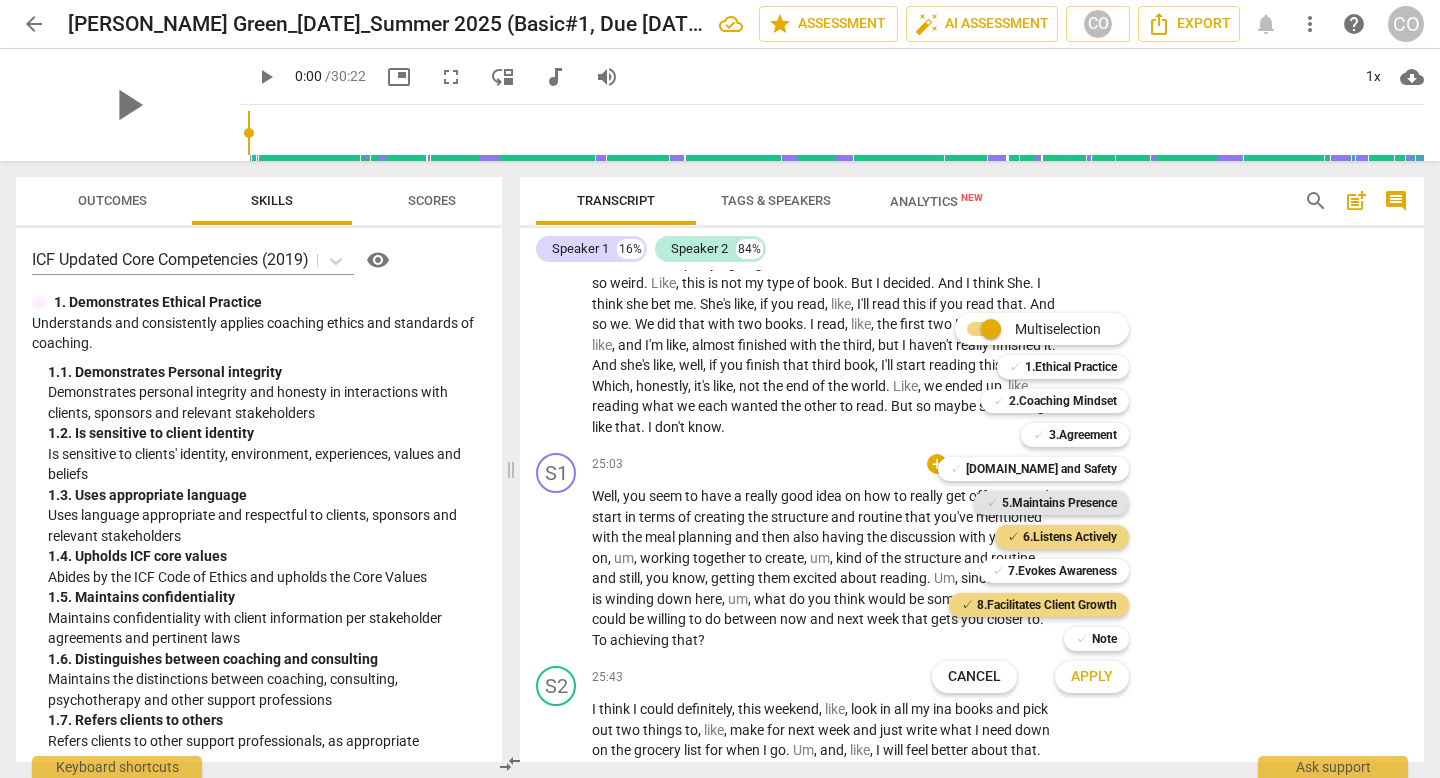 click on "5.Maintains Presence" at bounding box center (1059, 503) 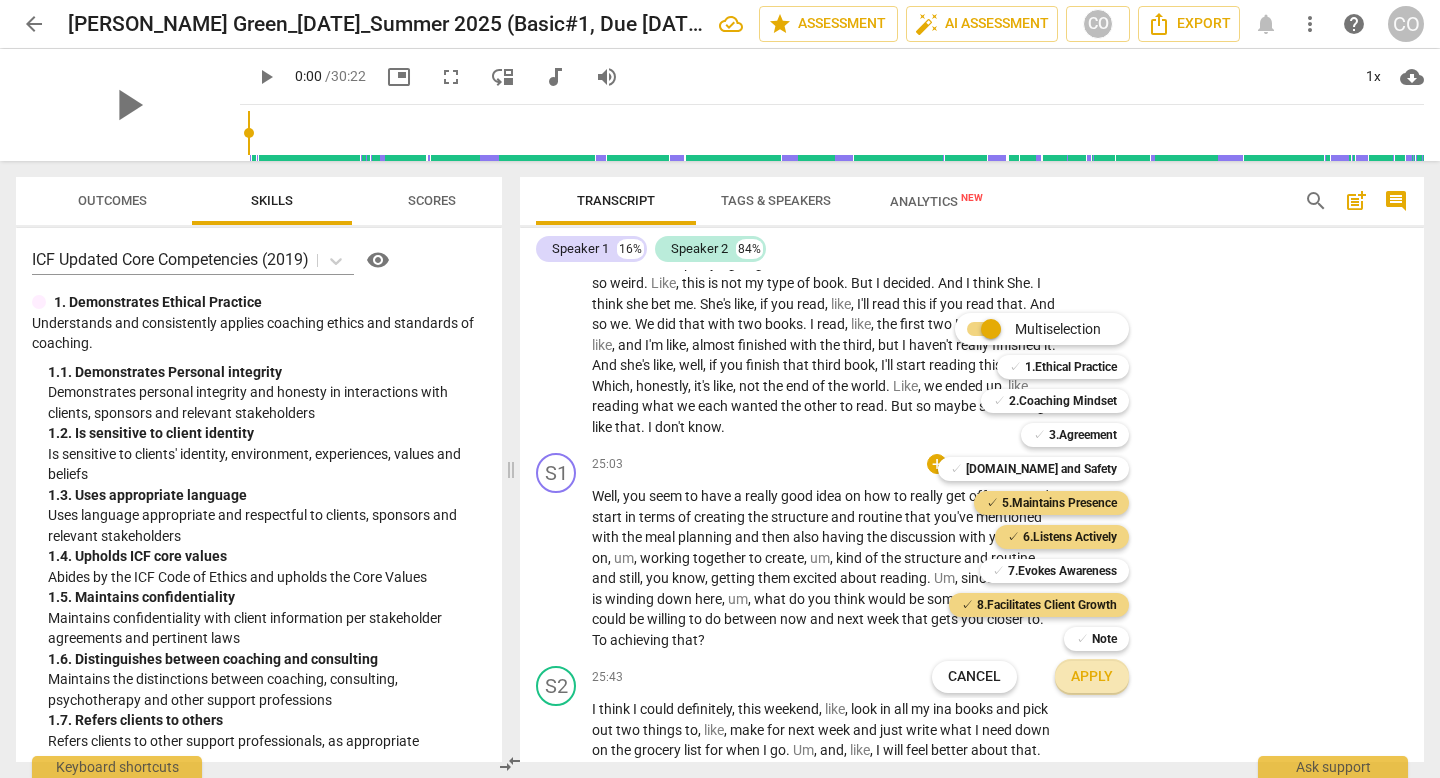 click on "Apply" at bounding box center [1092, 677] 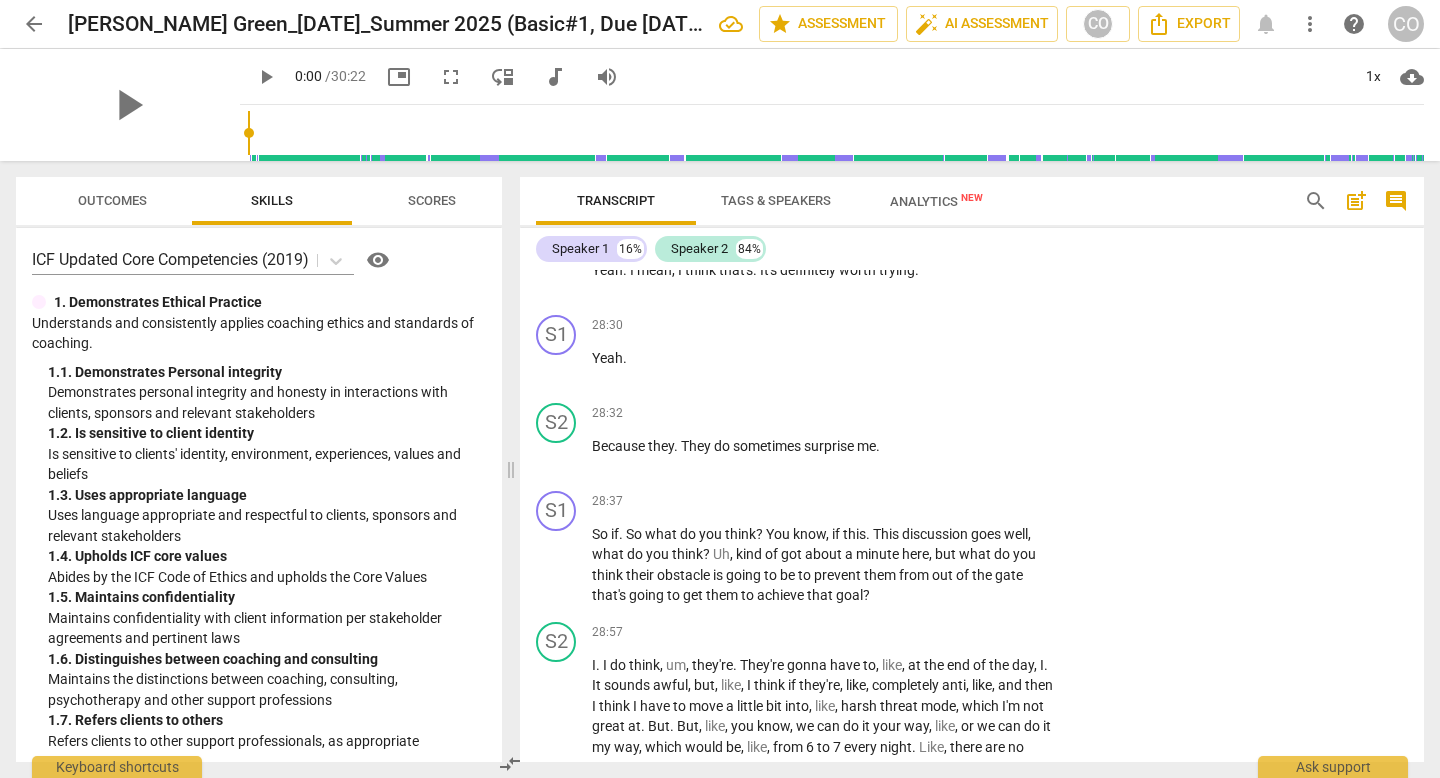 scroll, scrollTop: 9935, scrollLeft: 0, axis: vertical 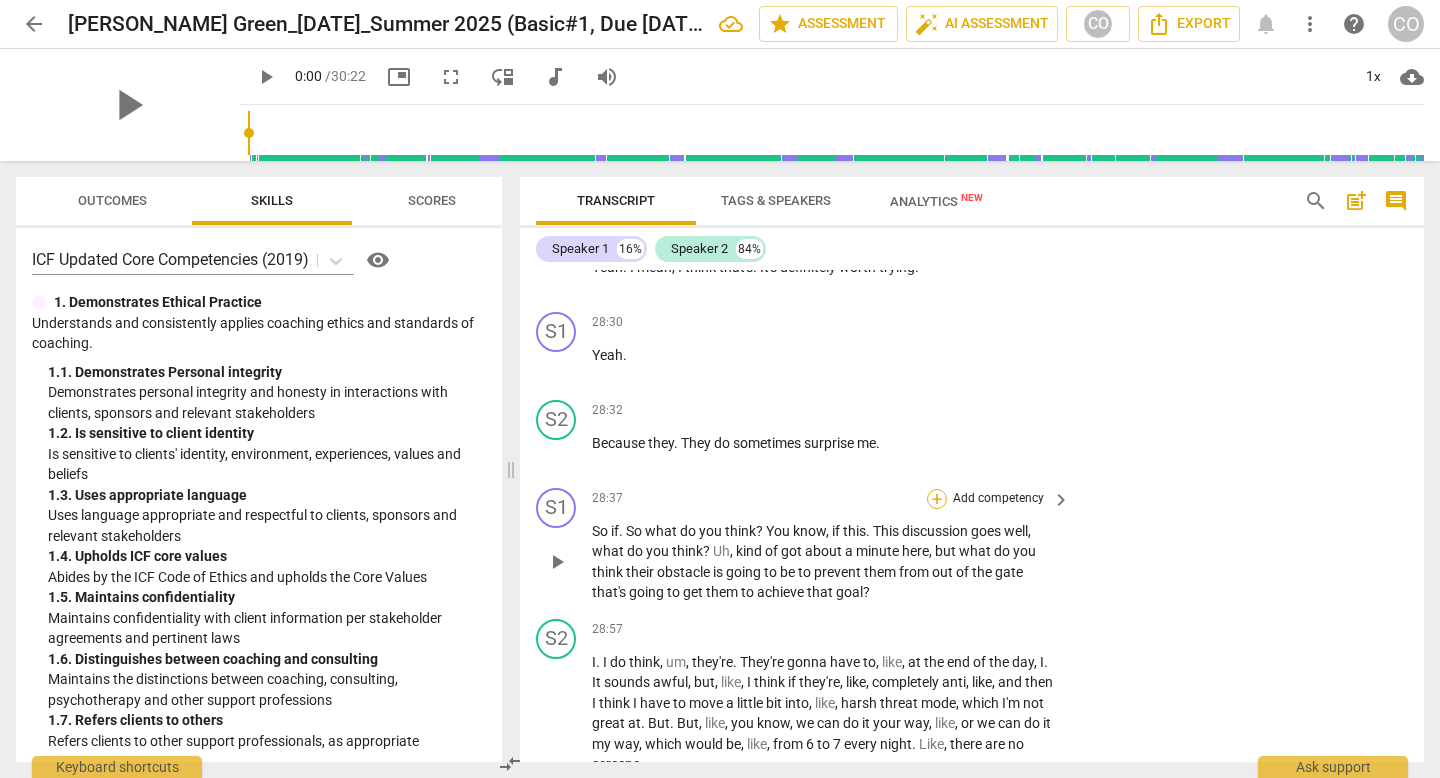 click on "+" at bounding box center (937, 499) 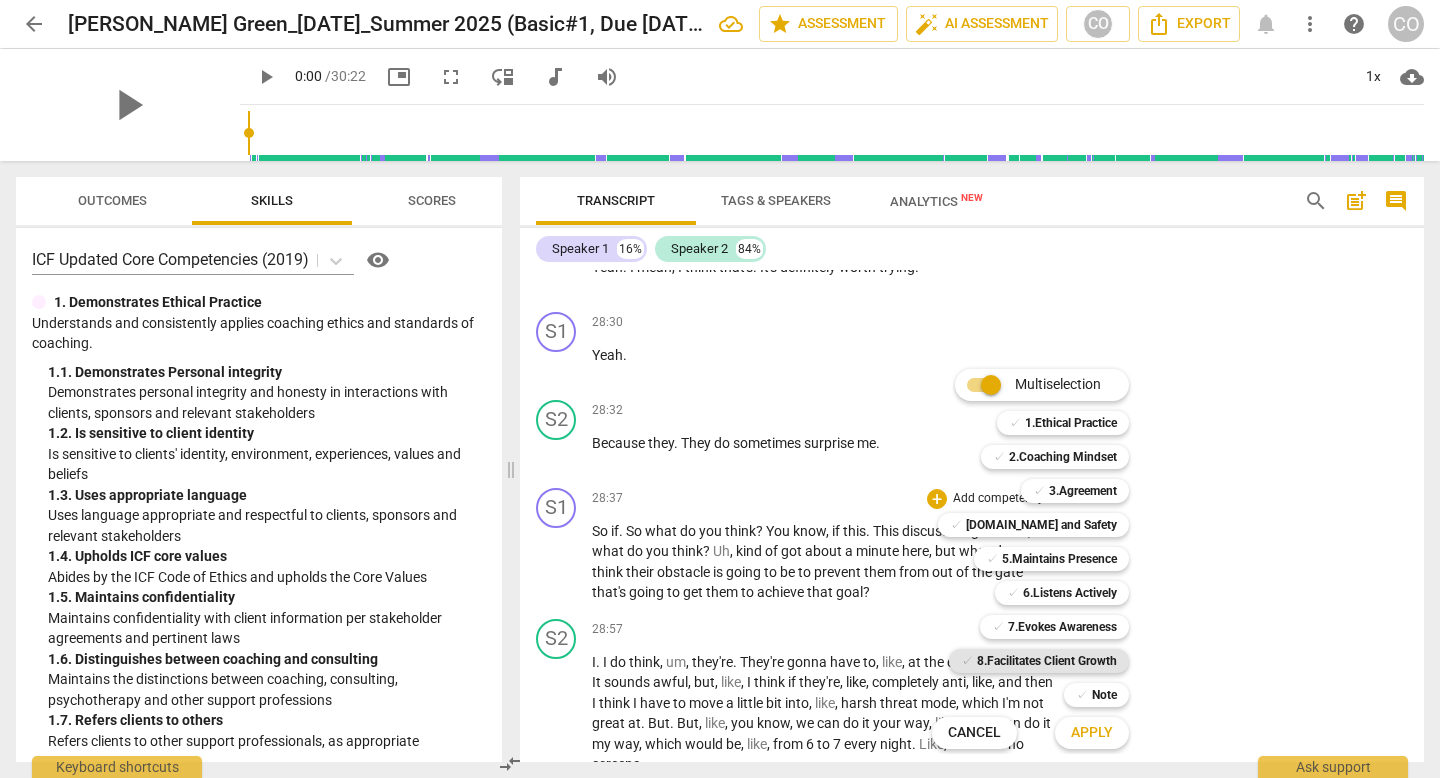 click on "8.Facilitates Client Growth" at bounding box center (1047, 661) 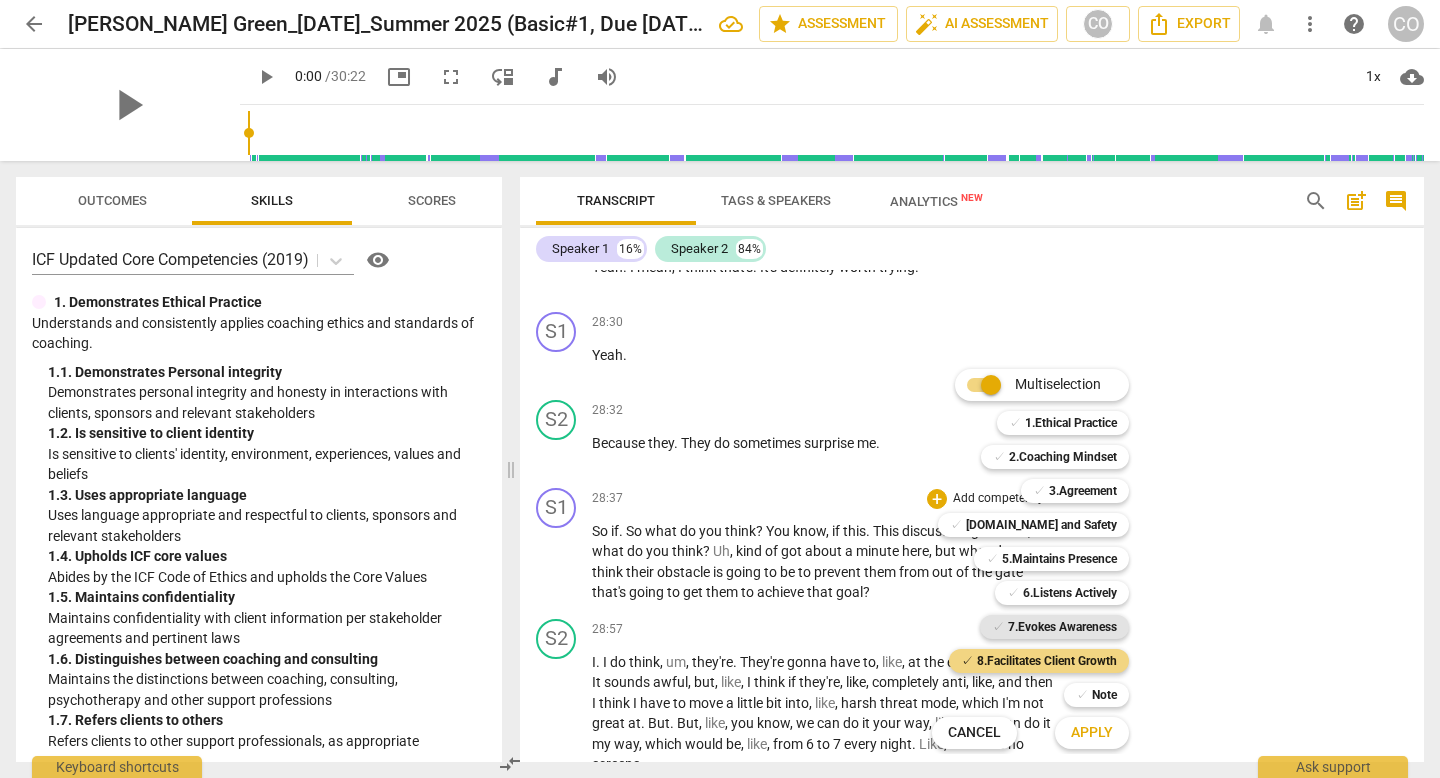 click on "7.Evokes Awareness" at bounding box center [1062, 627] 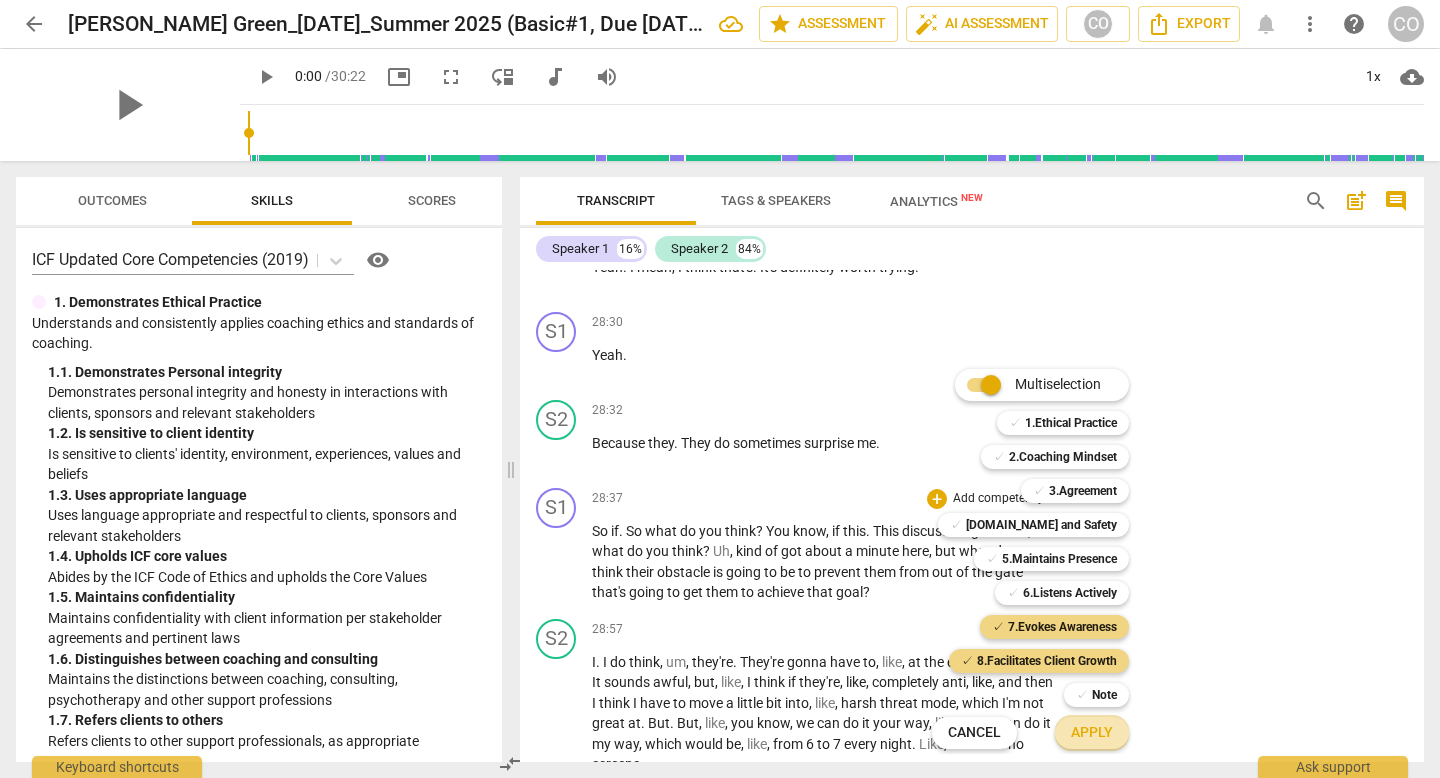 click on "Apply" at bounding box center (1092, 733) 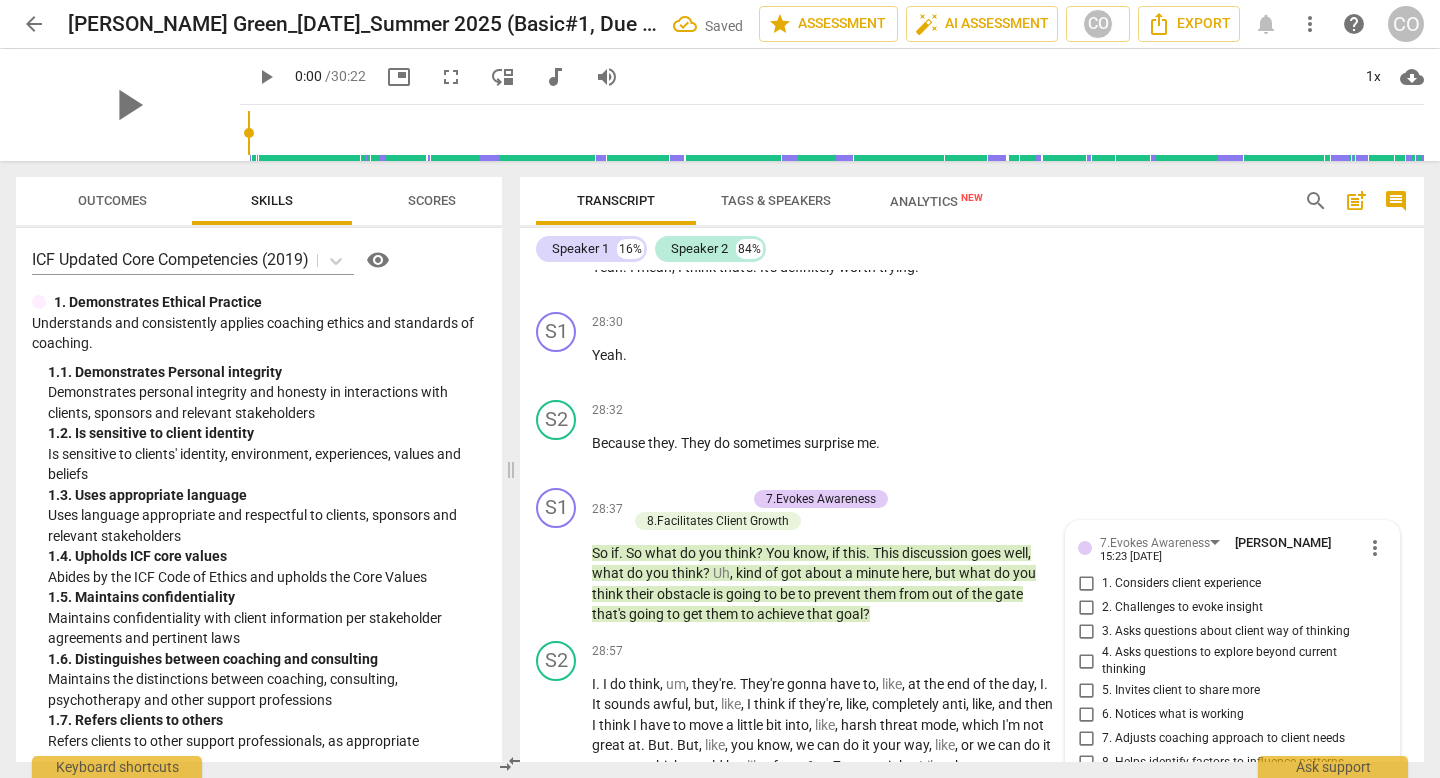 scroll, scrollTop: 10359, scrollLeft: 0, axis: vertical 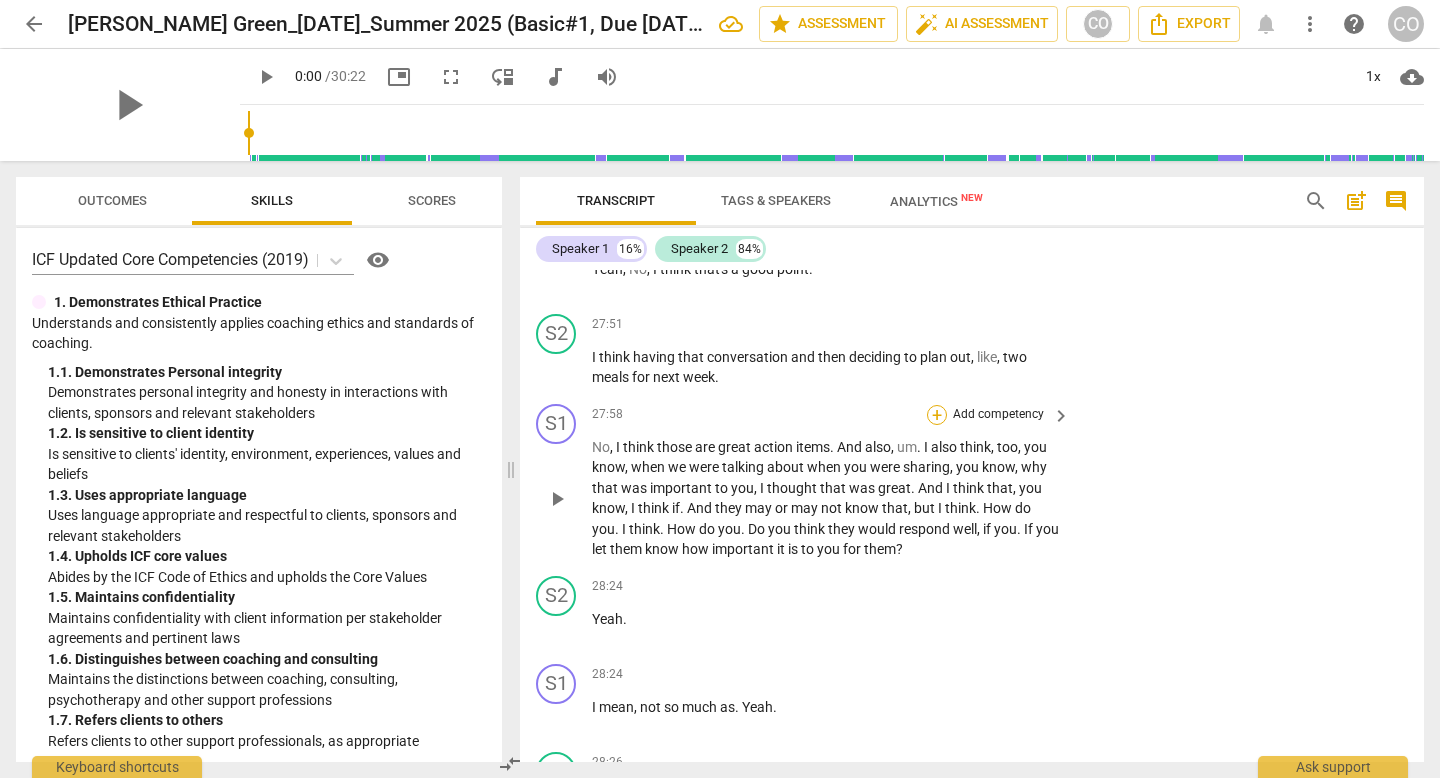 click on "+" at bounding box center (937, 415) 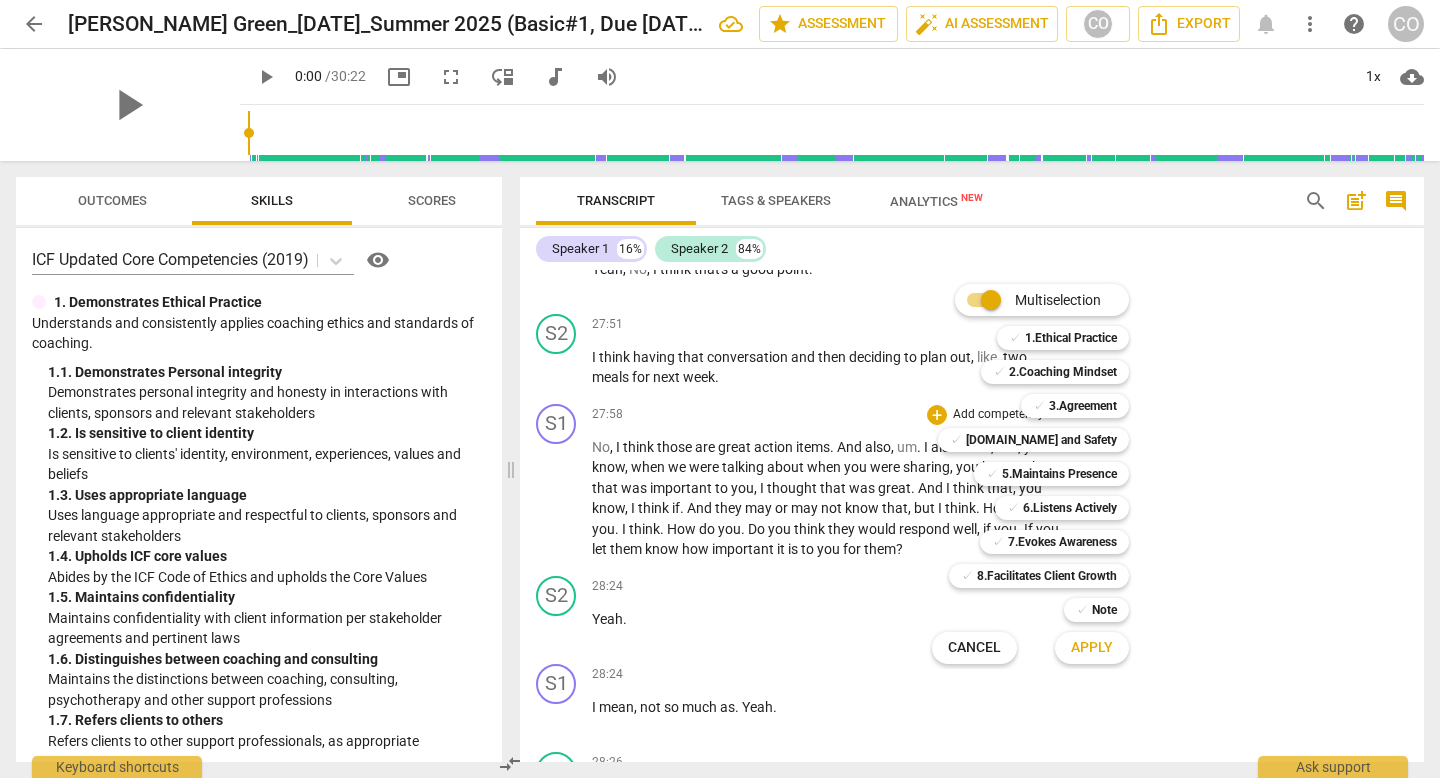 click at bounding box center (720, 389) 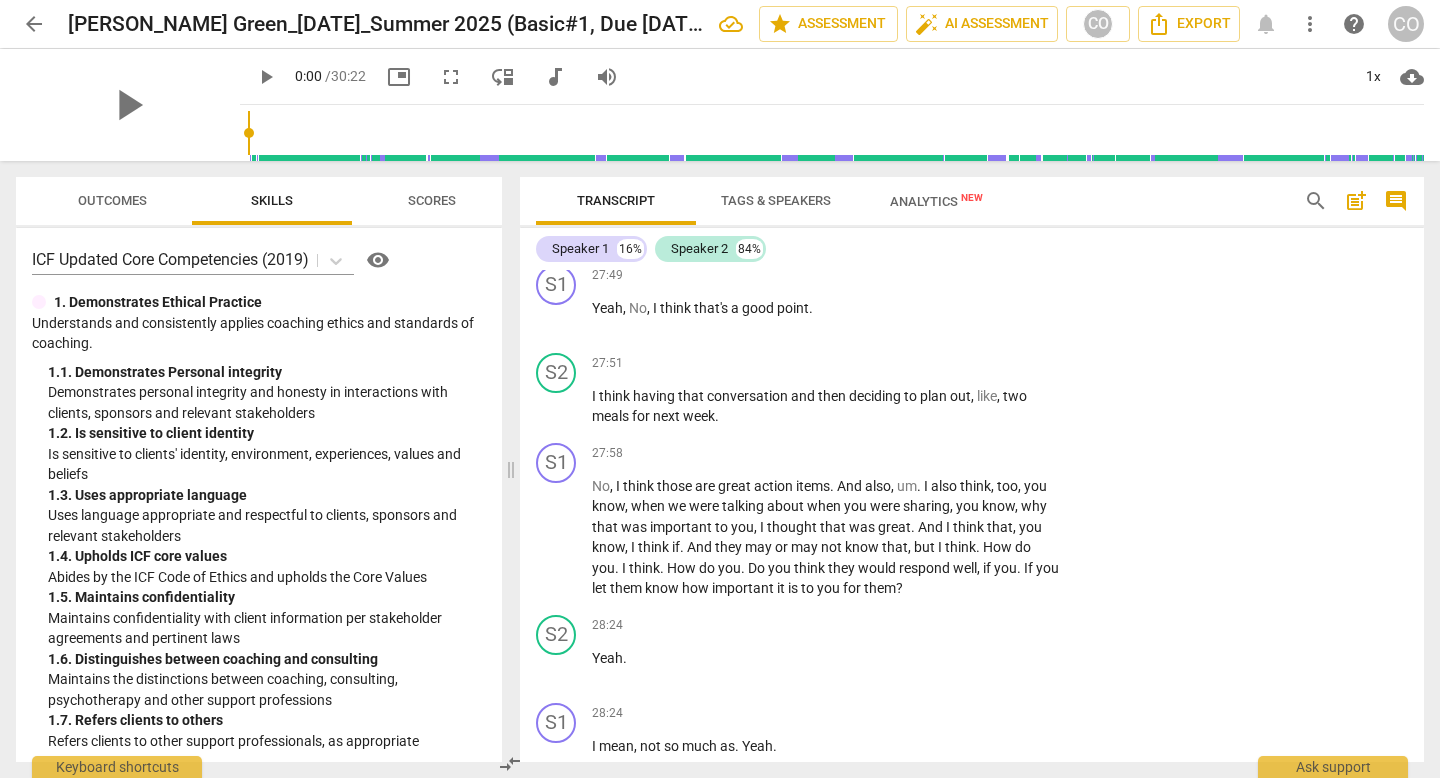 scroll, scrollTop: 9369, scrollLeft: 0, axis: vertical 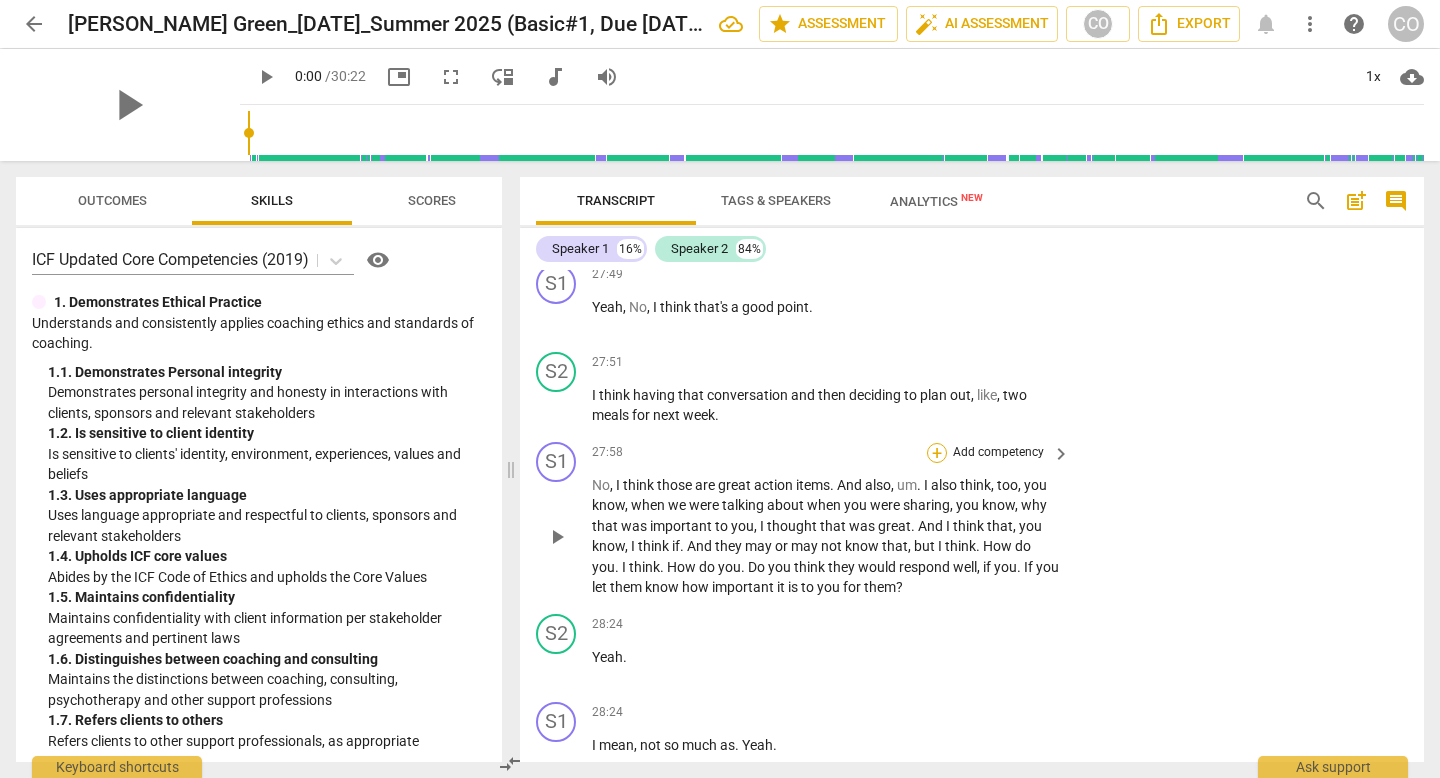 click on "+" at bounding box center (937, 453) 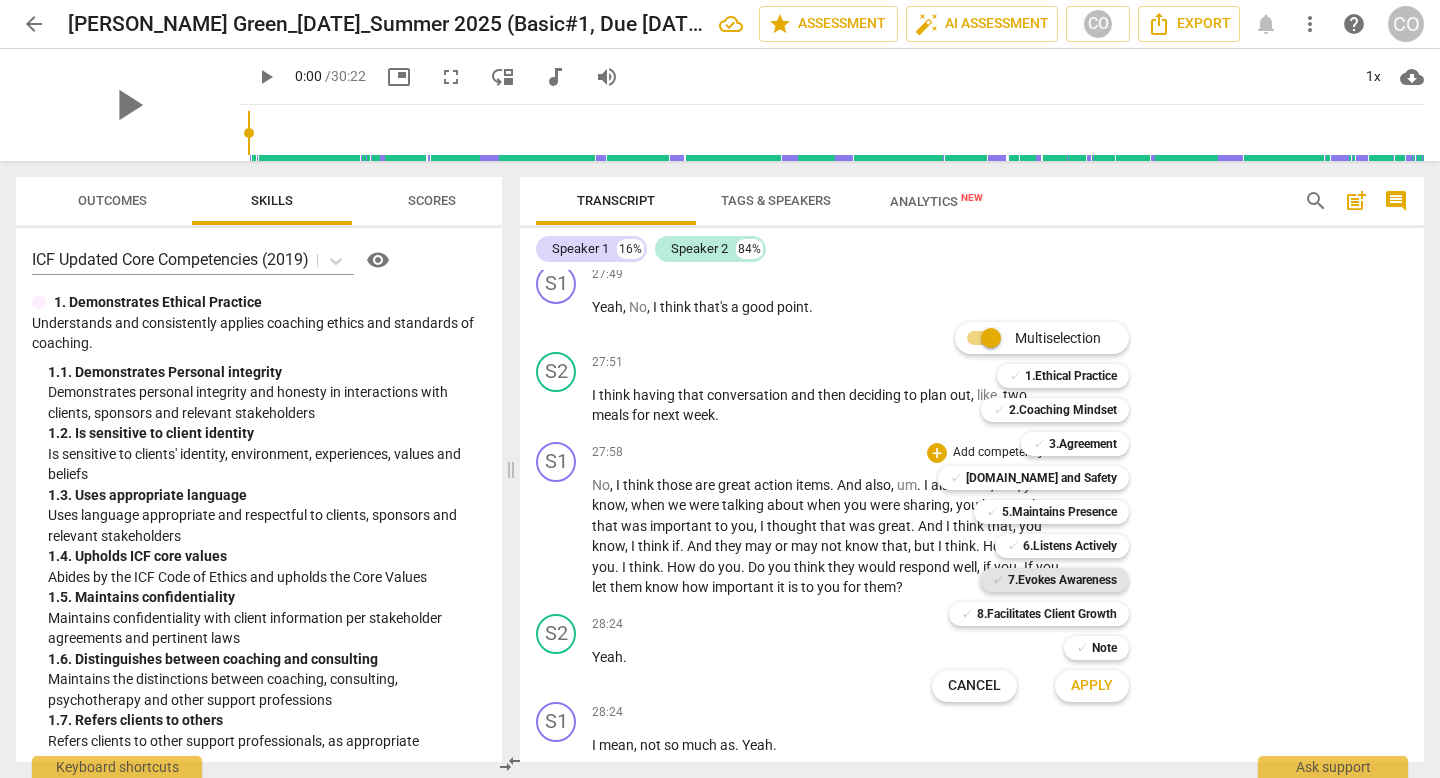 click on "7.Evokes Awareness" at bounding box center (1062, 580) 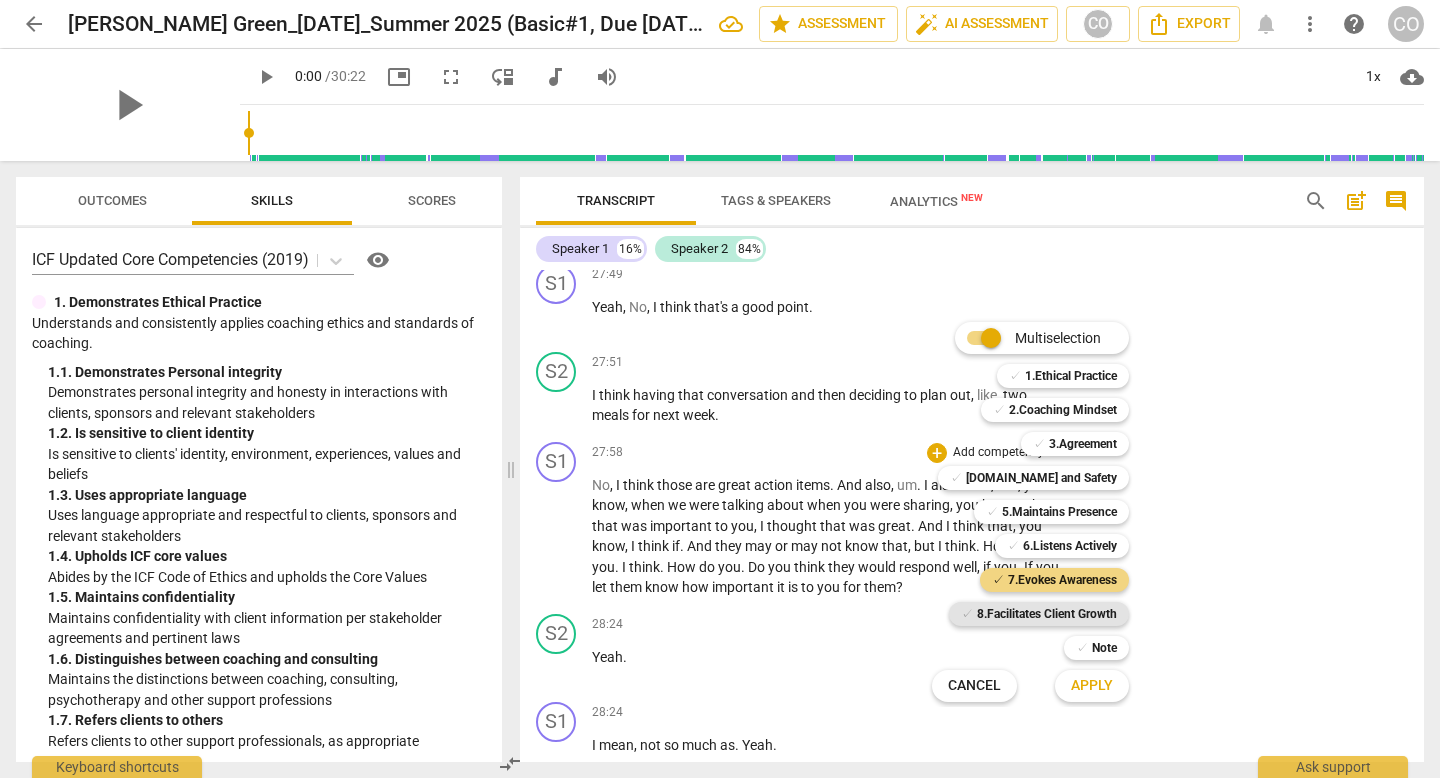 click on "8.Facilitates Client Growth" at bounding box center [1047, 614] 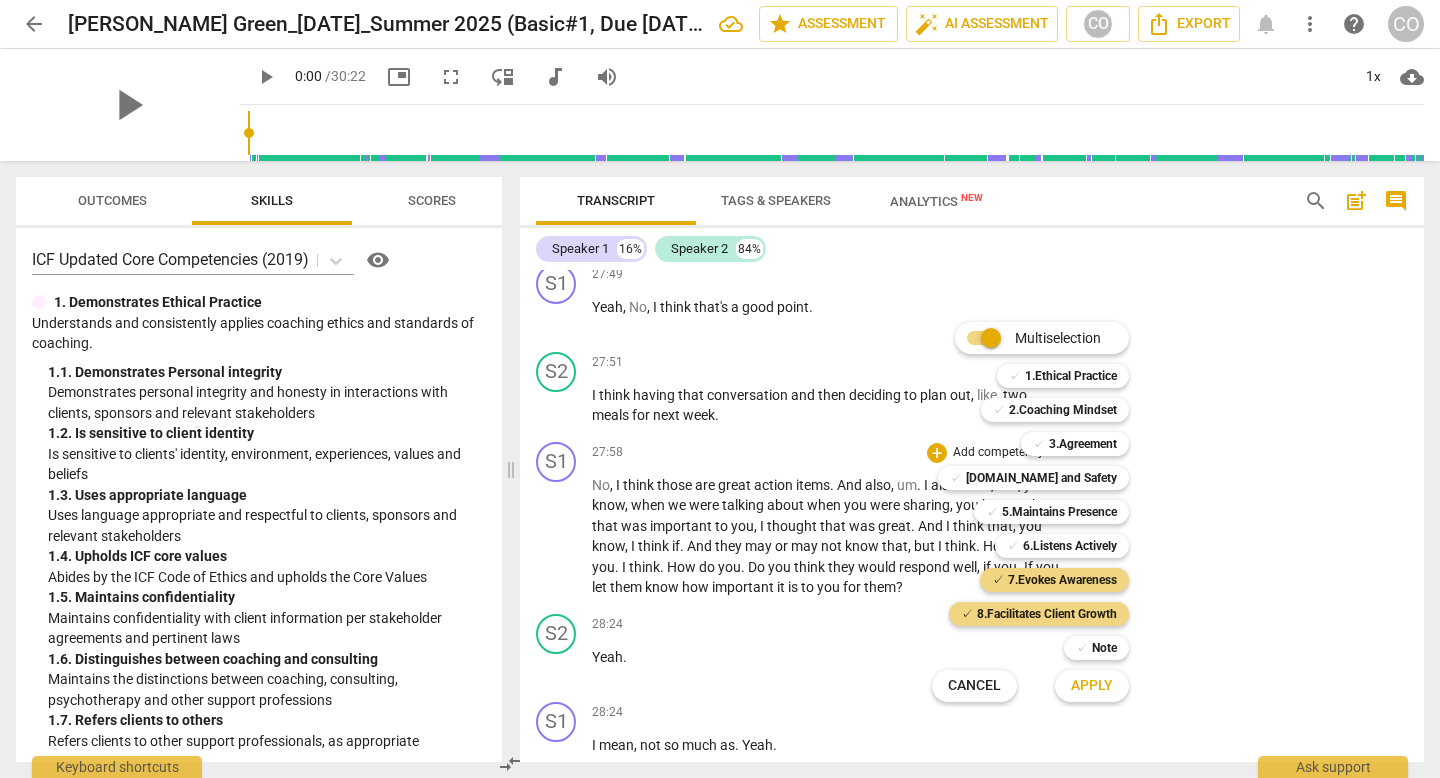 click on "Apply" at bounding box center [1092, 686] 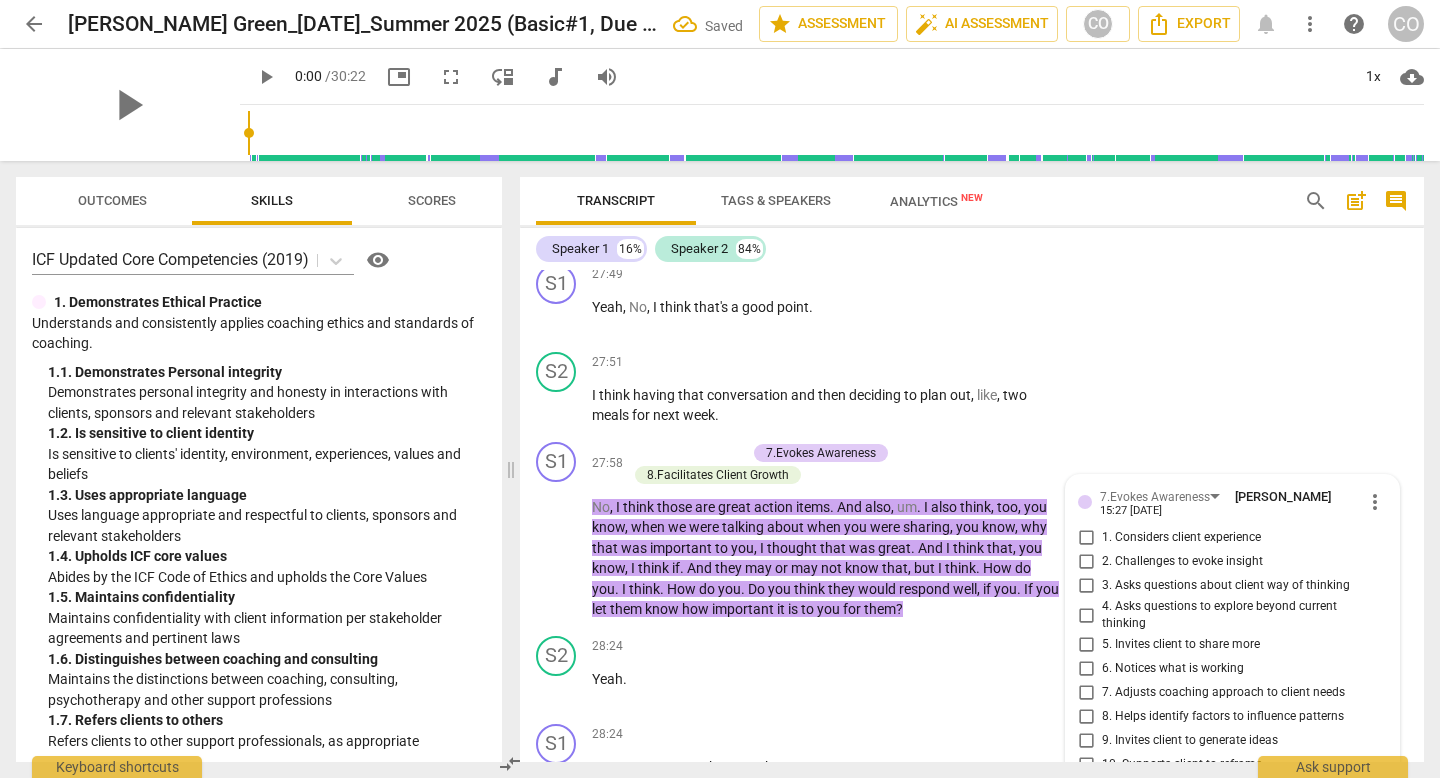 scroll, scrollTop: 9747, scrollLeft: 0, axis: vertical 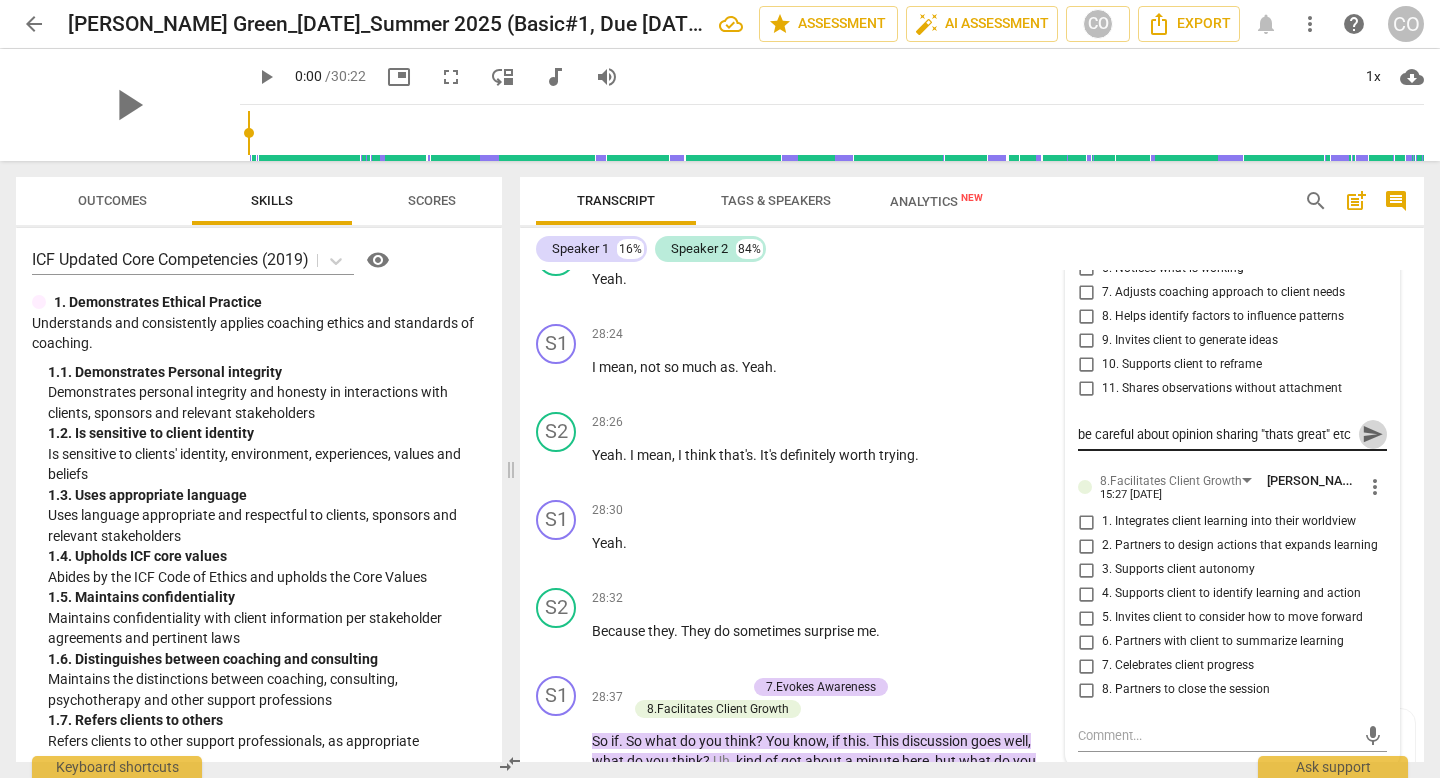 click on "send" at bounding box center [1373, 435] 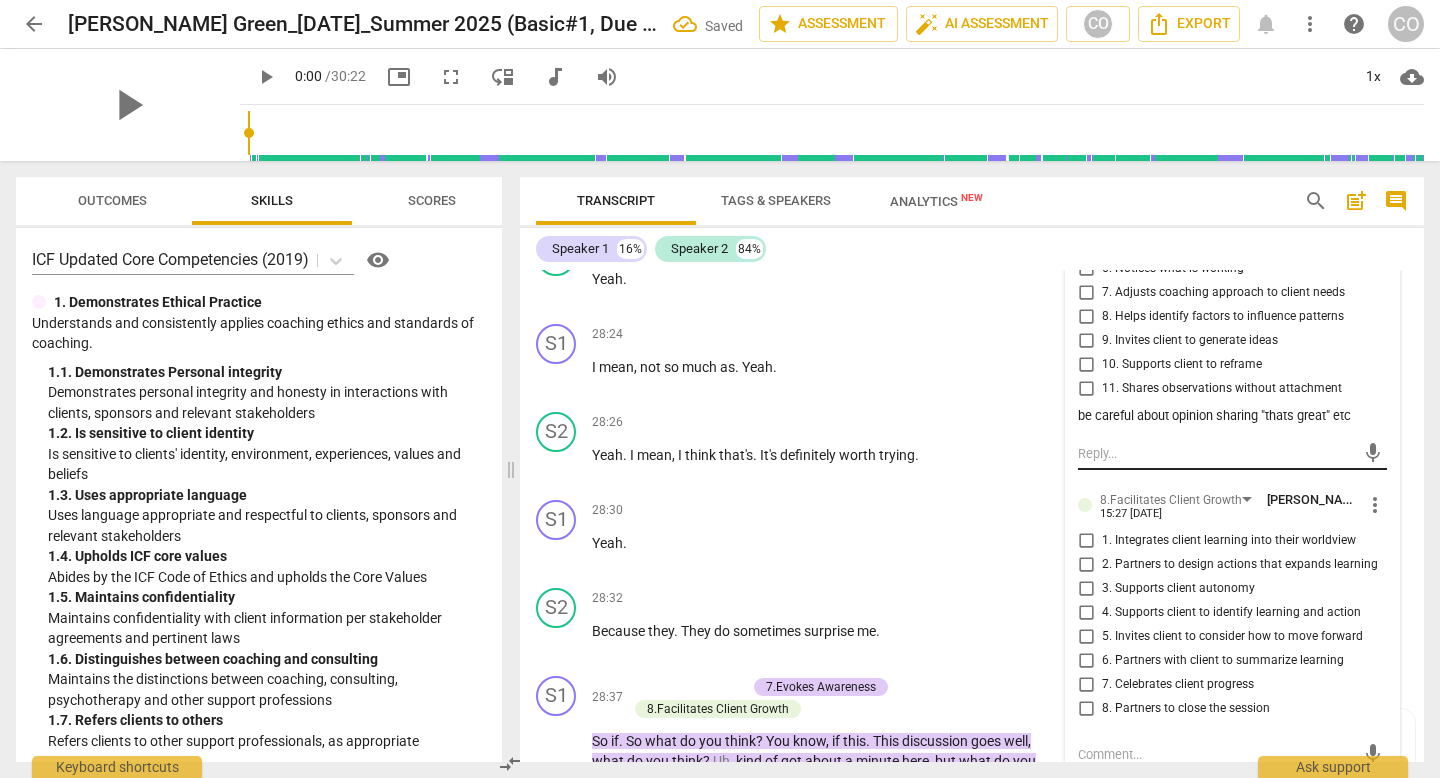 scroll, scrollTop: 0, scrollLeft: 0, axis: both 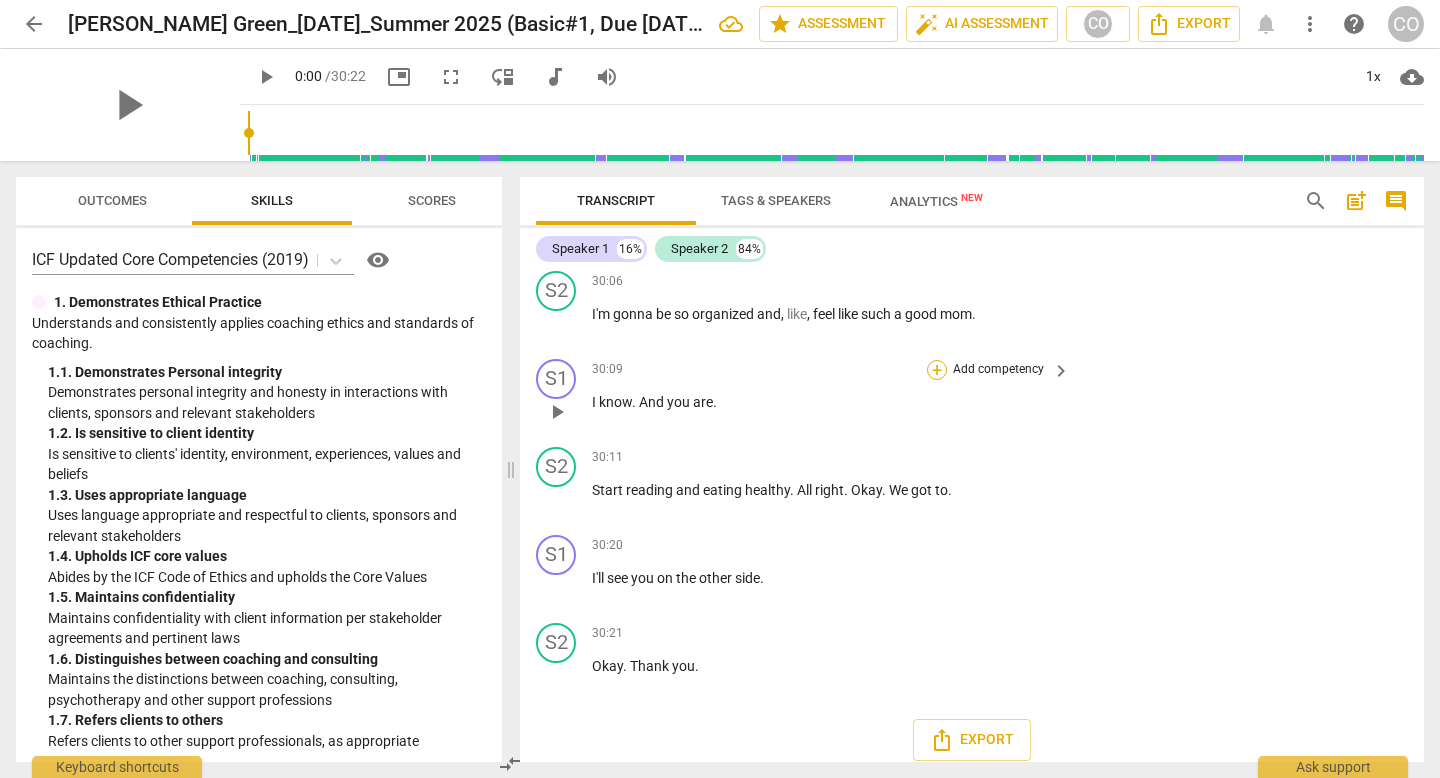 click on "+" at bounding box center [937, 370] 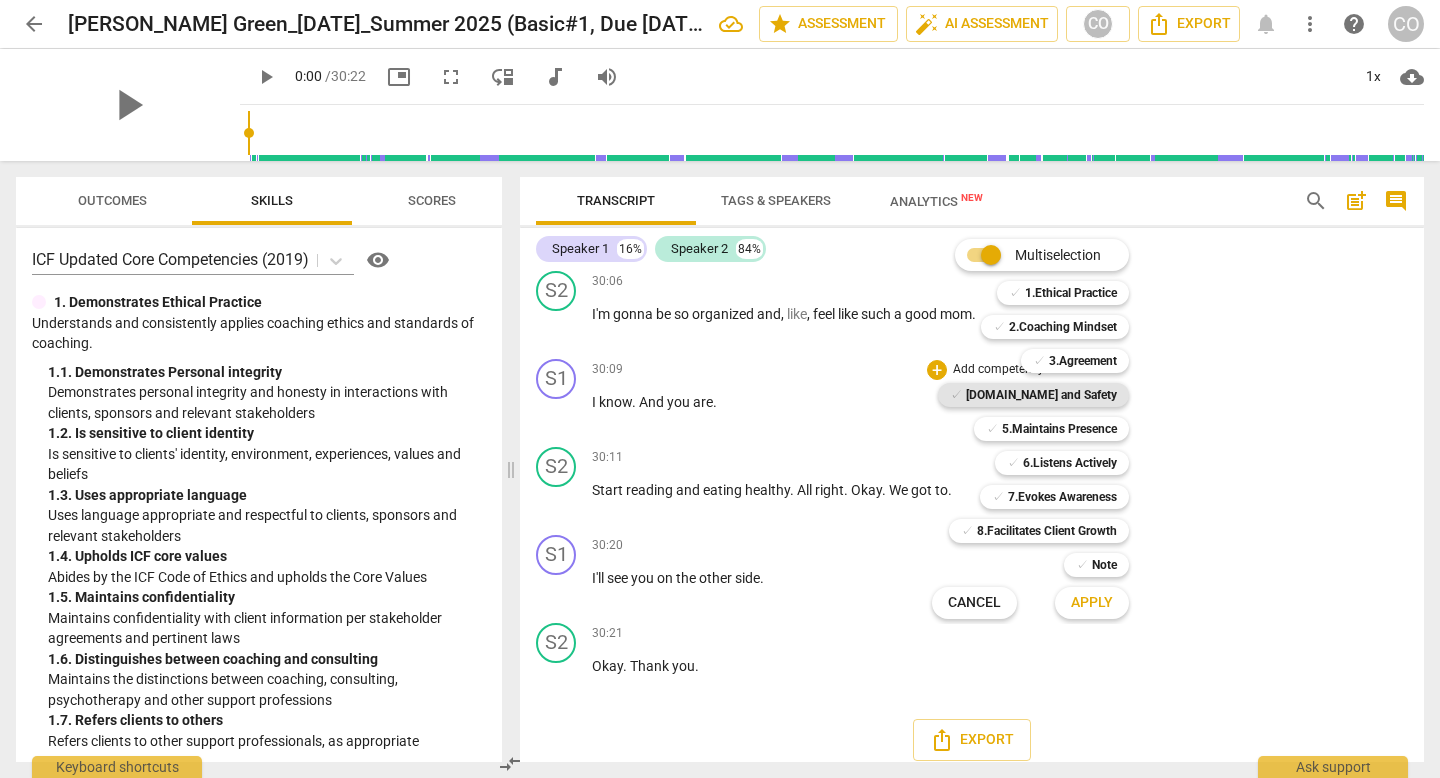 click on "[DOMAIN_NAME] and Safety" at bounding box center [1041, 395] 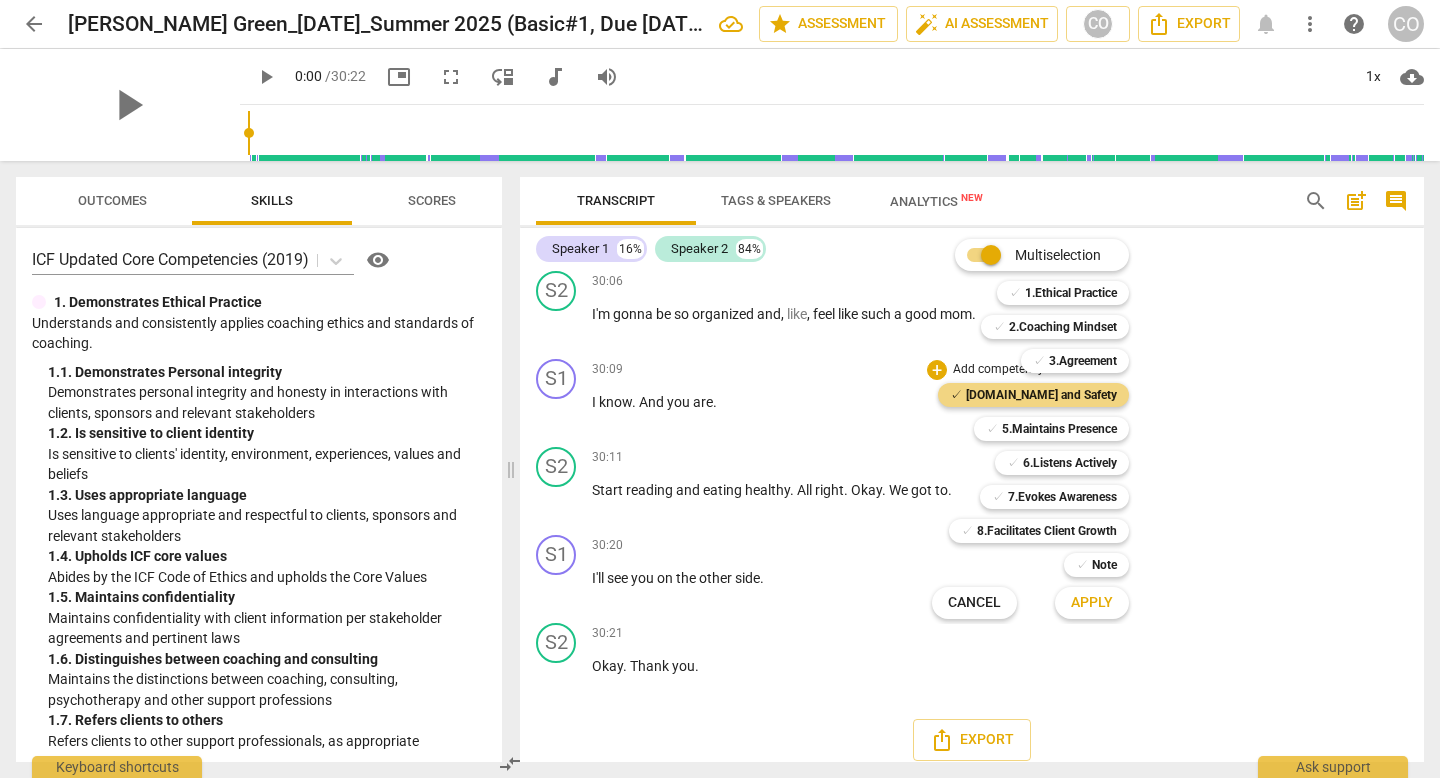 click on "Apply" at bounding box center (1092, 603) 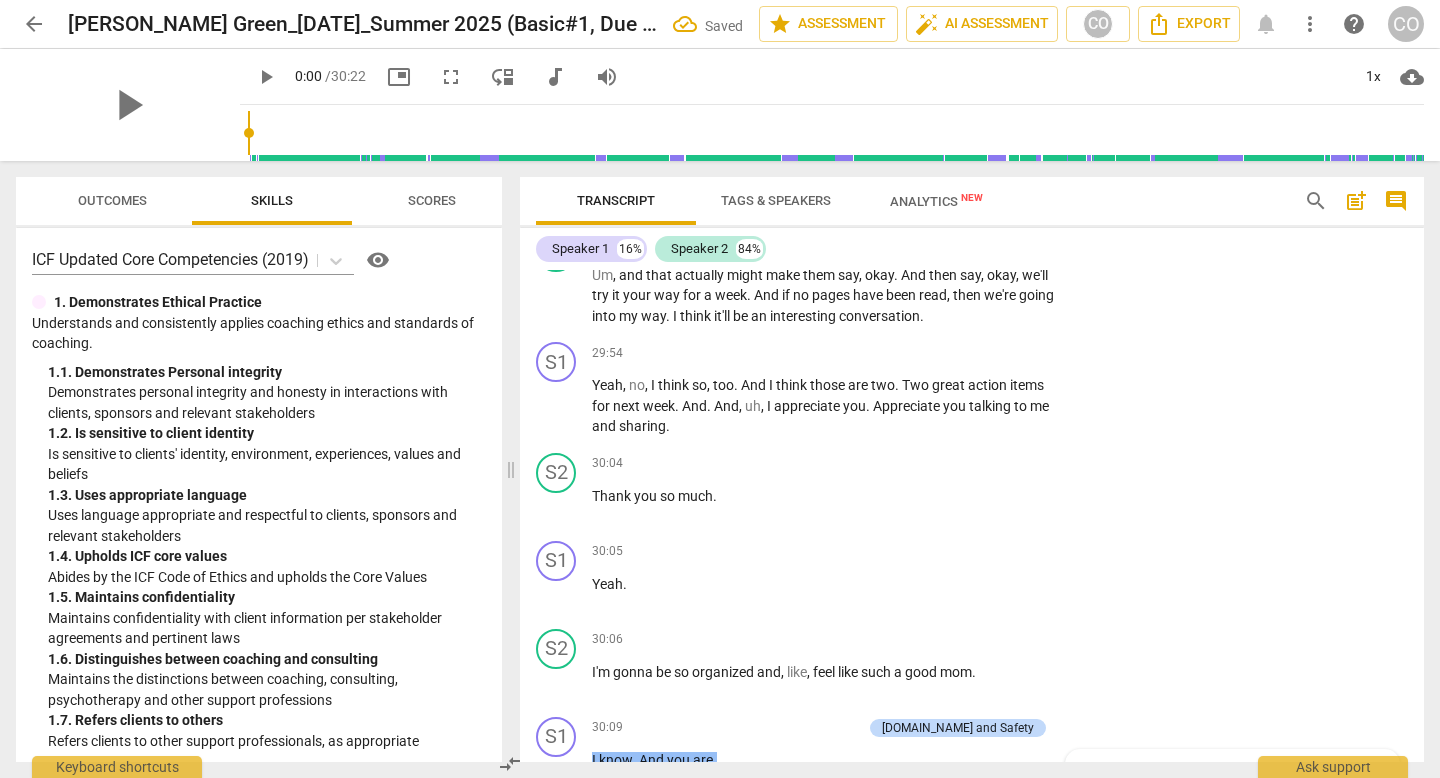 scroll, scrollTop: 10615, scrollLeft: 0, axis: vertical 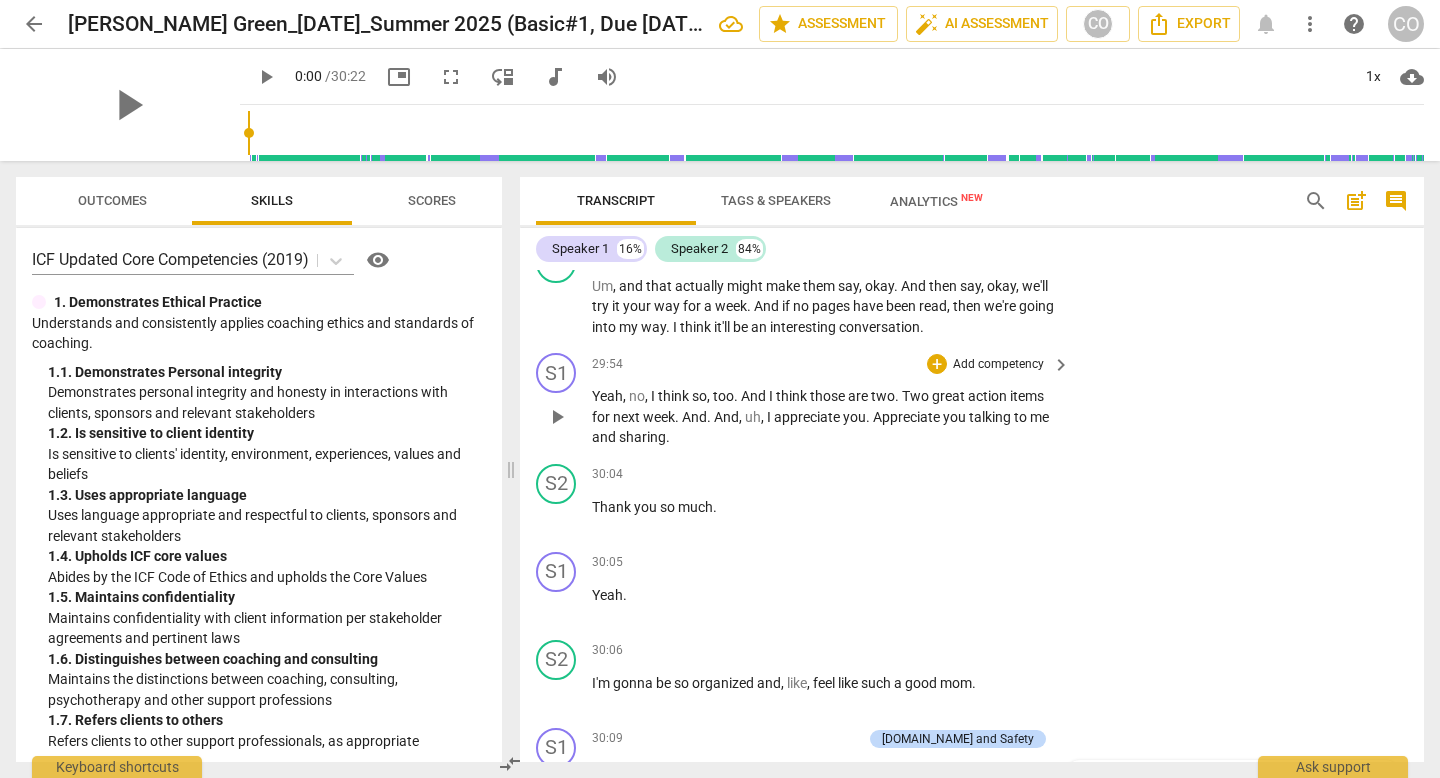 click on "+ Add competency" at bounding box center (986, 364) 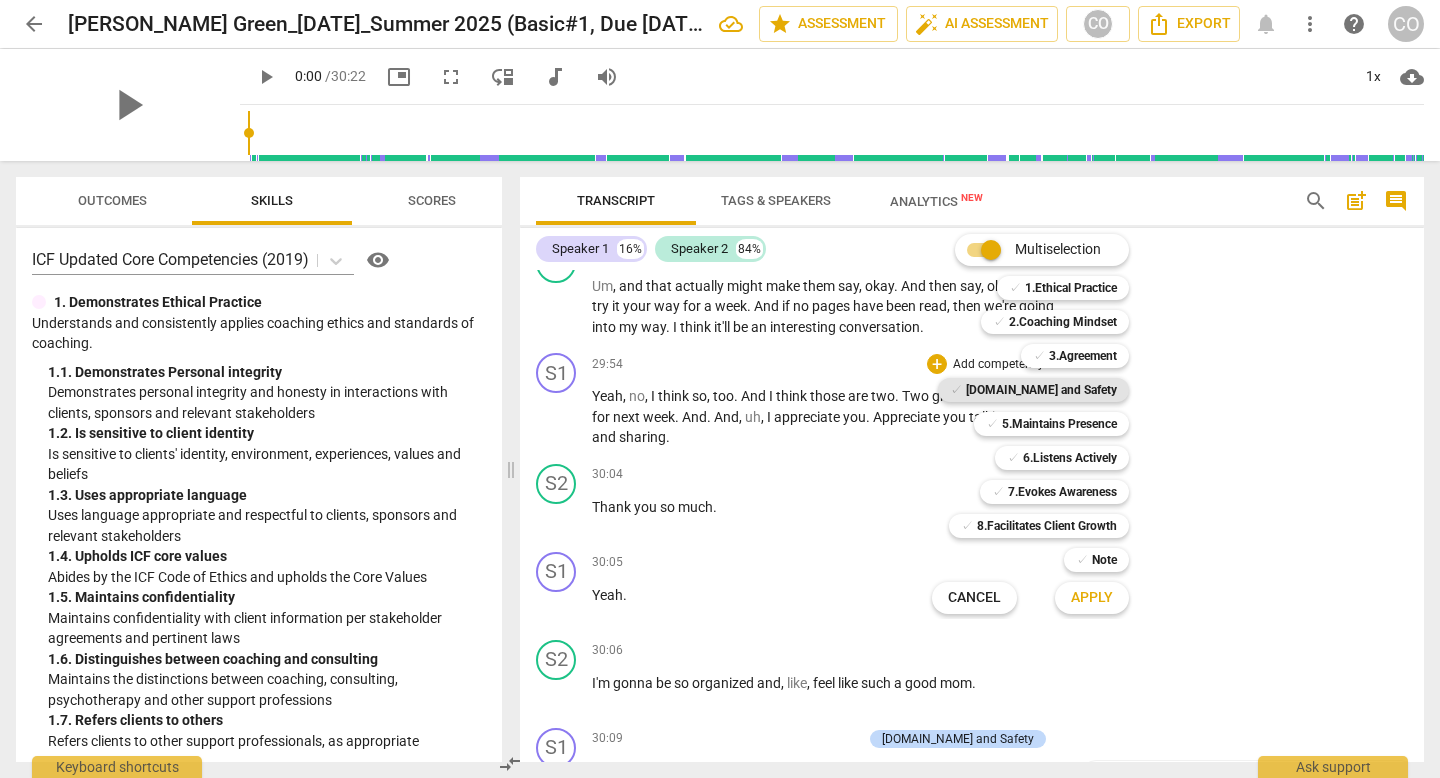 click on "[DOMAIN_NAME] and Safety" at bounding box center (1041, 390) 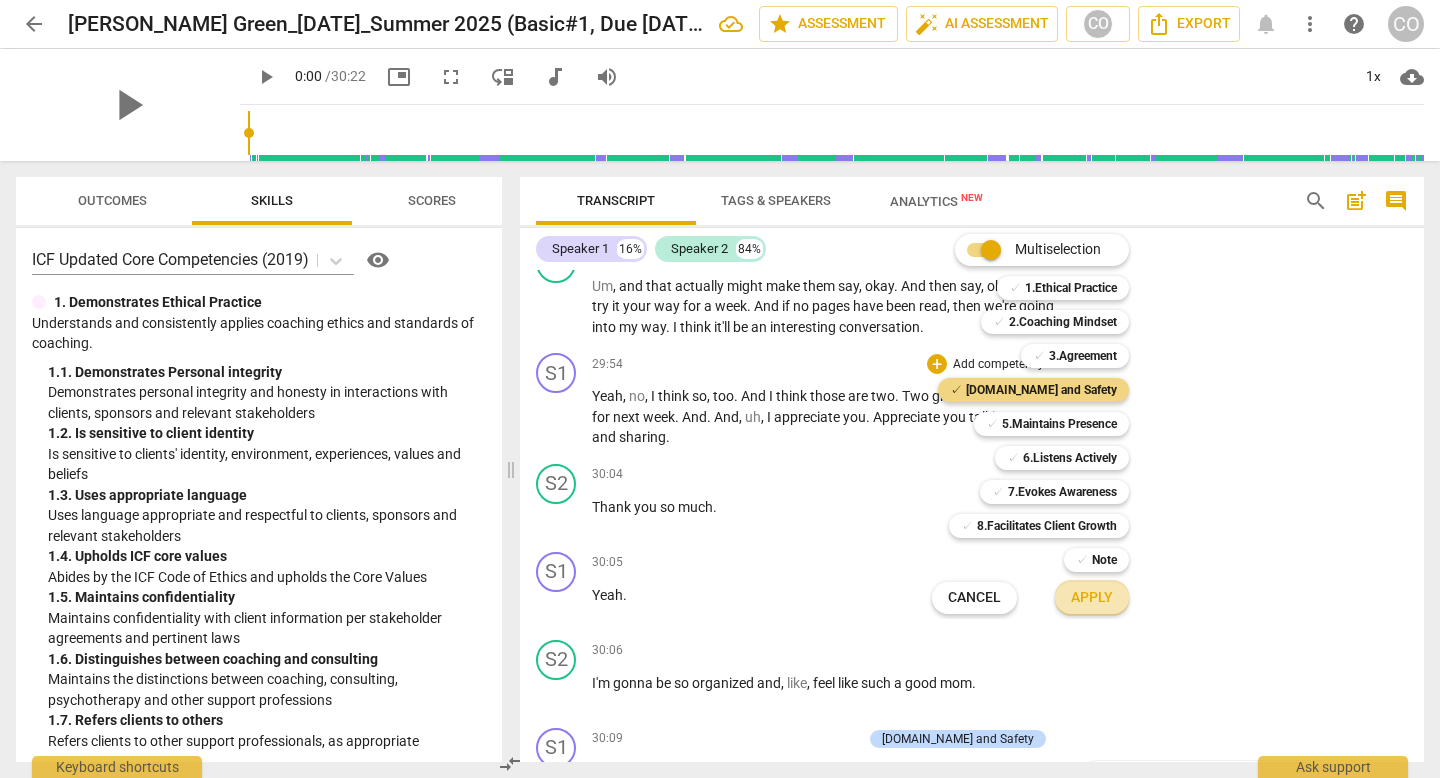 click on "Apply" at bounding box center (1092, 598) 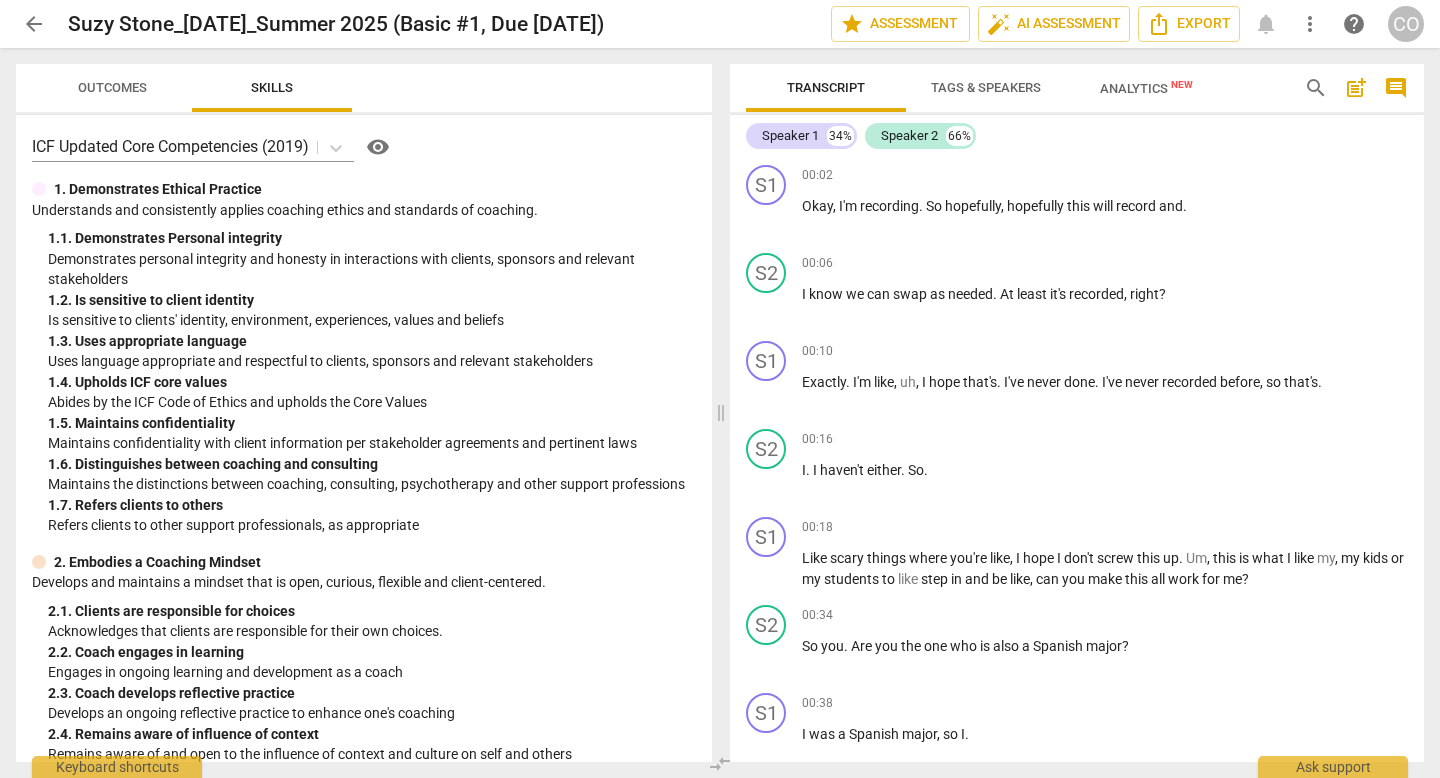 scroll, scrollTop: 0, scrollLeft: 0, axis: both 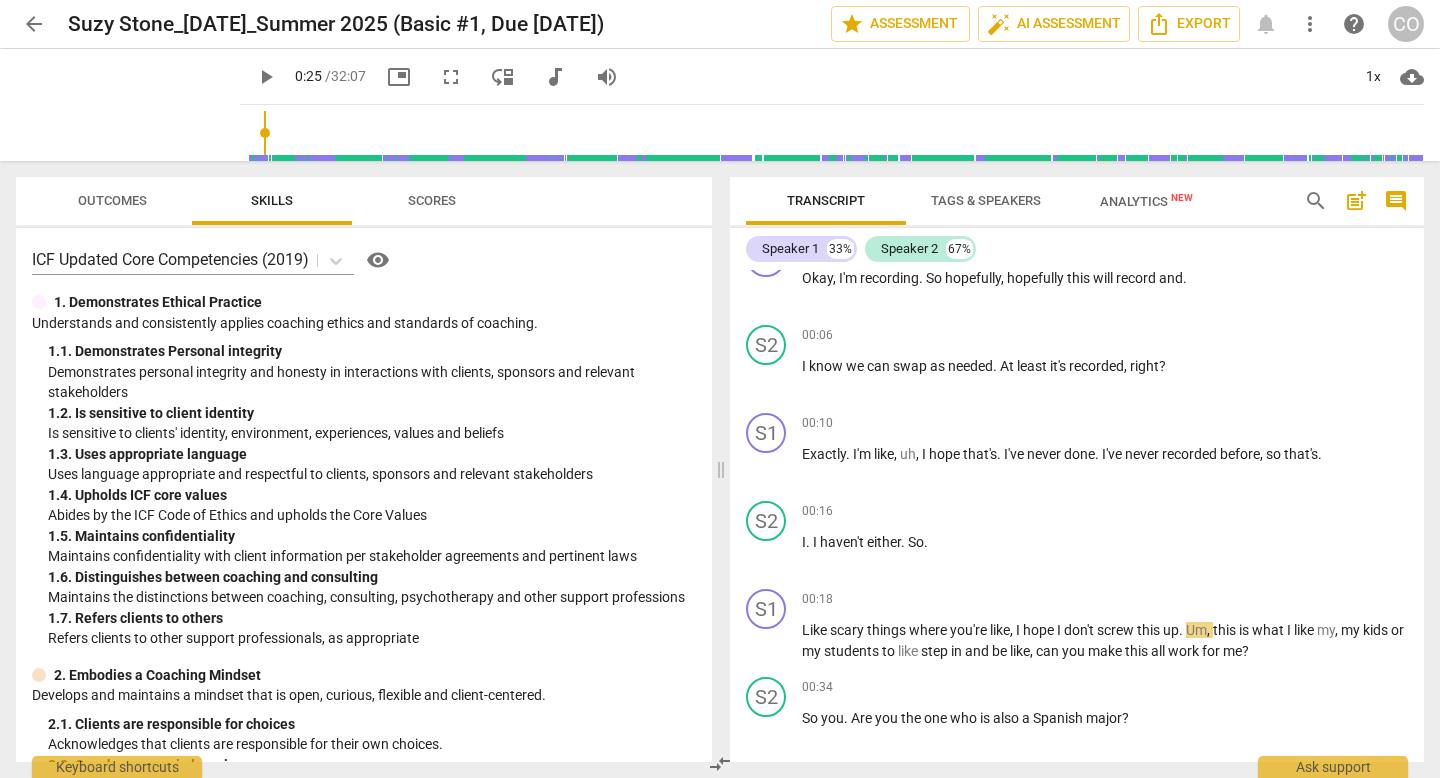 click on "play_arrow" at bounding box center (266, 77) 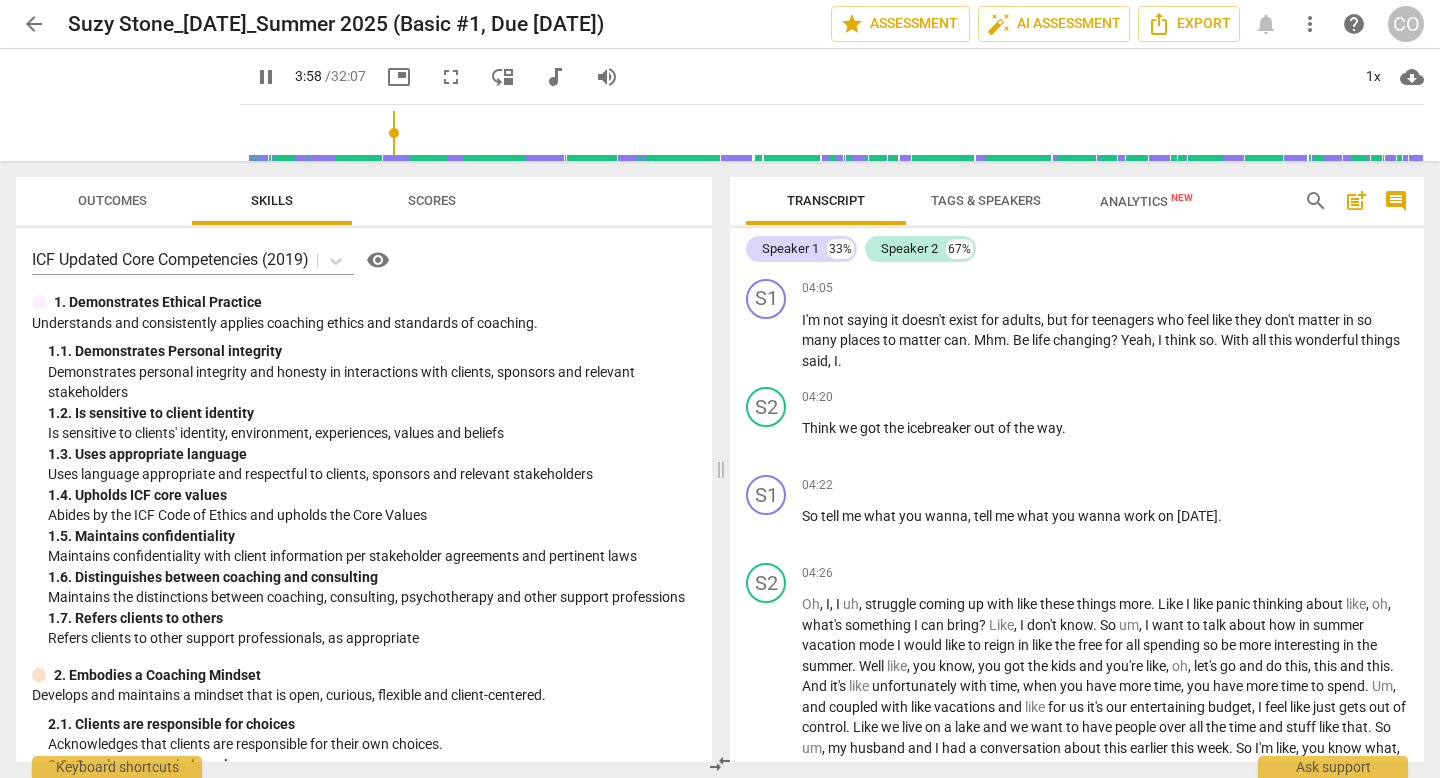 scroll, scrollTop: 2113, scrollLeft: 0, axis: vertical 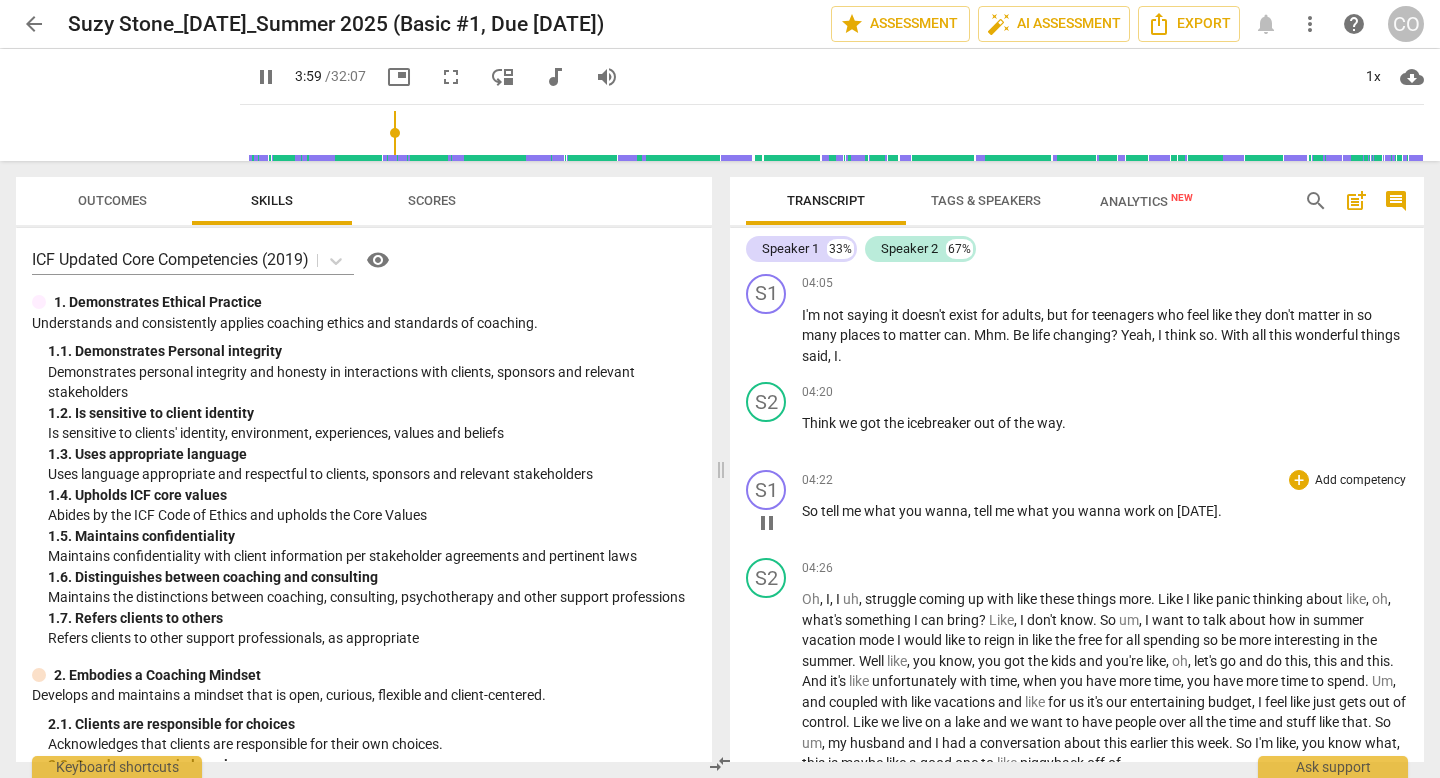 click on "Add competency" at bounding box center (1360, 481) 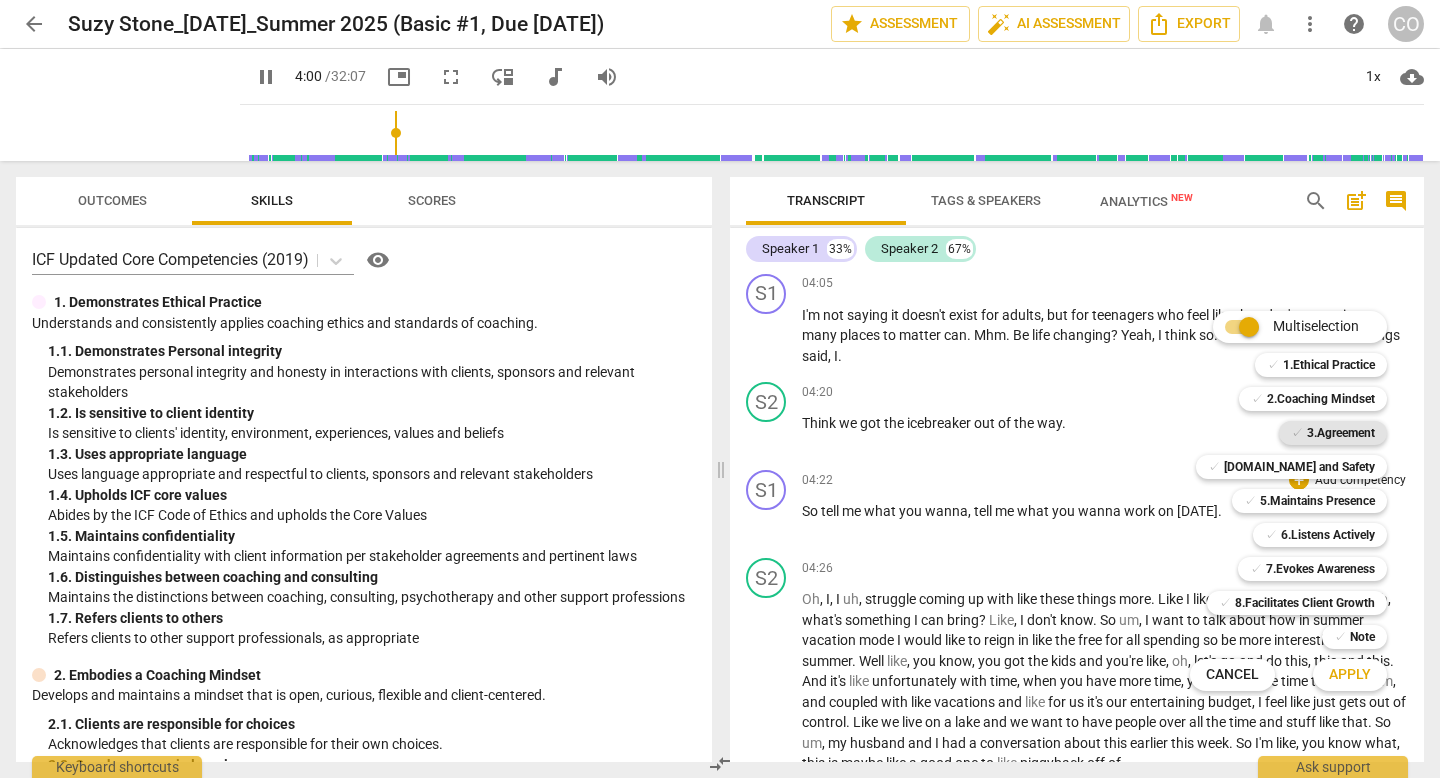 click on "✓" at bounding box center [1297, 433] 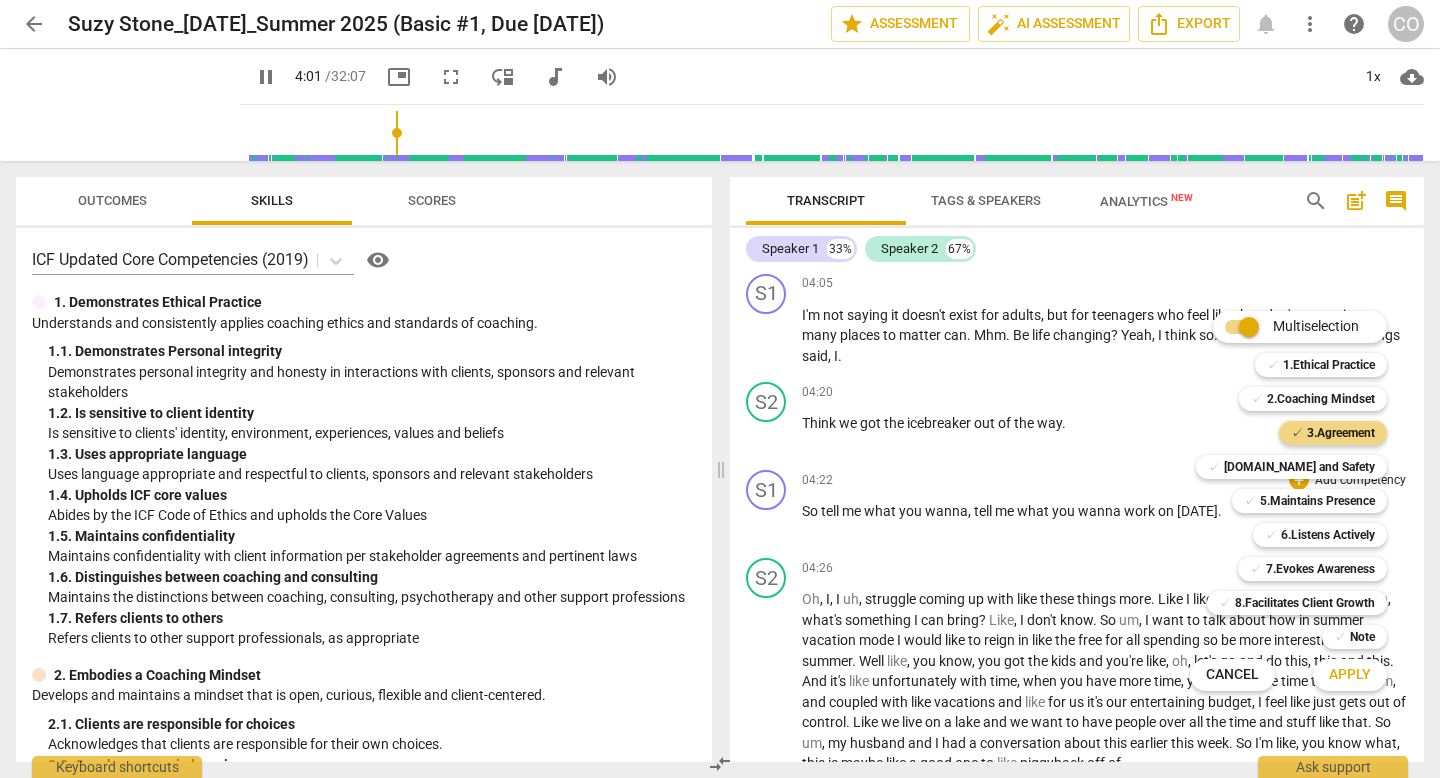 click on "Apply" at bounding box center (1350, 675) 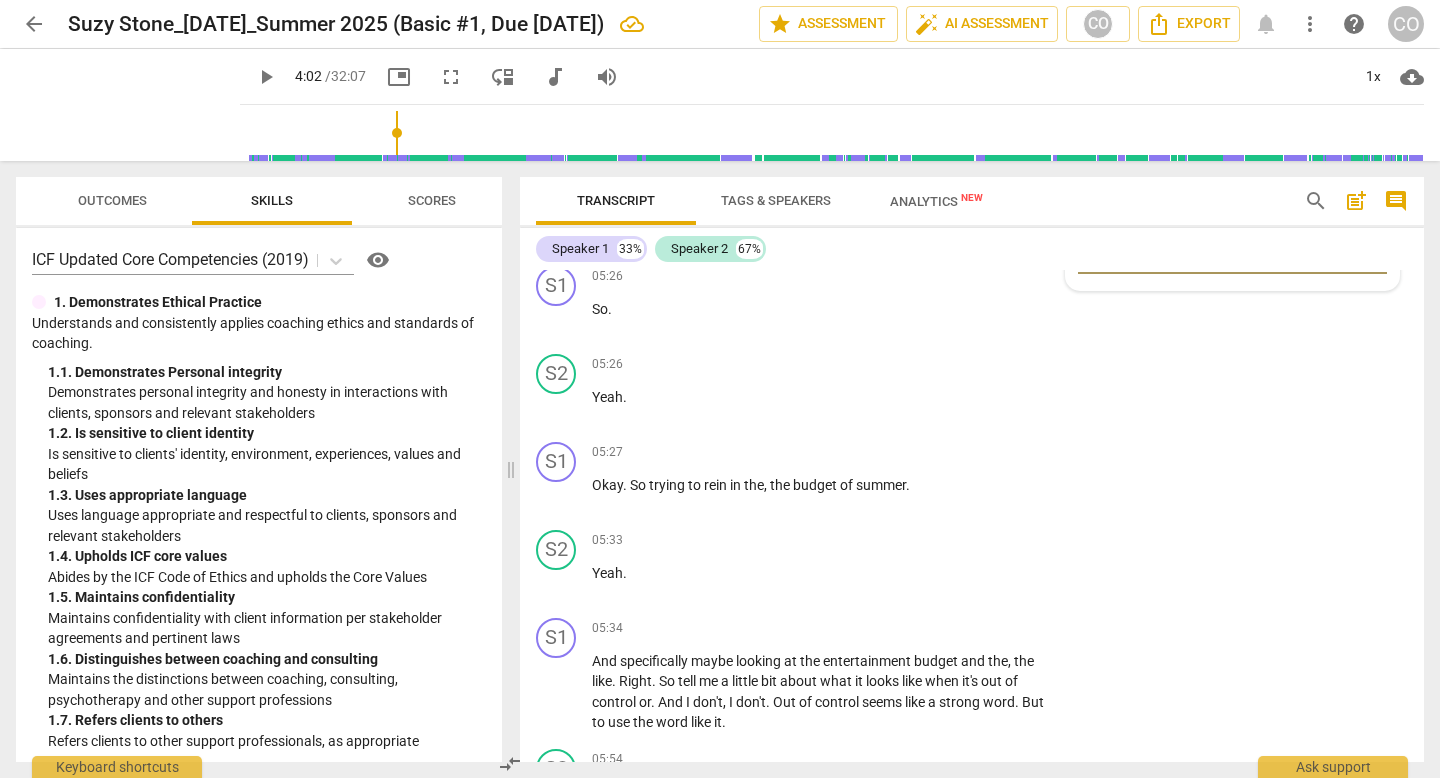 scroll, scrollTop: 2911, scrollLeft: 0, axis: vertical 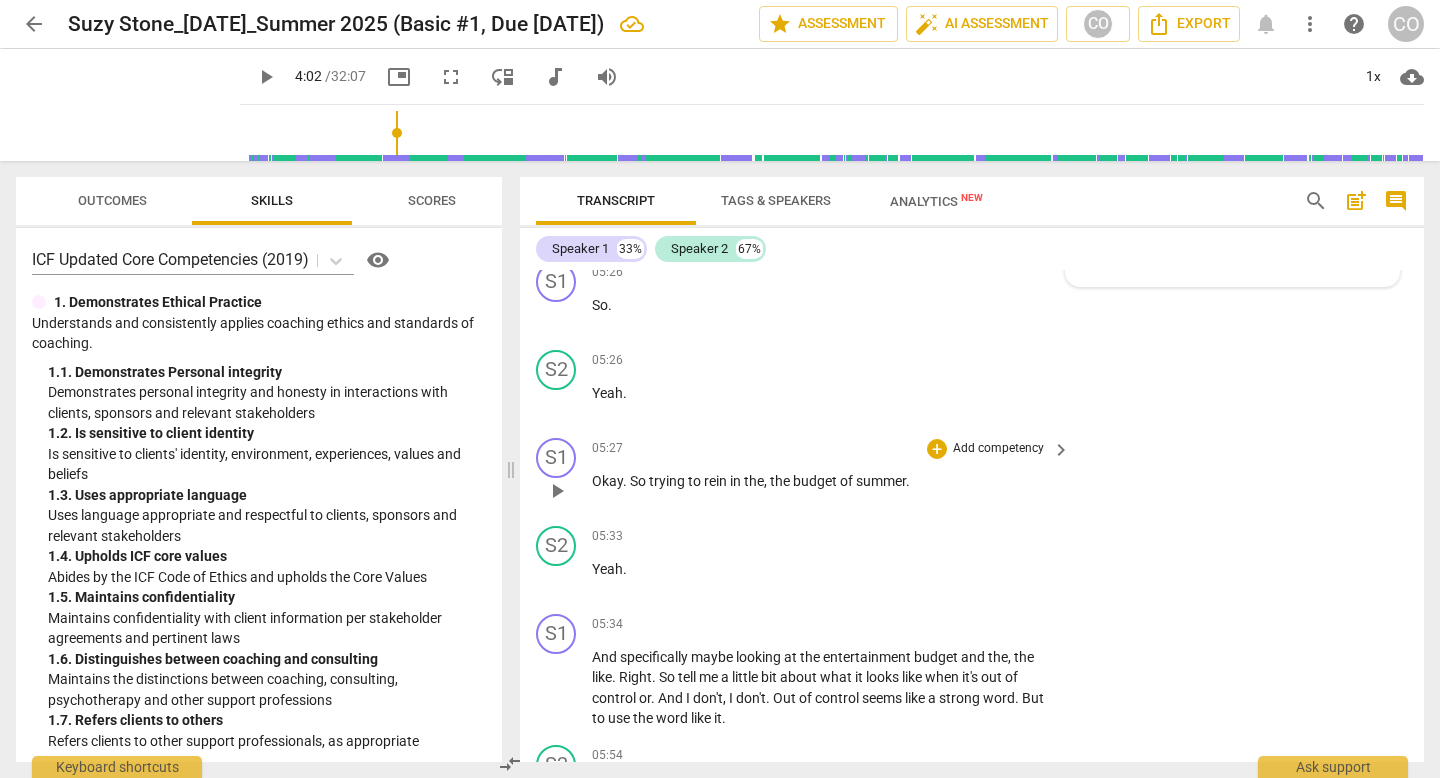 click on "Add competency" at bounding box center [998, 449] 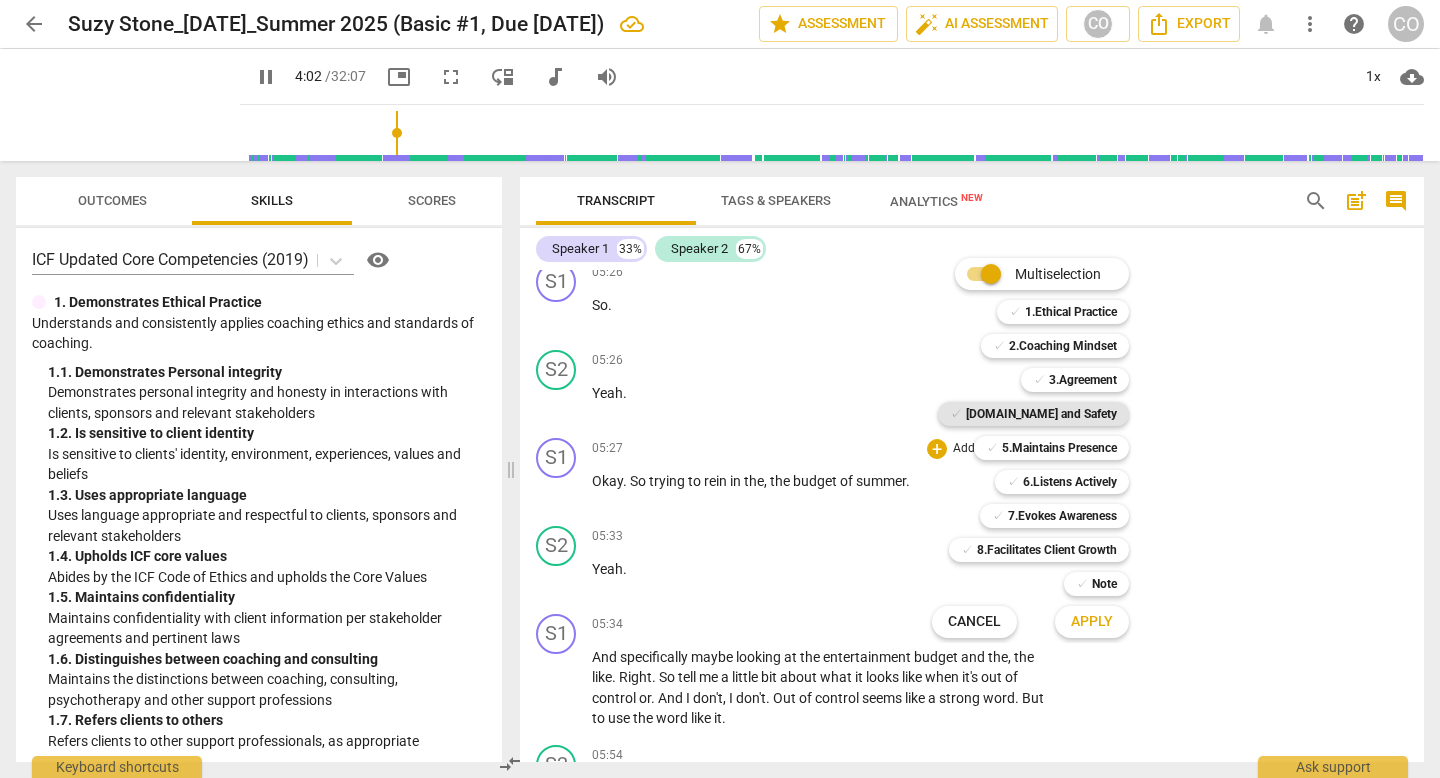 scroll, scrollTop: 2178, scrollLeft: 0, axis: vertical 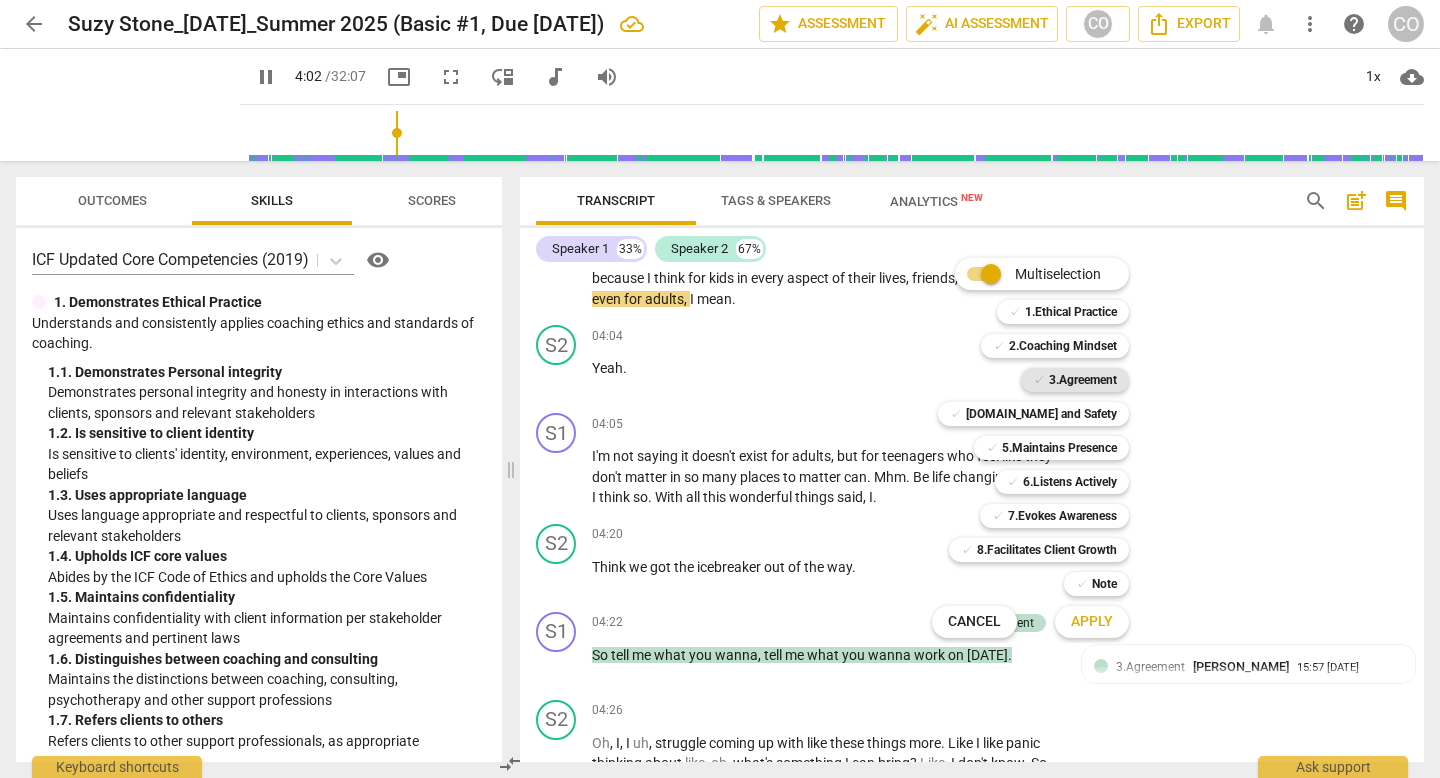 click on "3.Agreement" at bounding box center [1083, 380] 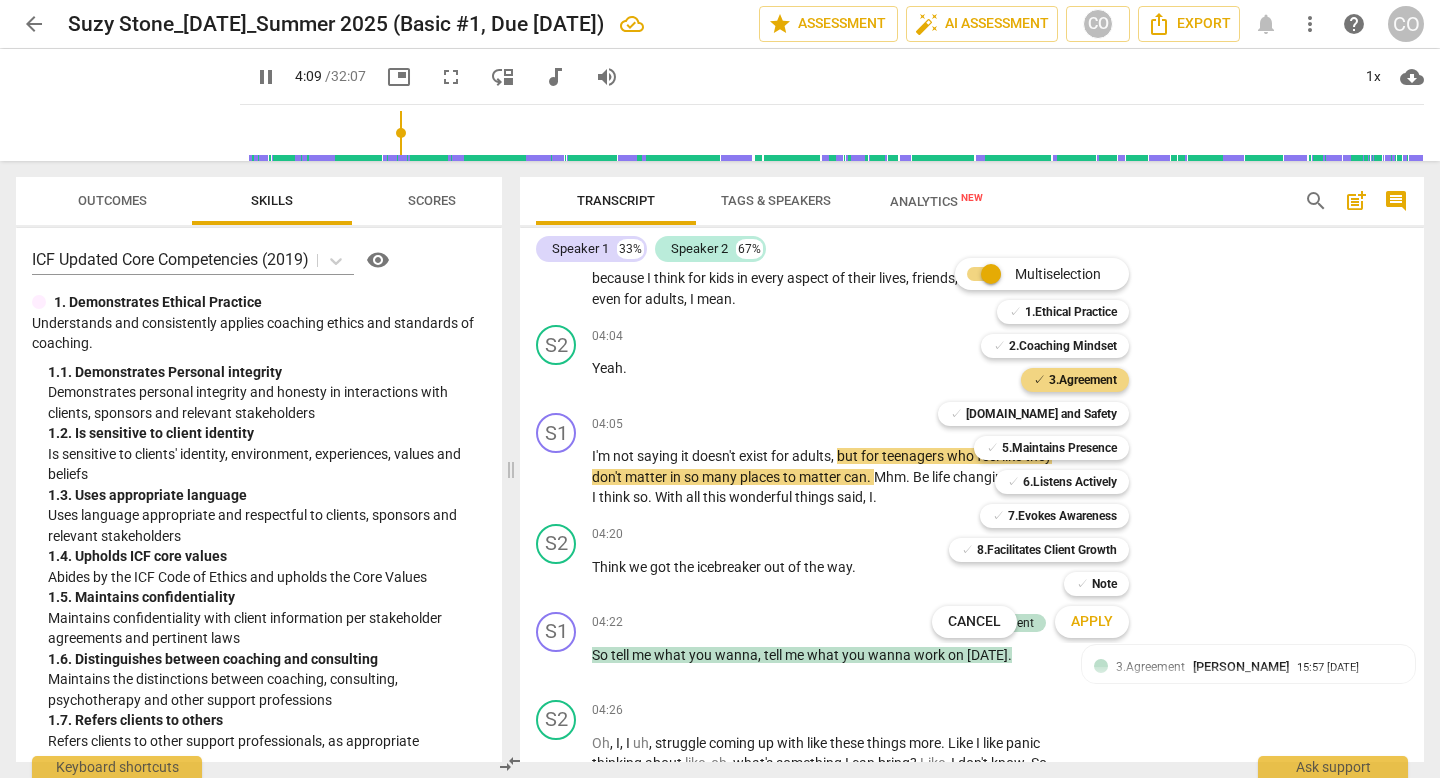 click at bounding box center [720, 389] 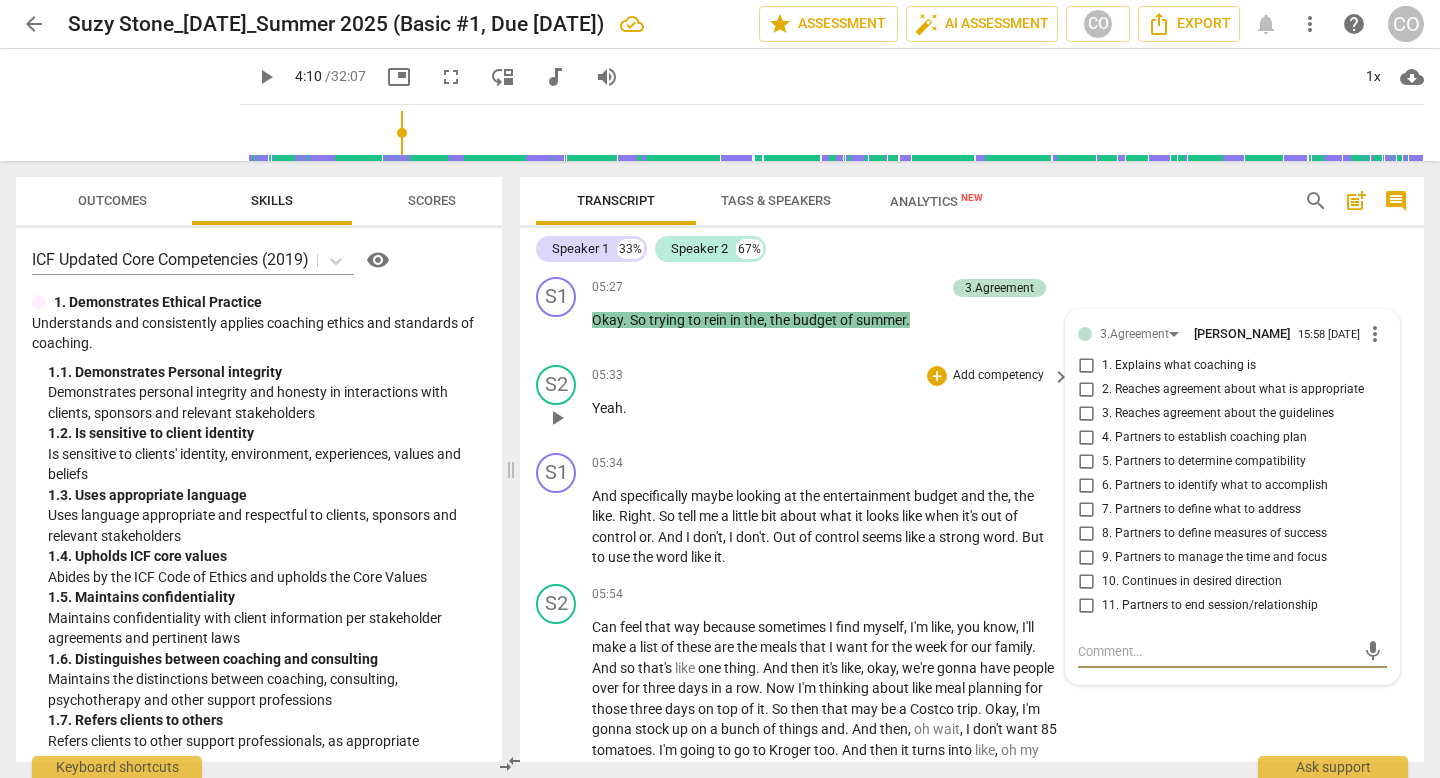 scroll, scrollTop: 3085, scrollLeft: 0, axis: vertical 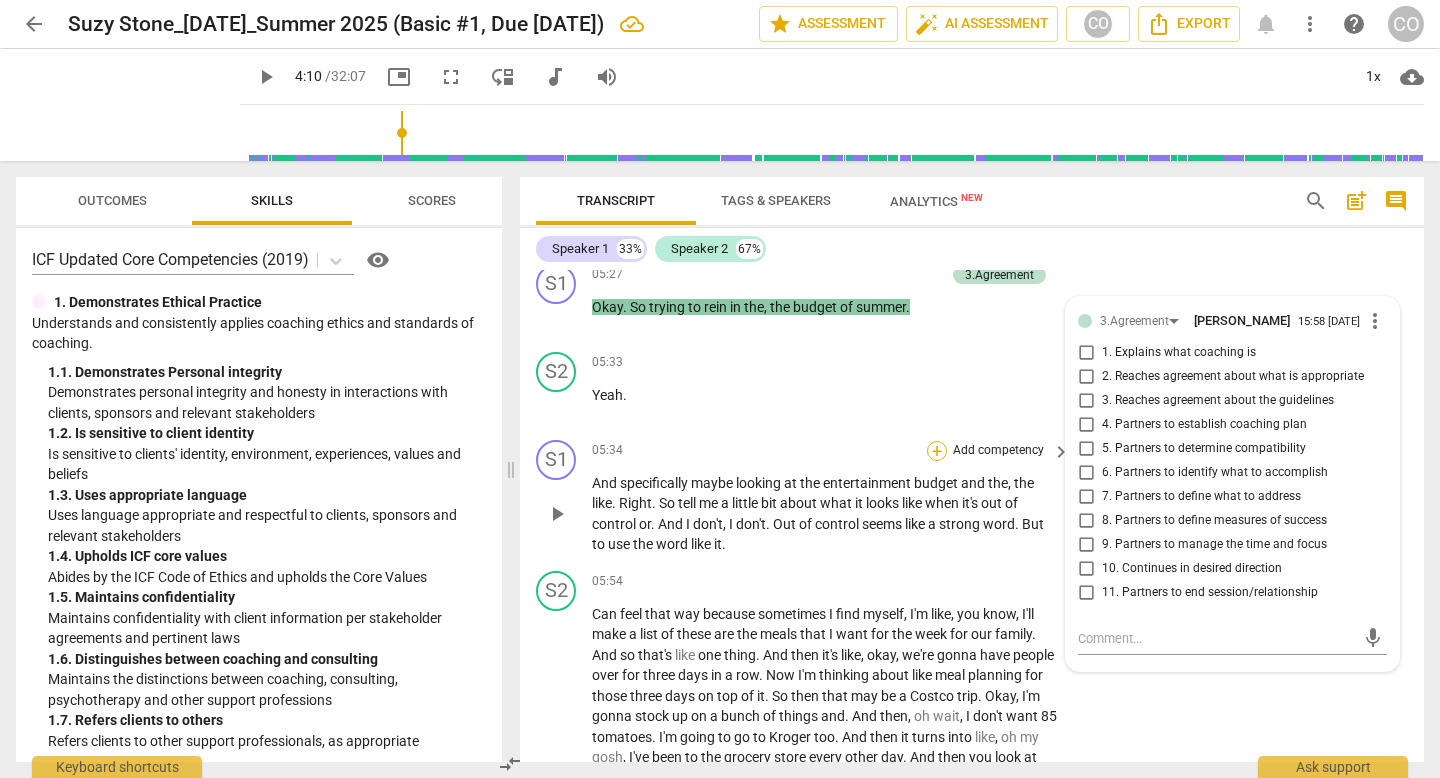click on "+" at bounding box center (937, 451) 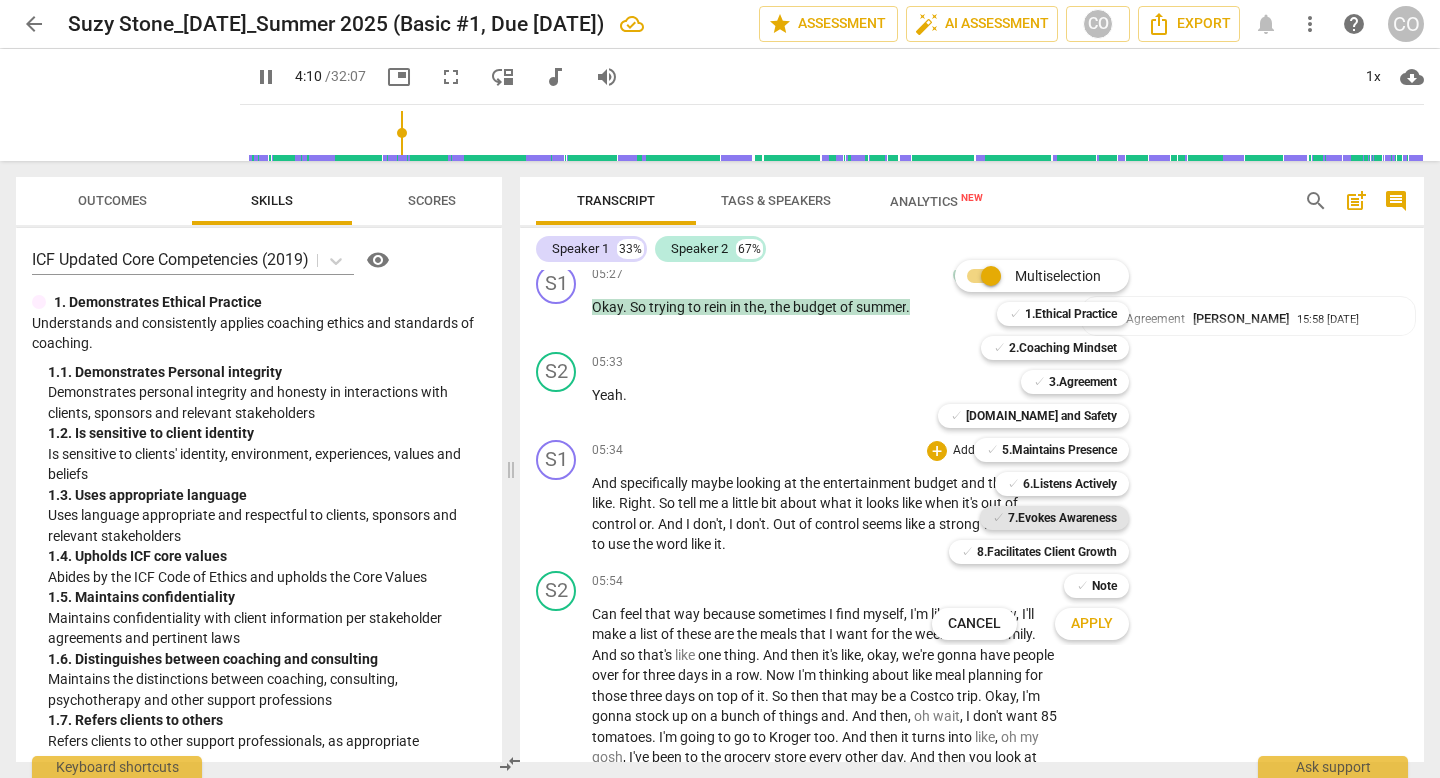 click on "7.Evokes Awareness" at bounding box center (1062, 518) 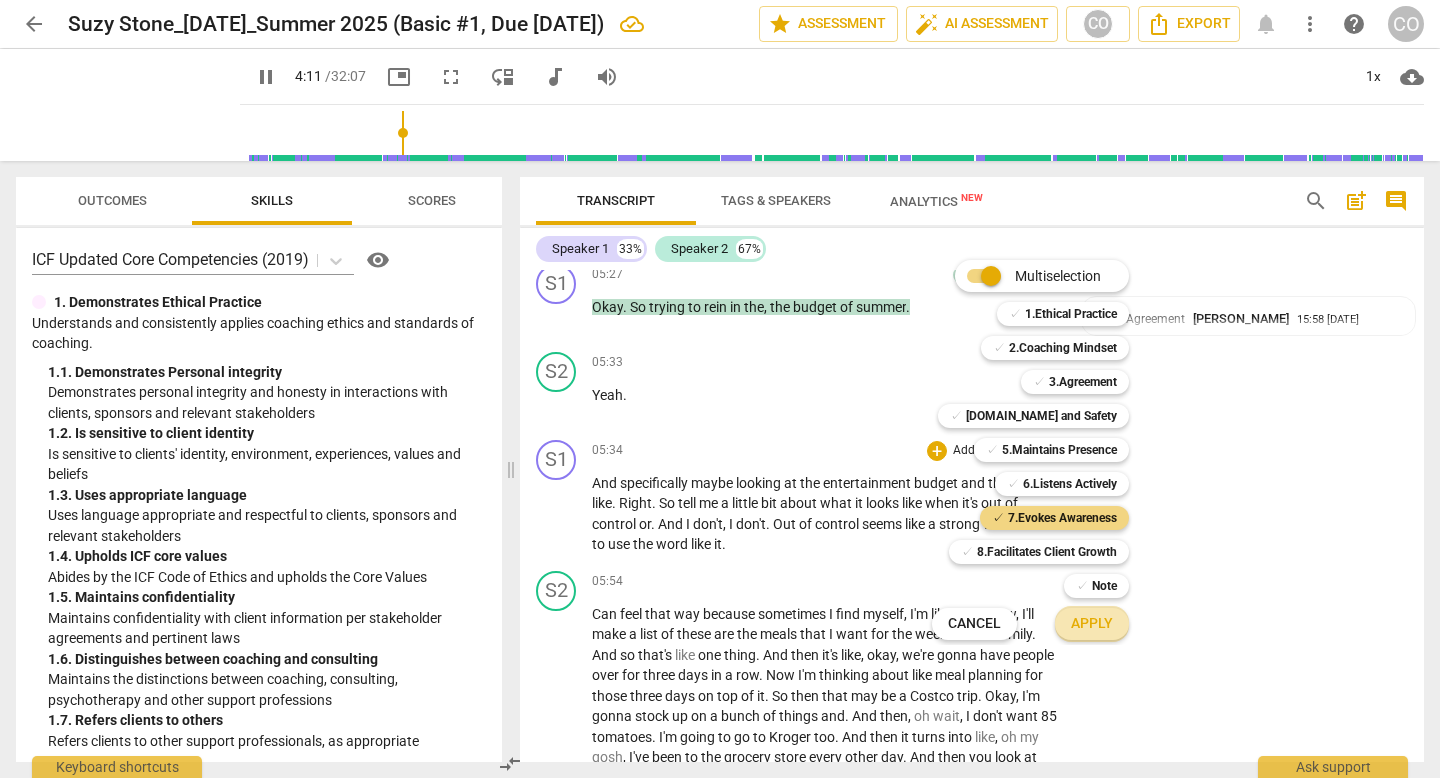 click on "Apply" at bounding box center (1092, 624) 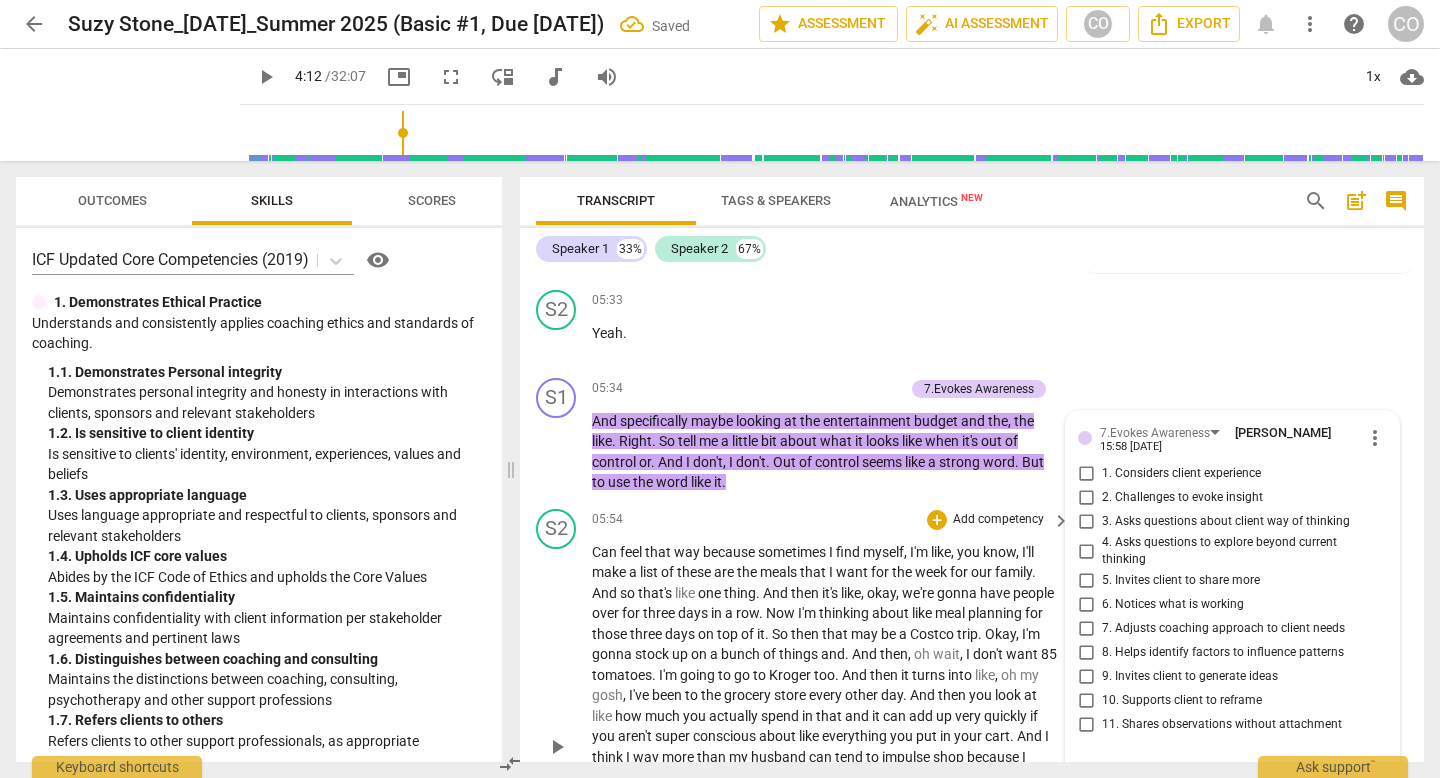 scroll, scrollTop: 3138, scrollLeft: 0, axis: vertical 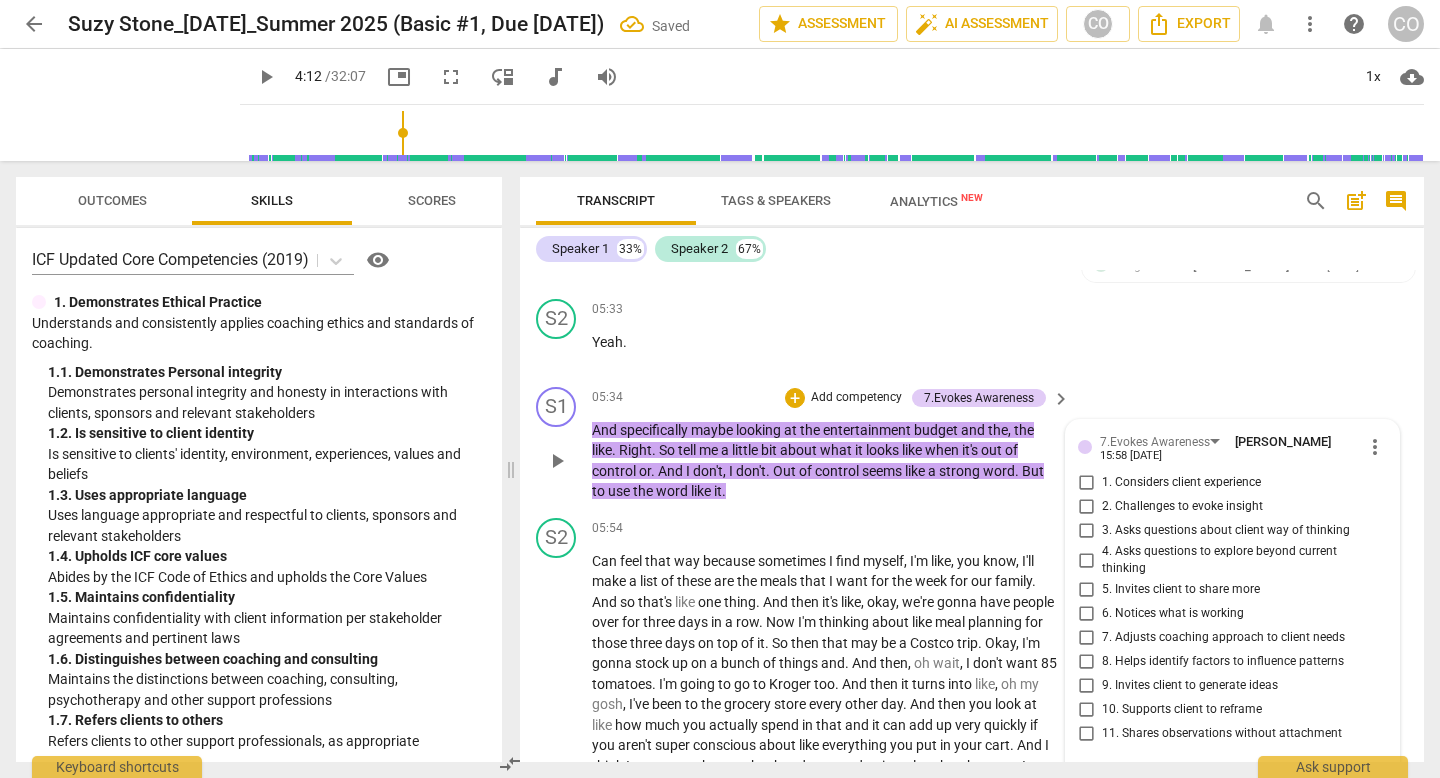click on "what" at bounding box center [837, 450] 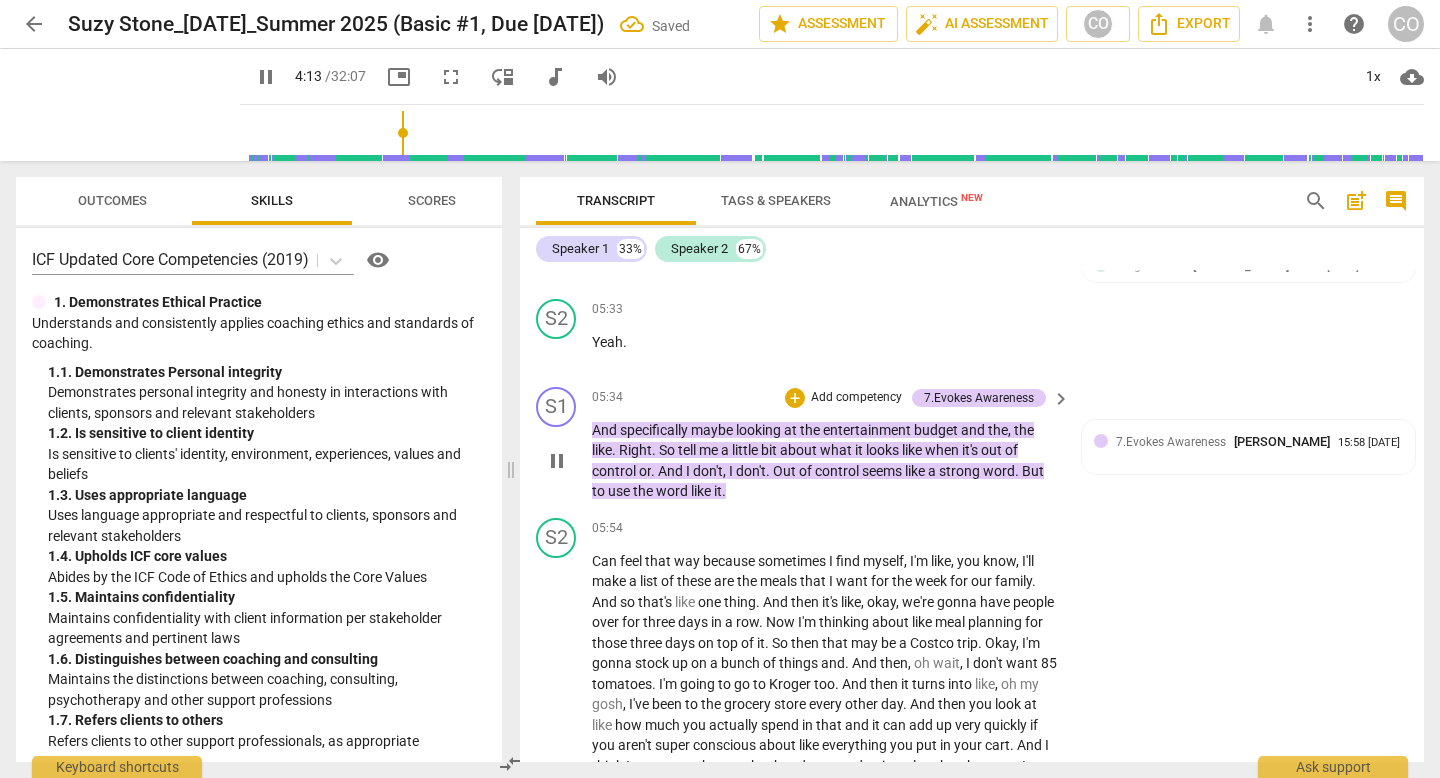 click on "S1 play_arrow pause 05:34 + Add competency 7.Evokes Awareness keyboard_arrow_right And   specifically   maybe   looking   at   the   entertainment   budget   and   the ,   the   like .   Right .   So   tell   me   a   little   bit   about   what   it   looks   like   when   it's   out   of   control   or .   And   I   don't ,   I   don't .   Out   of   control   seems   like   a   strong   word .   But   to   use   the   word   like   it . 7.Evokes Awareness Cameron O'Brien 15:58 07-15-2025" at bounding box center [972, 444] 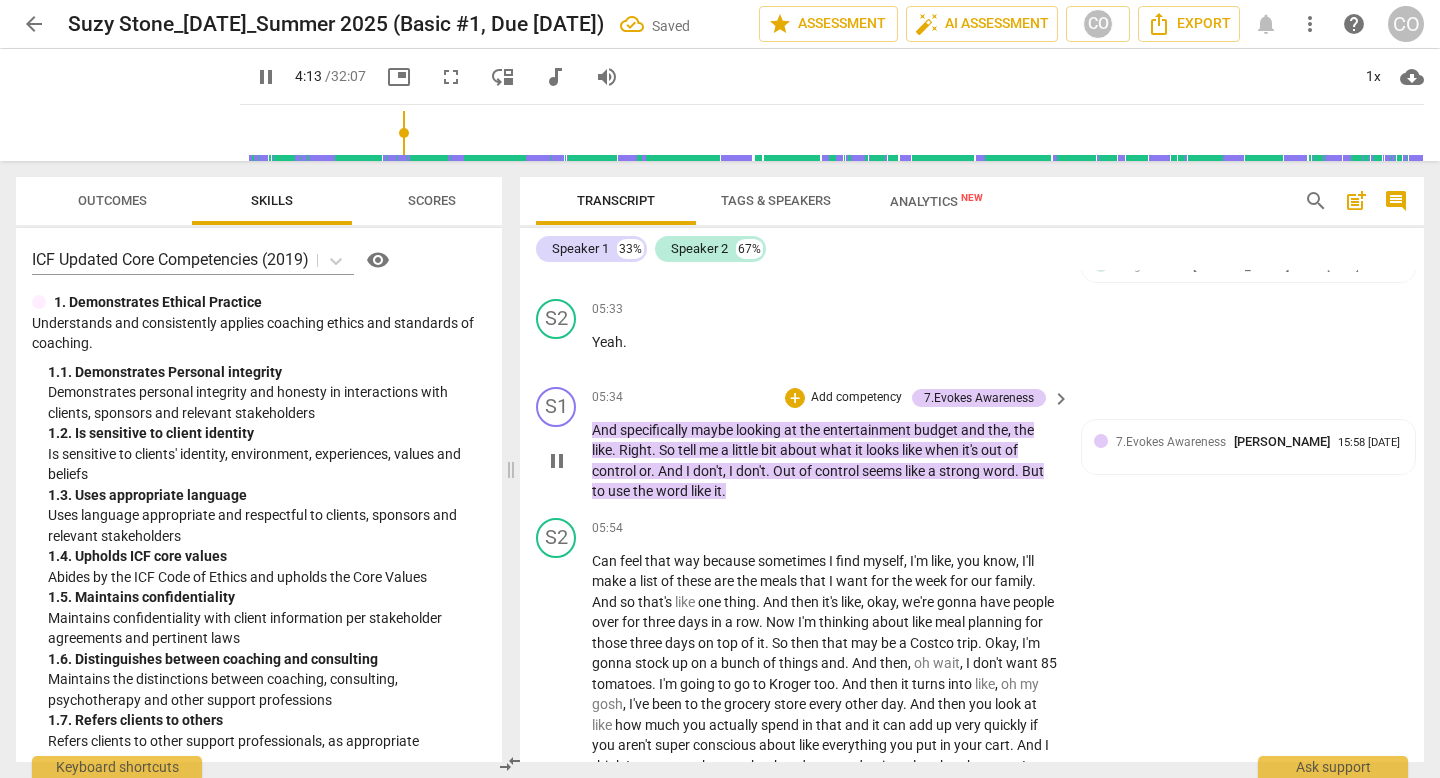 click on "Add competency" at bounding box center [856, 398] 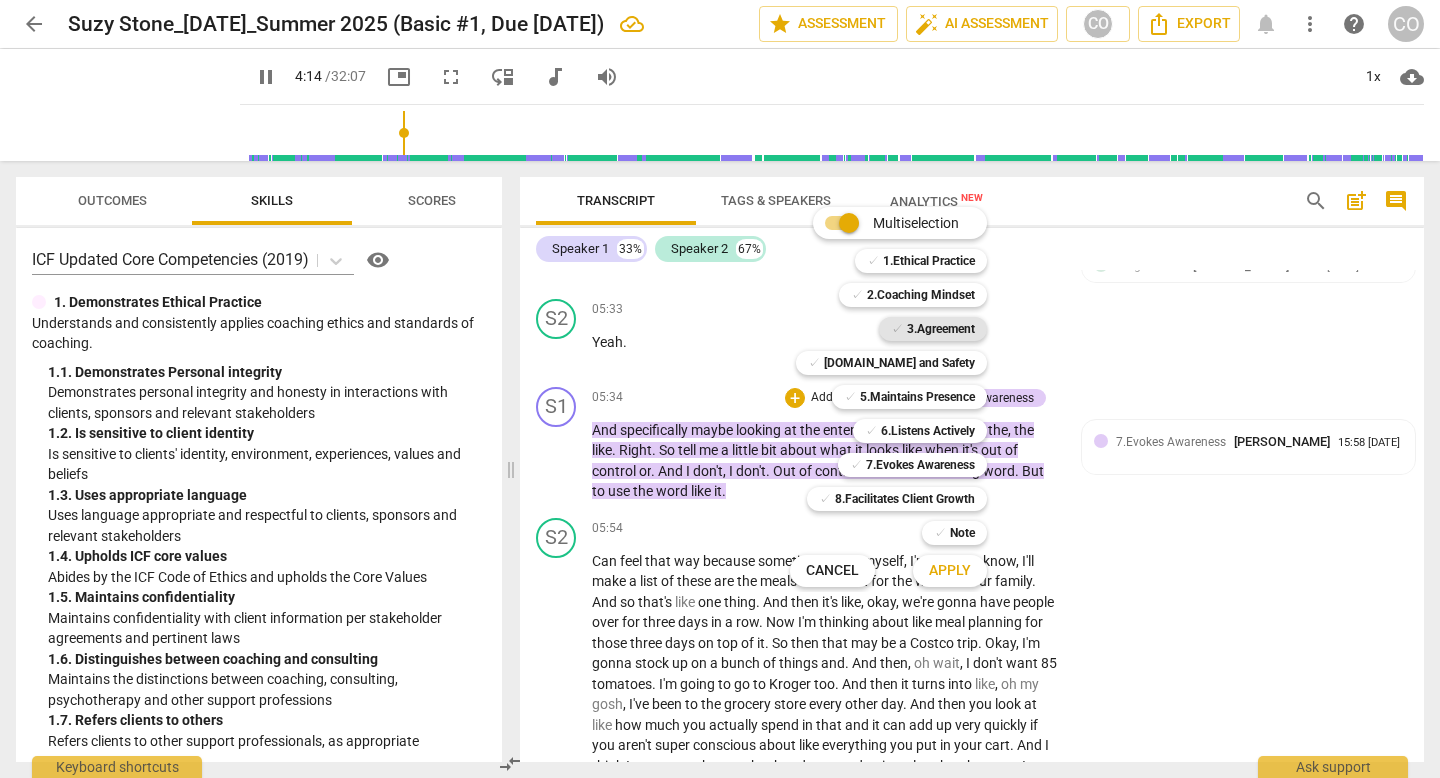 click on "✓ 3.Agreement" at bounding box center [933, 329] 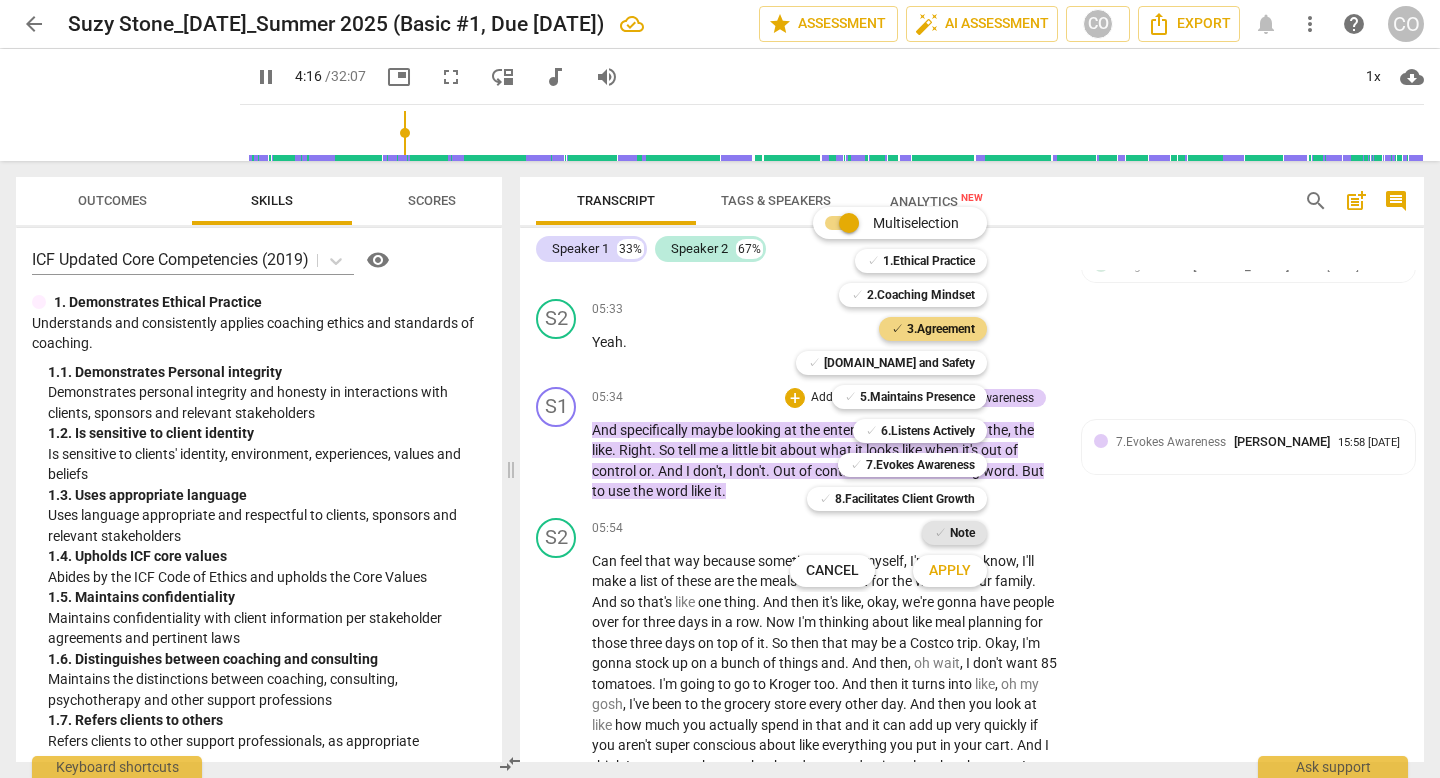 click on "Note" at bounding box center [962, 533] 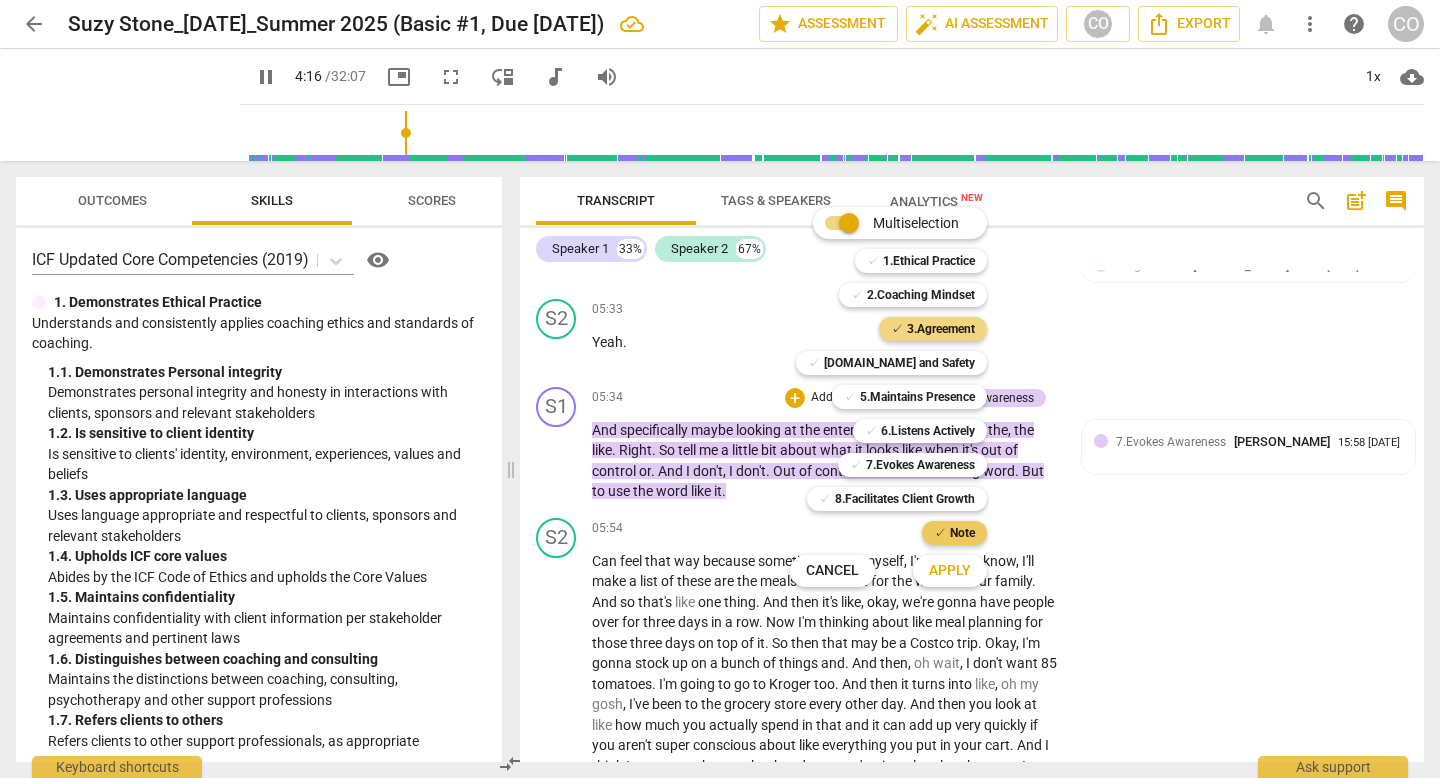 click on "Note" at bounding box center [962, 533] 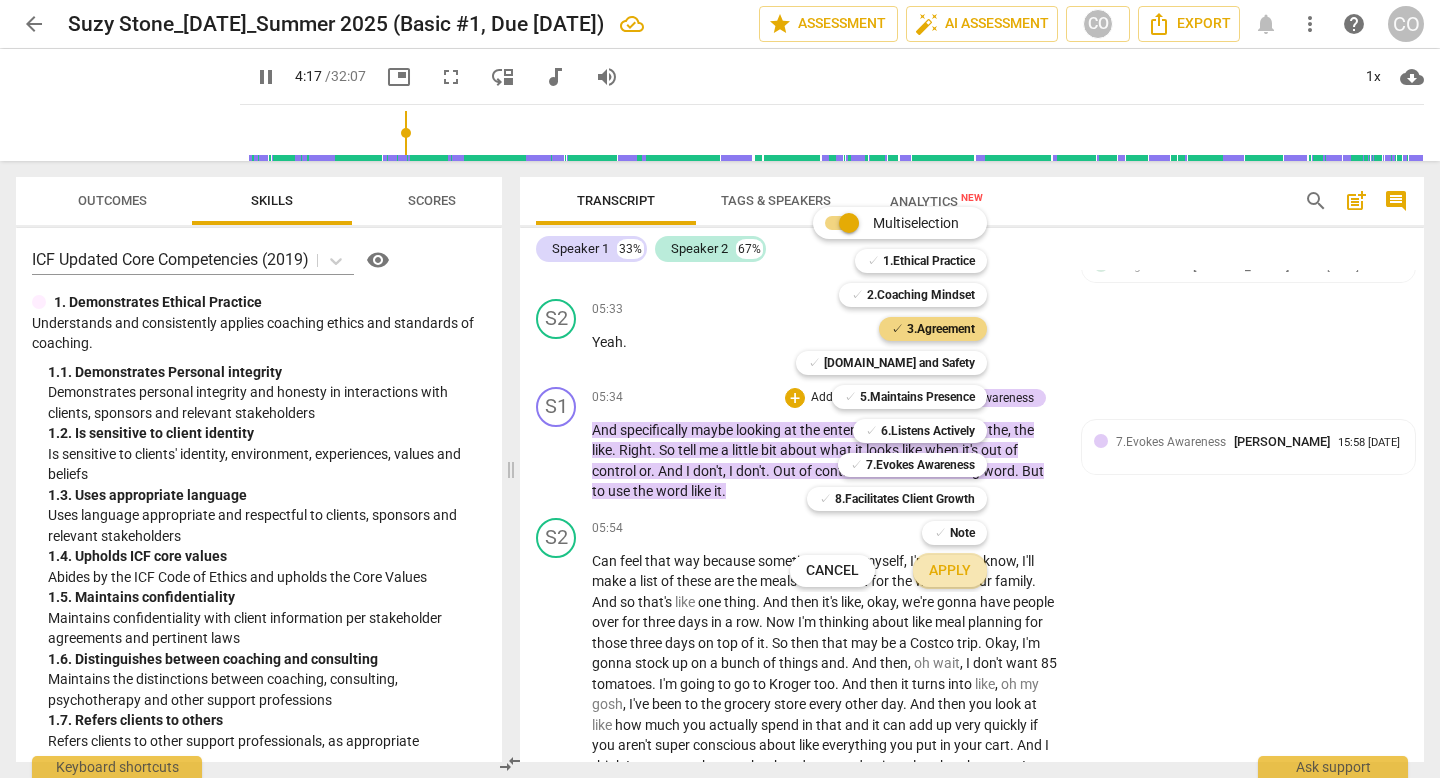 click on "Apply" at bounding box center (950, 571) 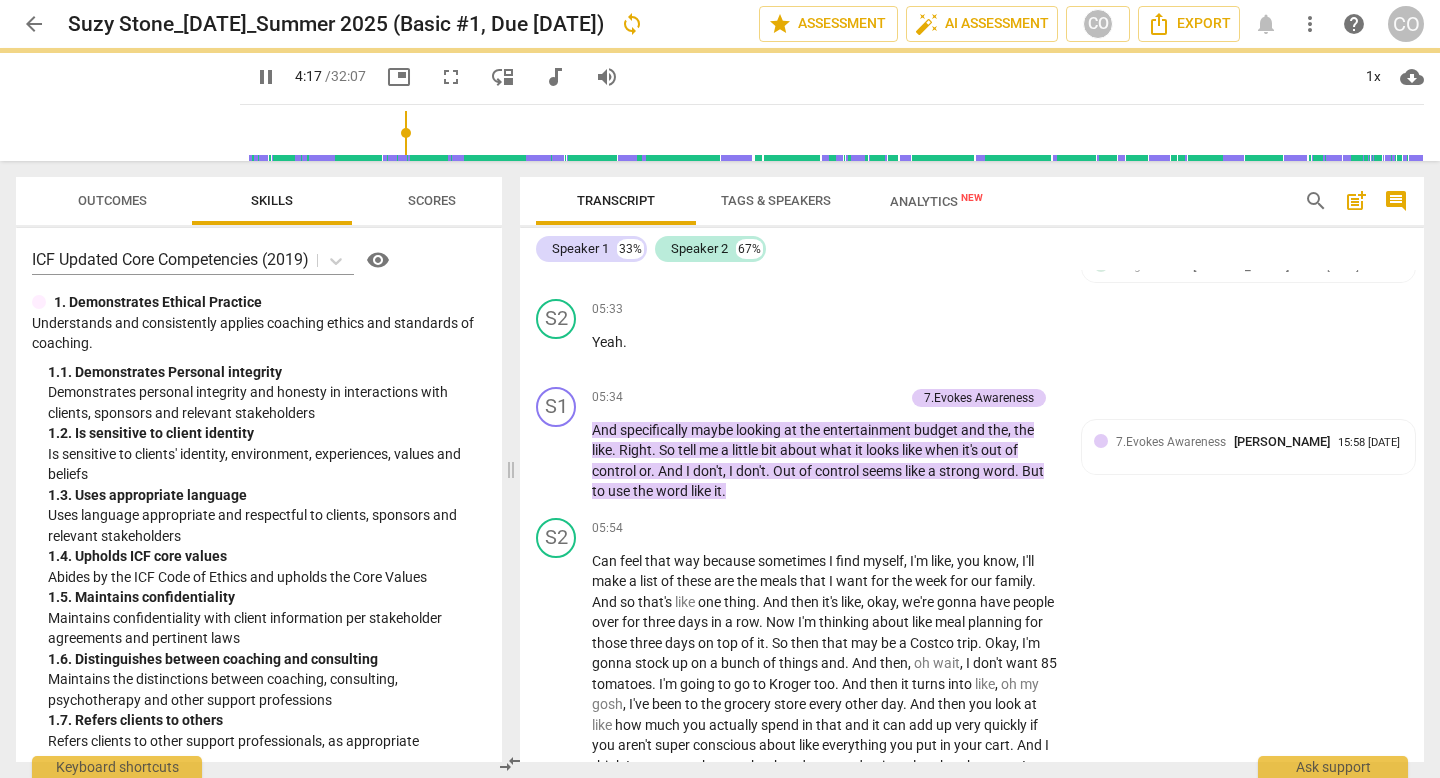 type on "258" 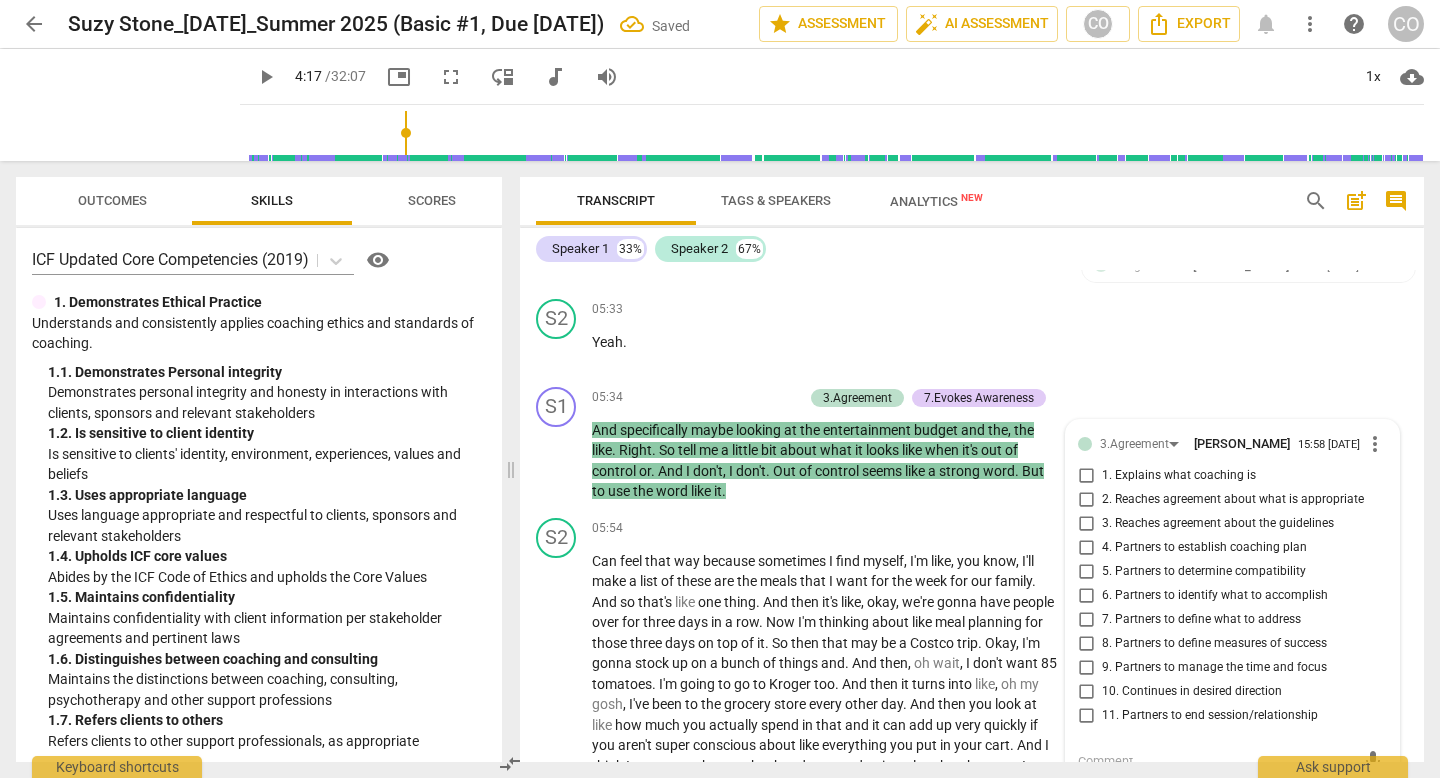 scroll, scrollTop: 3152, scrollLeft: 0, axis: vertical 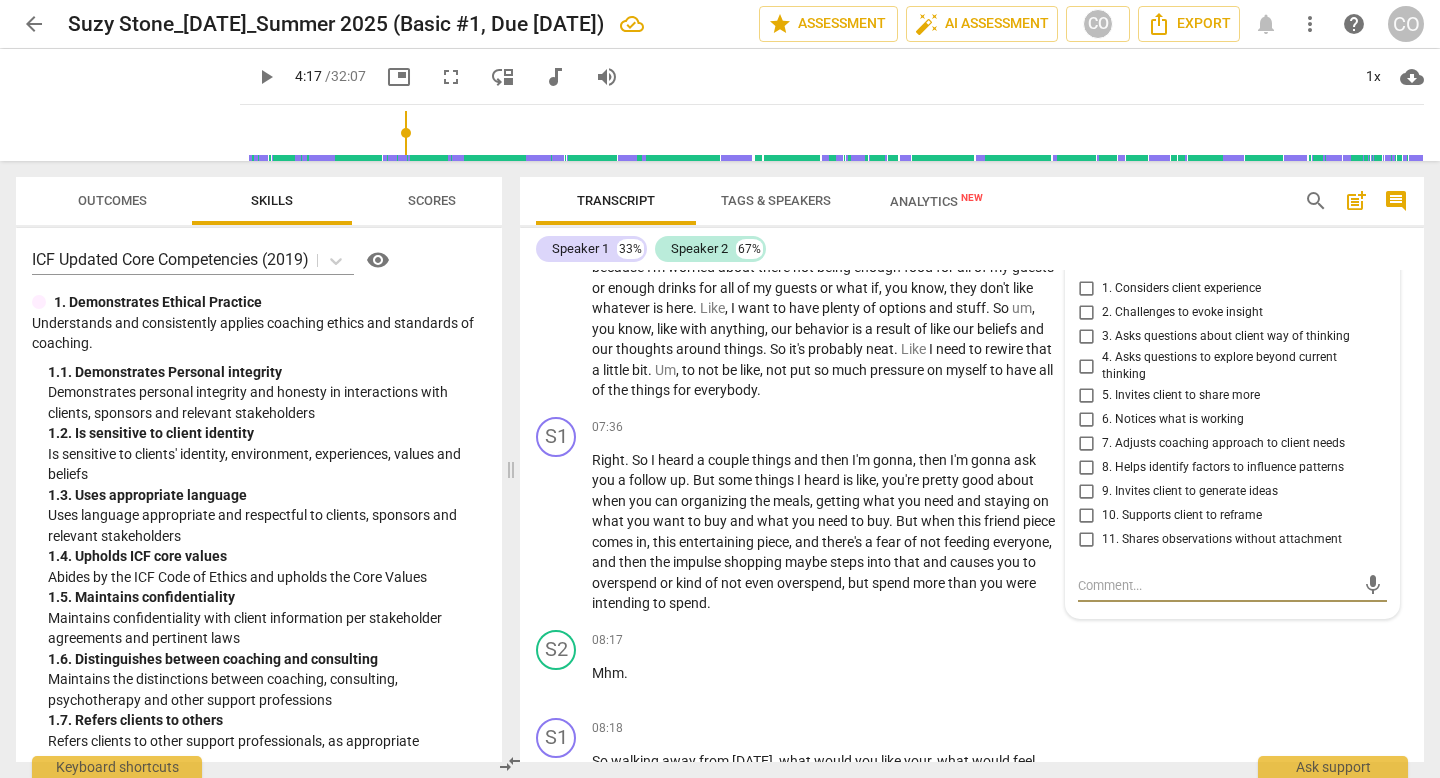 click at bounding box center (1216, 585) 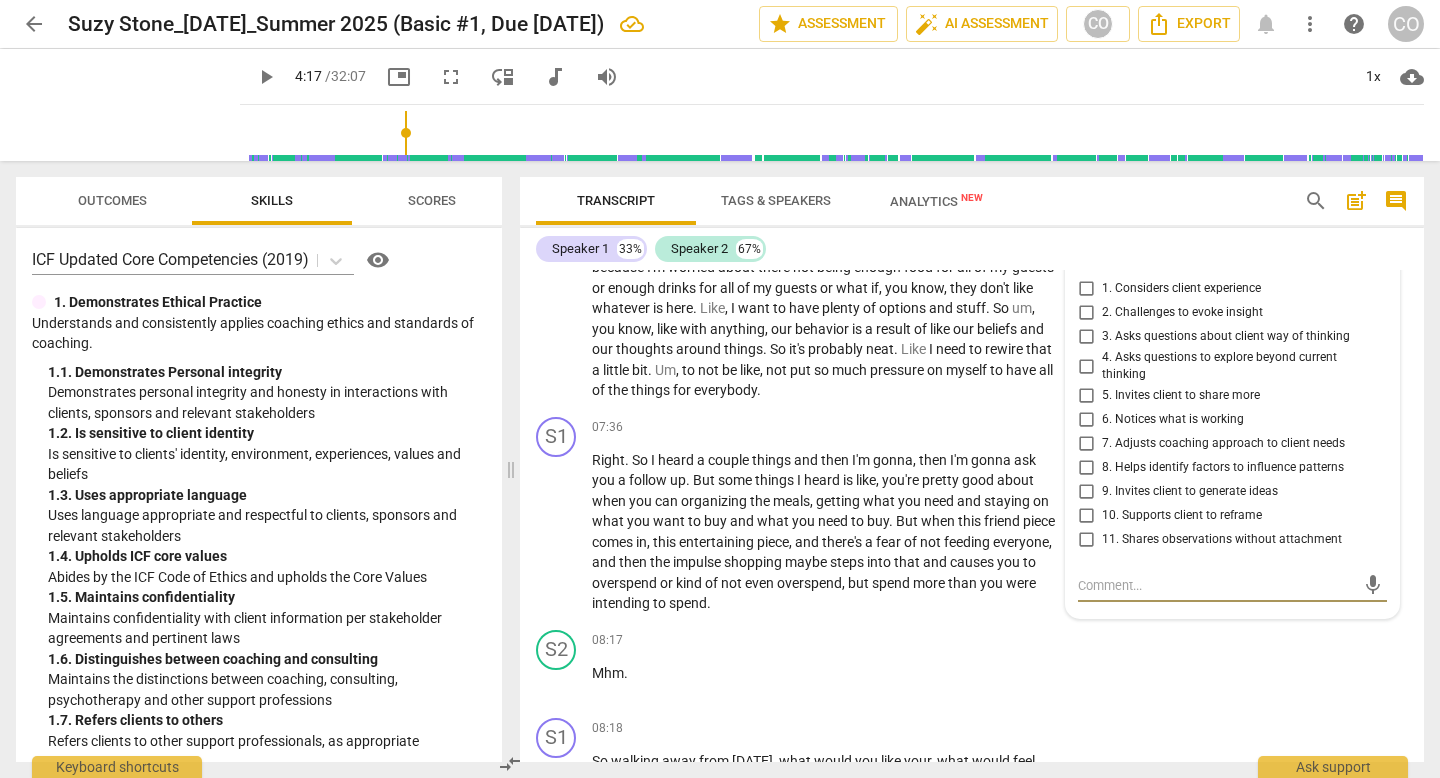 type on "t" 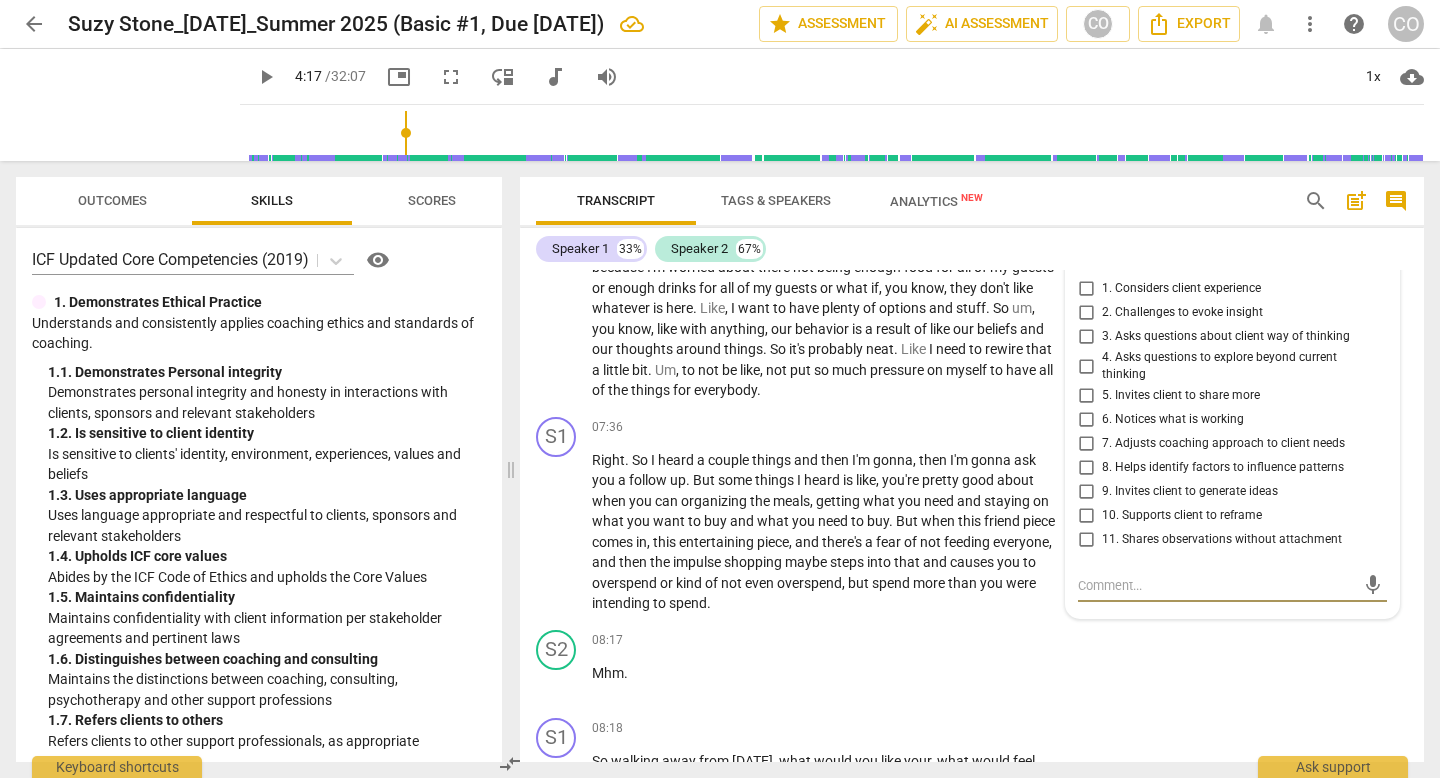 type on "t" 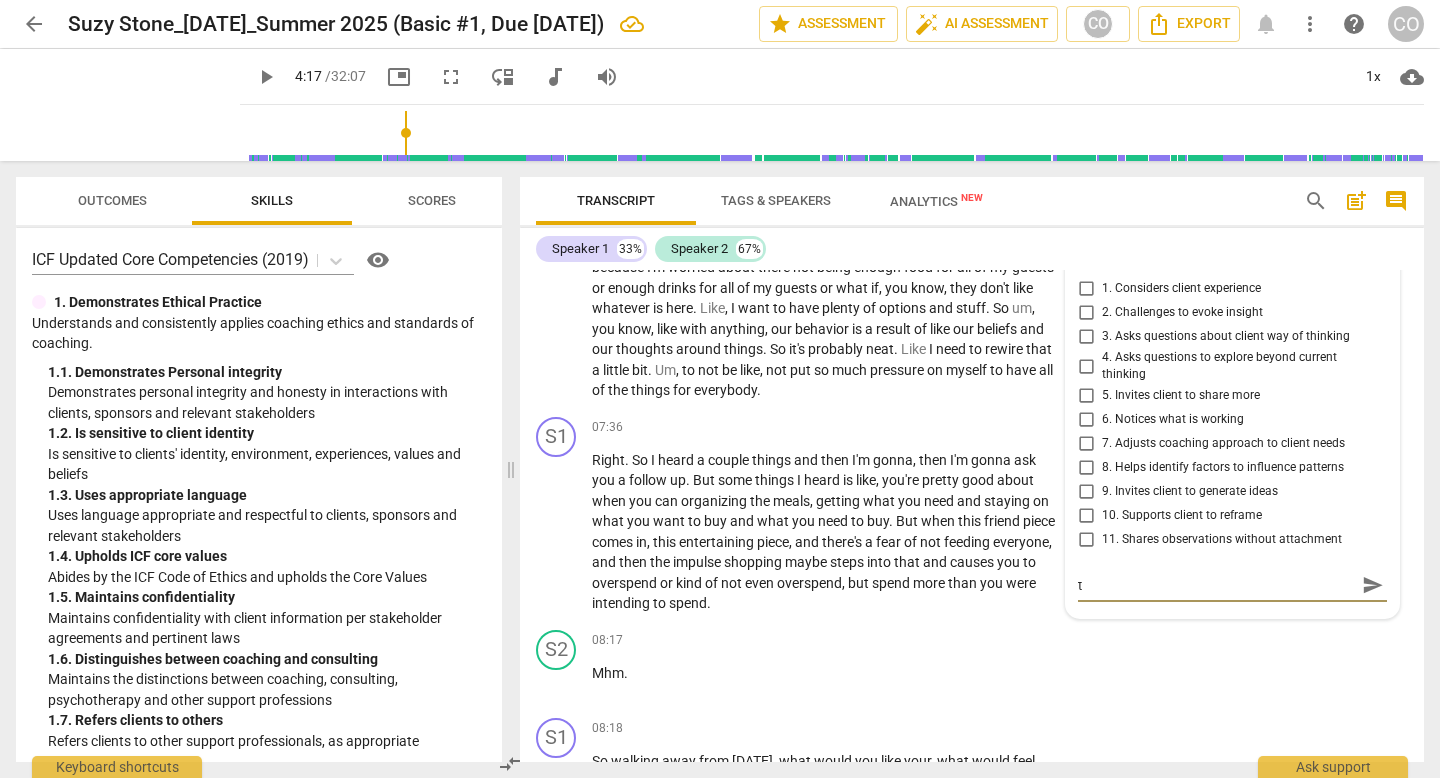 type on "tr" 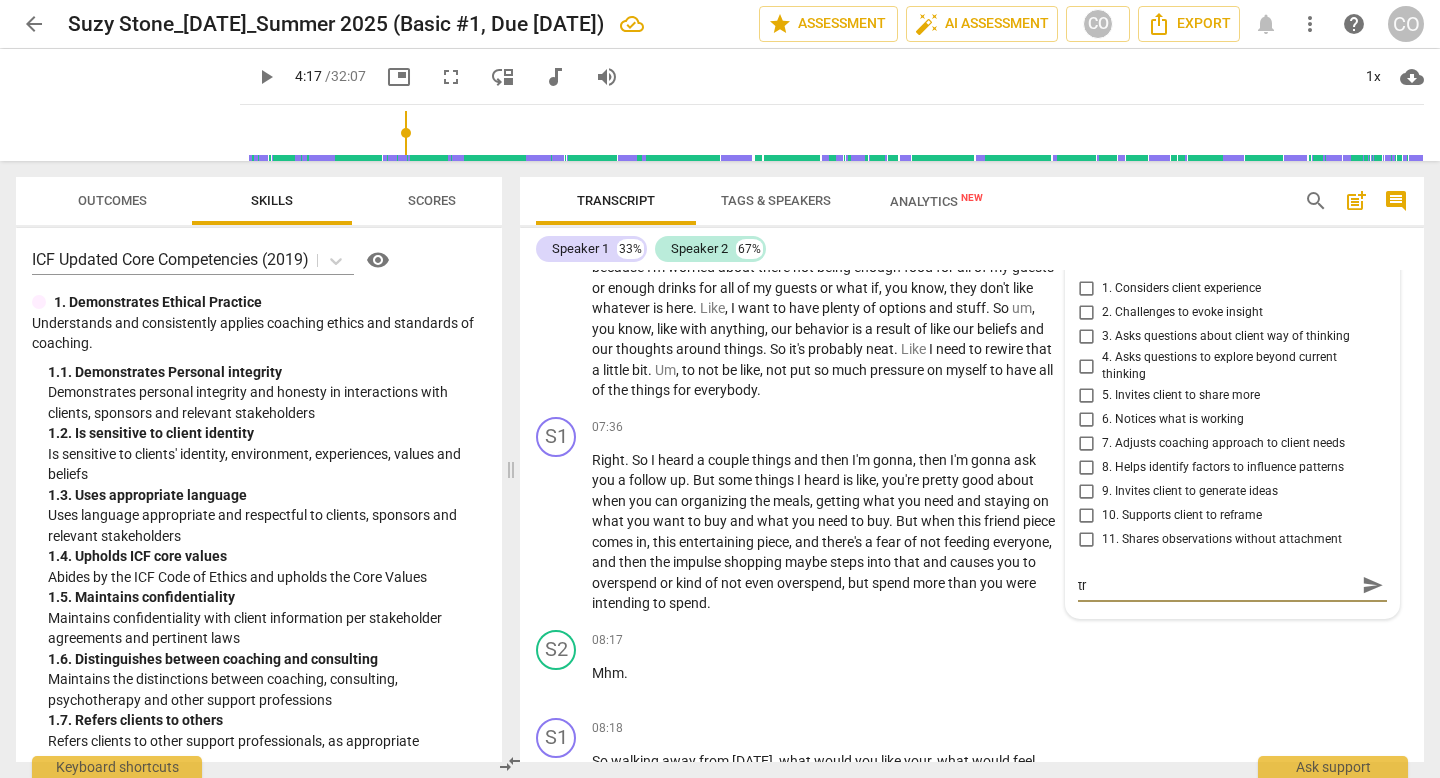 type on "try" 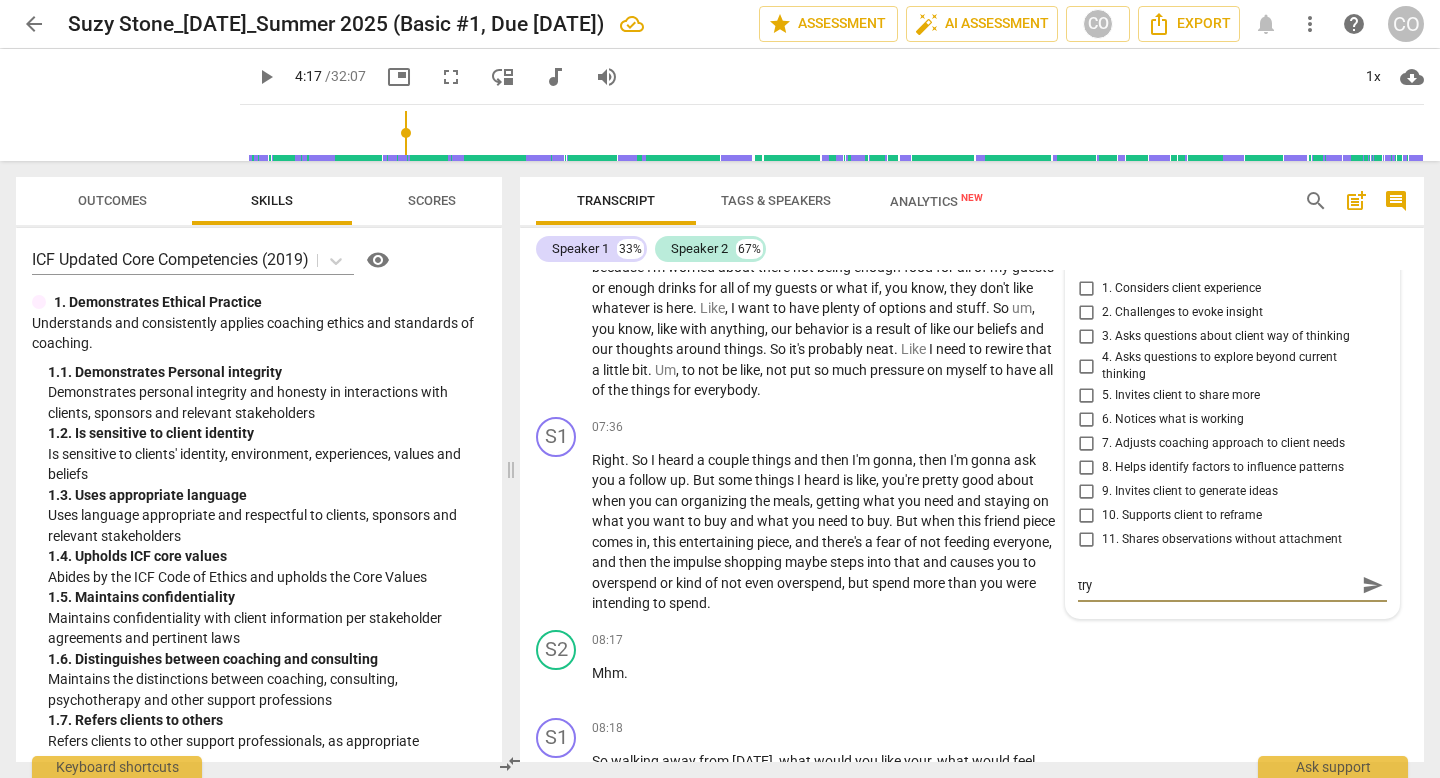 type on "try" 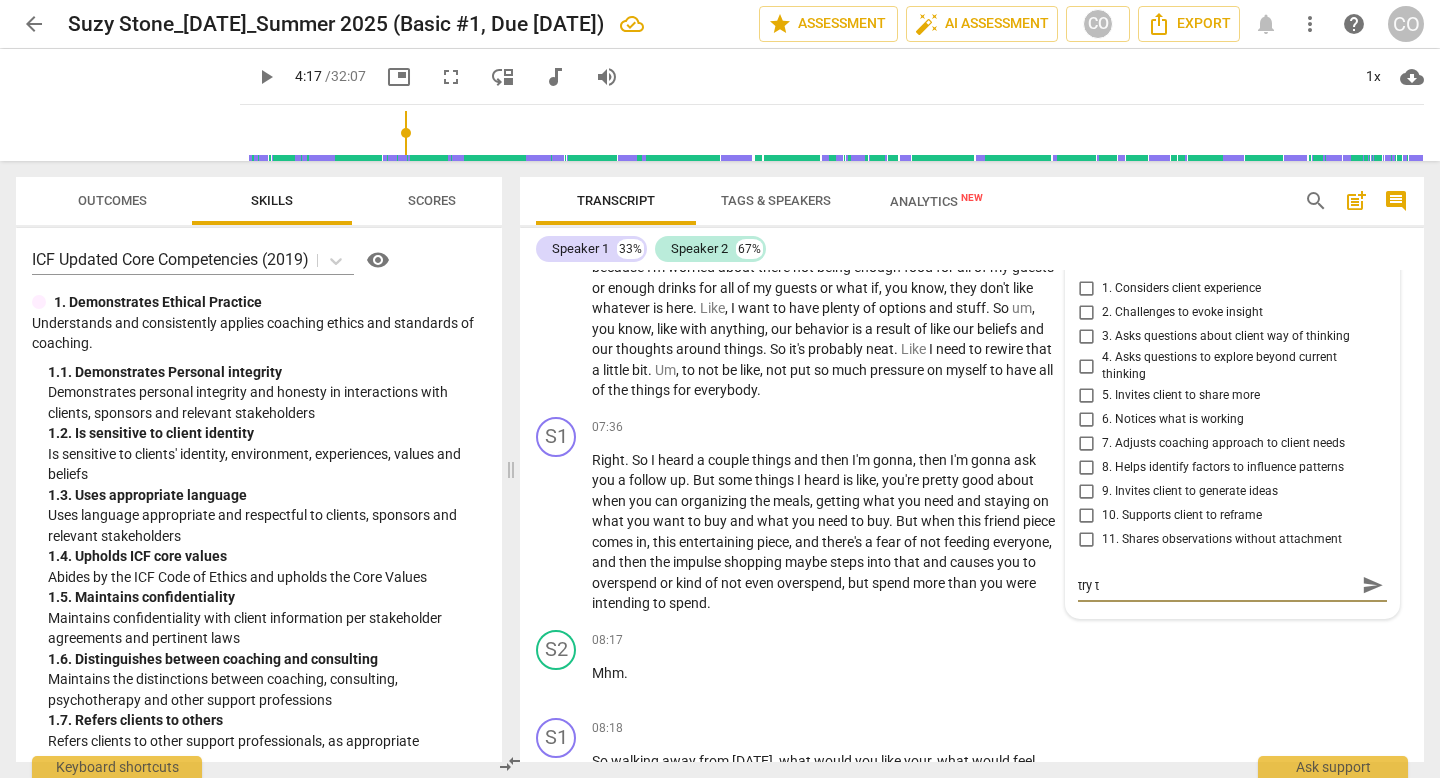 type on "try to" 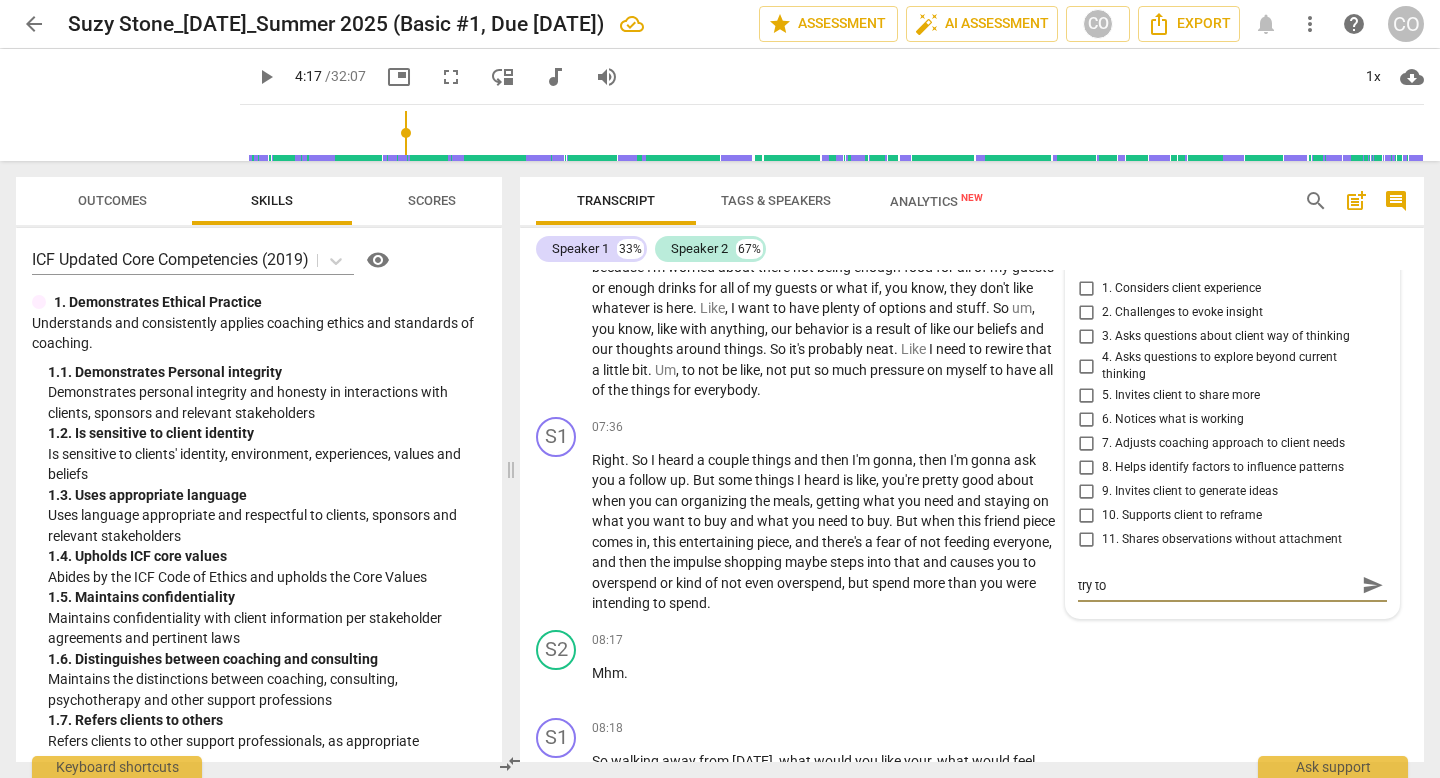 type on "try to" 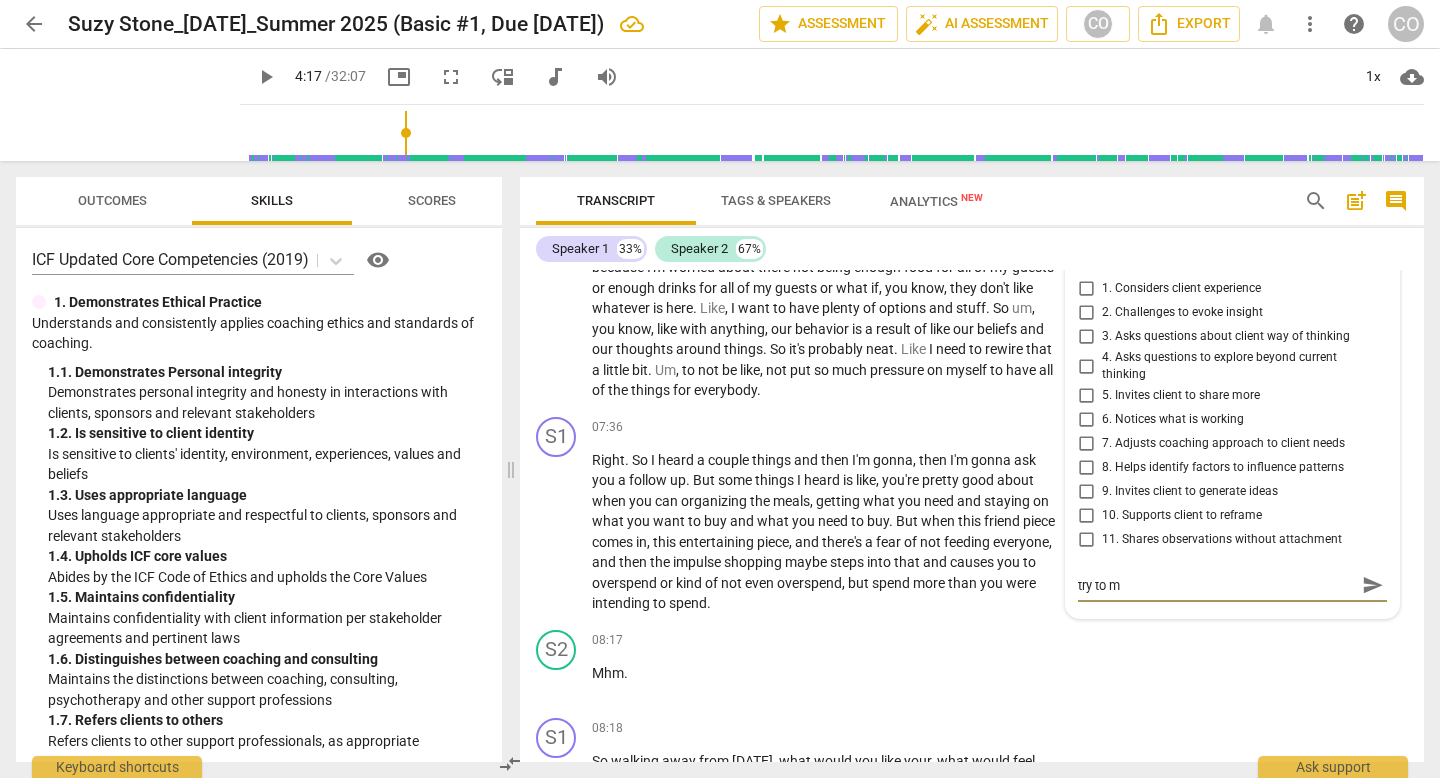 type on "try to mi" 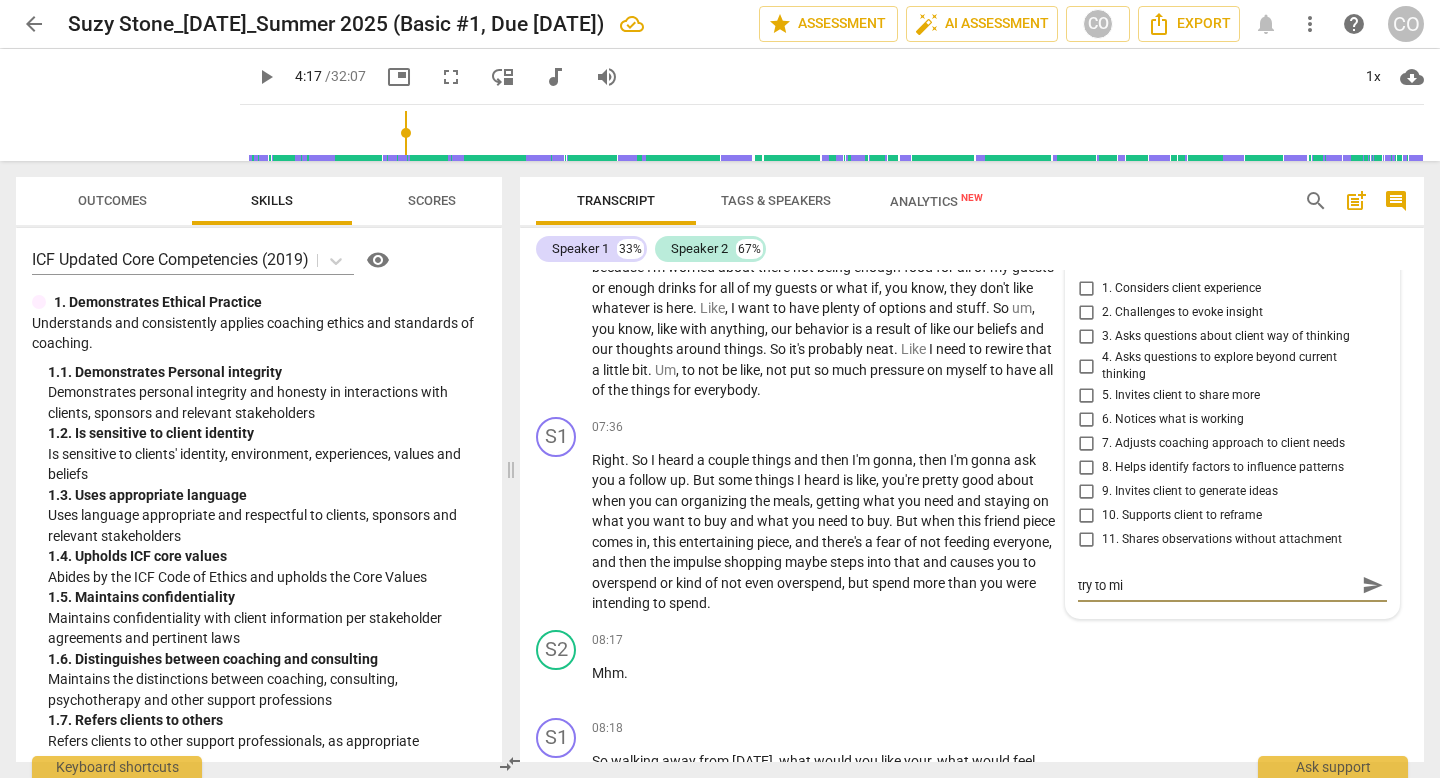 type on "try to mir" 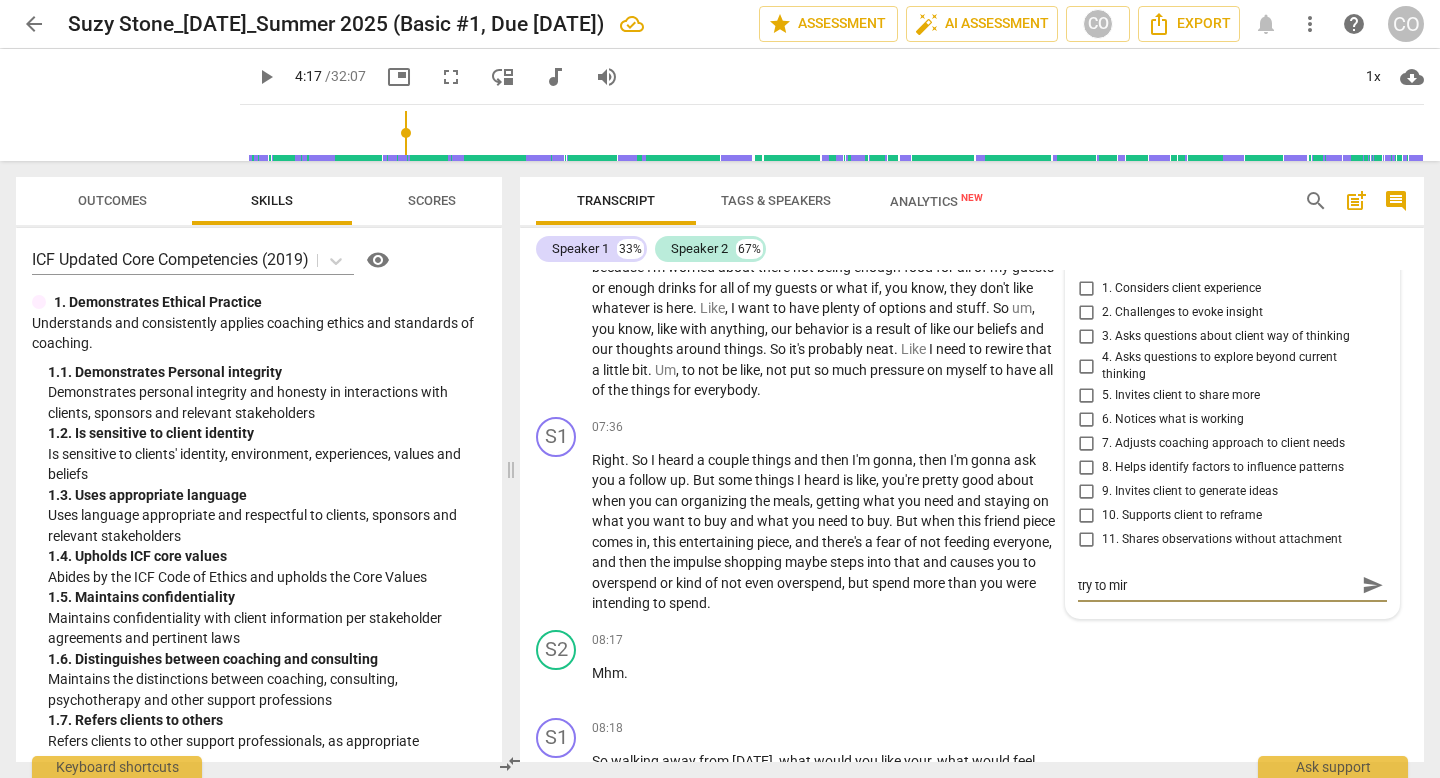 type on "try to mirr" 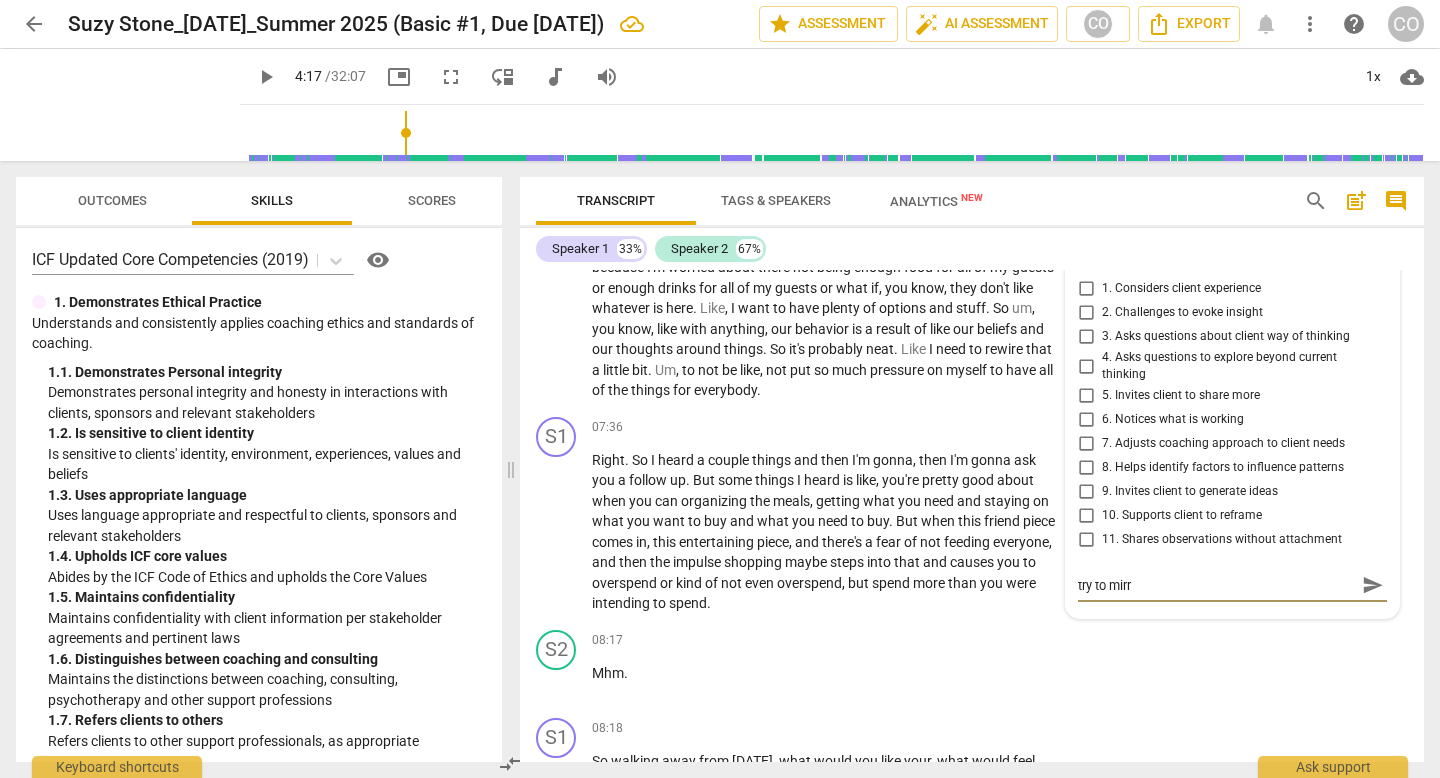 type on "try to mirro" 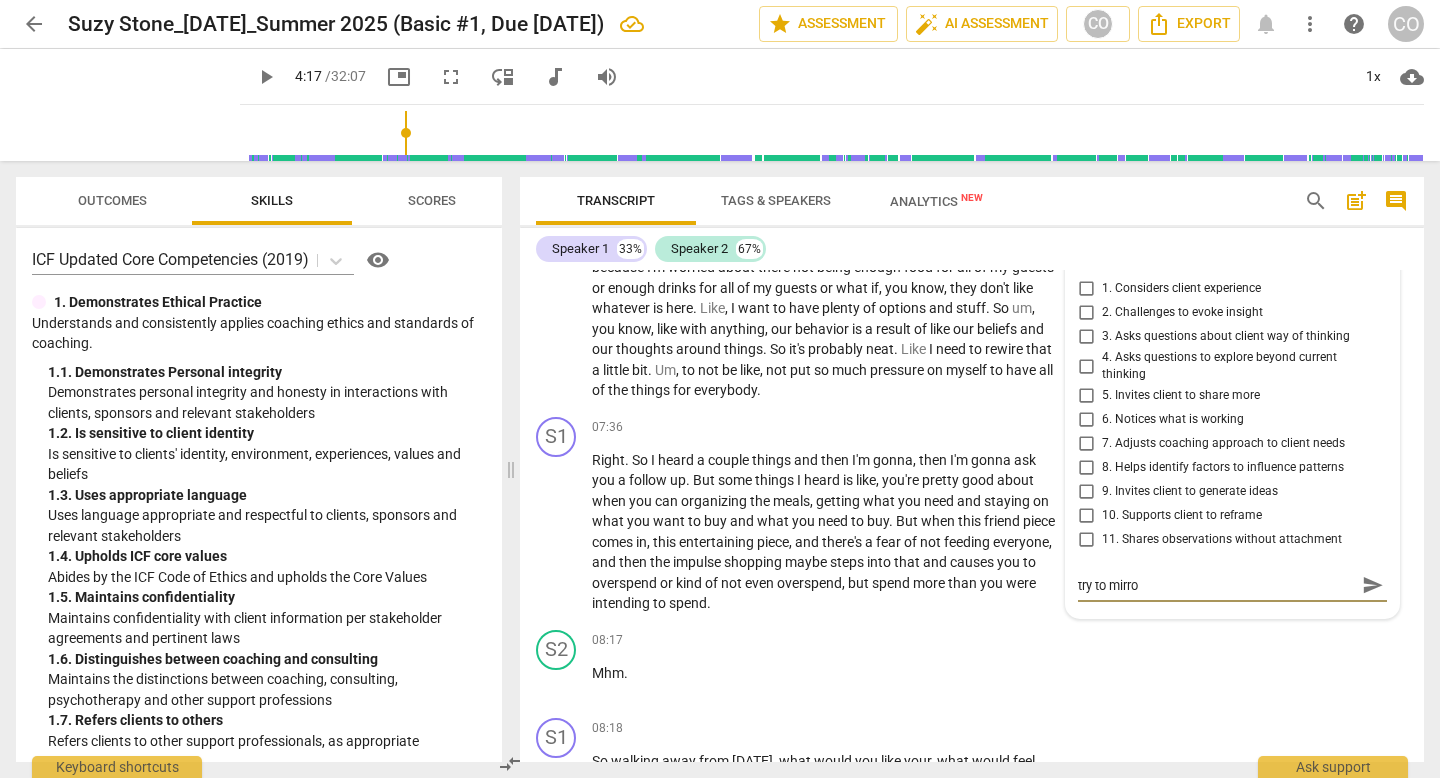 type on "try to mirror" 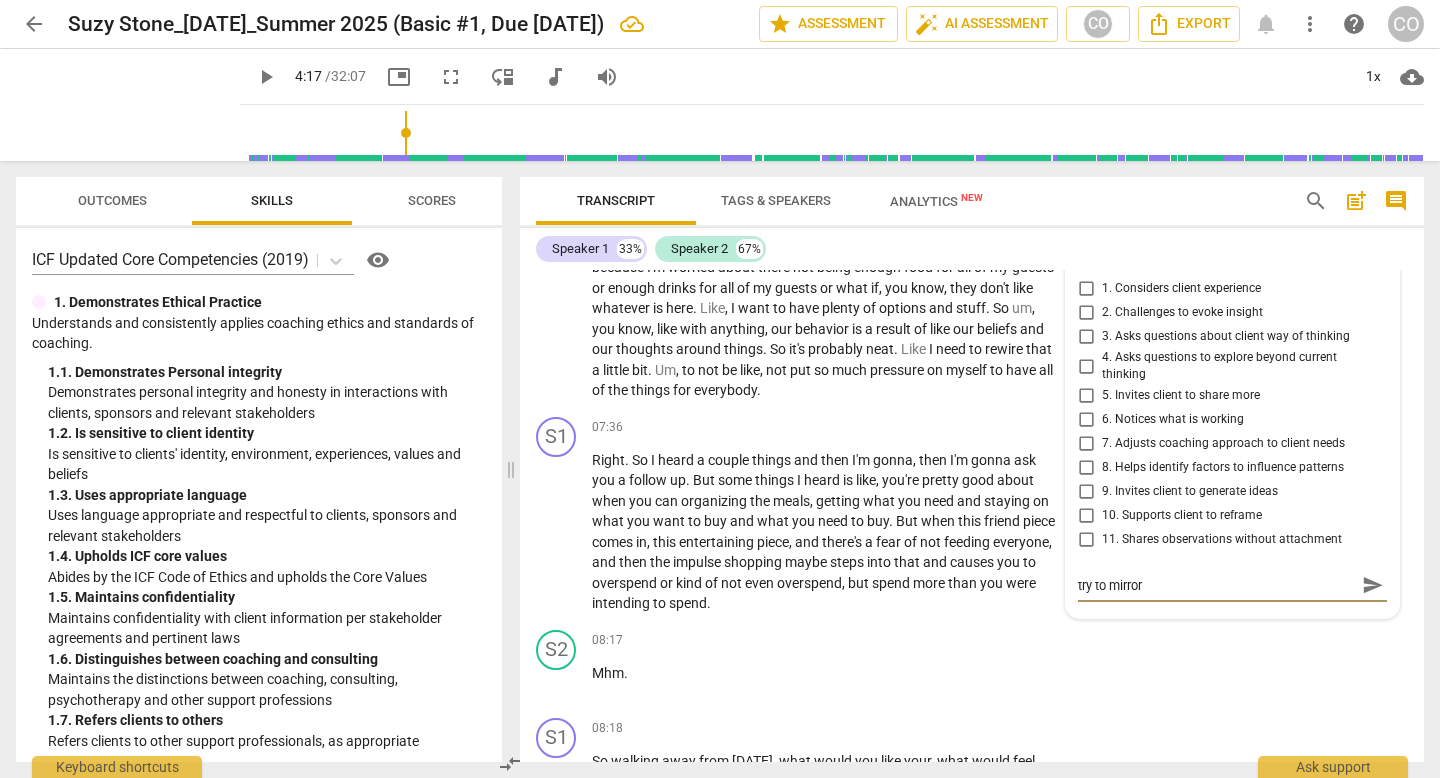 type on "try to mirror" 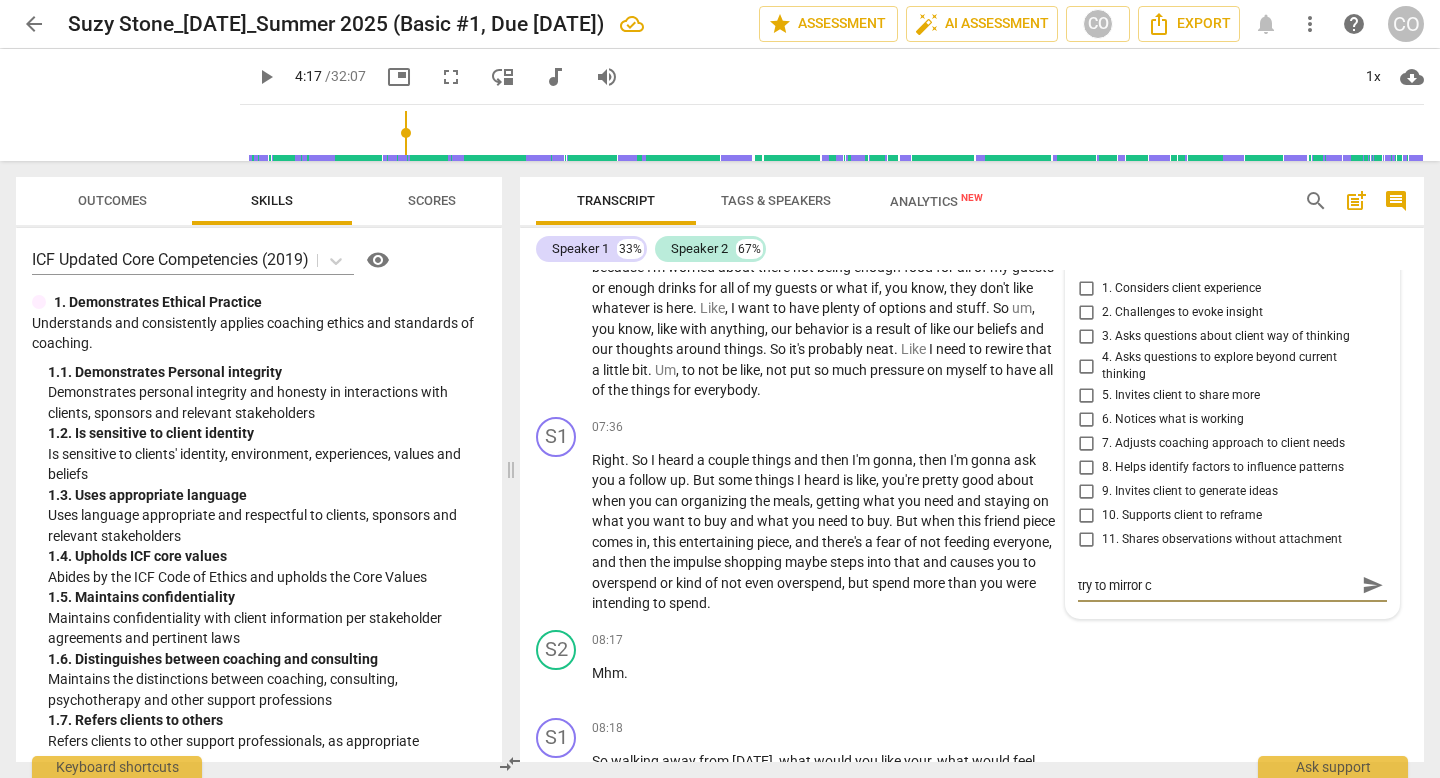 type on "try to mirror cl" 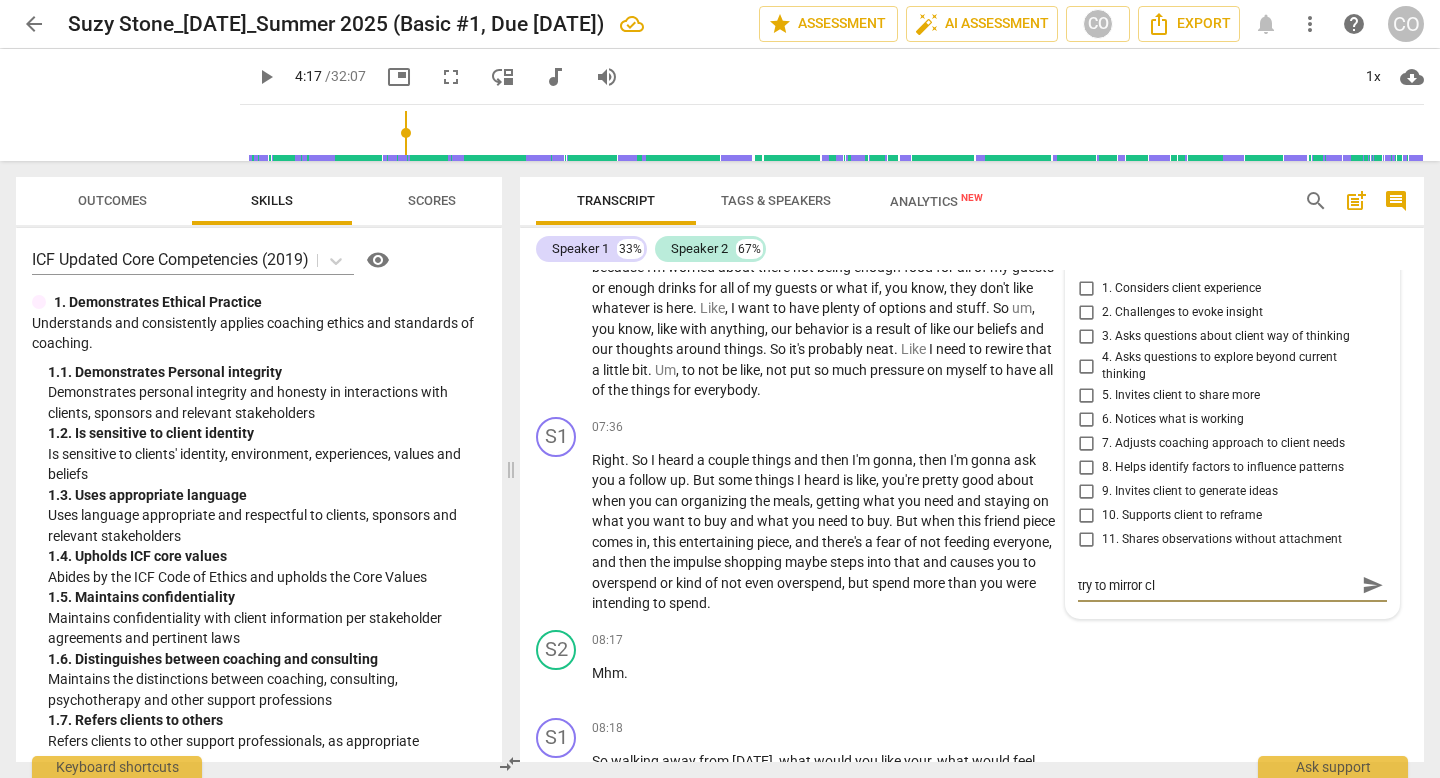 type on "try to mirror cli" 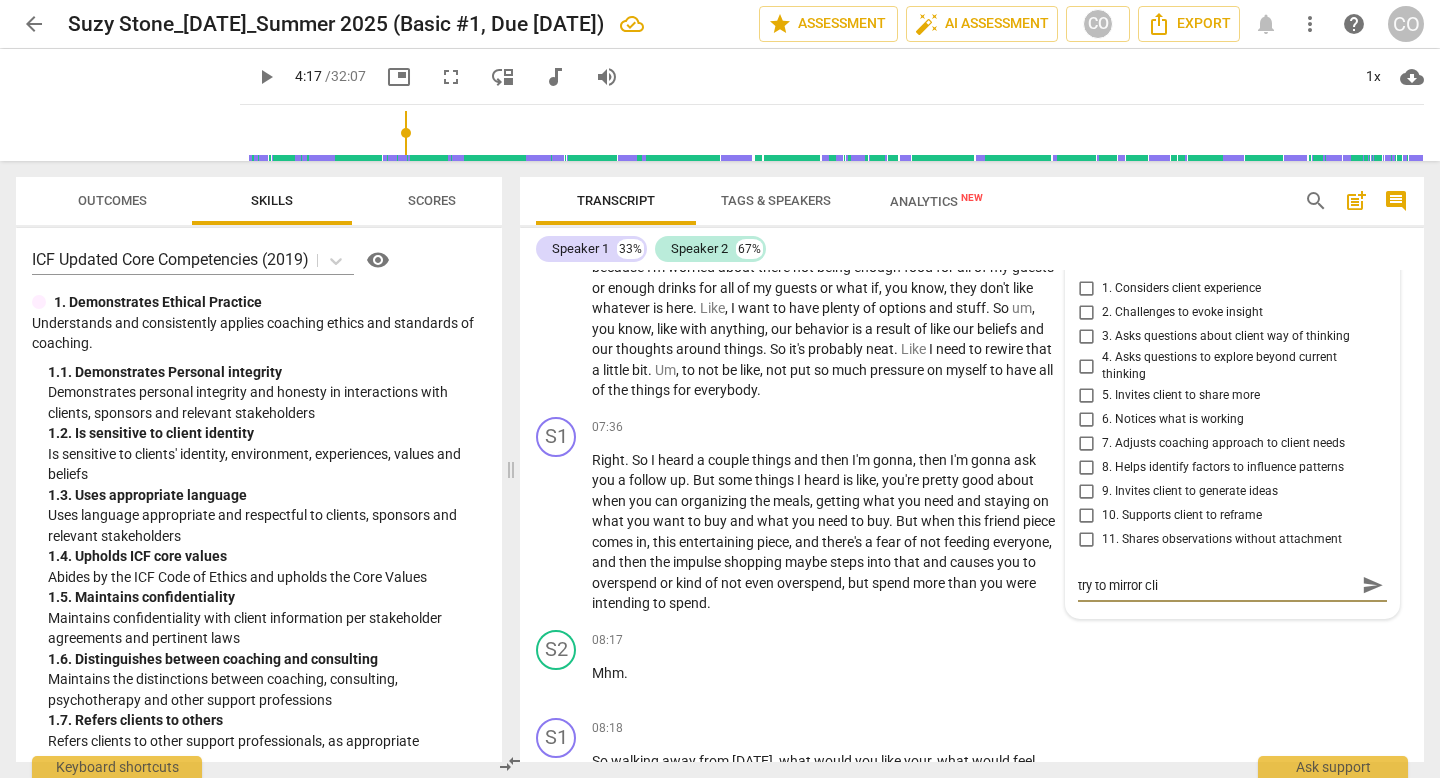 type on "try to mirror clie" 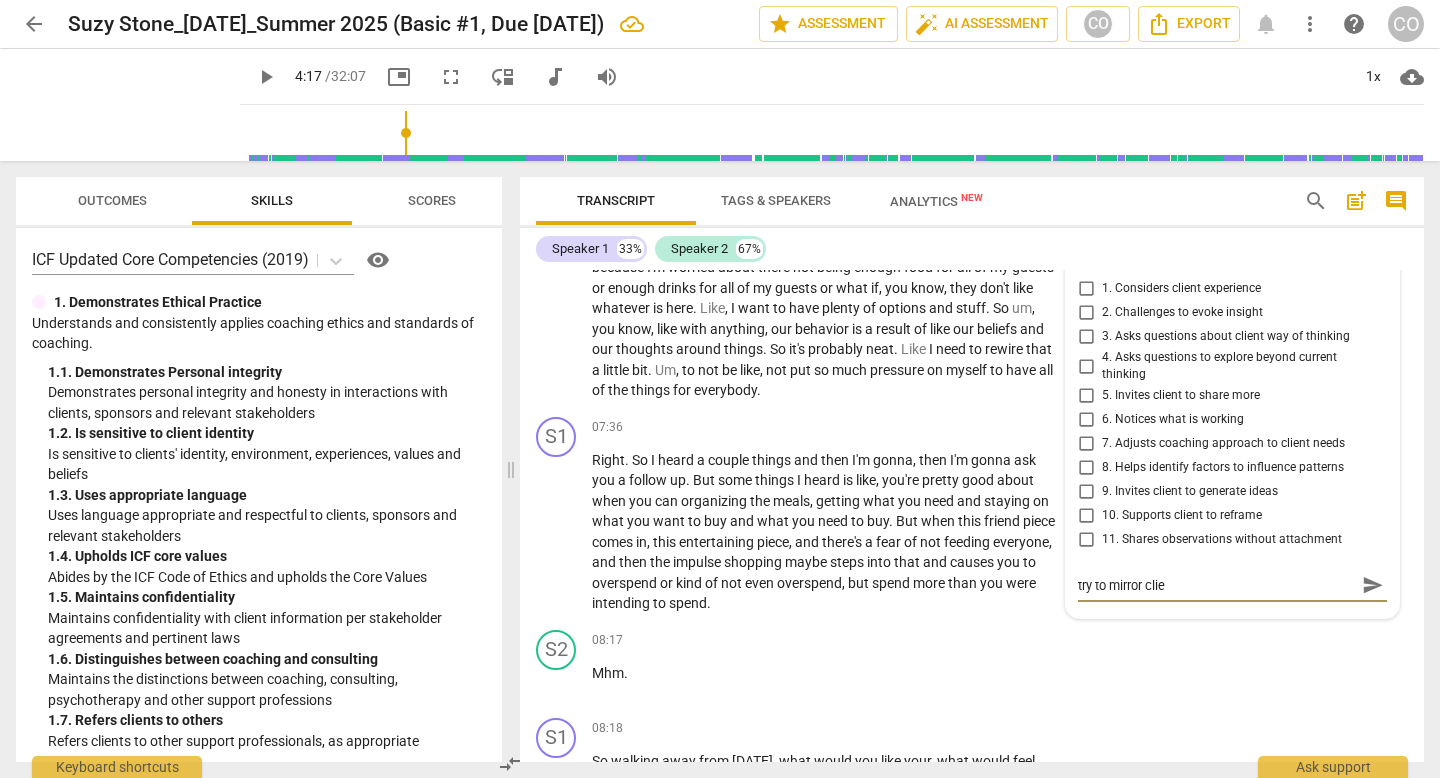 type on "try to mirror clien" 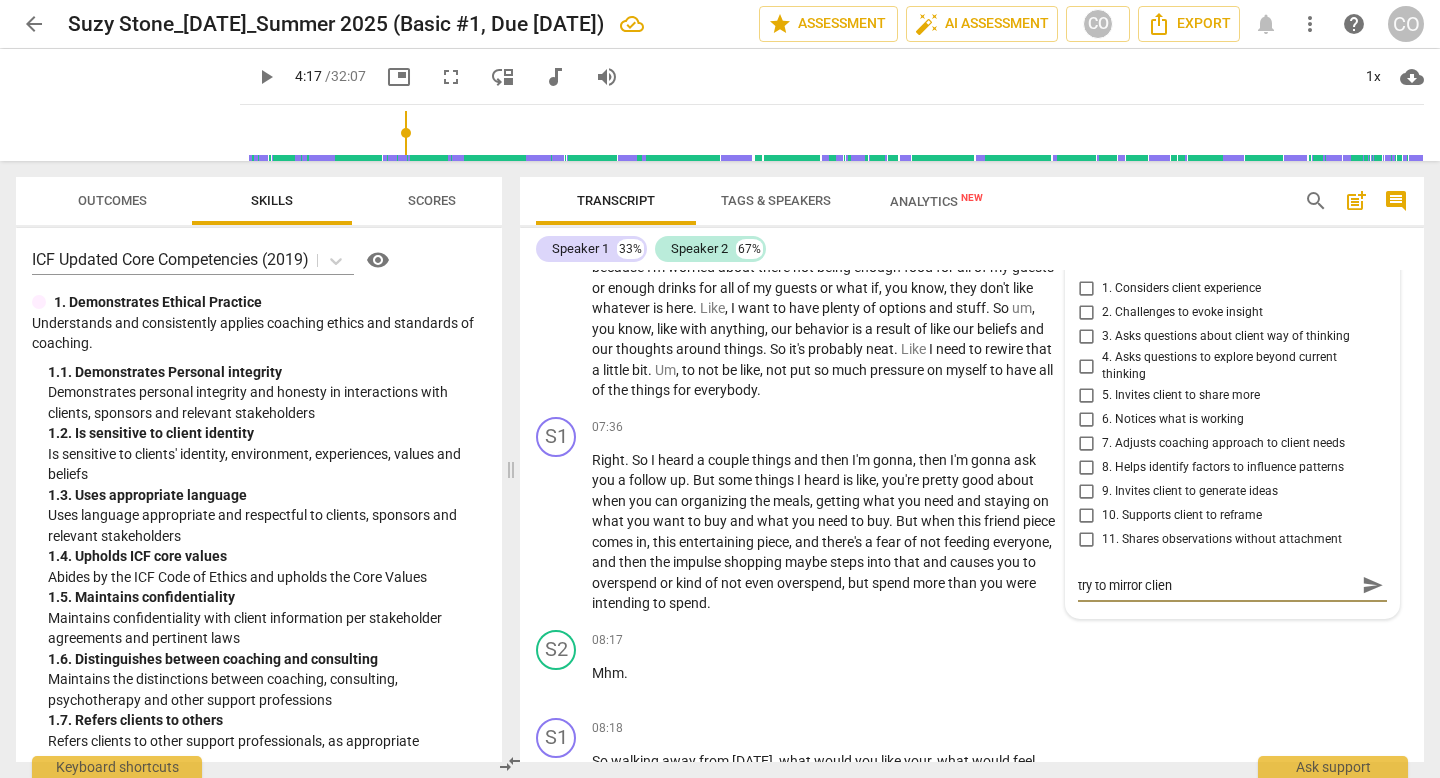 type on "try to mirror client" 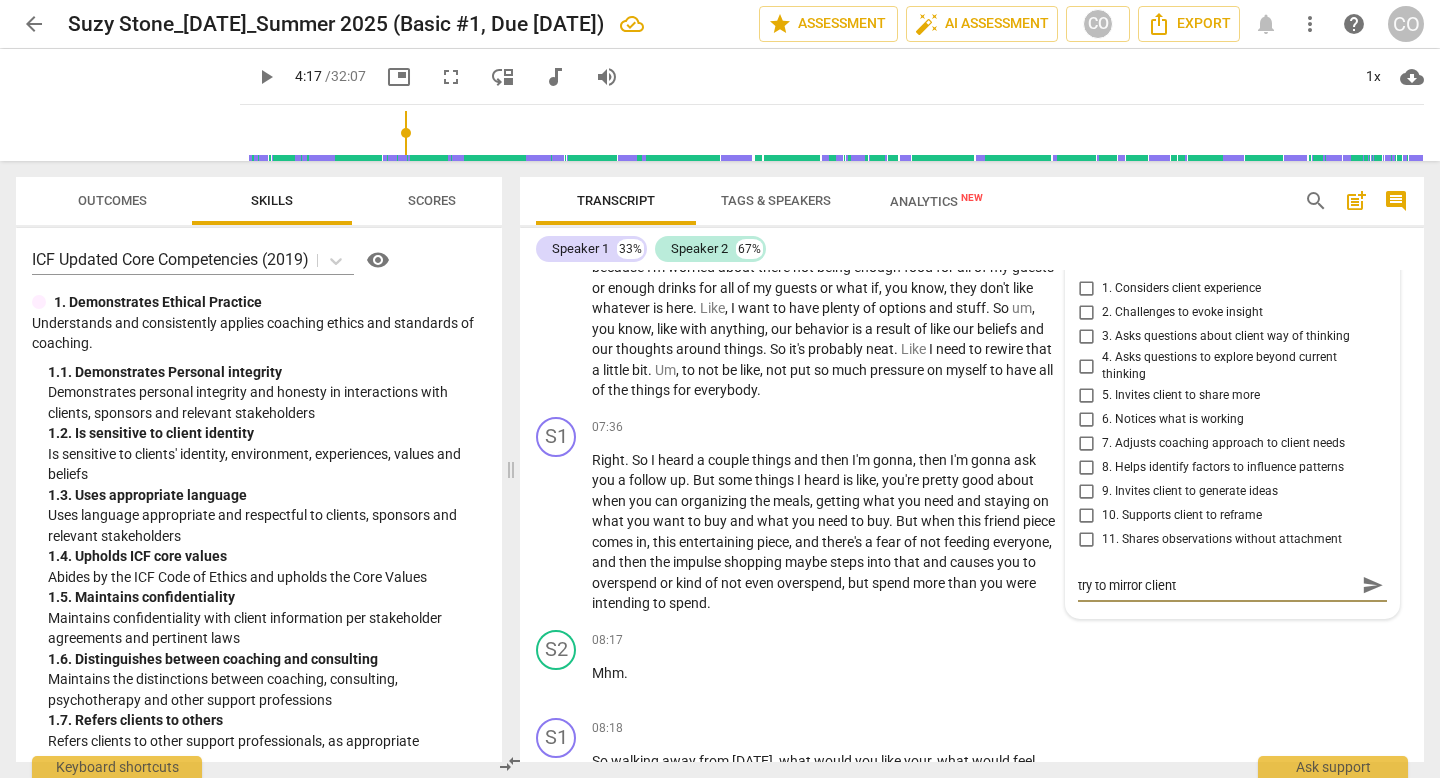 type on "try to mirror client'" 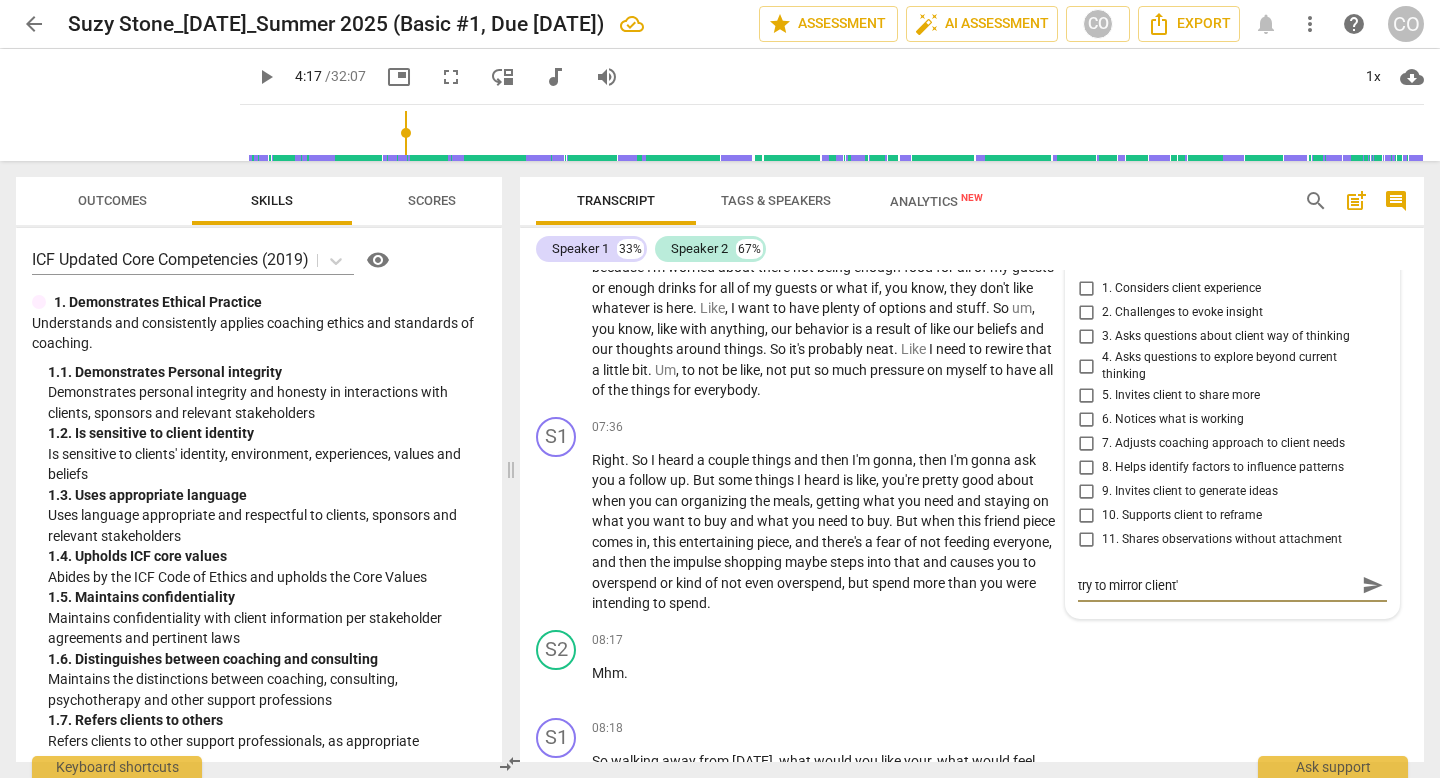 type on "try to mirror client's" 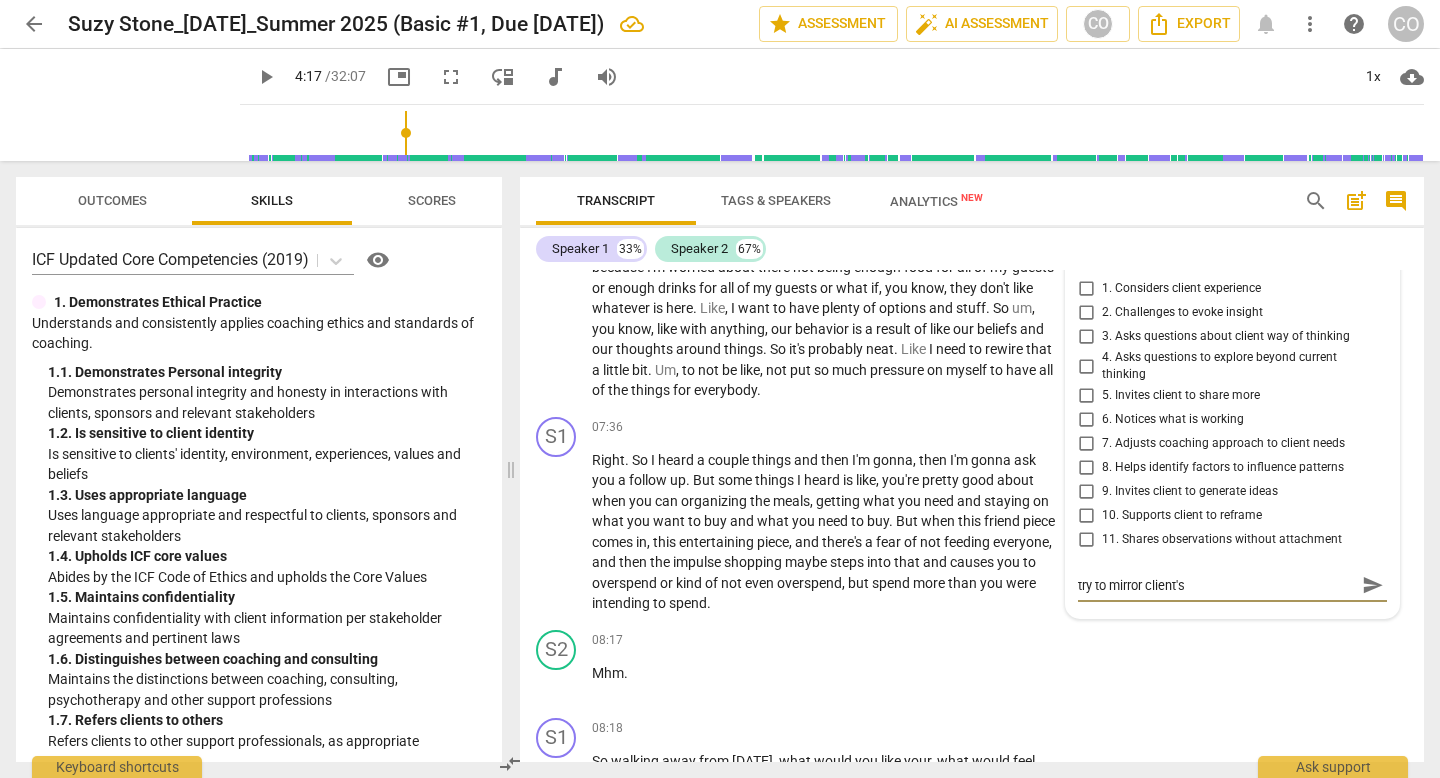 type on "try to mirror client's" 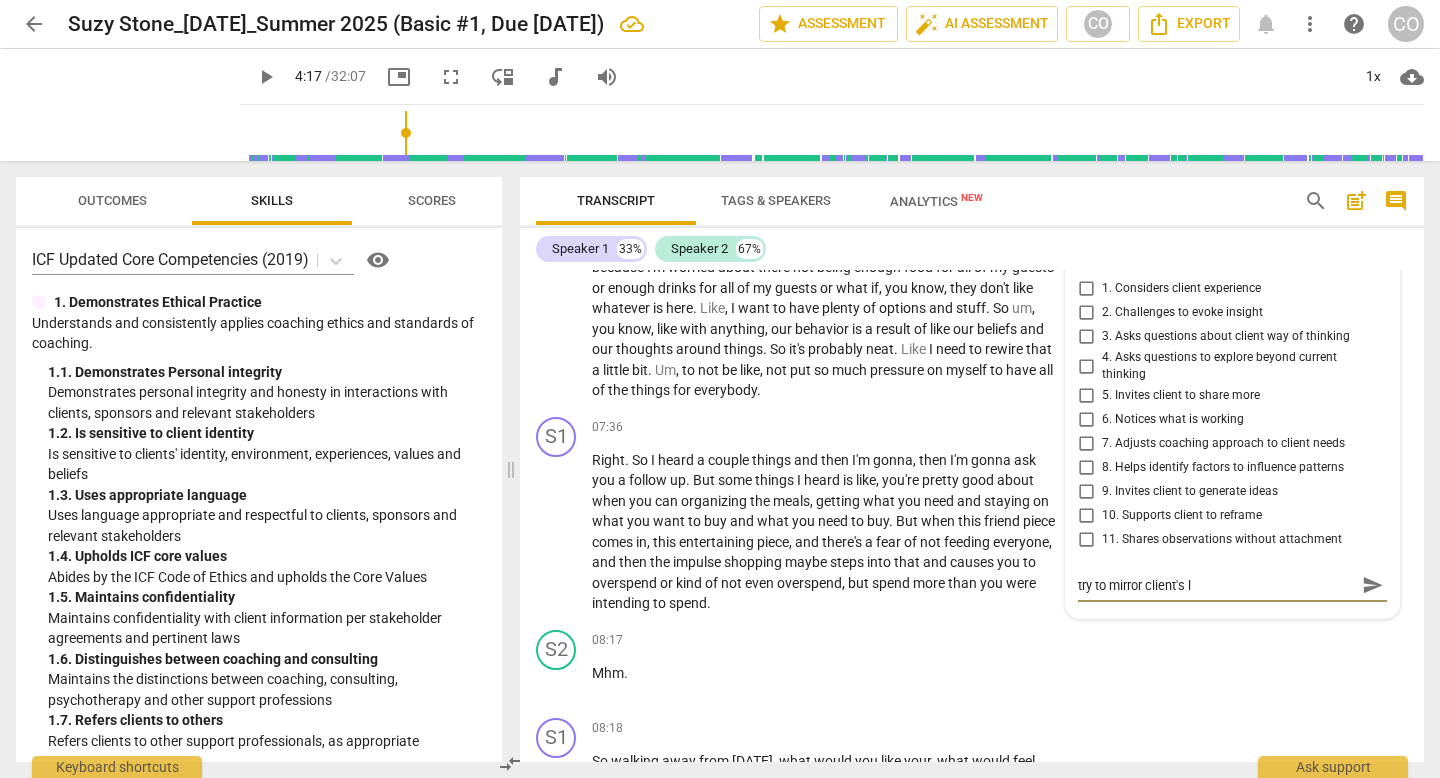 type on "try to mirror client's la" 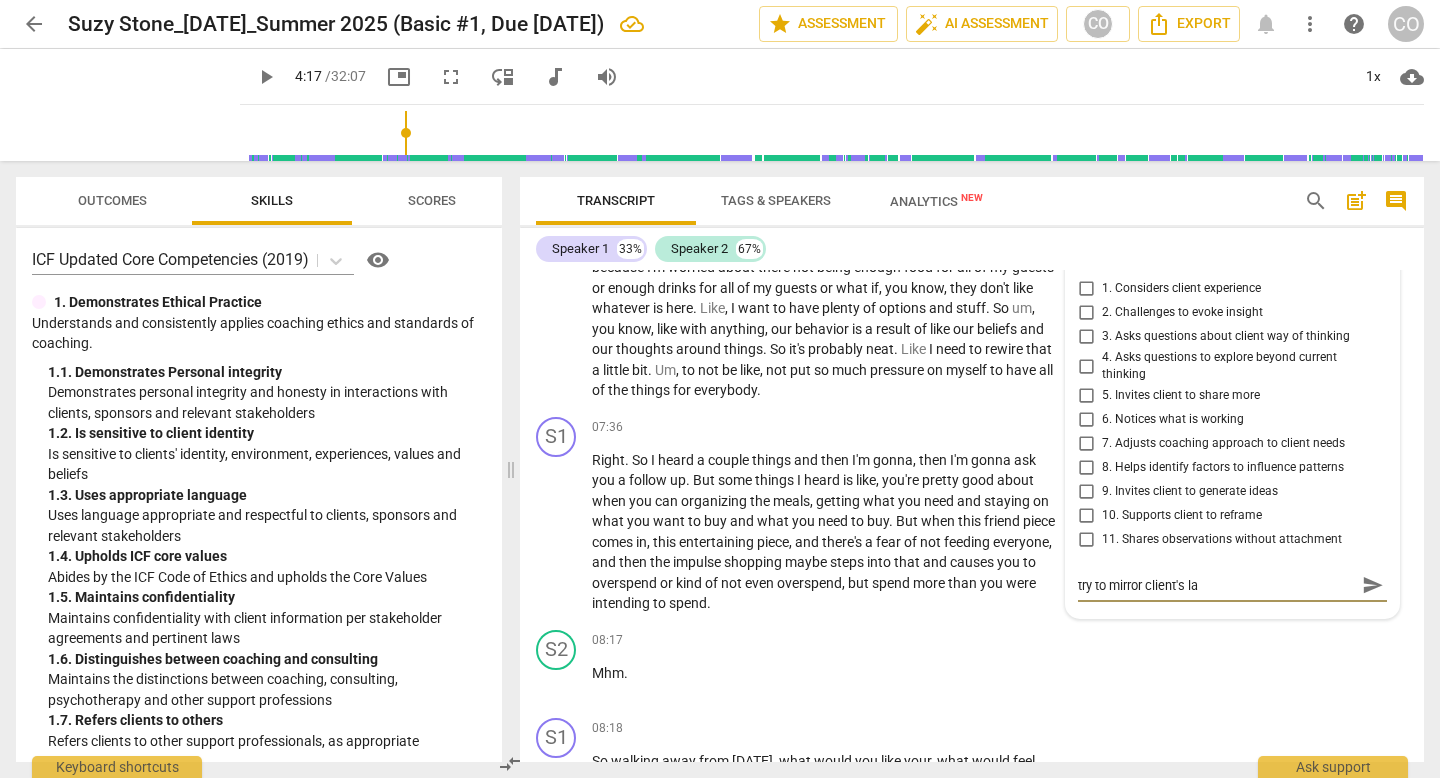 type on "try to mirror client's lan" 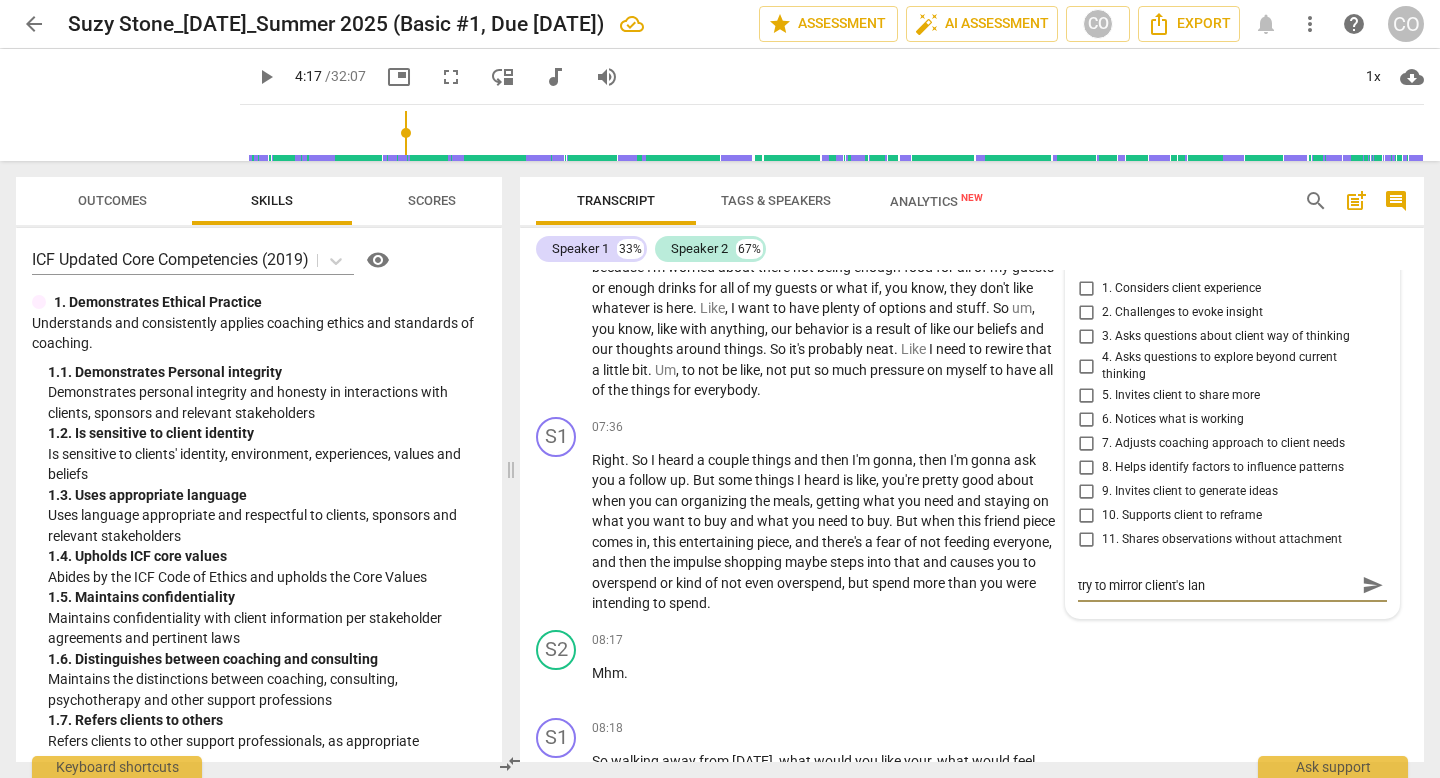 type on "try to mirror client's lang" 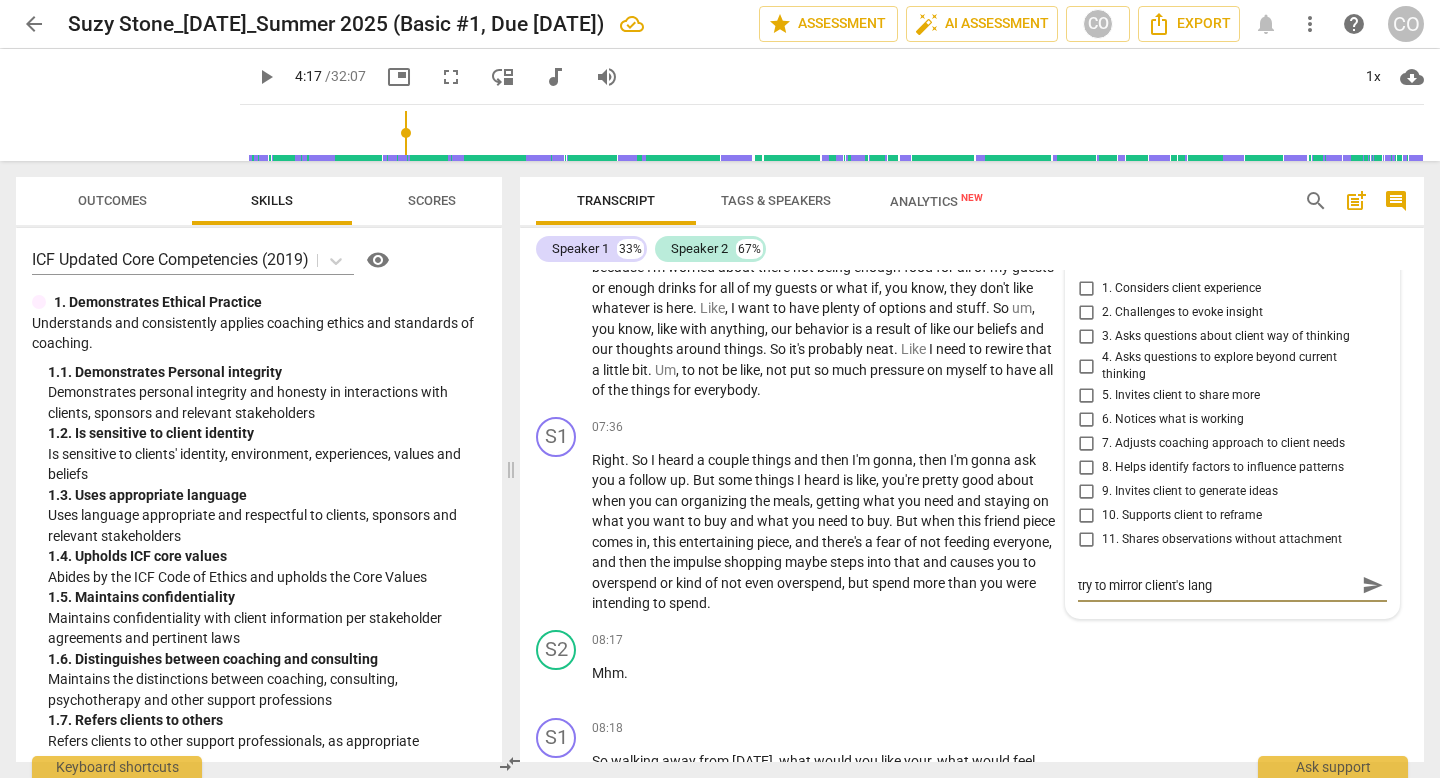 type on "try to mirror client's lang" 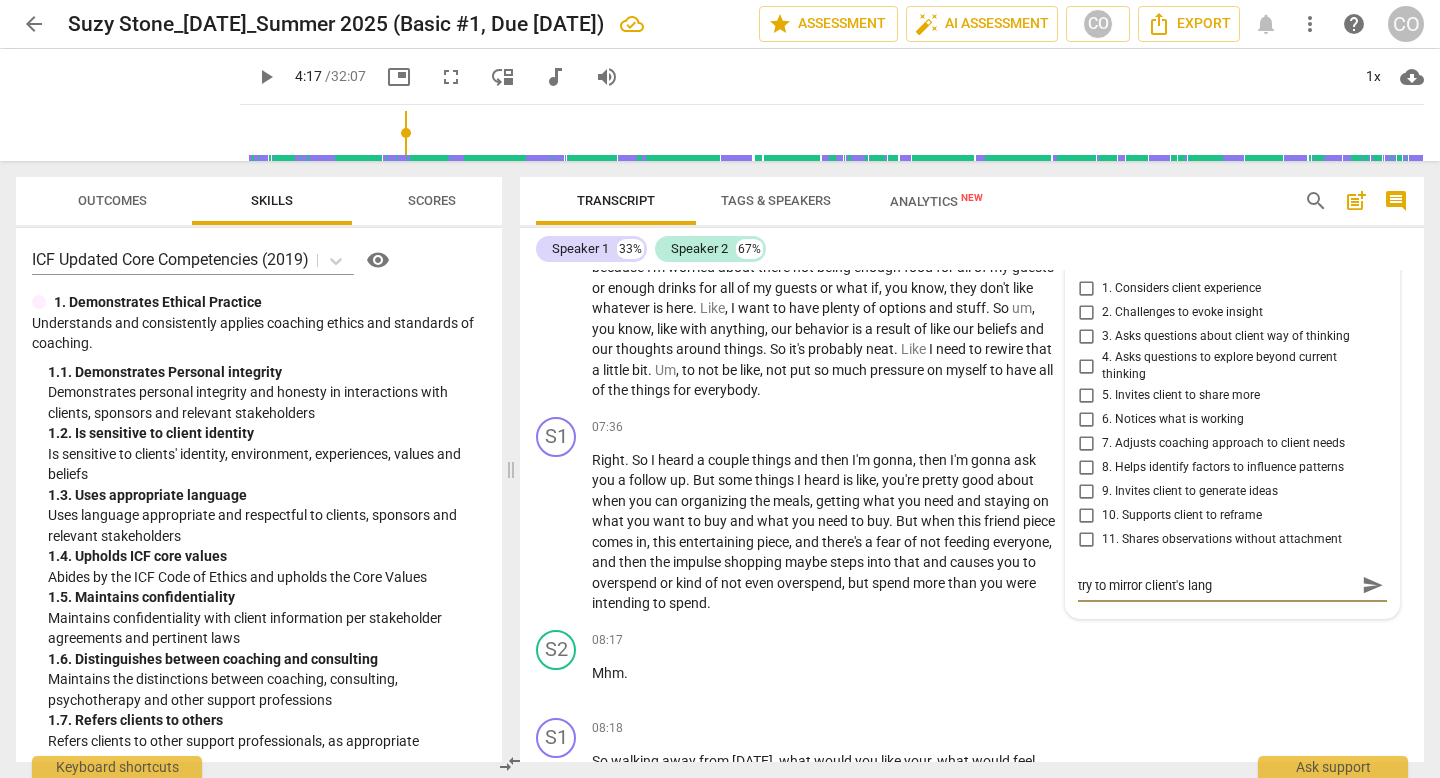 type on "try to mirror client's langu" 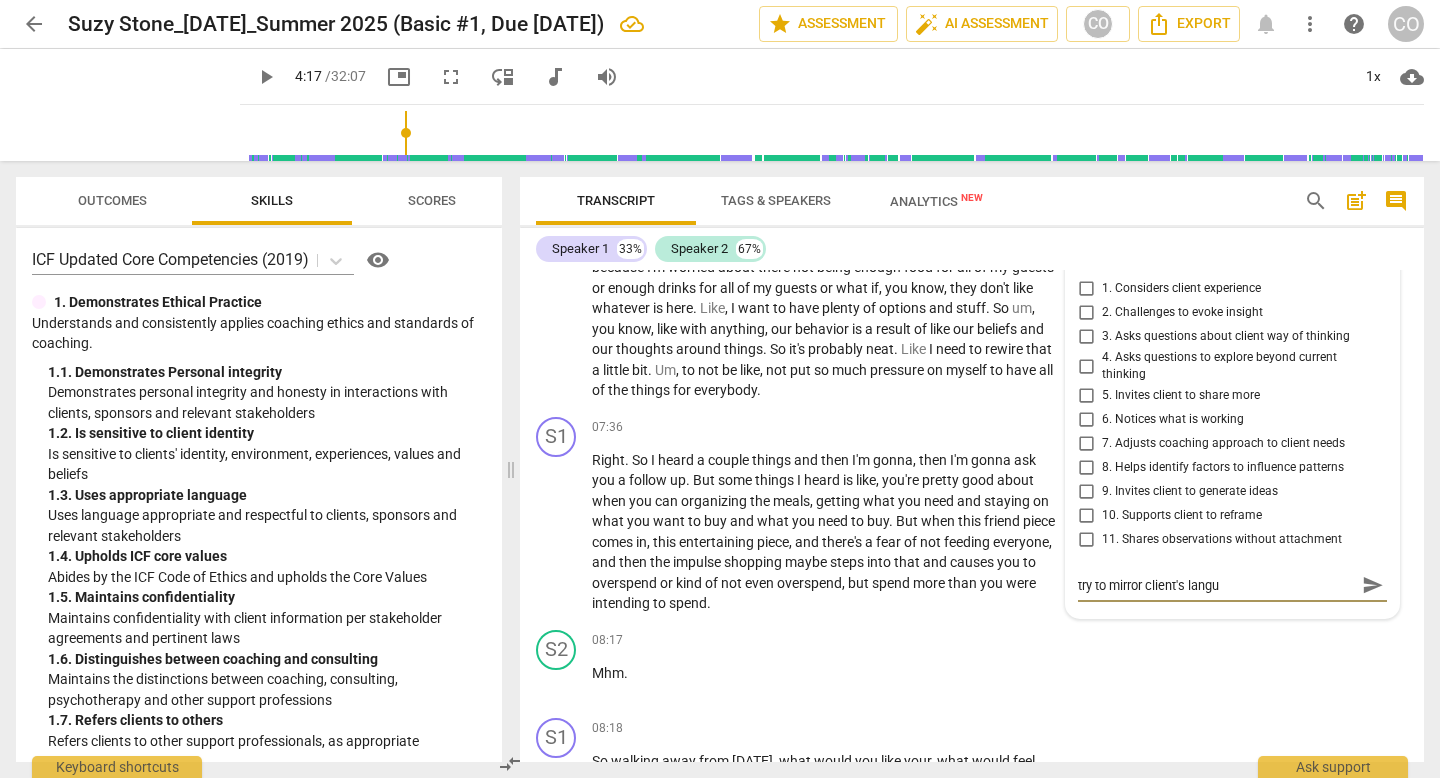 type on "try to mirror client's langua" 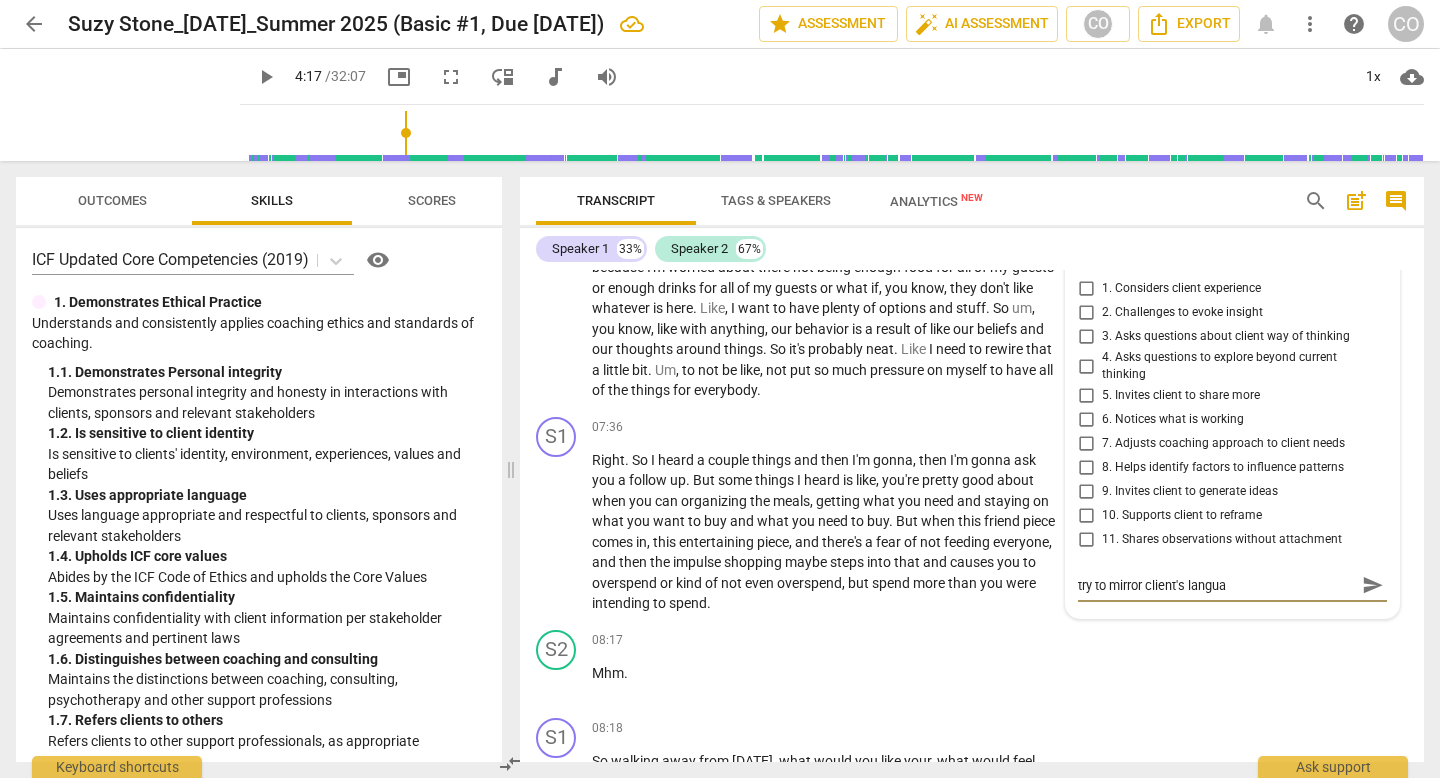 type on "try to mirror client's languag" 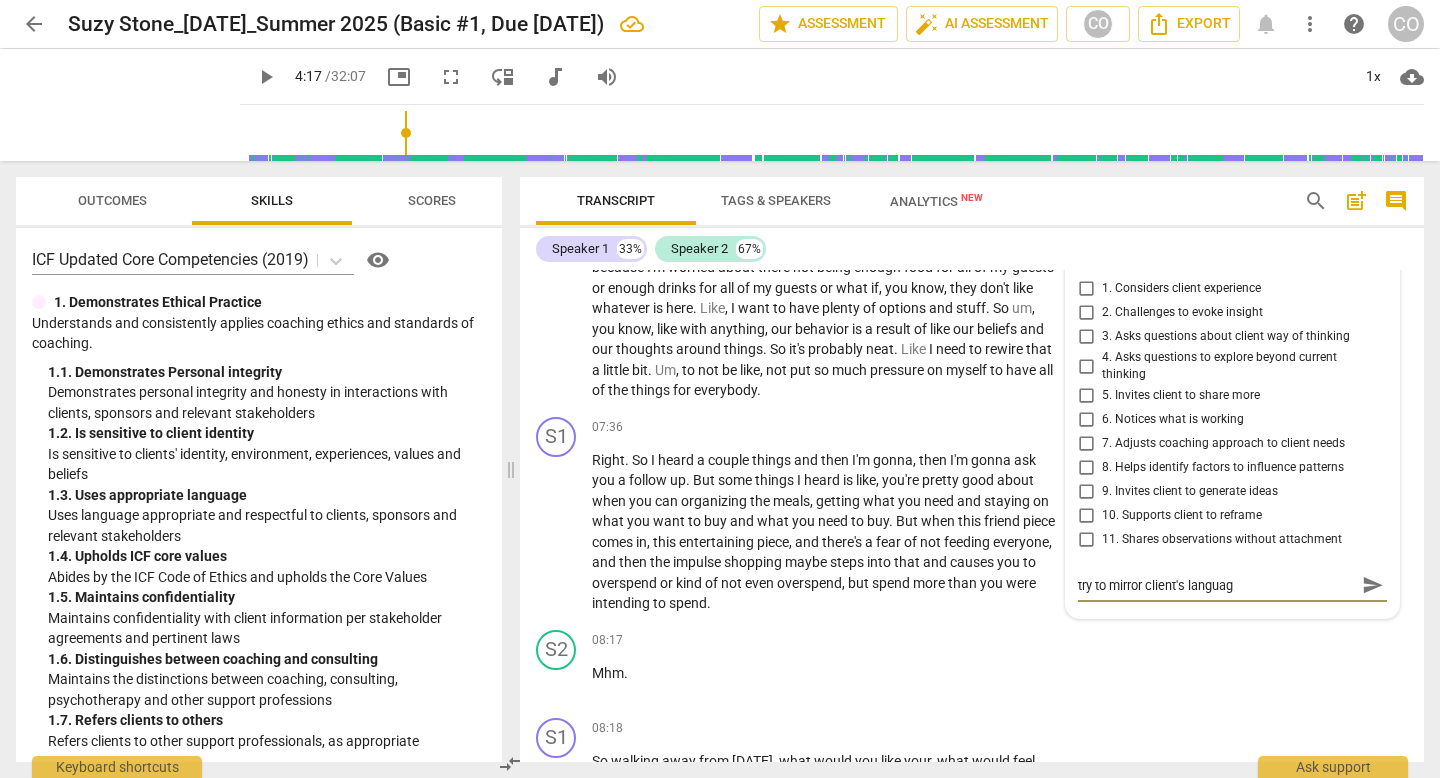 type on "try to mirror client's language" 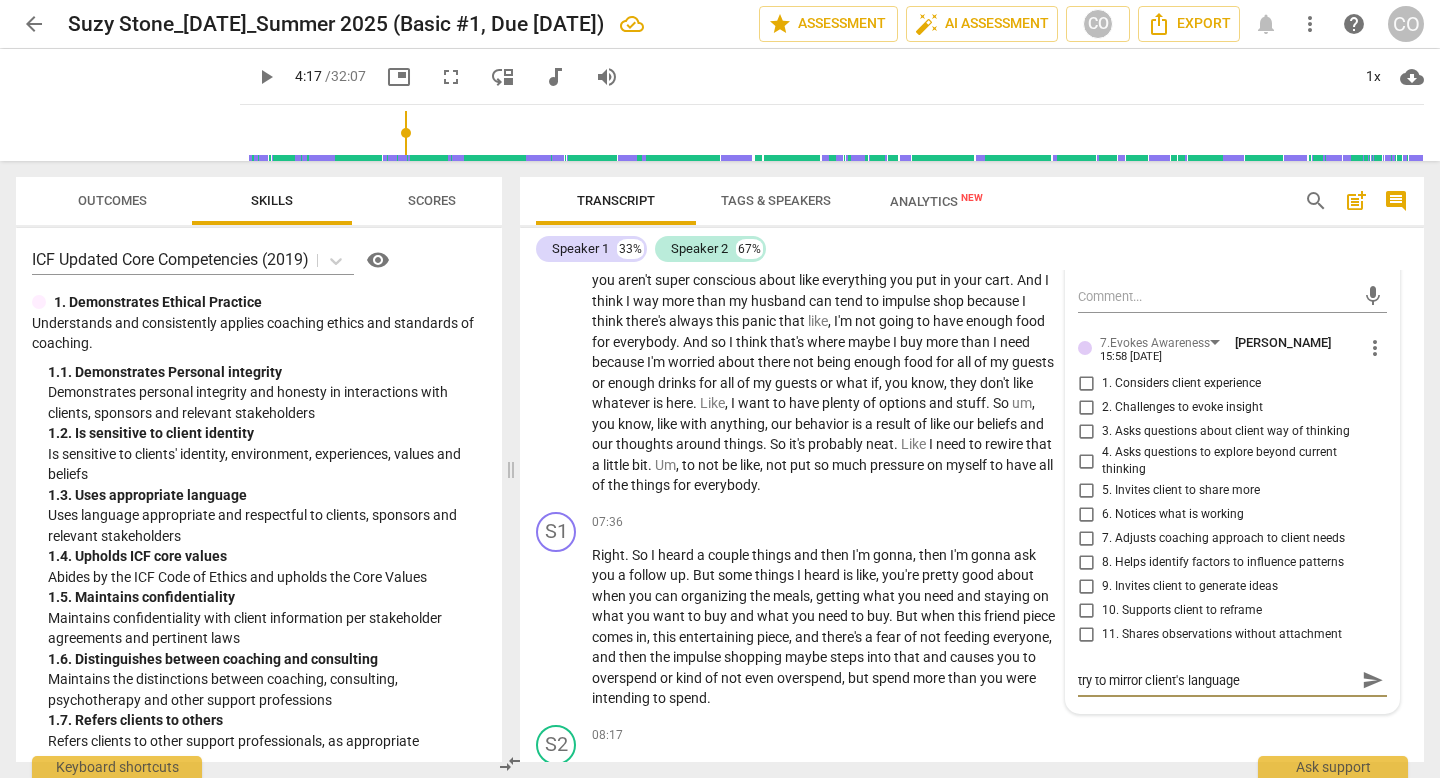 scroll, scrollTop: 3727, scrollLeft: 0, axis: vertical 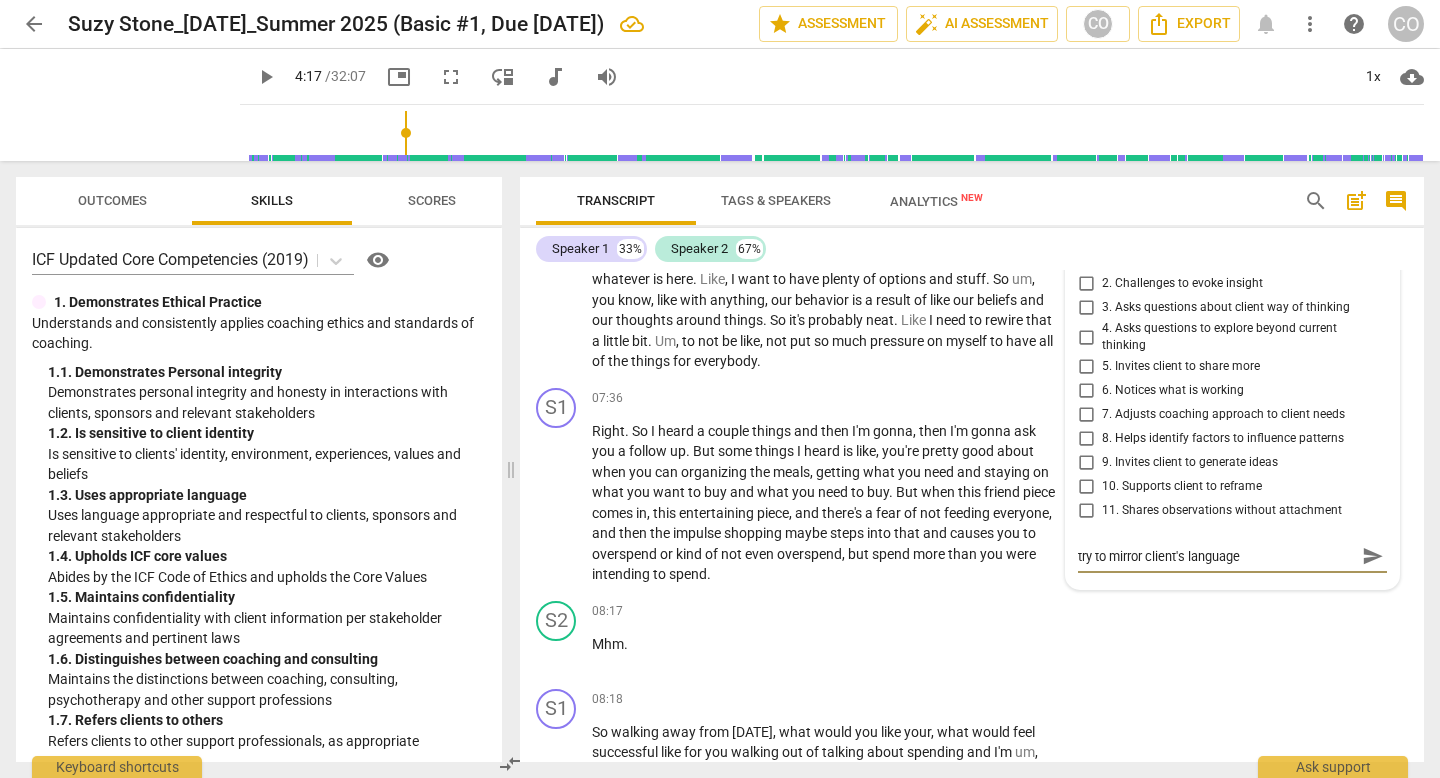 drag, startPoint x: 1248, startPoint y: 569, endPoint x: 1061, endPoint y: 573, distance: 187.04277 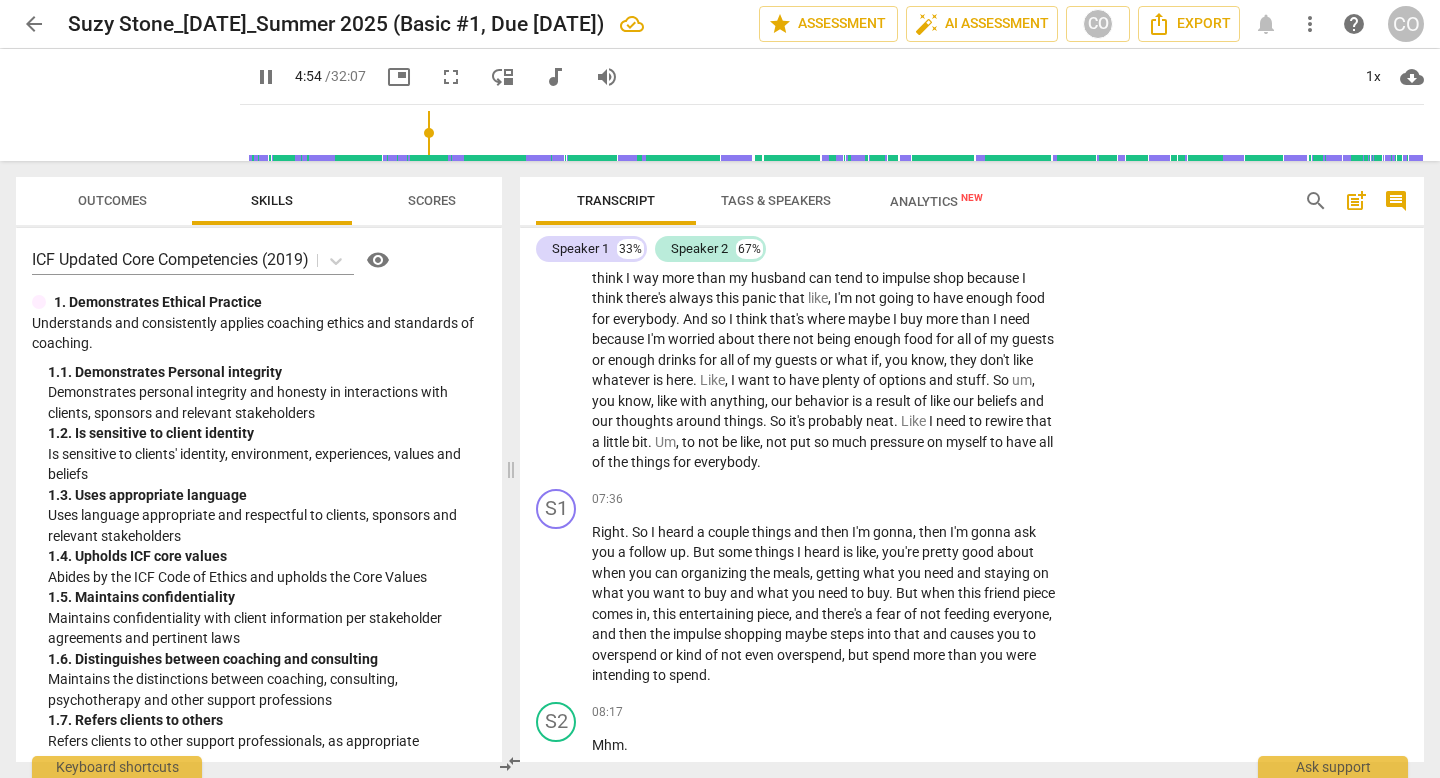 scroll, scrollTop: 3630, scrollLeft: 0, axis: vertical 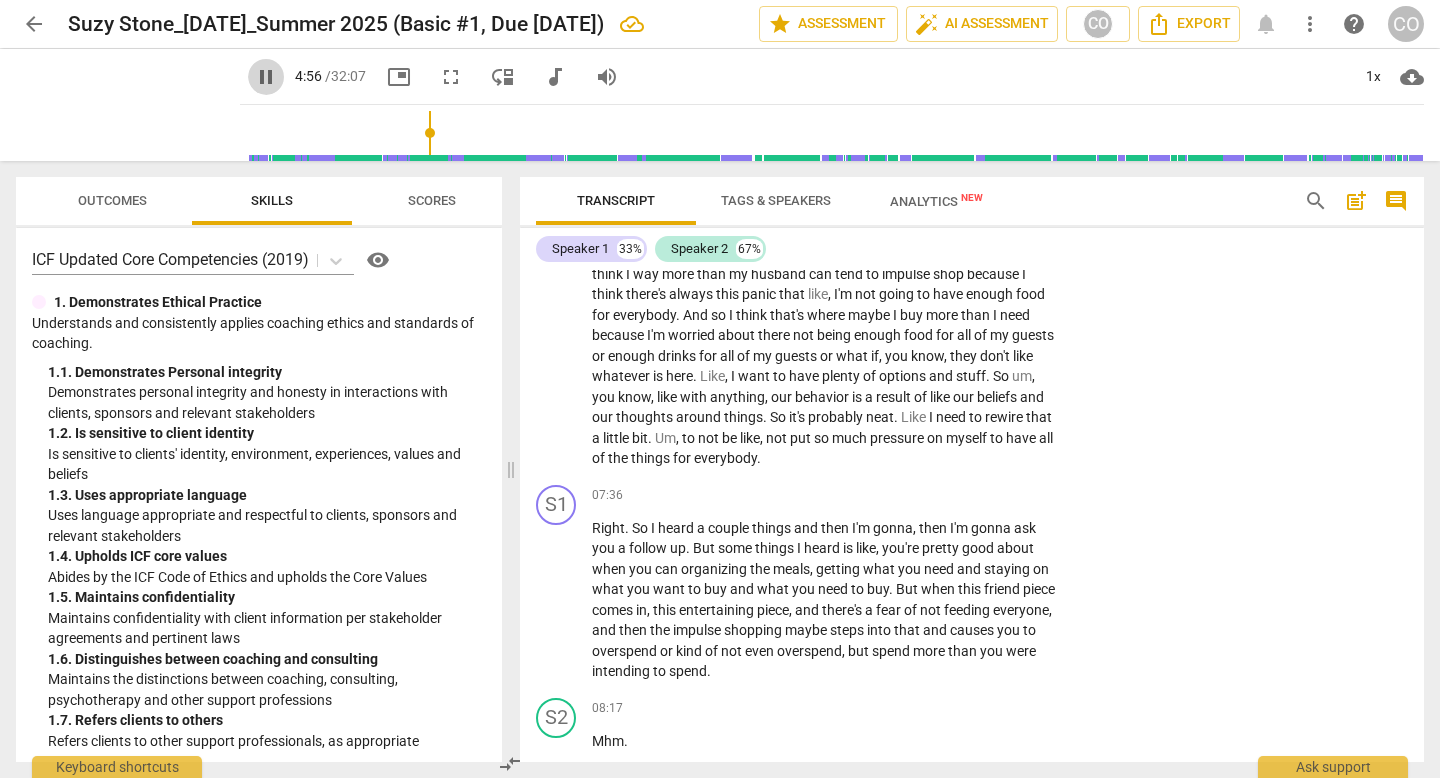 click on "pause" at bounding box center (266, 77) 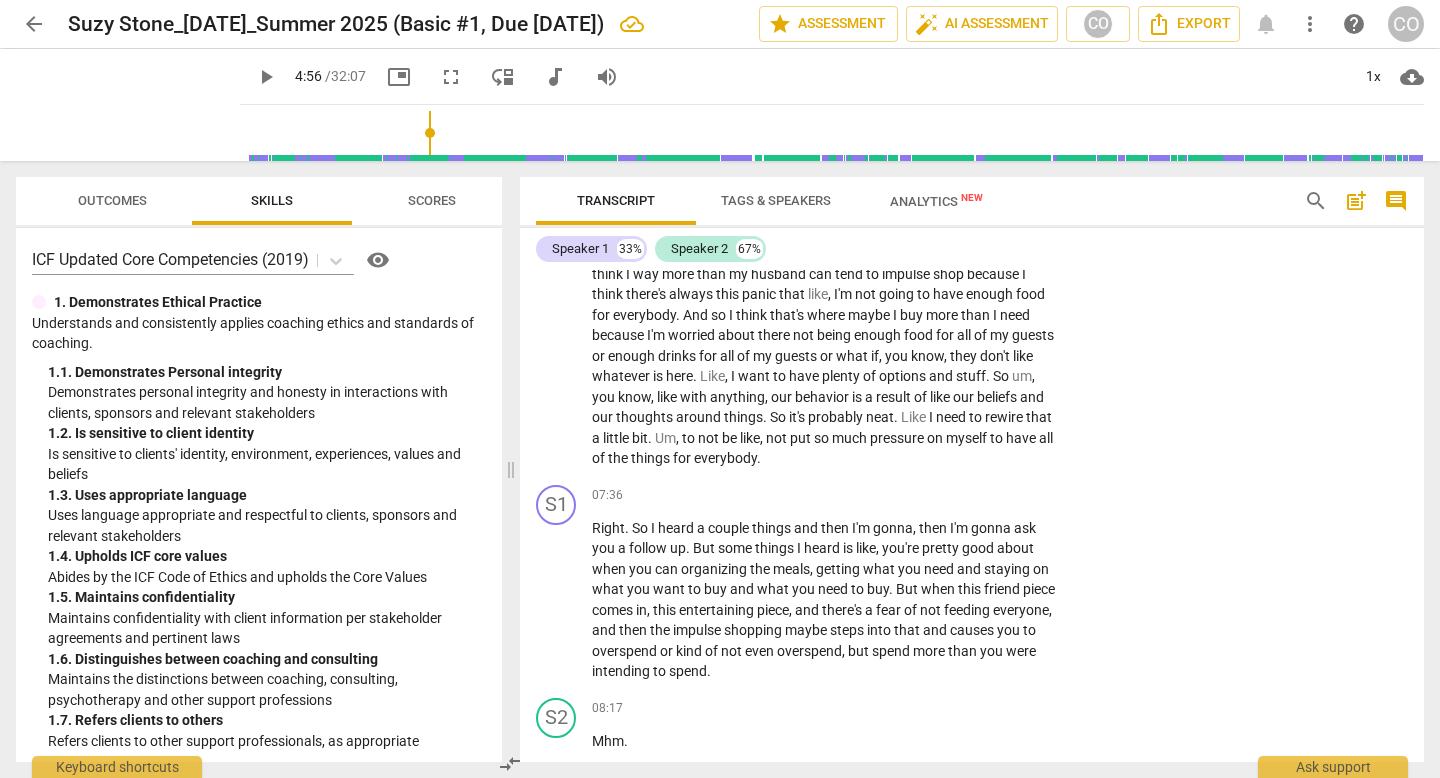 type on "296" 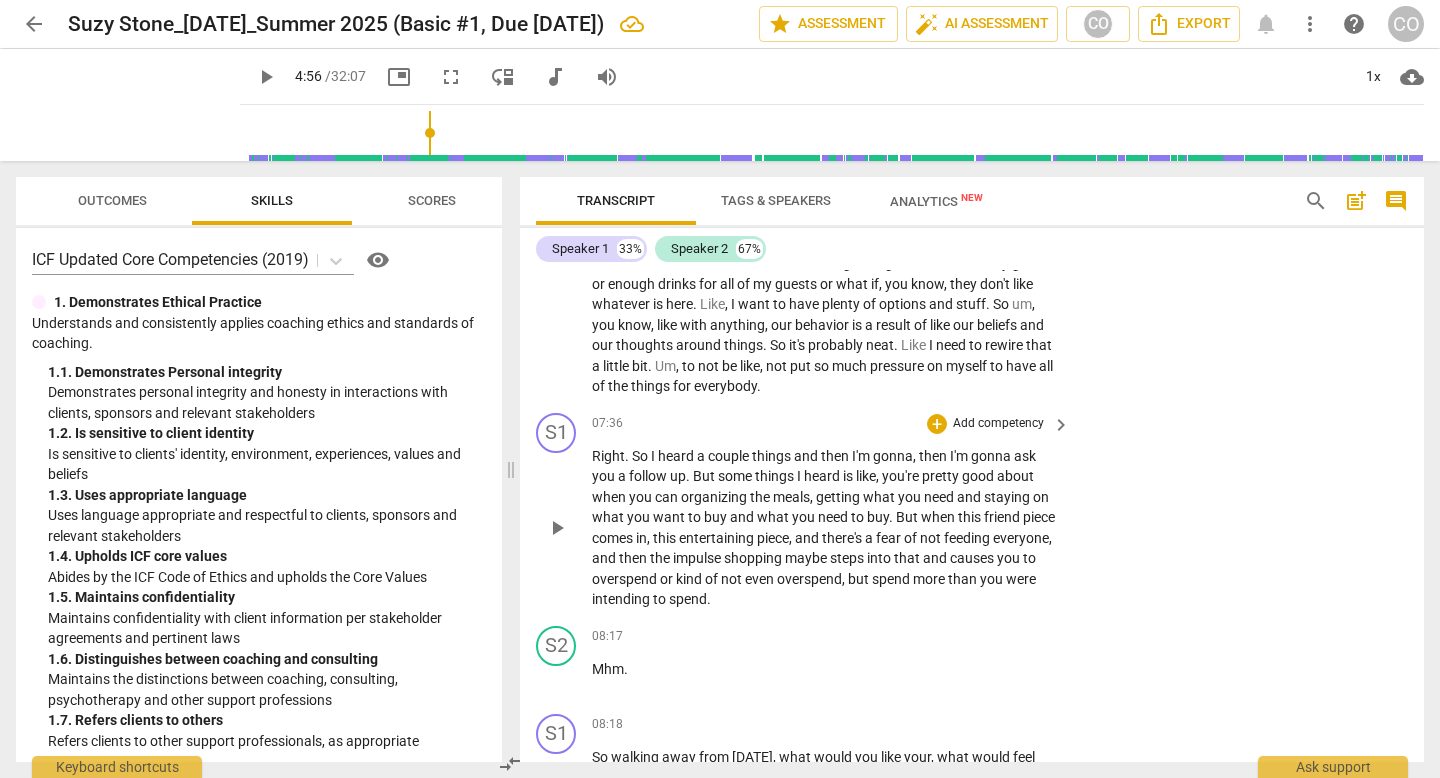 scroll, scrollTop: 3704, scrollLeft: 0, axis: vertical 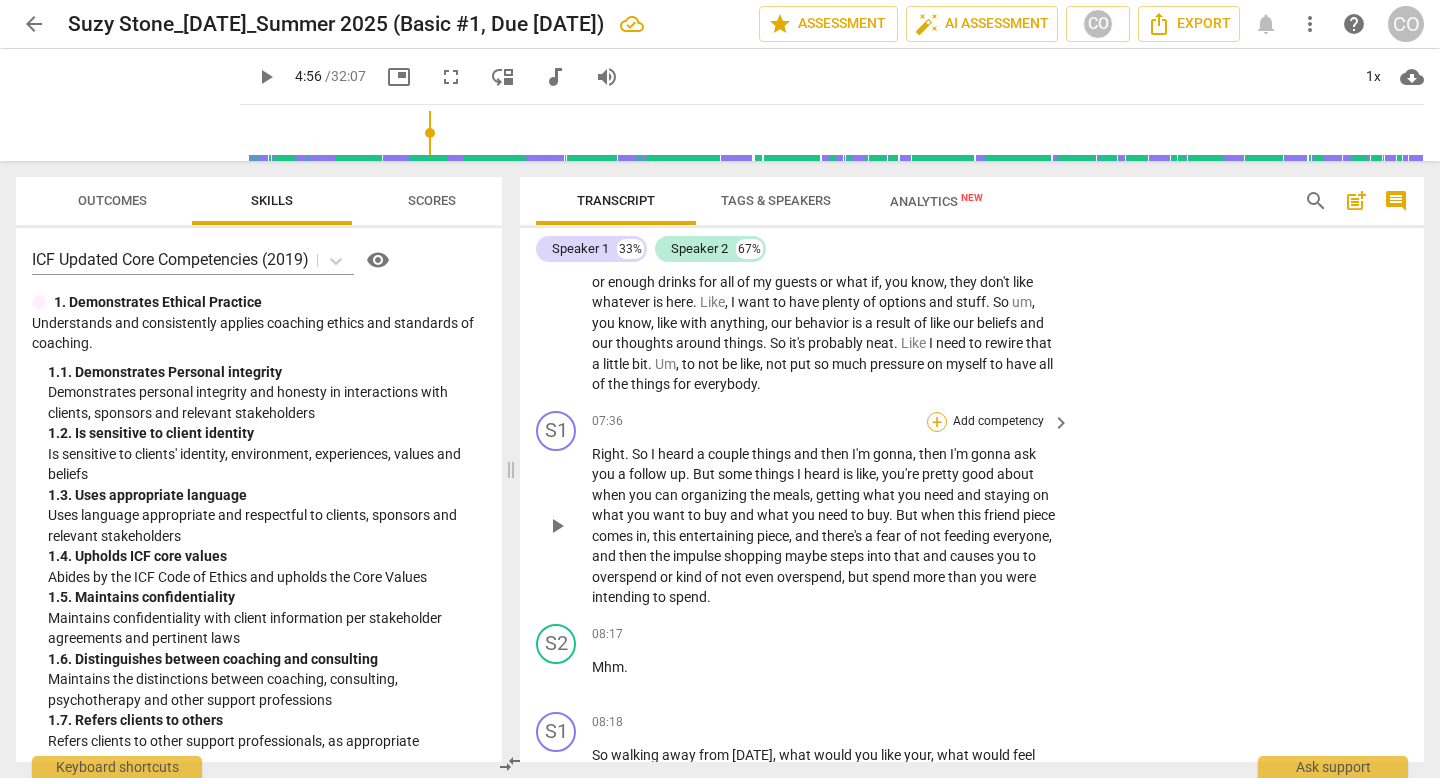 click on "+" at bounding box center [937, 422] 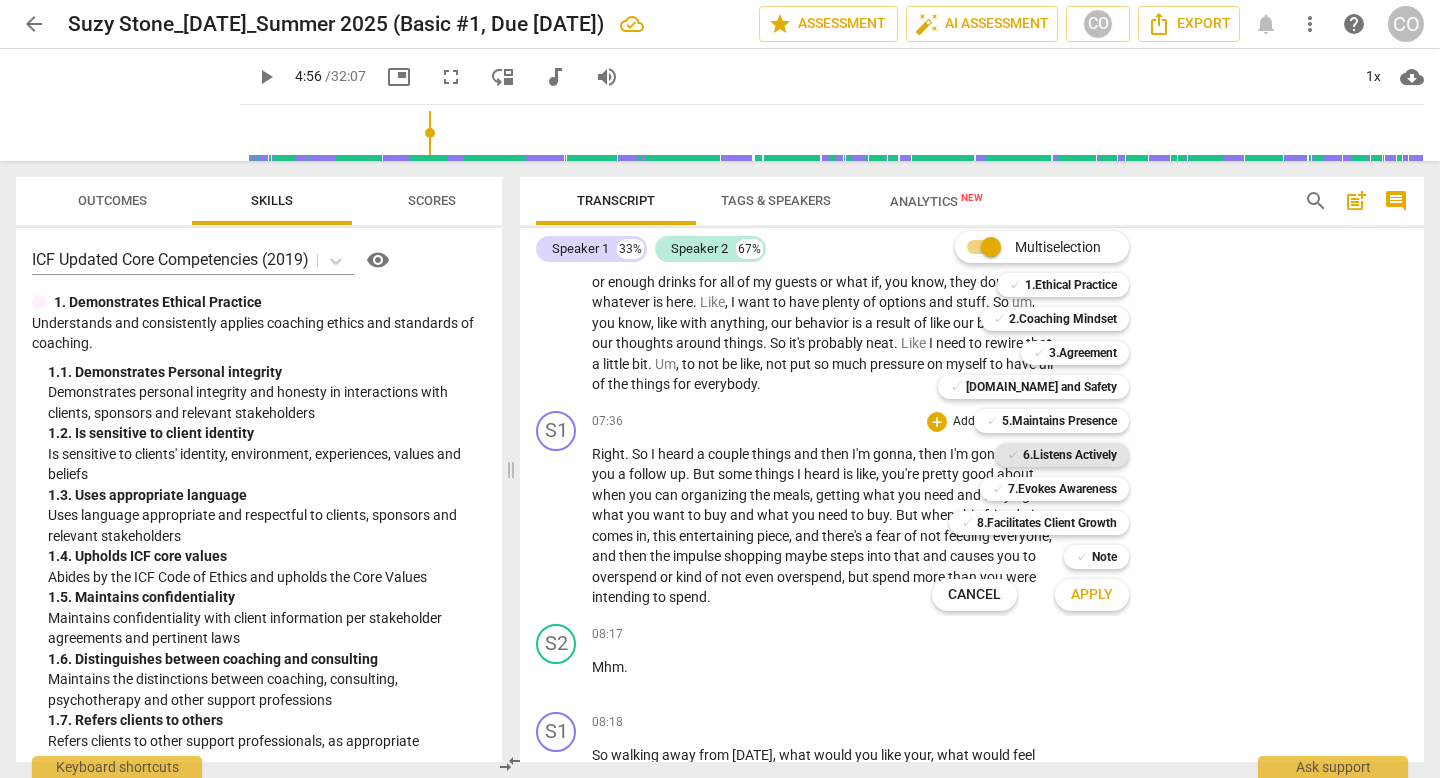 click on "6.Listens Actively" at bounding box center (1070, 455) 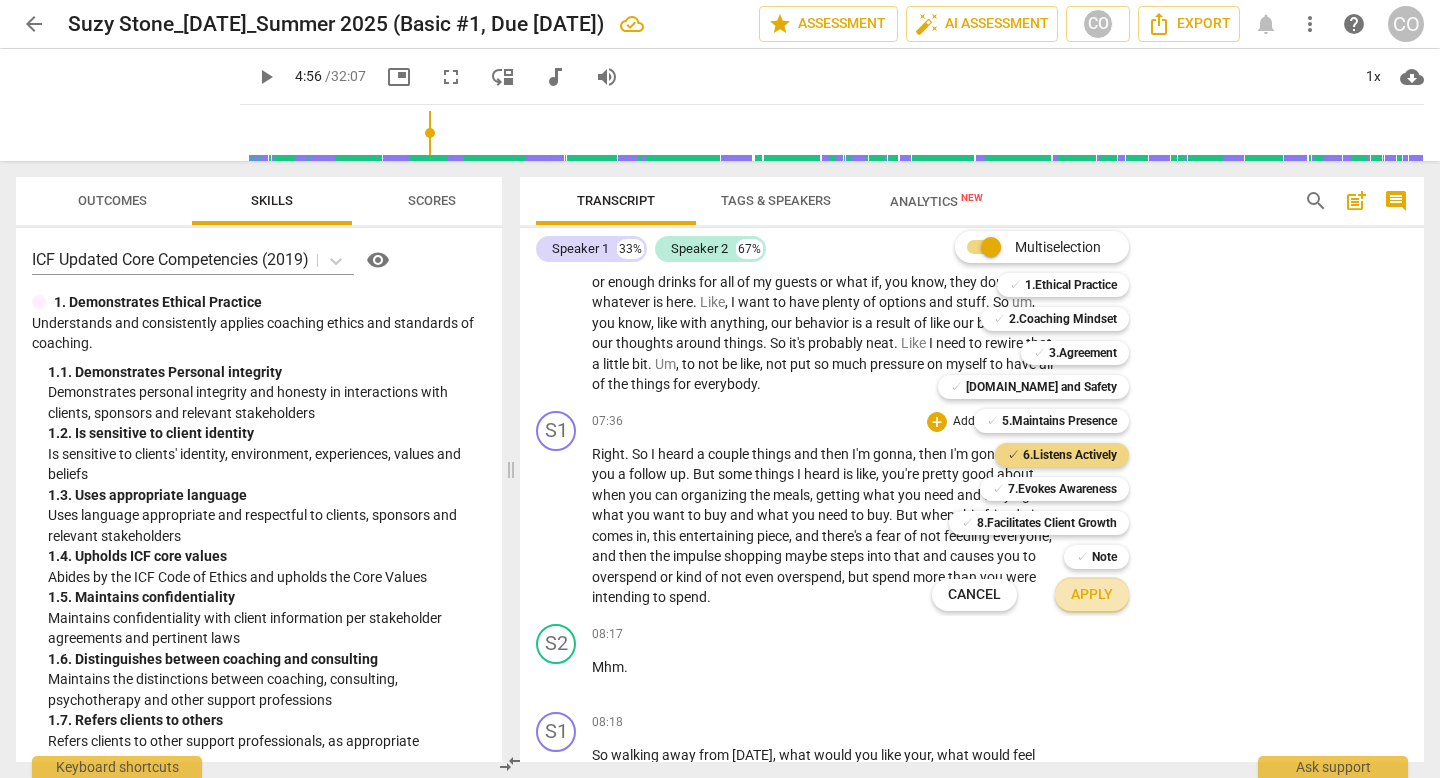 click on "Apply" at bounding box center [1092, 595] 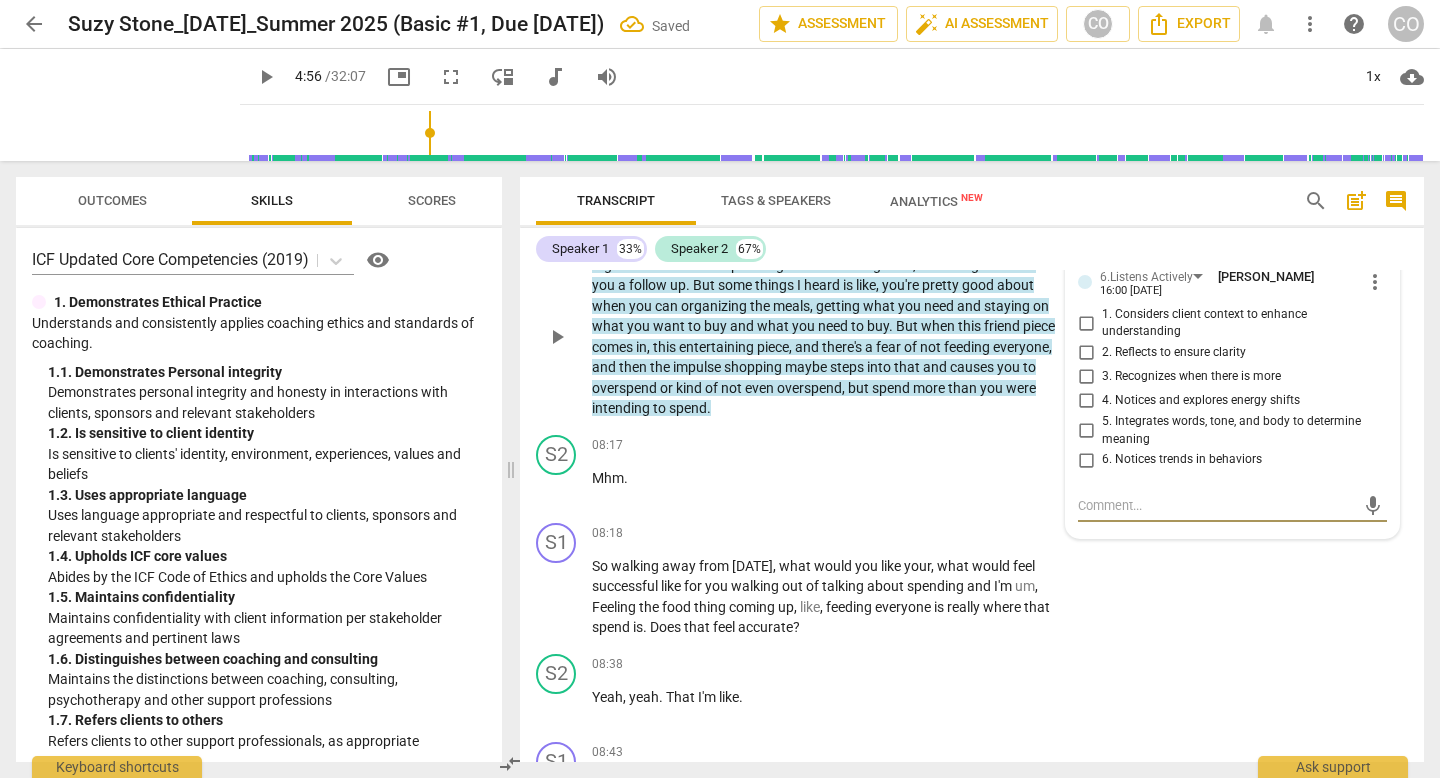 scroll, scrollTop: 3896, scrollLeft: 0, axis: vertical 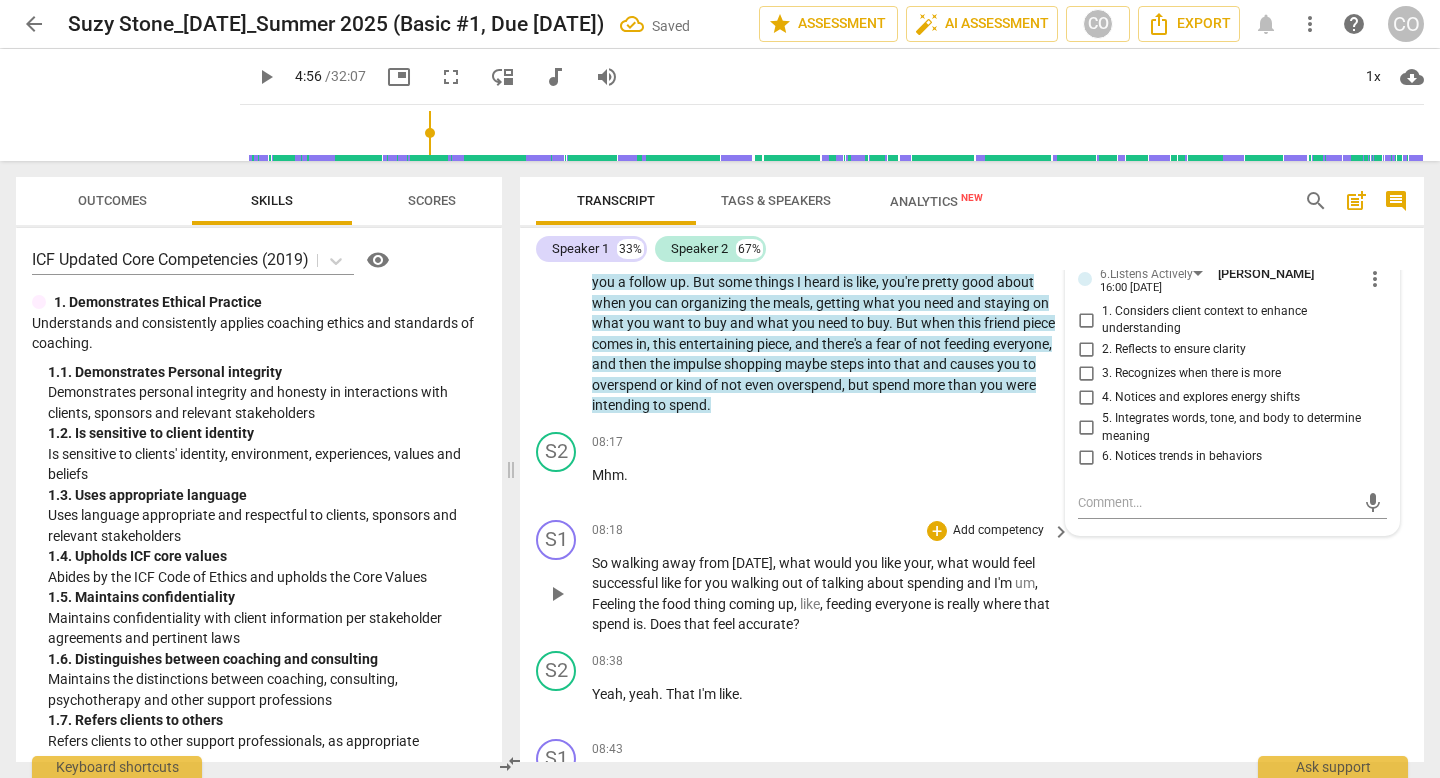 click on "Add competency" at bounding box center (998, 531) 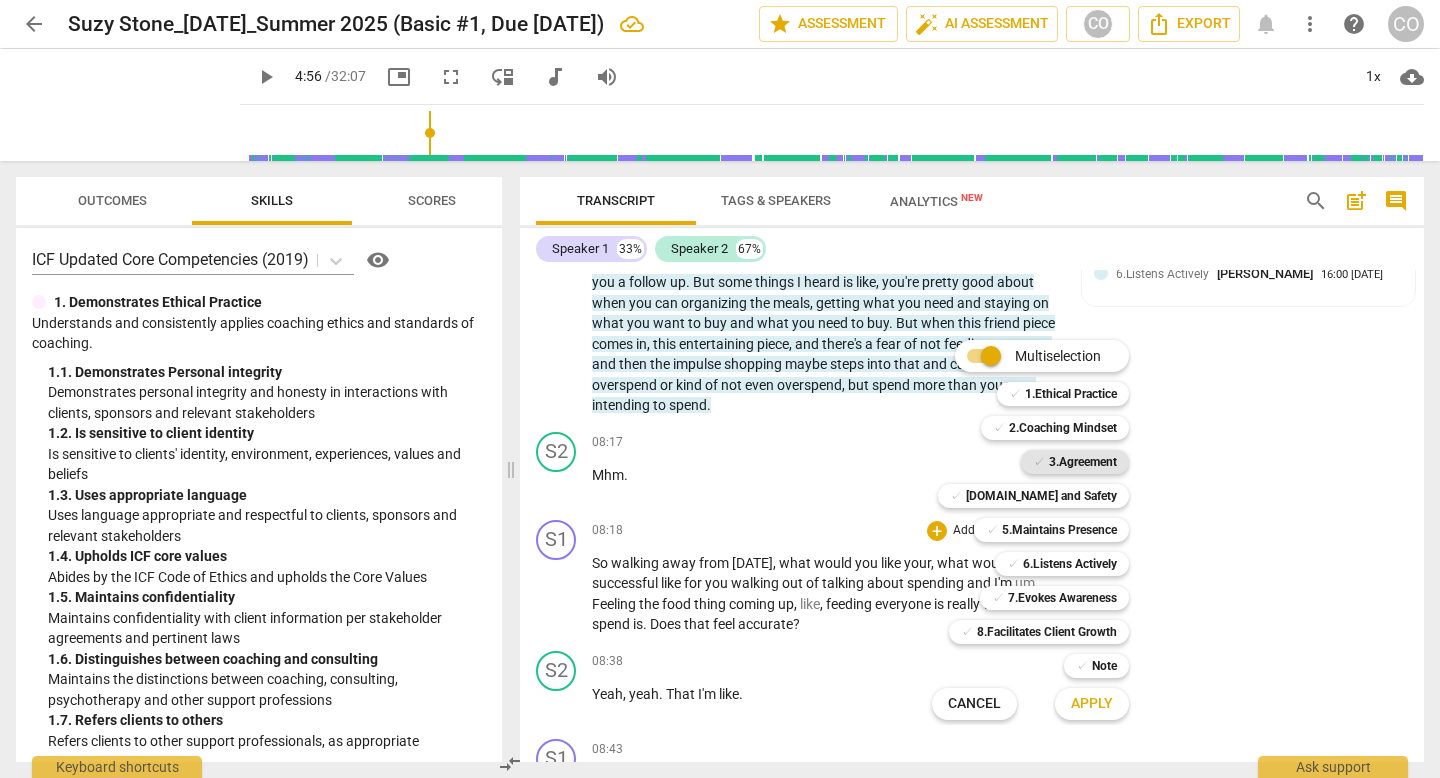 click on "3.Agreement" at bounding box center (1083, 462) 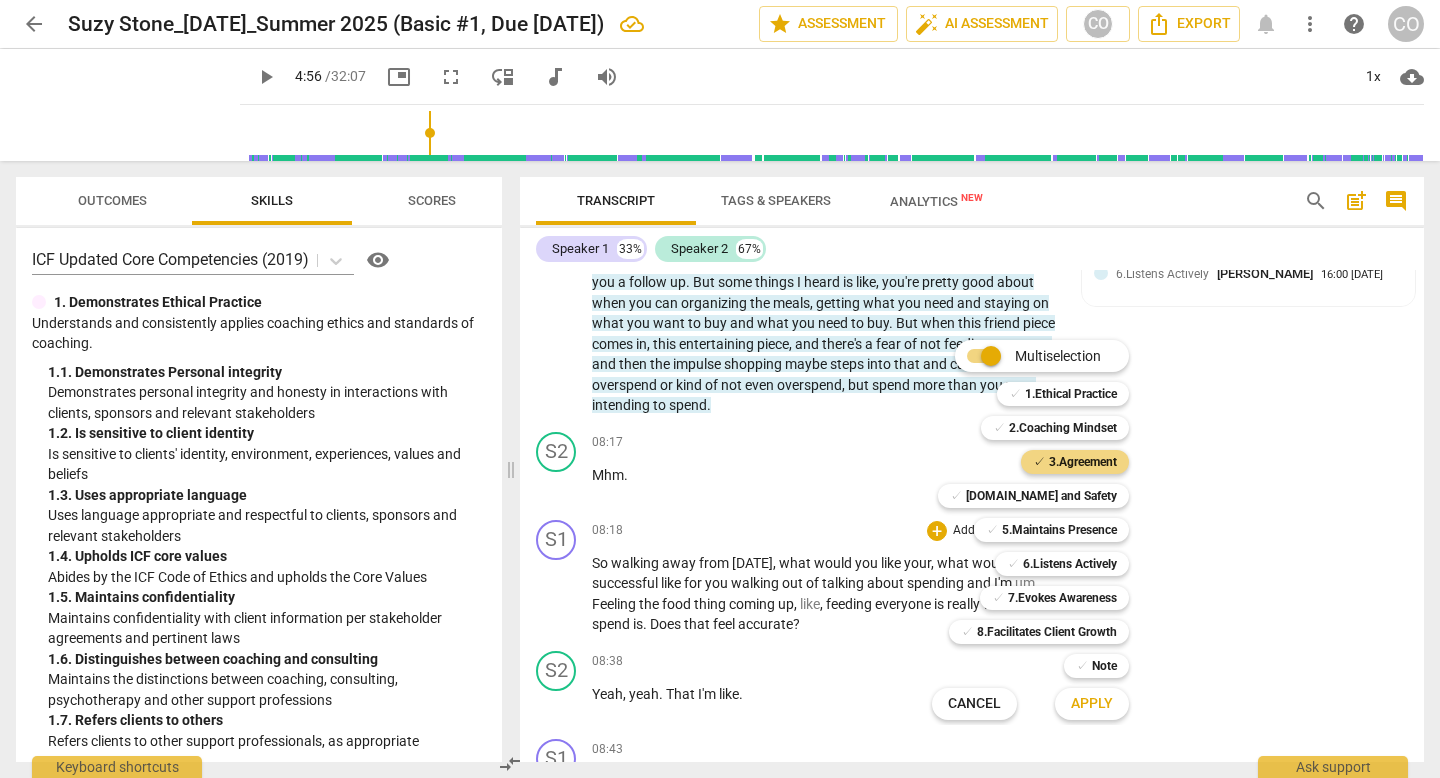 click on "Apply" at bounding box center (1092, 704) 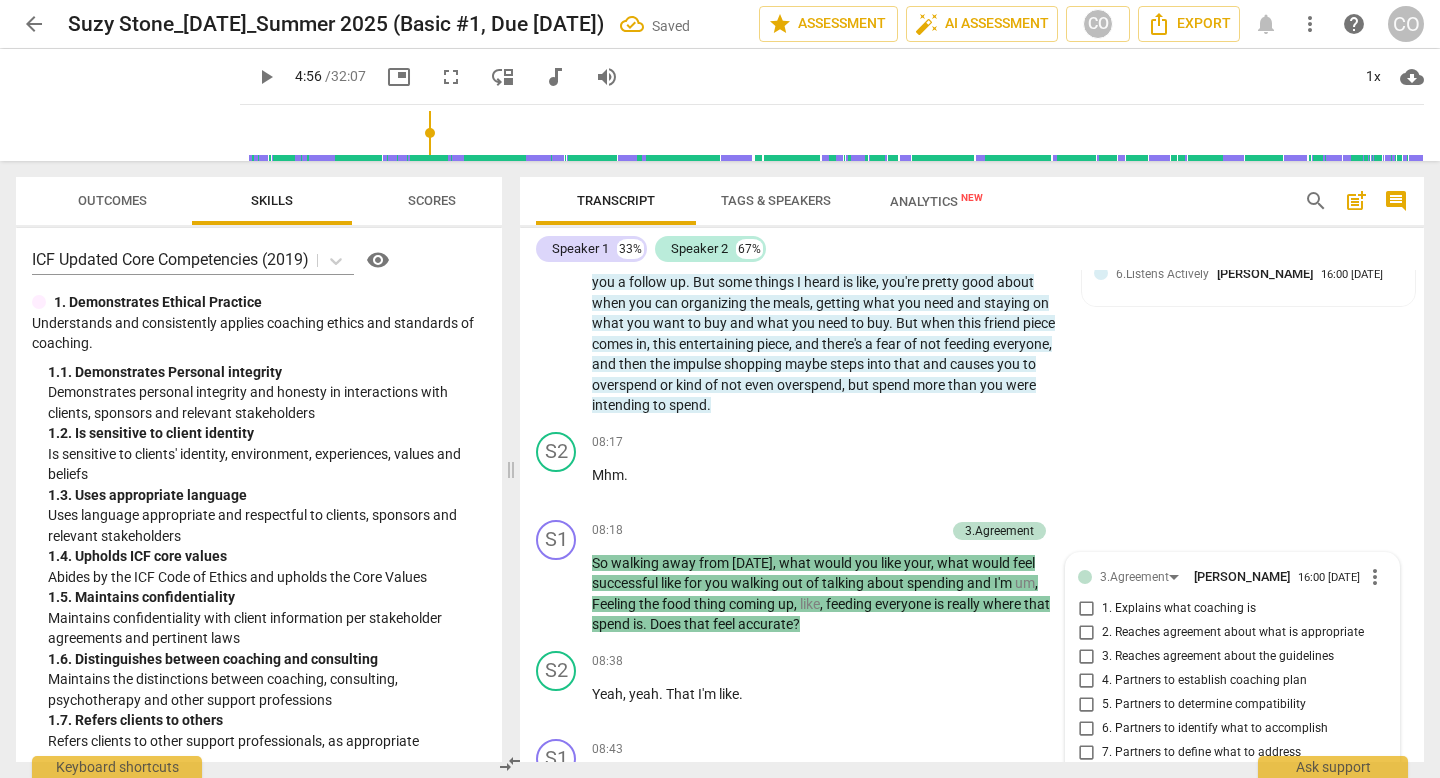 scroll, scrollTop: 4281, scrollLeft: 0, axis: vertical 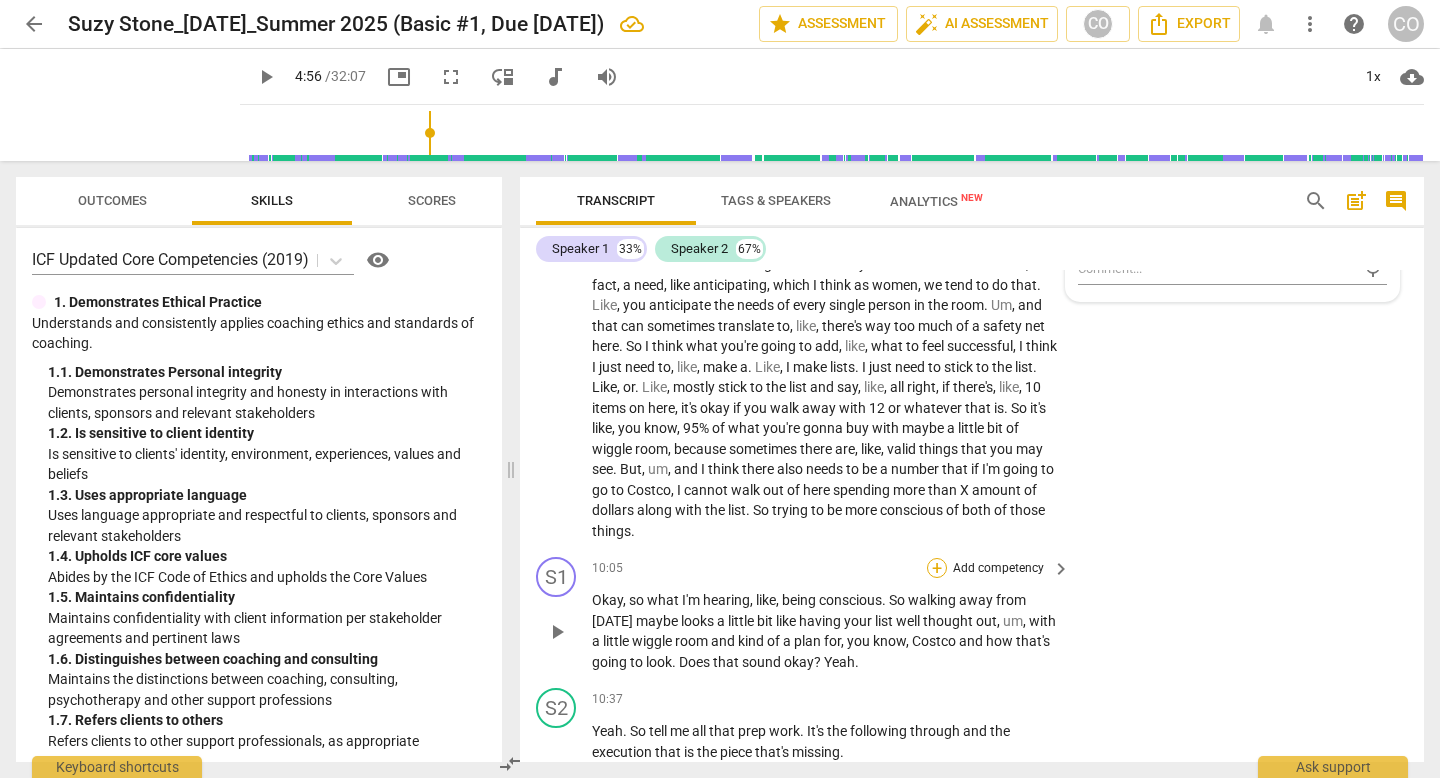 click on "+" at bounding box center [937, 568] 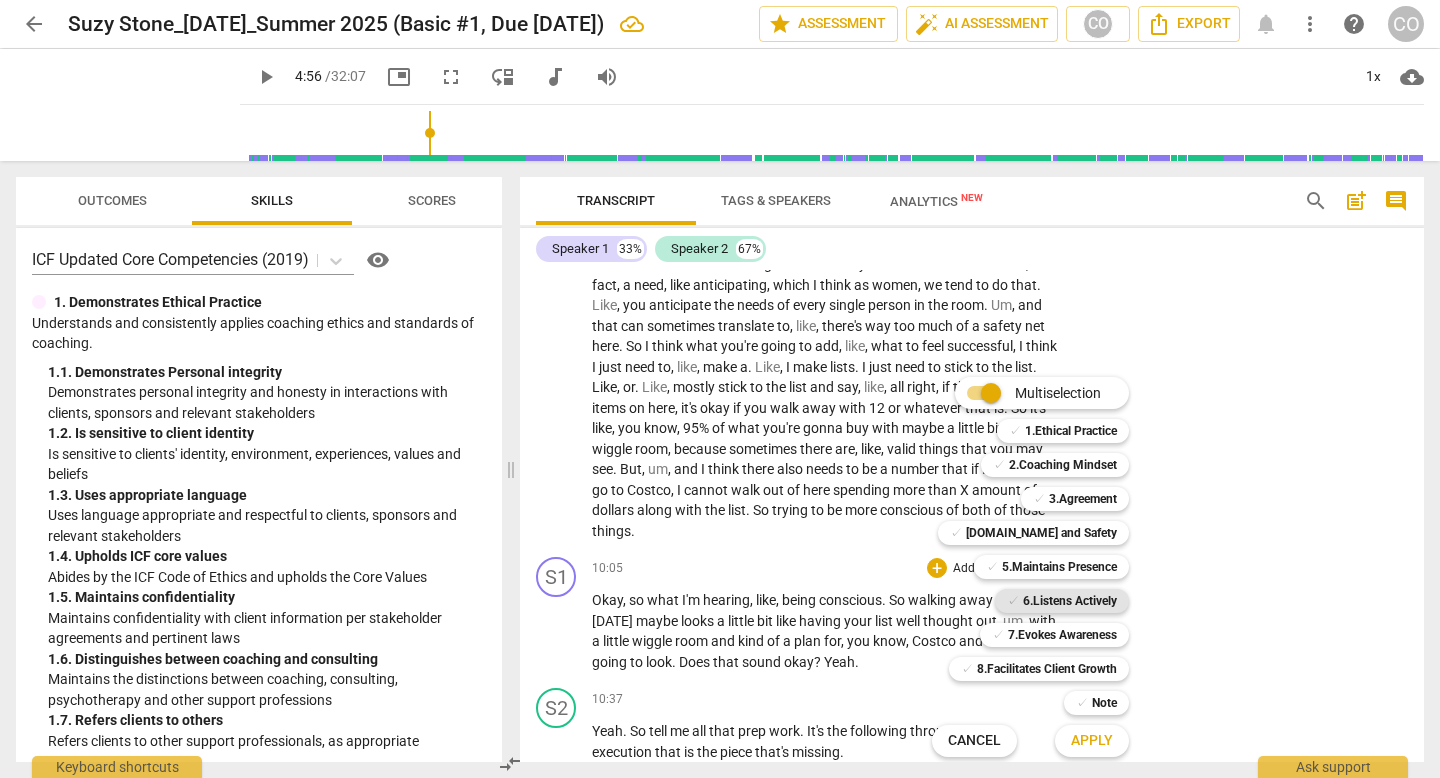 click on "✓" at bounding box center (1013, 601) 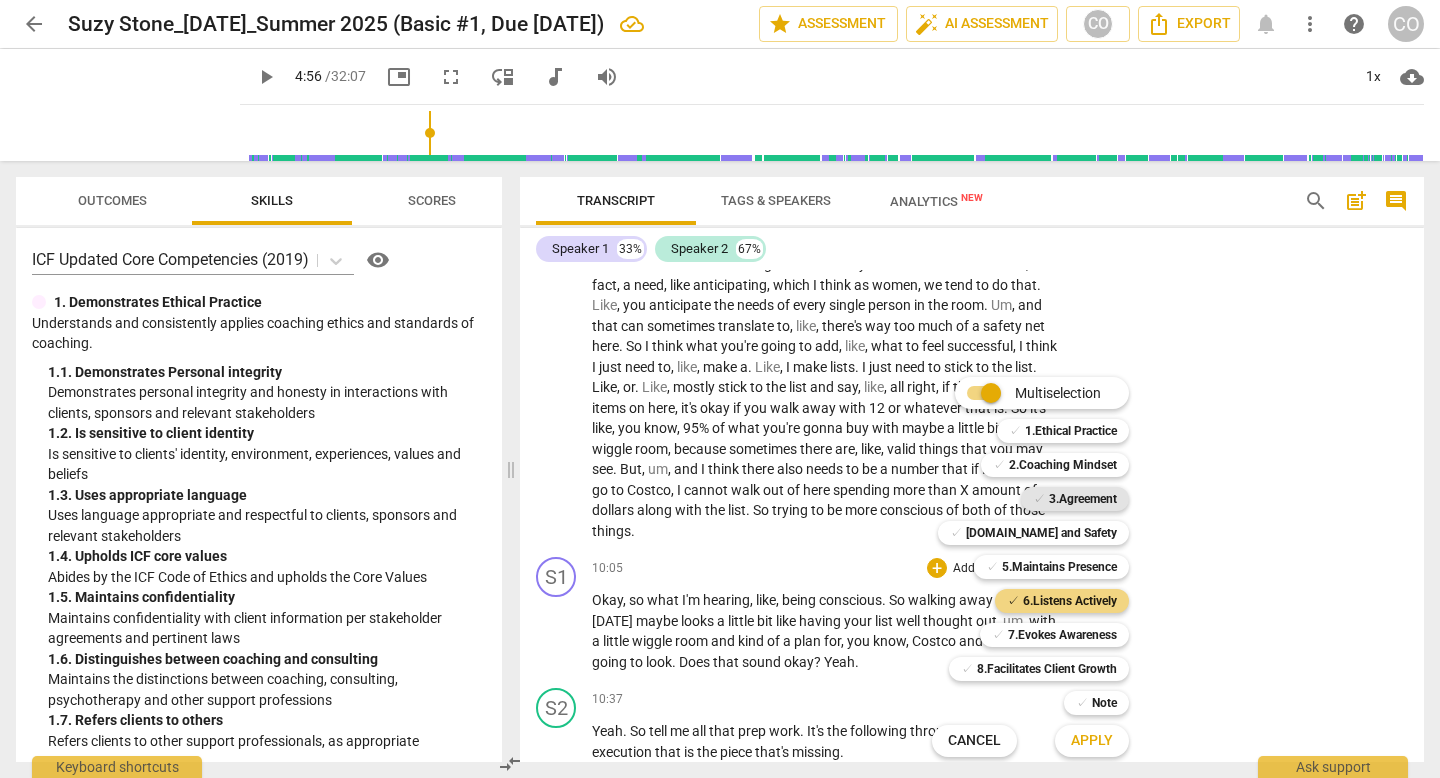 click on "3.Agreement" at bounding box center [1083, 499] 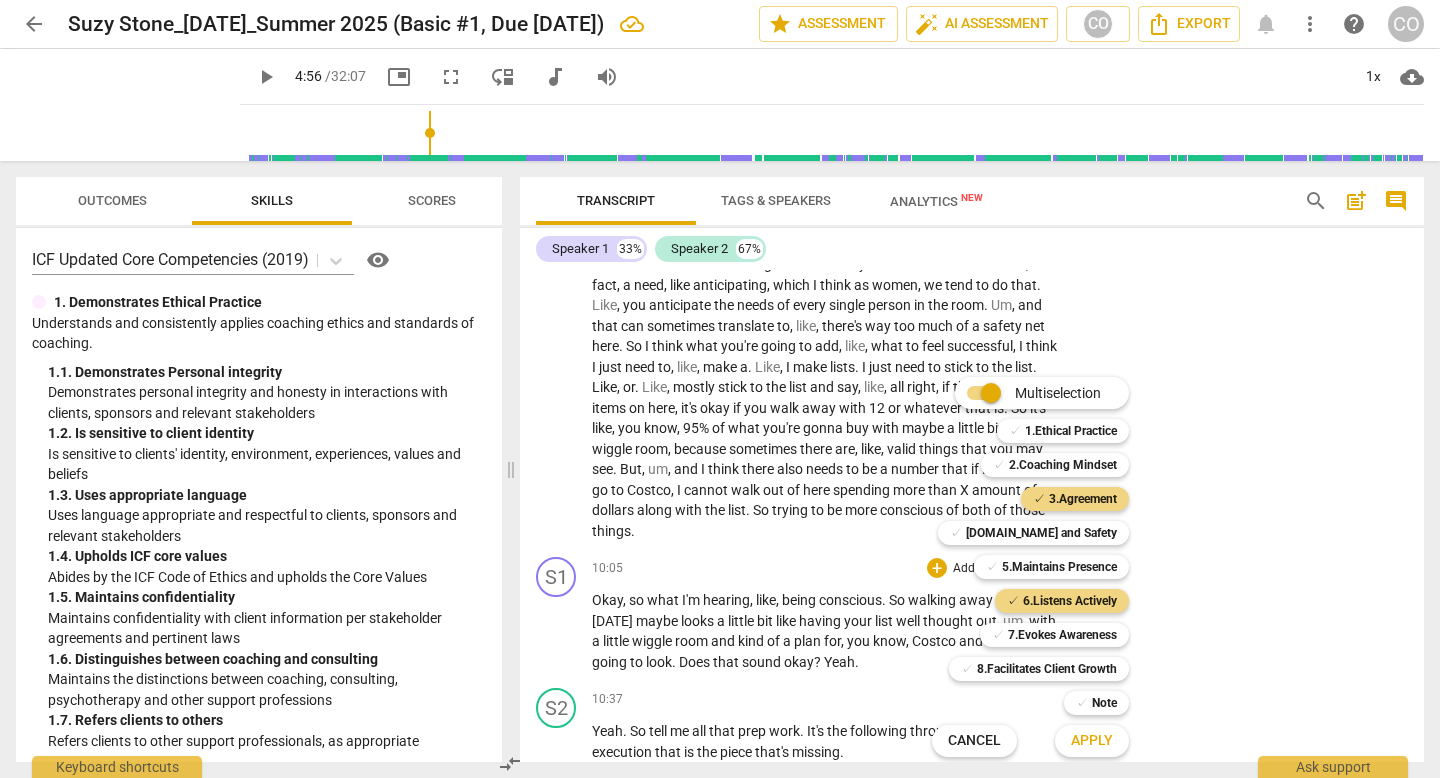 click on "Apply" at bounding box center (1092, 741) 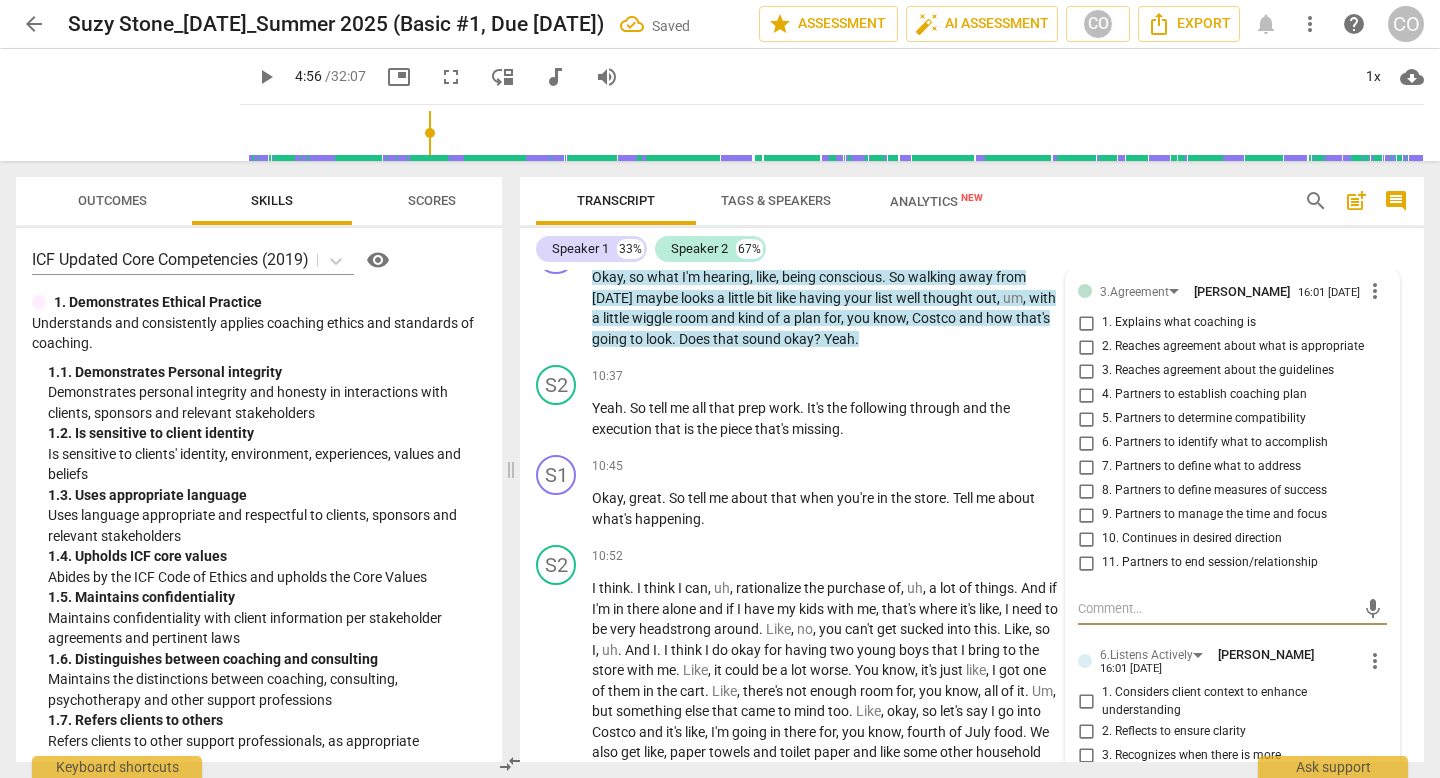 scroll, scrollTop: 4841, scrollLeft: 0, axis: vertical 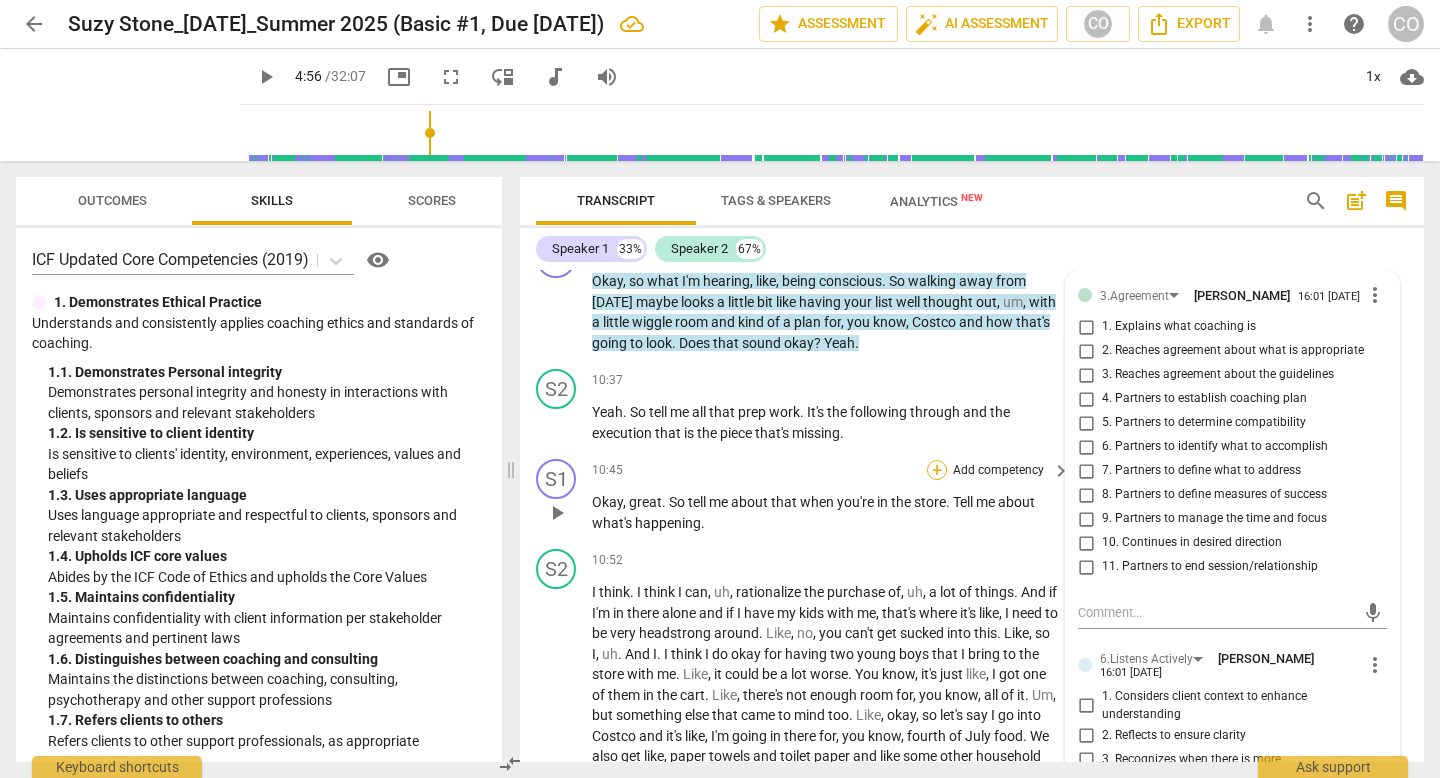 click on "+" at bounding box center [937, 470] 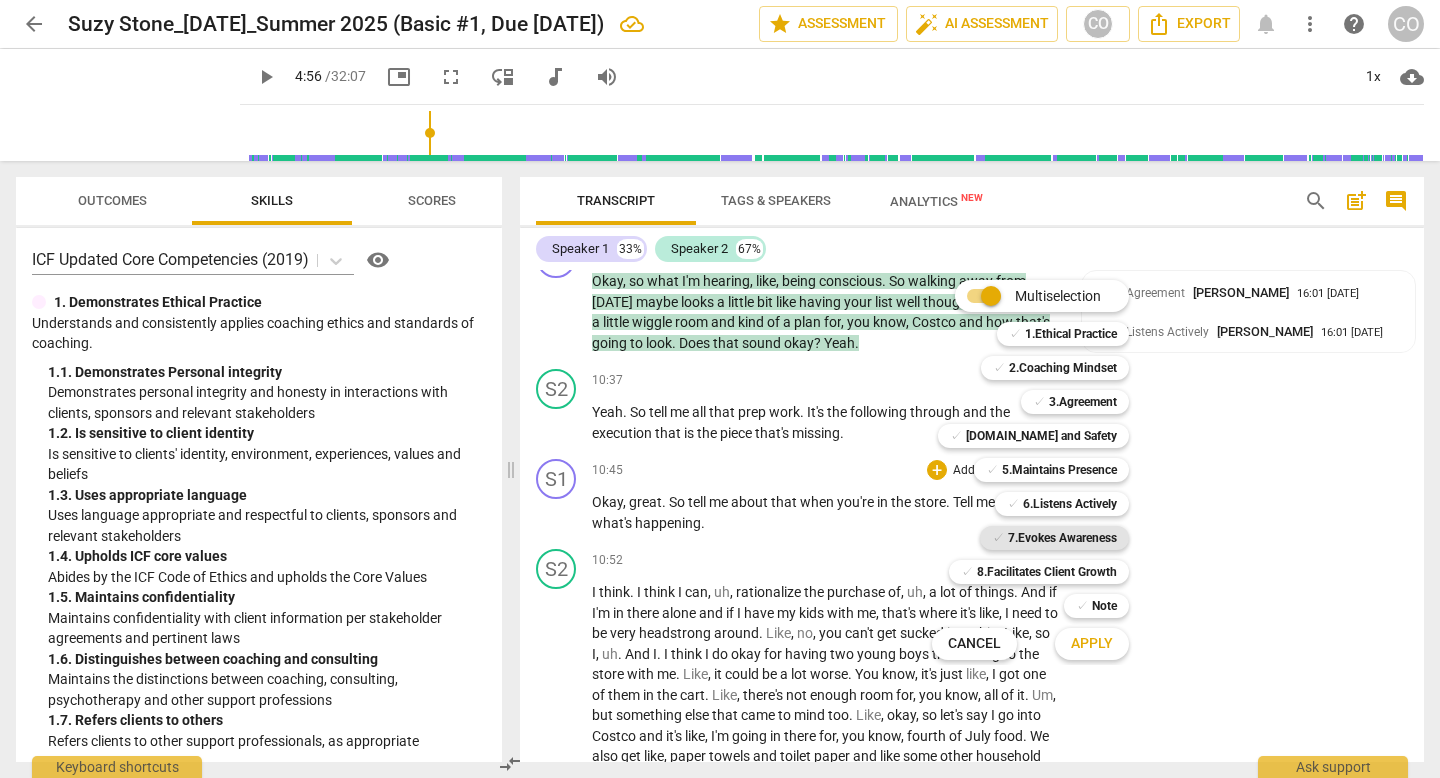 click on "7.Evokes Awareness" at bounding box center [1062, 538] 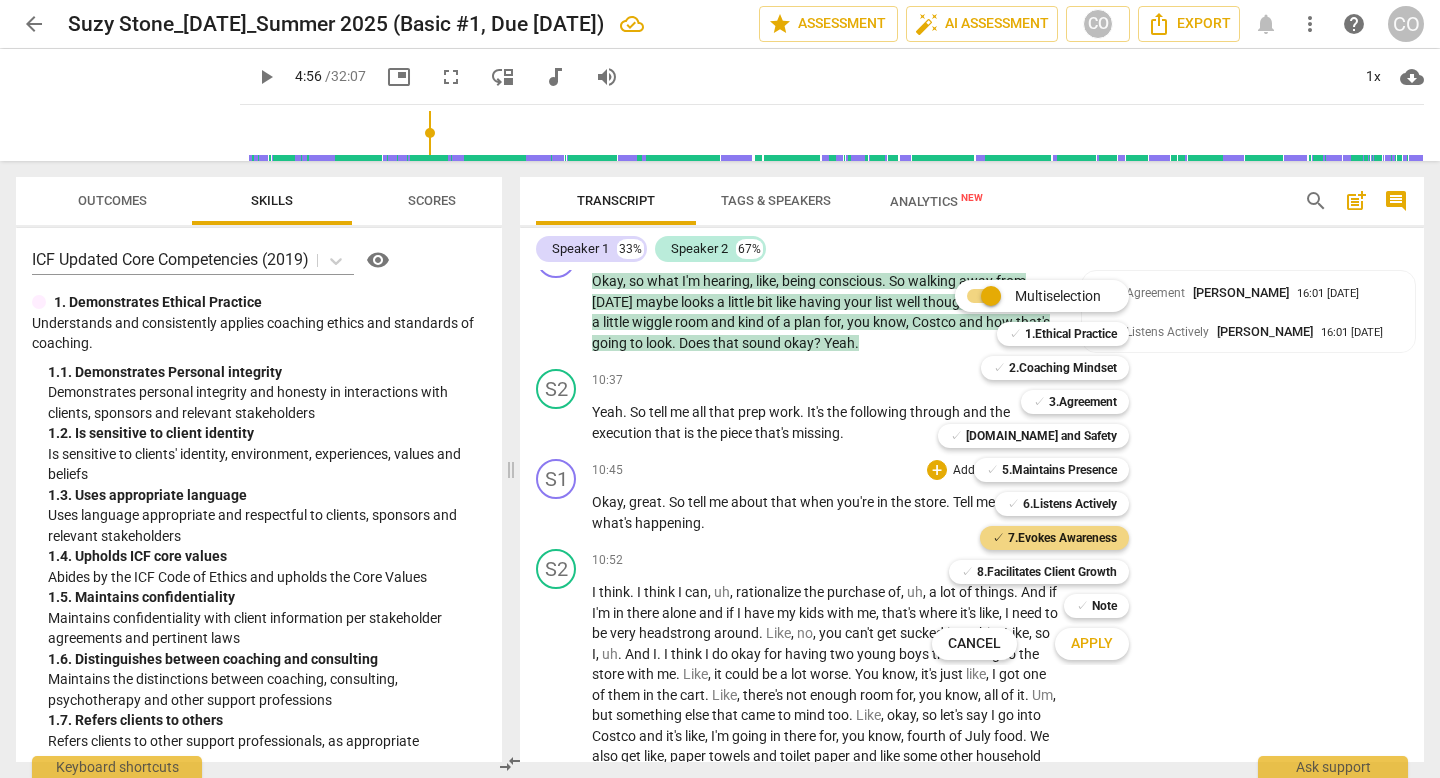 click on "Apply" at bounding box center (1092, 644) 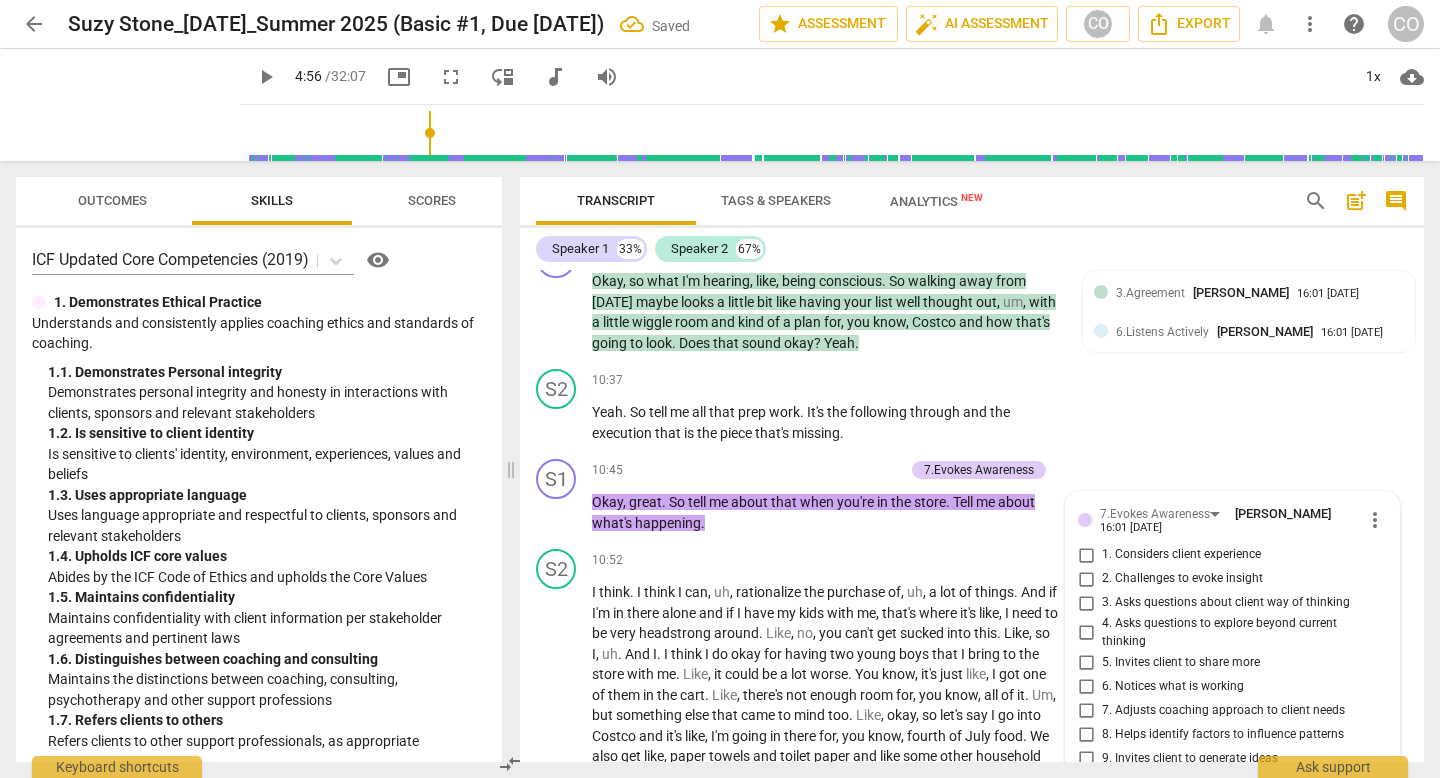 scroll, scrollTop: 5177, scrollLeft: 0, axis: vertical 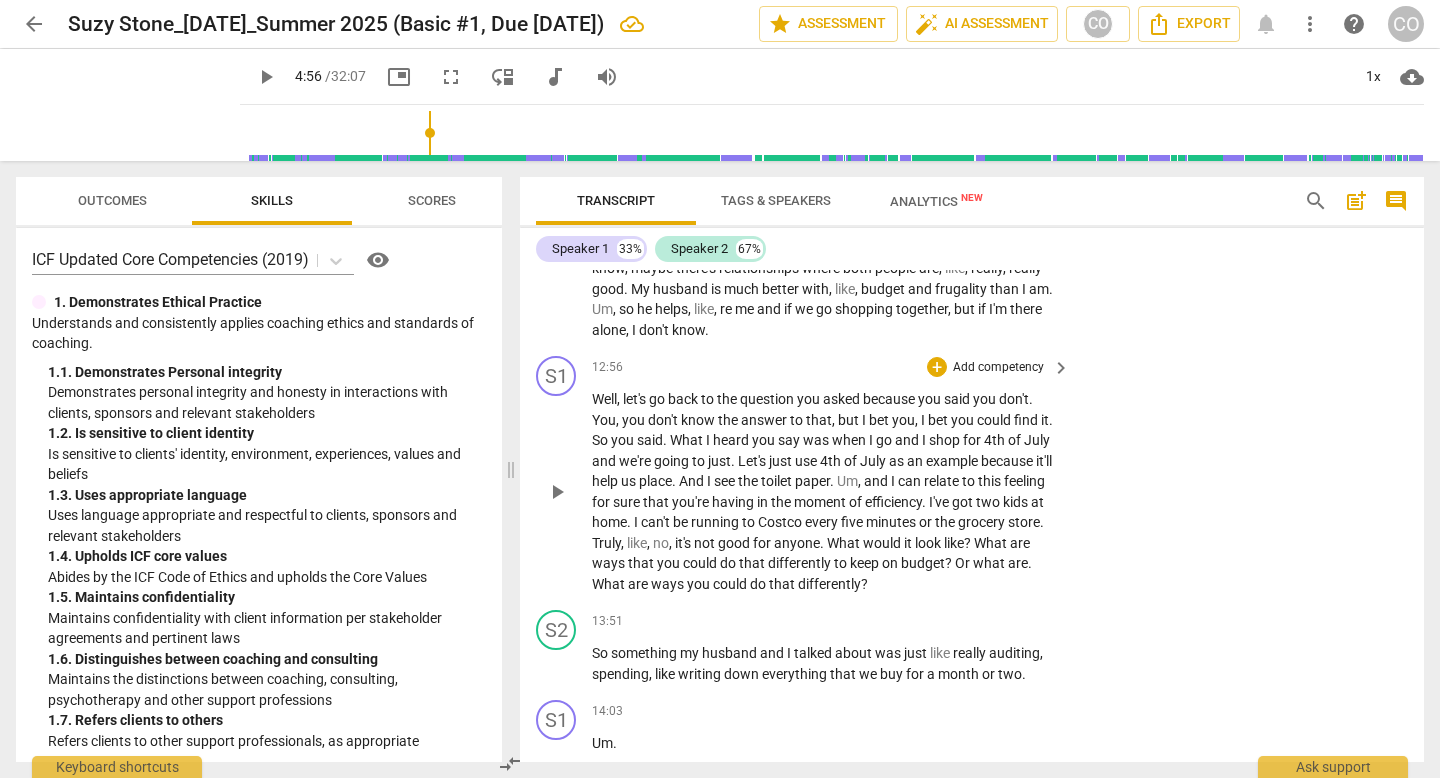 click on "Add competency" at bounding box center [998, 368] 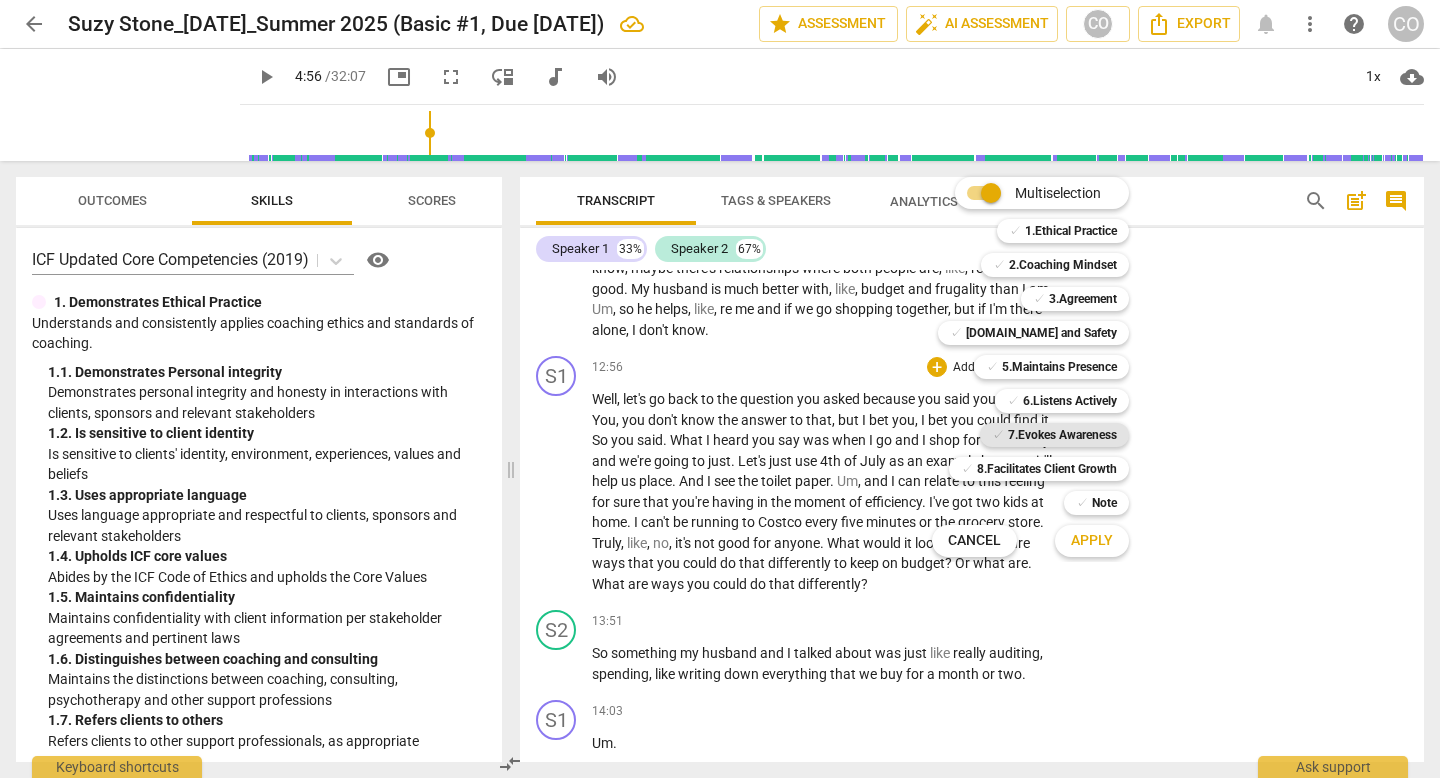 click on "7.Evokes Awareness" at bounding box center [1062, 435] 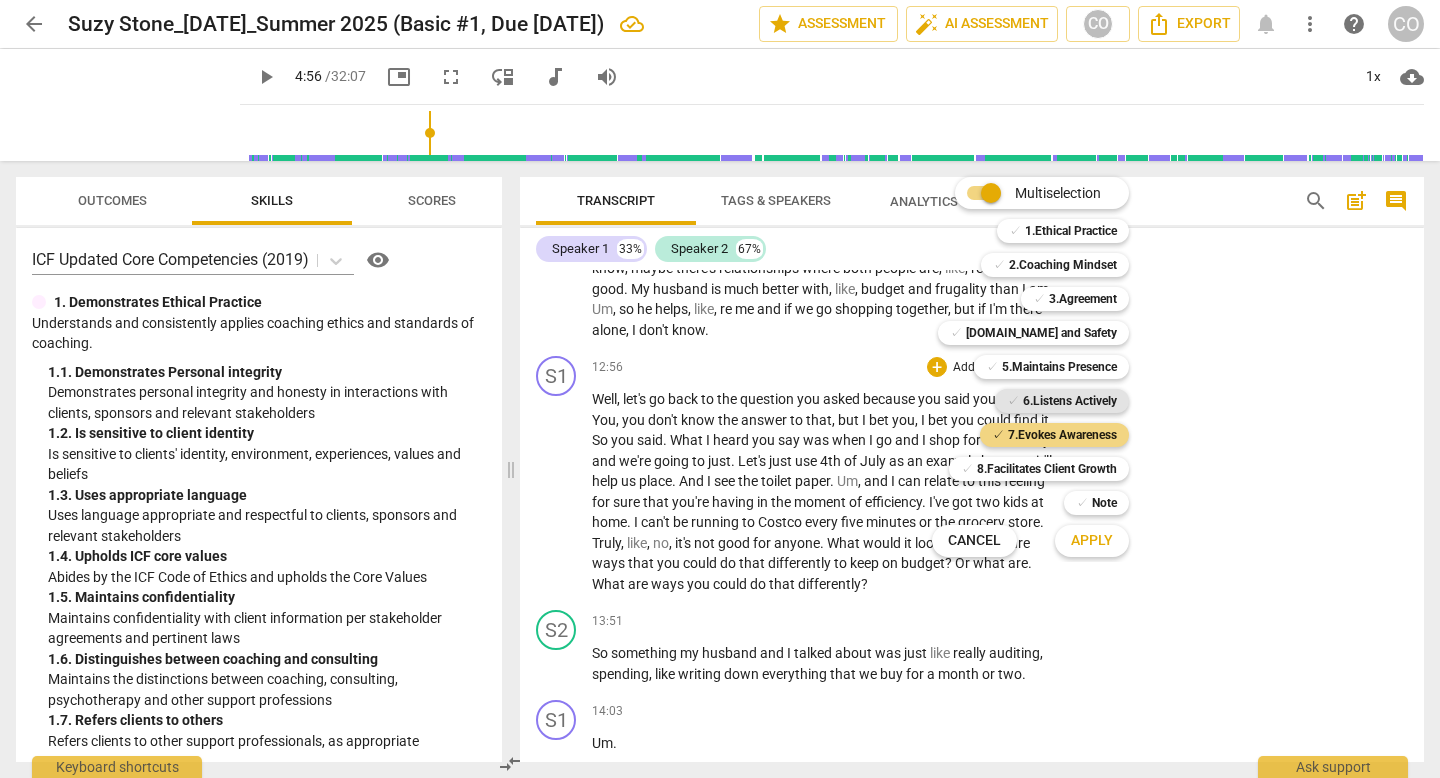 click on "6.Listens Actively" at bounding box center (1070, 401) 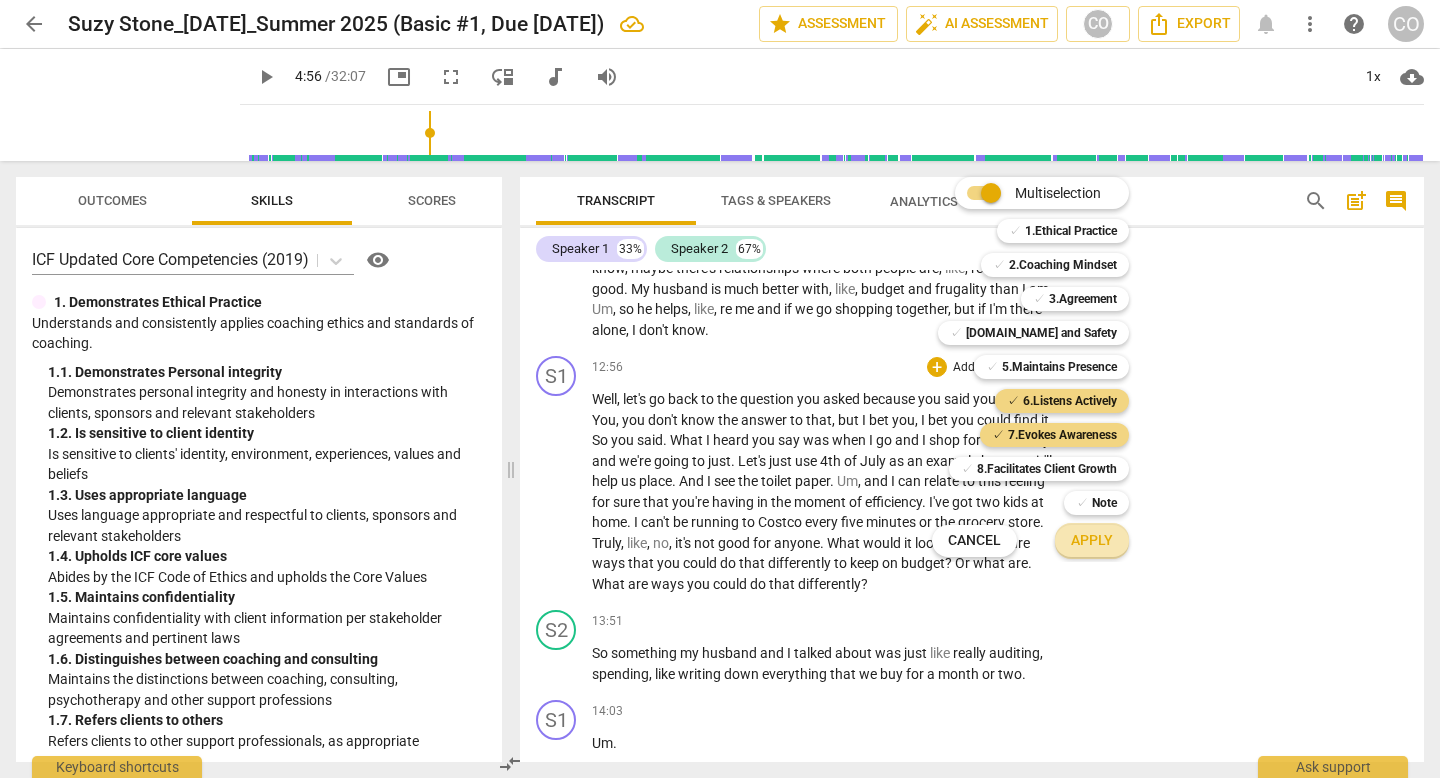 click on "Apply" at bounding box center [1092, 541] 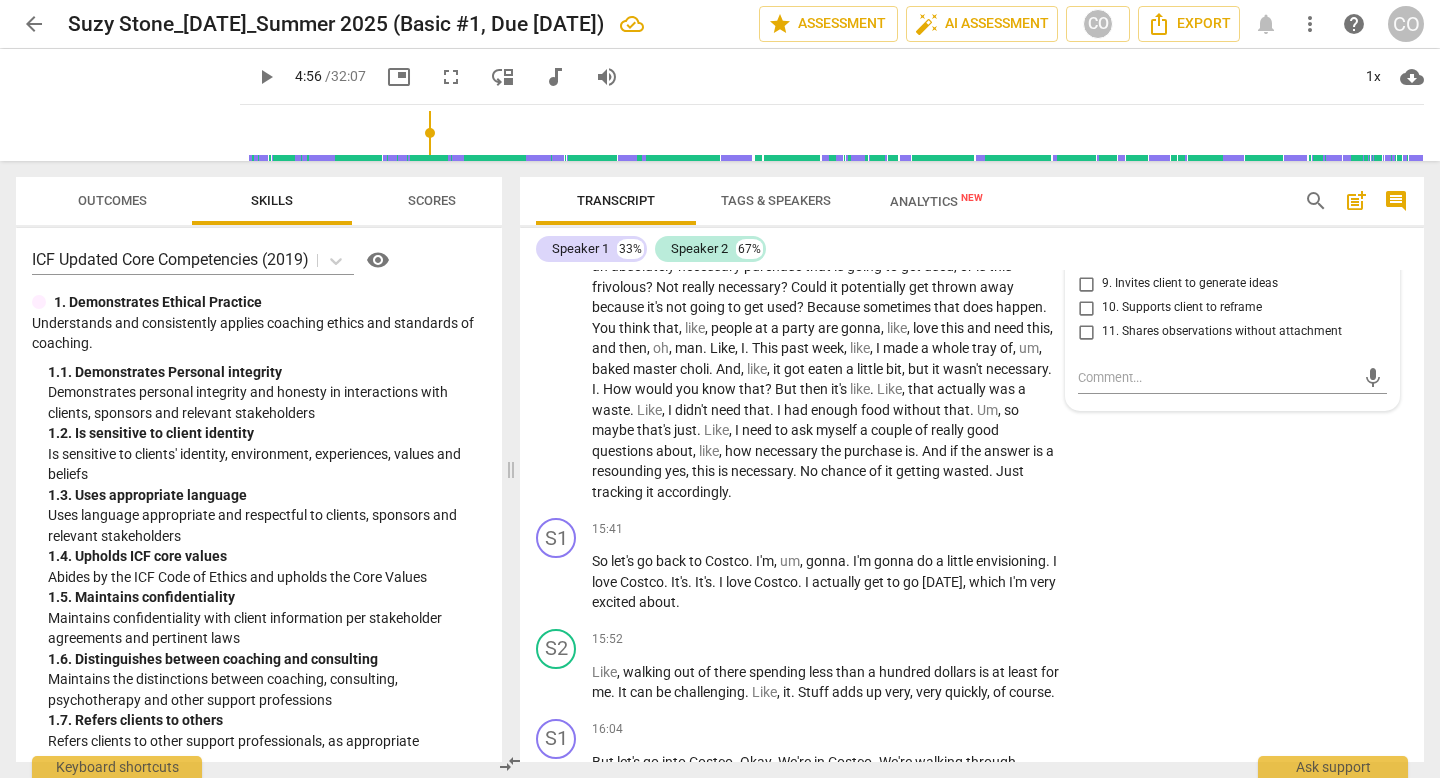 scroll, scrollTop: 6189, scrollLeft: 0, axis: vertical 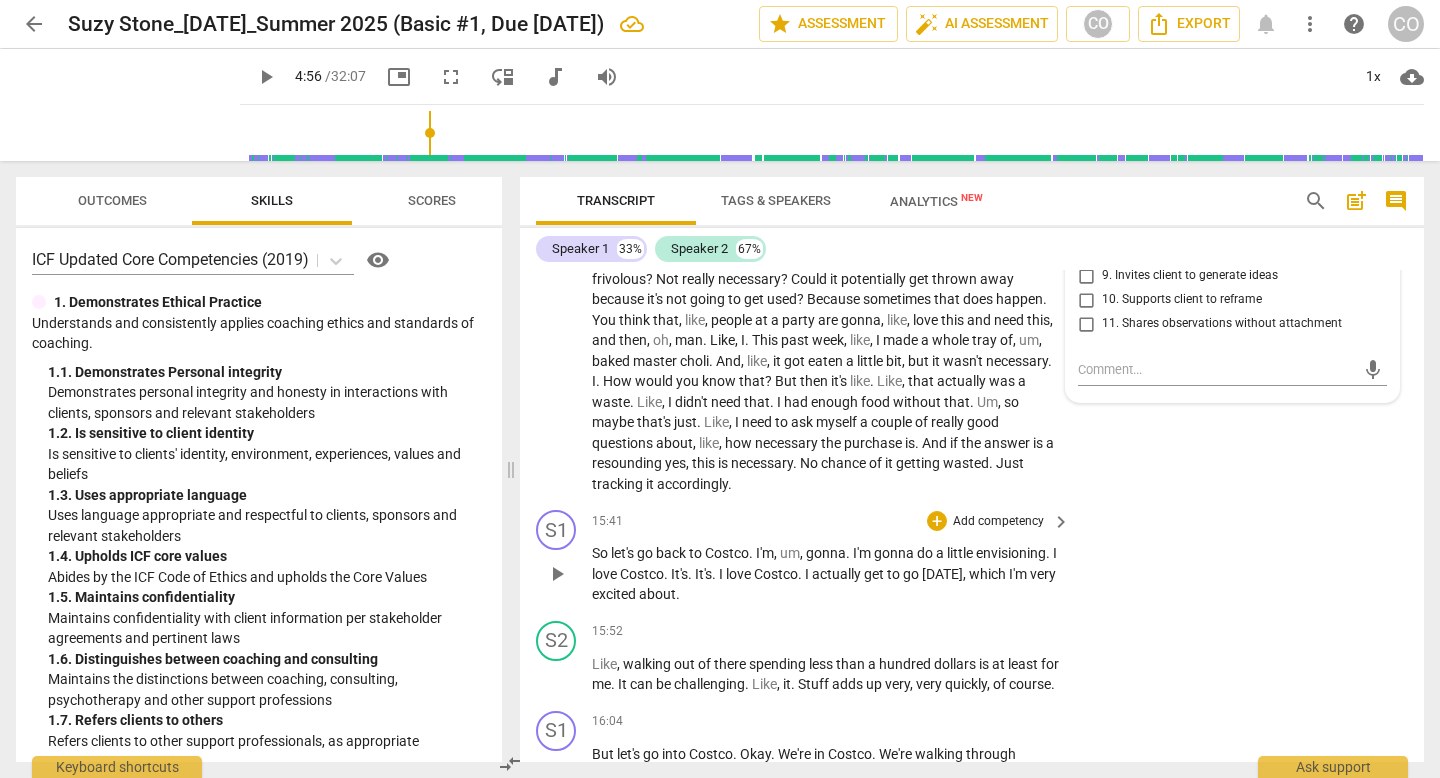 click on "Add competency" at bounding box center (998, 522) 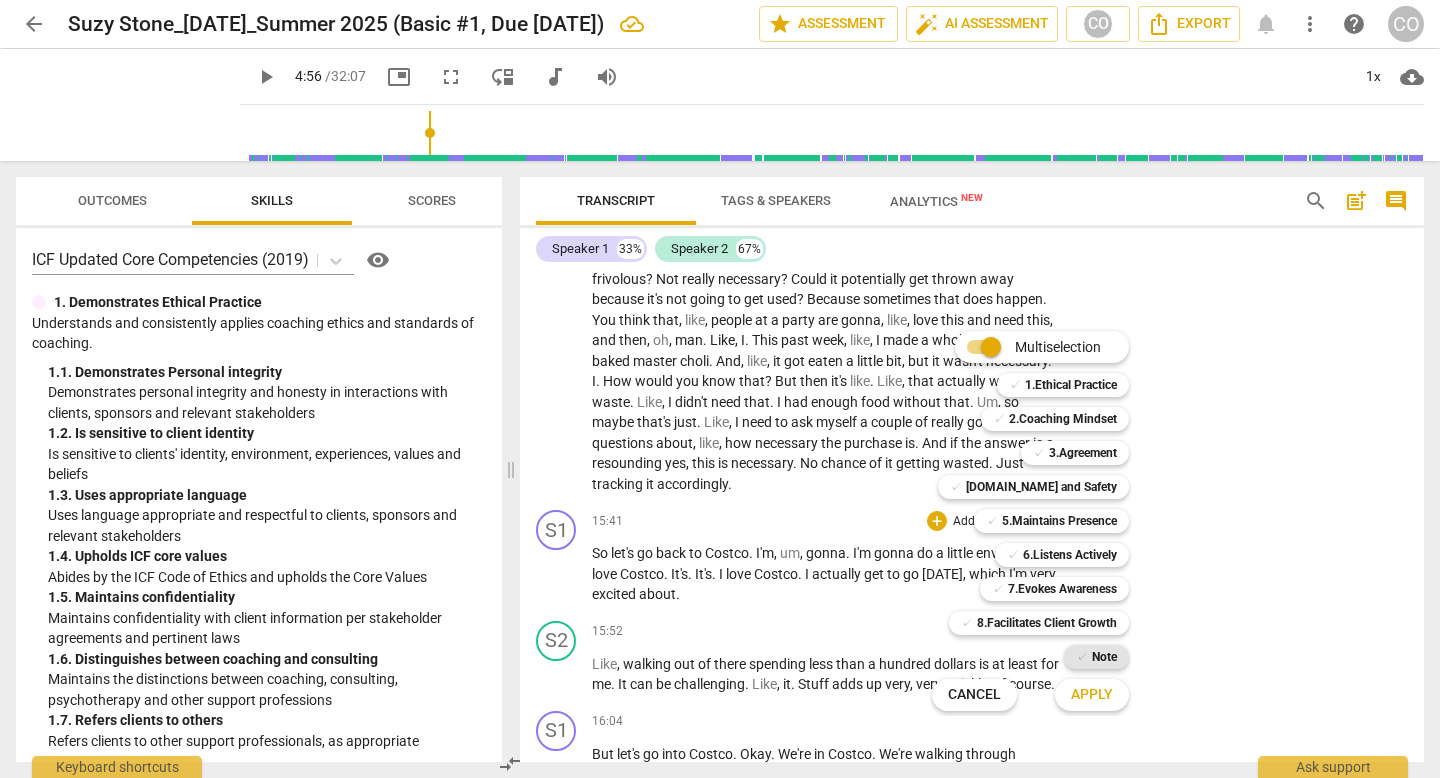 click on "✓" at bounding box center (1082, 657) 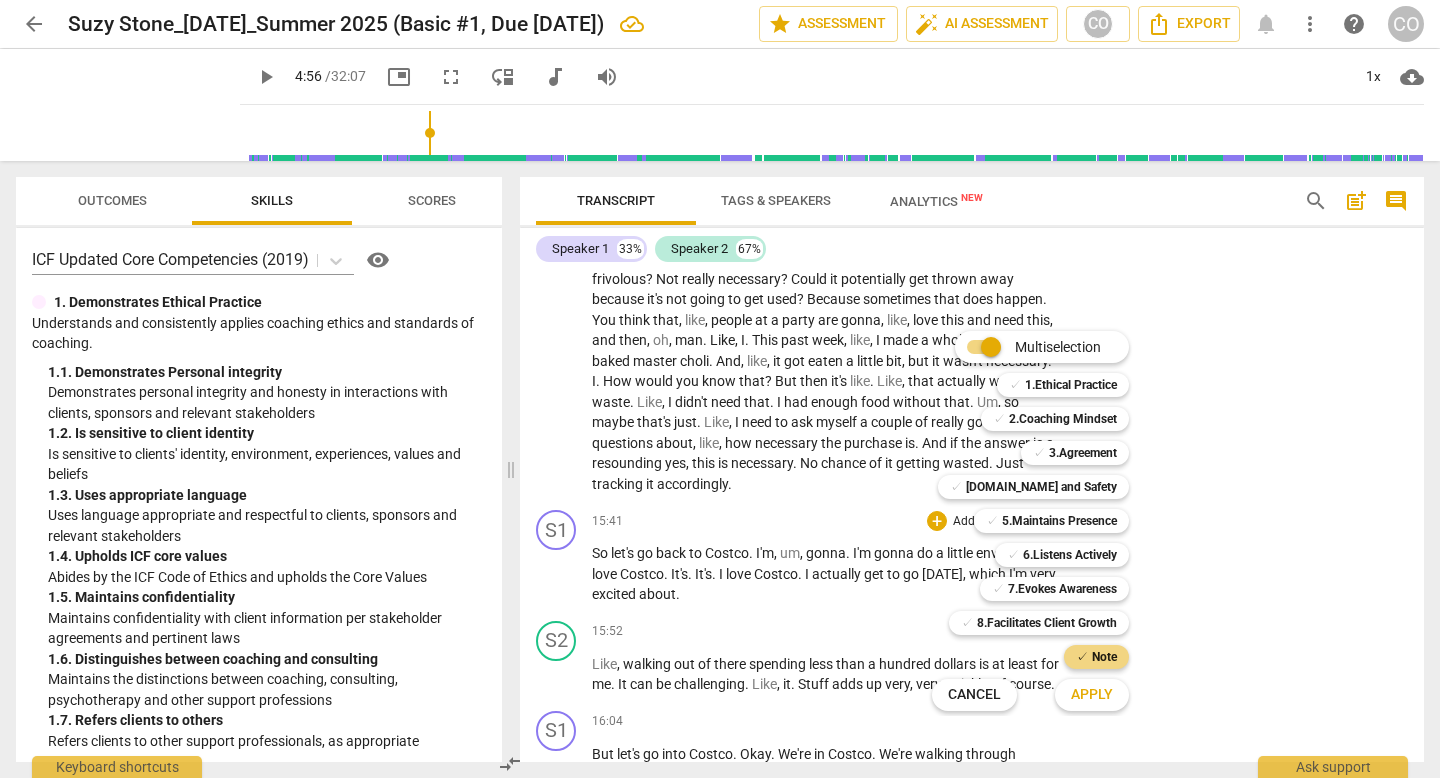 click on "Apply" at bounding box center [1092, 695] 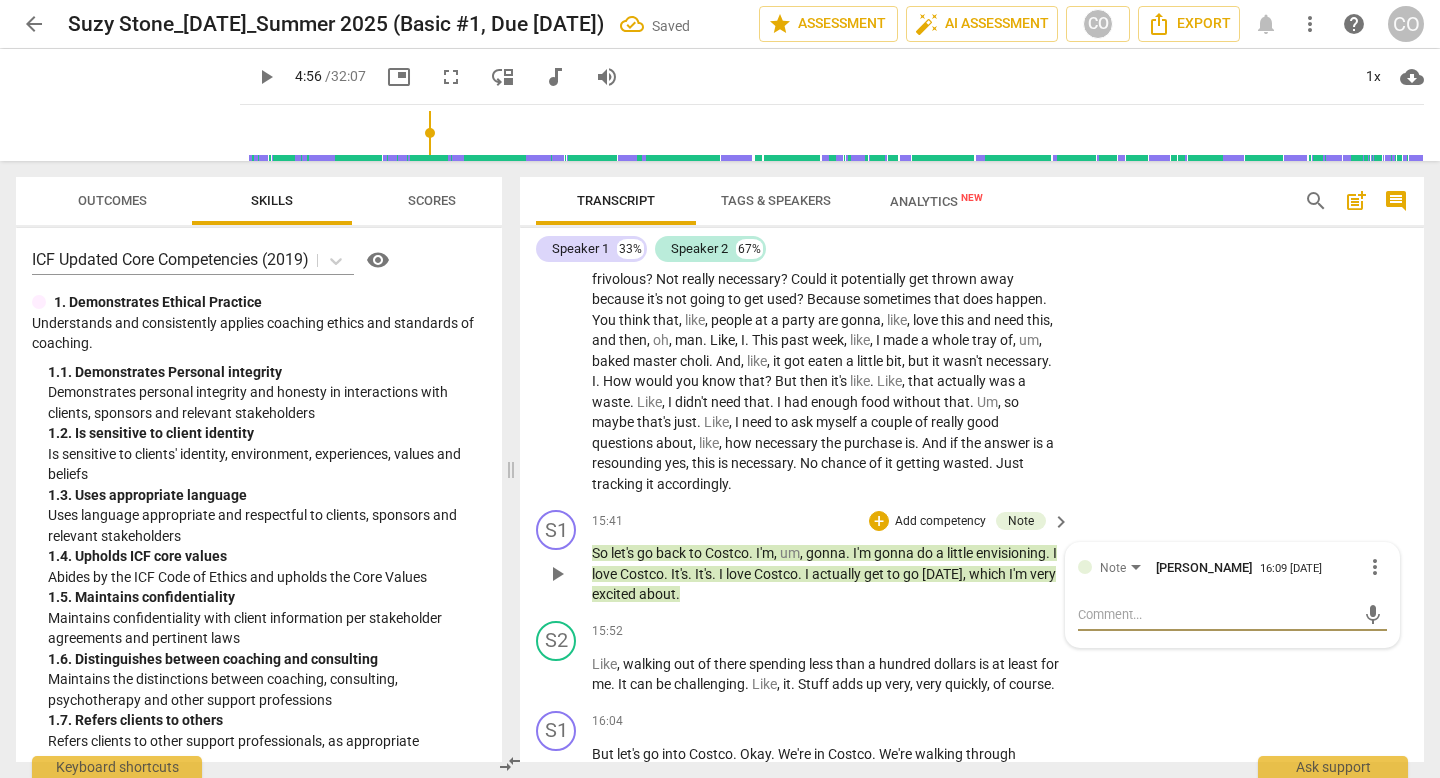 type on "j" 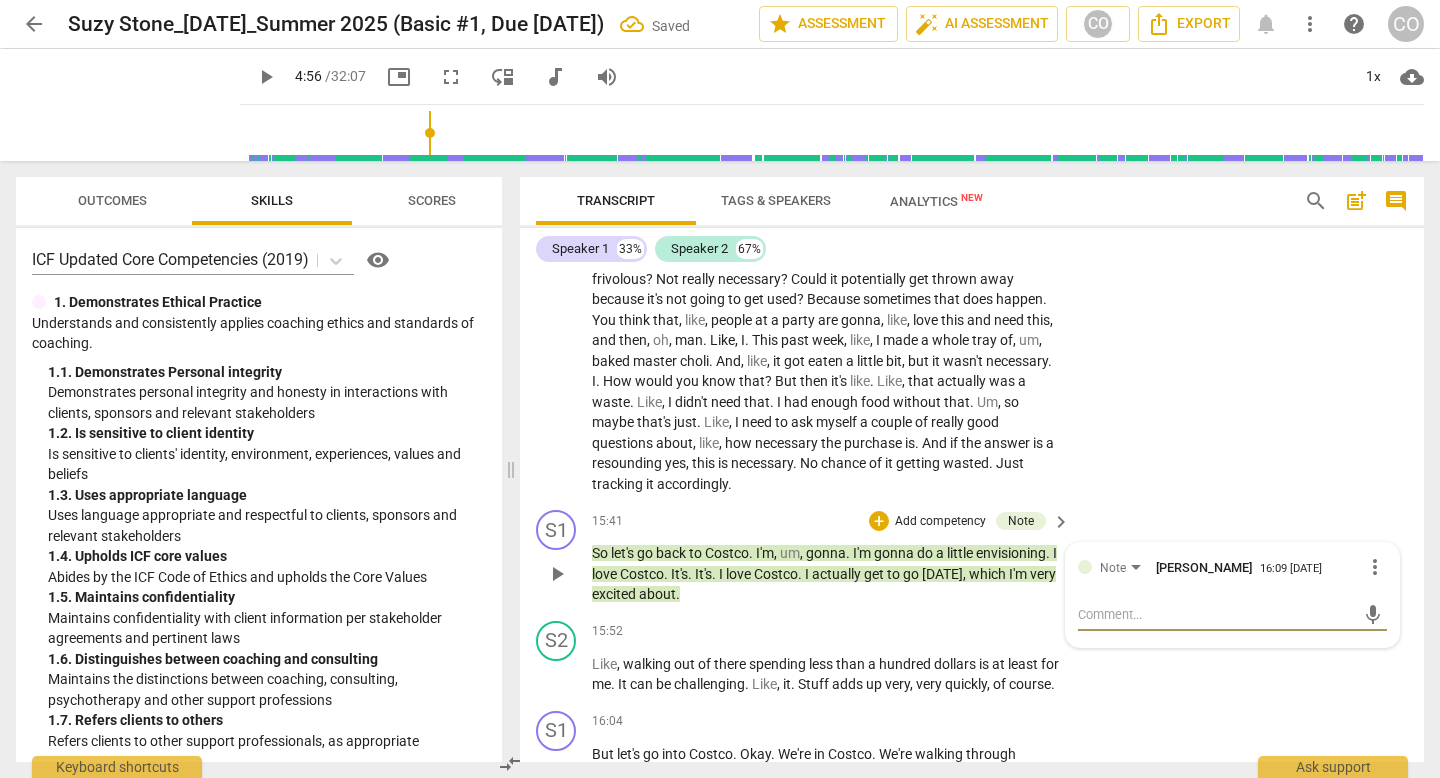 type on "j" 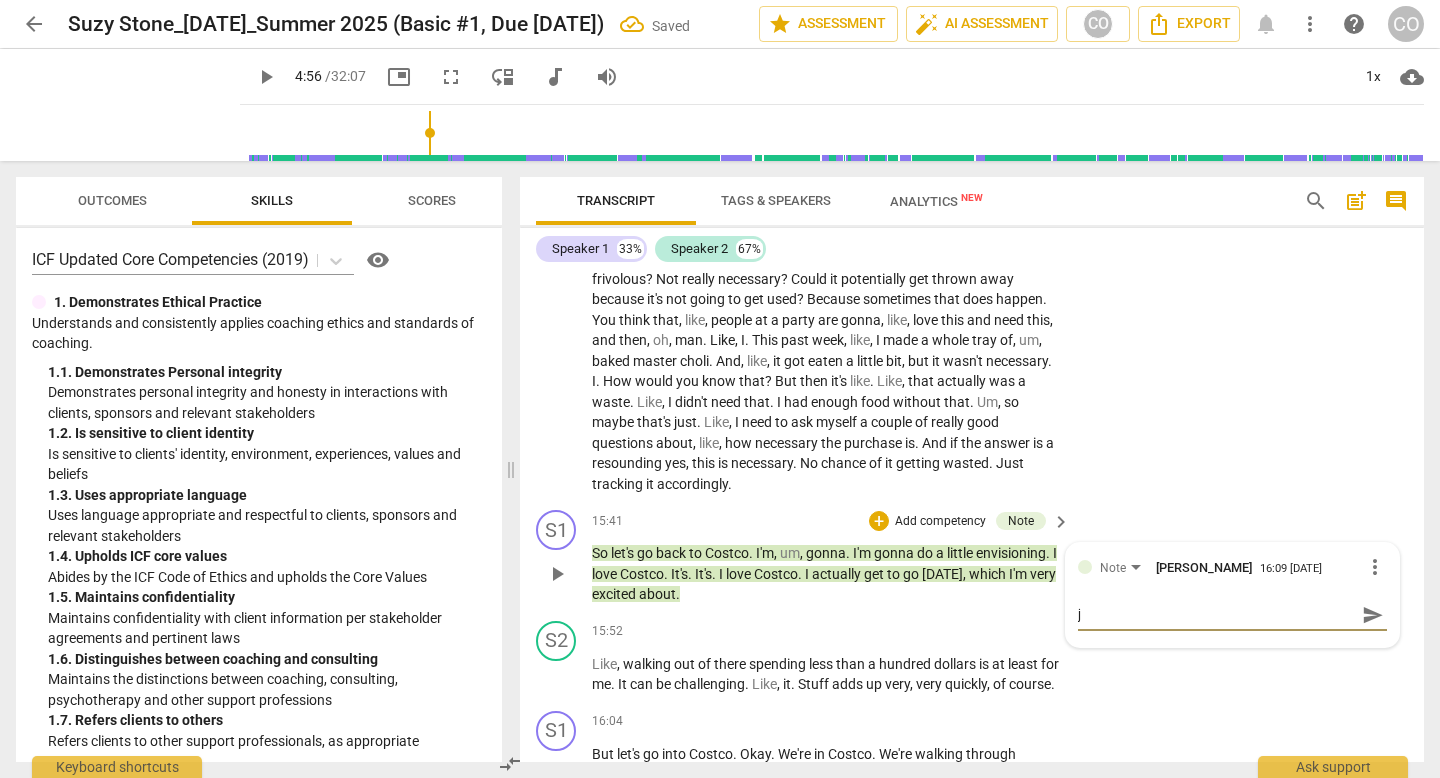 type 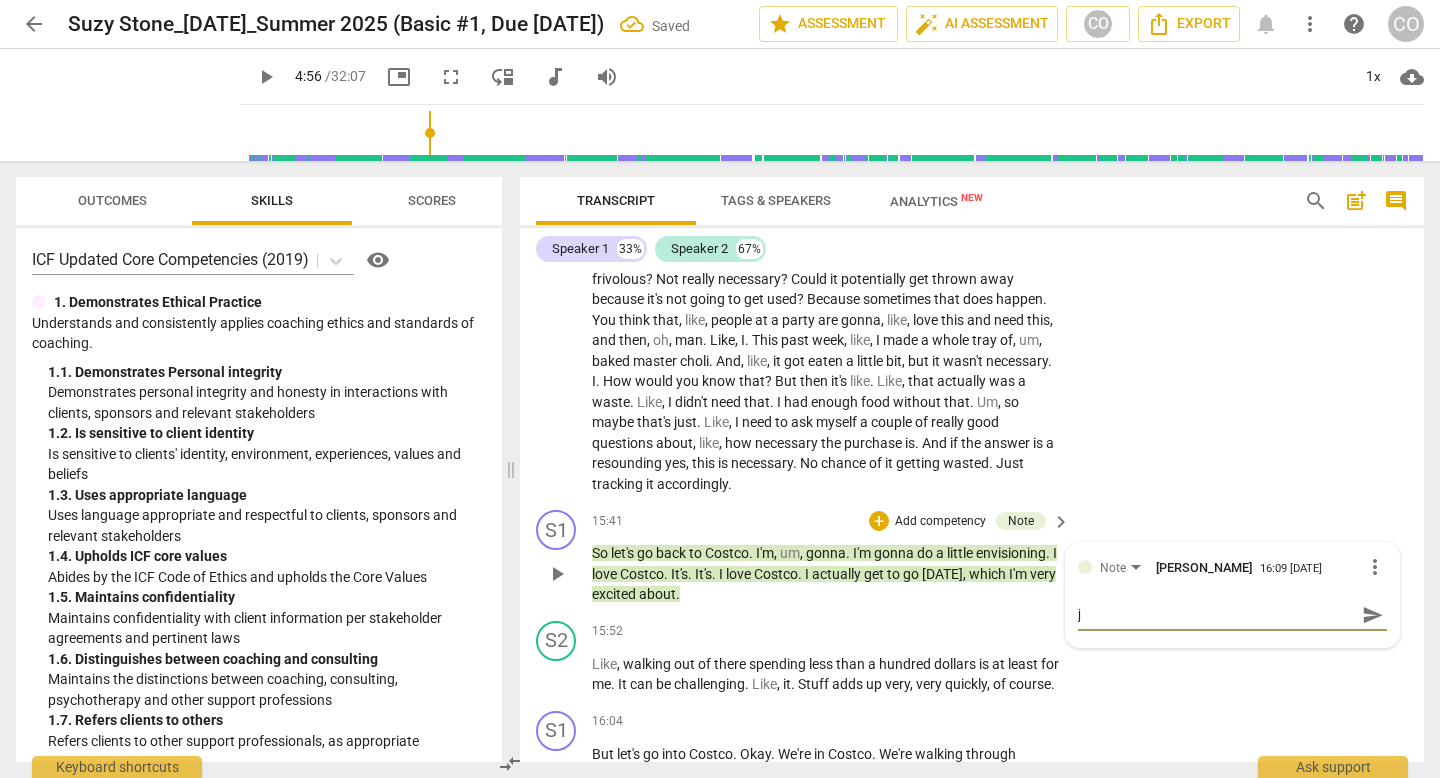 type 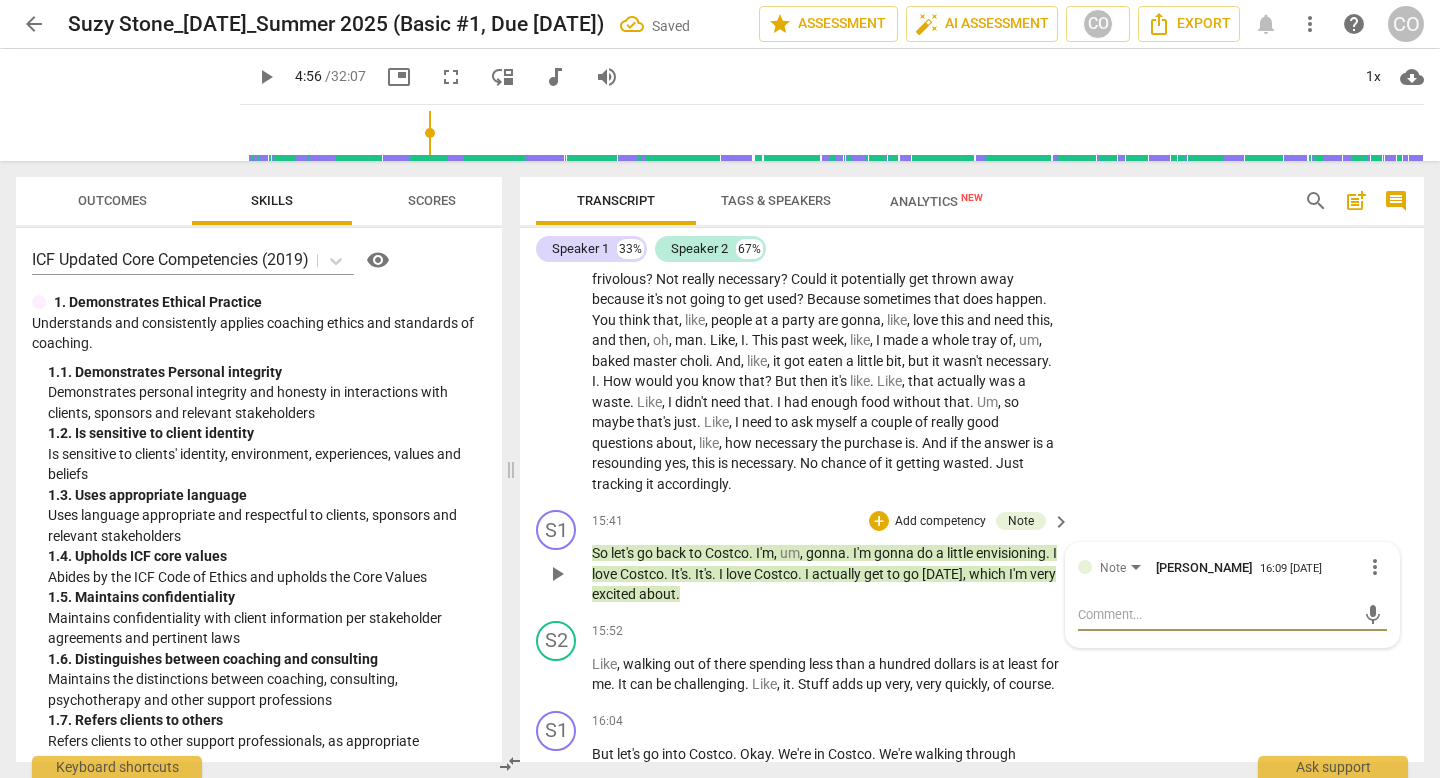 type on "b" 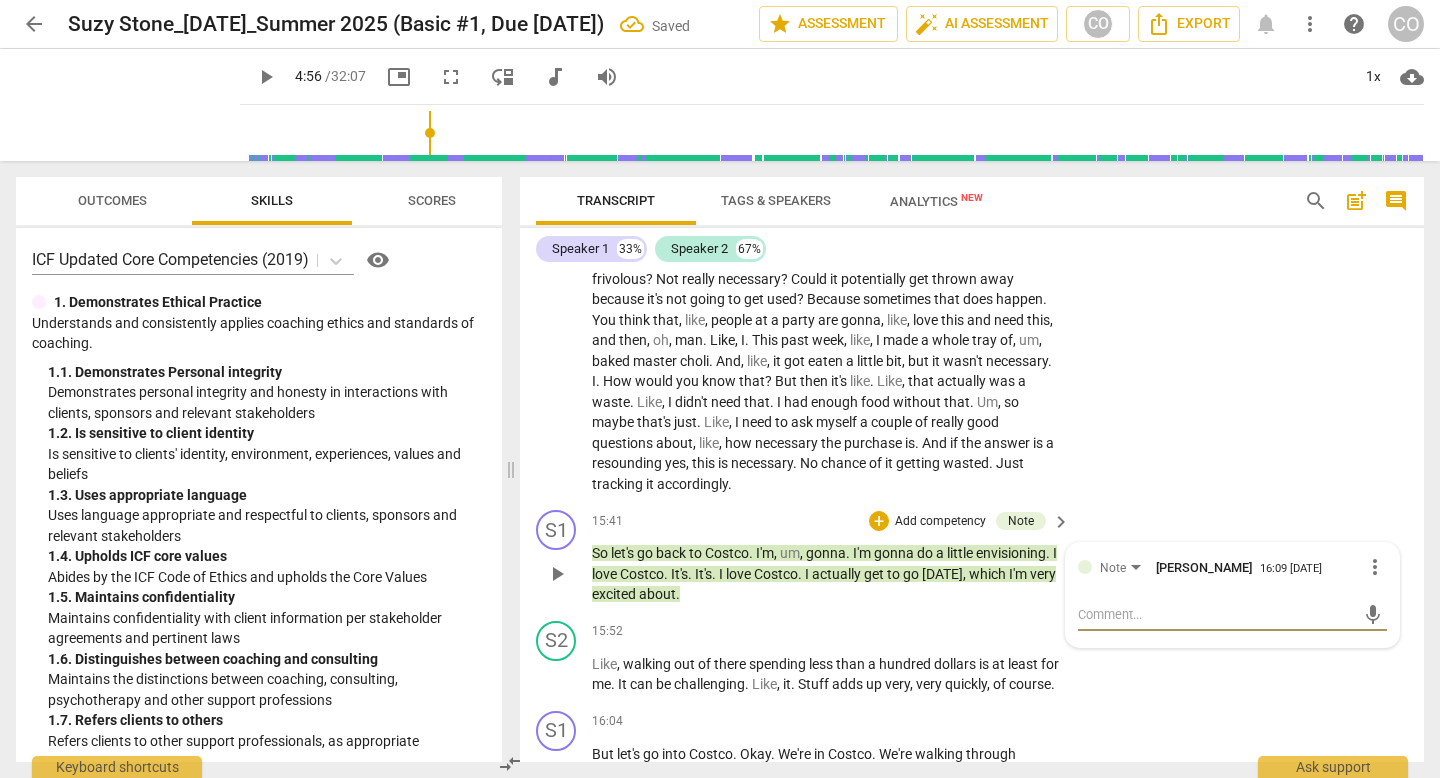 type on "b" 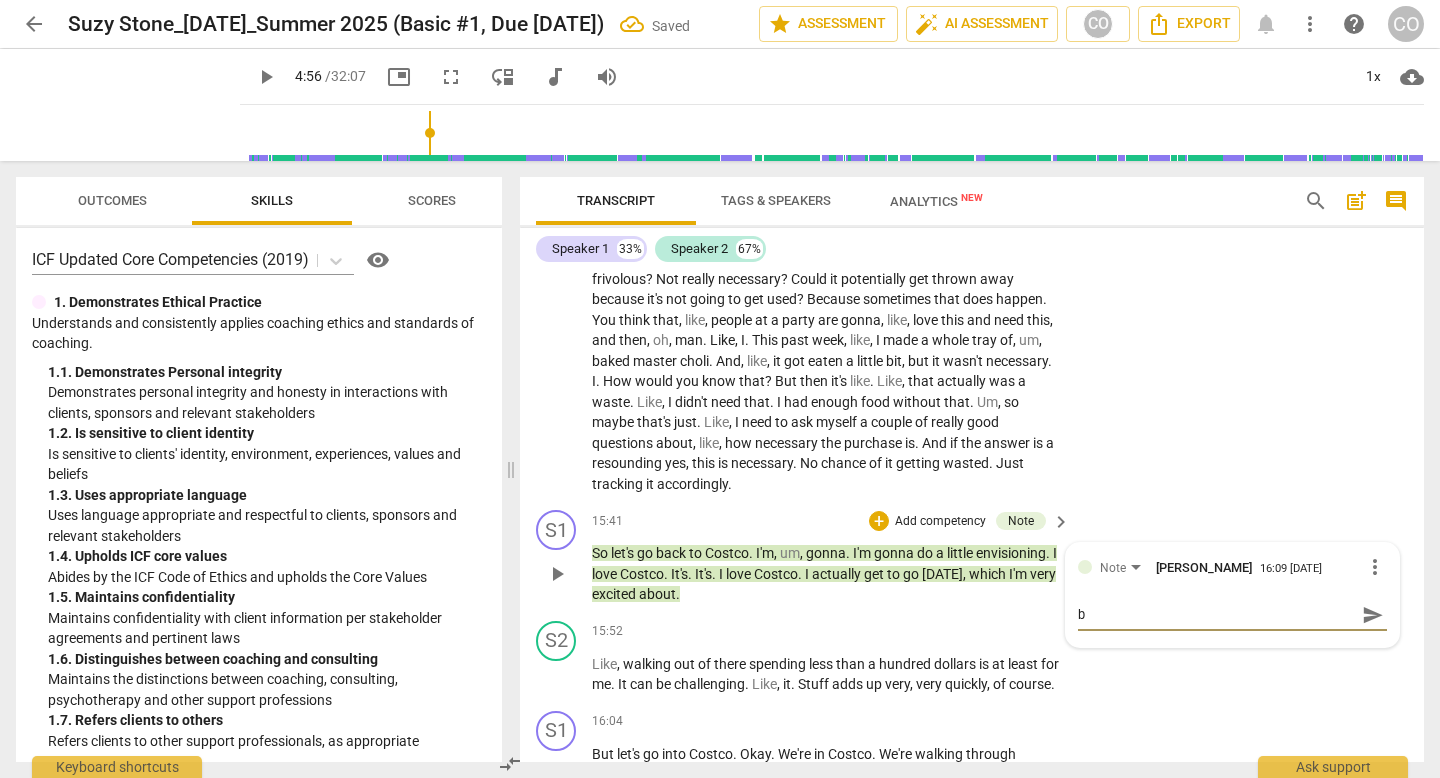 type on "be" 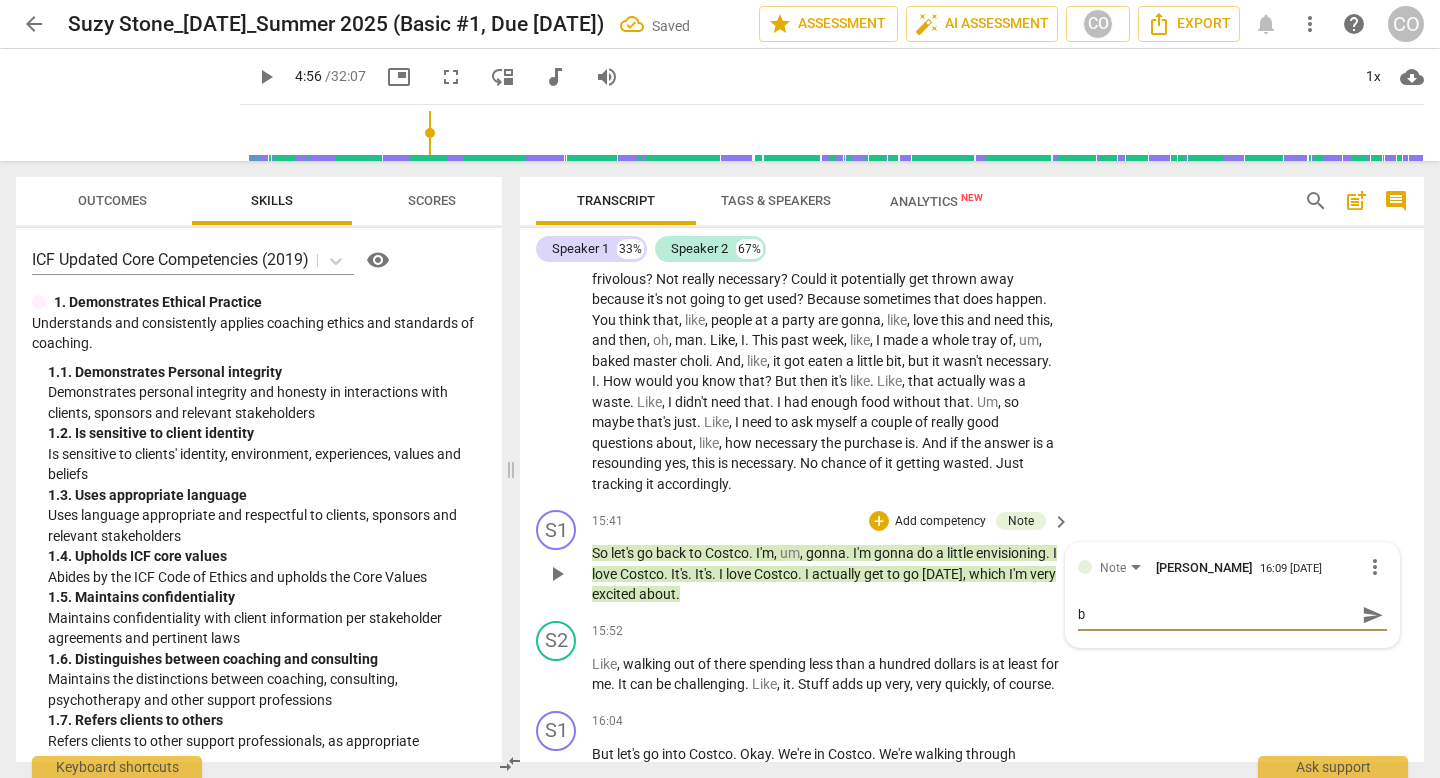 type on "be" 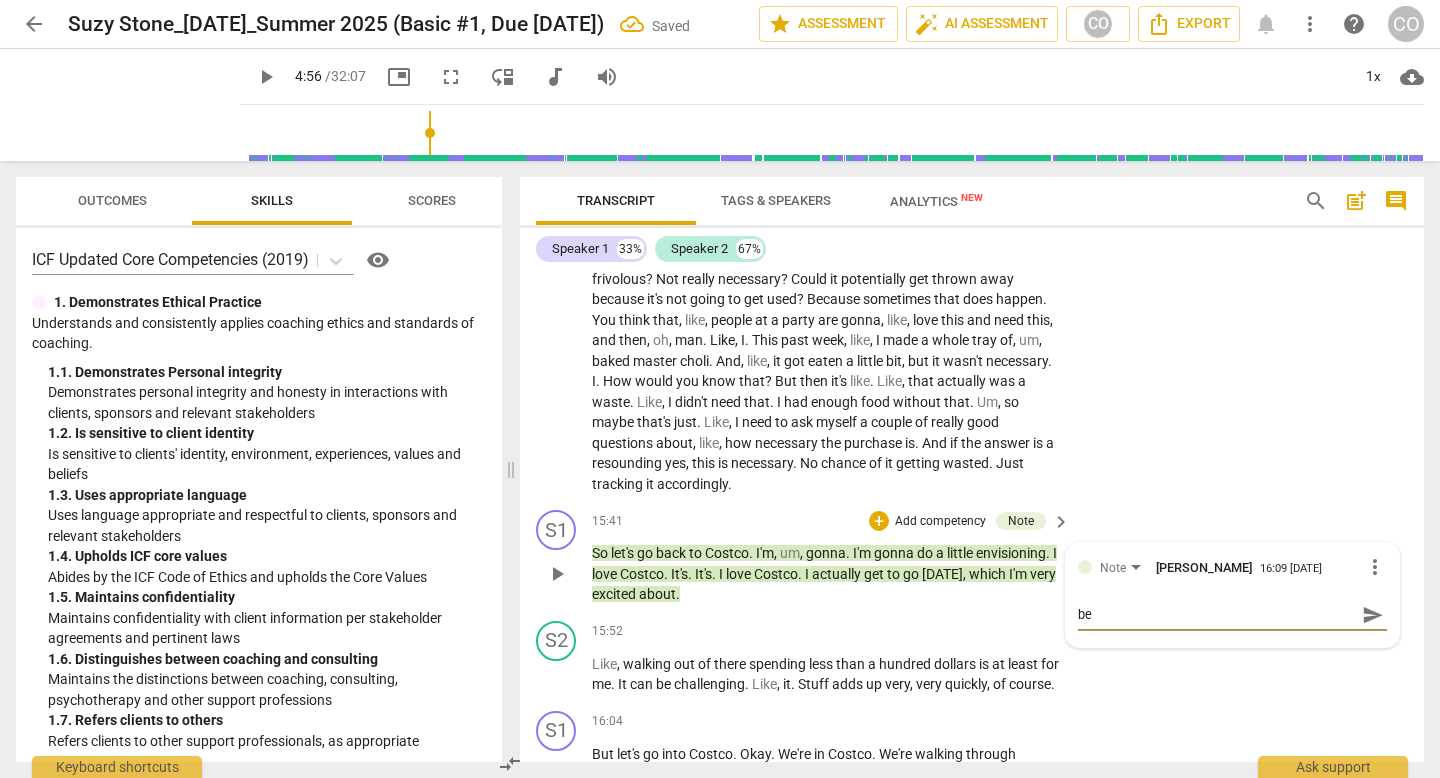 type on "be" 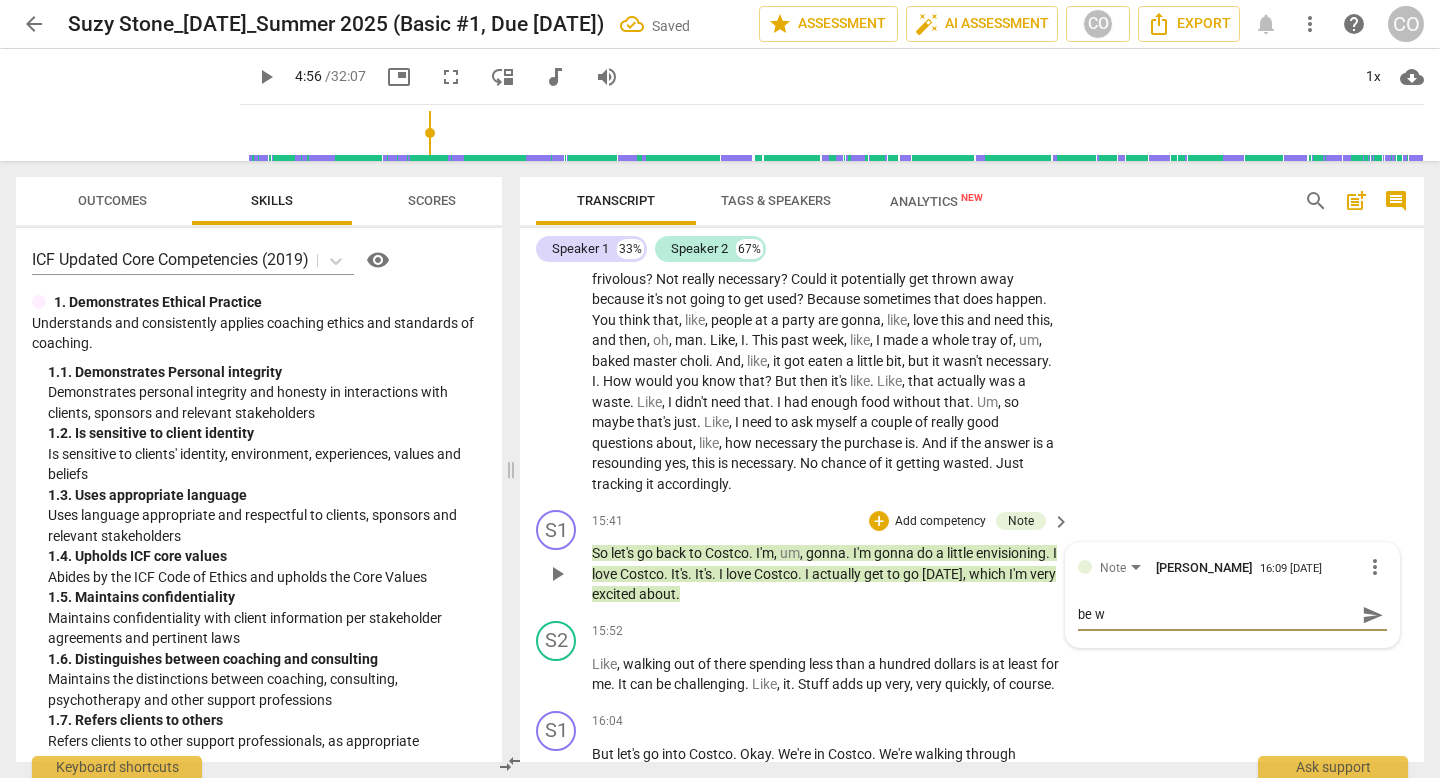 type on "be wa" 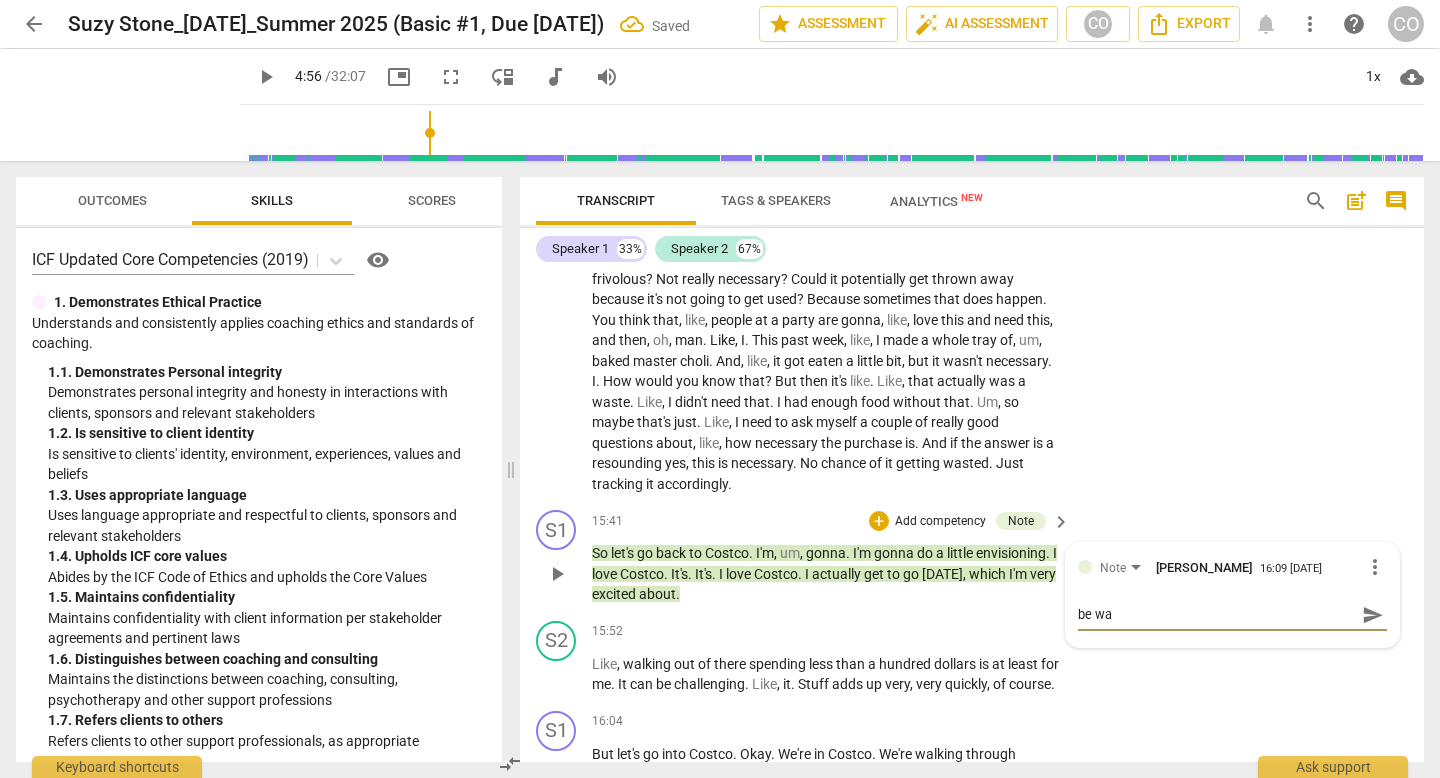 type on "be war" 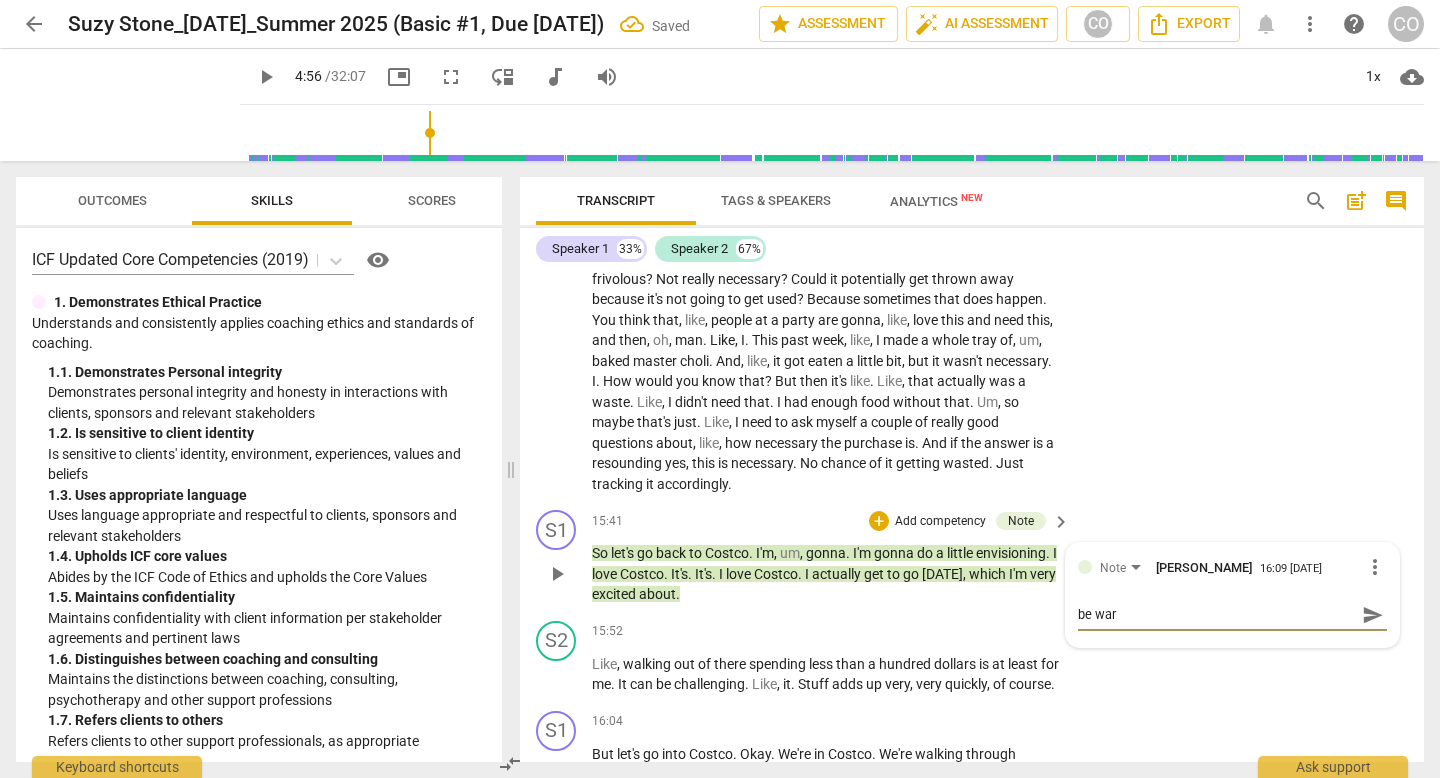type on "be wary" 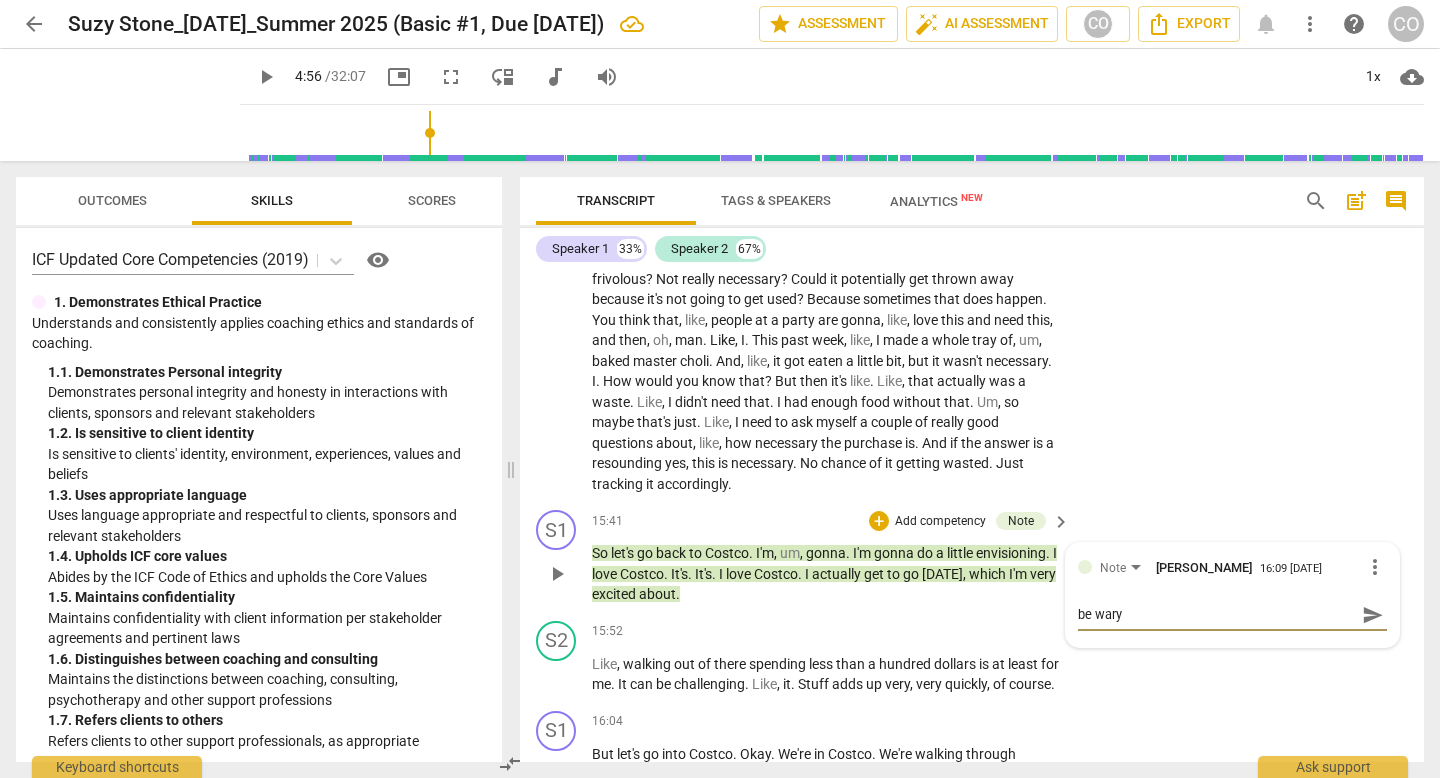 type on "be wary" 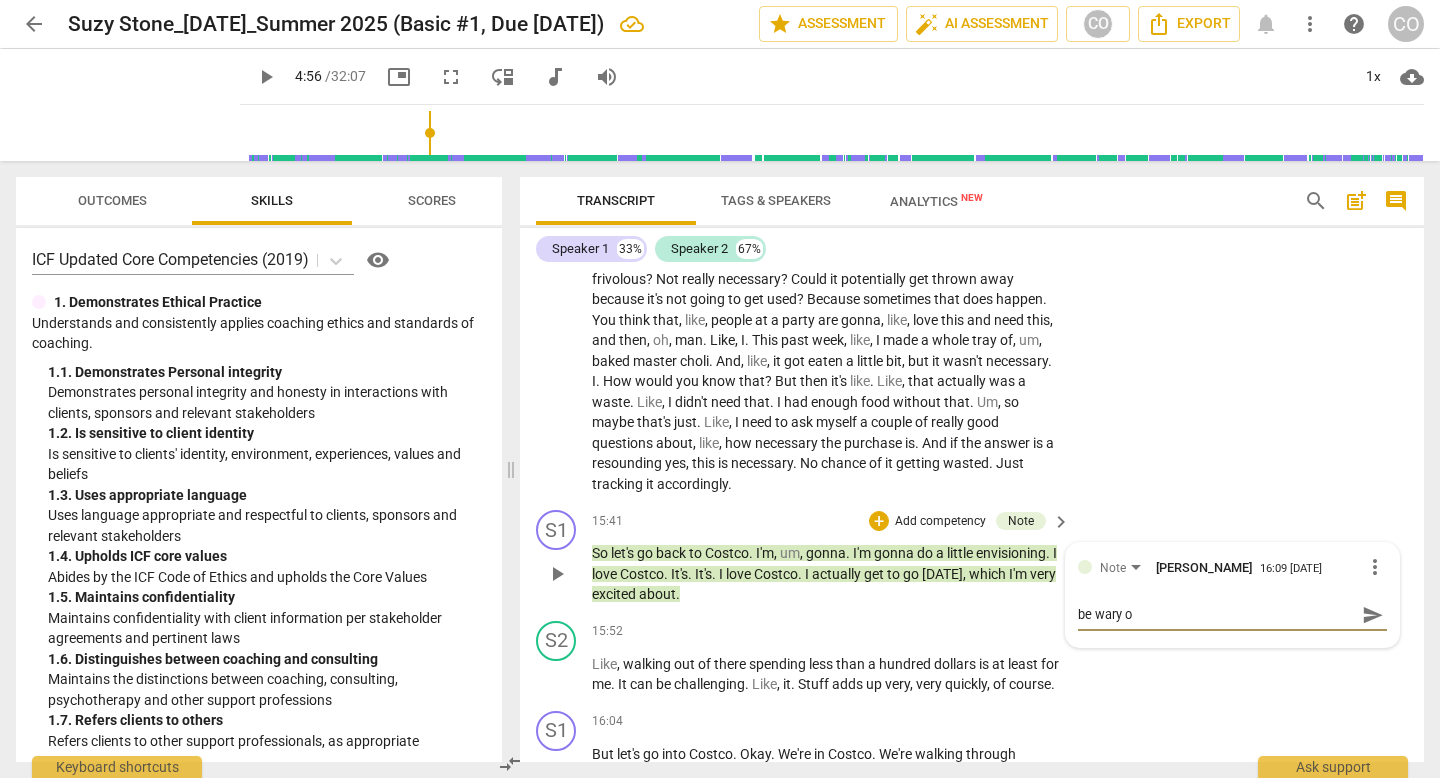 type on "be wary of" 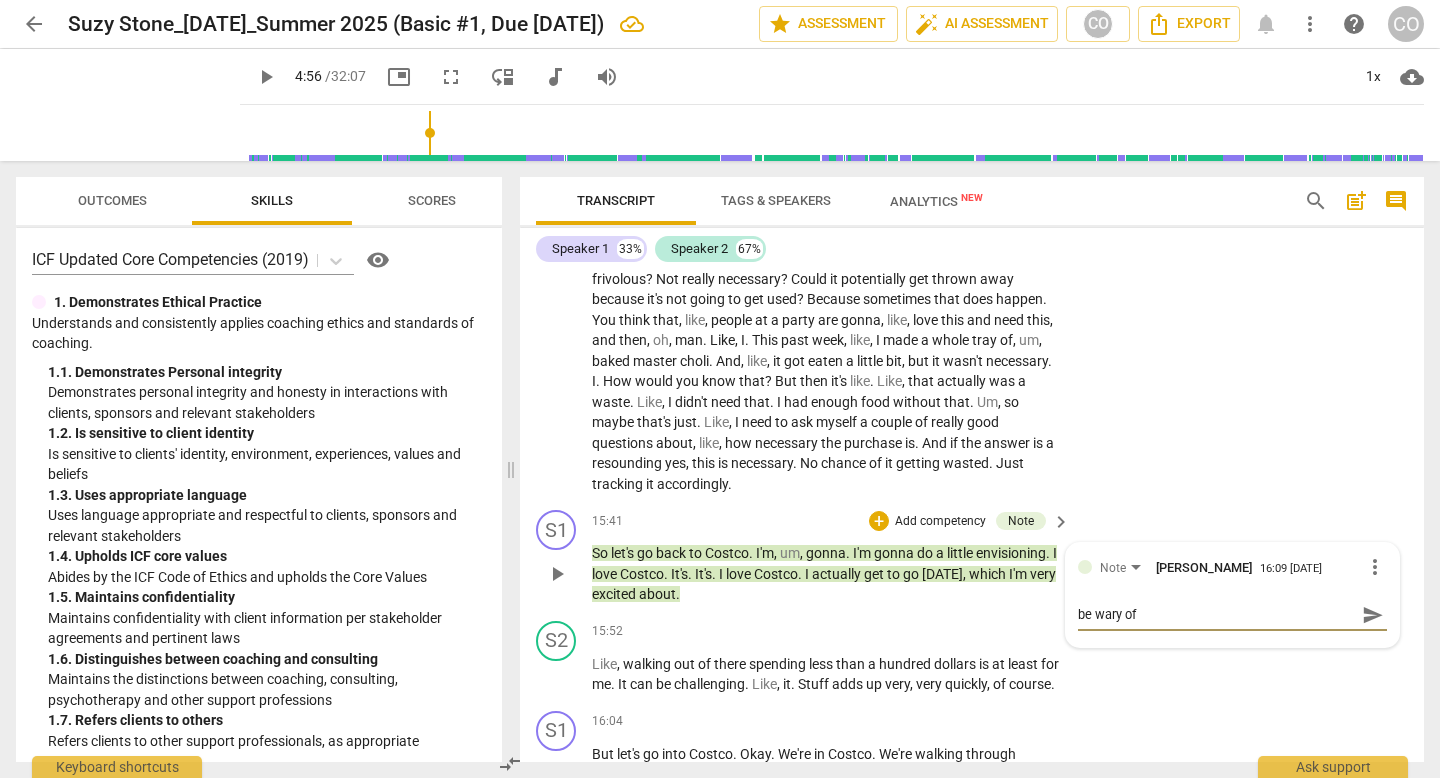 type on "be wary of" 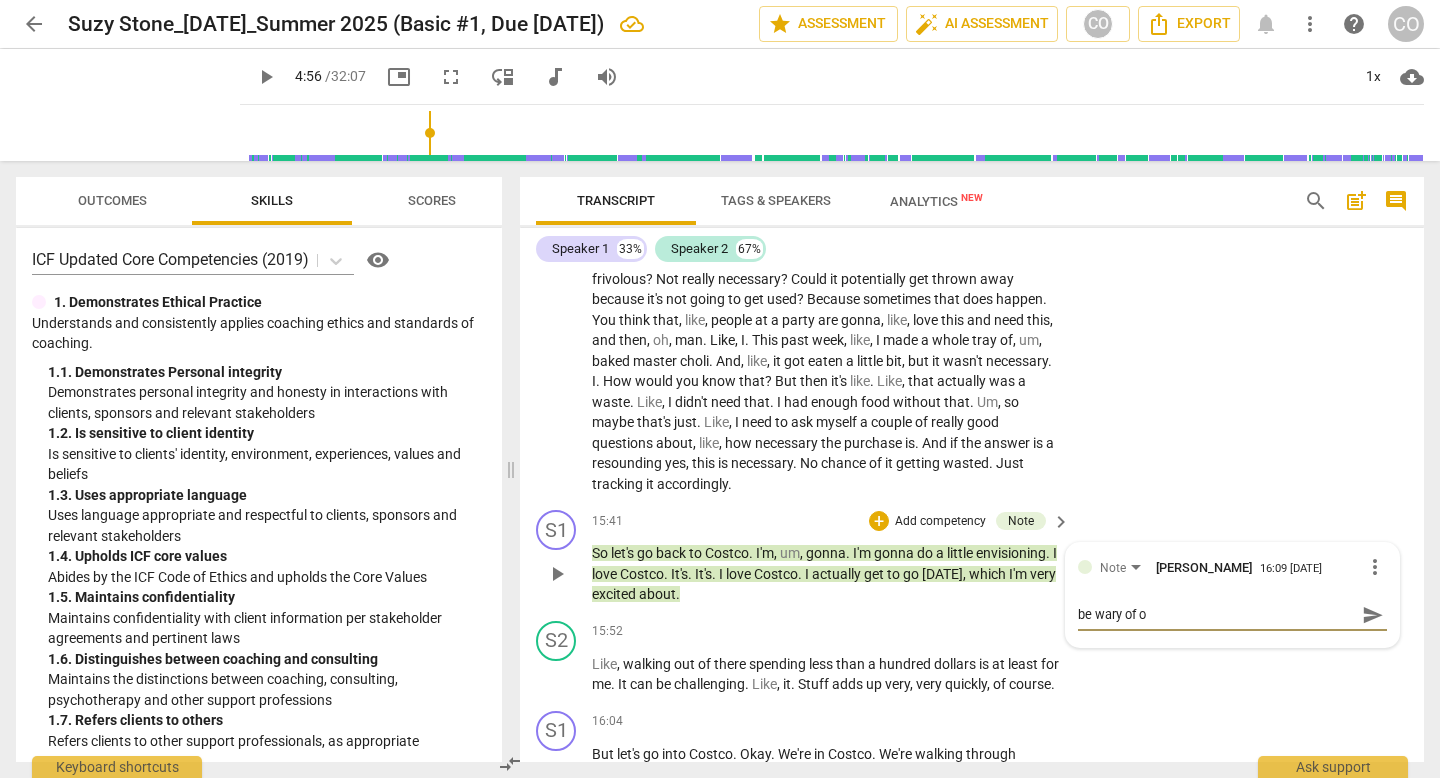 type on "be wary of ob" 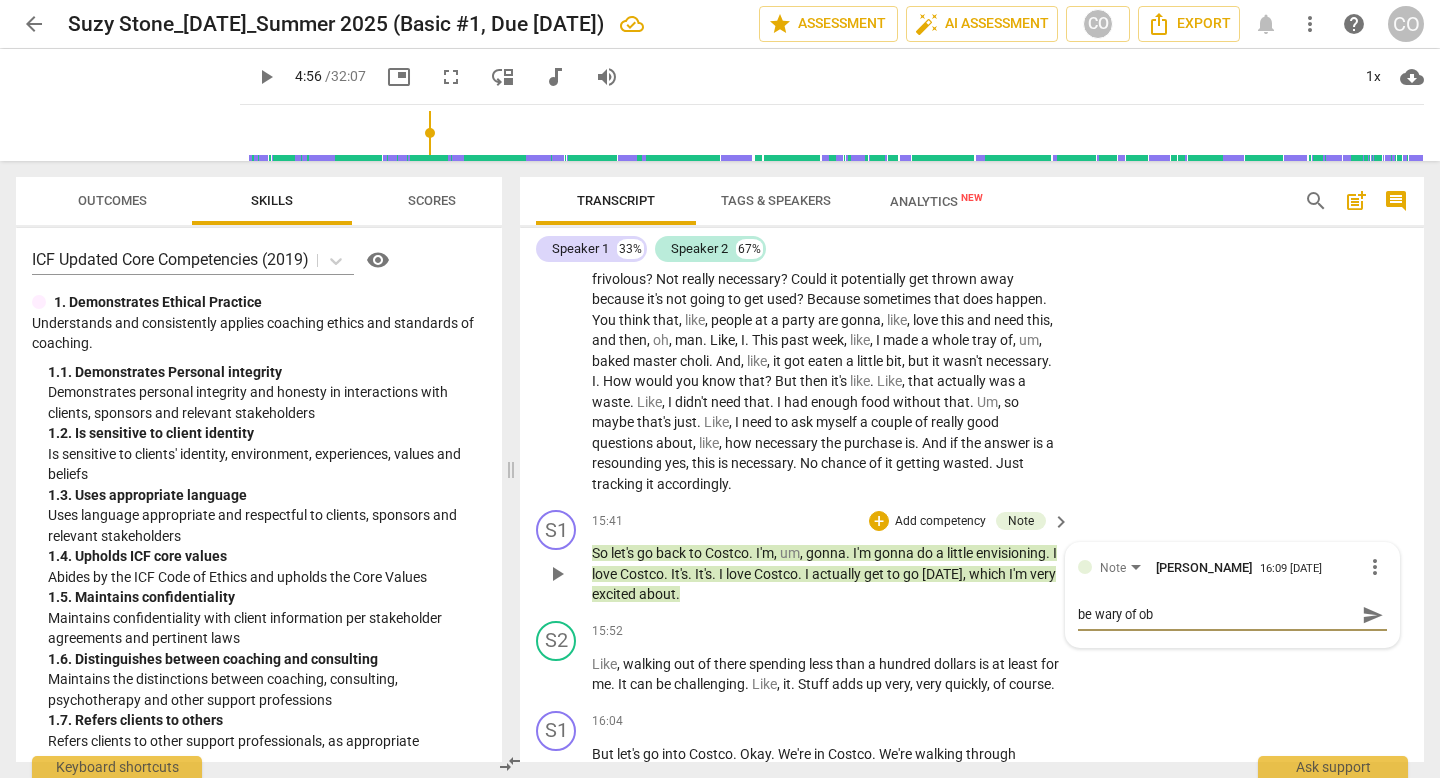 type on "be wary of o" 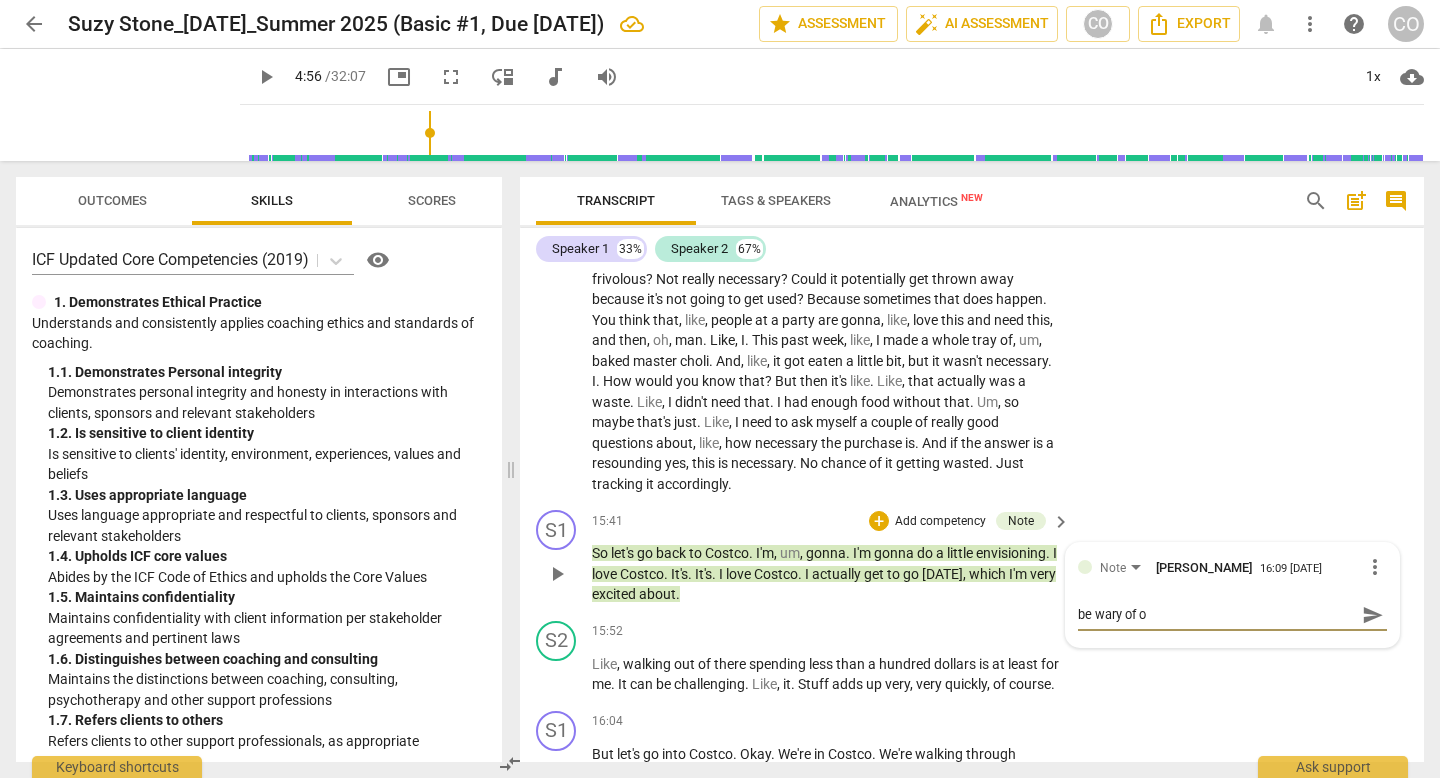 type on "be wary of ov" 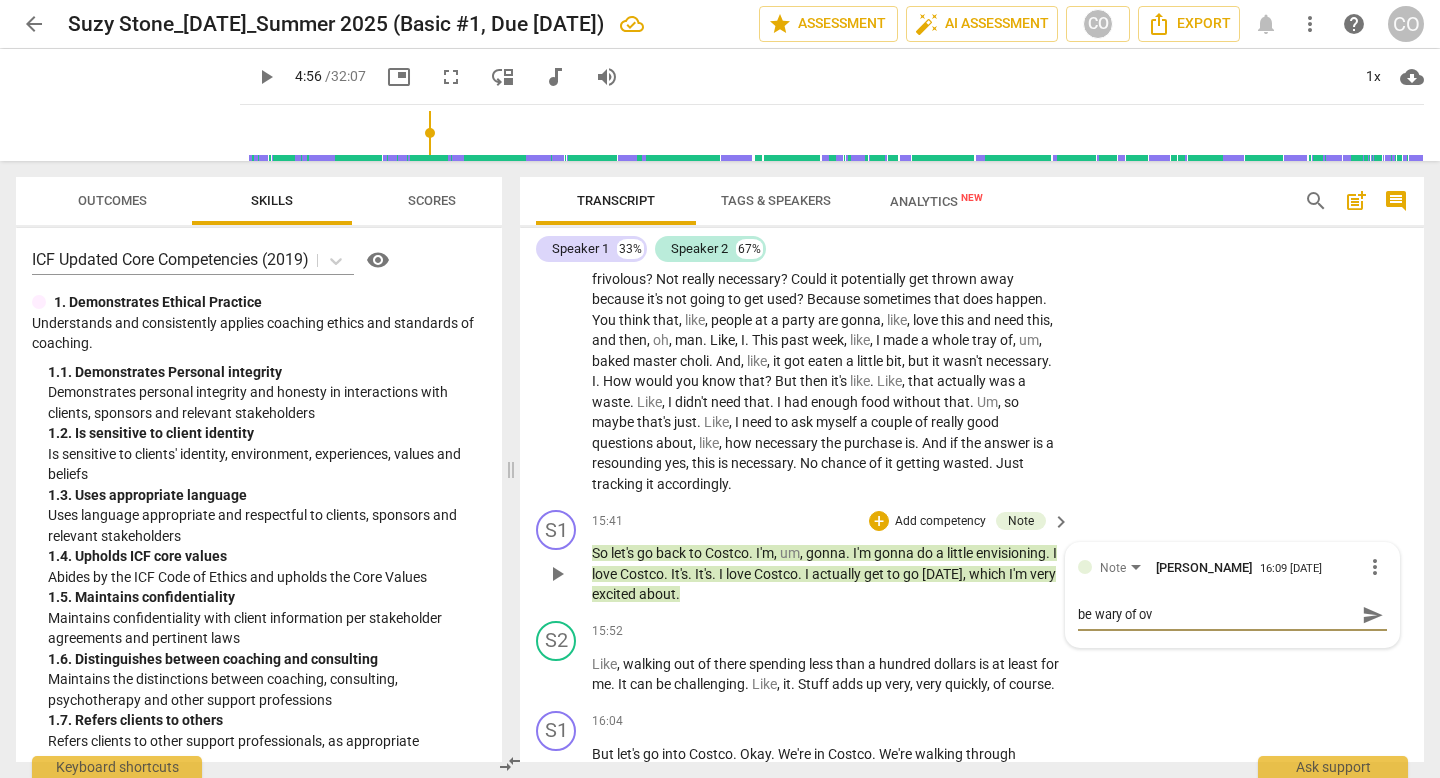 type on "be wary of ove" 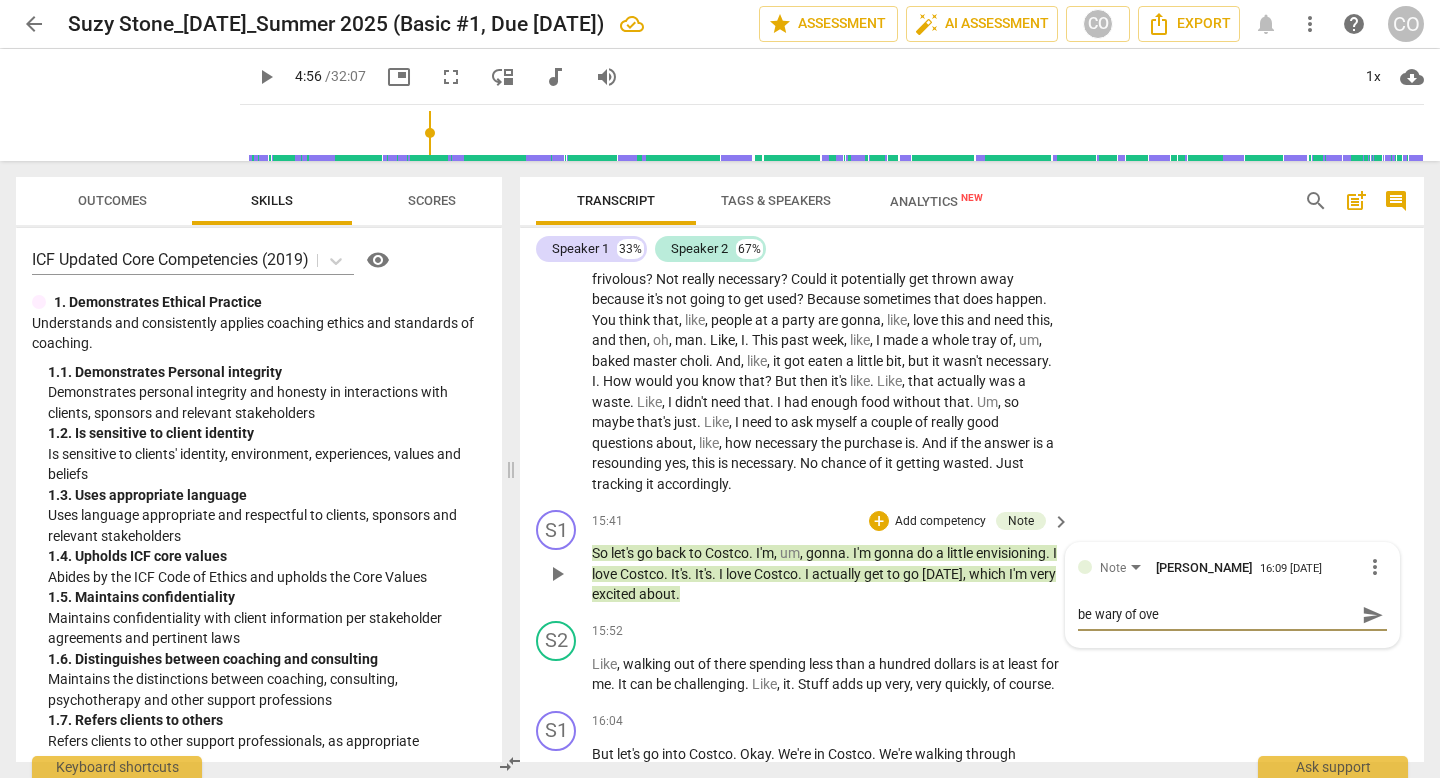 type on "be wary of over" 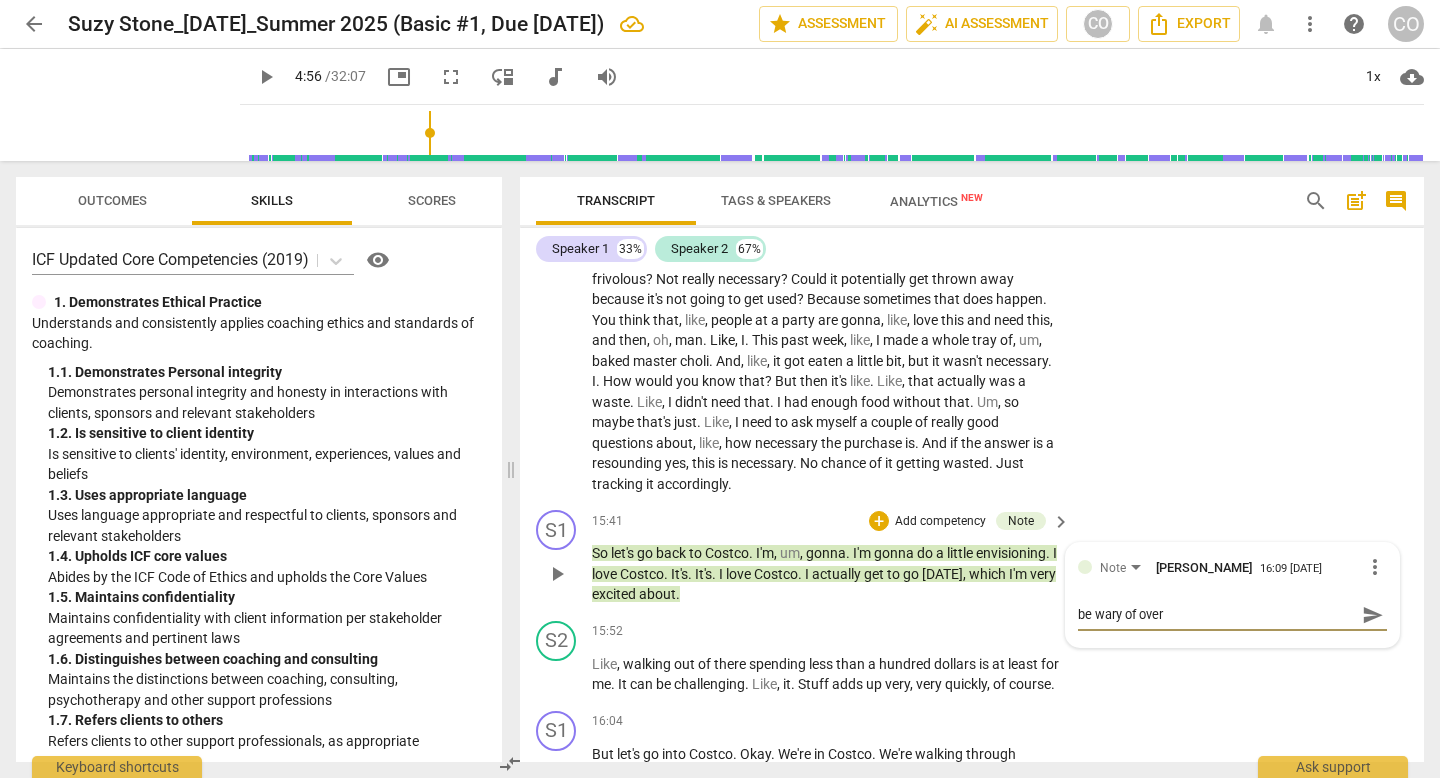 type on "be wary of overs" 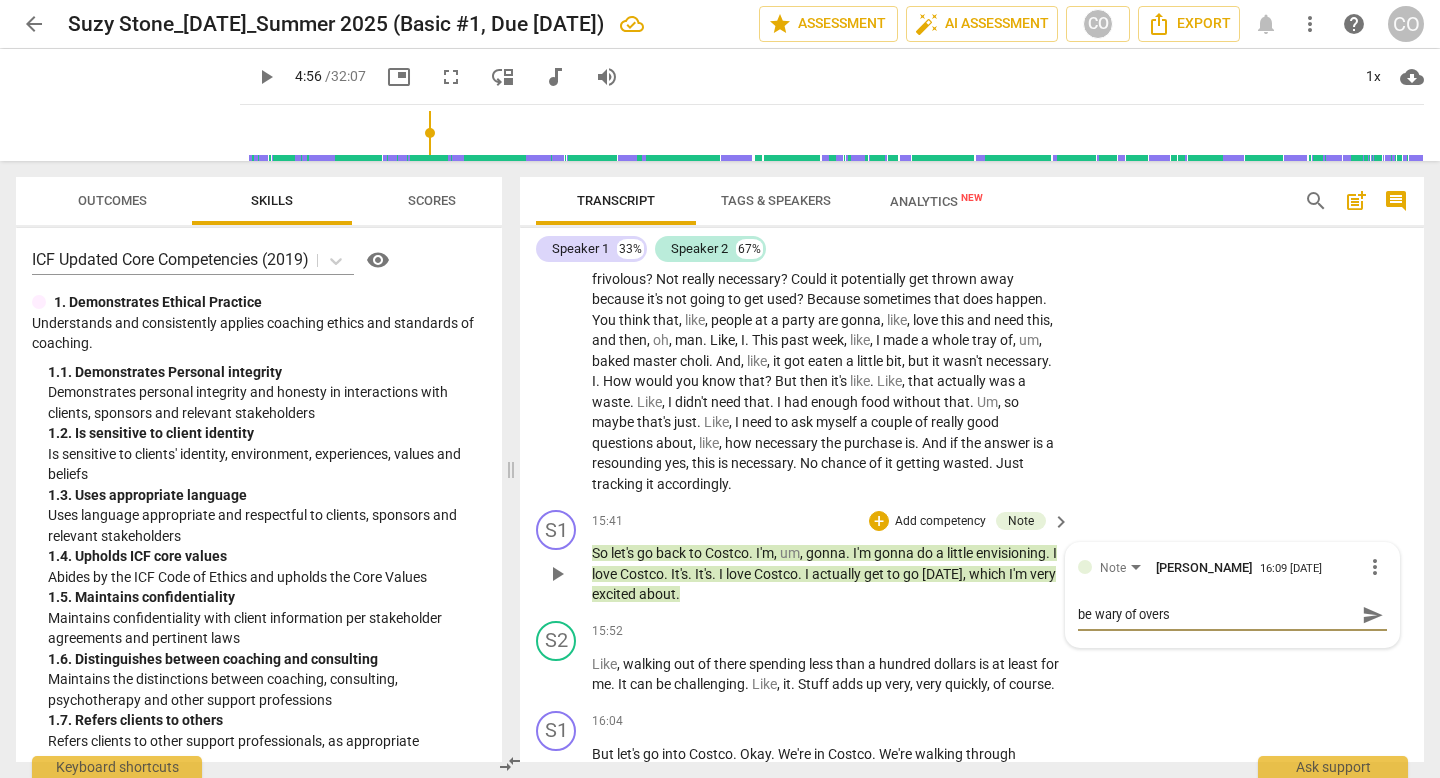 type on "be wary of oversh" 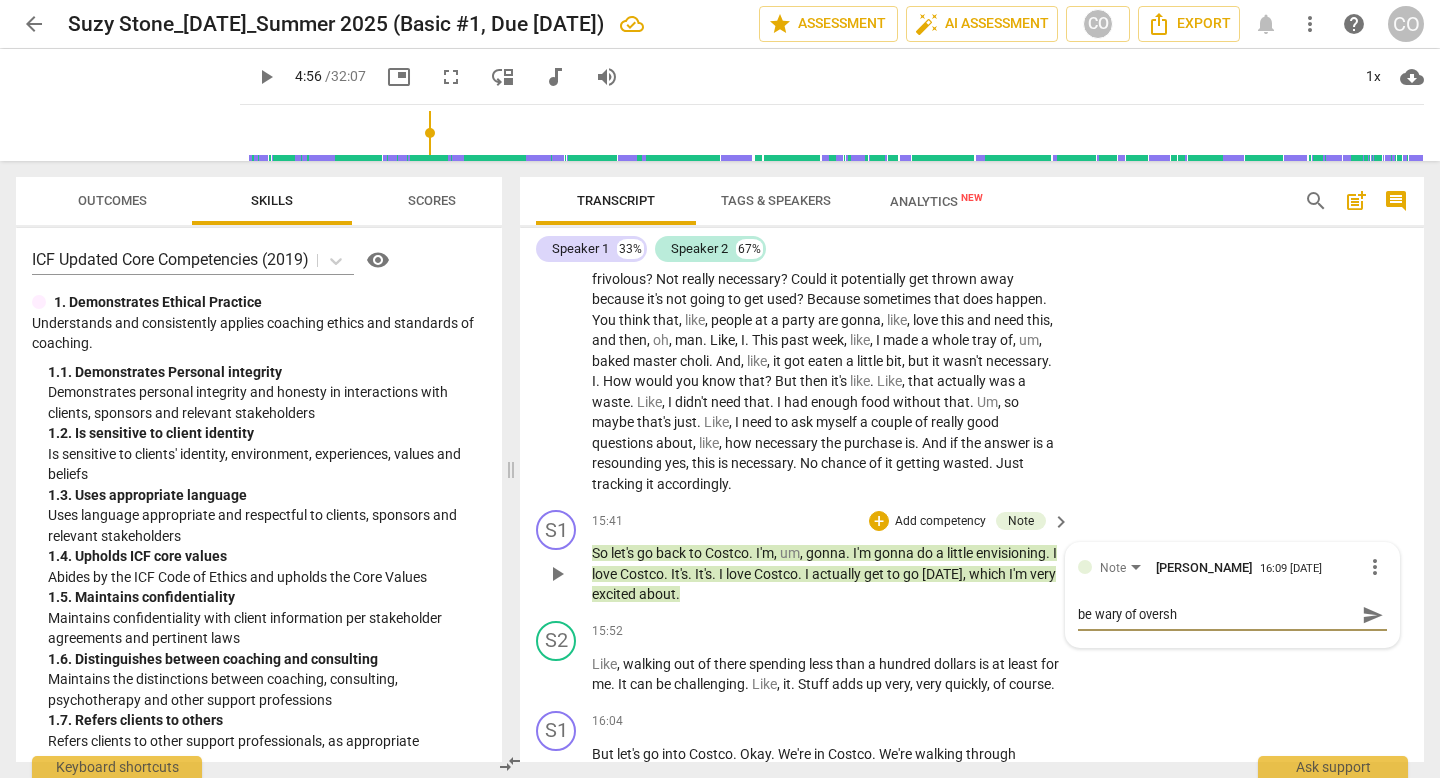 type on "be wary of oversha" 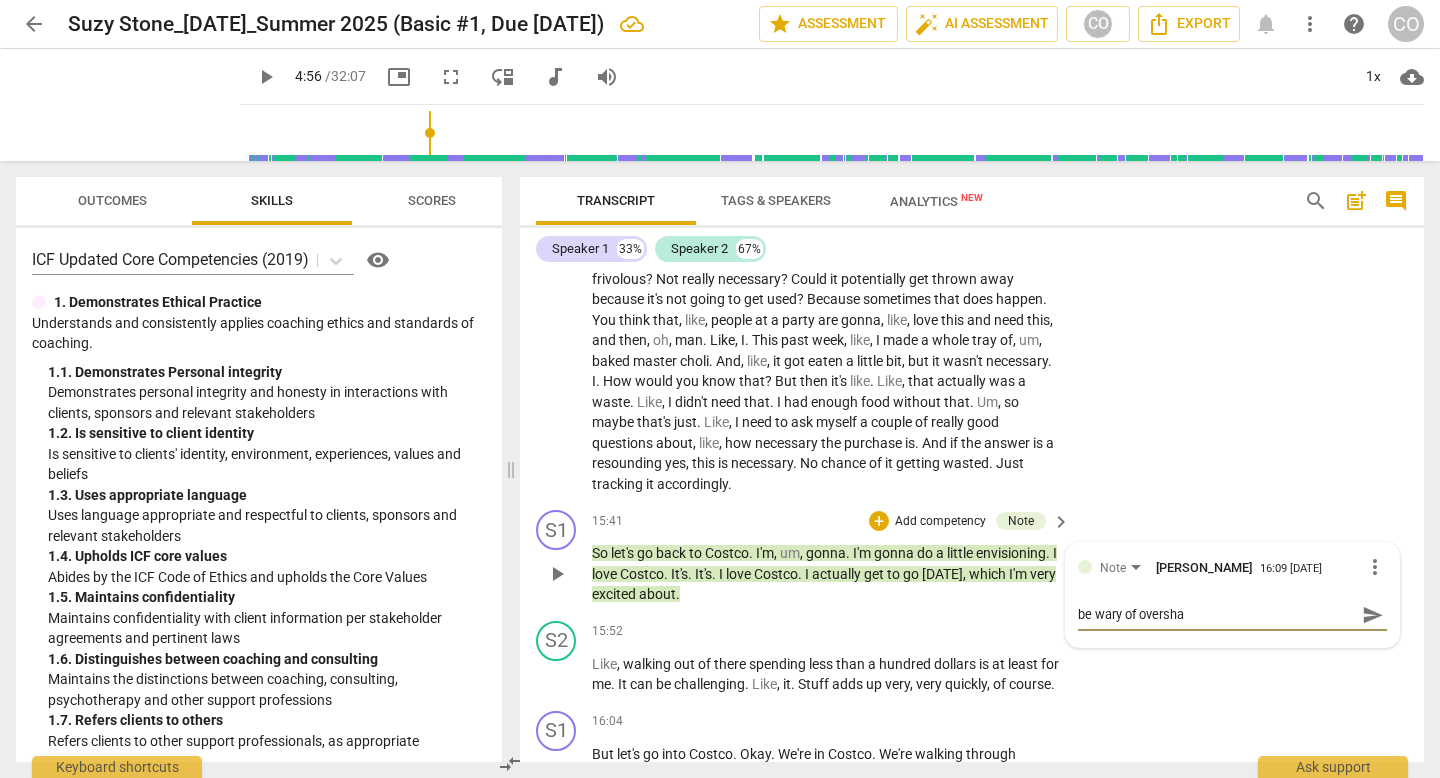 type on "be wary of overshar" 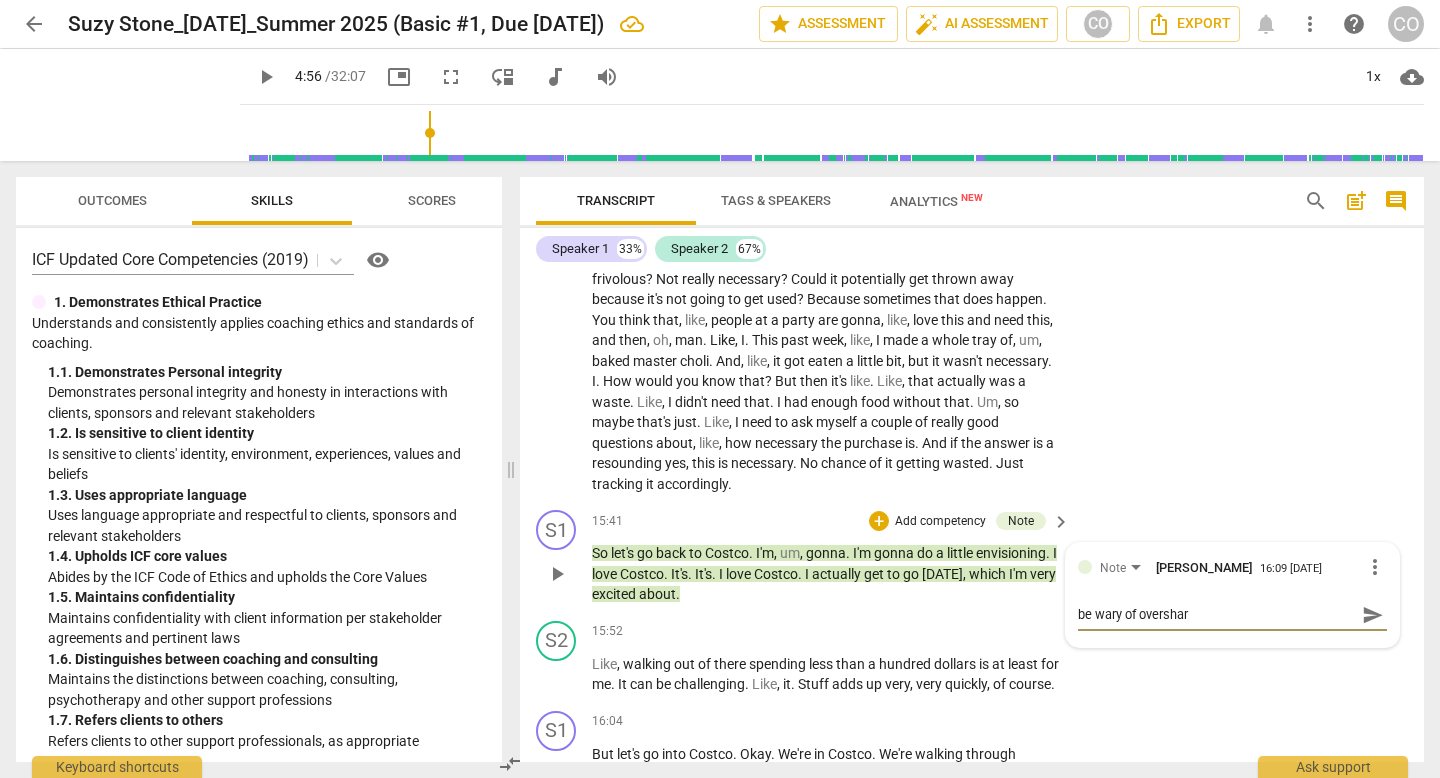 type on "be wary of overshari" 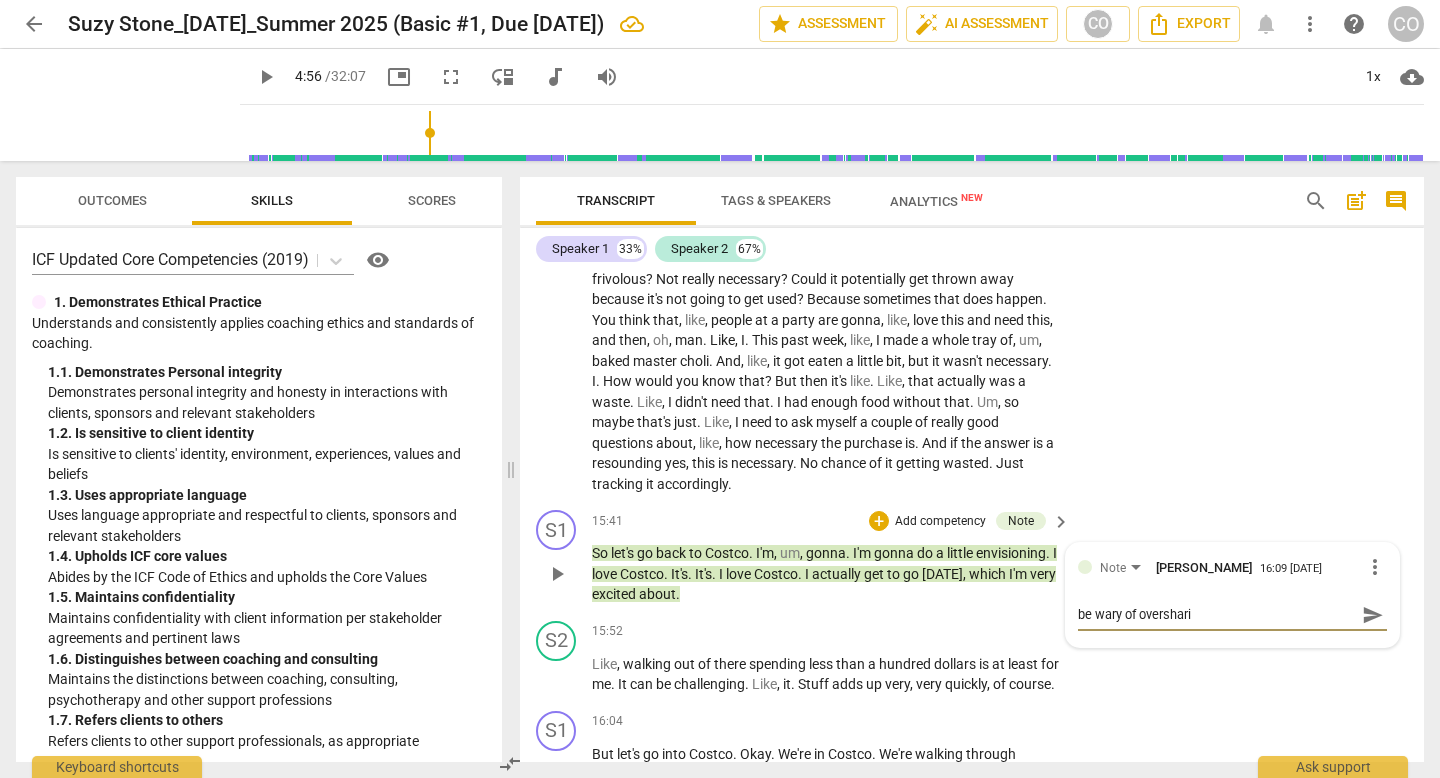 type on "be wary of oversharin" 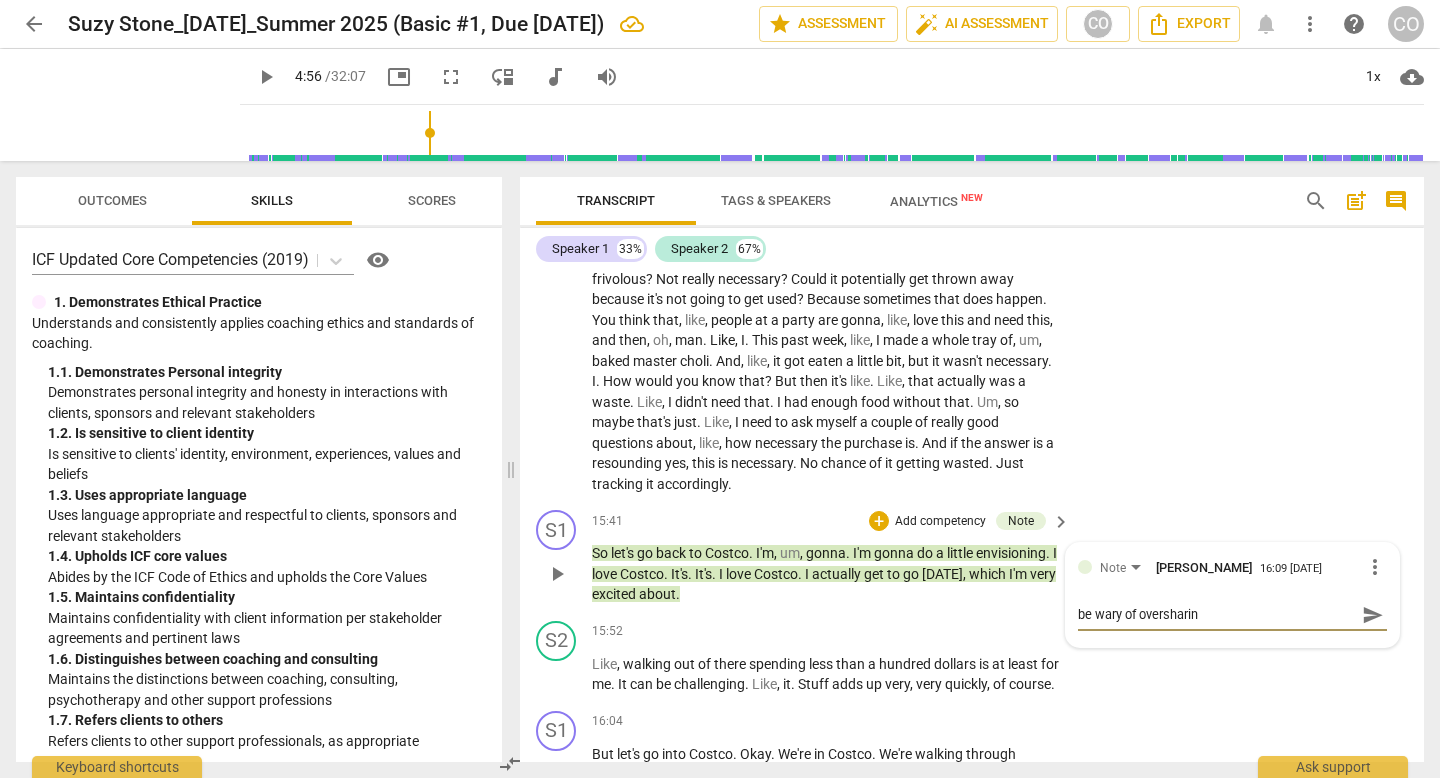 type on "be wary of oversharing" 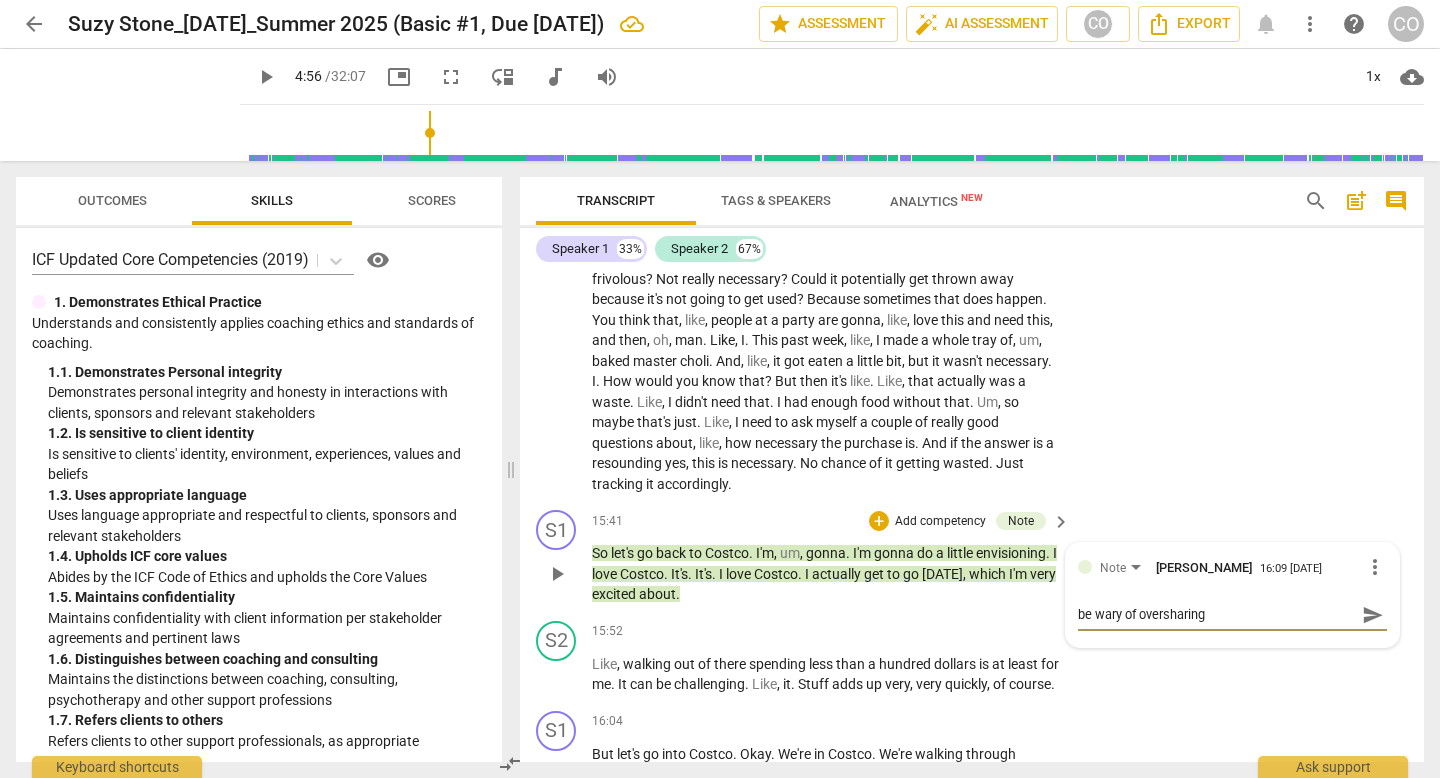 type on "be wary of oversharing/" 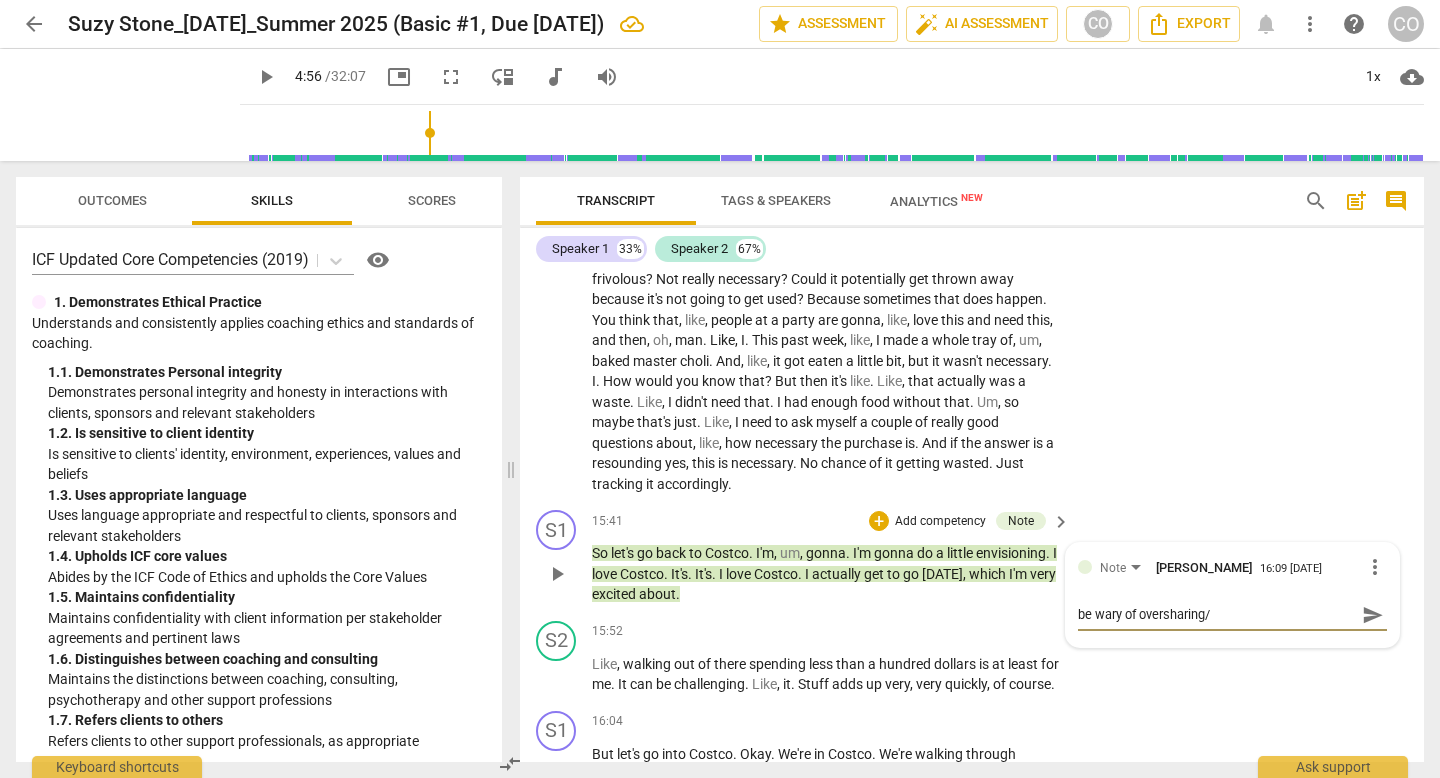type on "be wary of oversharing/i" 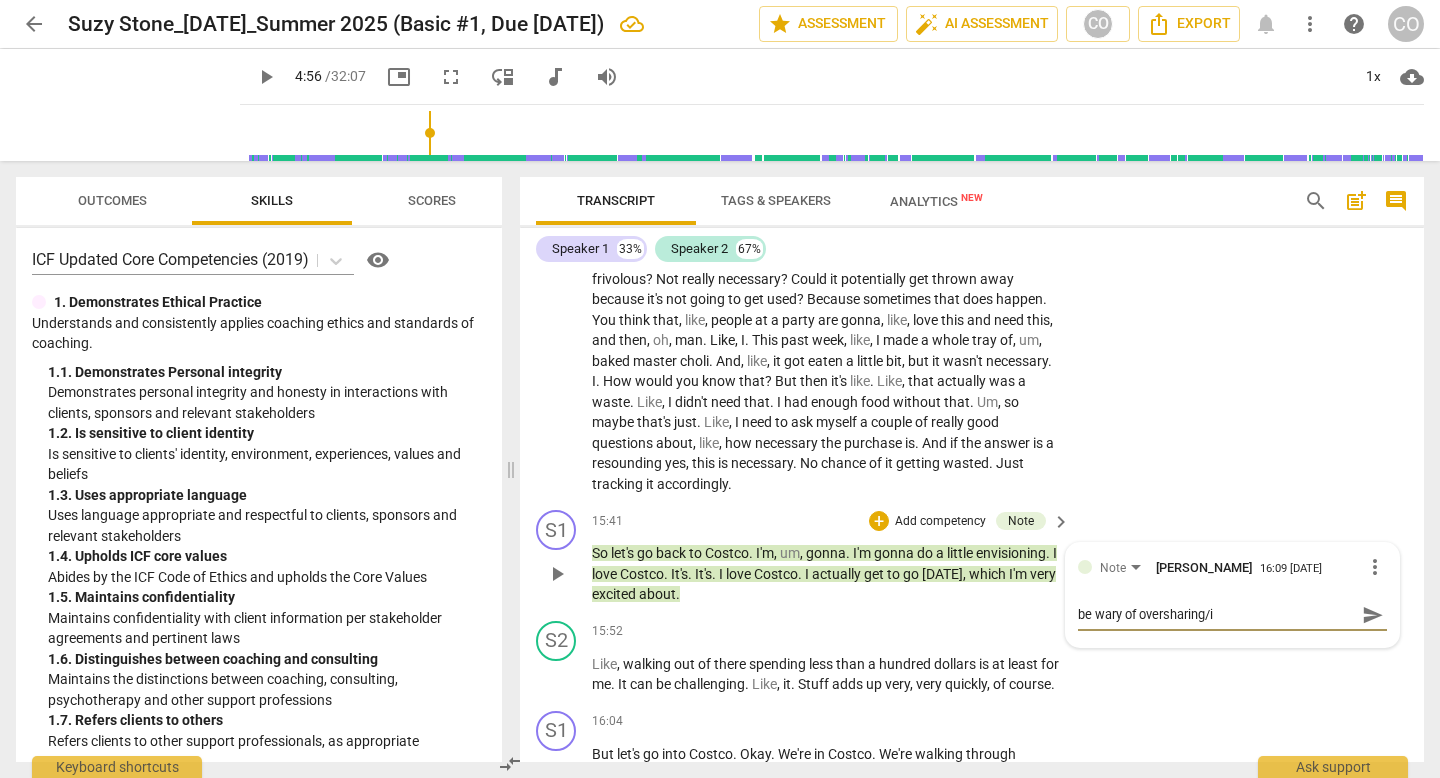 type on "be wary of oversharing/in" 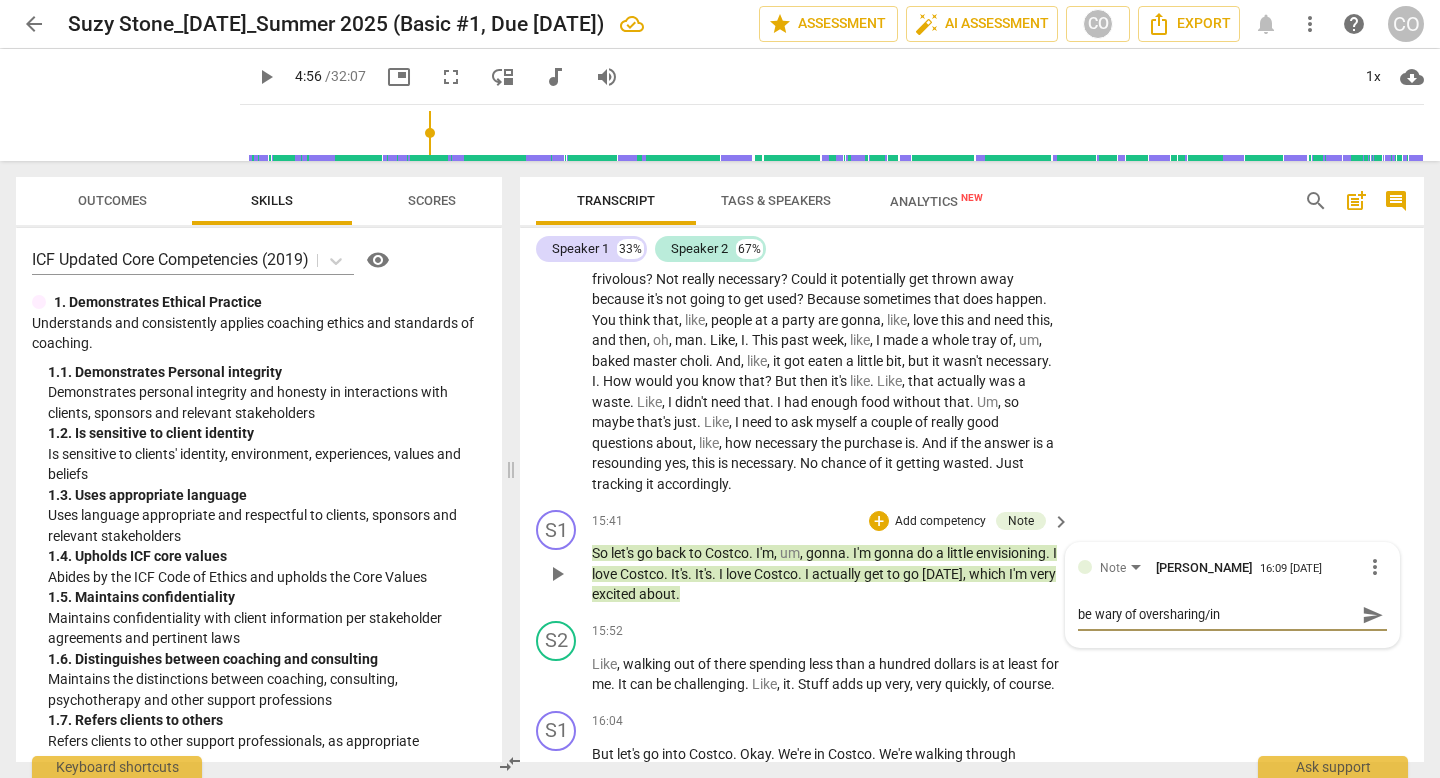 type on "be wary of oversharing/ins" 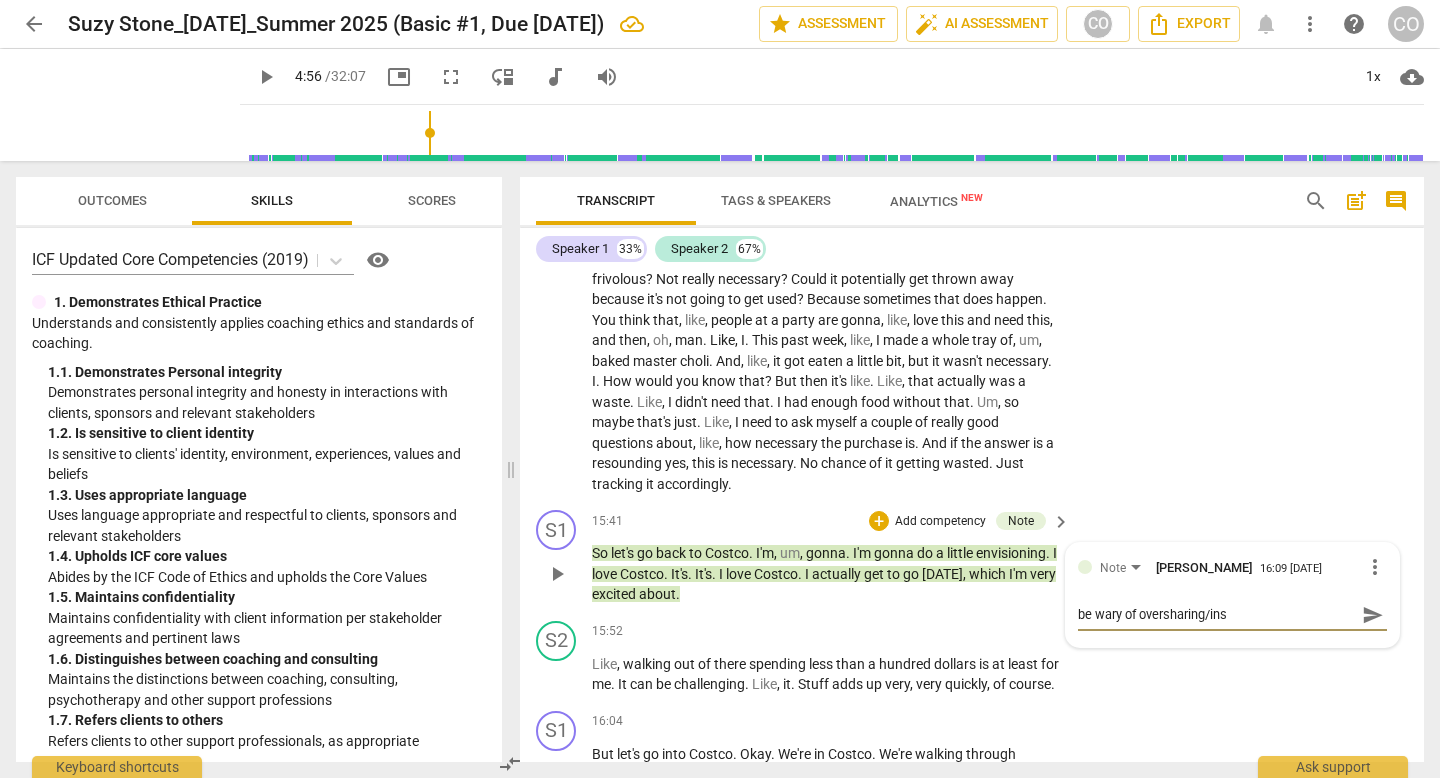 type on "be wary of oversharing/inse" 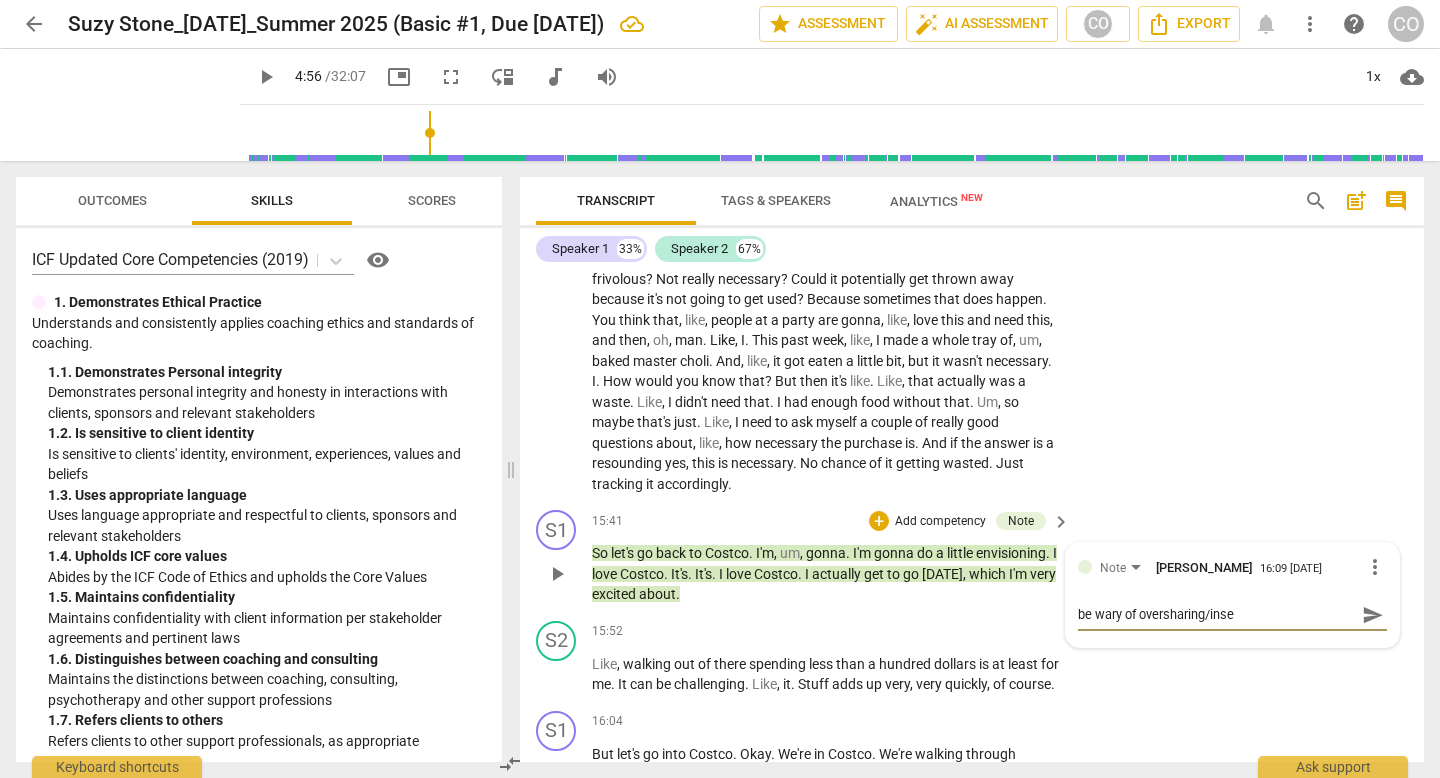 type on "be wary of oversharing/inser" 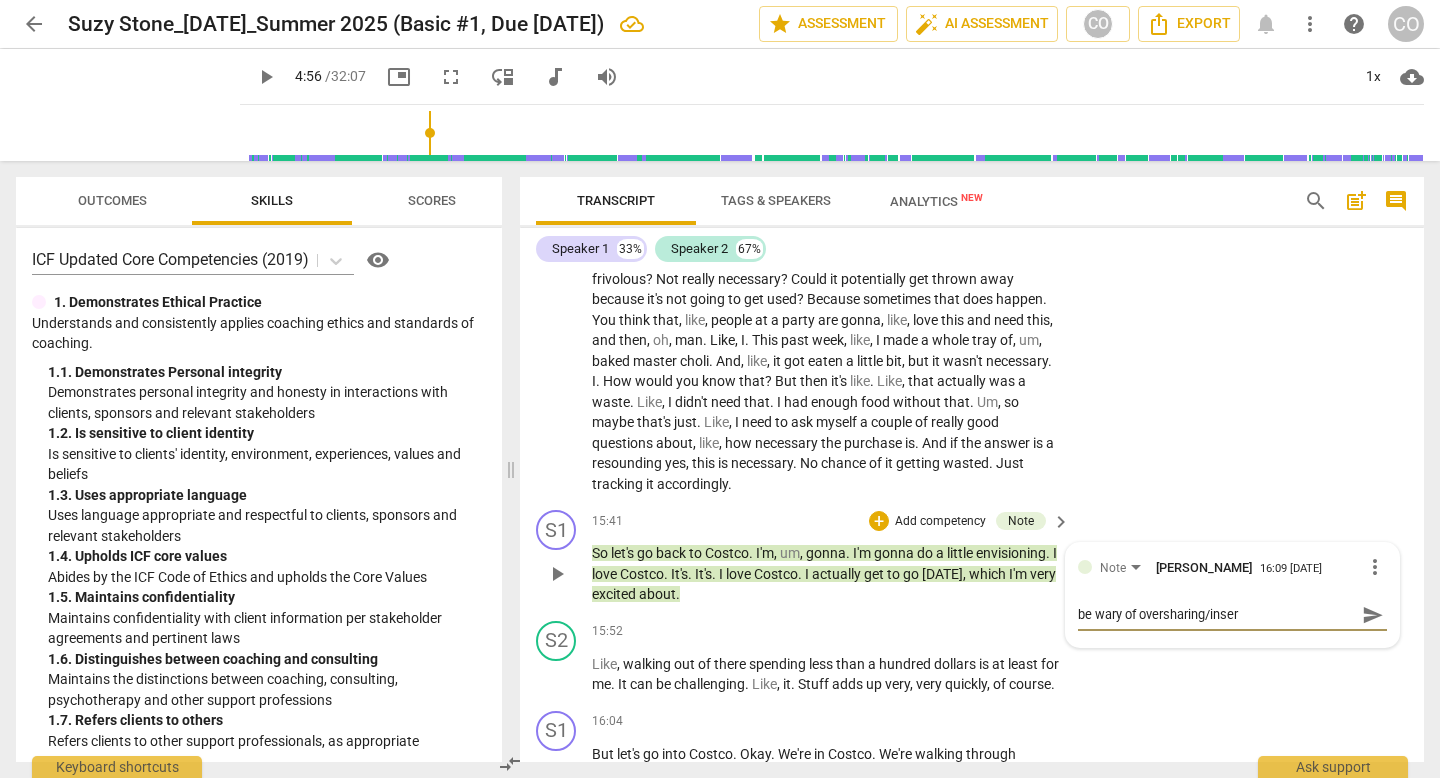 type on "be wary of oversharing/insert" 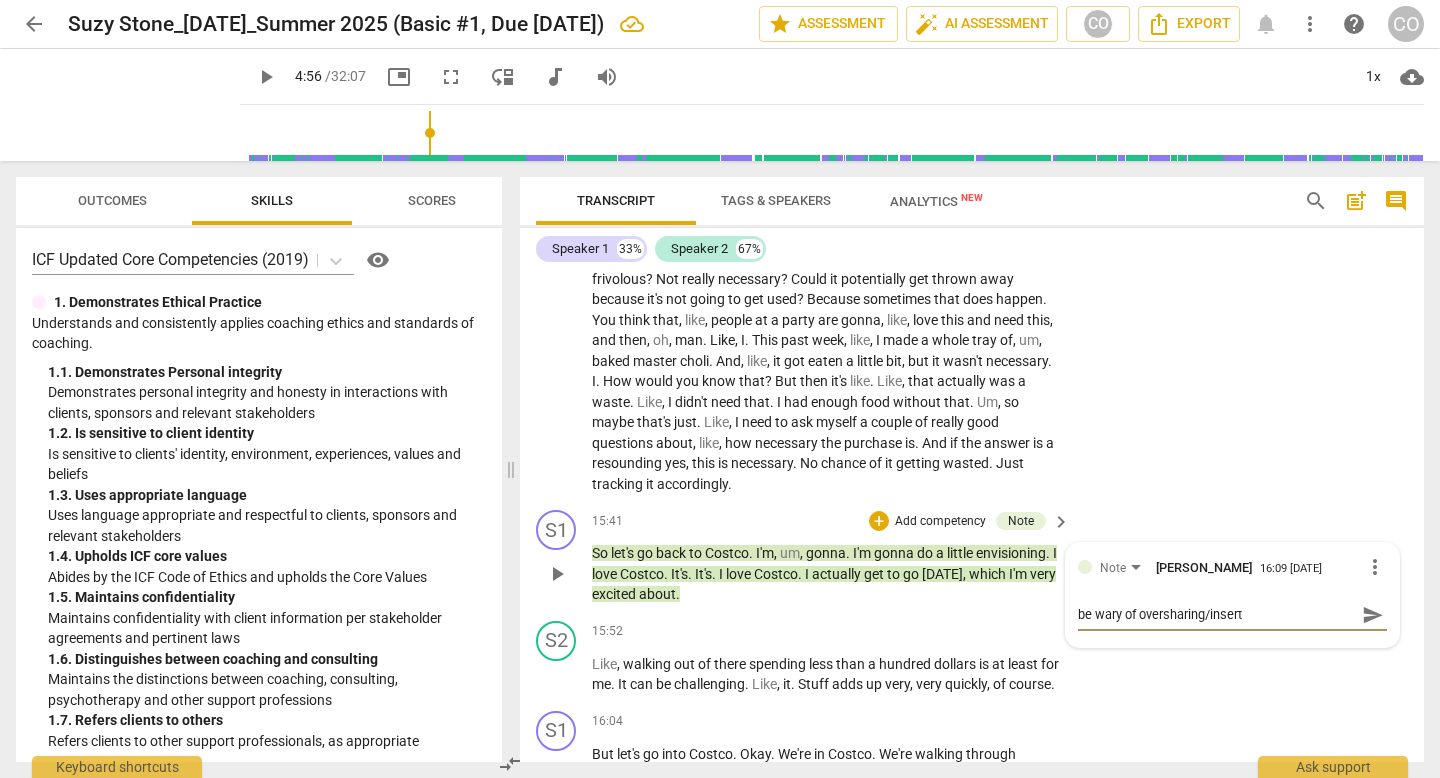 type on "be wary of oversharing/inserti" 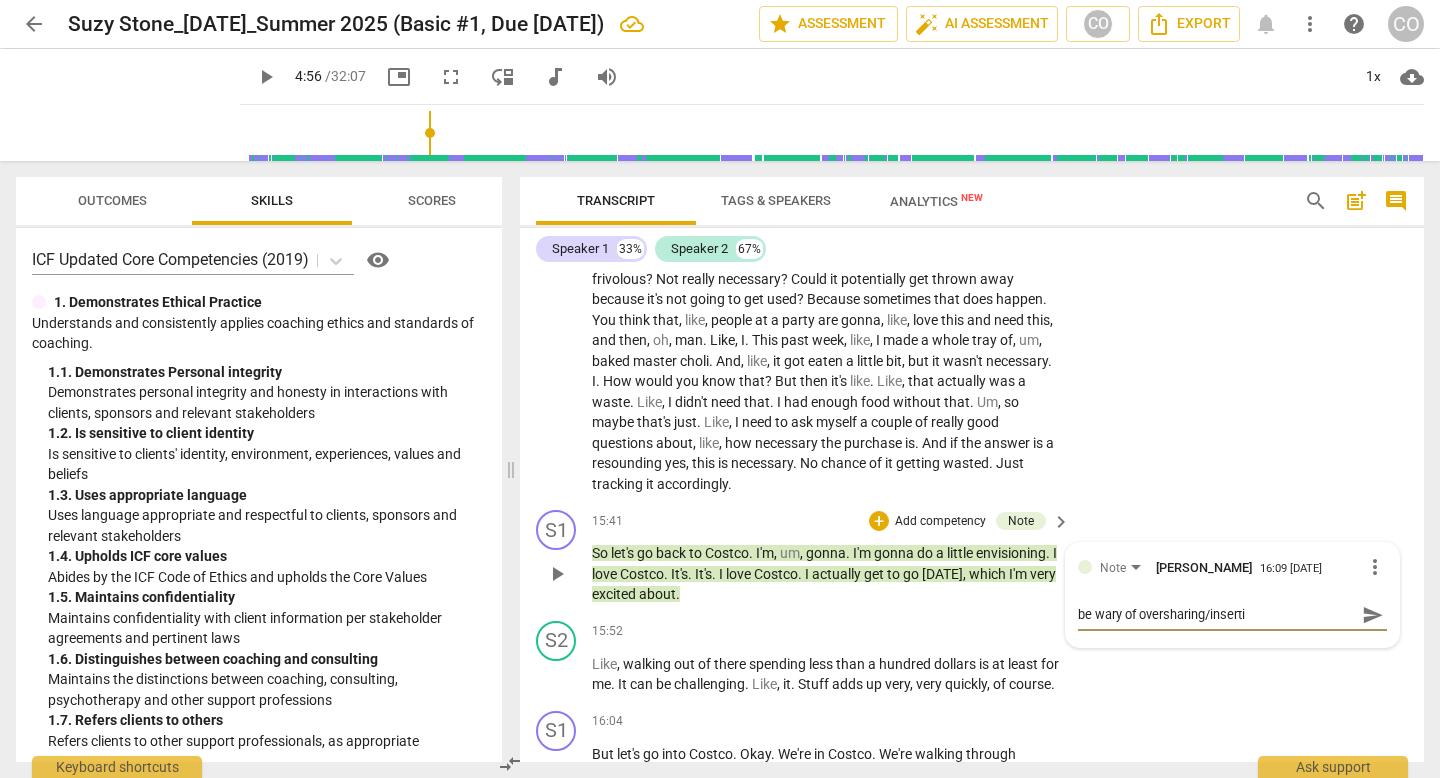 type on "be wary of oversharing/insertin" 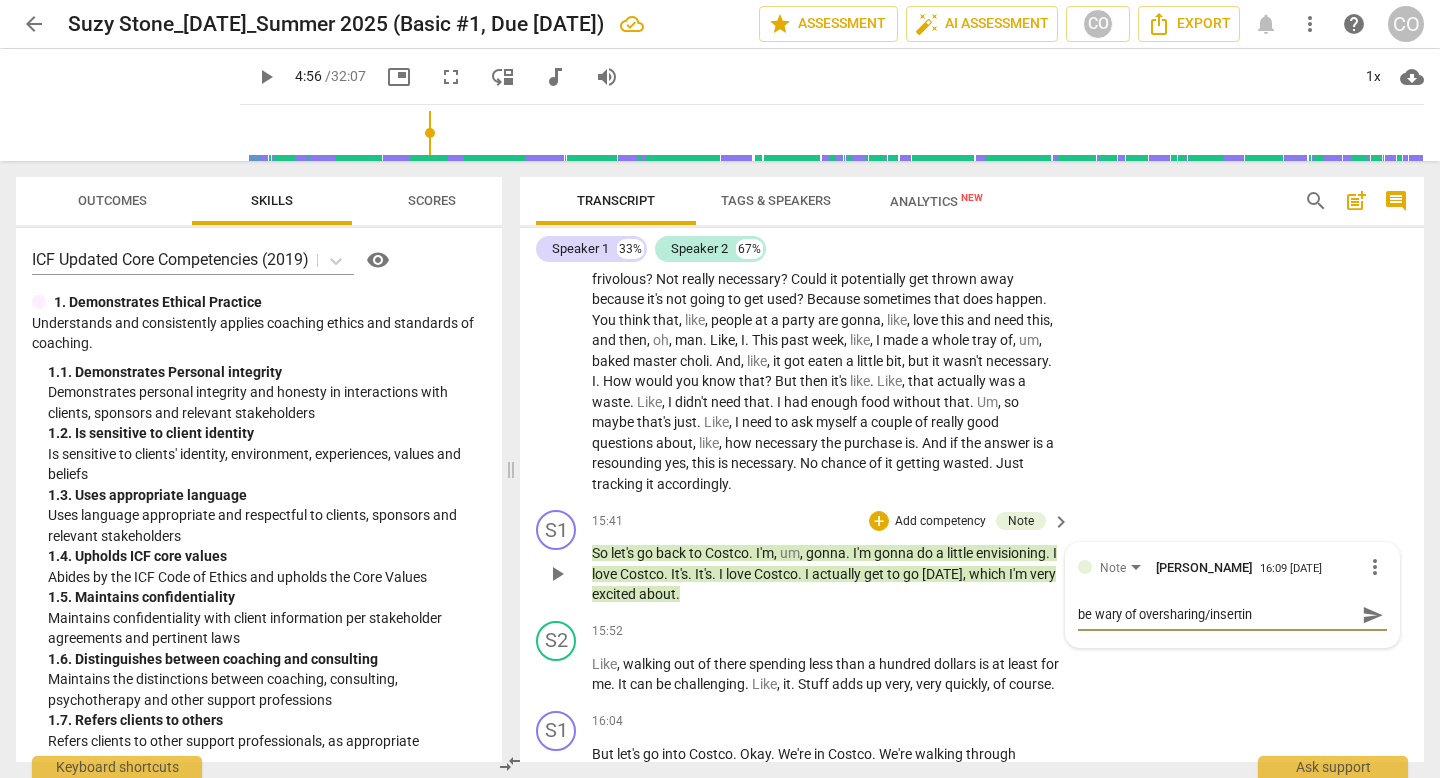 type on "be wary of oversharing/inserting" 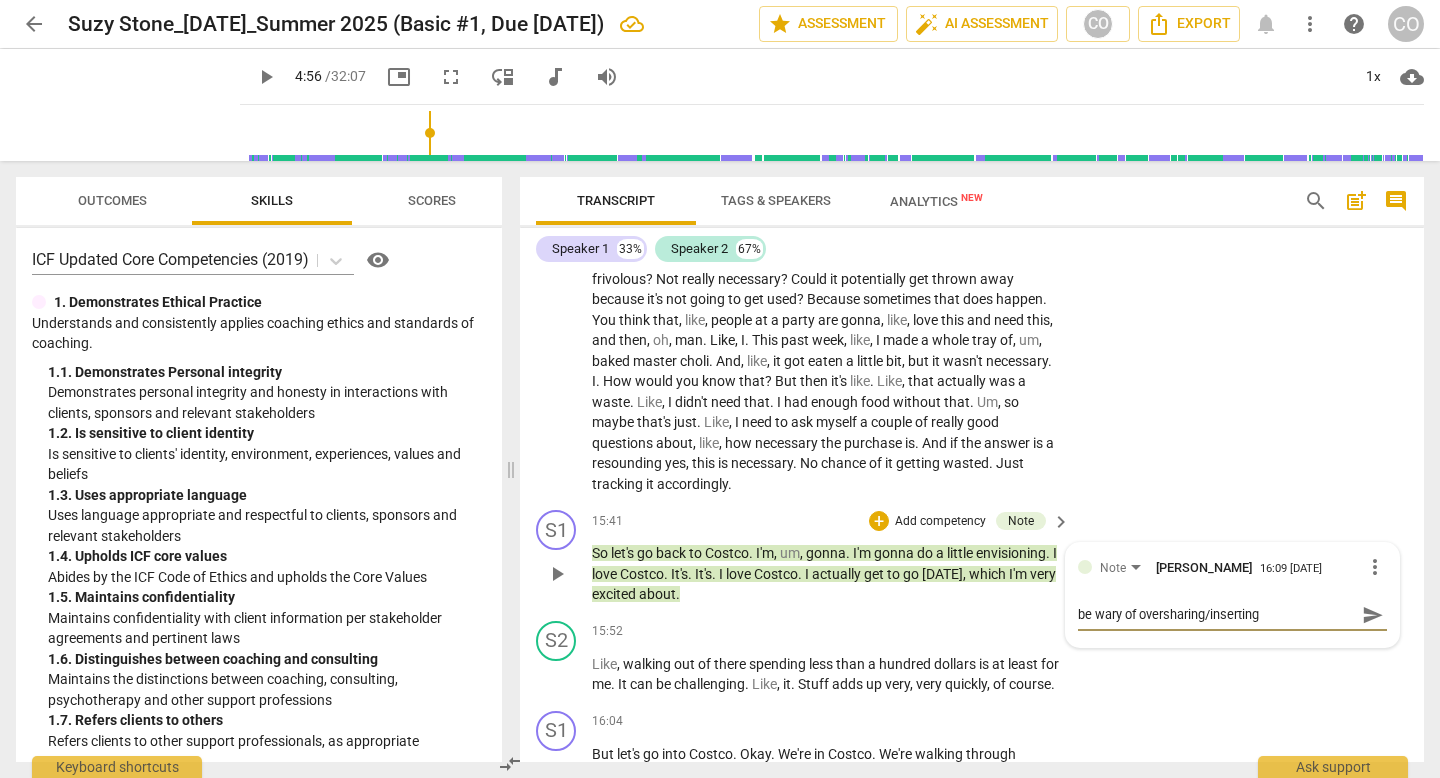 type on "be wary of oversharing/inserting" 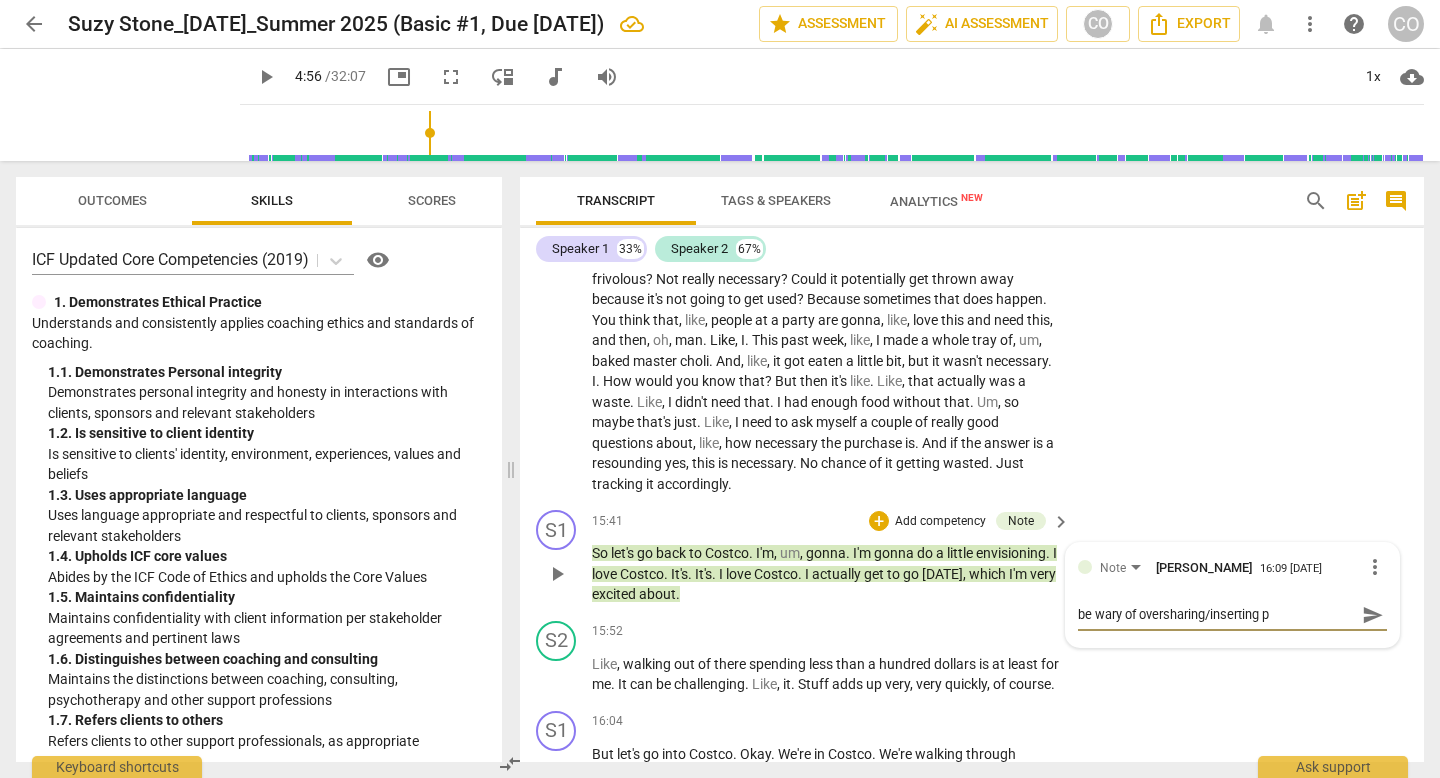 type on "be wary of oversharing/inserting pe" 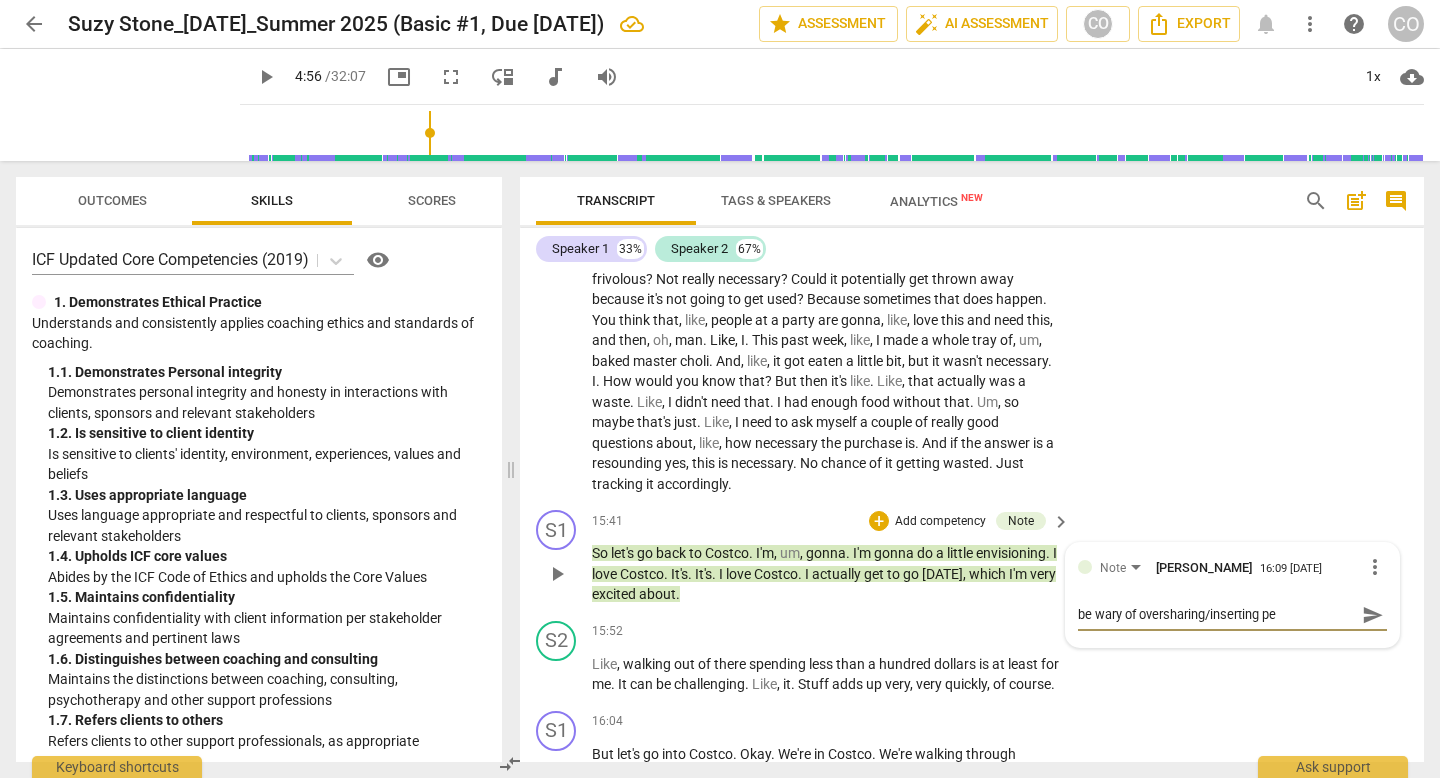type on "be wary of oversharing/inserting pet" 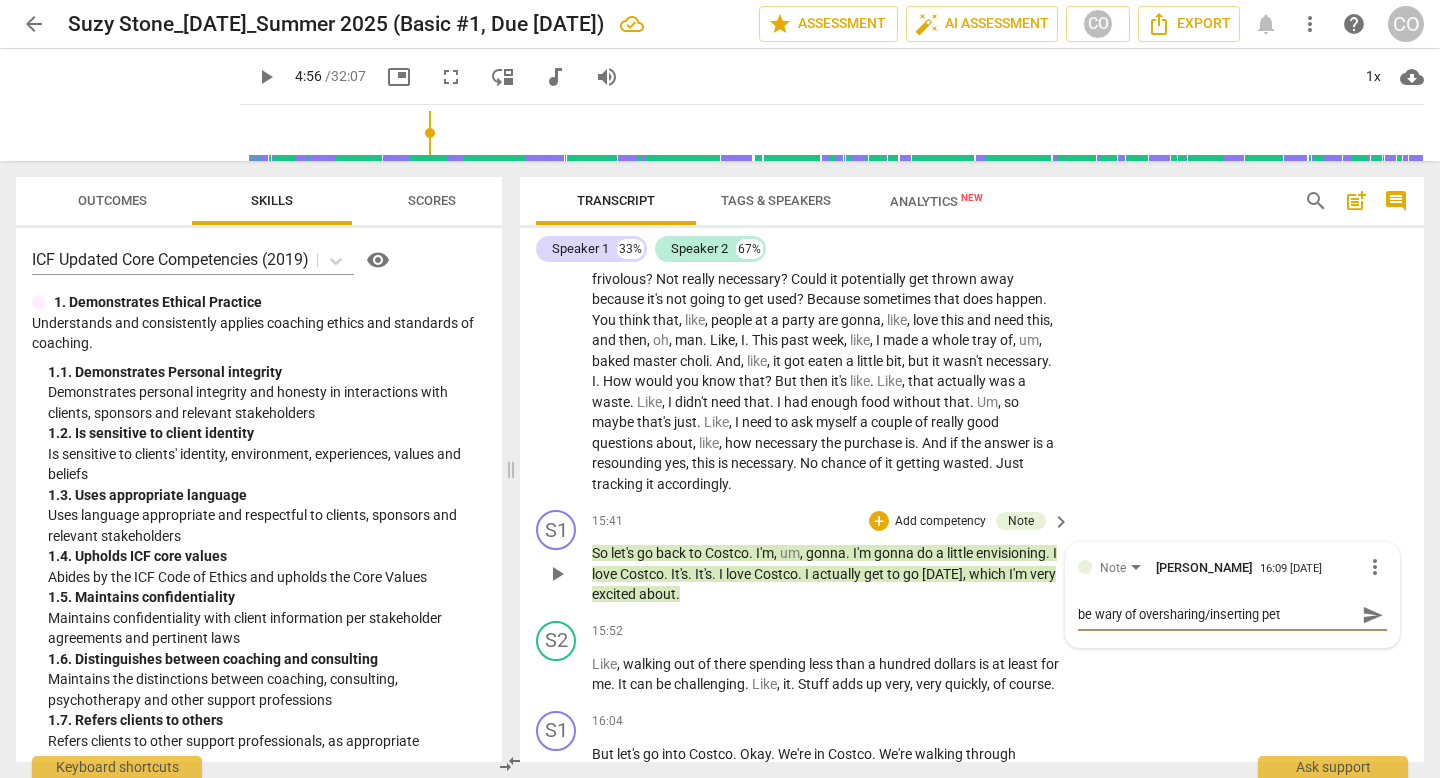 type on "be wary of oversharing/inserting peto" 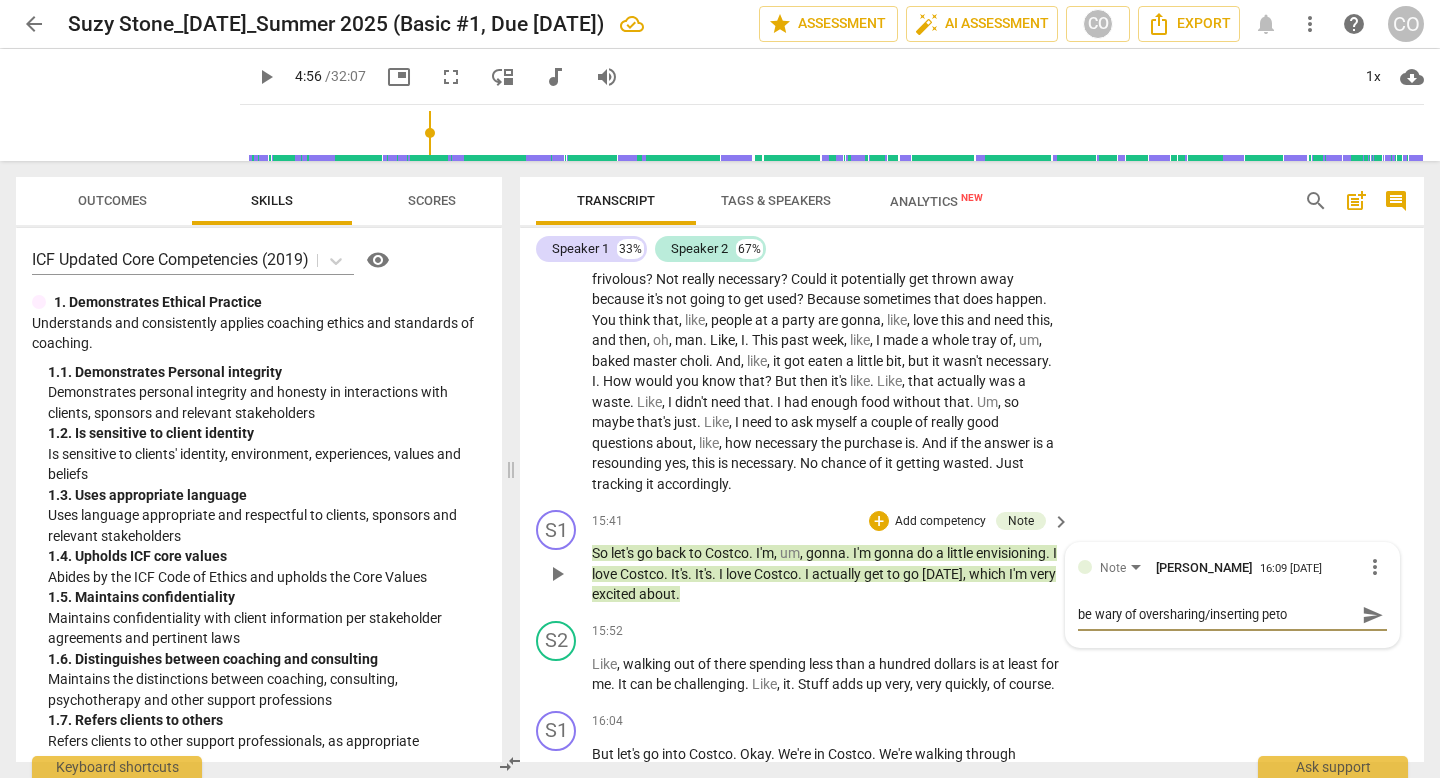 type on "be wary of oversharing/inserting pet" 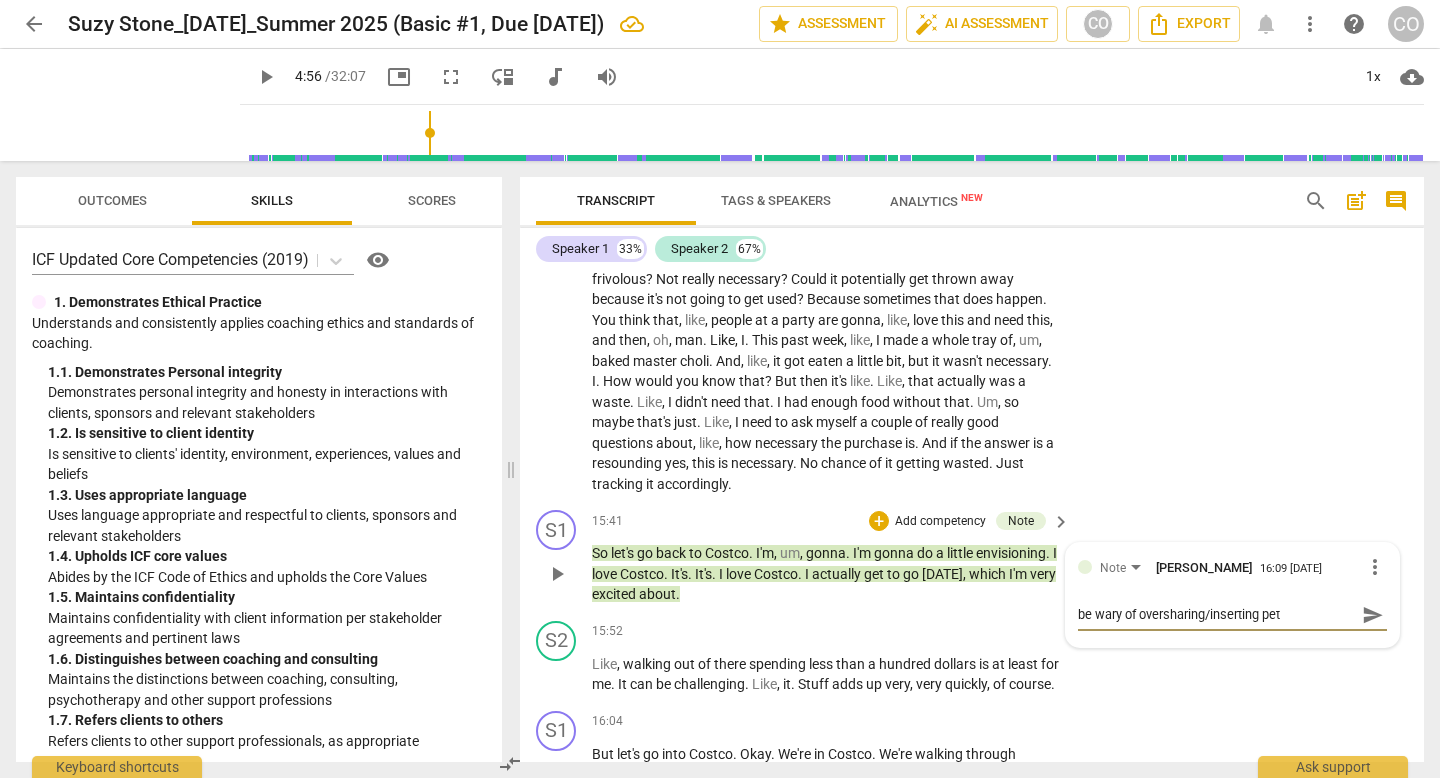 type on "be wary of oversharing/inserting pe" 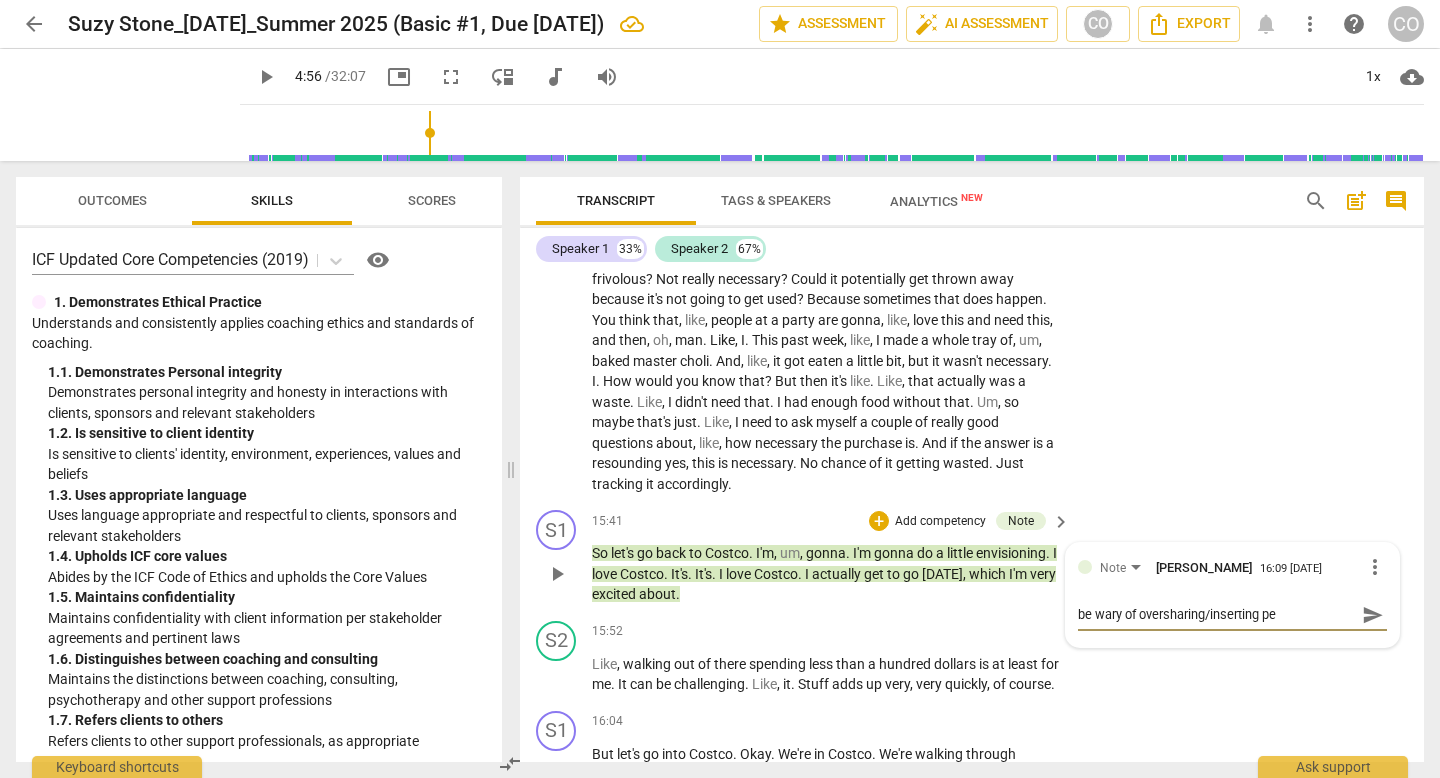 type on "be wary of oversharing/inserting p" 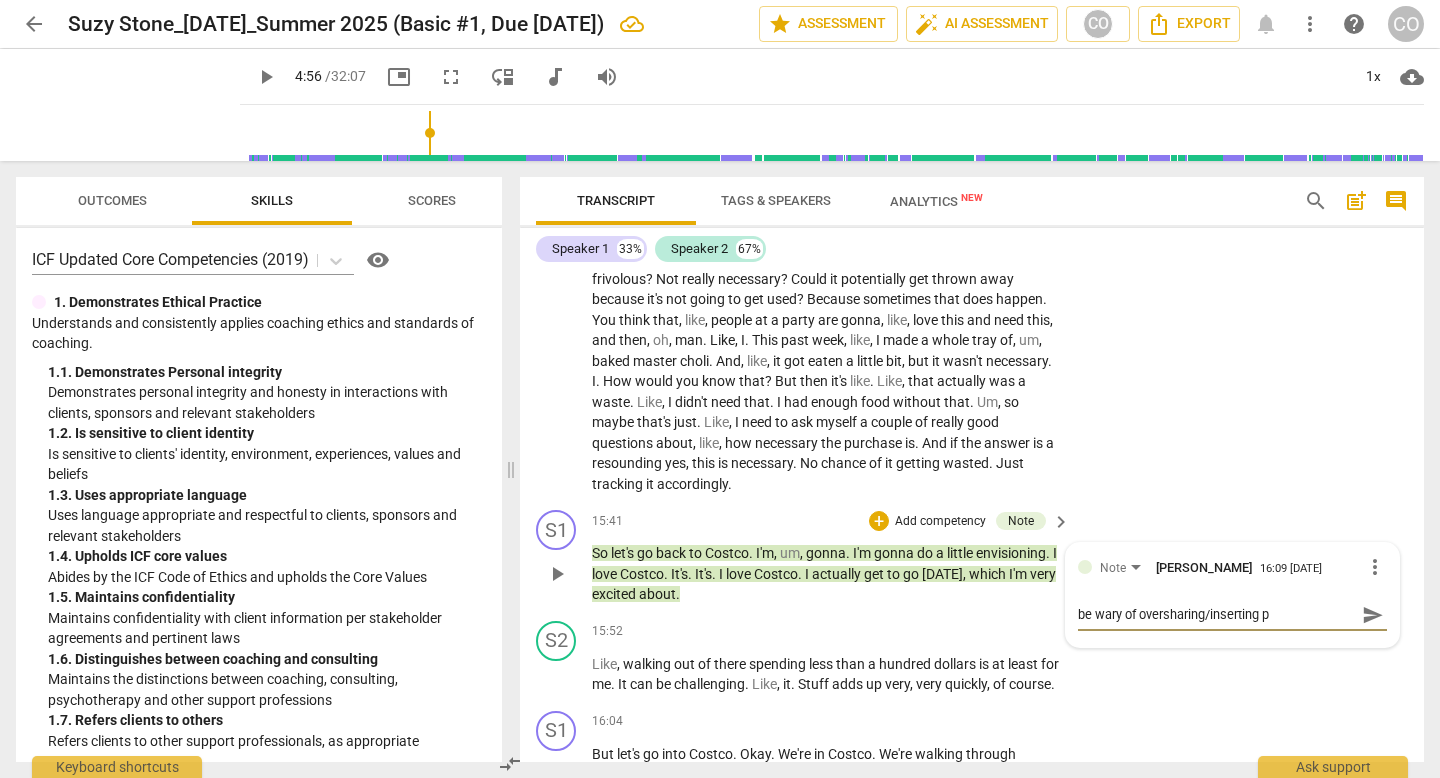 type on "be wary of oversharing/inserting pe" 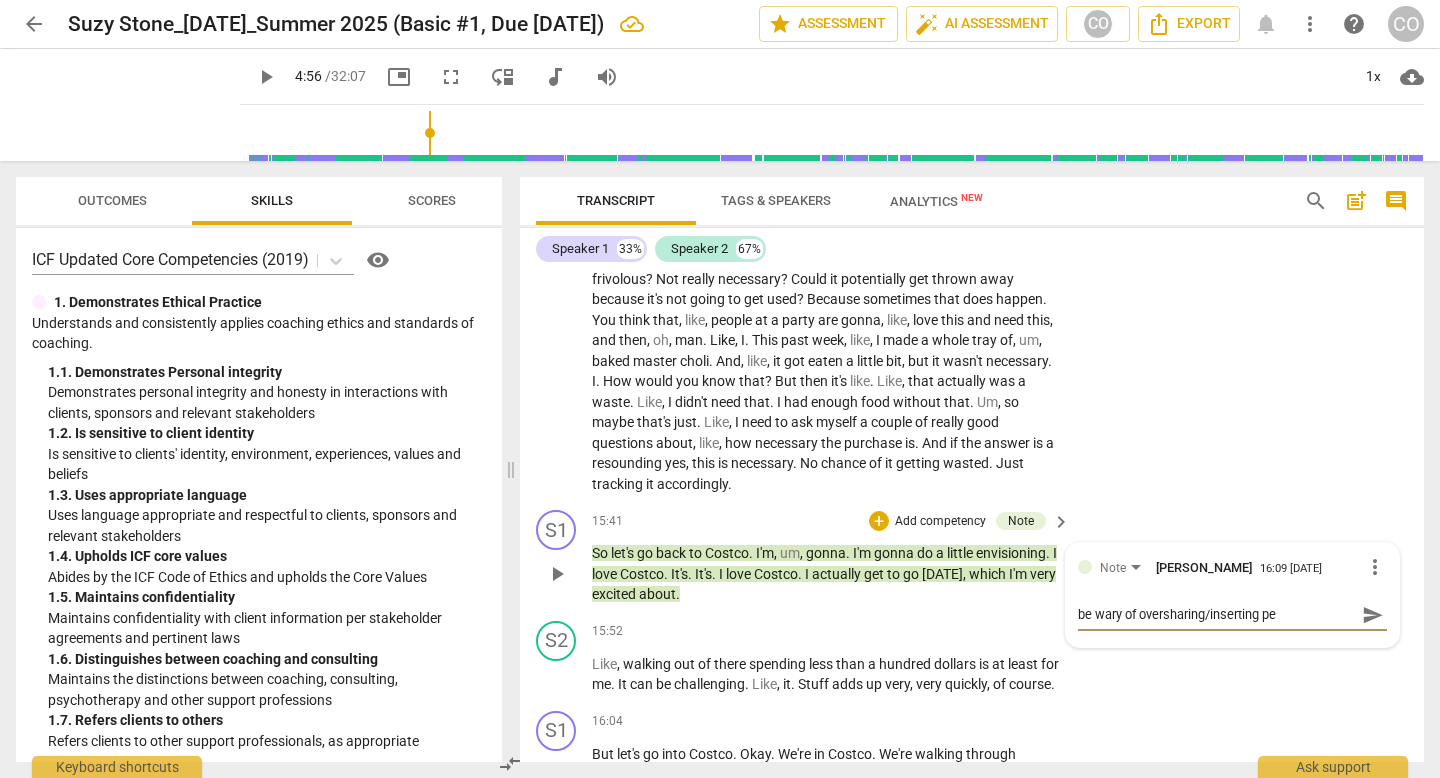 type on "be wary of oversharing/inserting per" 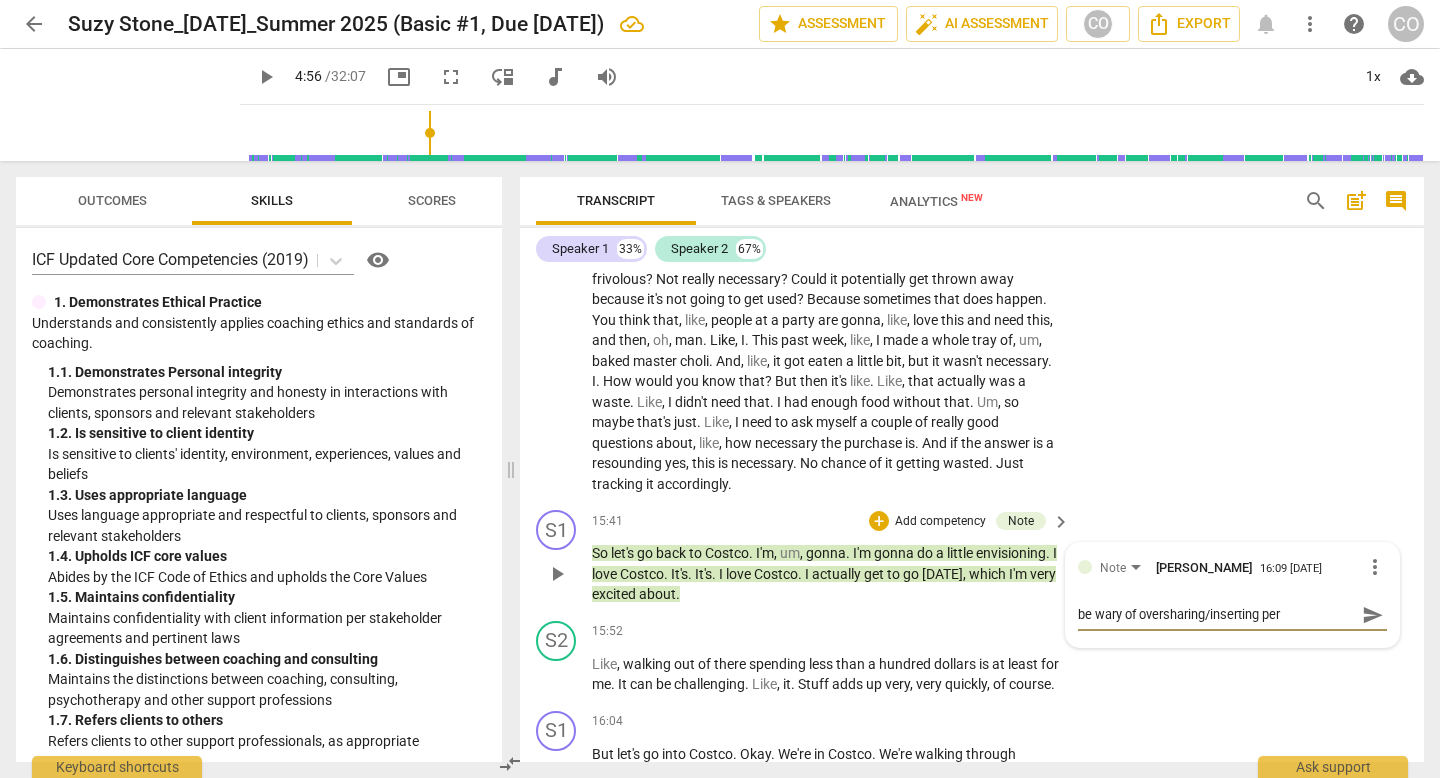 type on "be wary of oversharing/inserting pers" 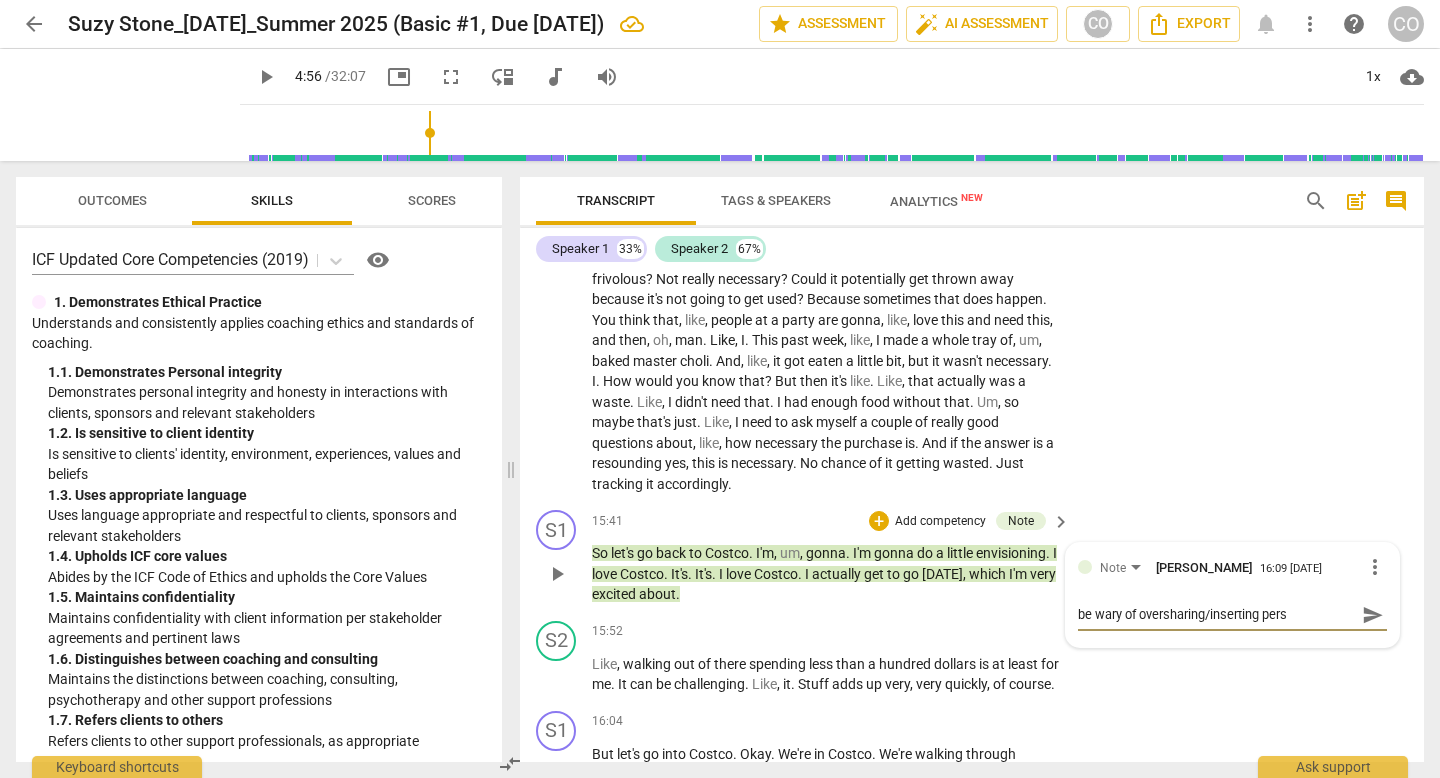 type on "be wary of oversharing/inserting perso" 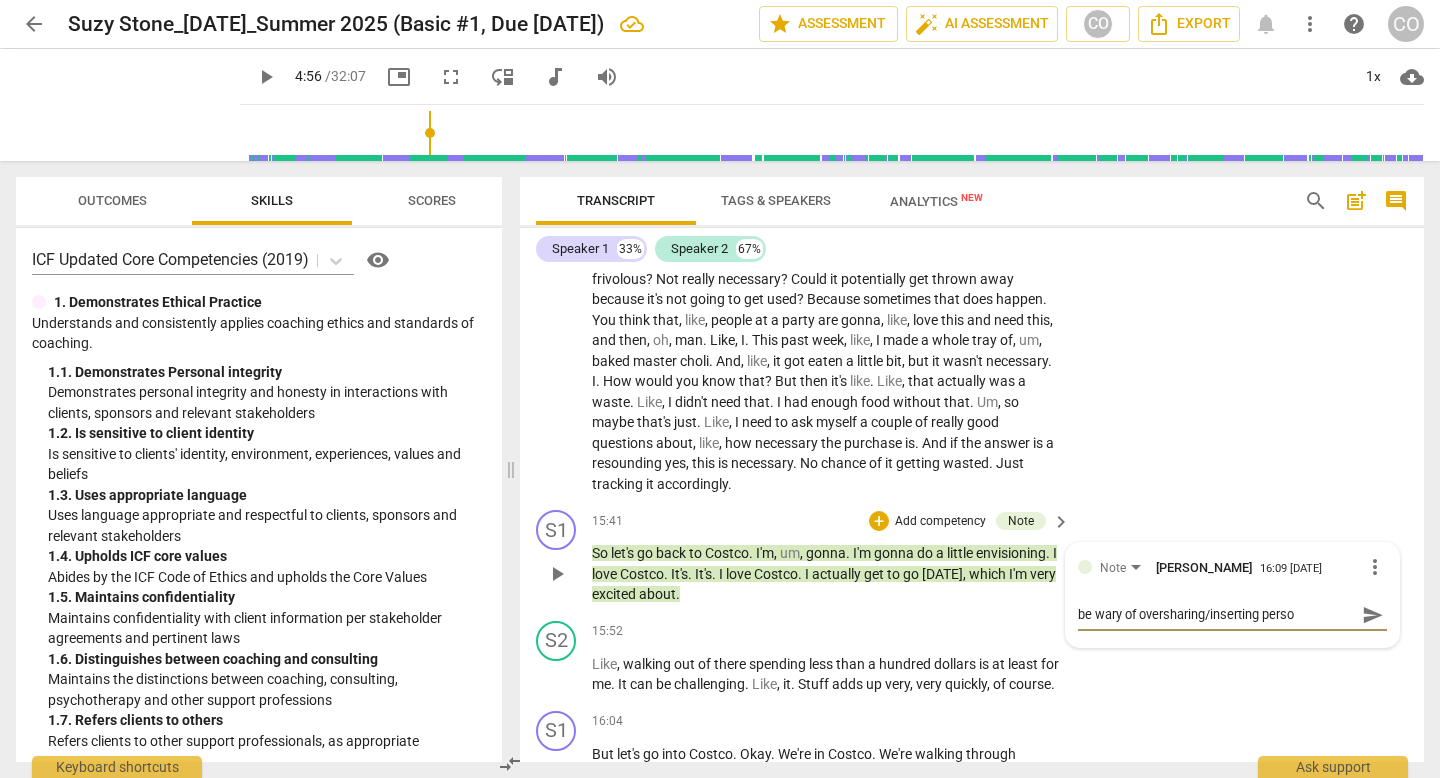 type on "be wary of oversharing/inserting person" 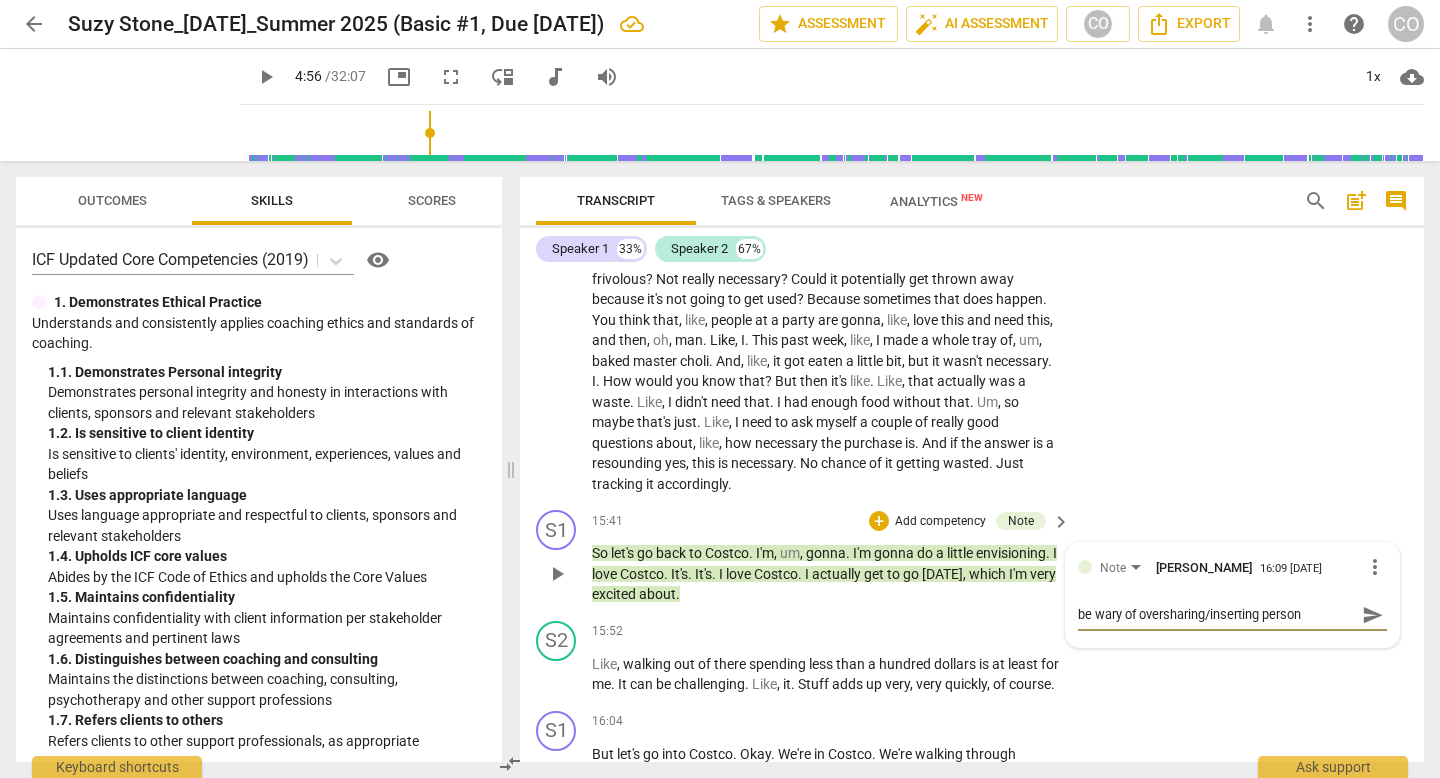 type on "be wary of oversharing/inserting persona" 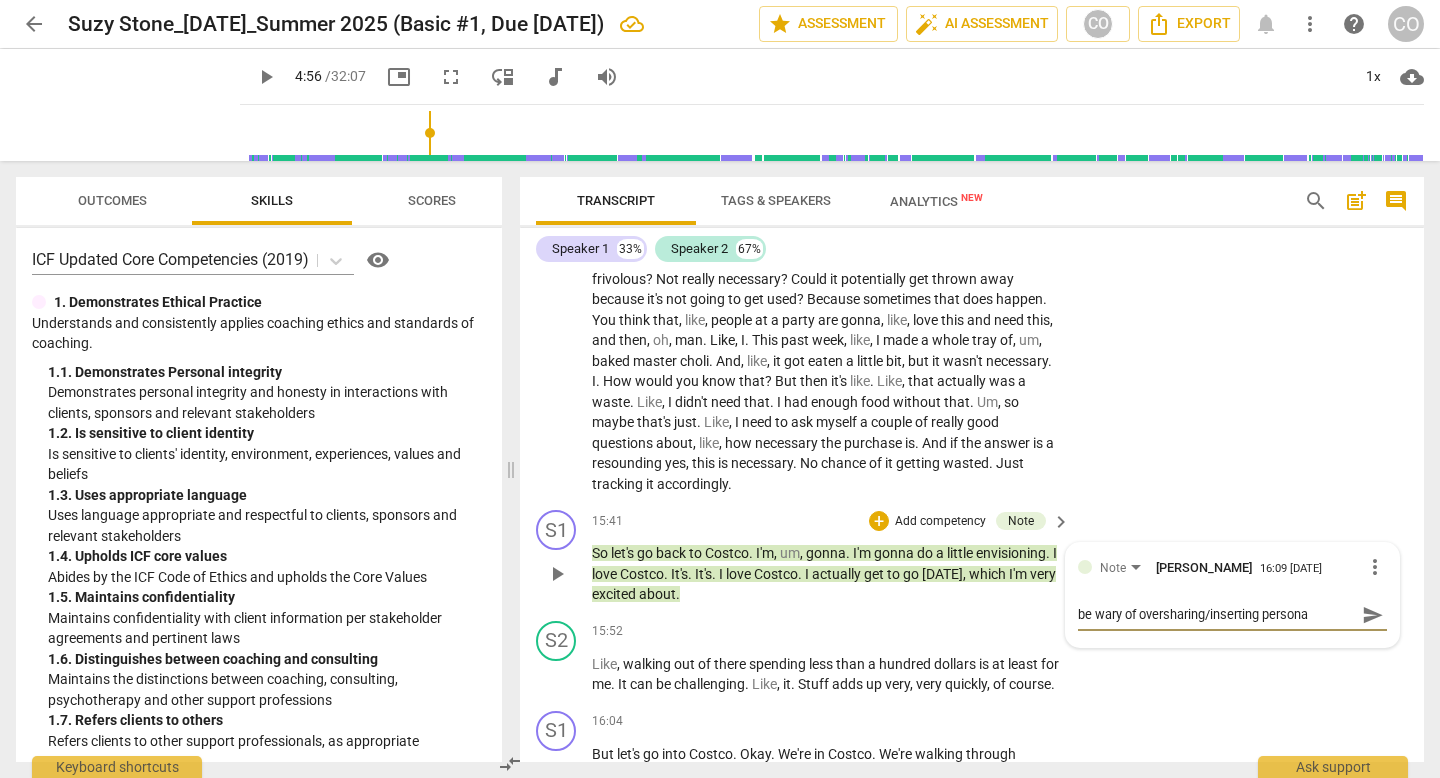 type on "be wary of oversharing/inserting personal" 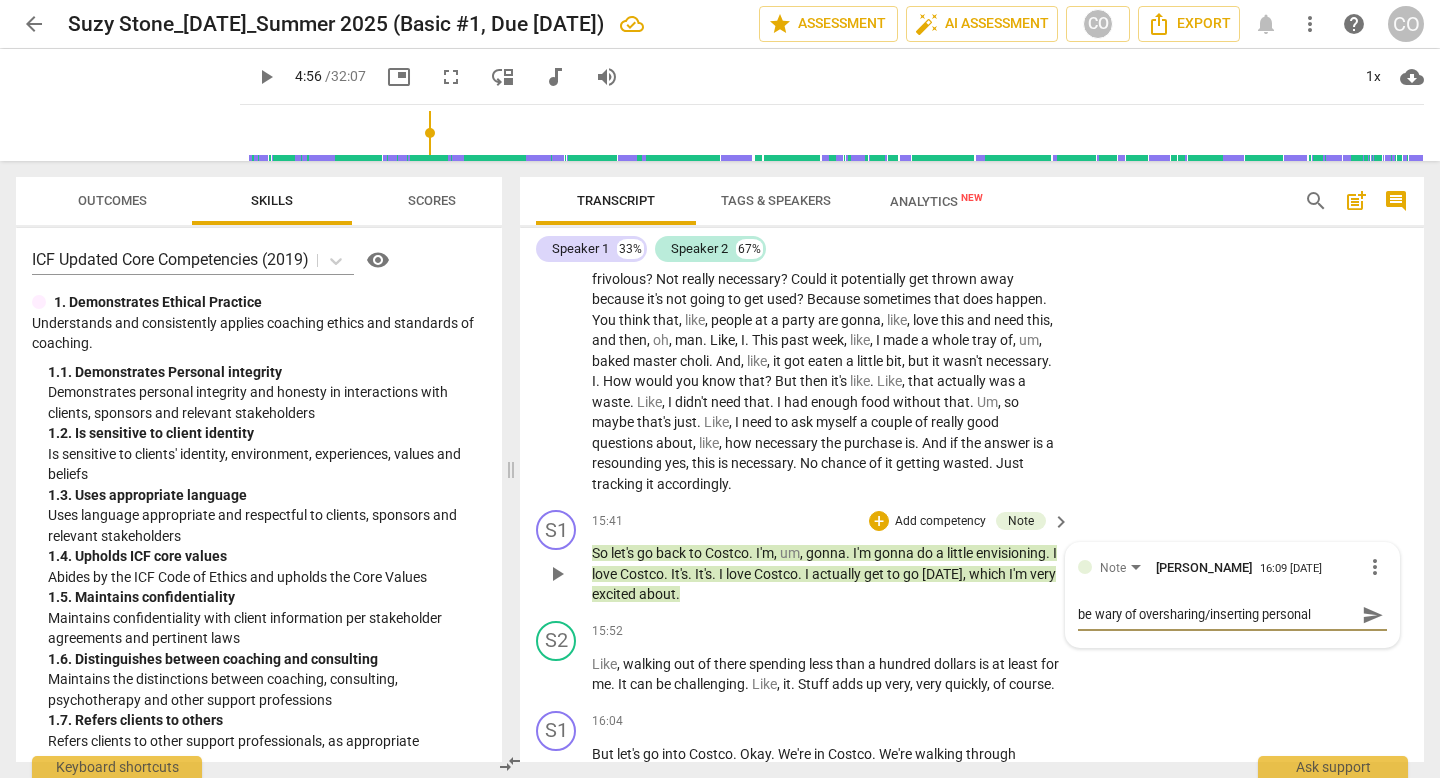 type on "be wary of oversharing/inserting personal" 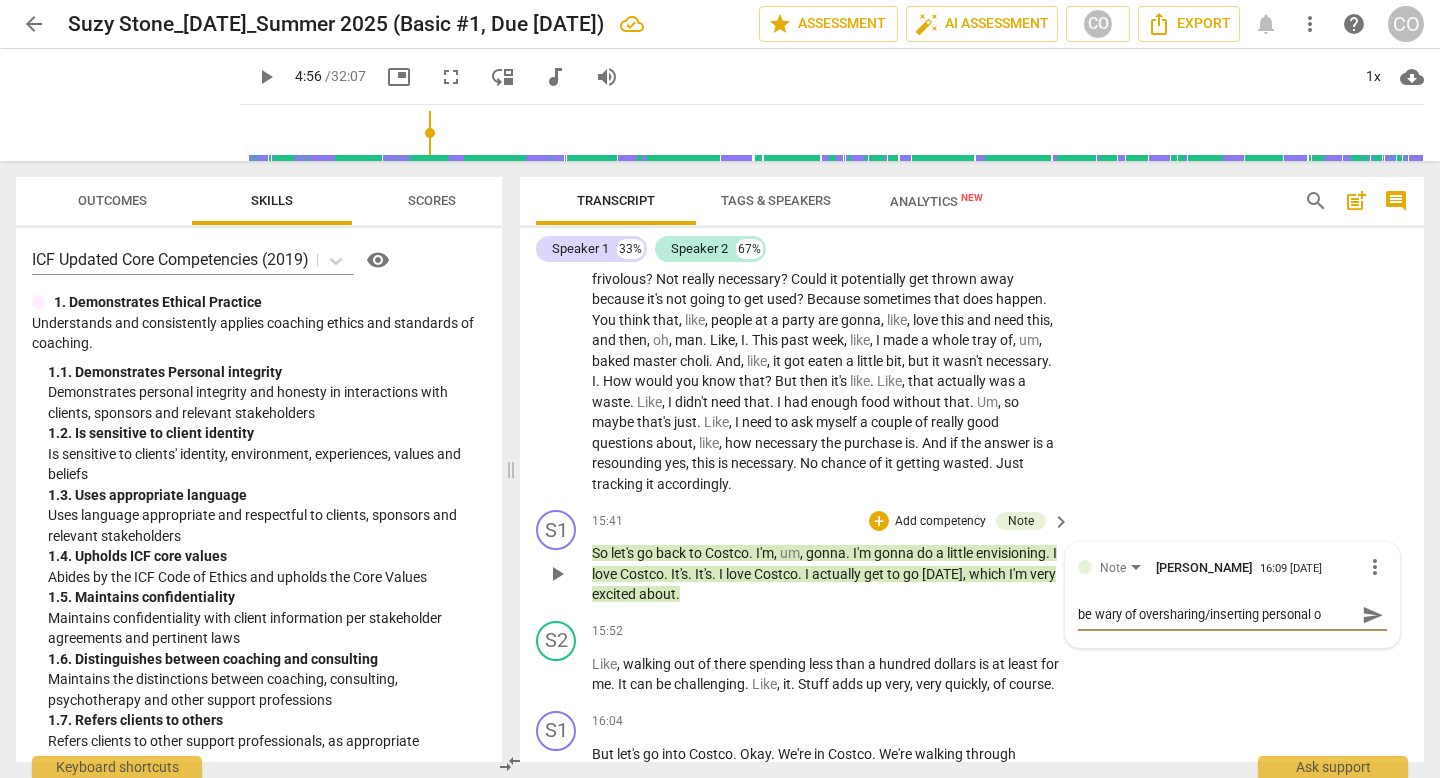 type on "be wary of oversharing/inserting personal op" 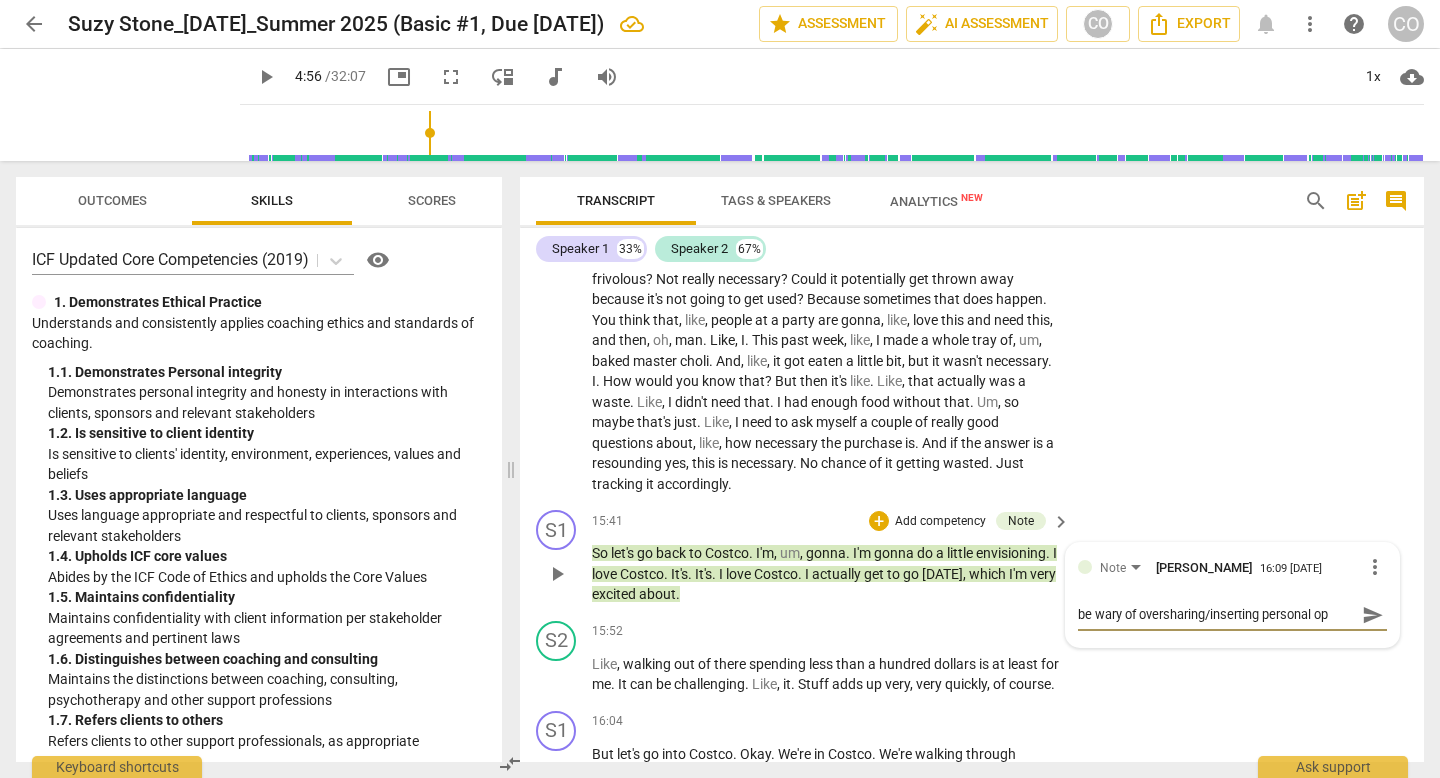 type on "be wary of oversharing/inserting personal opi" 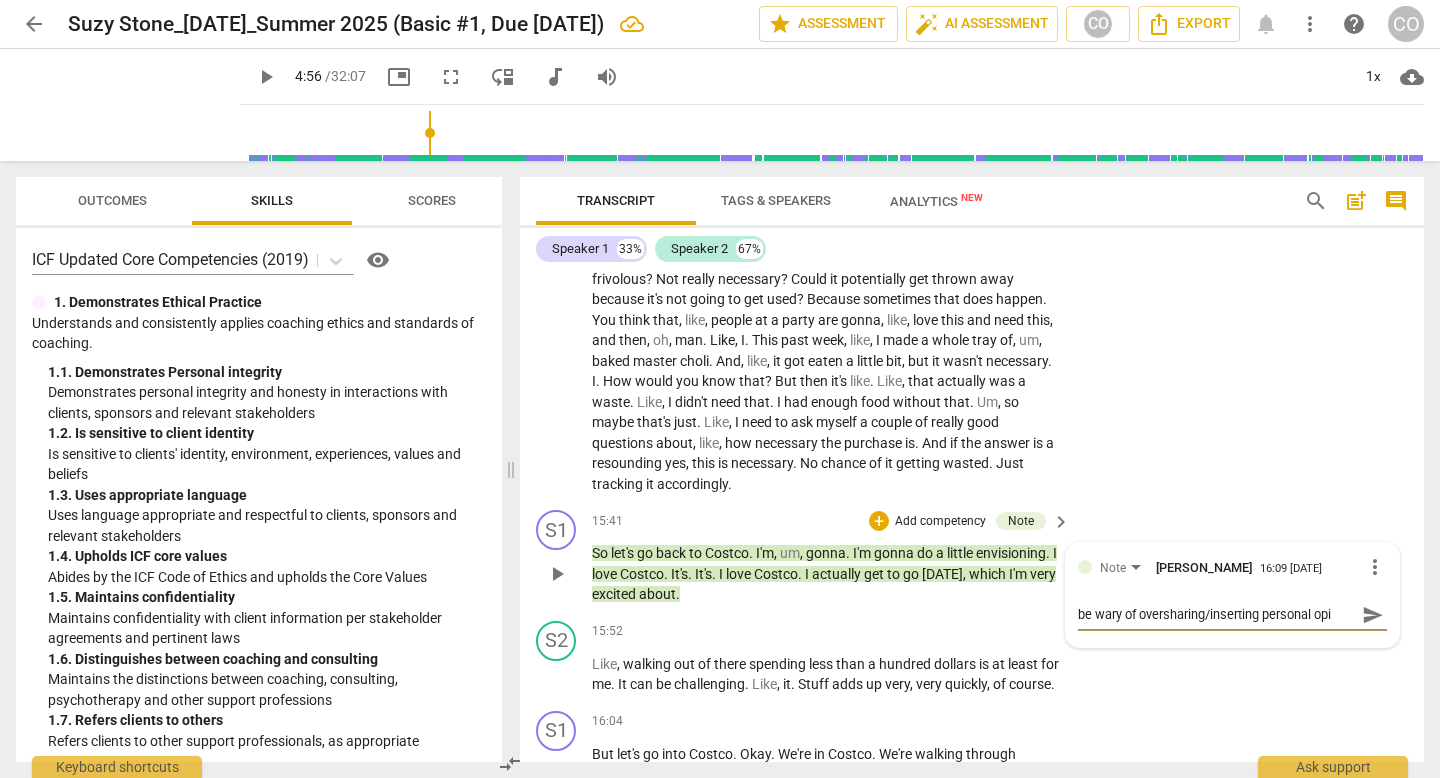 type on "be wary of oversharing/inserting personal opin" 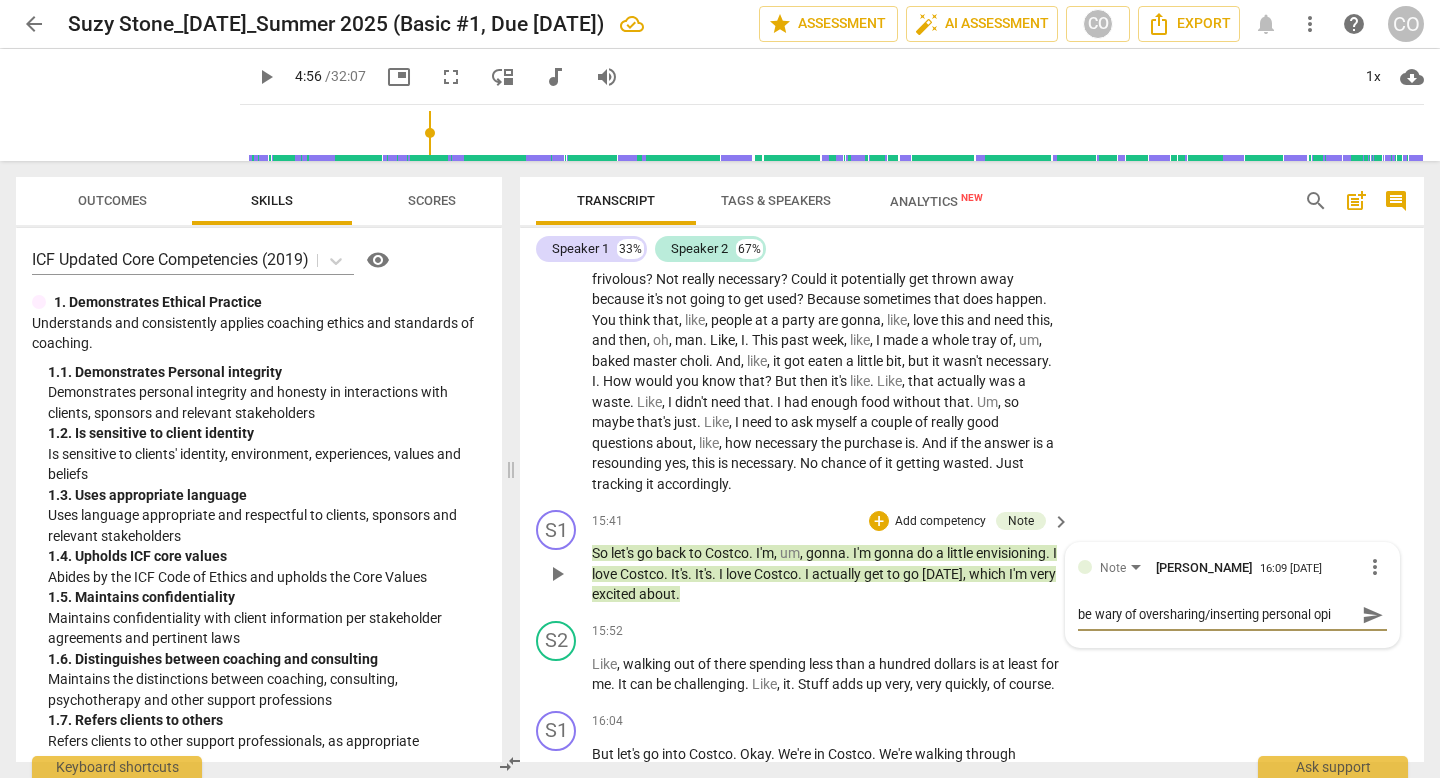 type on "be wary of oversharing/inserting personal opin" 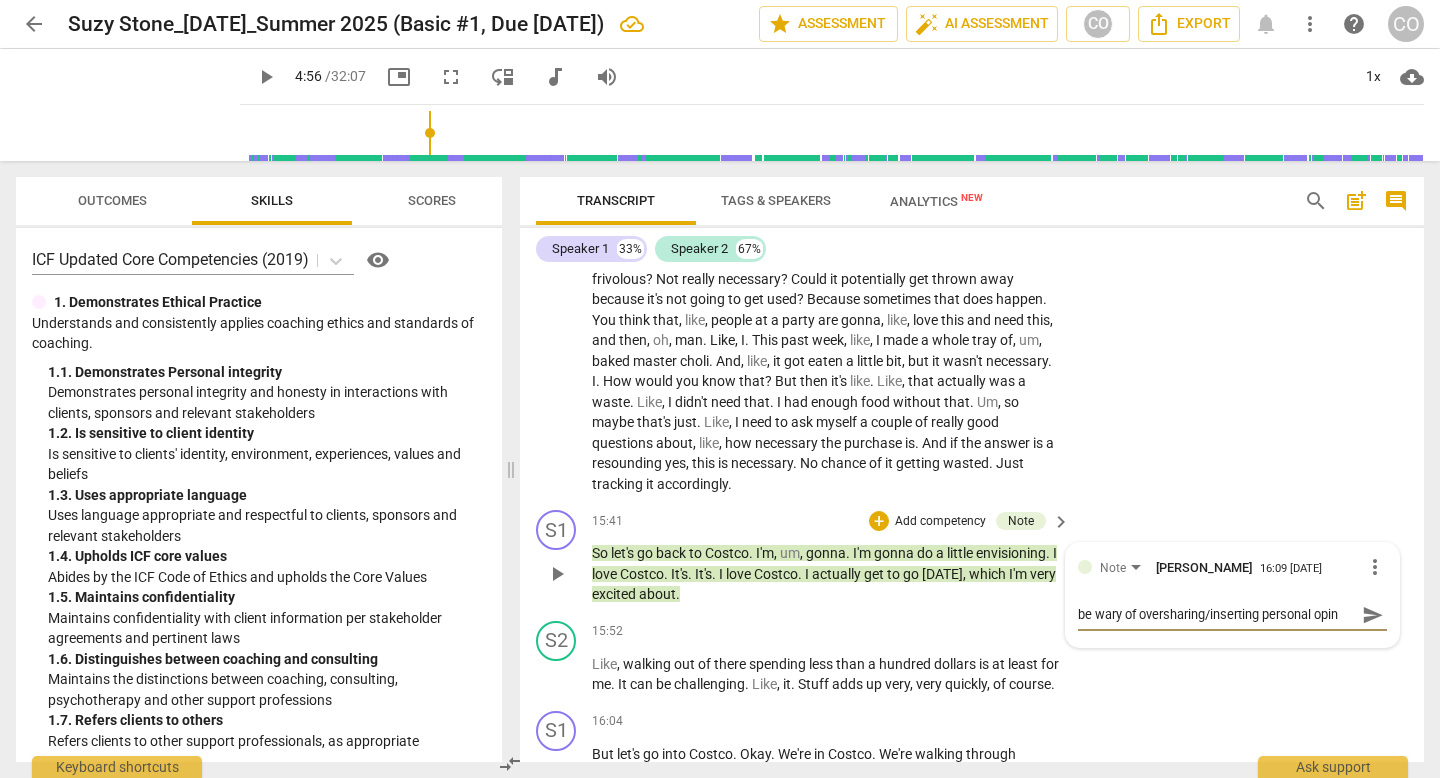 type on "be wary of oversharing/inserting personal opini" 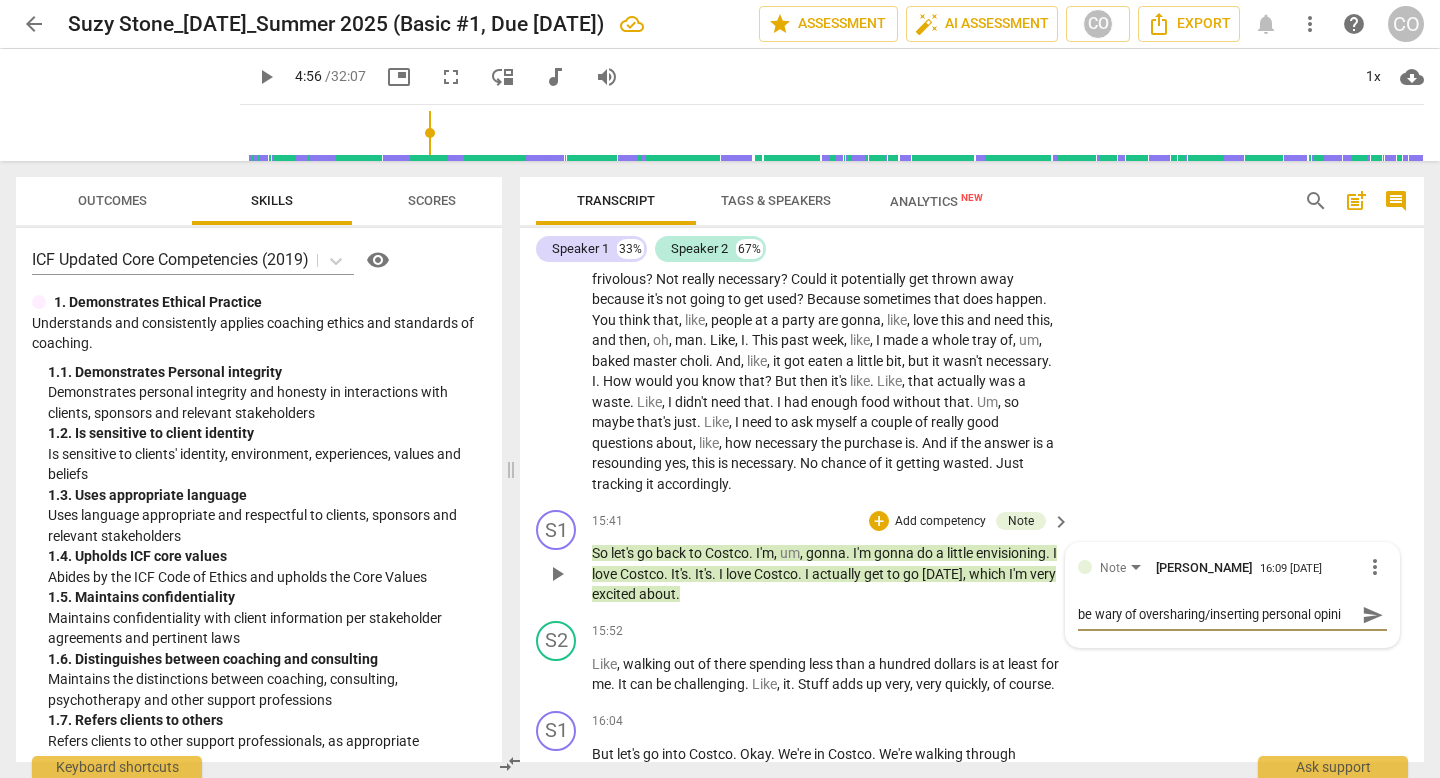 type on "be wary of oversharing/inserting personal opinio" 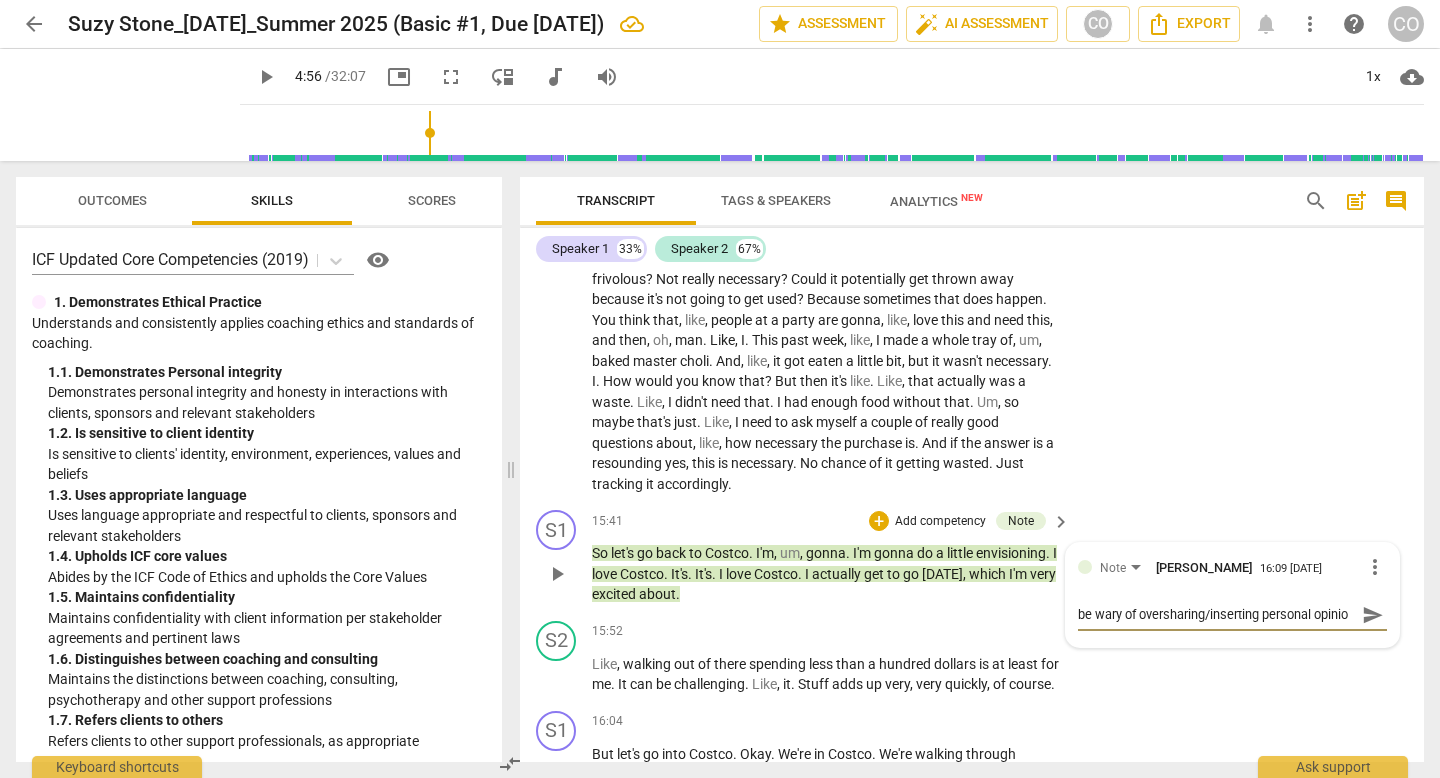scroll, scrollTop: 17, scrollLeft: 0, axis: vertical 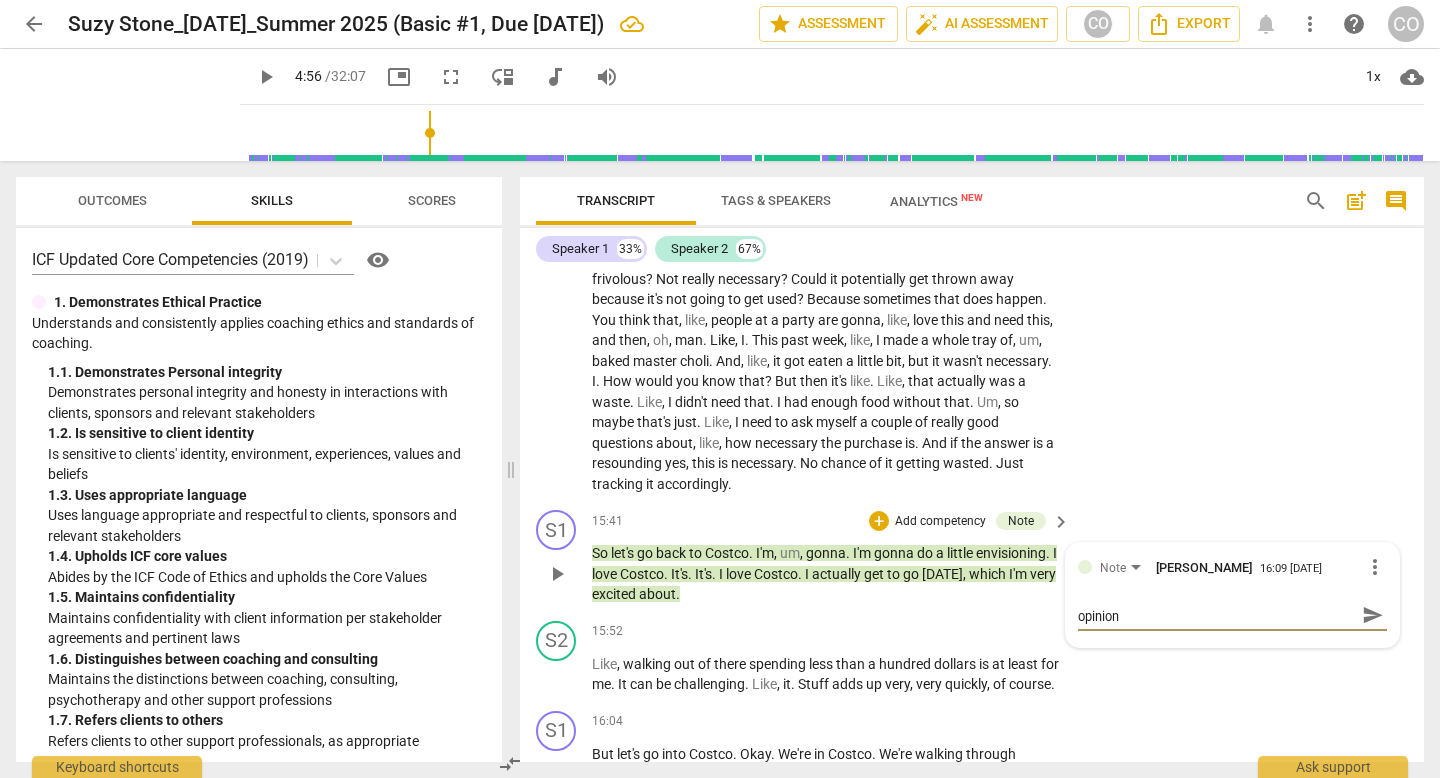type on "be wary of oversharing/inserting personal opinions" 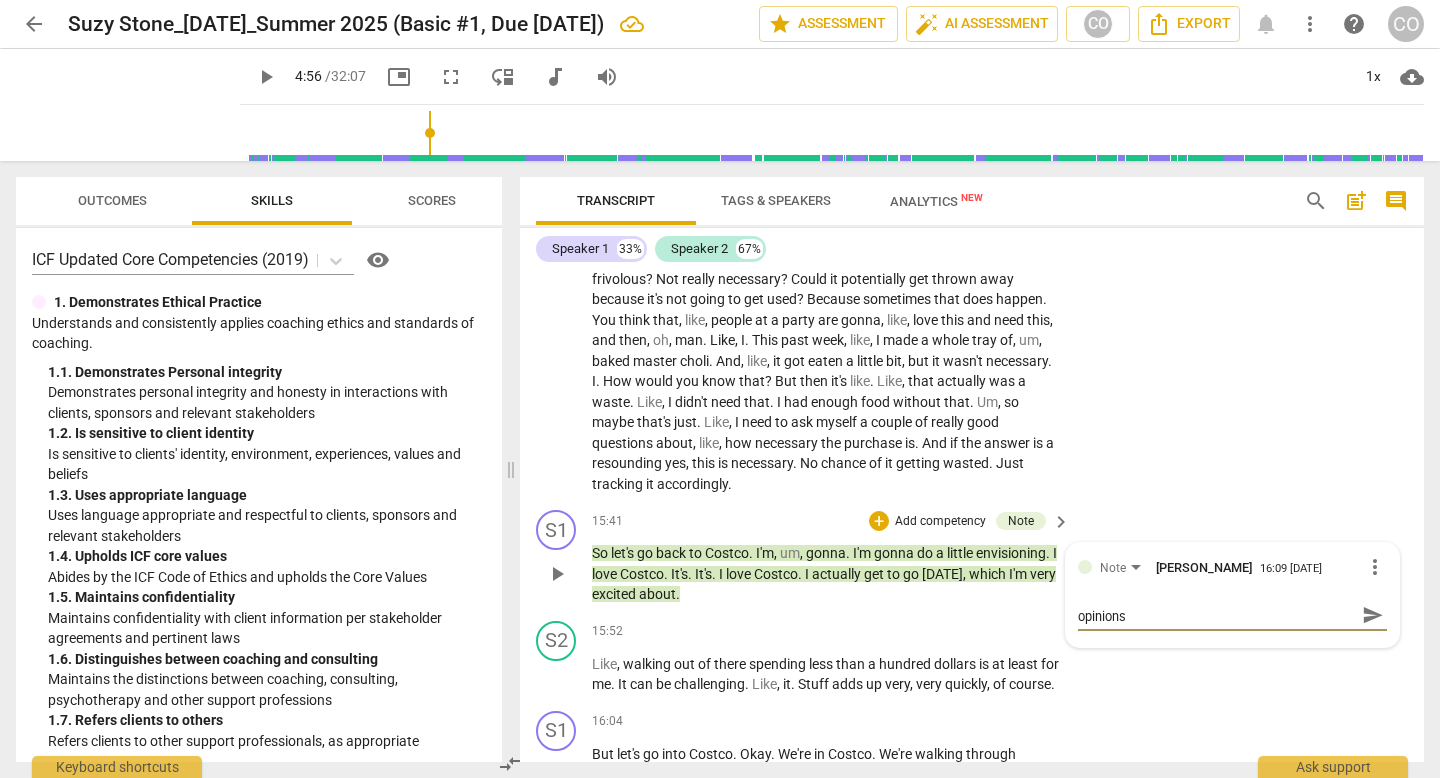 type on "be wary of oversharing/inserting personal opinions" 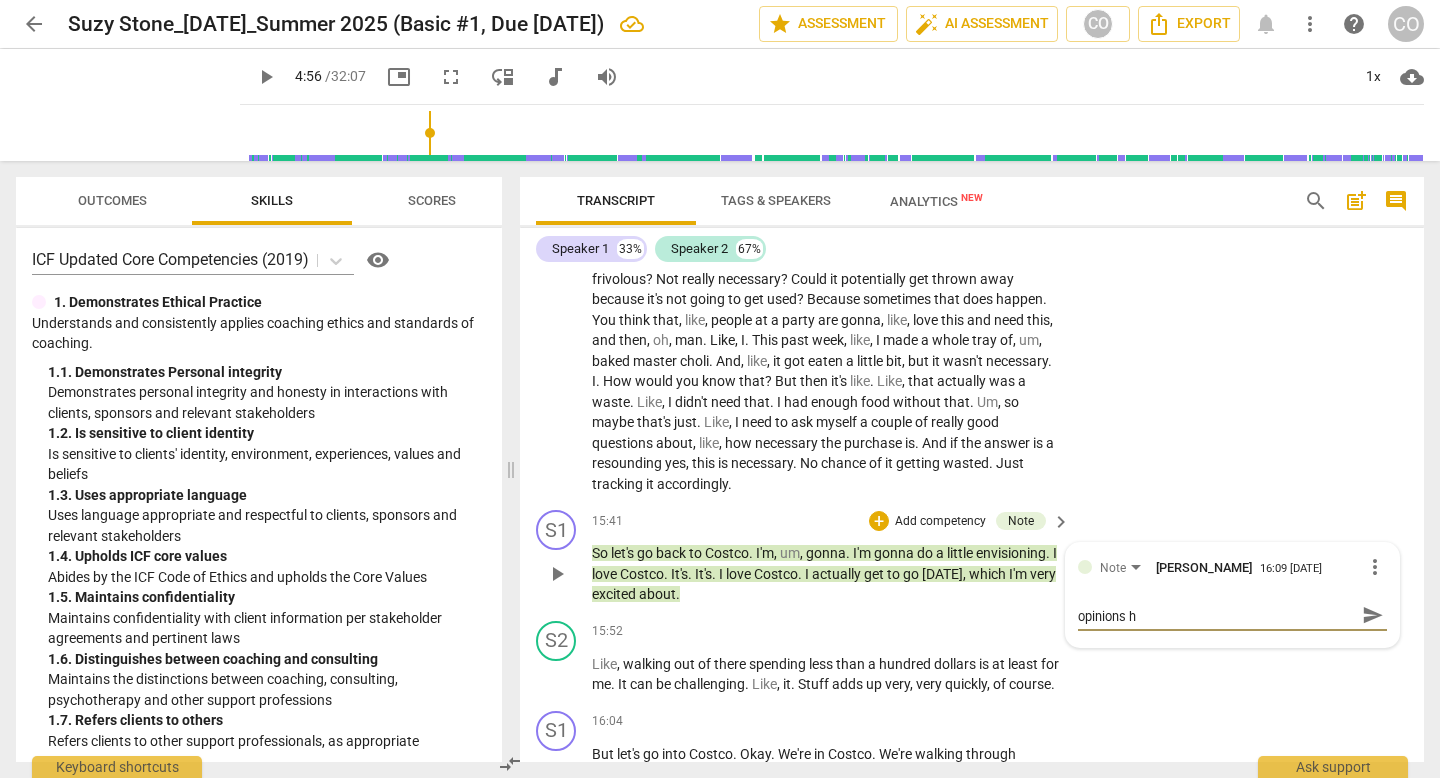 type on "be wary of oversharing/inserting personal opinions he" 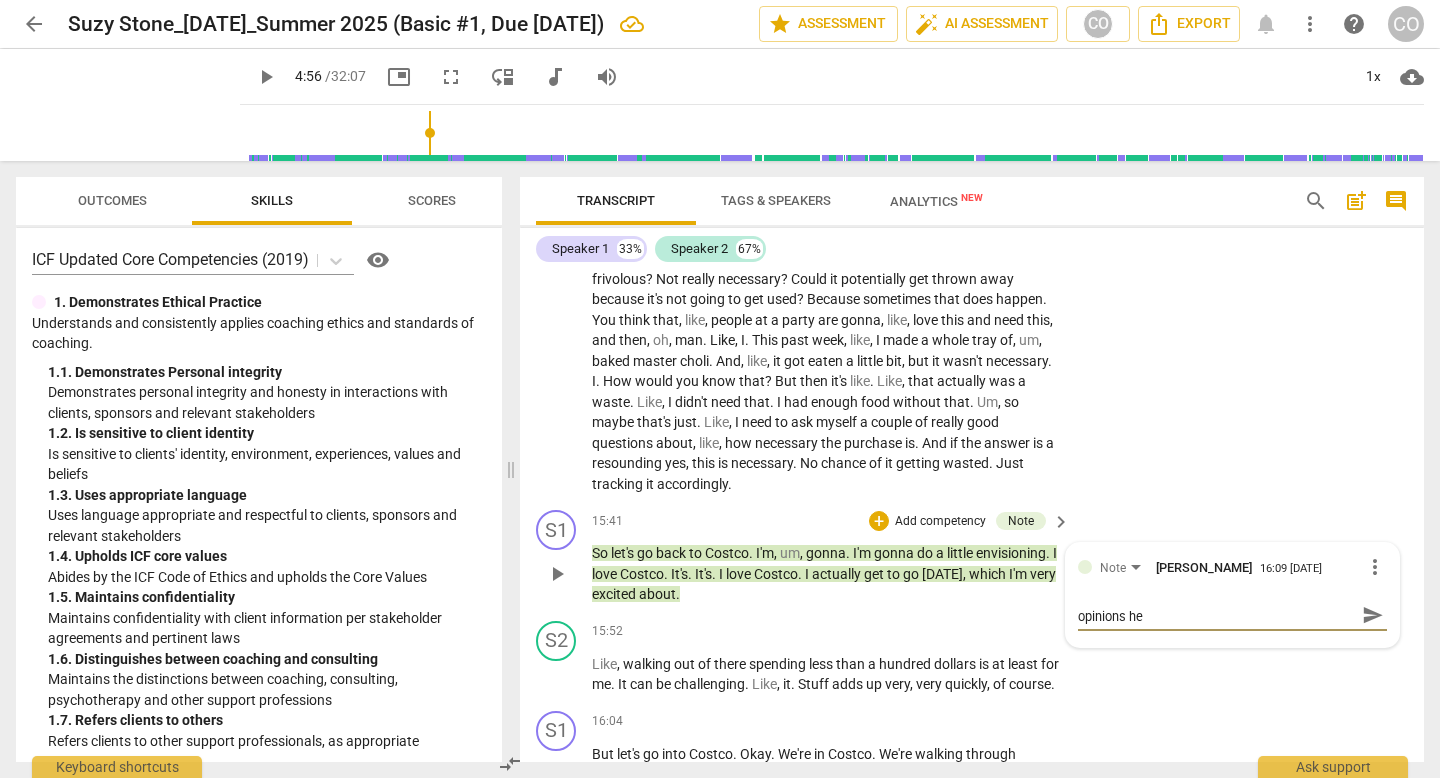 type on "be wary of oversharing/inserting personal opinions her" 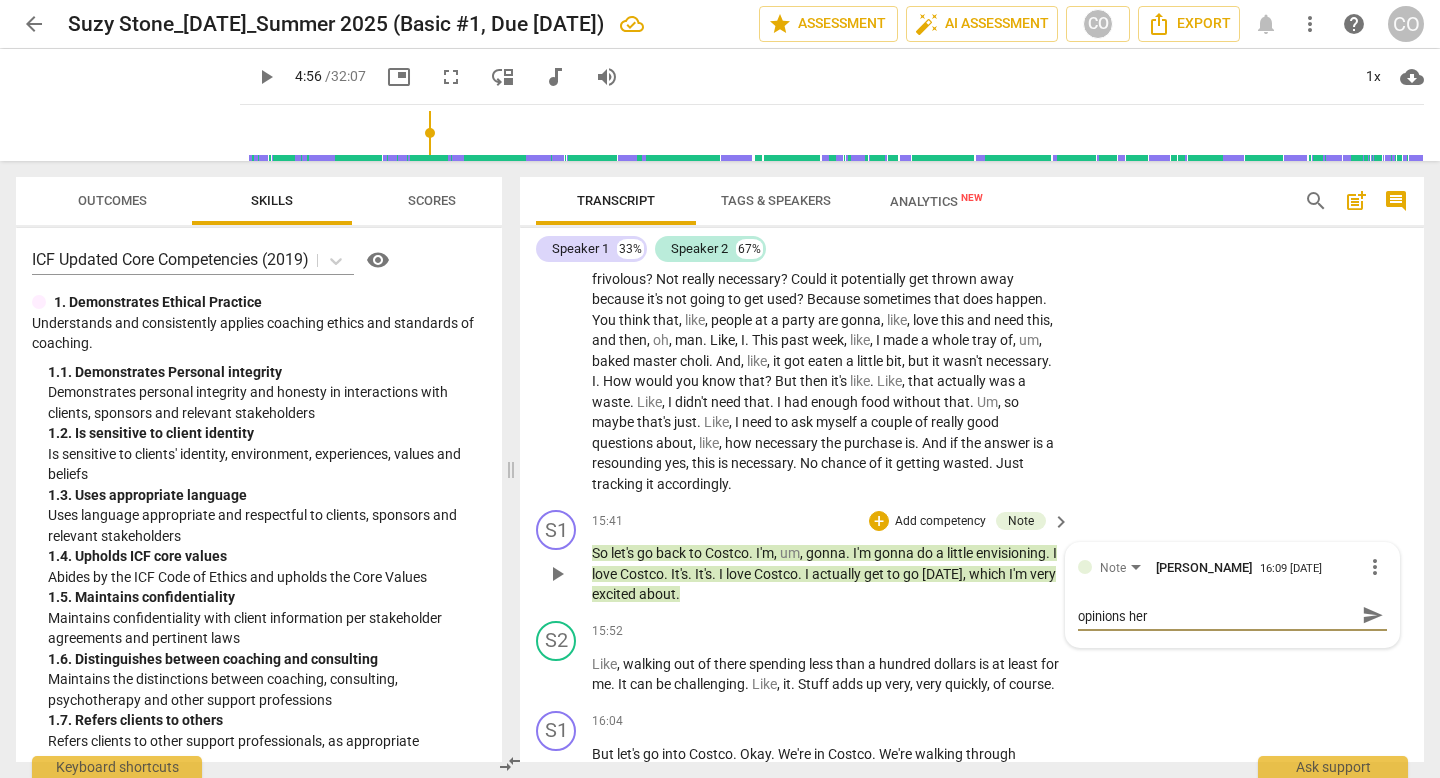 scroll, scrollTop: 0, scrollLeft: 0, axis: both 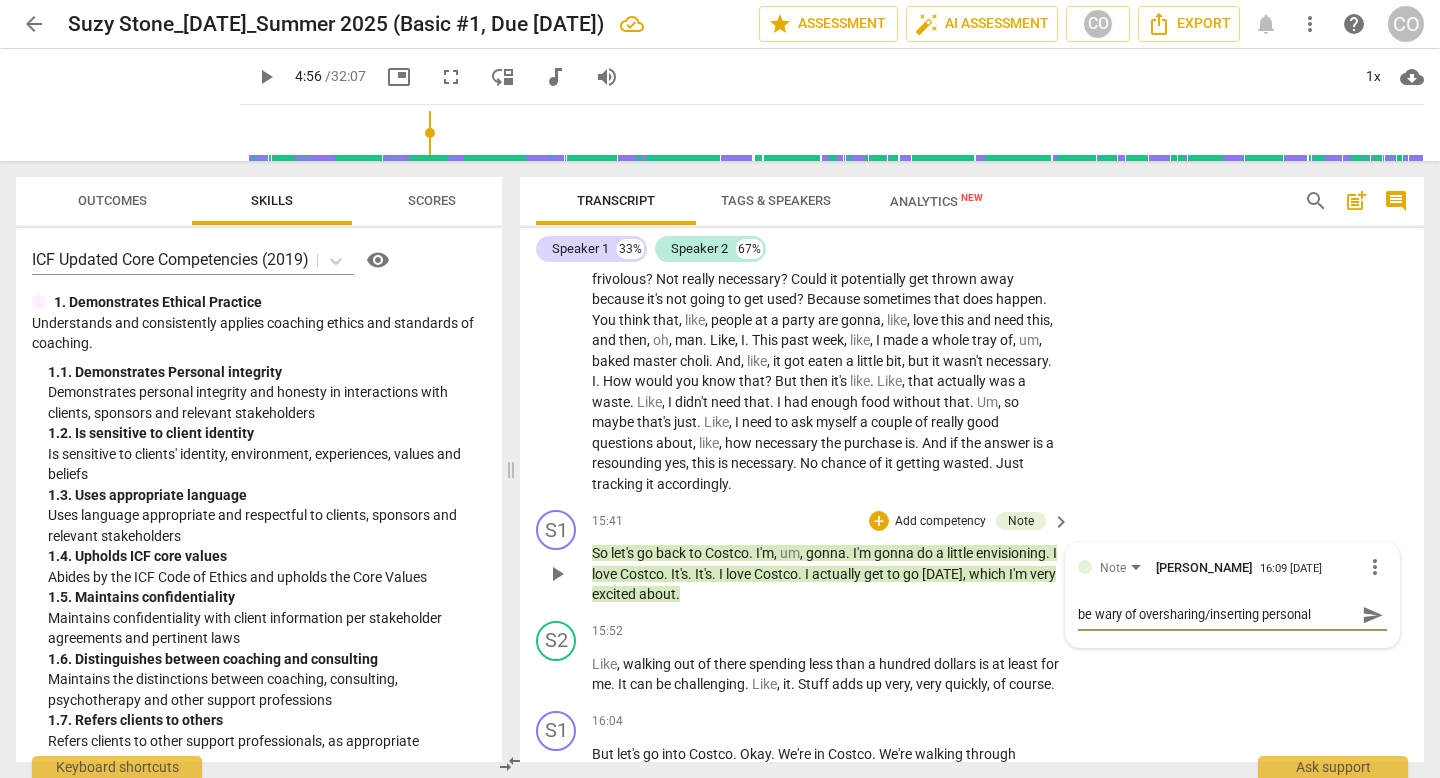 type on "be wary of oversharing/inserting personal opinions here" 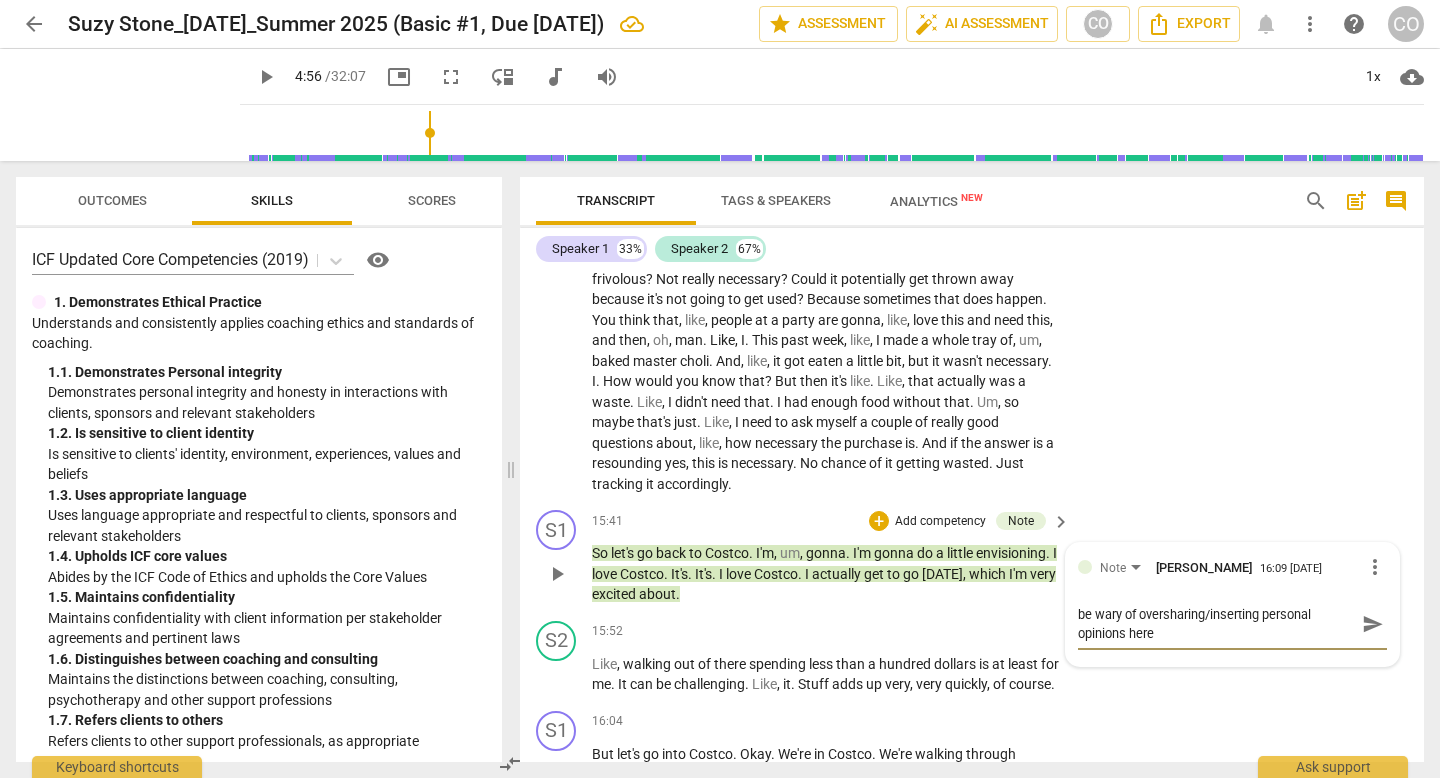 type on "be wary of oversharing/inserting personal opinions here" 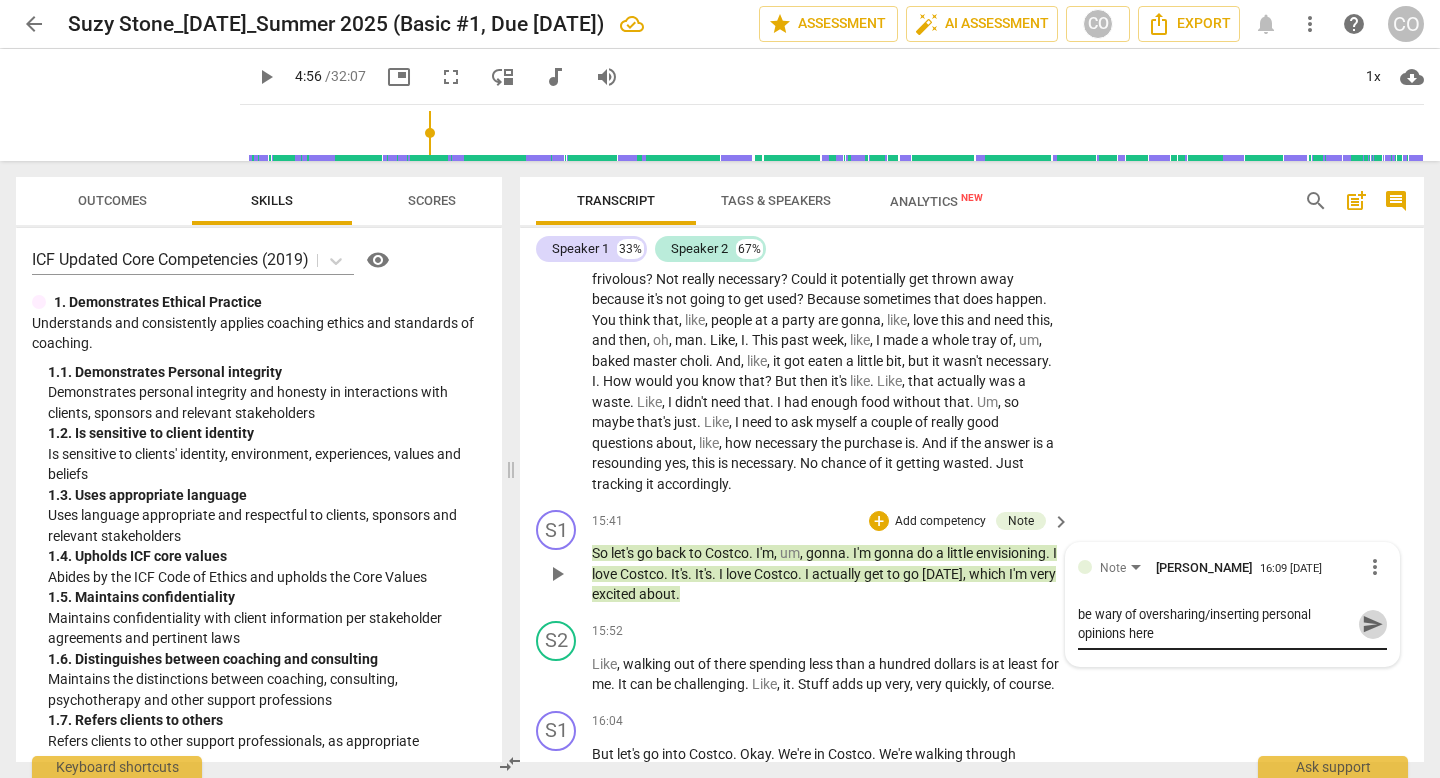 click on "send" at bounding box center (1373, 624) 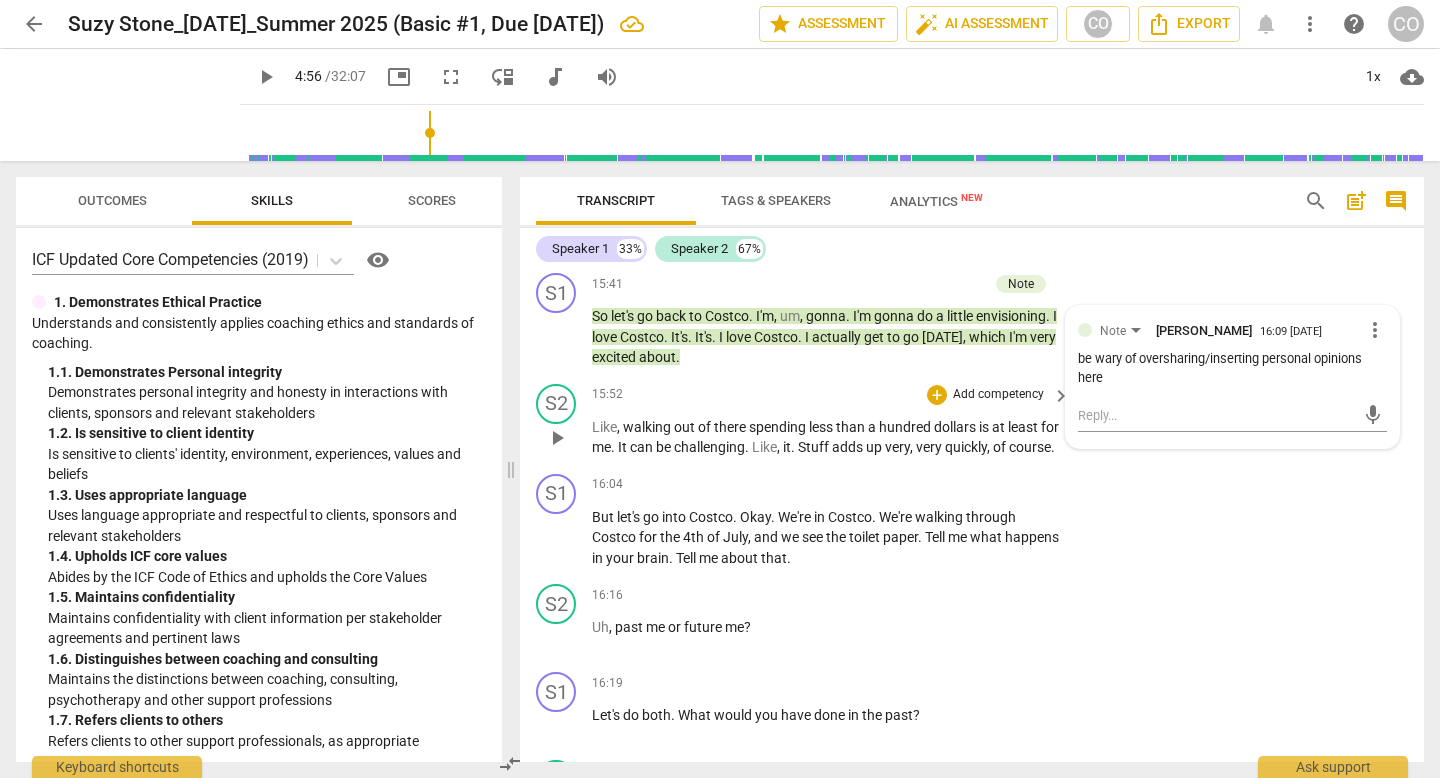 scroll, scrollTop: 6432, scrollLeft: 0, axis: vertical 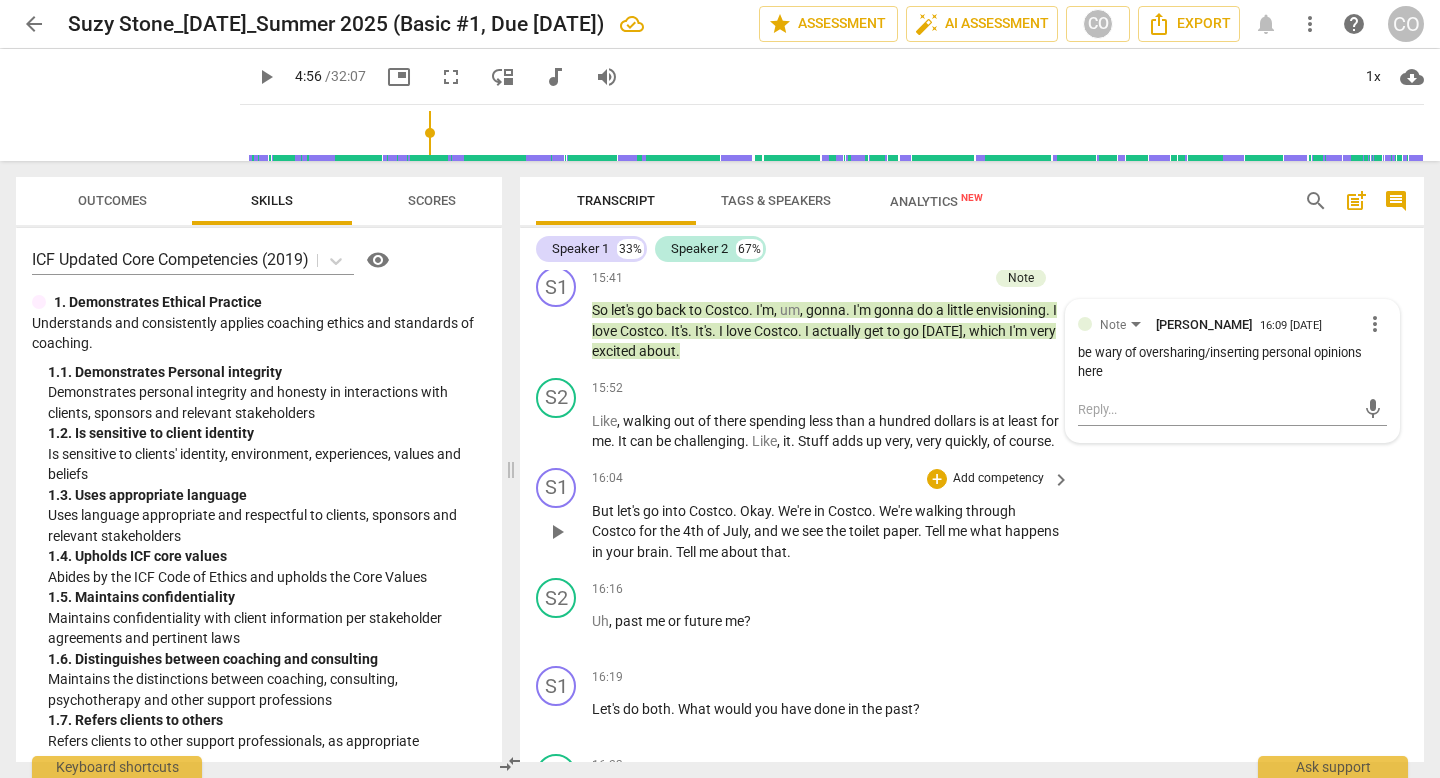 click on "+ Add competency" at bounding box center [986, 479] 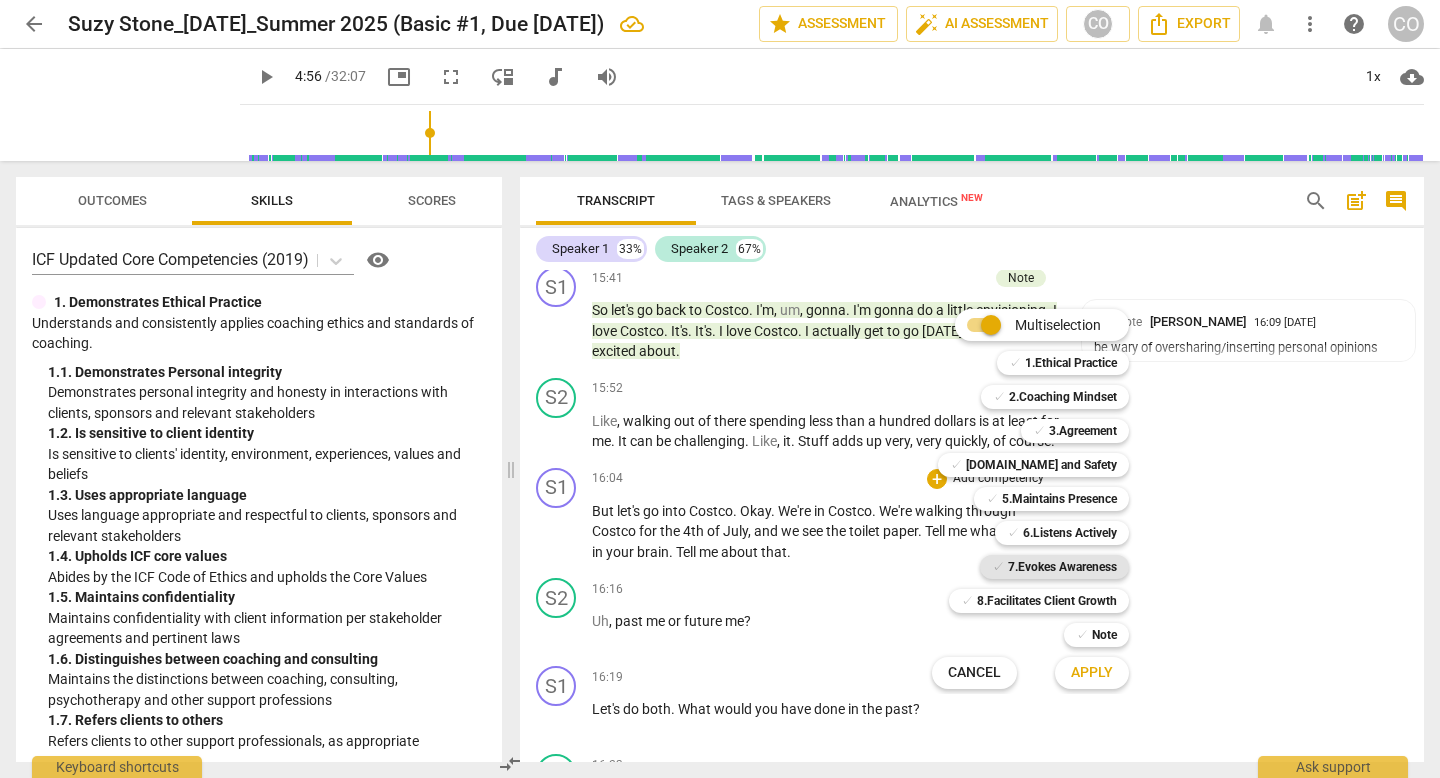 click on "7.Evokes Awareness" at bounding box center [1062, 567] 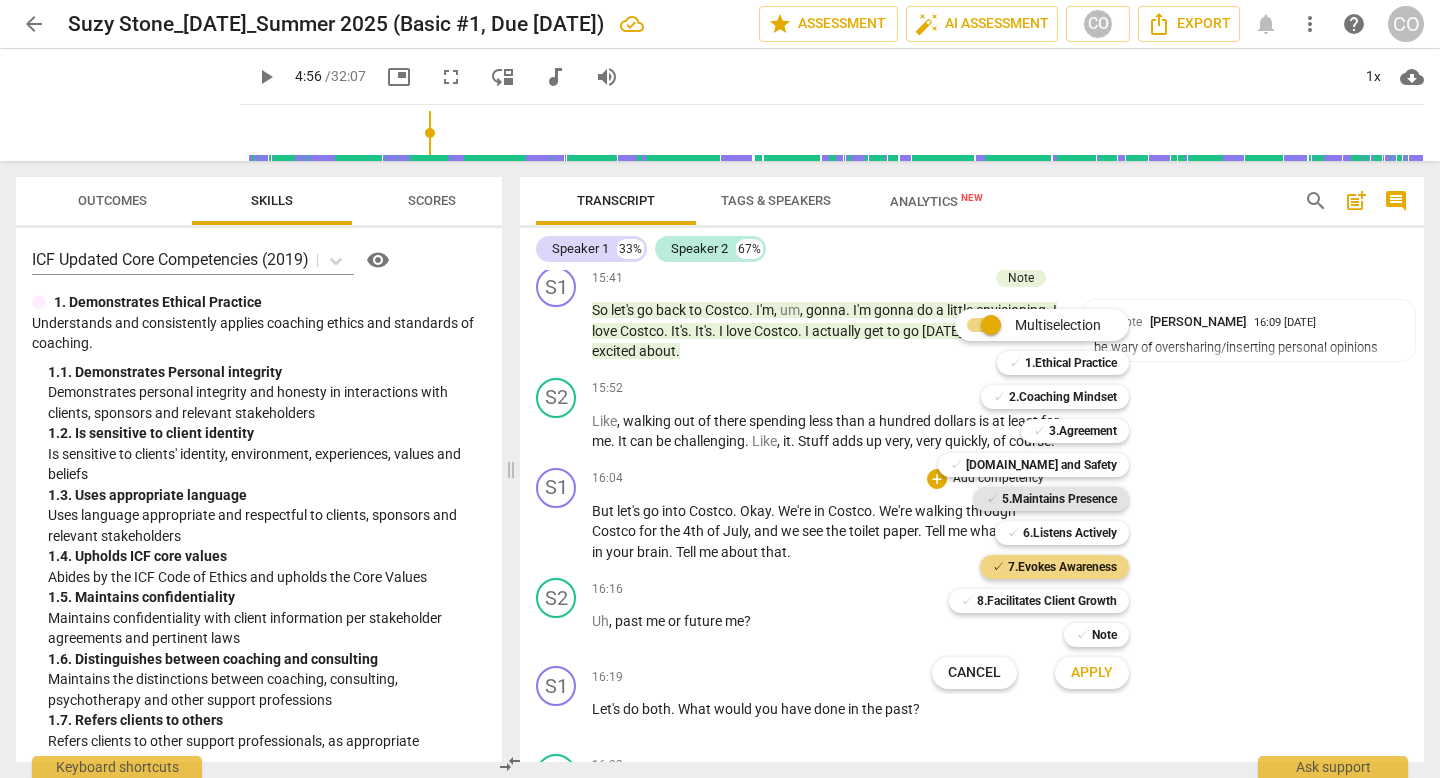 click on "5.Maintains Presence" at bounding box center [1059, 499] 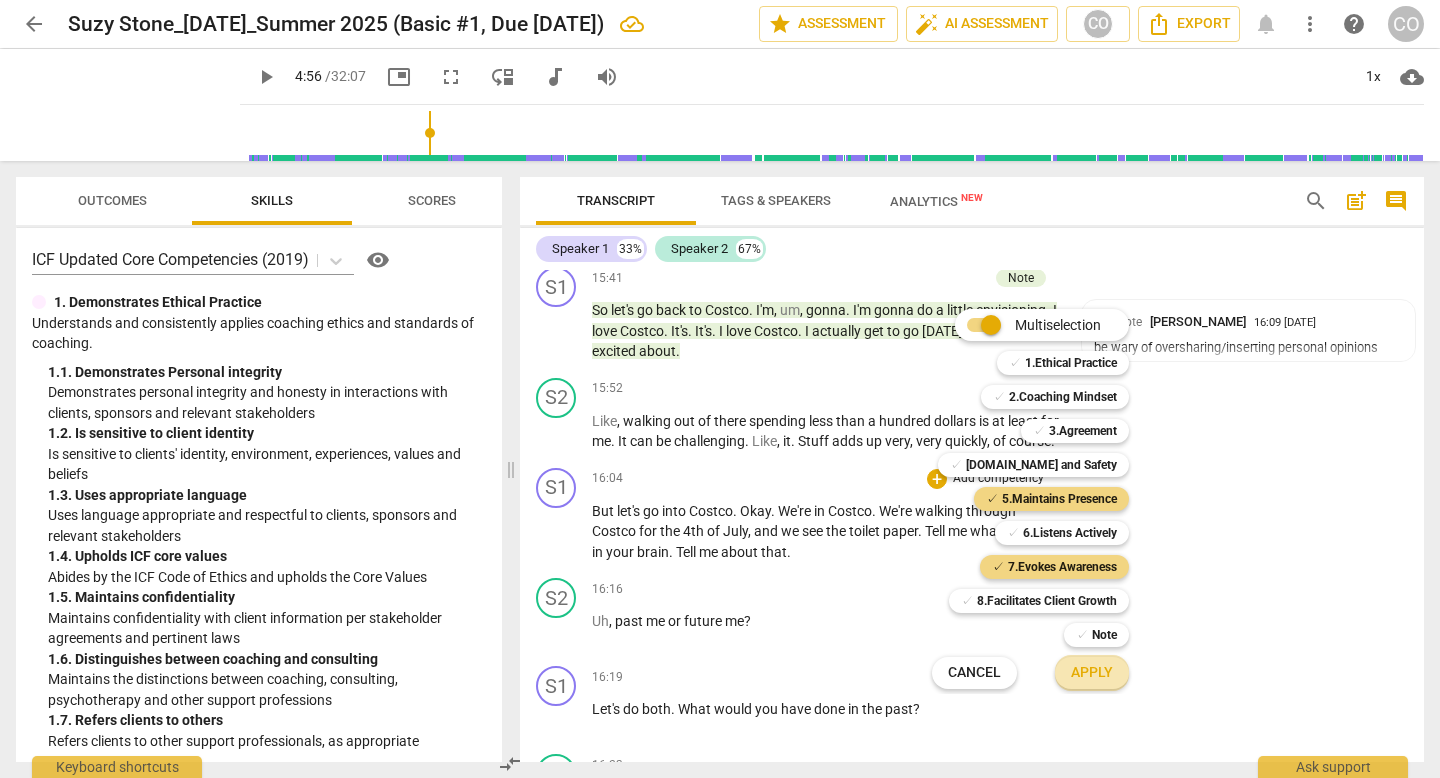click on "Apply" at bounding box center (1092, 673) 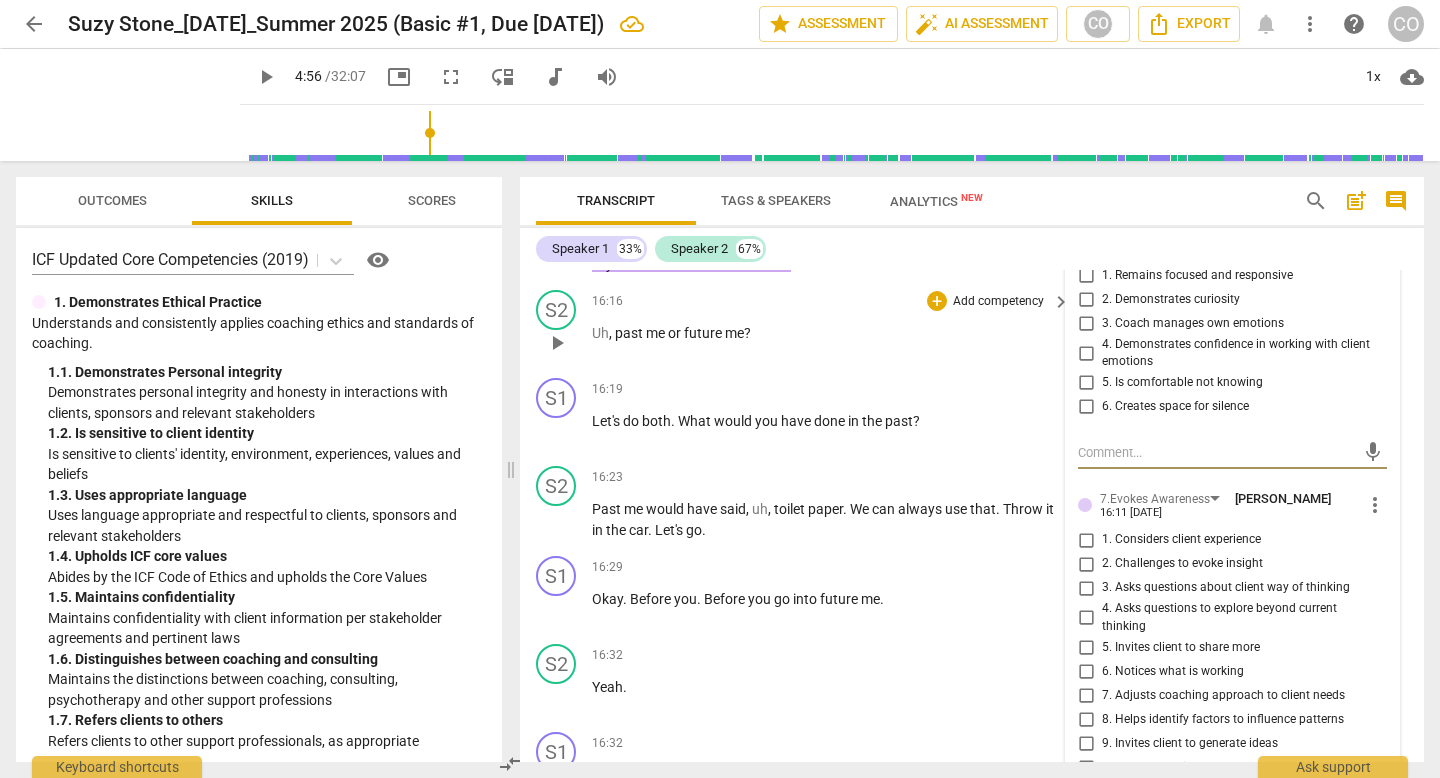 scroll, scrollTop: 6734, scrollLeft: 0, axis: vertical 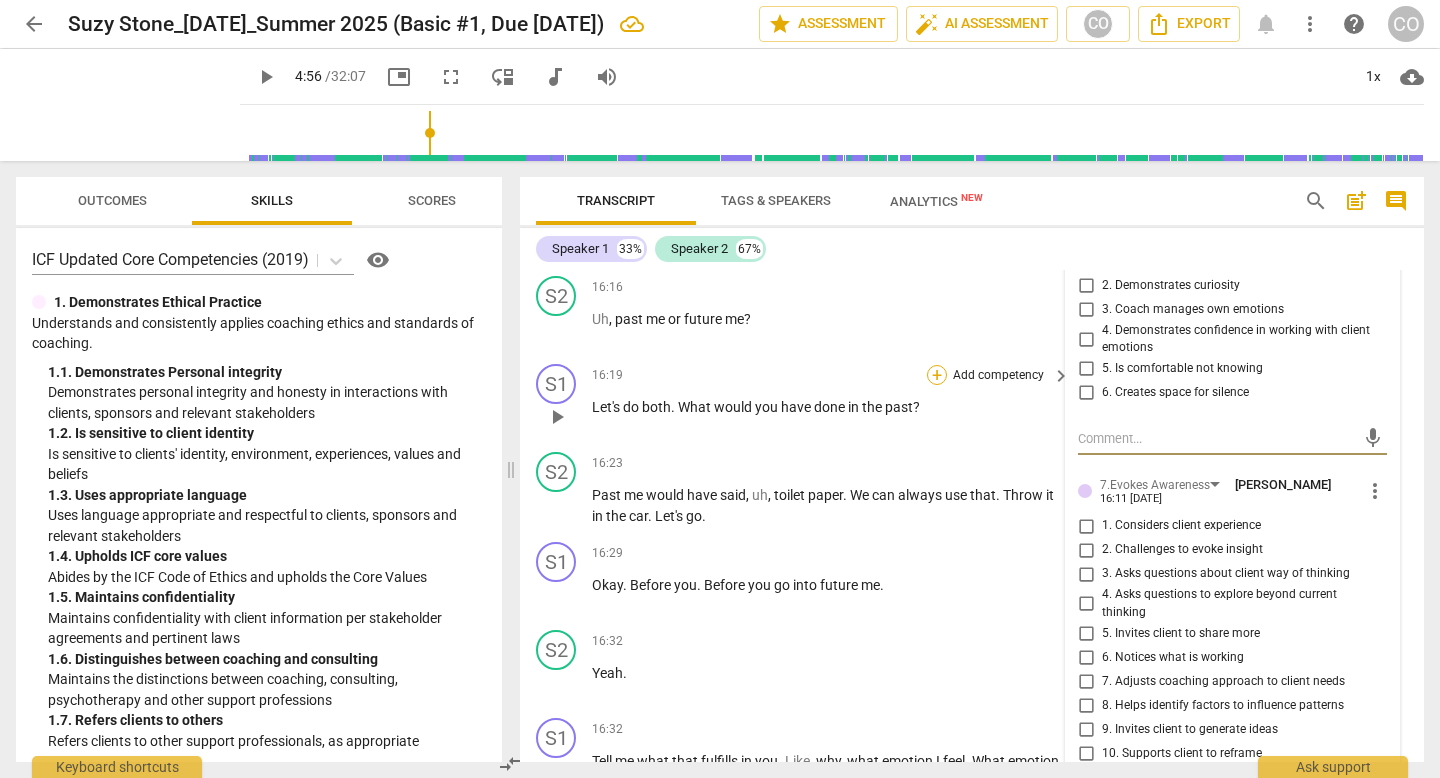 click on "+" at bounding box center (937, 375) 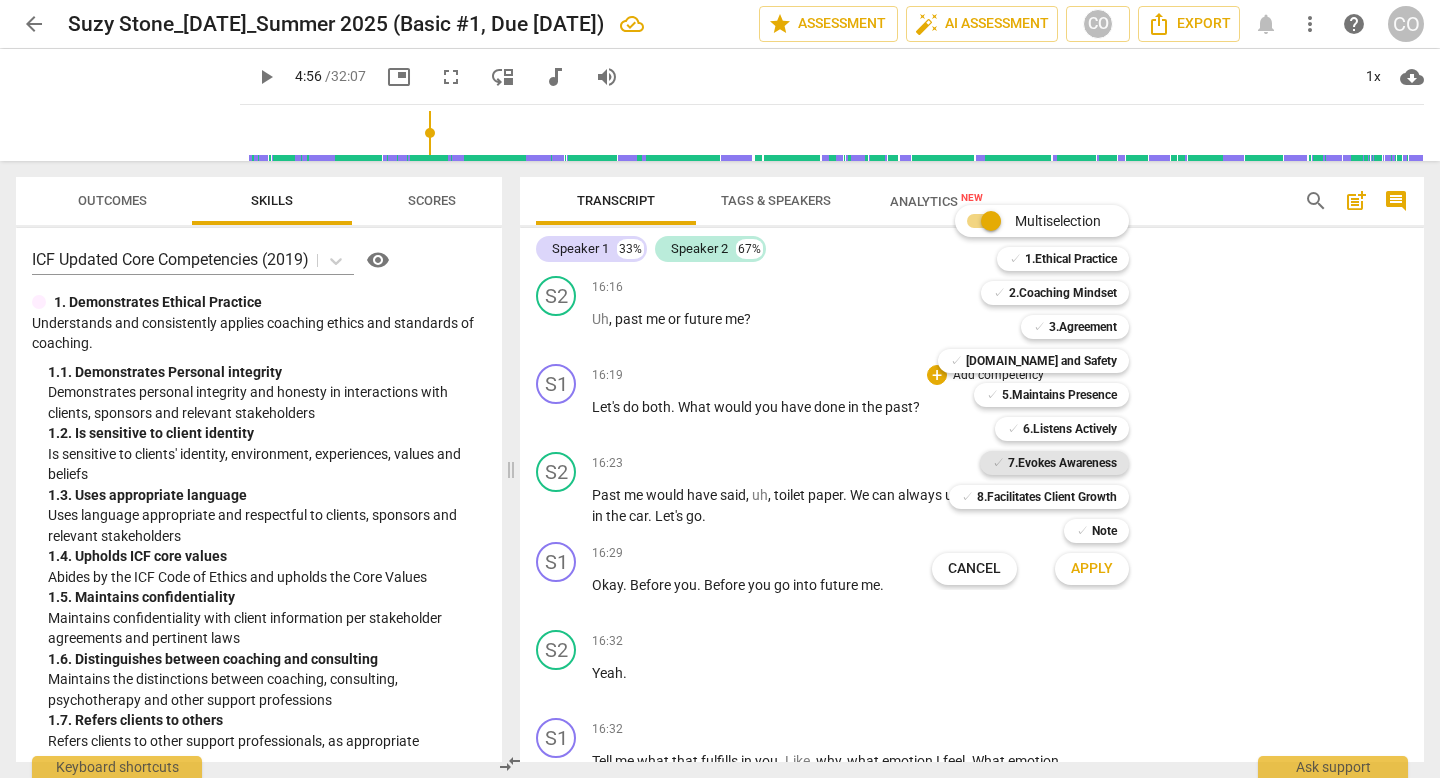 click on "7.Evokes Awareness" at bounding box center [1062, 463] 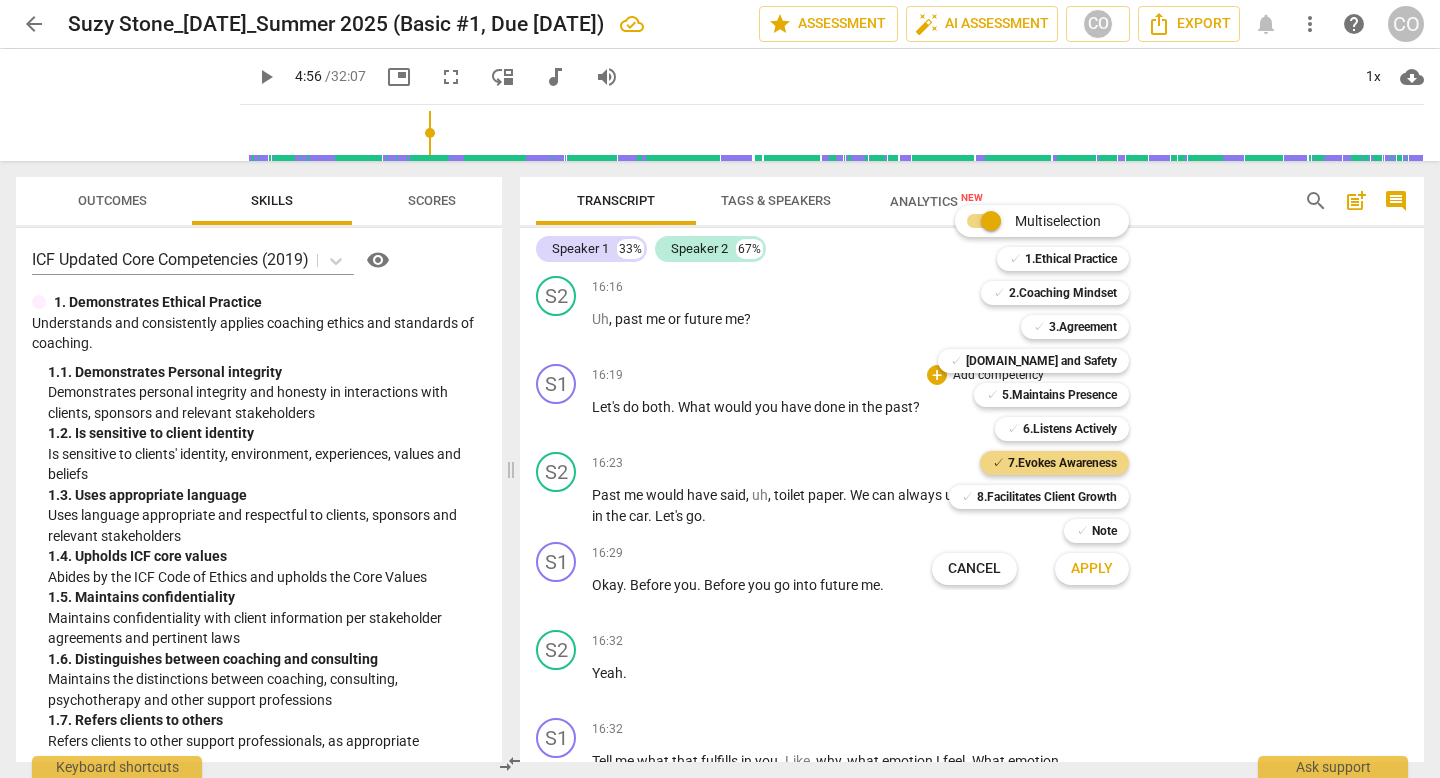 click on "Apply" at bounding box center (1092, 569) 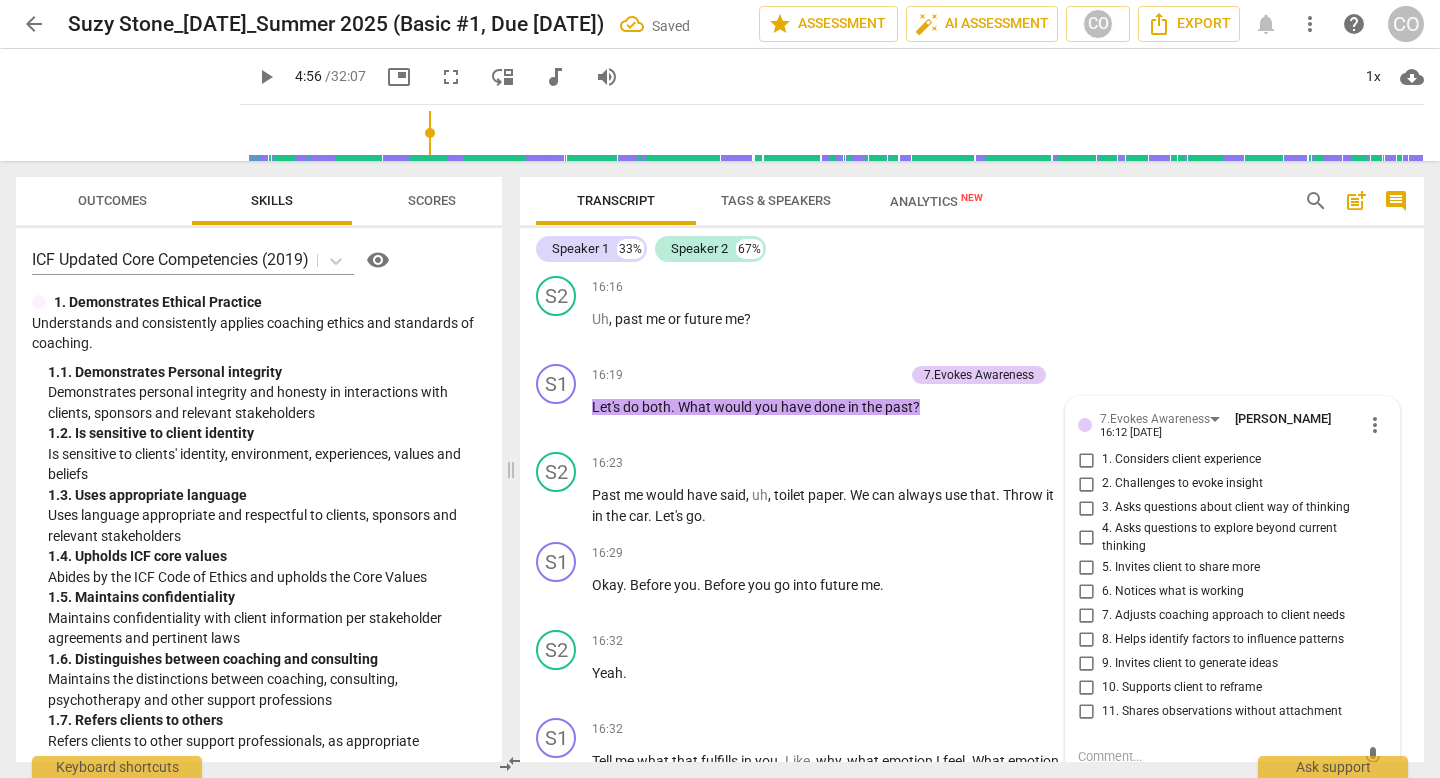 scroll, scrollTop: 6995, scrollLeft: 0, axis: vertical 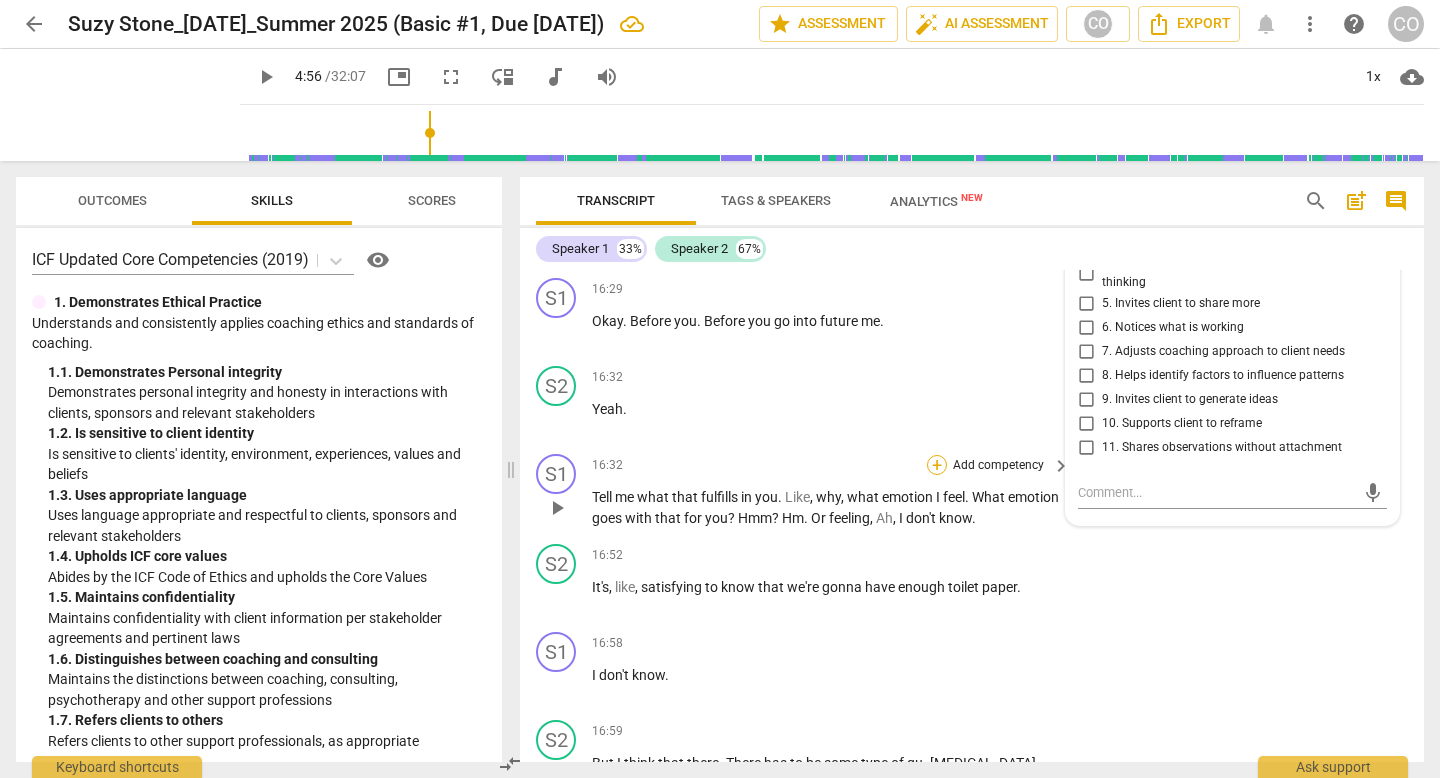 click on "+" at bounding box center [937, 465] 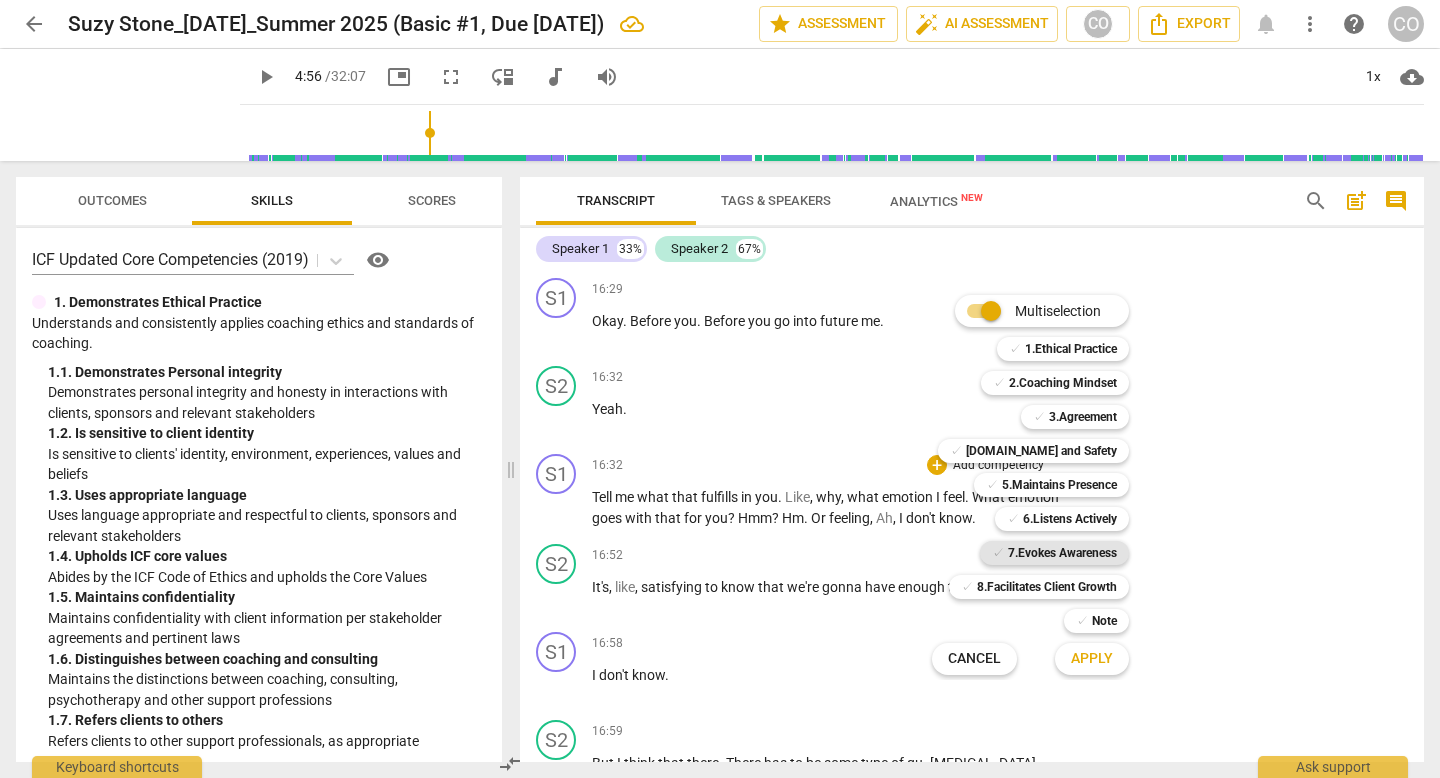 click on "7.Evokes Awareness" at bounding box center (1062, 553) 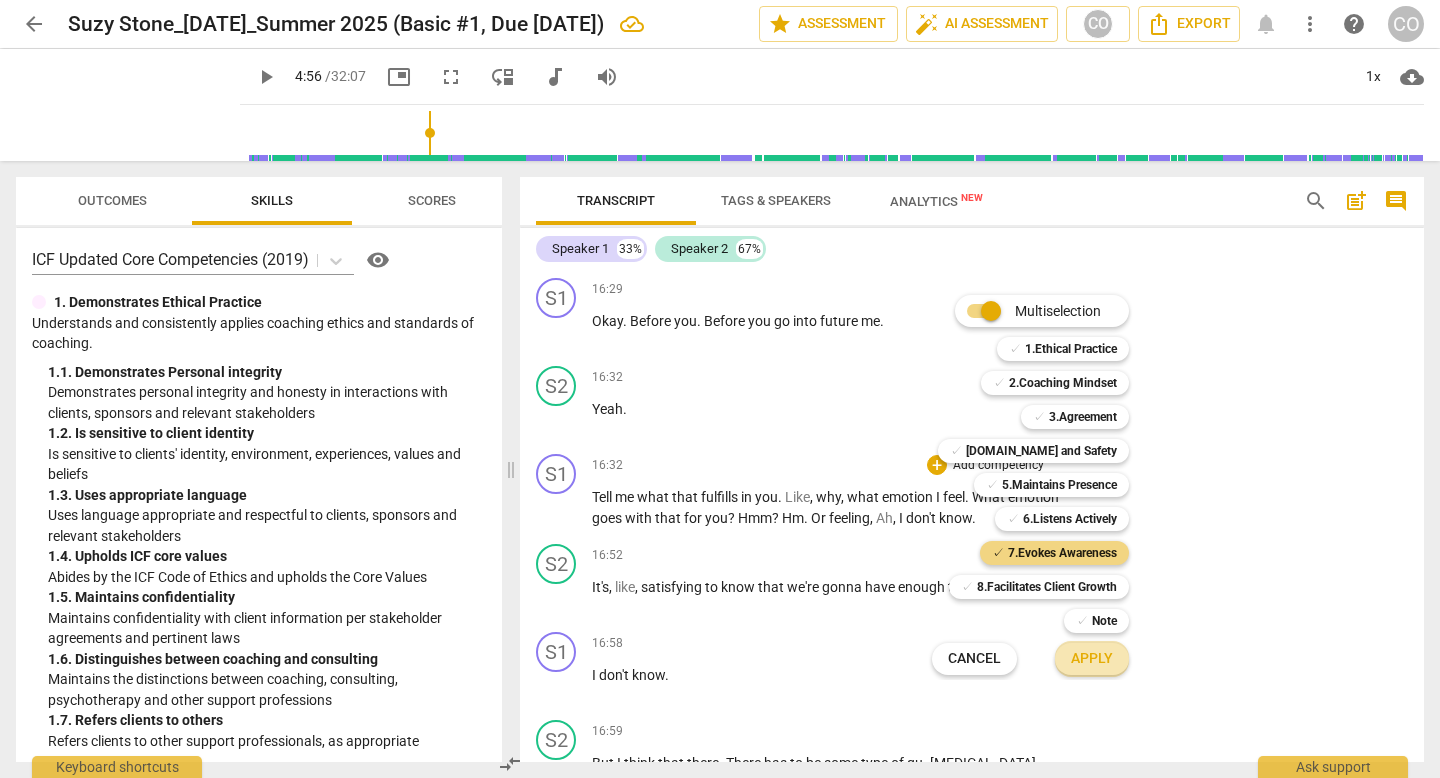 click on "Apply" at bounding box center (1092, 659) 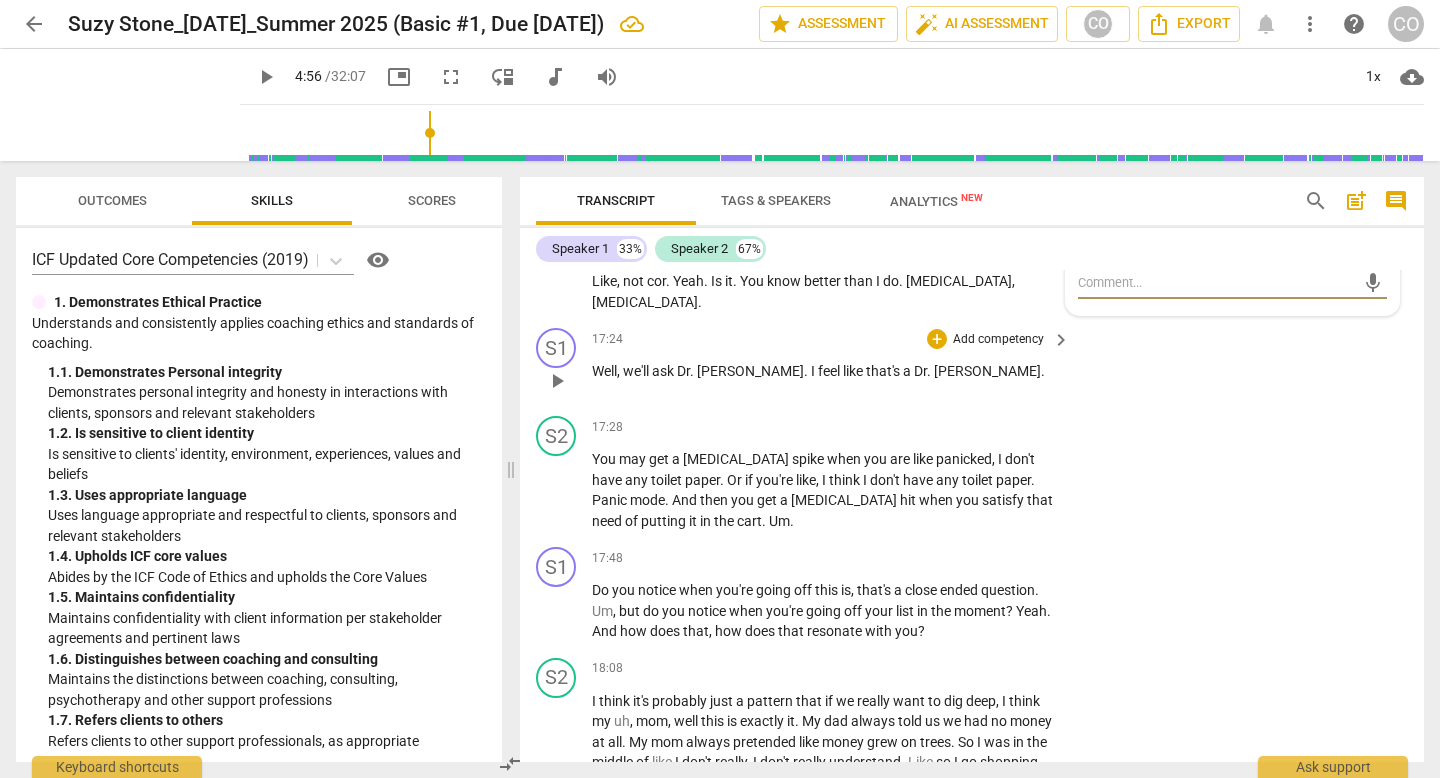 scroll, scrollTop: 7569, scrollLeft: 0, axis: vertical 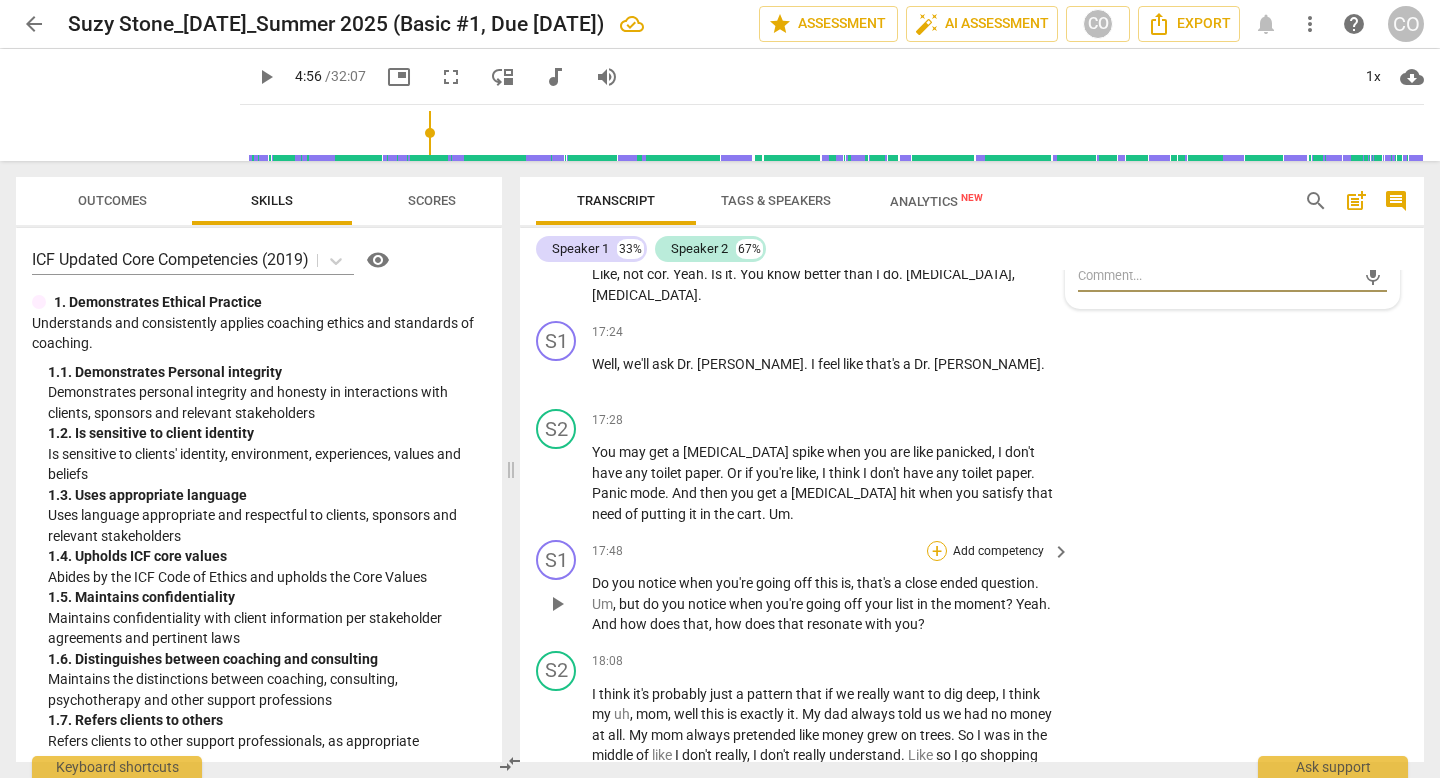 click on "+" at bounding box center [937, 551] 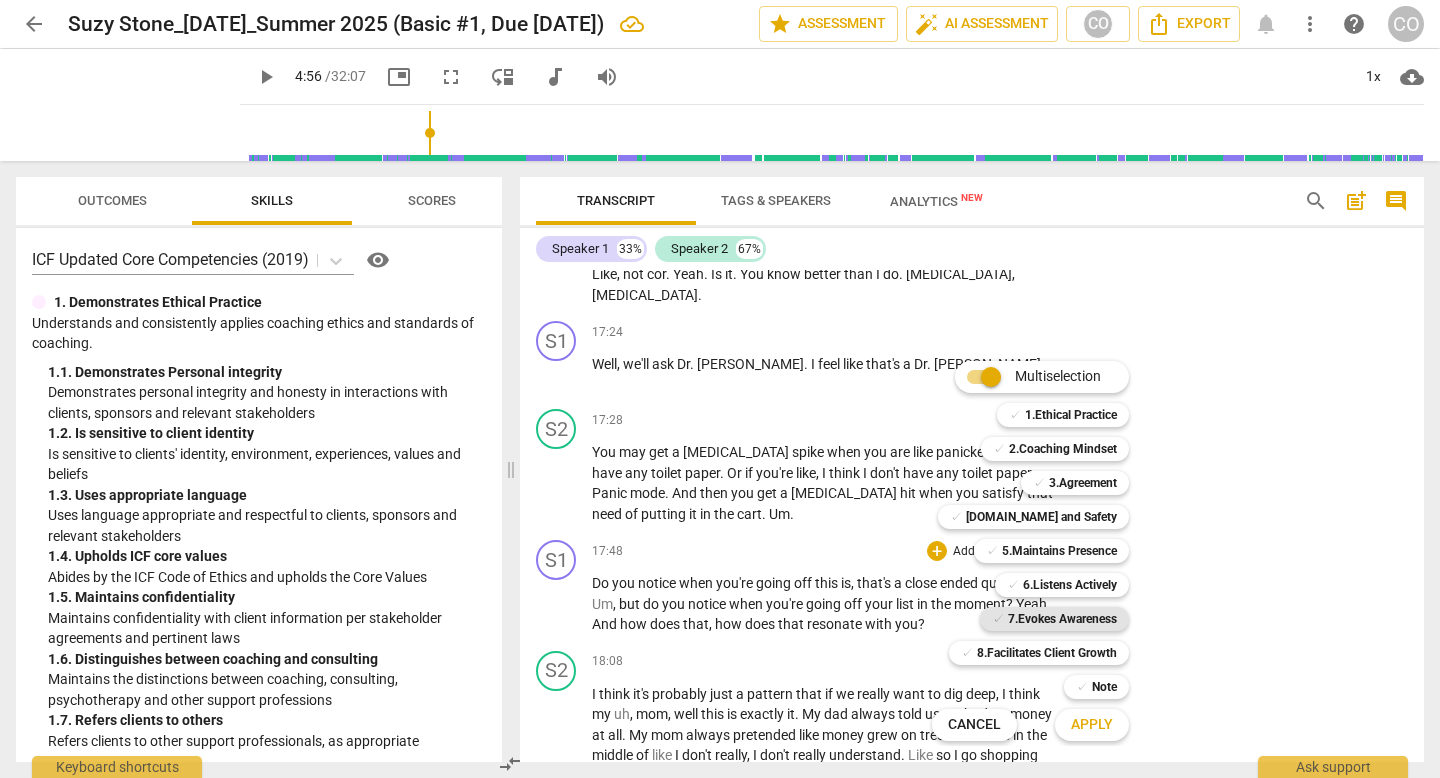 click on "7.Evokes Awareness" at bounding box center (1062, 619) 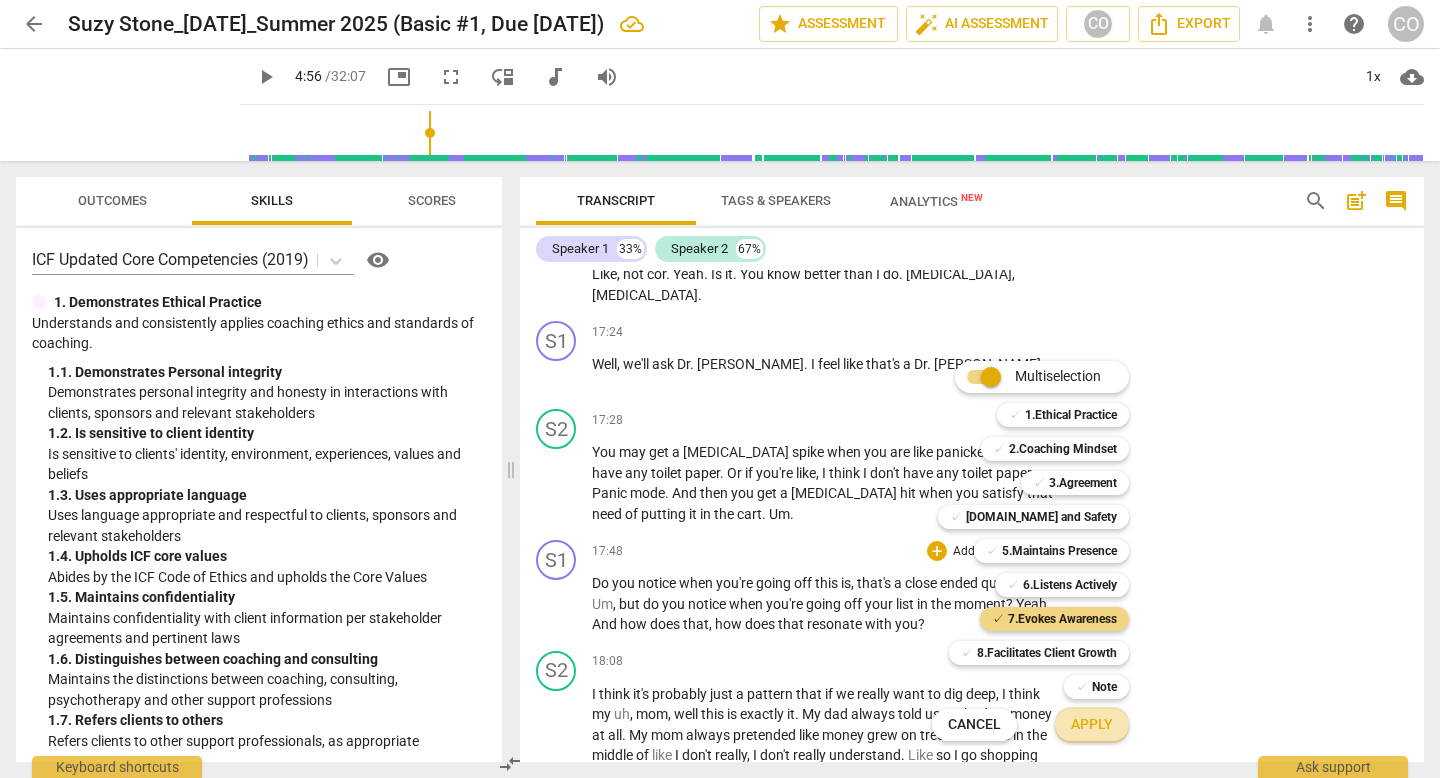 click on "Apply" at bounding box center (1092, 725) 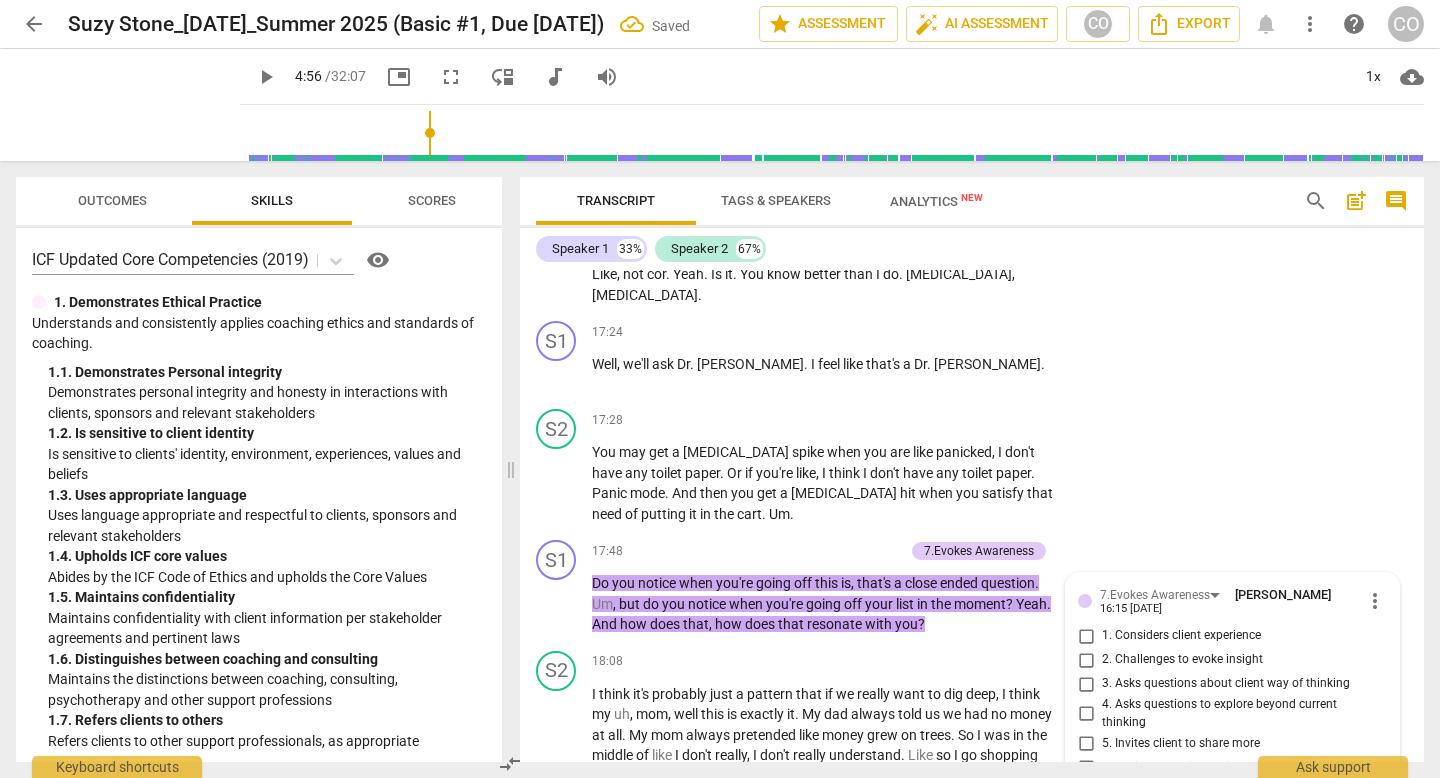 scroll, scrollTop: 7986, scrollLeft: 0, axis: vertical 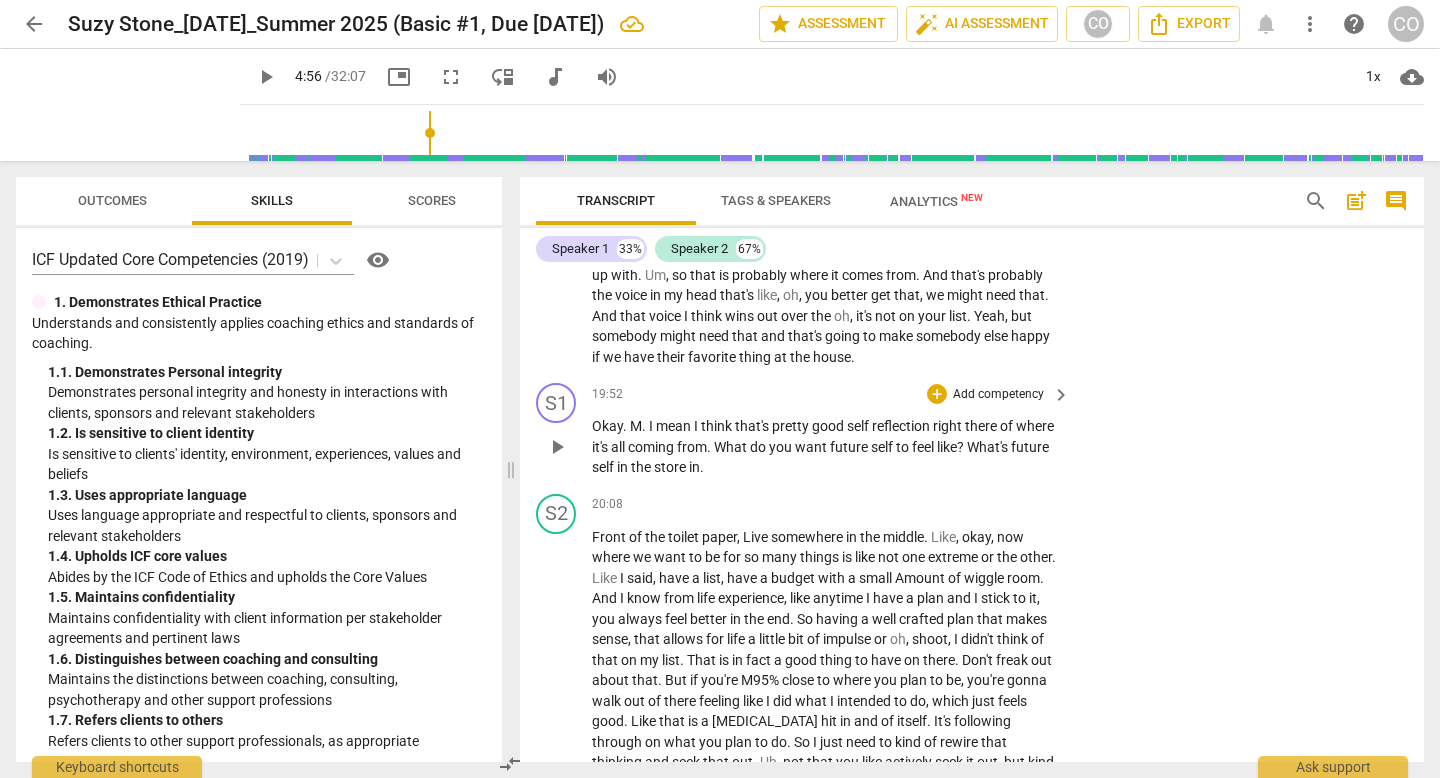 click on "Add competency" at bounding box center [998, 395] 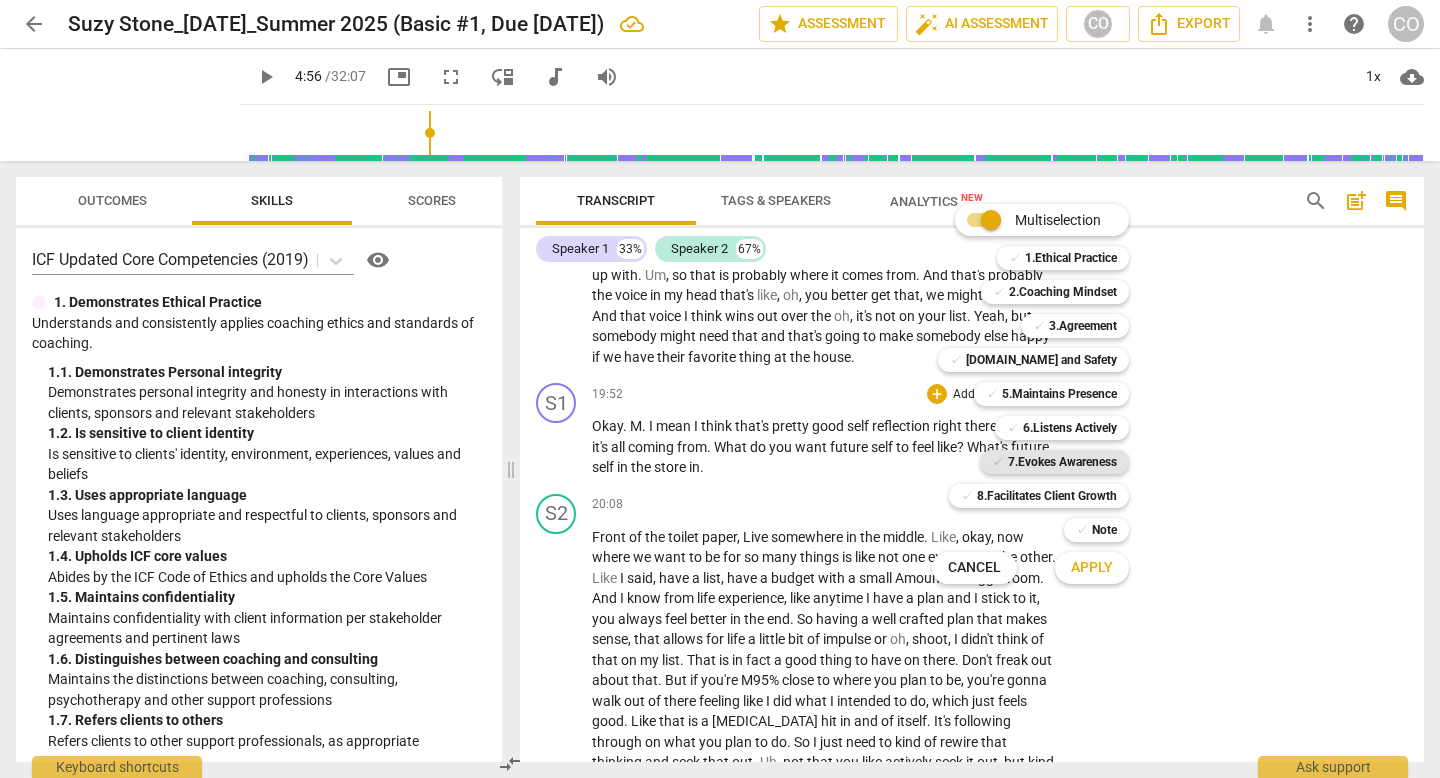 click on "7.Evokes Awareness" at bounding box center [1062, 462] 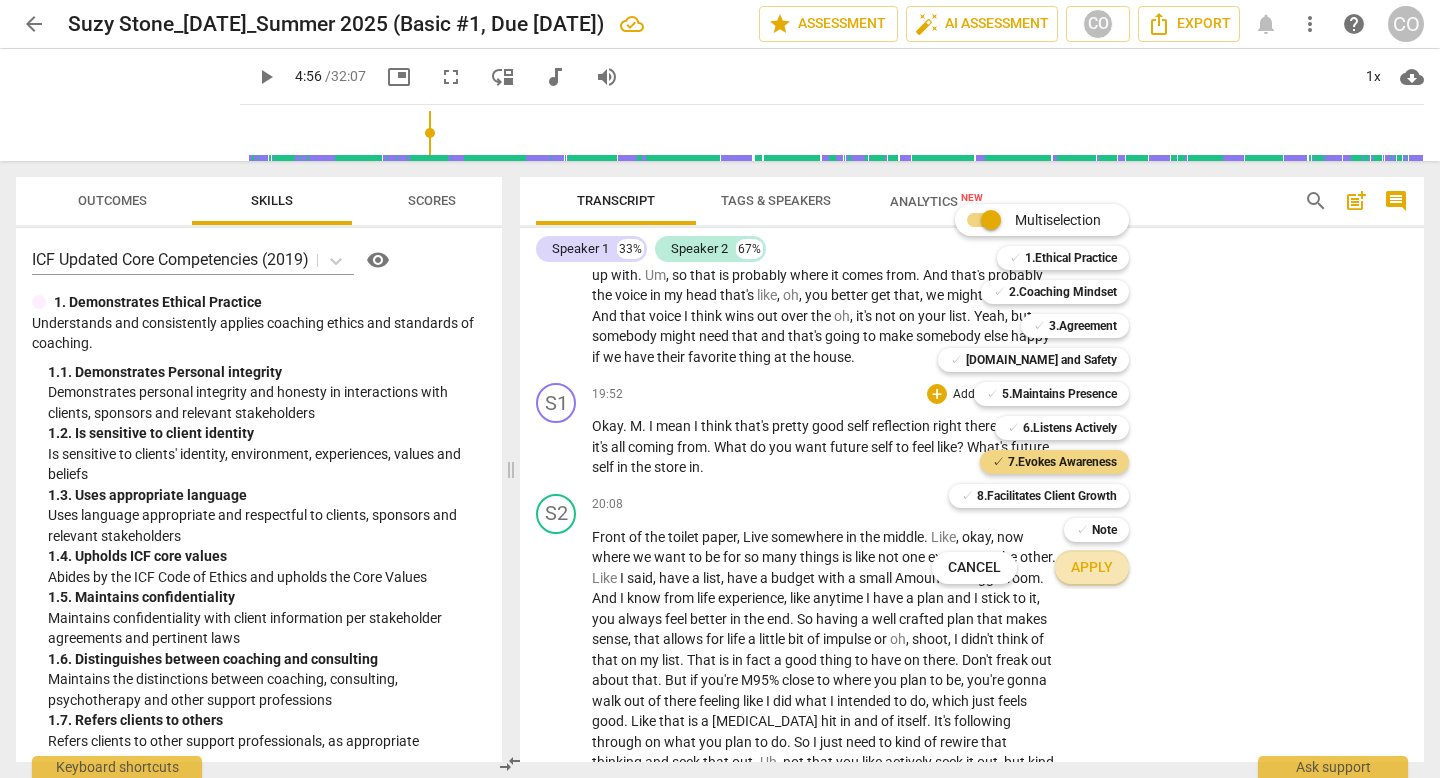 click on "Apply" at bounding box center (1092, 568) 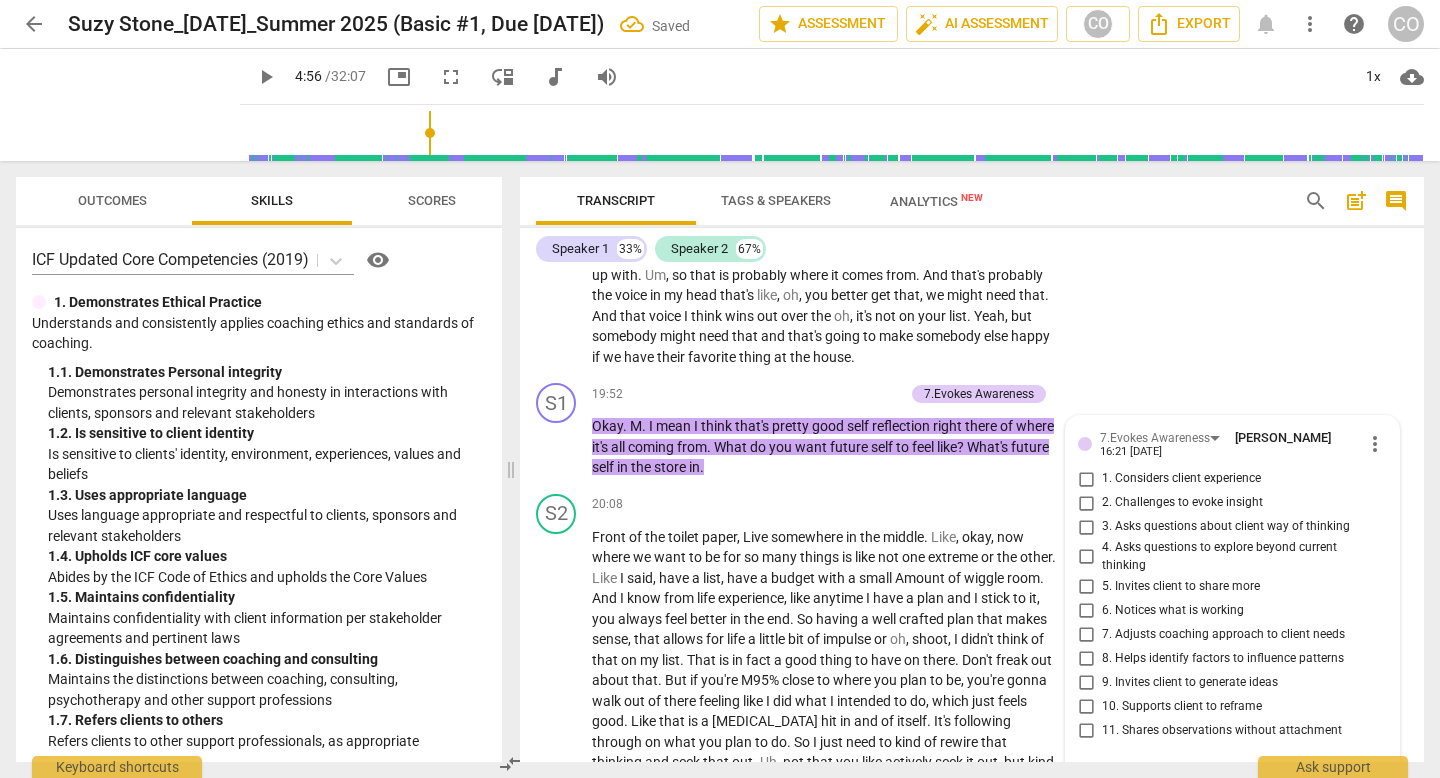 scroll, scrollTop: 8535, scrollLeft: 0, axis: vertical 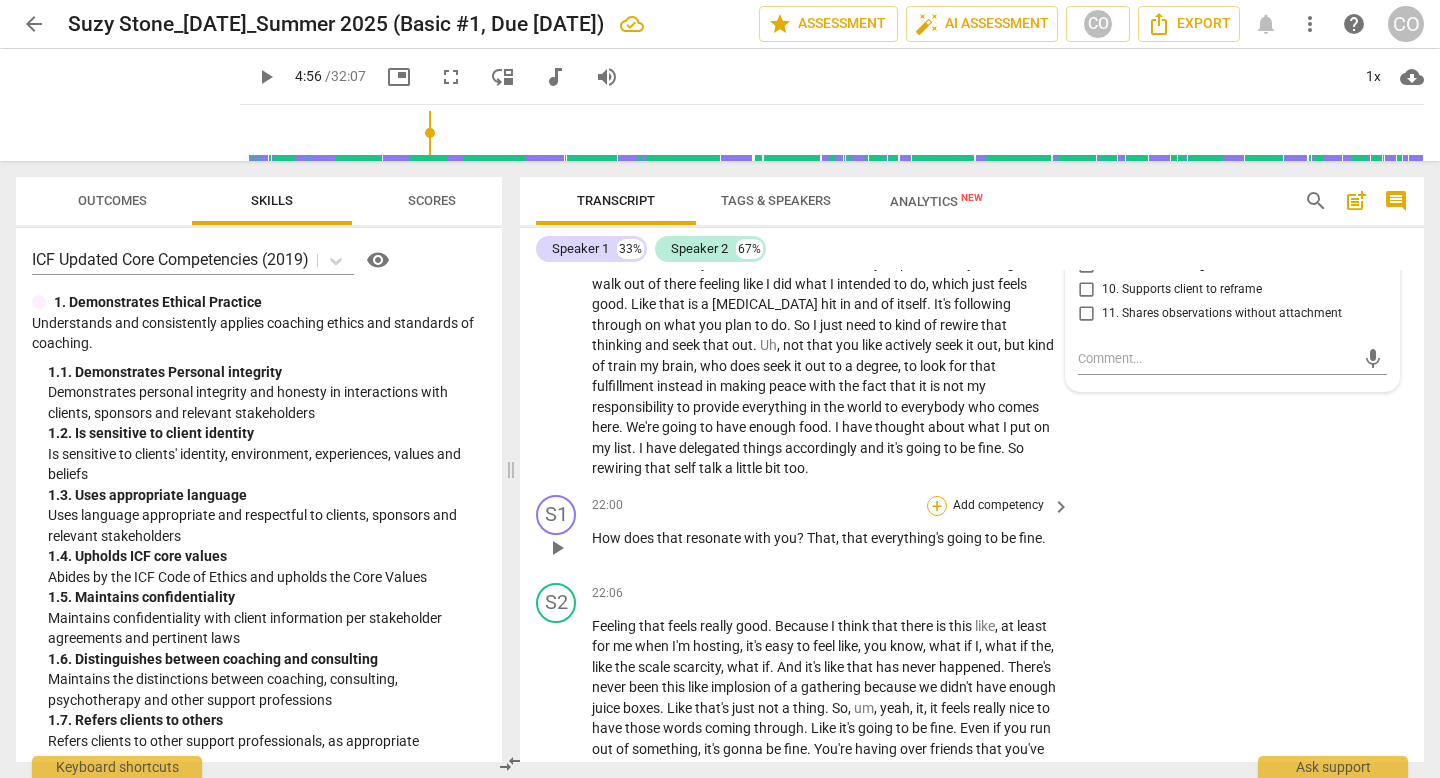 click on "+" at bounding box center (937, 506) 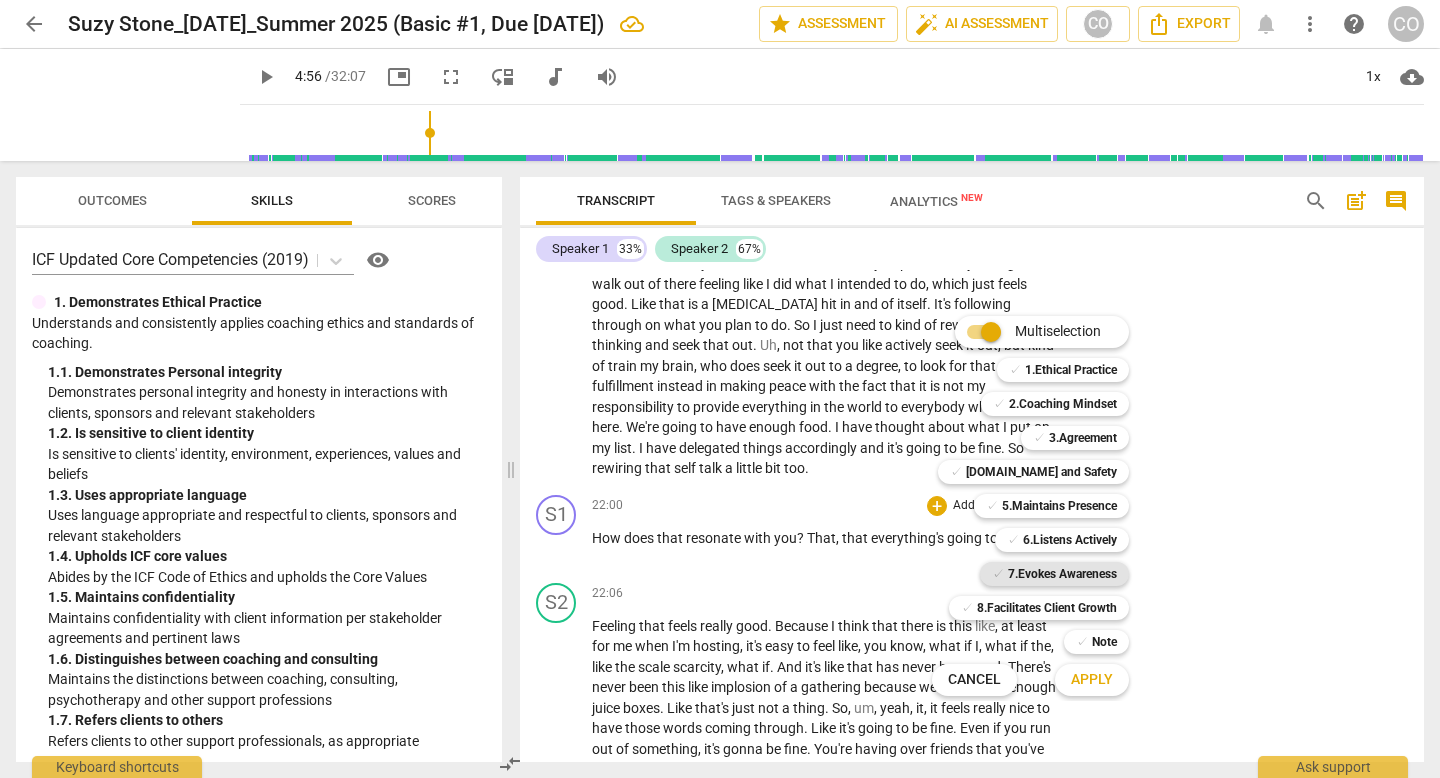 click on "✓" at bounding box center (998, 574) 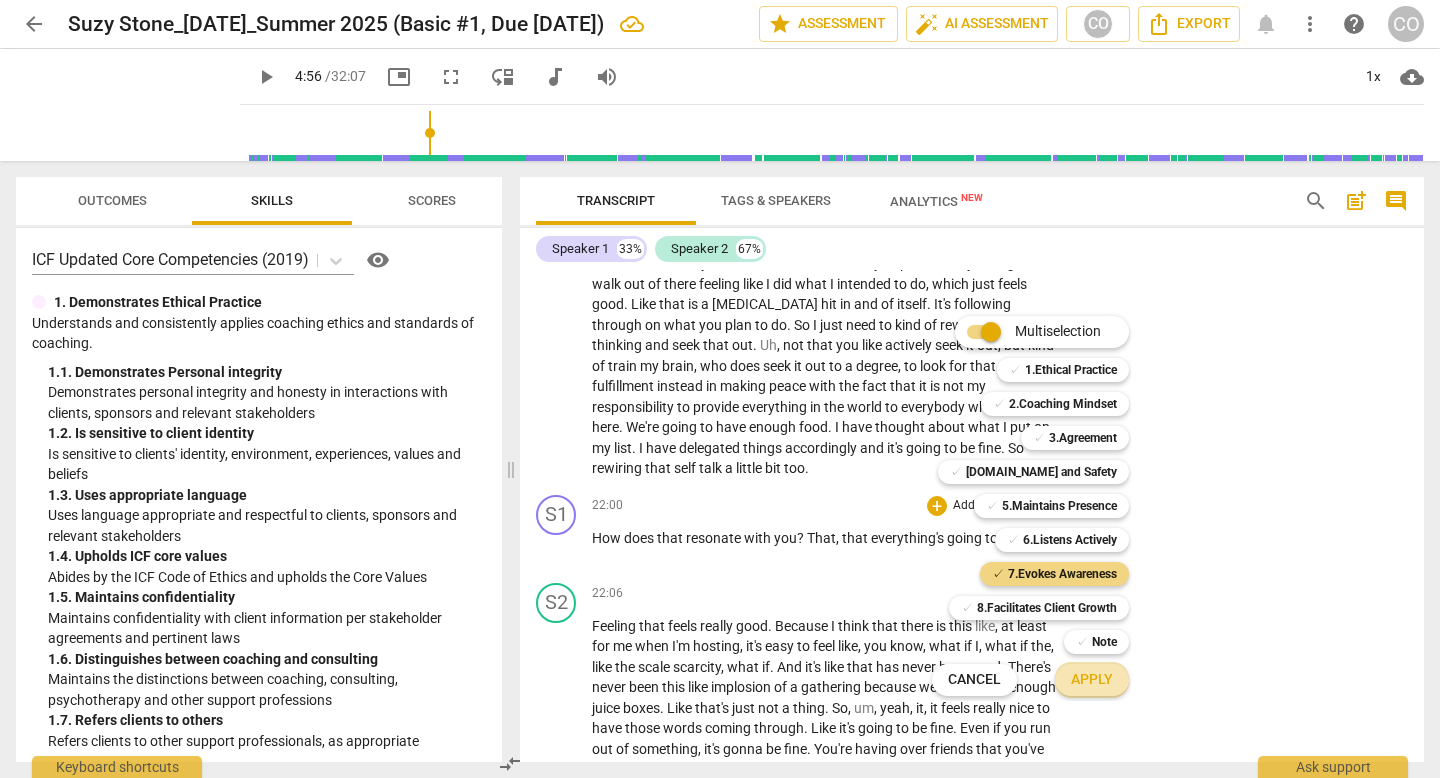 click on "Apply" at bounding box center (1092, 680) 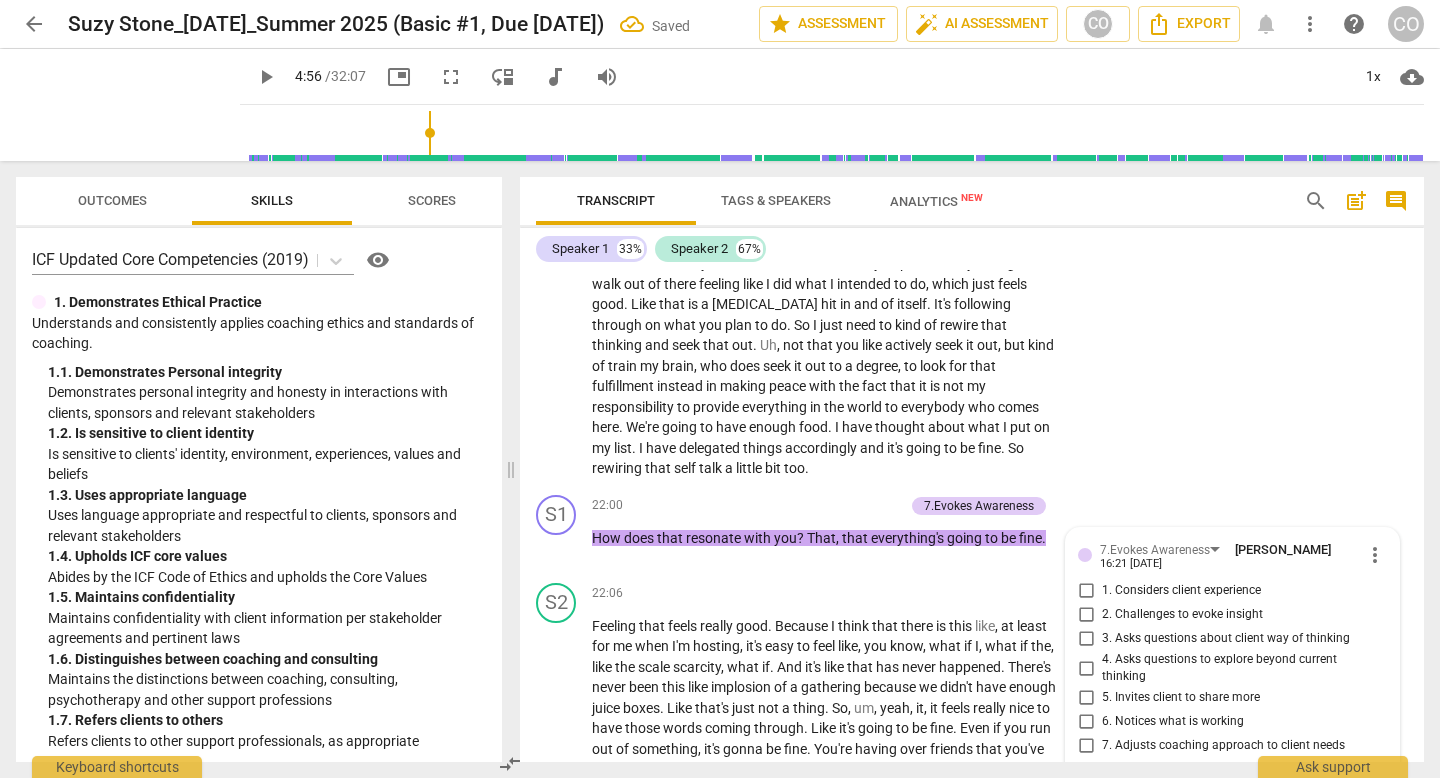scroll, scrollTop: 9063, scrollLeft: 0, axis: vertical 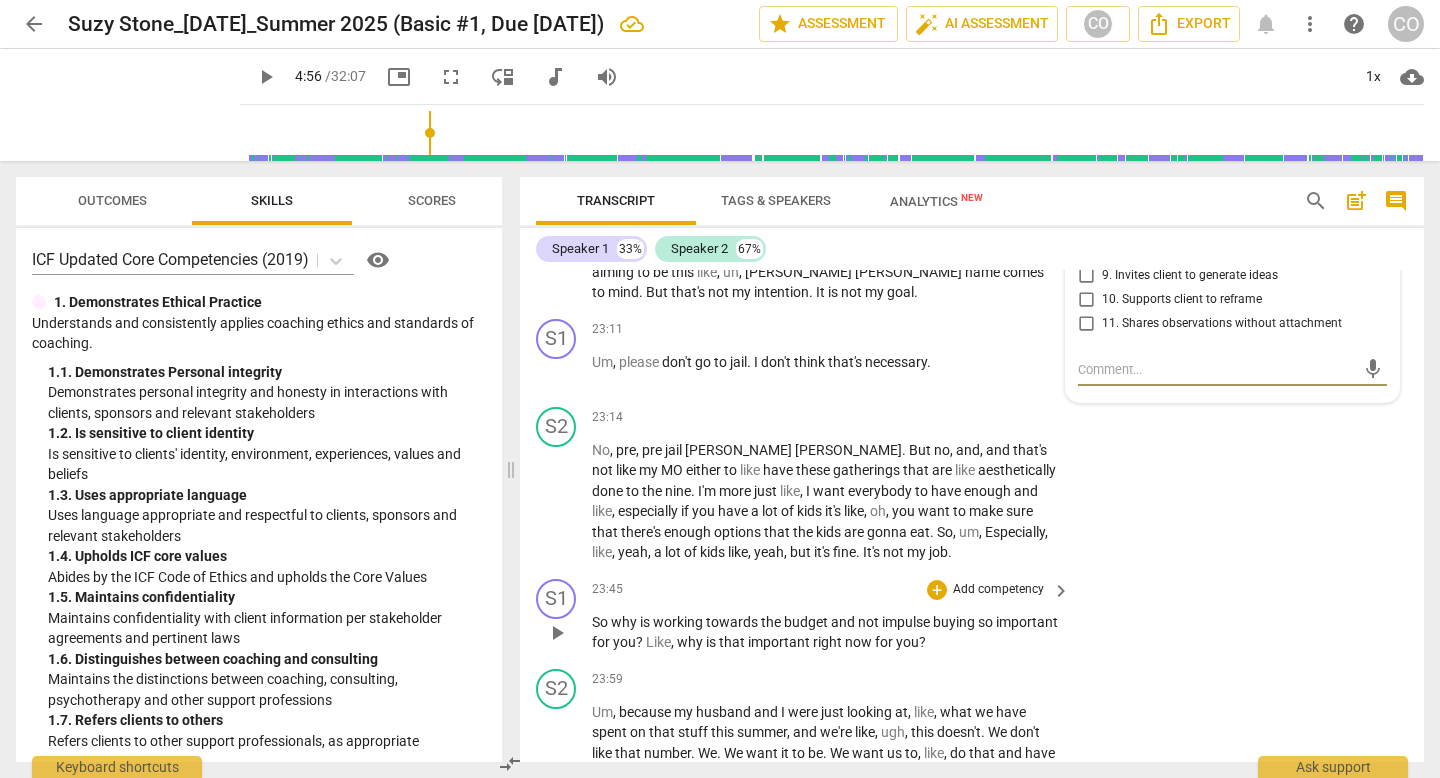 click on "+ Add competency" at bounding box center (986, 590) 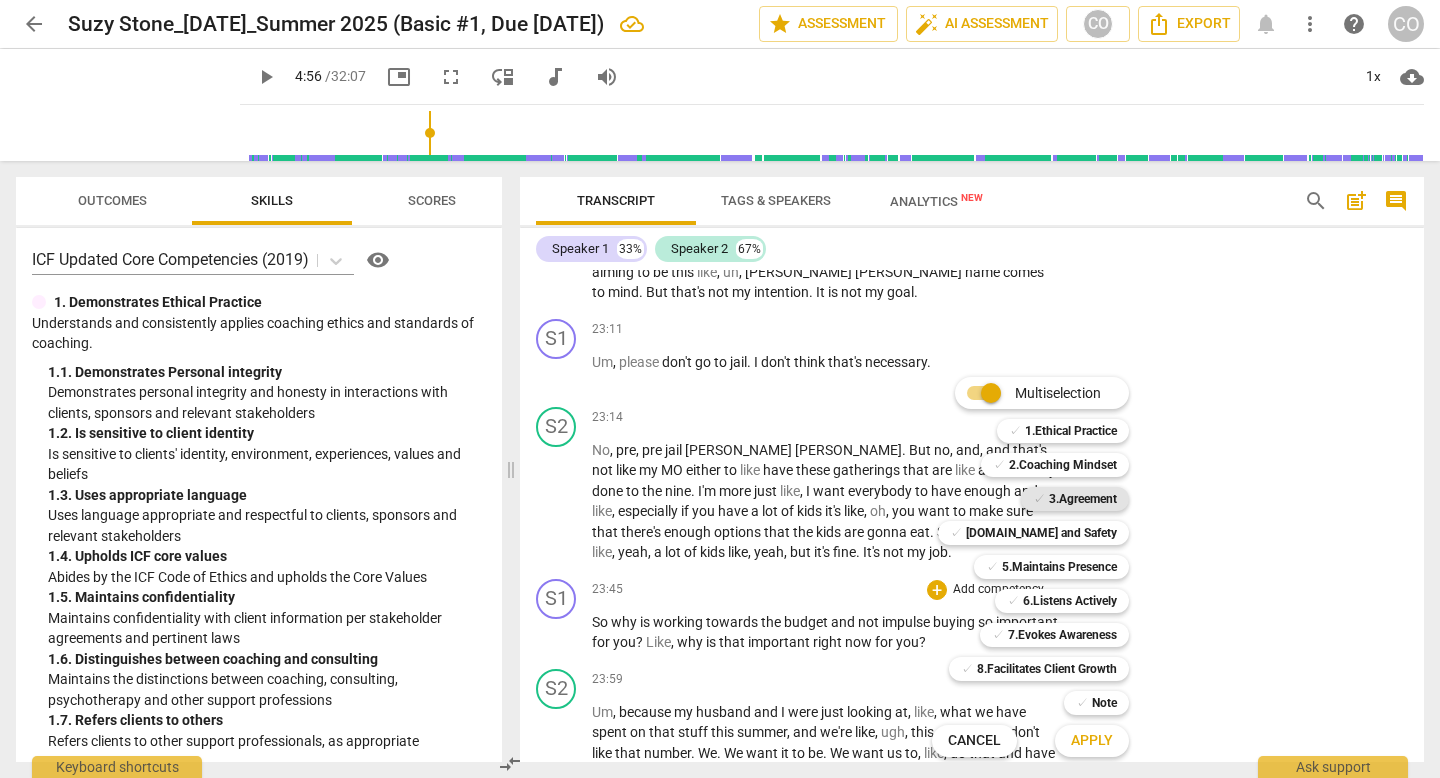 click on "3.Agreement" at bounding box center (1083, 499) 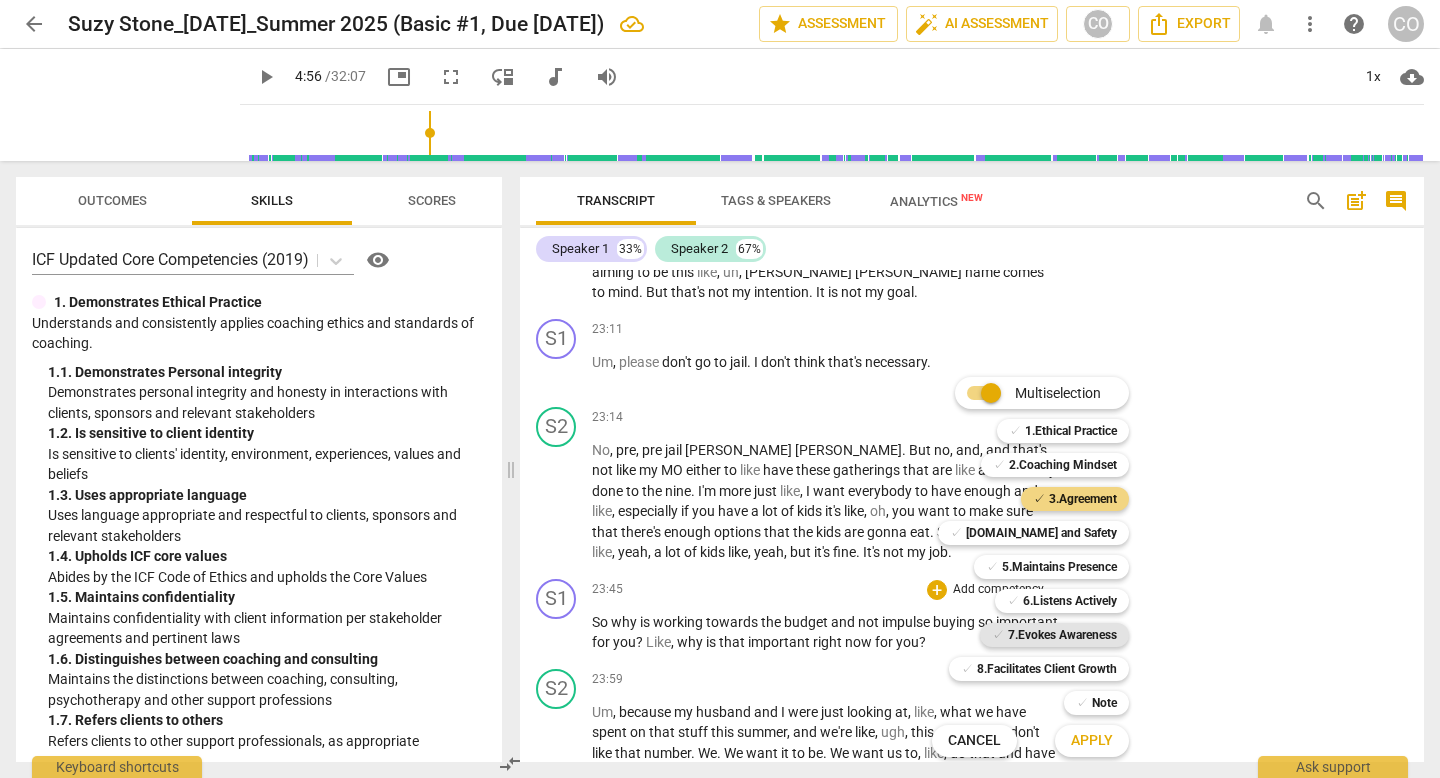 click on "7.Evokes Awareness" at bounding box center (1062, 635) 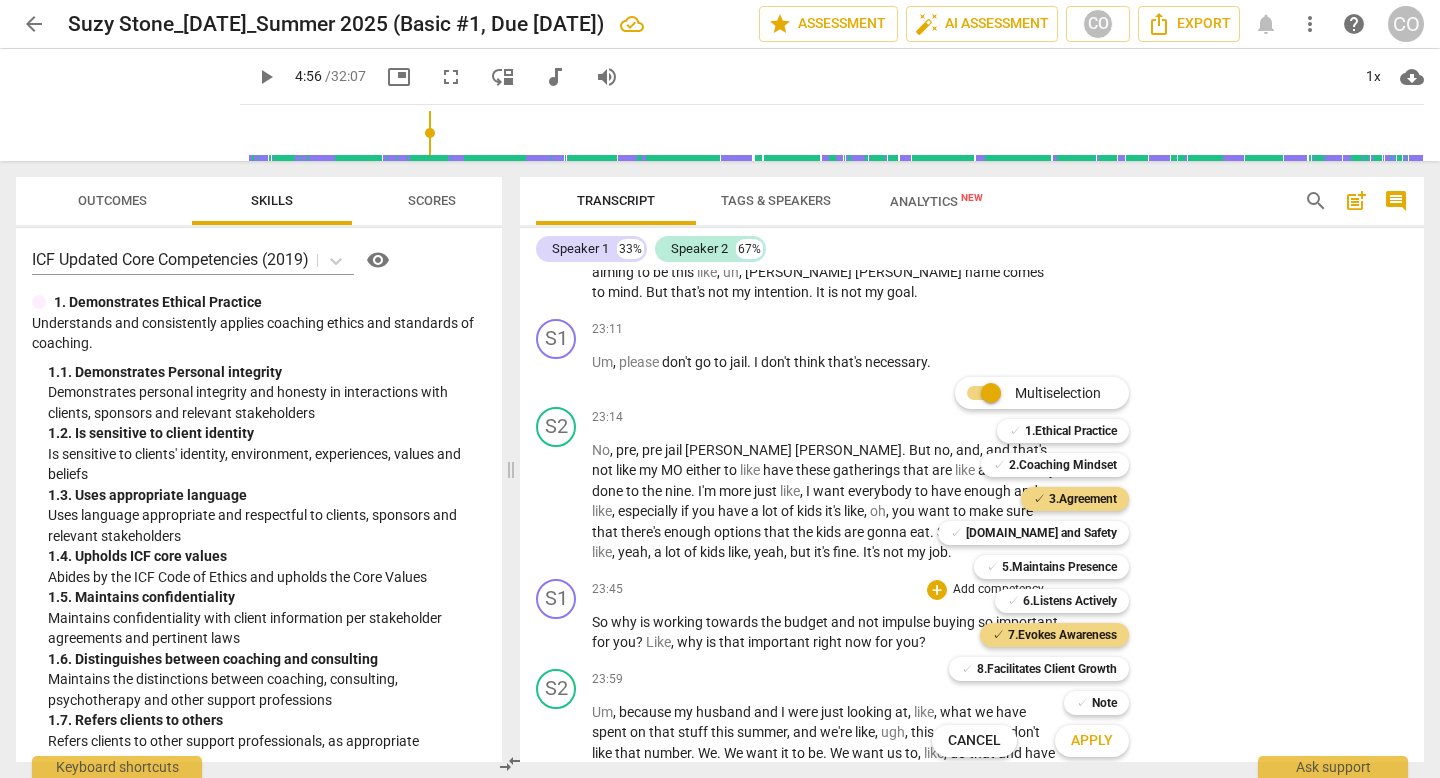 click on "Apply" at bounding box center [1092, 741] 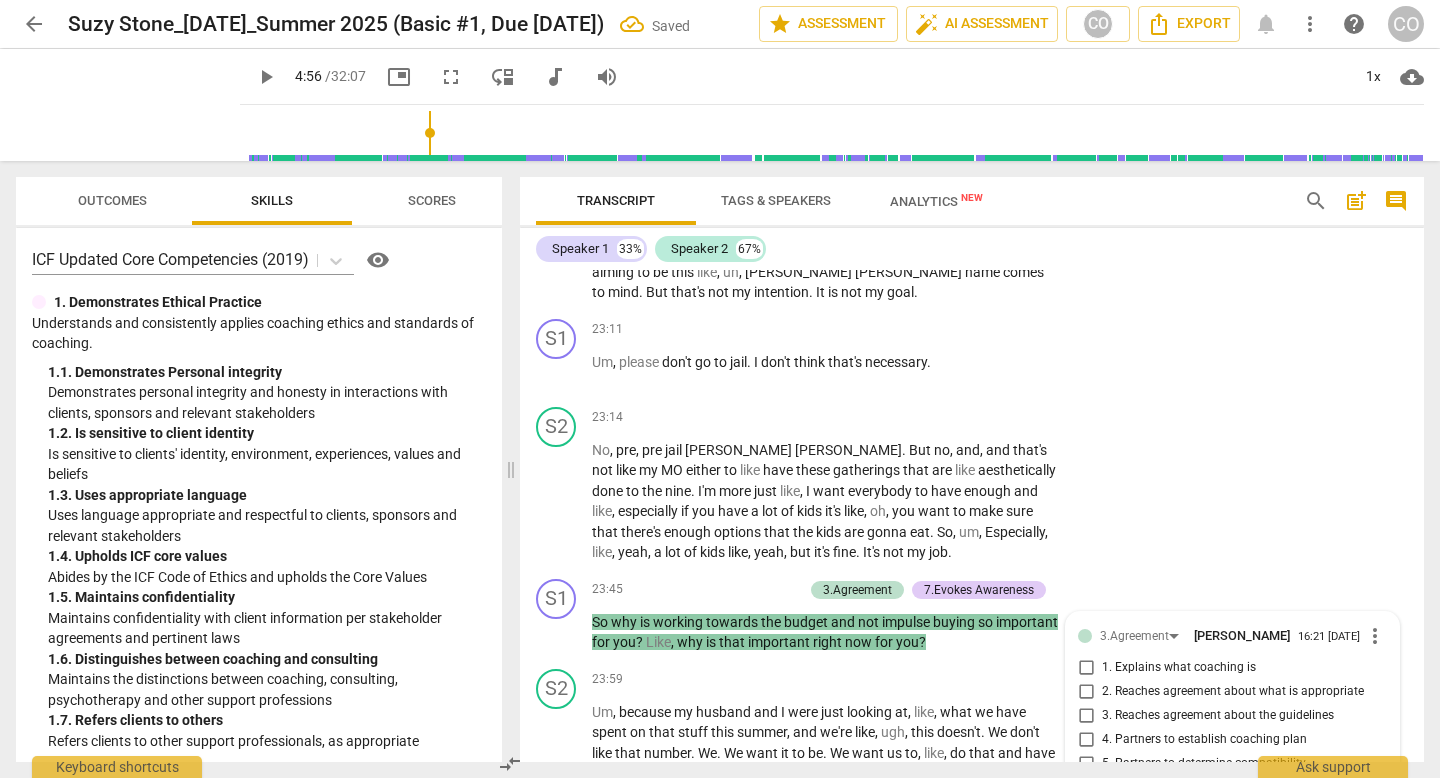 scroll, scrollTop: 9654, scrollLeft: 0, axis: vertical 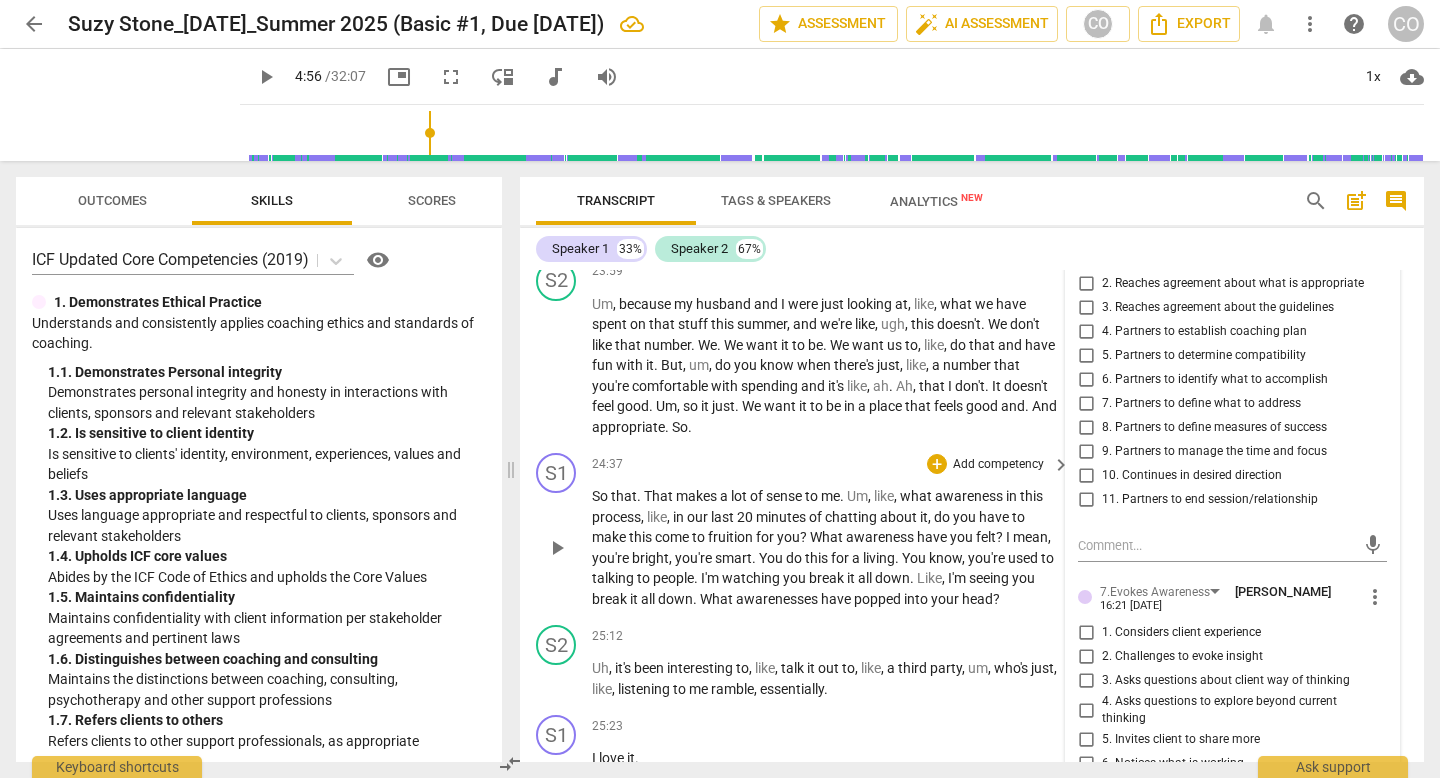 click on "+ Add competency" at bounding box center (986, 464) 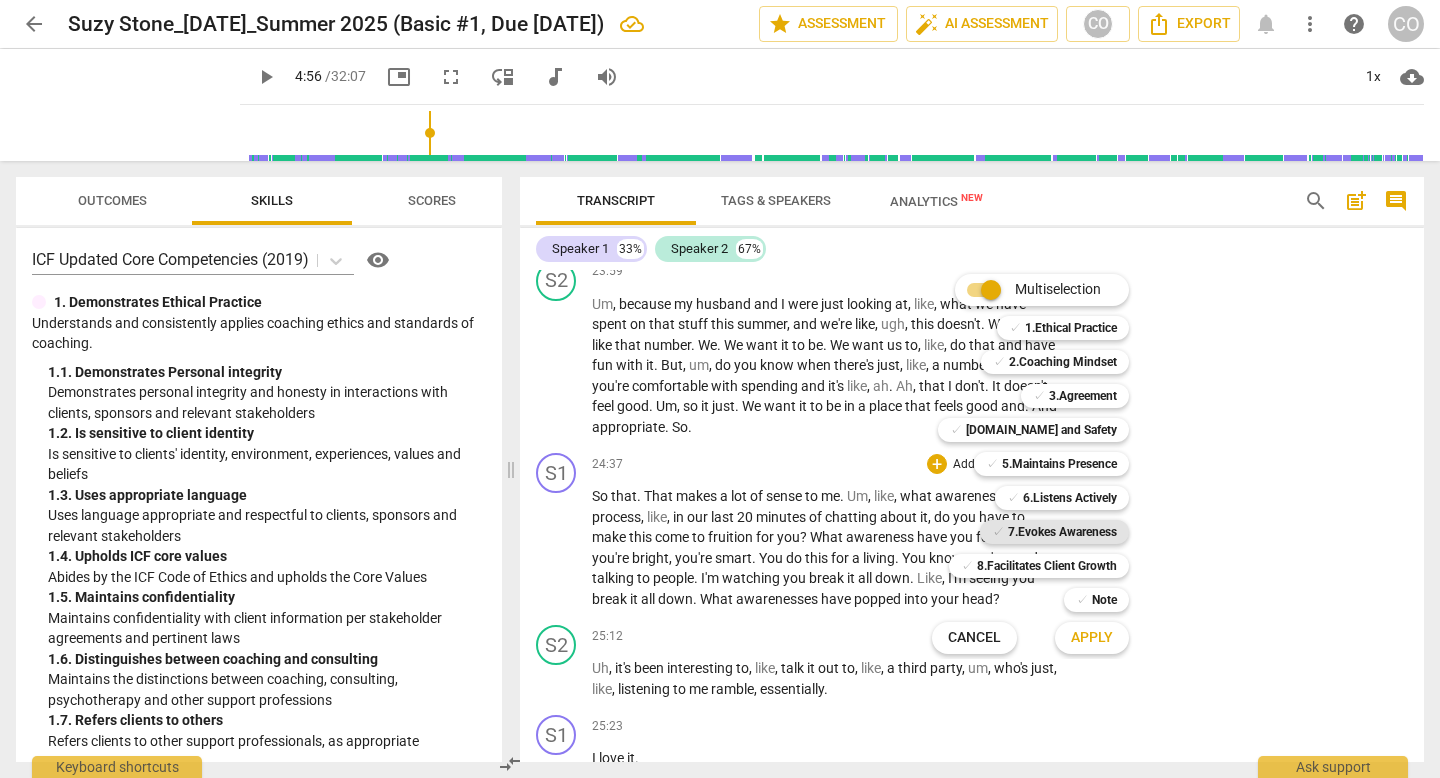 click on "7.Evokes Awareness" at bounding box center (1062, 532) 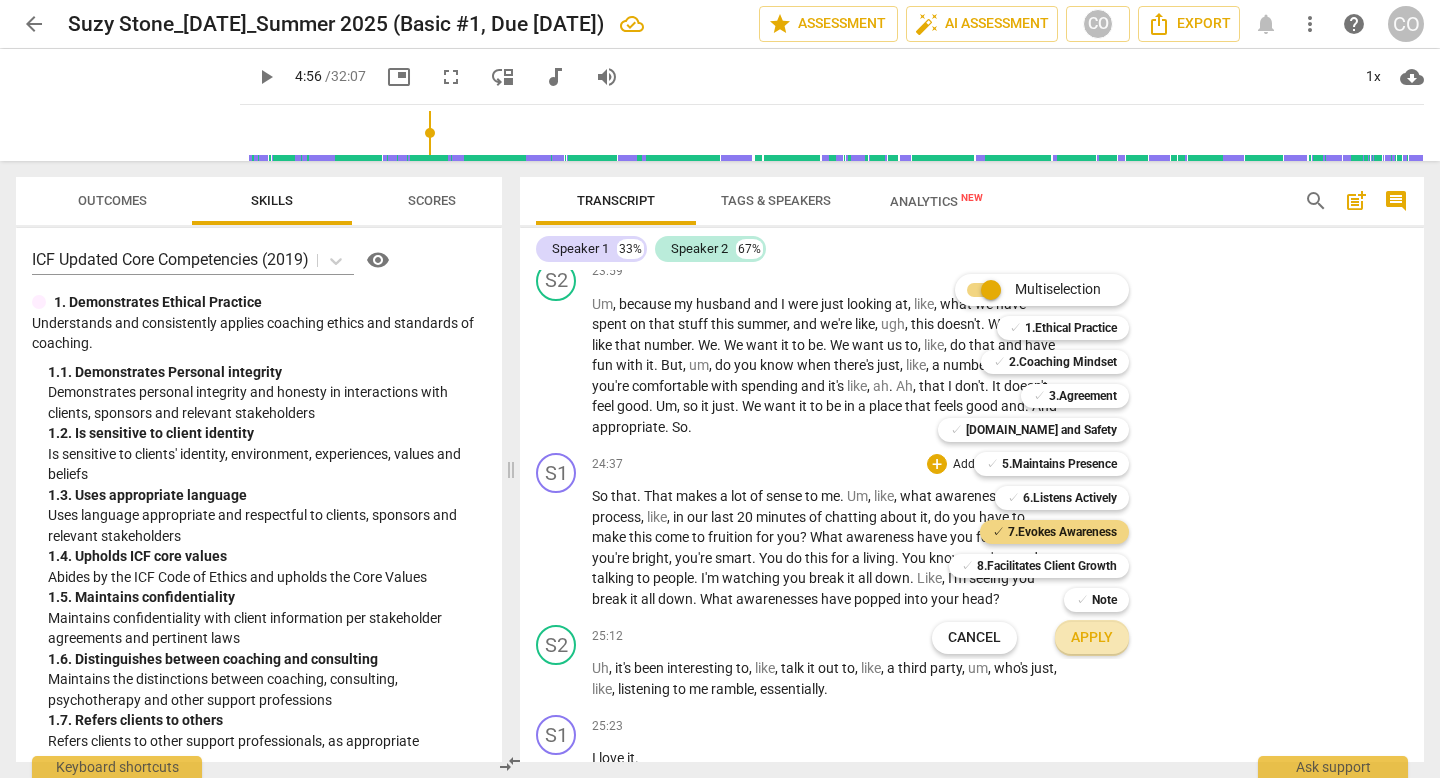 click on "Apply" at bounding box center (1092, 638) 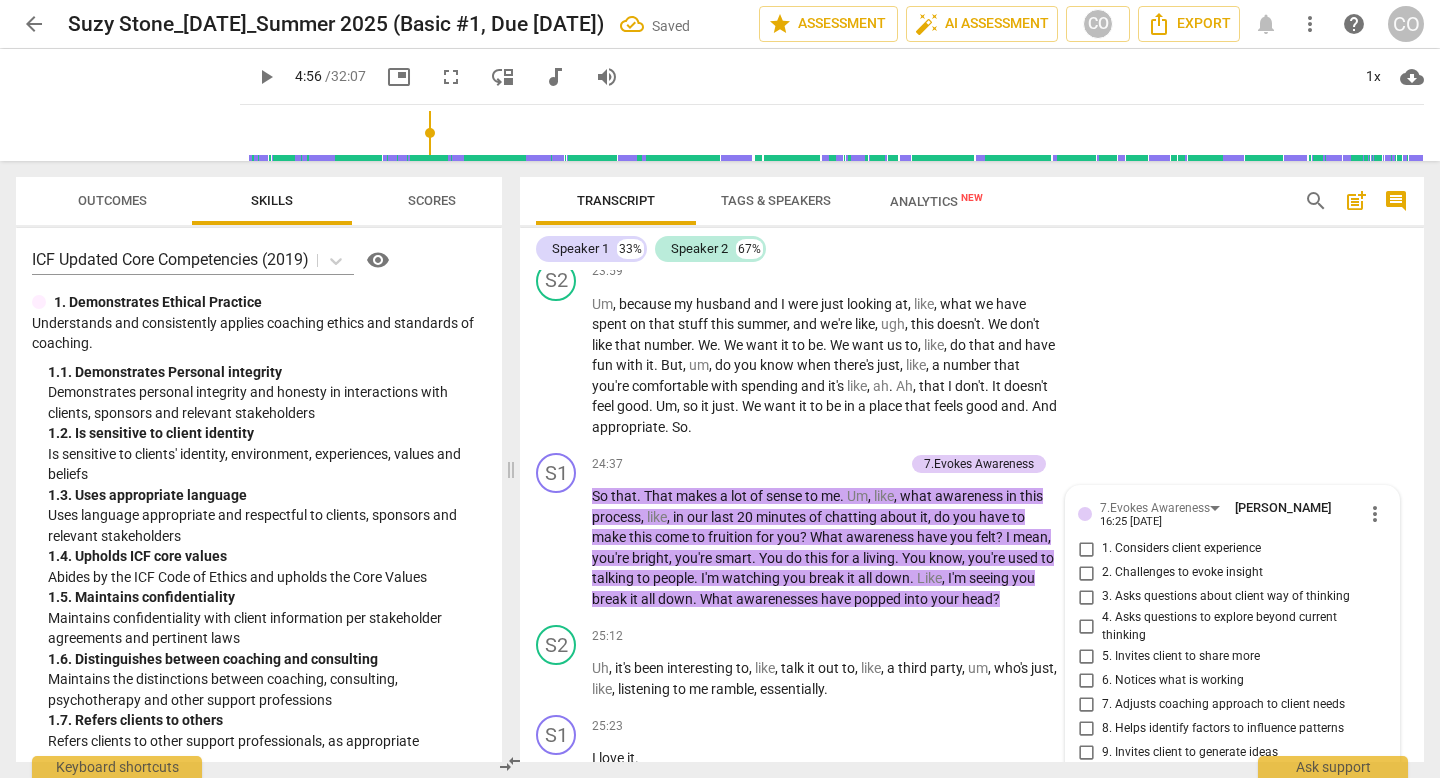 scroll, scrollTop: 9948, scrollLeft: 0, axis: vertical 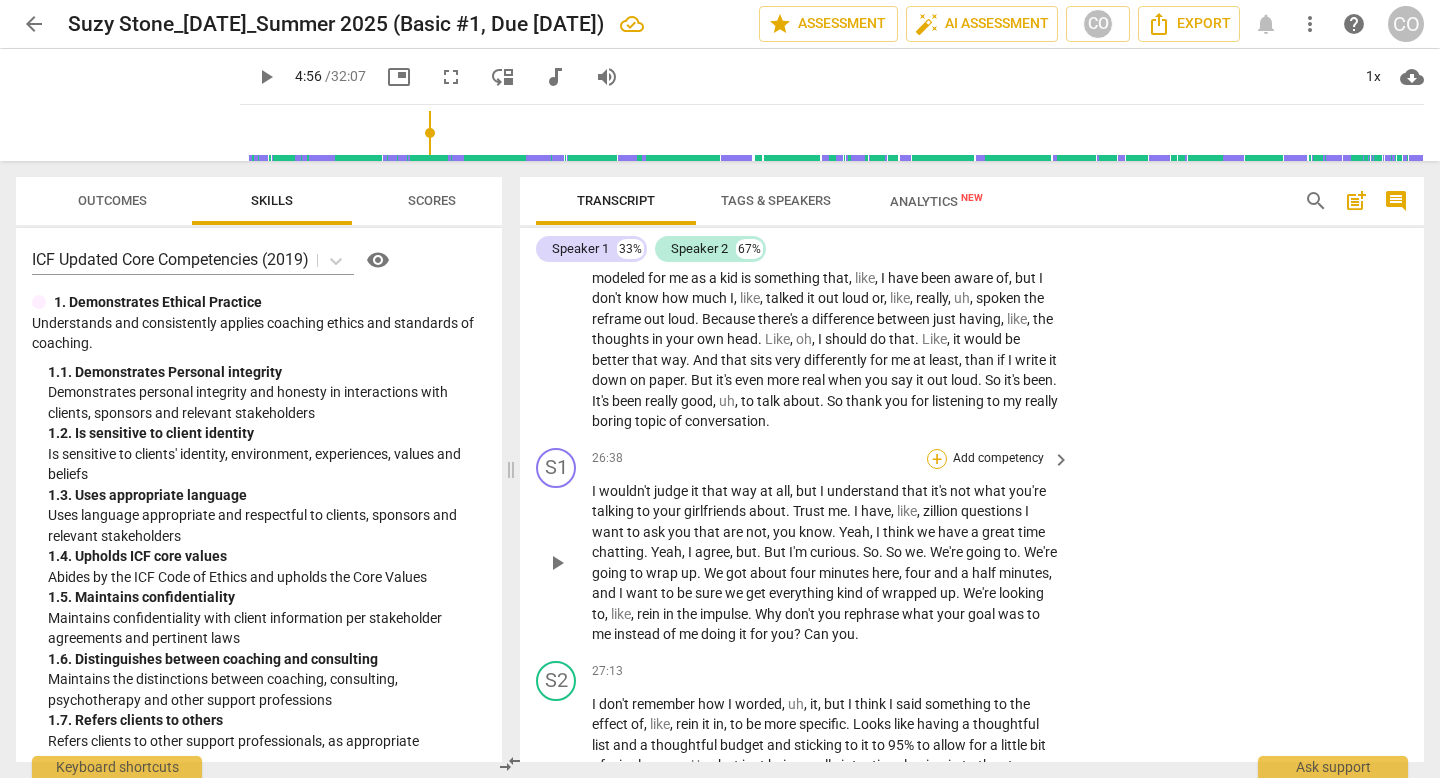 click on "+" at bounding box center [937, 459] 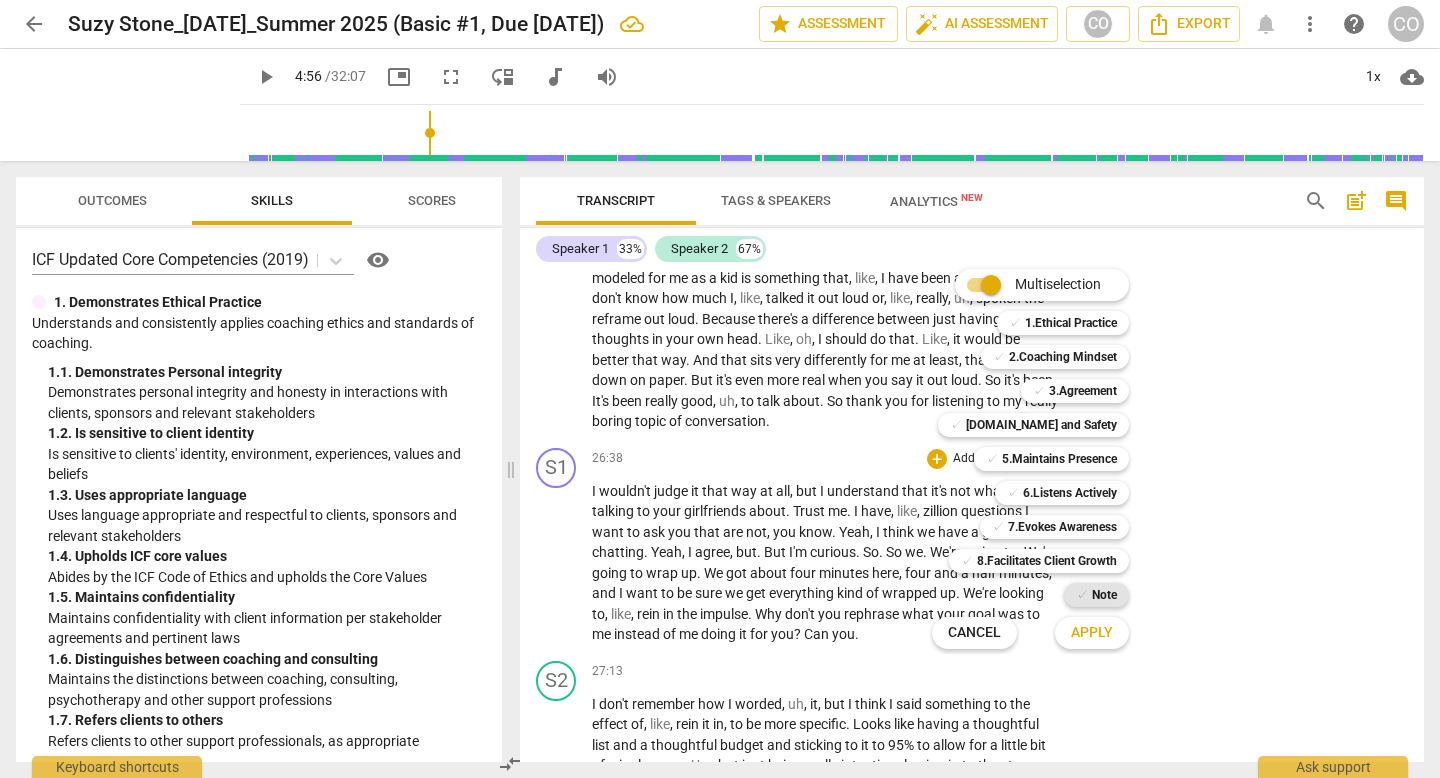 click on "Note" at bounding box center [1104, 595] 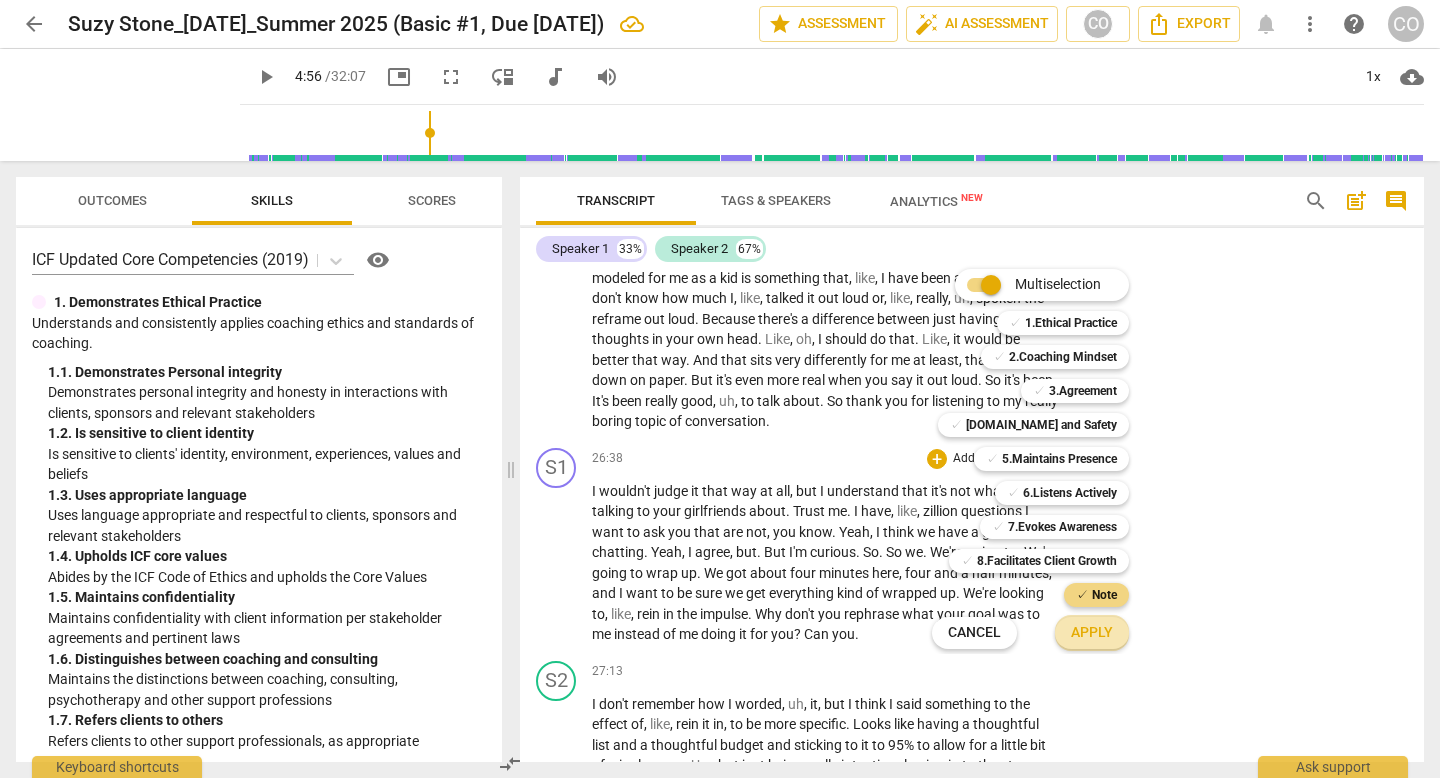 click on "Apply" at bounding box center (1092, 633) 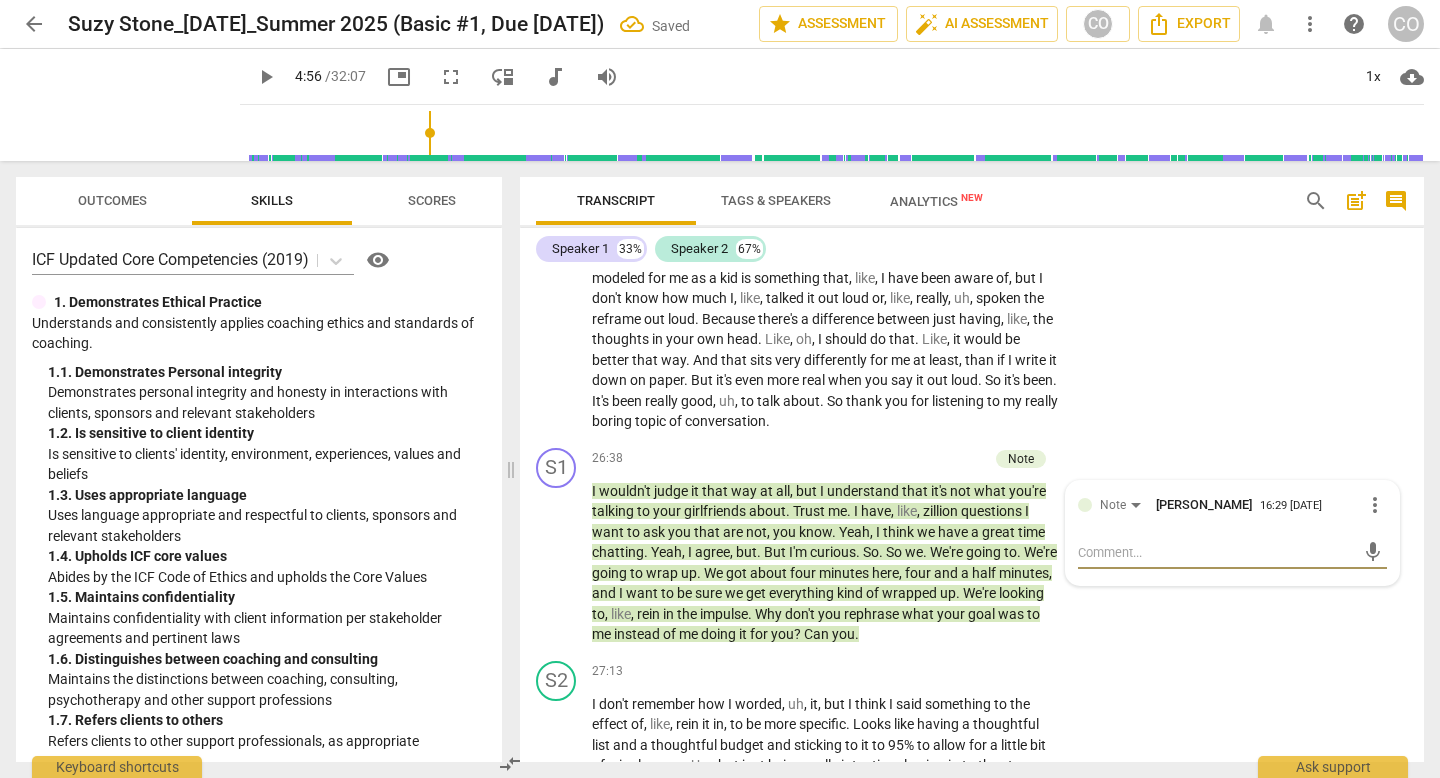 type on "t" 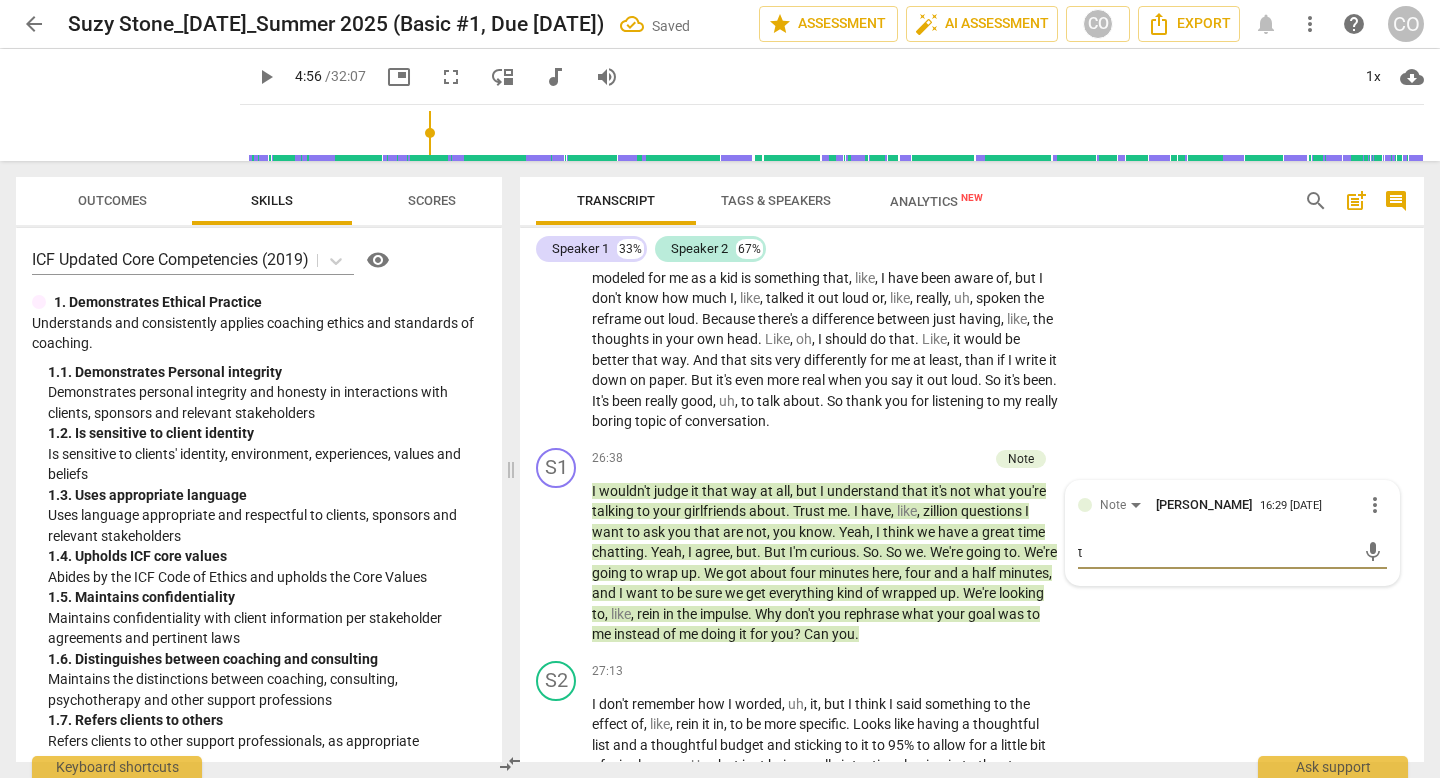 type on "th" 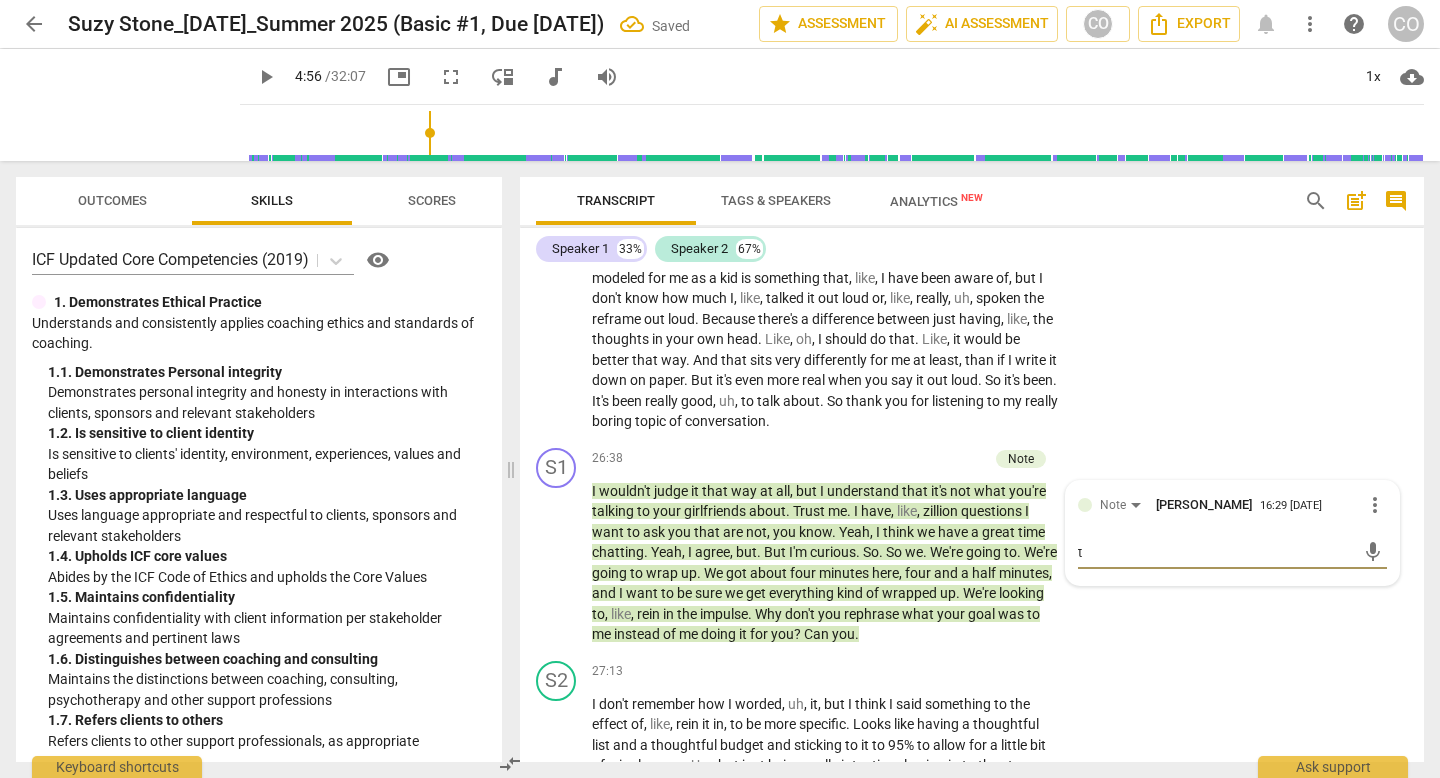 type on "th" 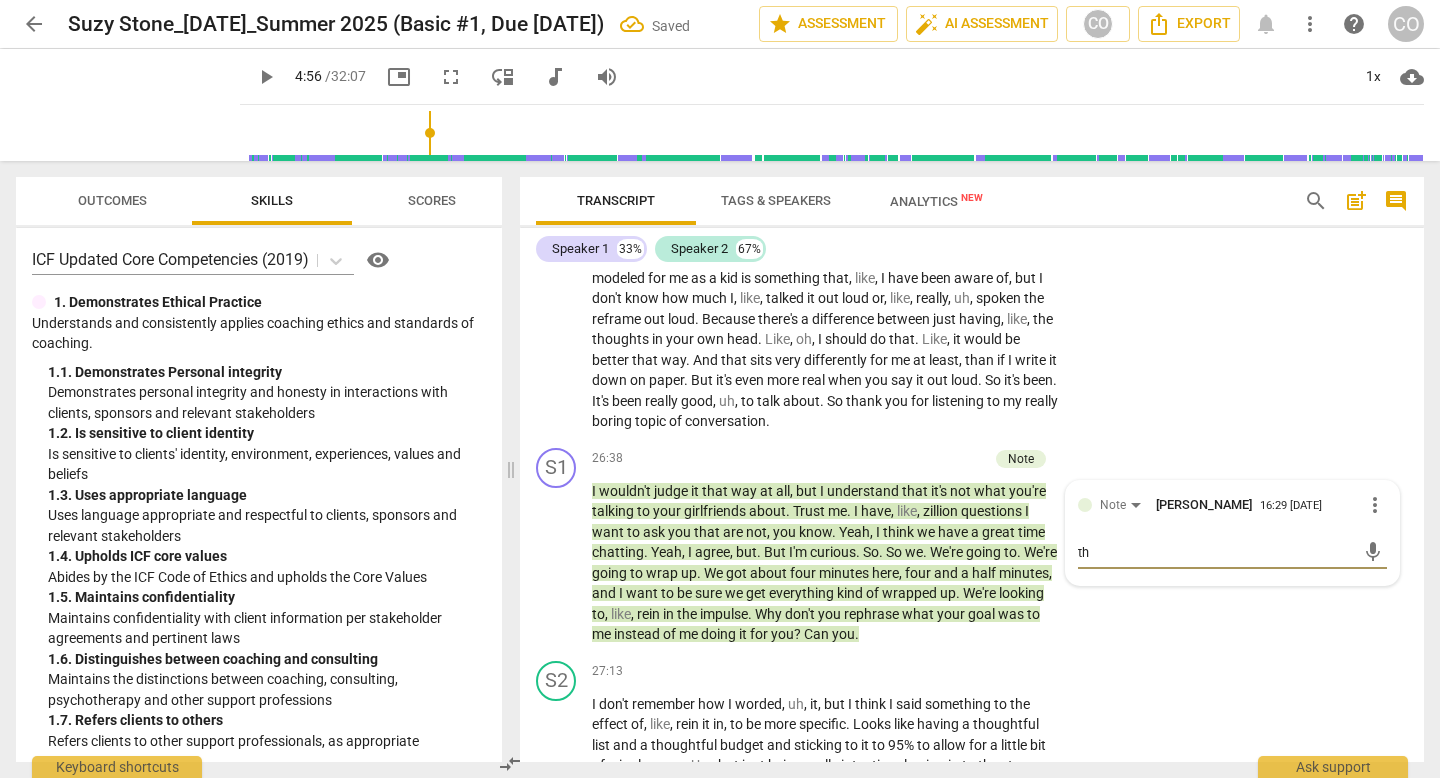 type on "thi" 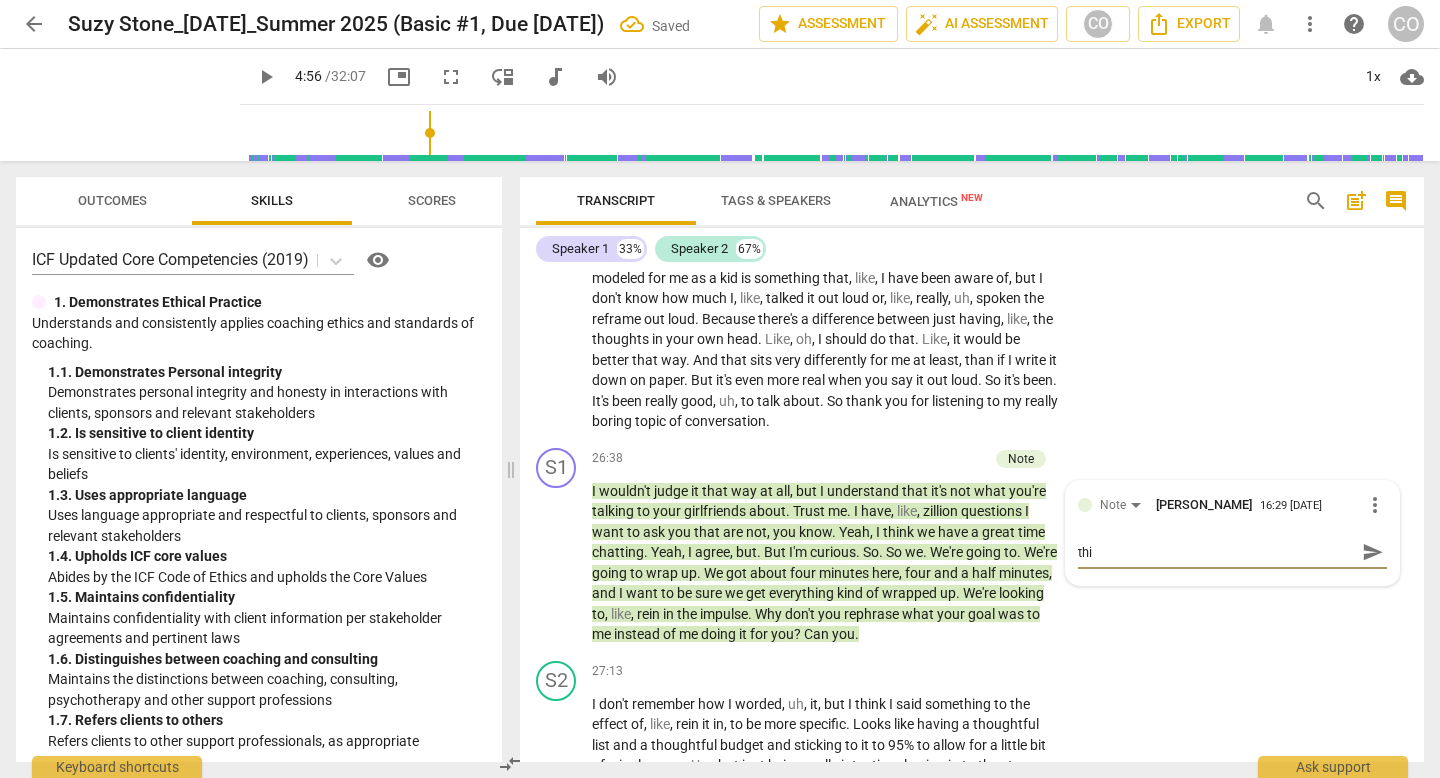 type on "this" 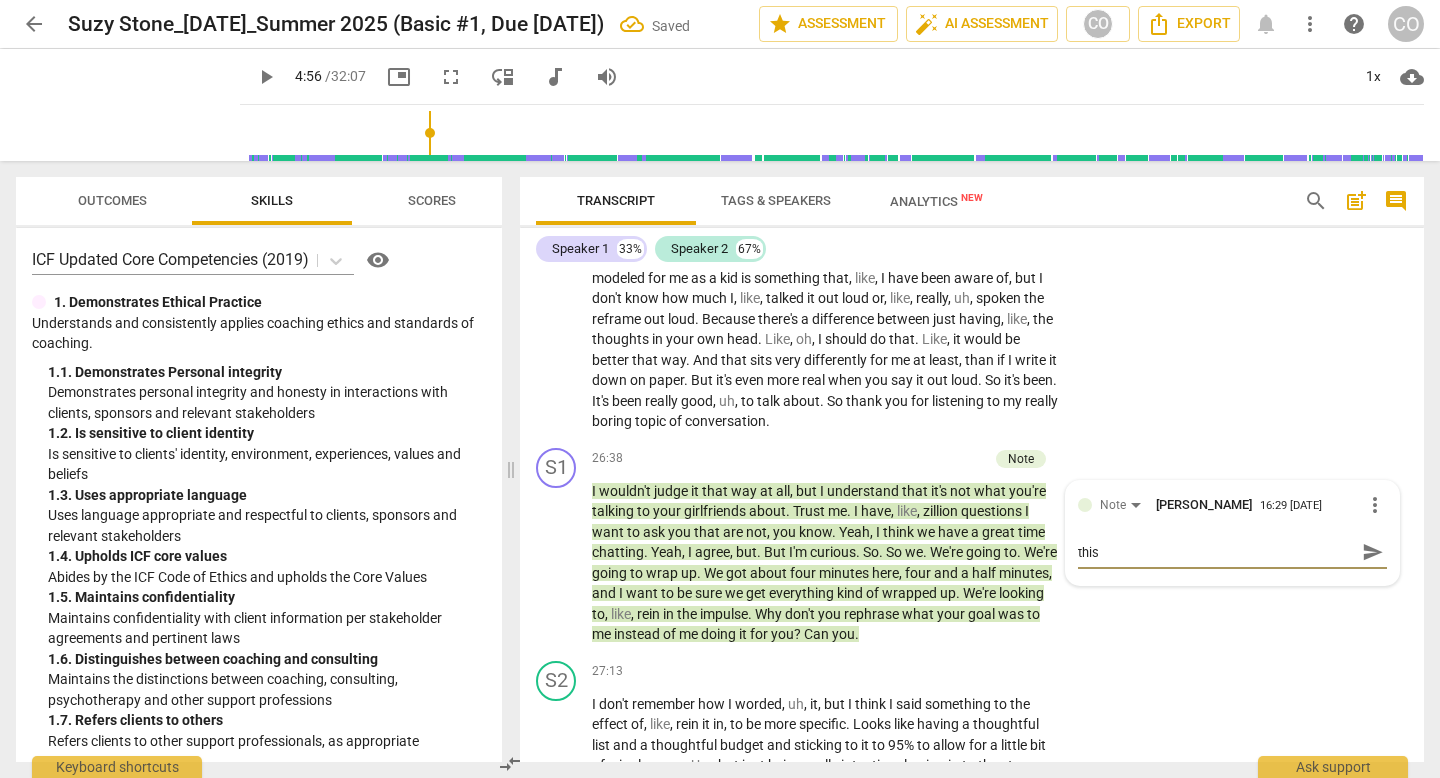 type on "this" 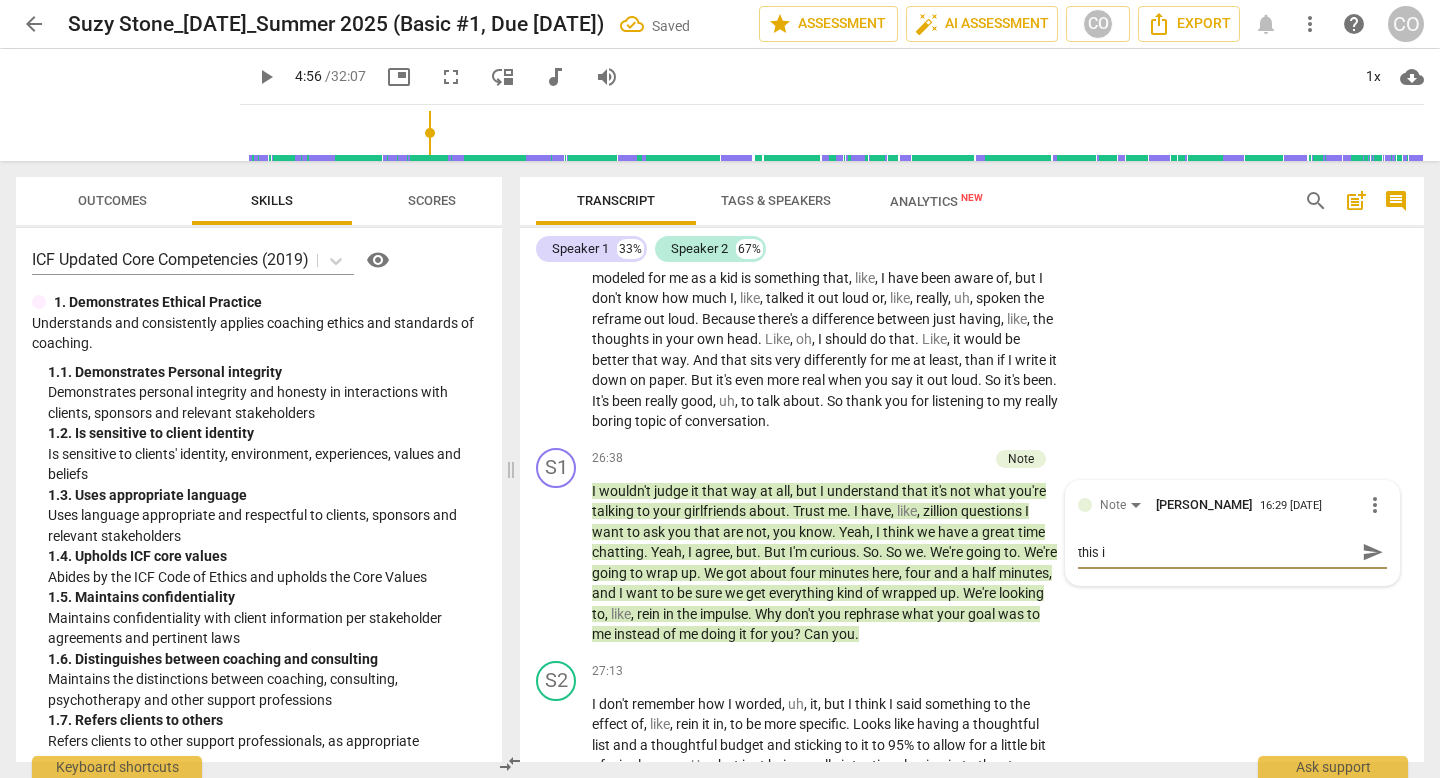 type on "this is" 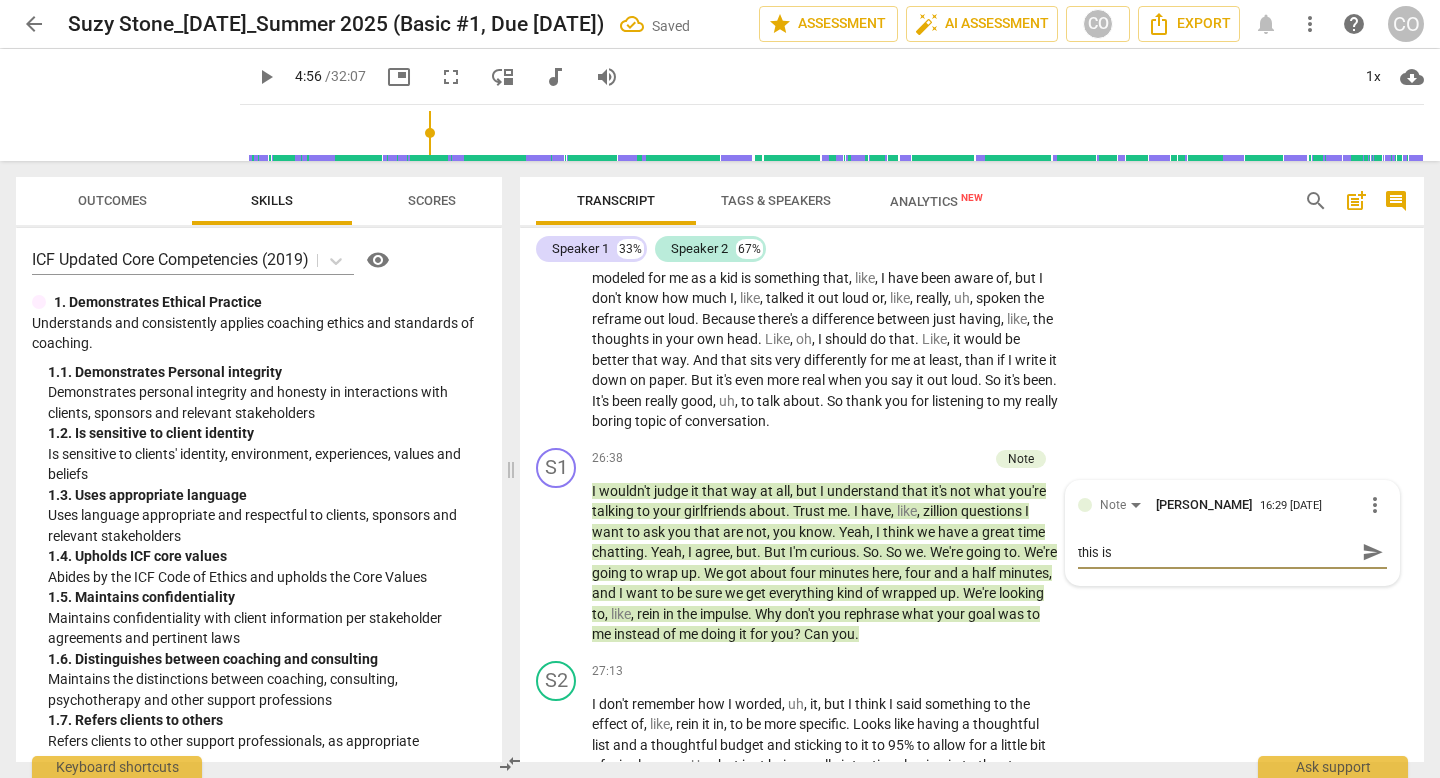 type 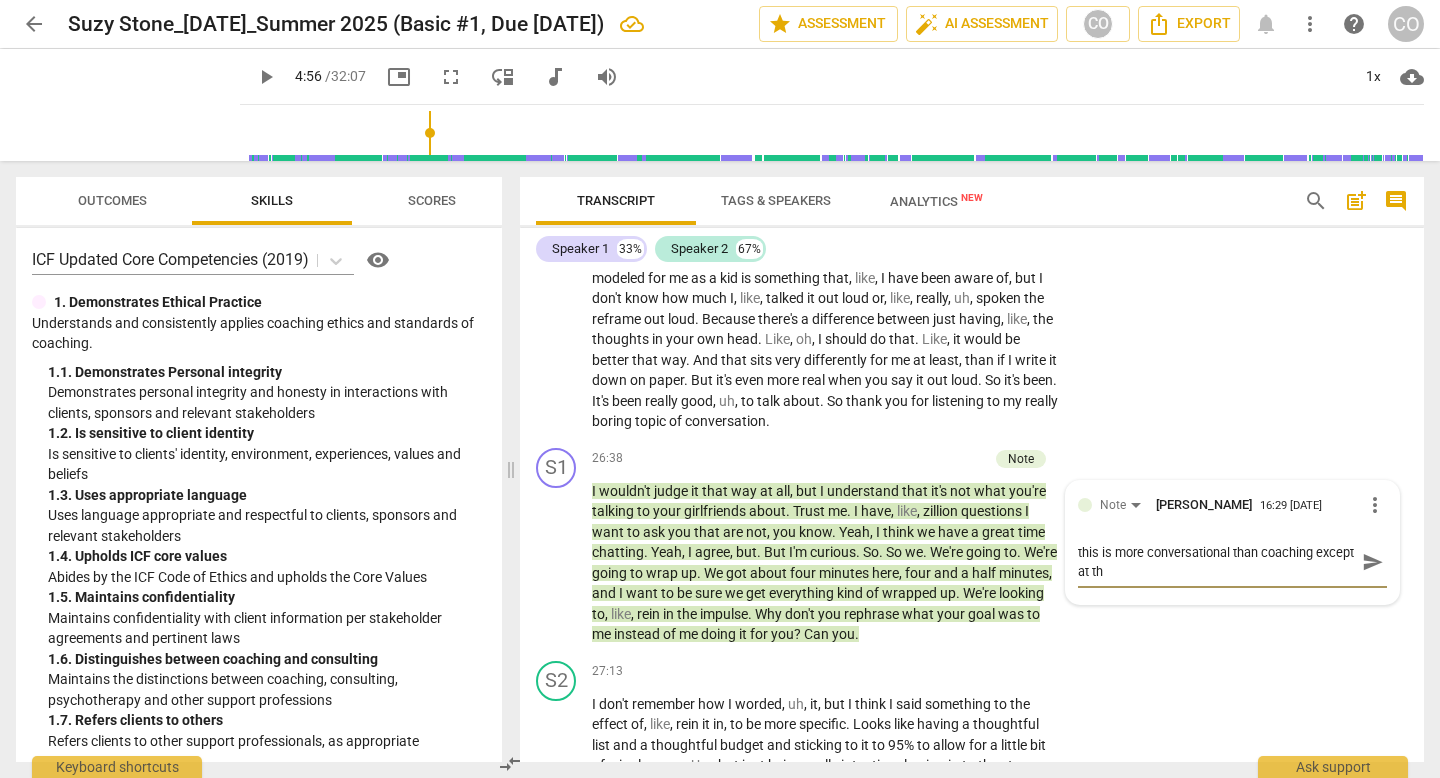 scroll, scrollTop: 0, scrollLeft: 0, axis: both 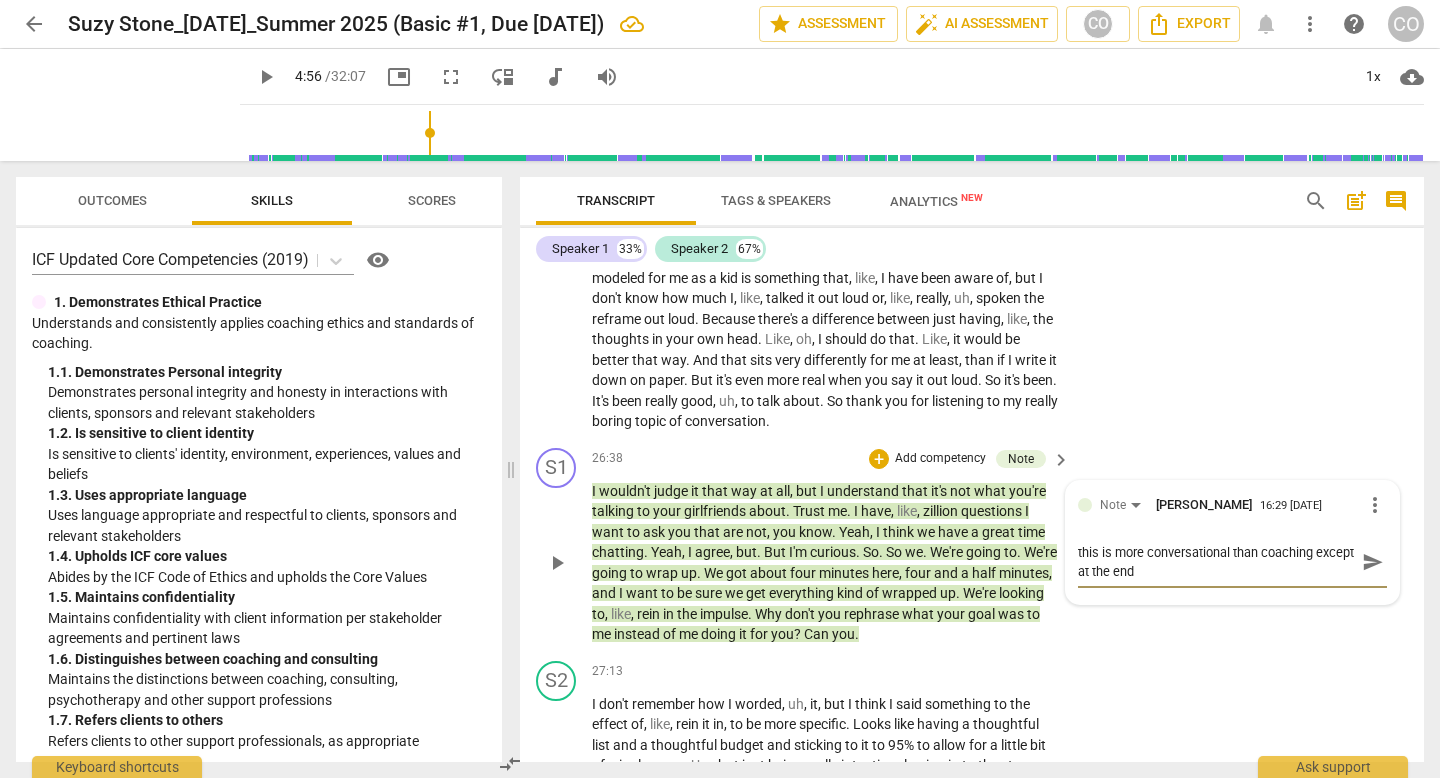 click on "send" at bounding box center [1373, 562] 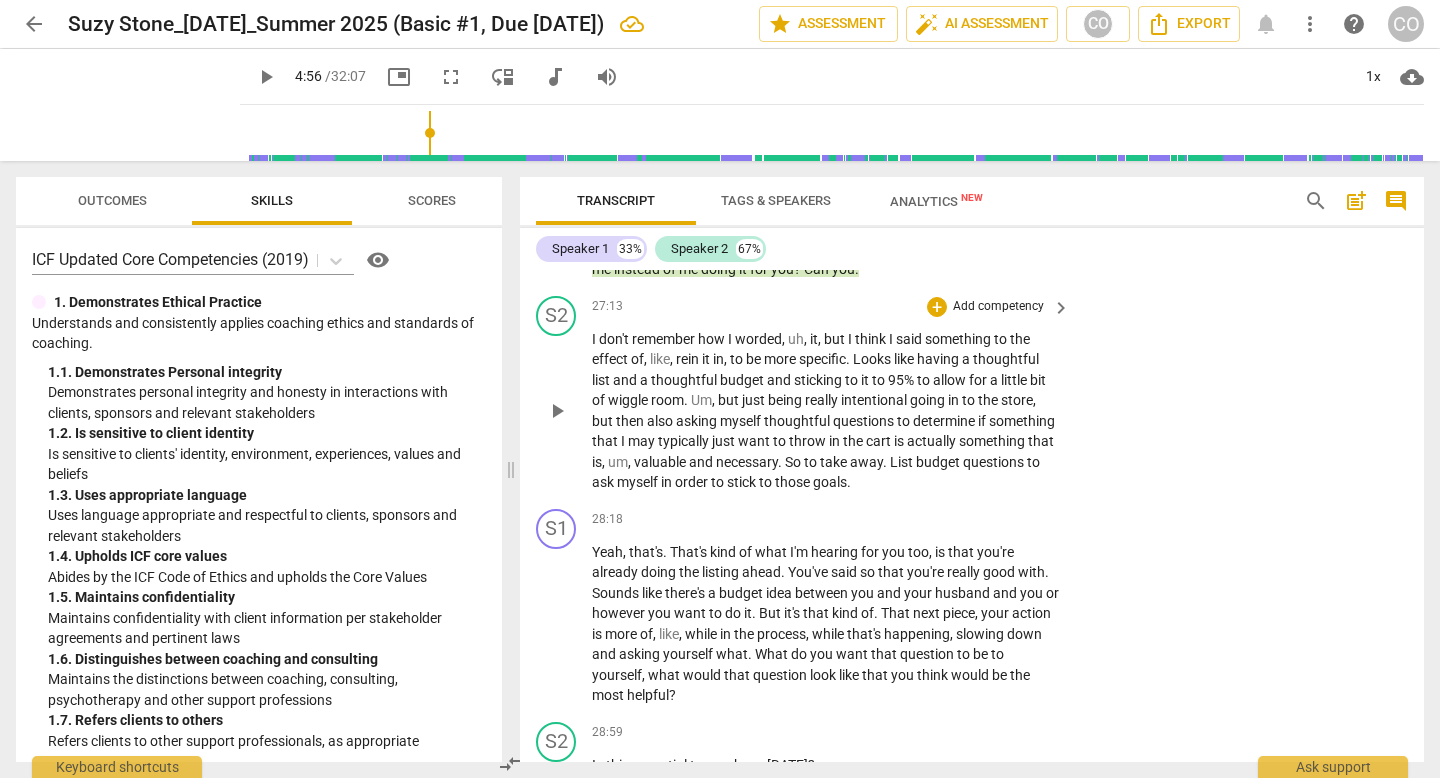scroll, scrollTop: 10792, scrollLeft: 0, axis: vertical 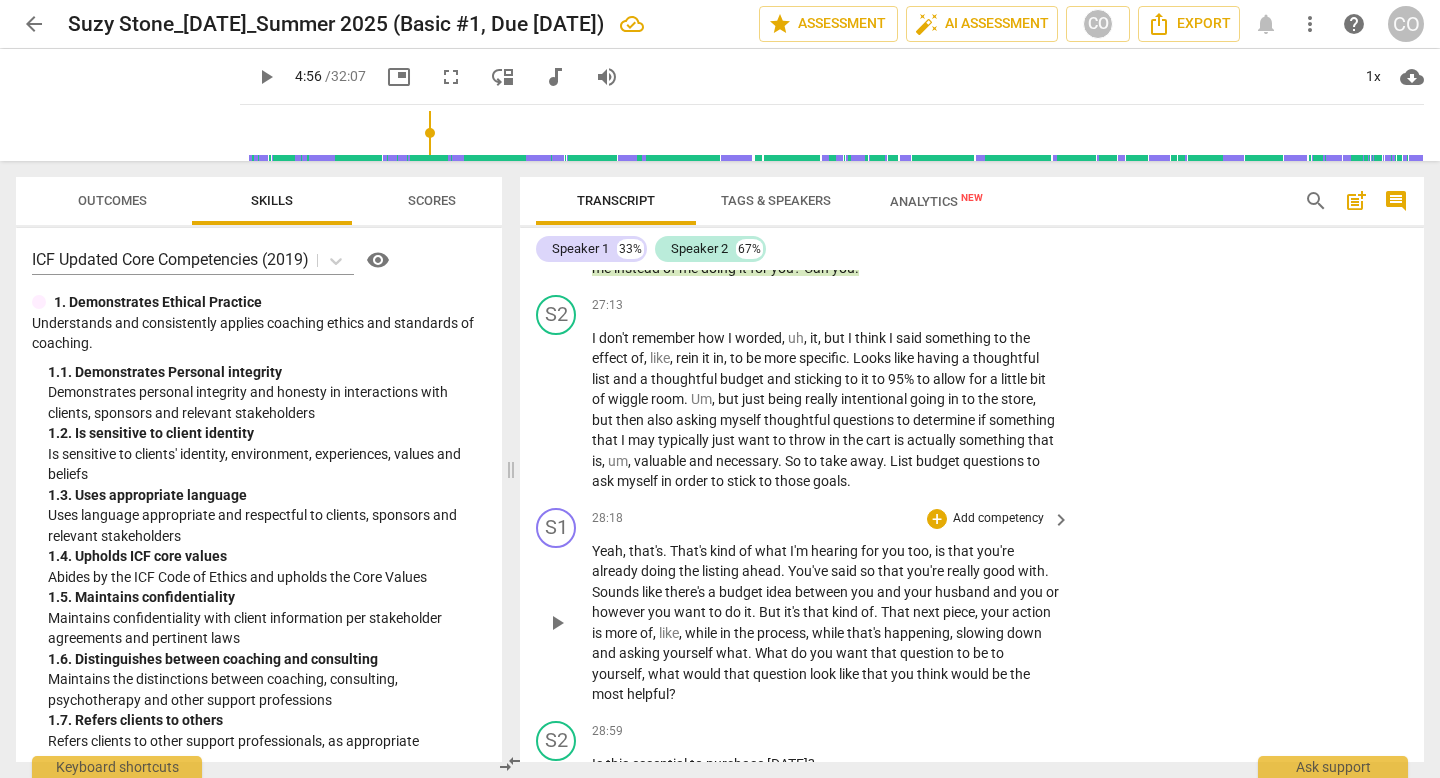 click on "Add competency" at bounding box center (998, 519) 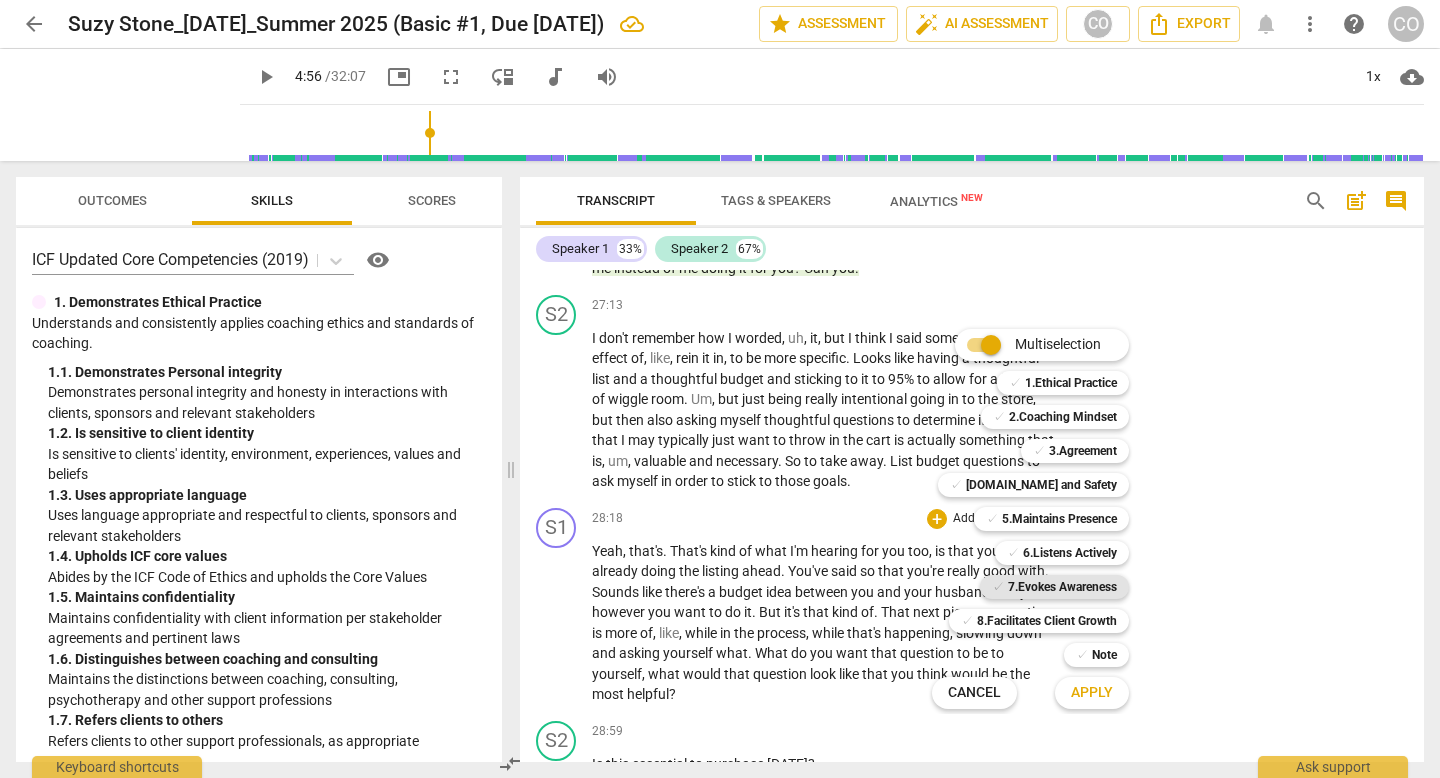 click on "7.Evokes Awareness" at bounding box center [1062, 587] 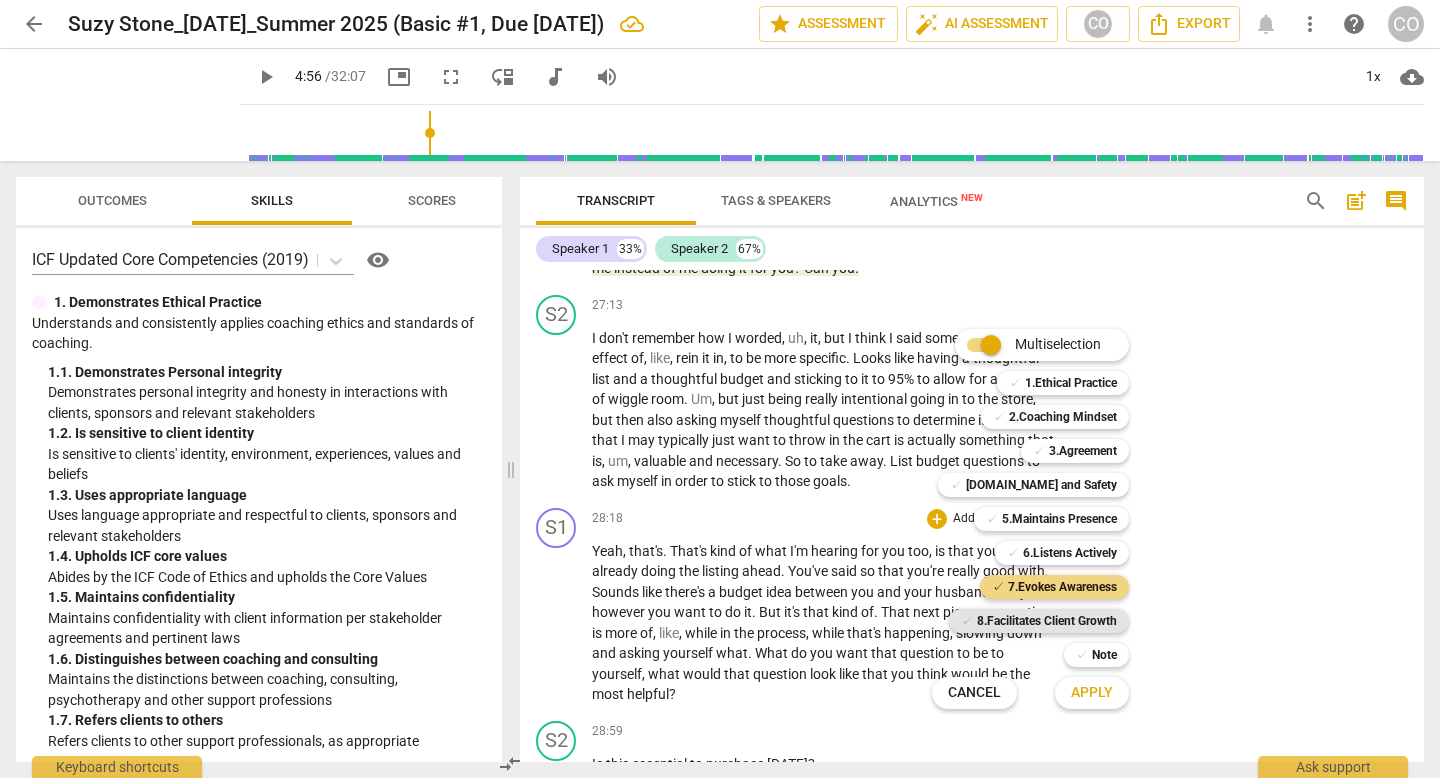 click on "8.Facilitates Client Growth" at bounding box center [1047, 621] 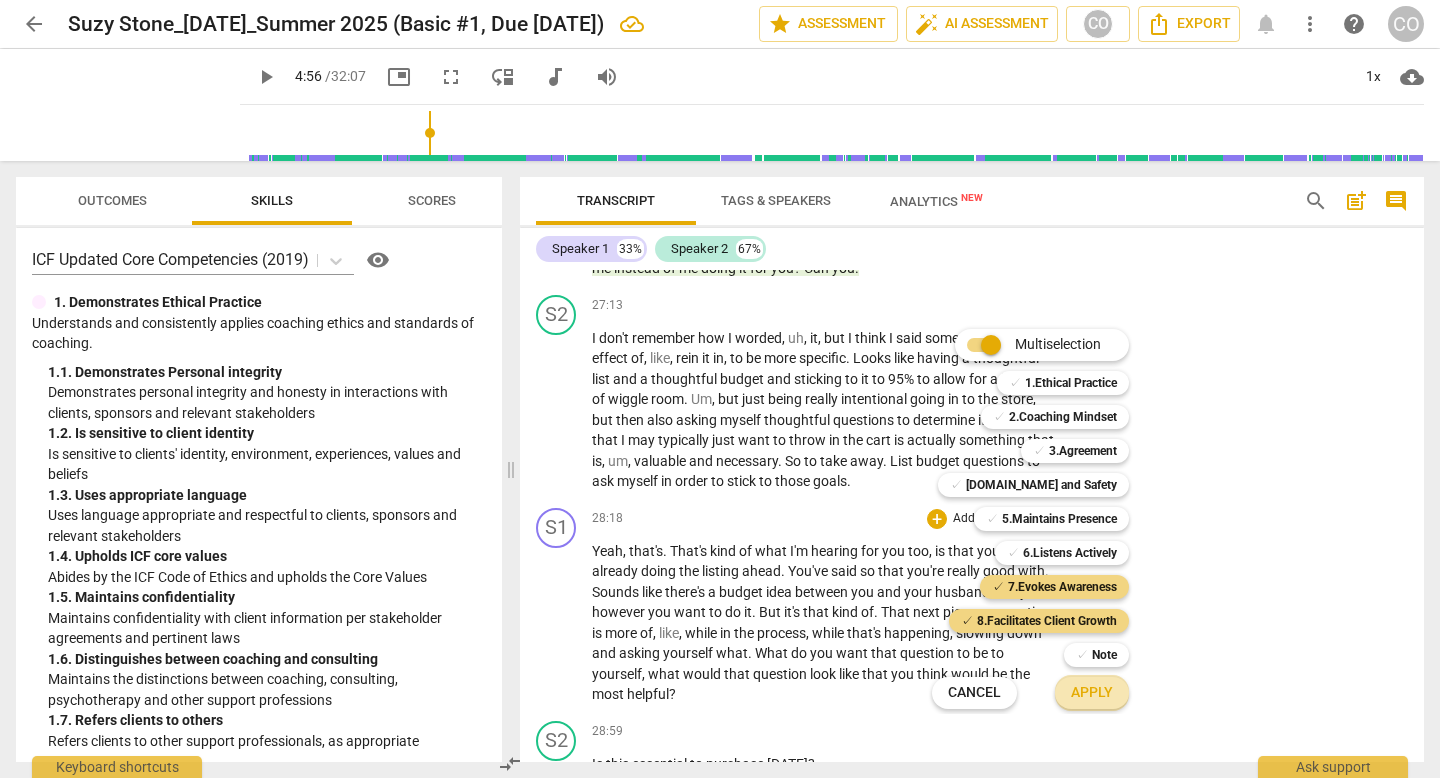 click on "Apply" at bounding box center (1092, 693) 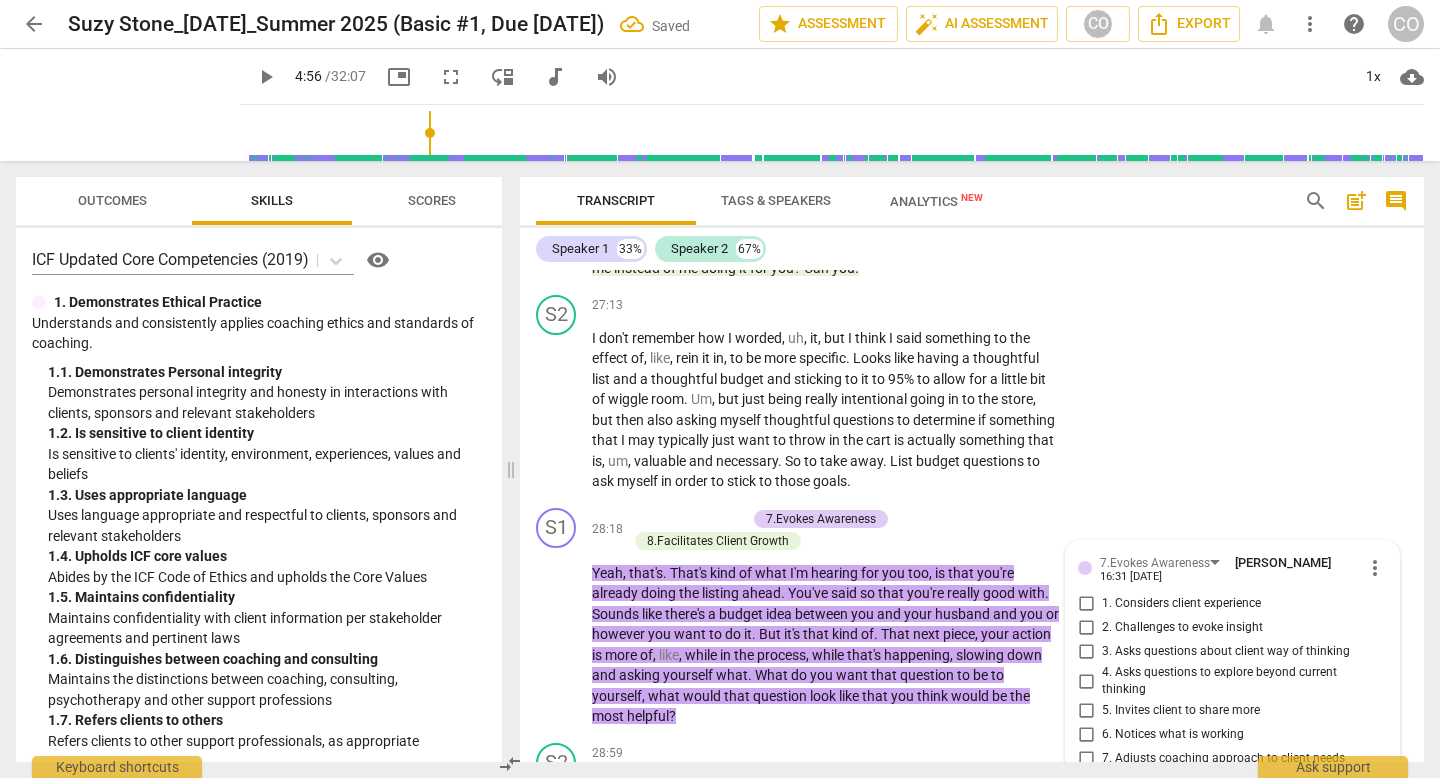 scroll, scrollTop: 11176, scrollLeft: 0, axis: vertical 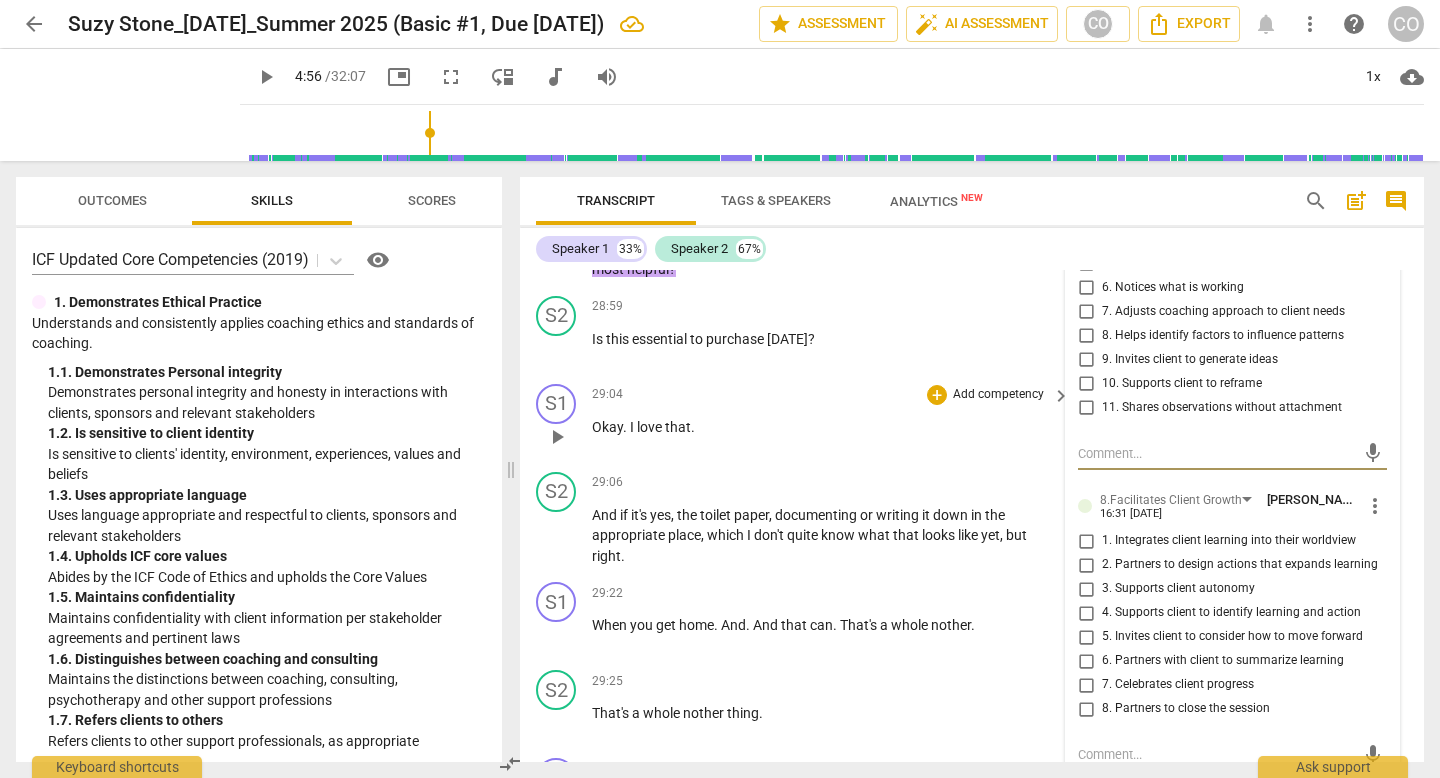 click on "Add competency" at bounding box center [998, 395] 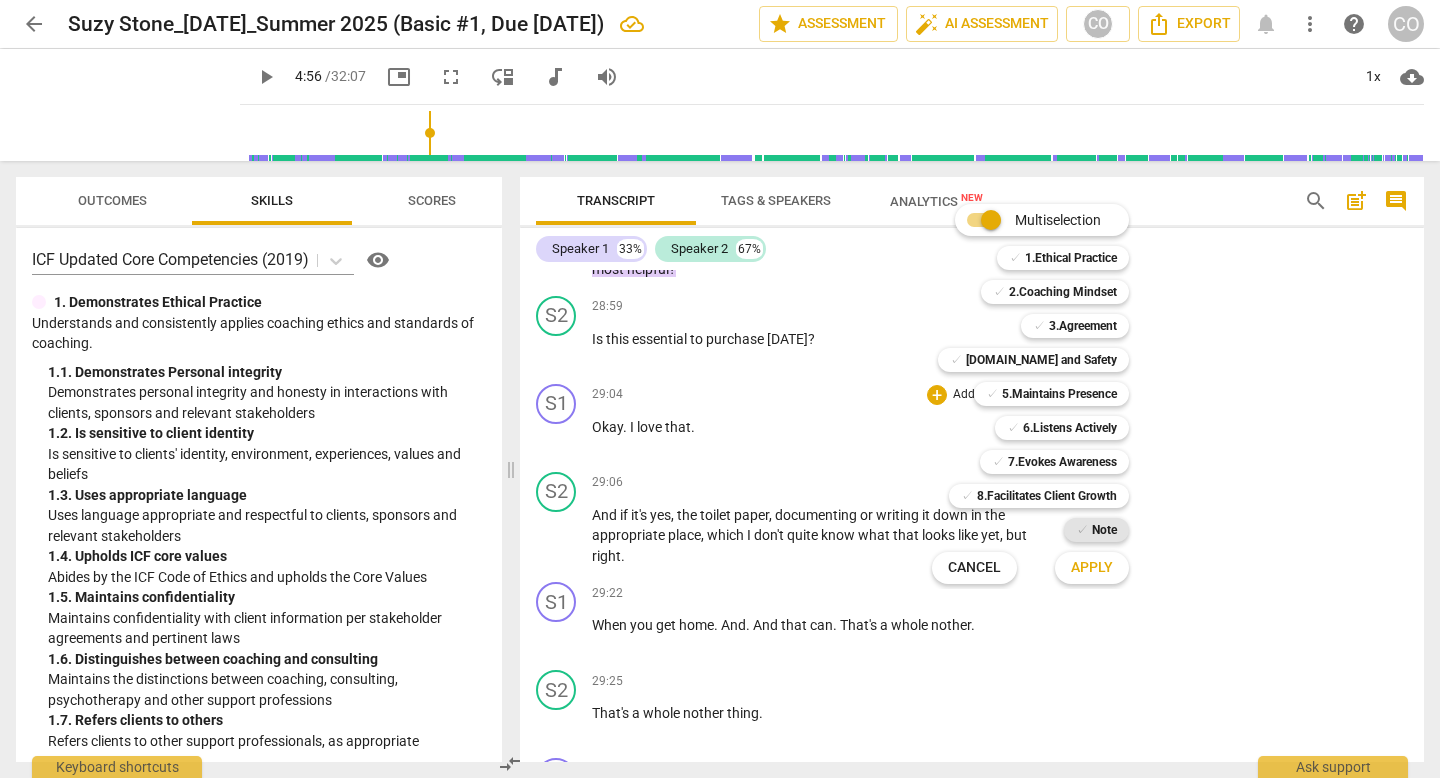 click on "Note" at bounding box center (1104, 530) 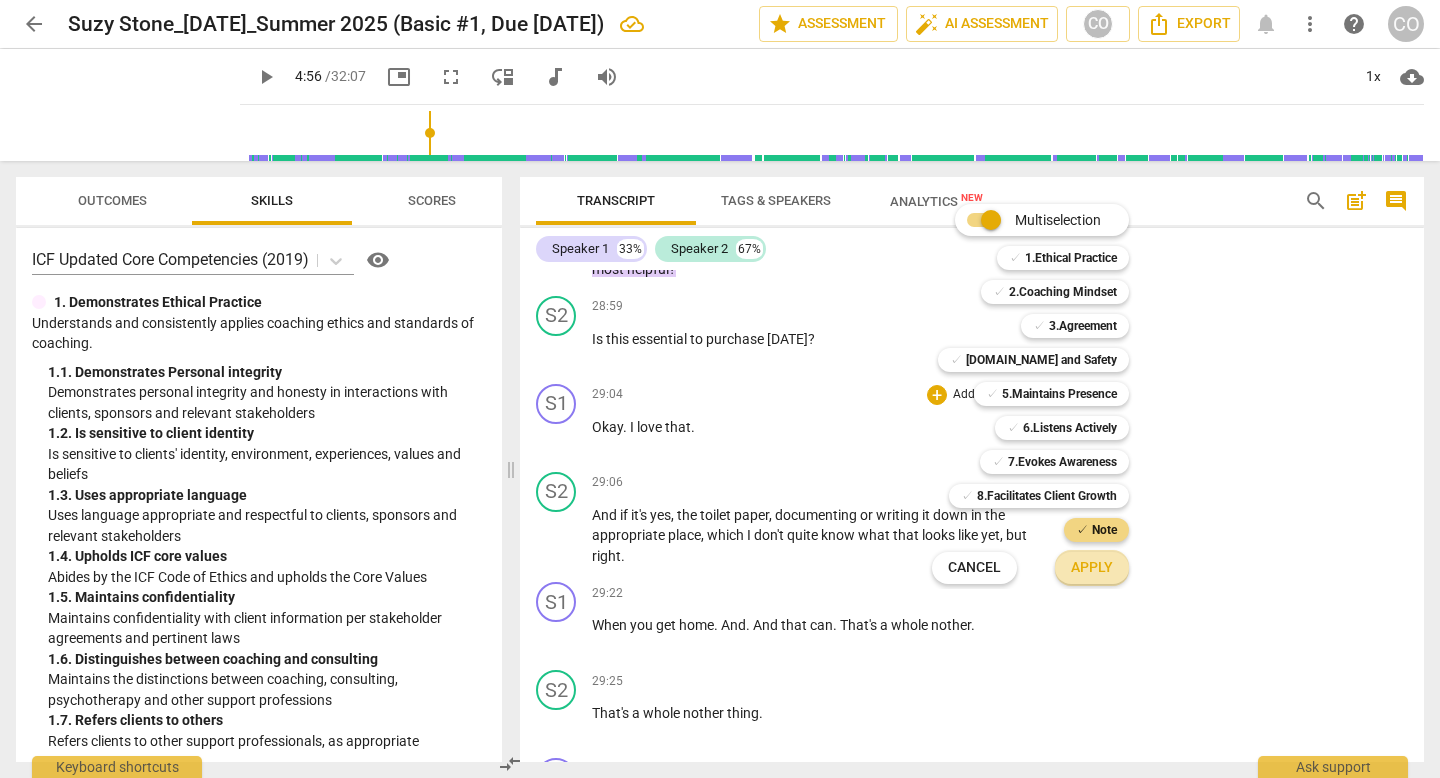 click on "Apply" at bounding box center [1092, 568] 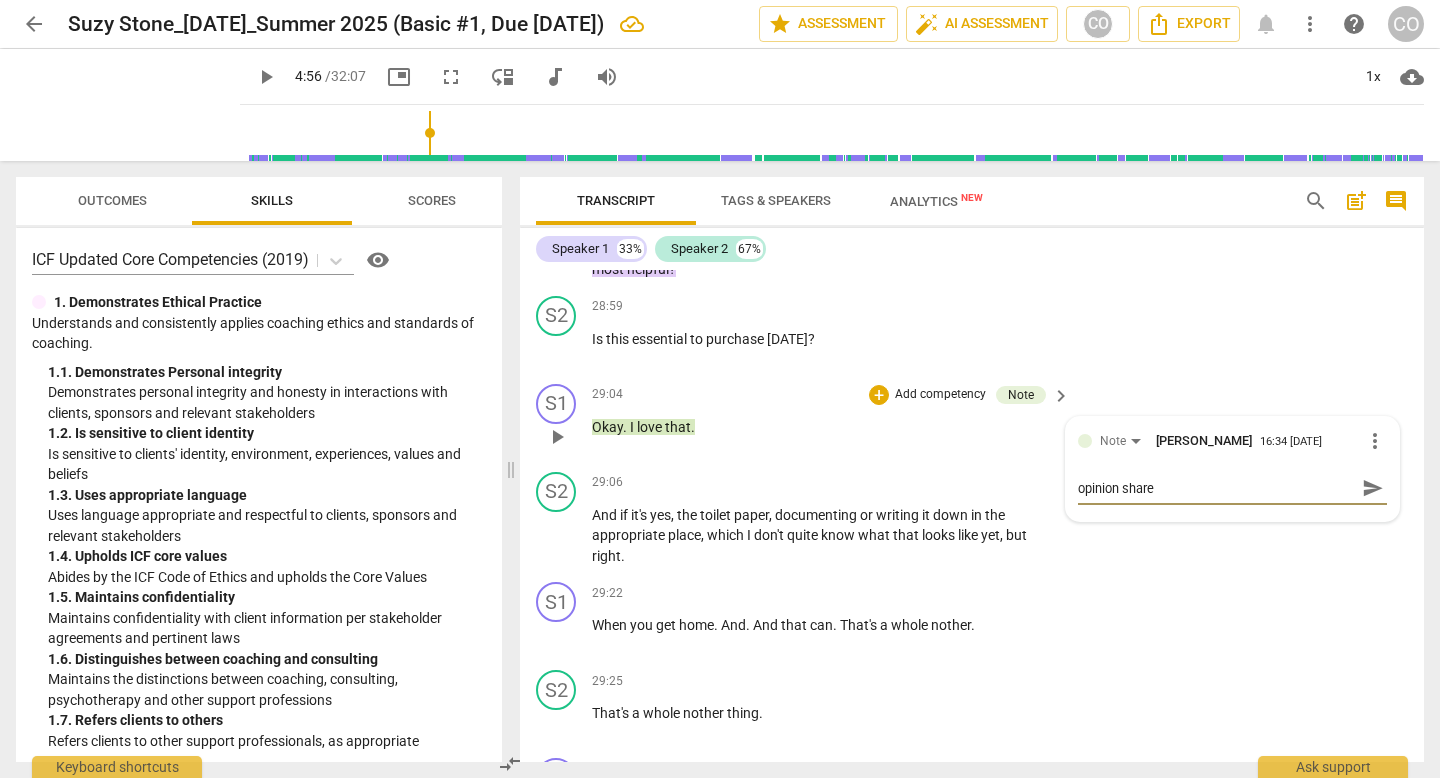 click on "send" at bounding box center (1373, 488) 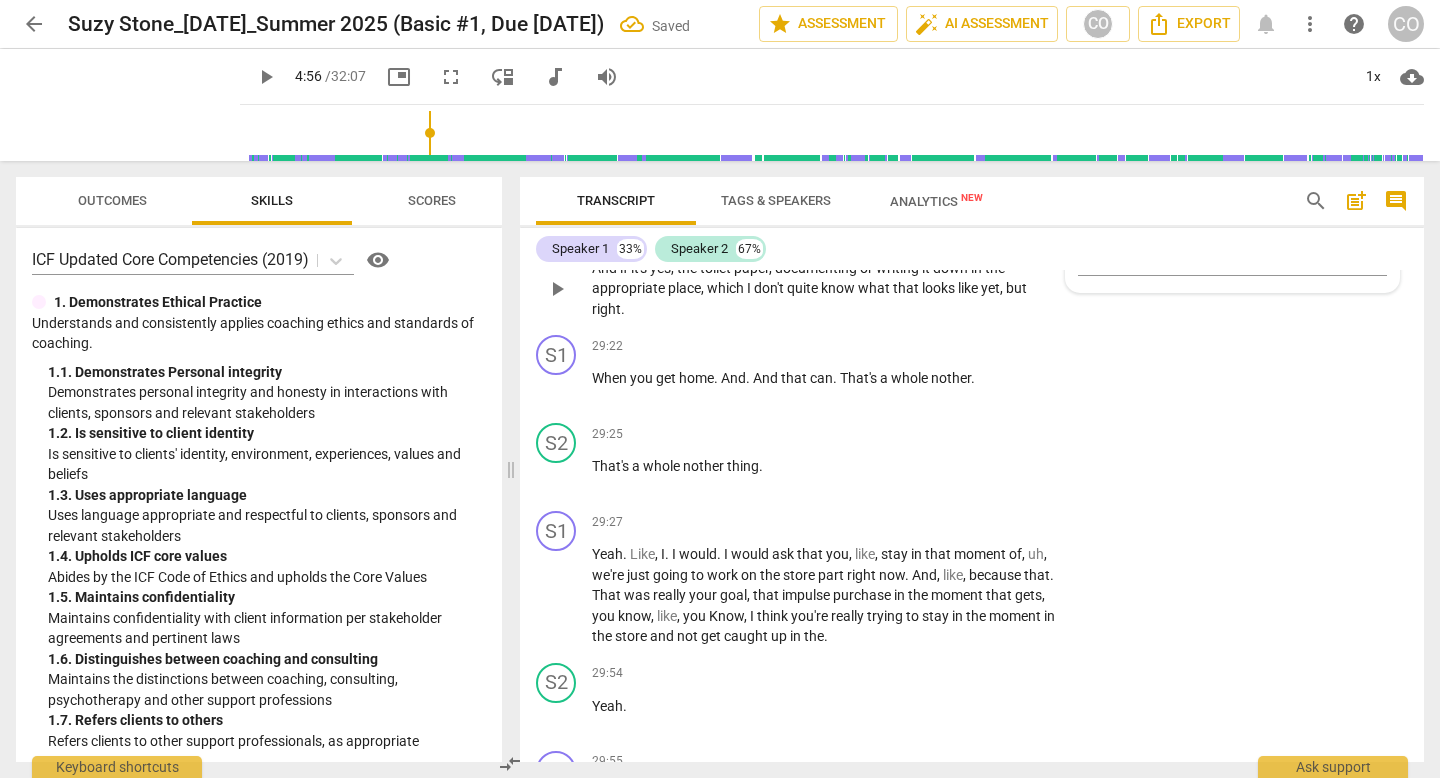 scroll, scrollTop: 11489, scrollLeft: 0, axis: vertical 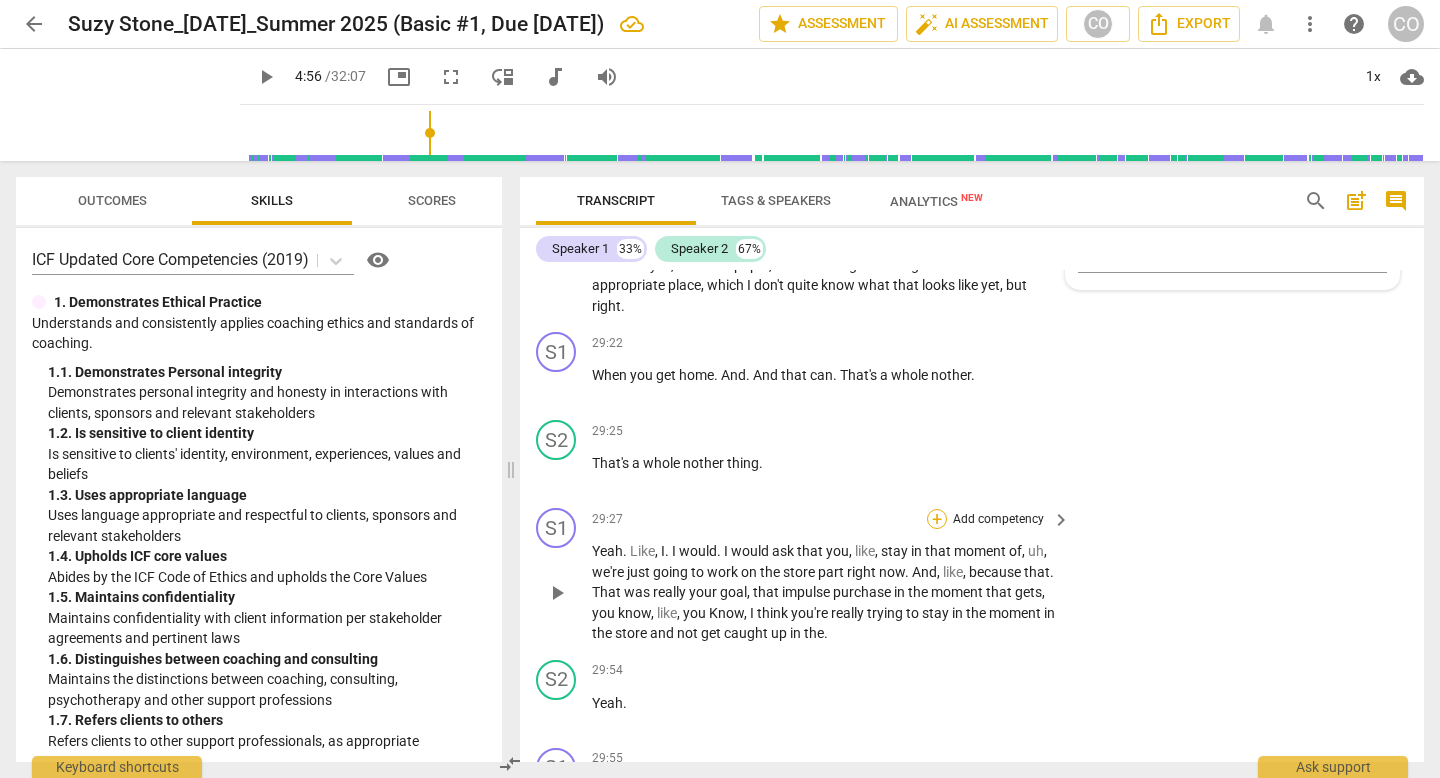 click on "+" at bounding box center (937, 519) 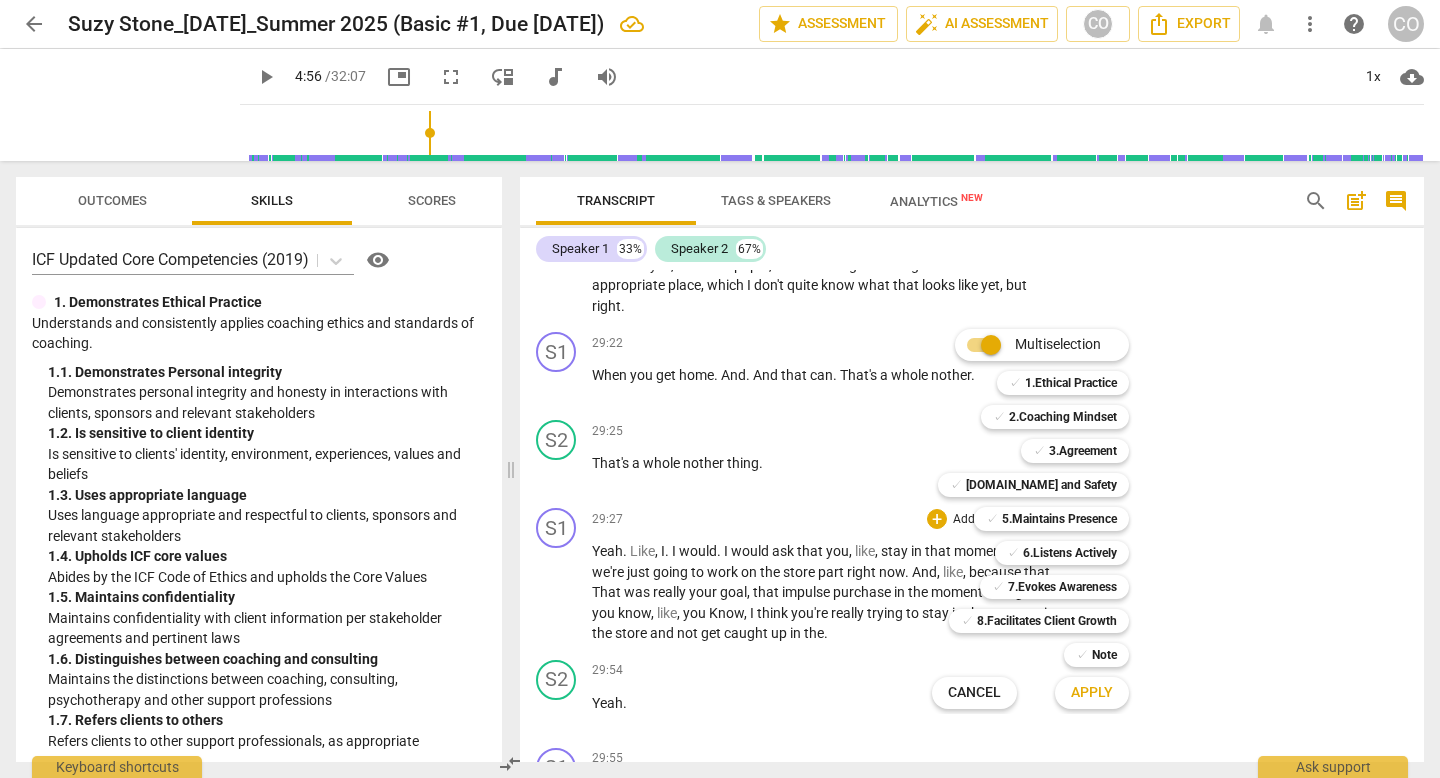 click at bounding box center [720, 389] 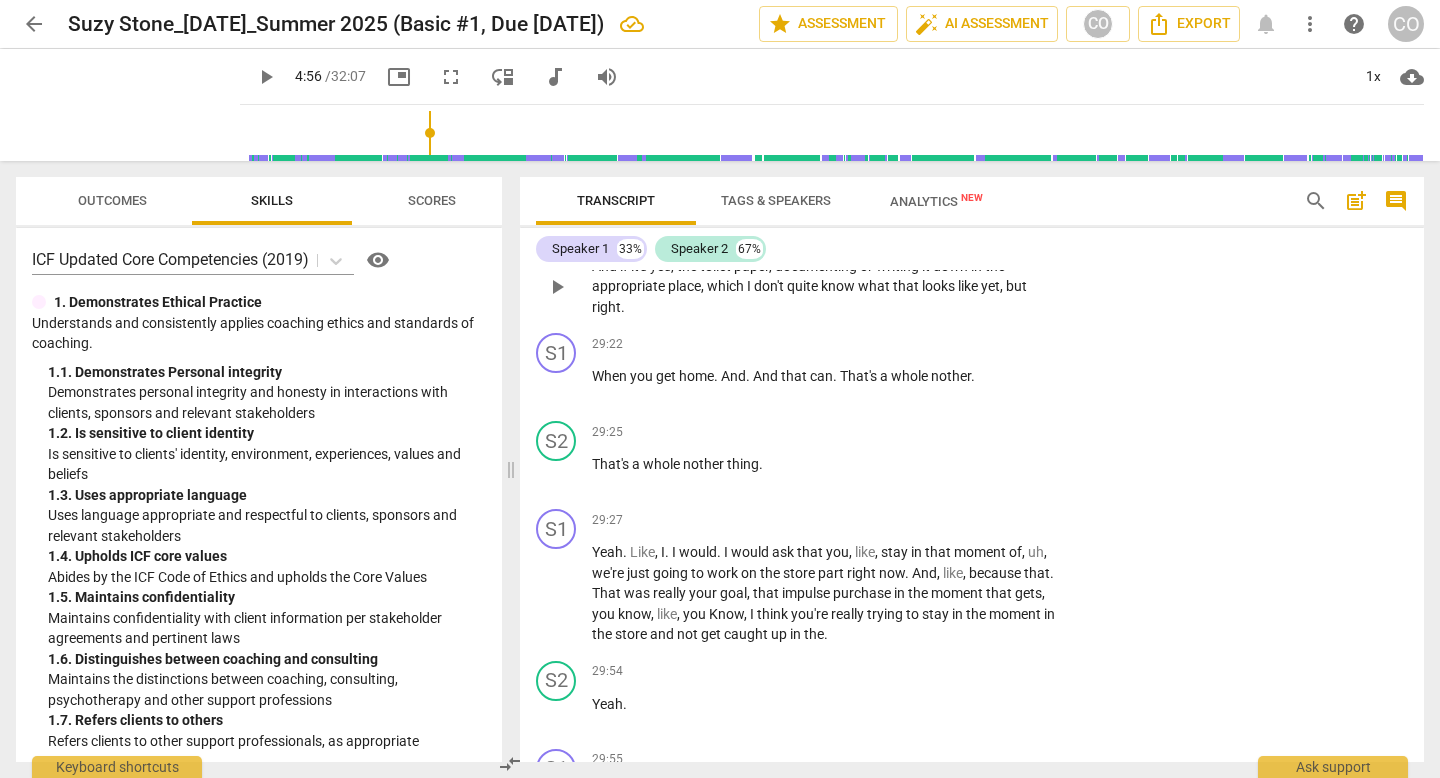 scroll, scrollTop: 11490, scrollLeft: 0, axis: vertical 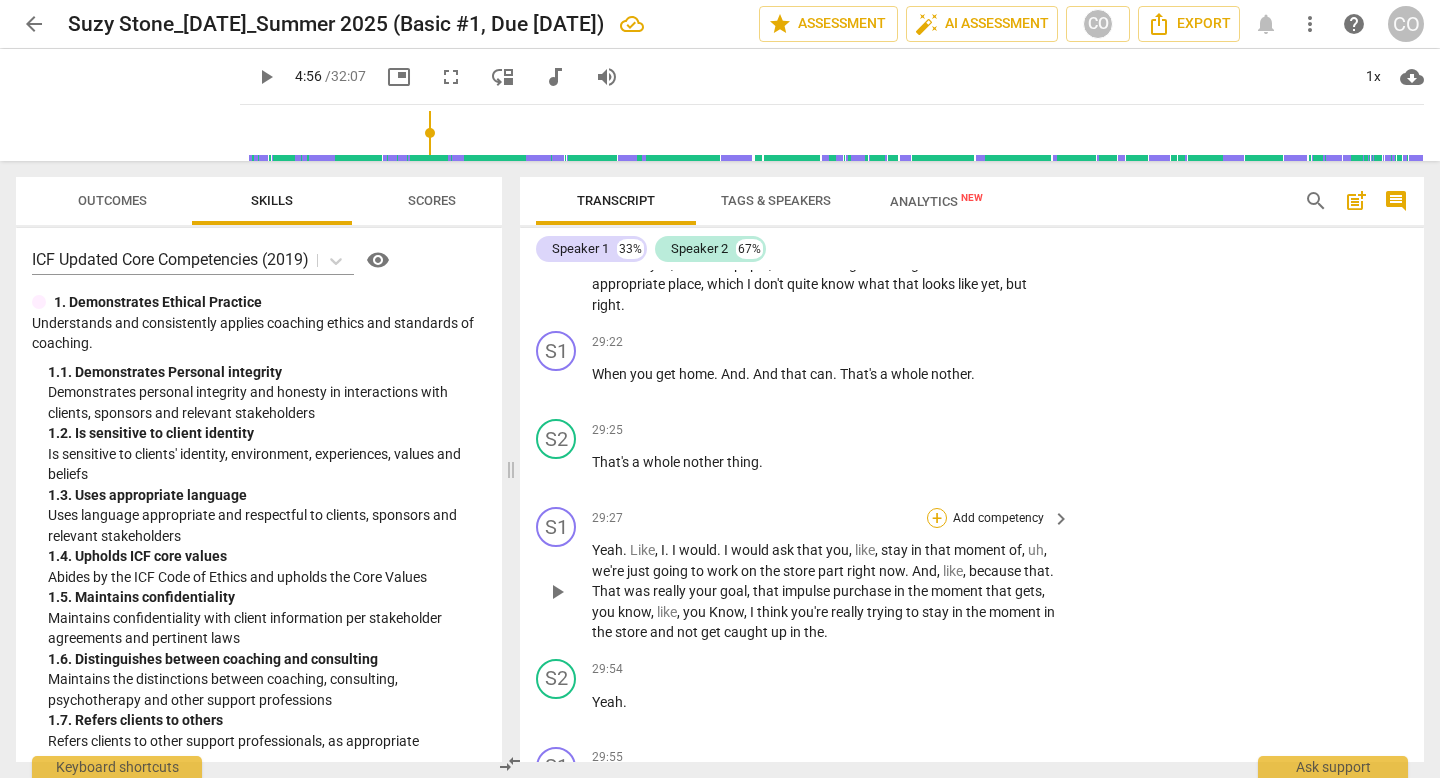 click on "+" at bounding box center (937, 518) 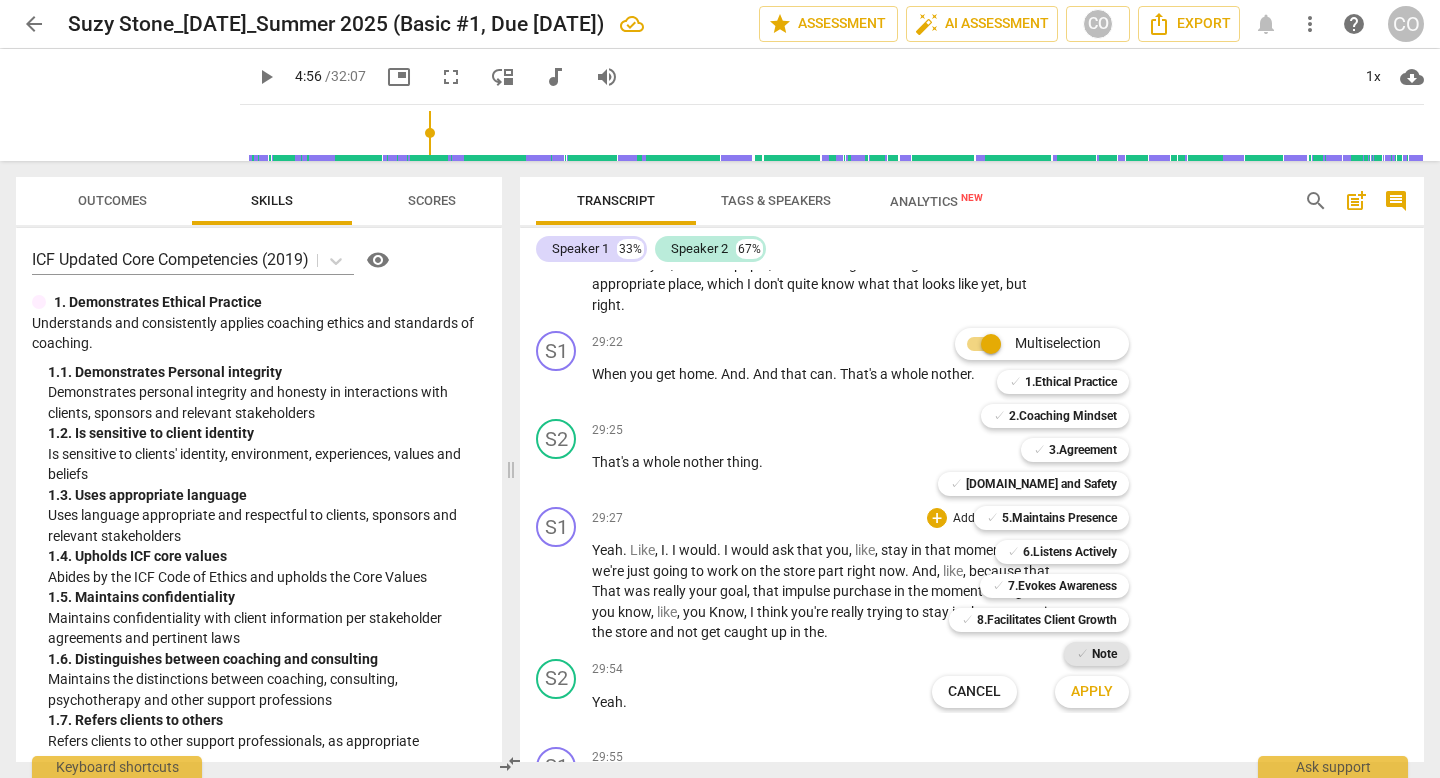 click on "✓ Note" at bounding box center [1096, 654] 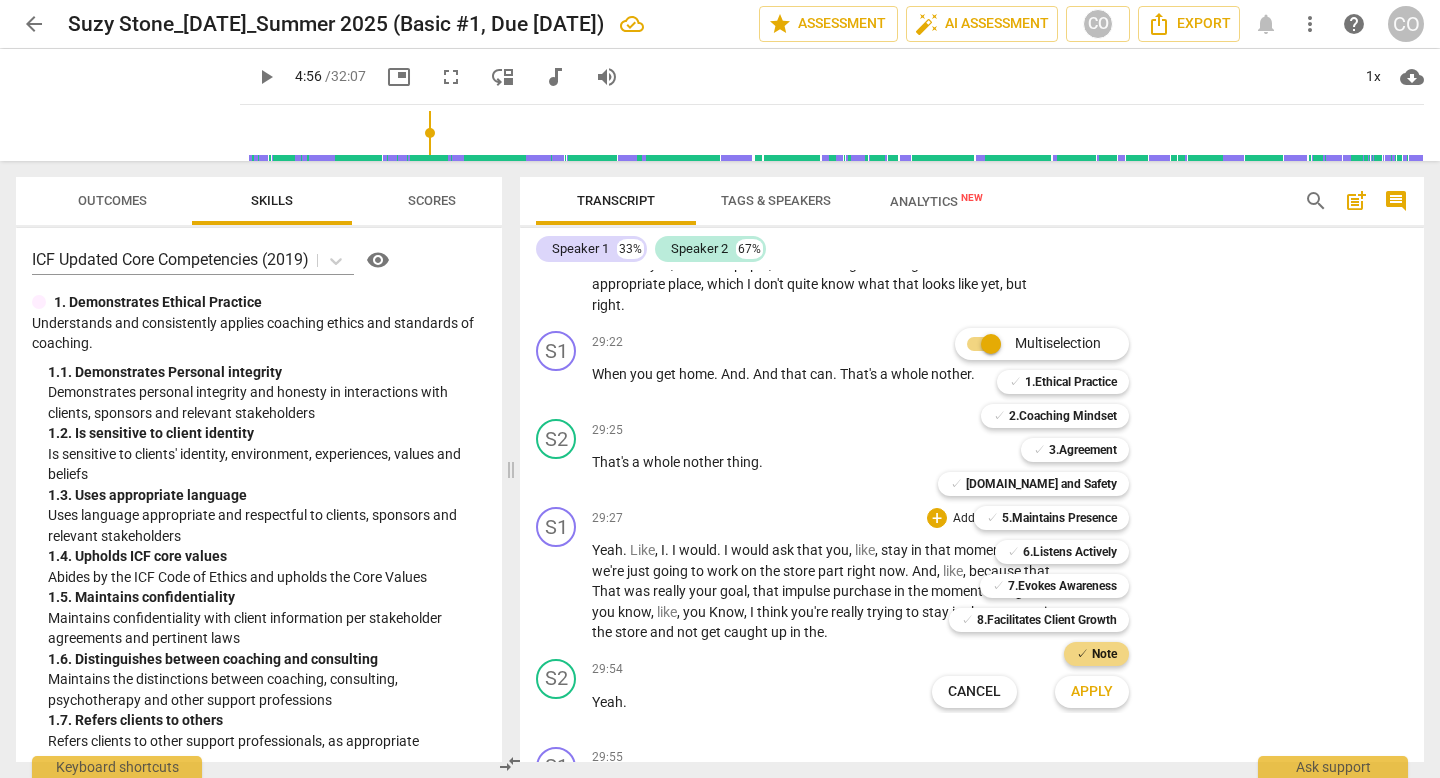 click on "Apply" at bounding box center (1092, 692) 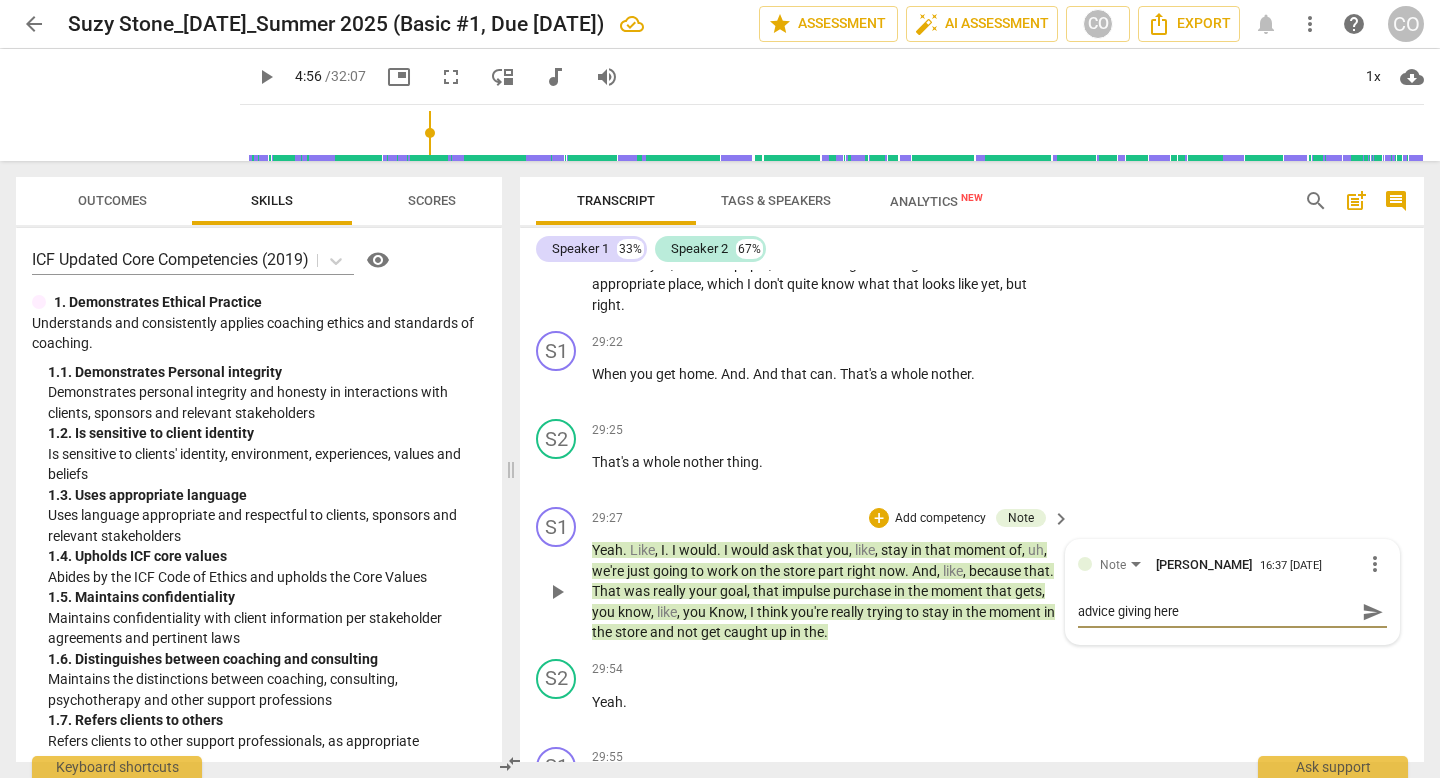 click on "send" at bounding box center (1373, 612) 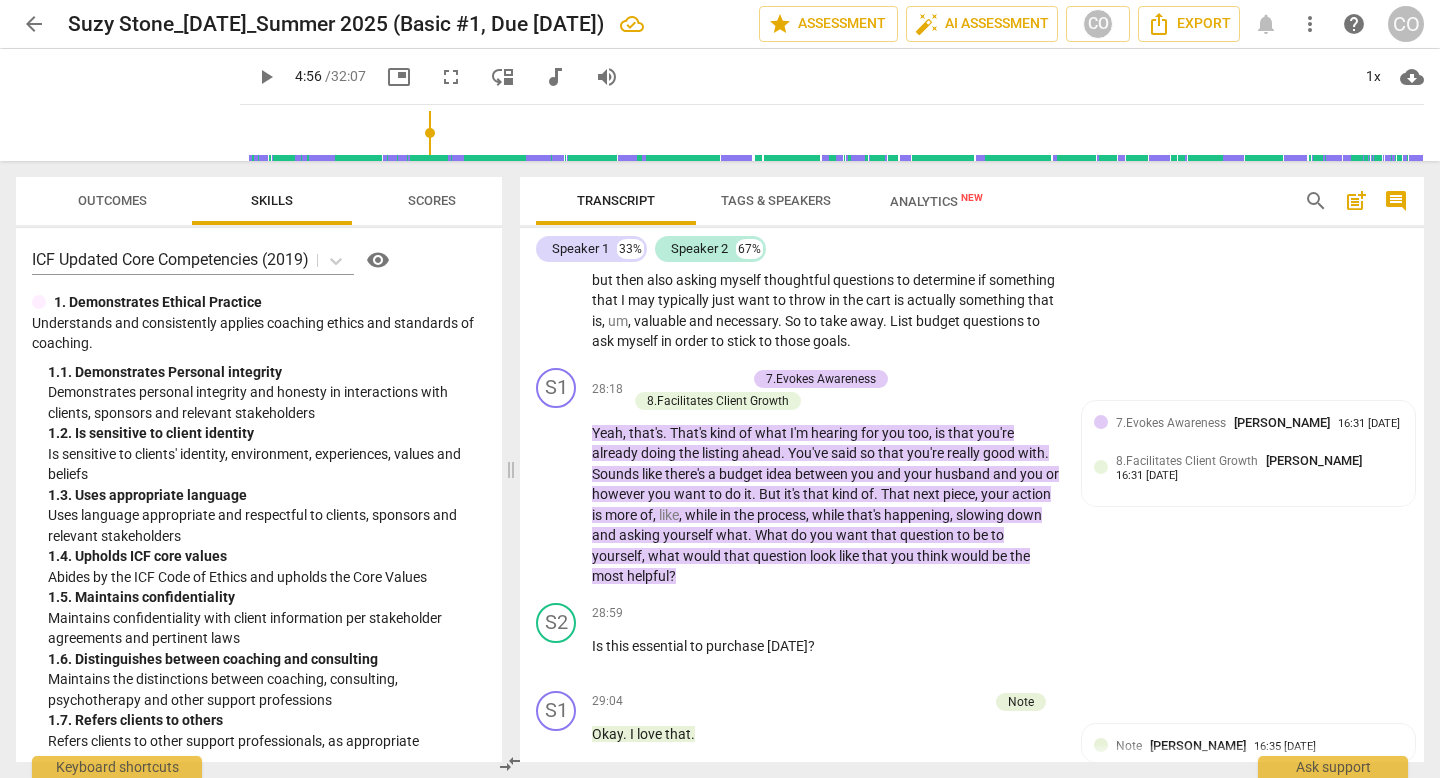 scroll, scrollTop: 10929, scrollLeft: 0, axis: vertical 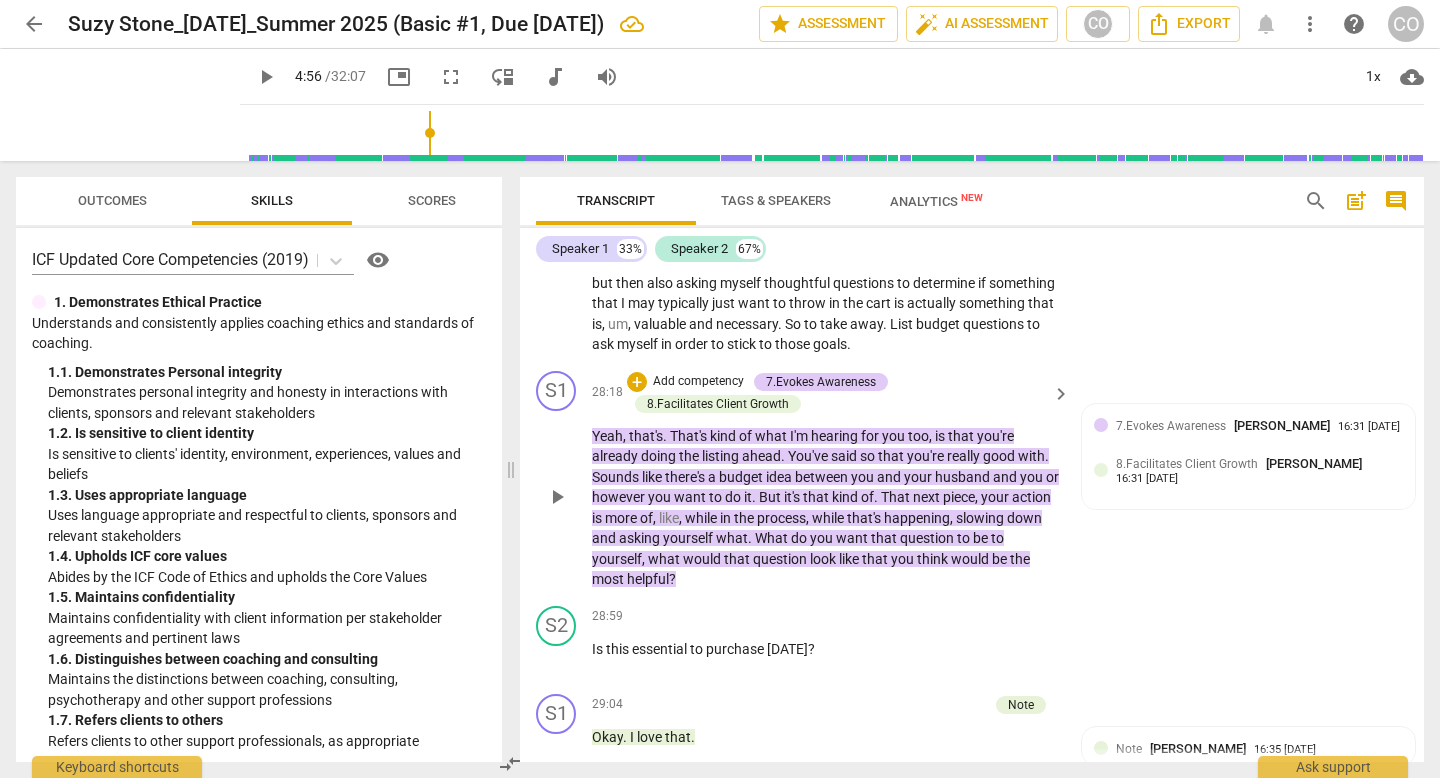 click on "play_arrow" at bounding box center [557, 497] 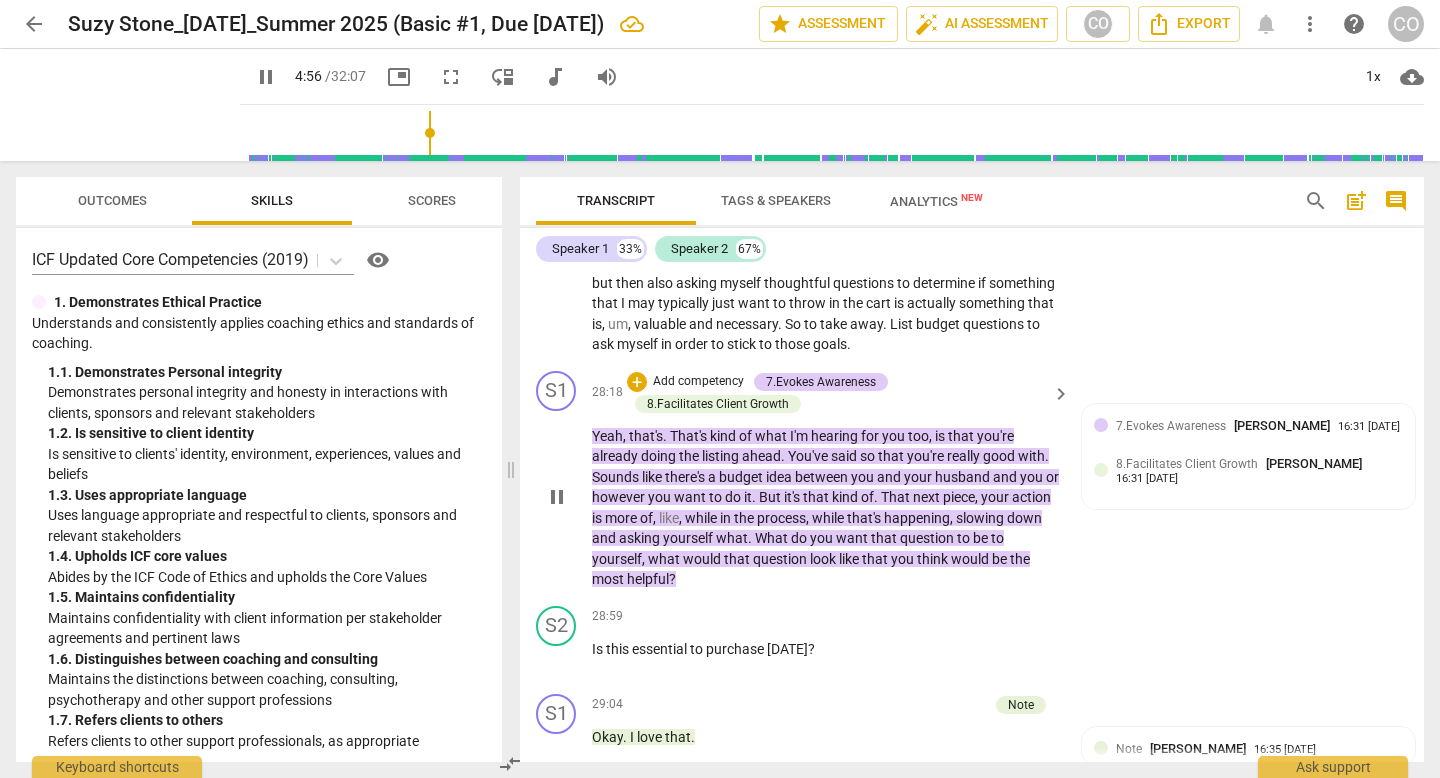 click on "pause" at bounding box center [557, 497] 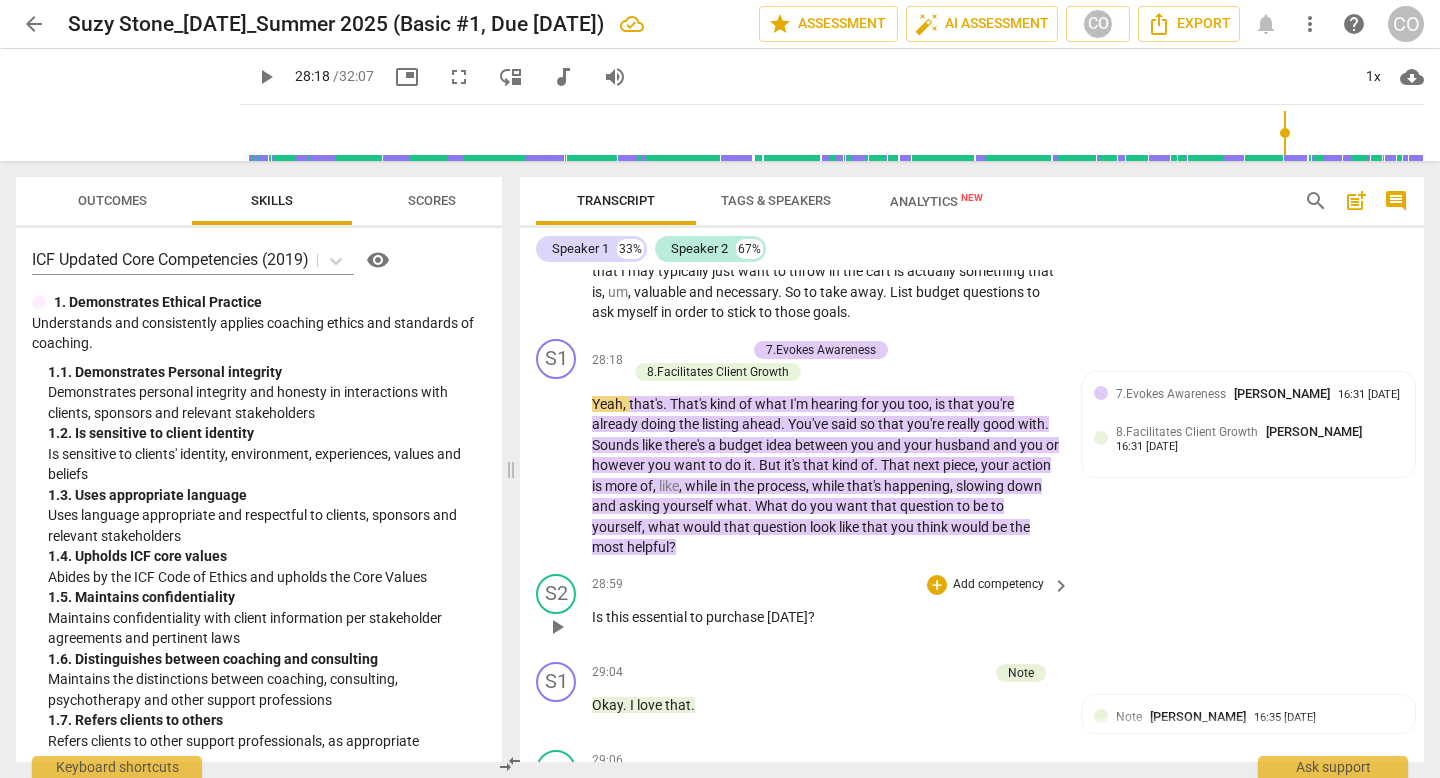 scroll, scrollTop: 10960, scrollLeft: 0, axis: vertical 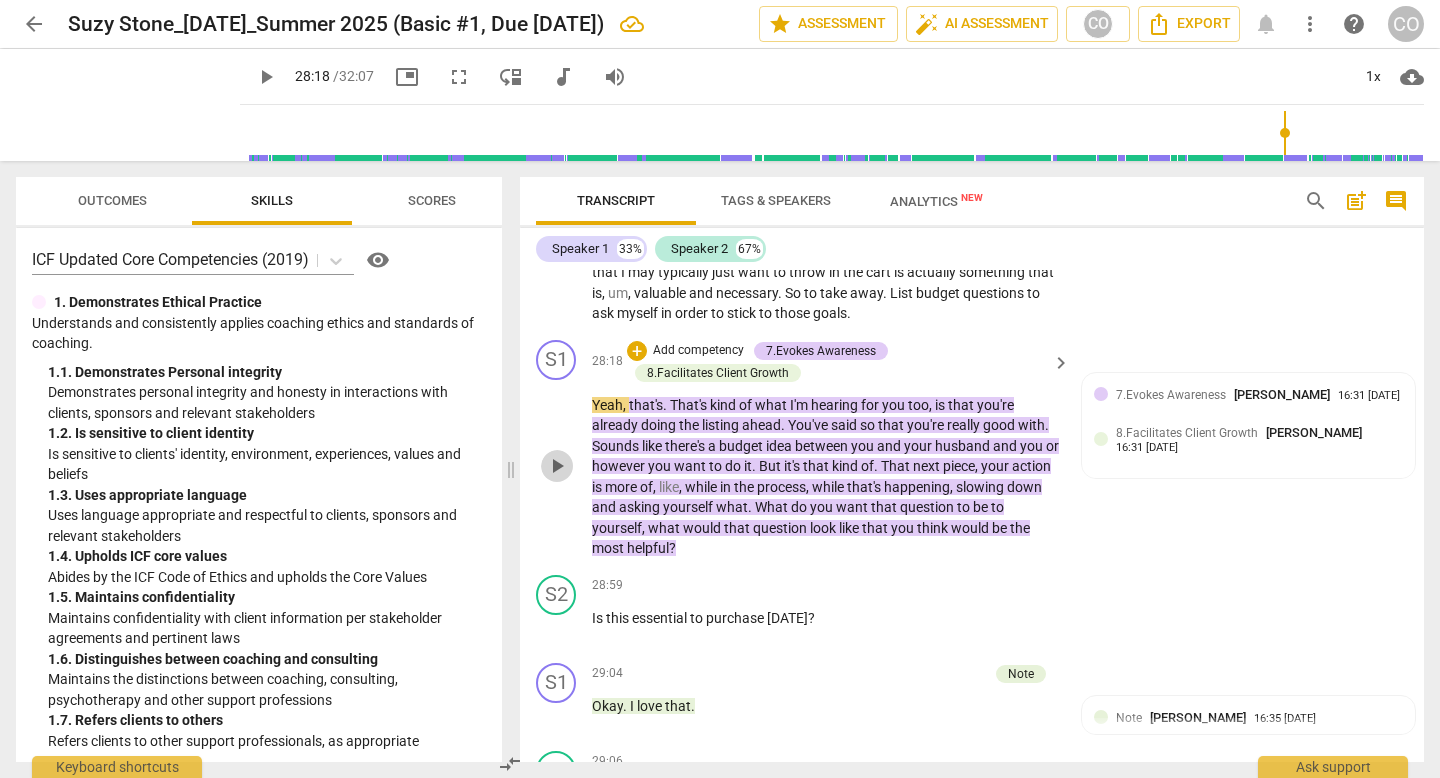 click on "play_arrow" at bounding box center (557, 466) 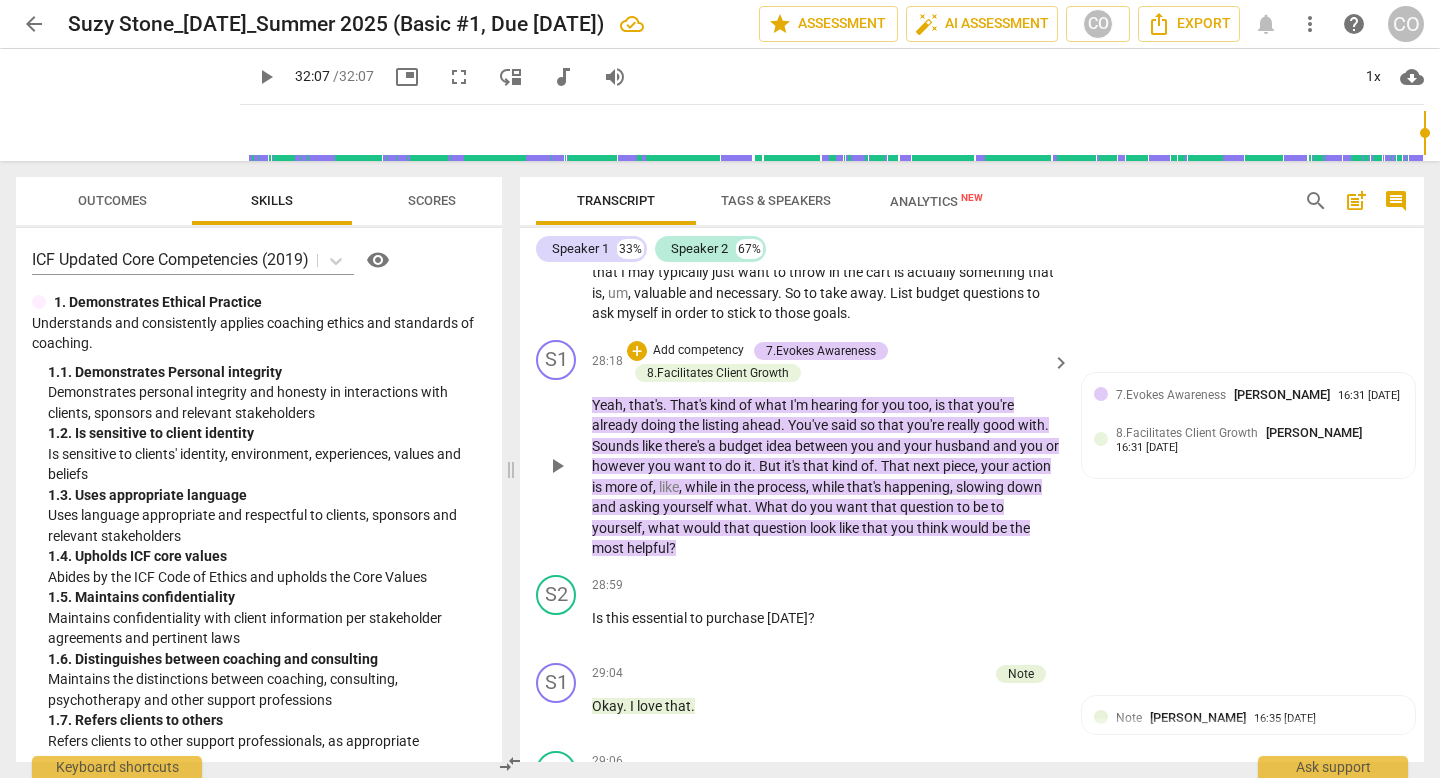 click on "play_arrow" at bounding box center [557, 466] 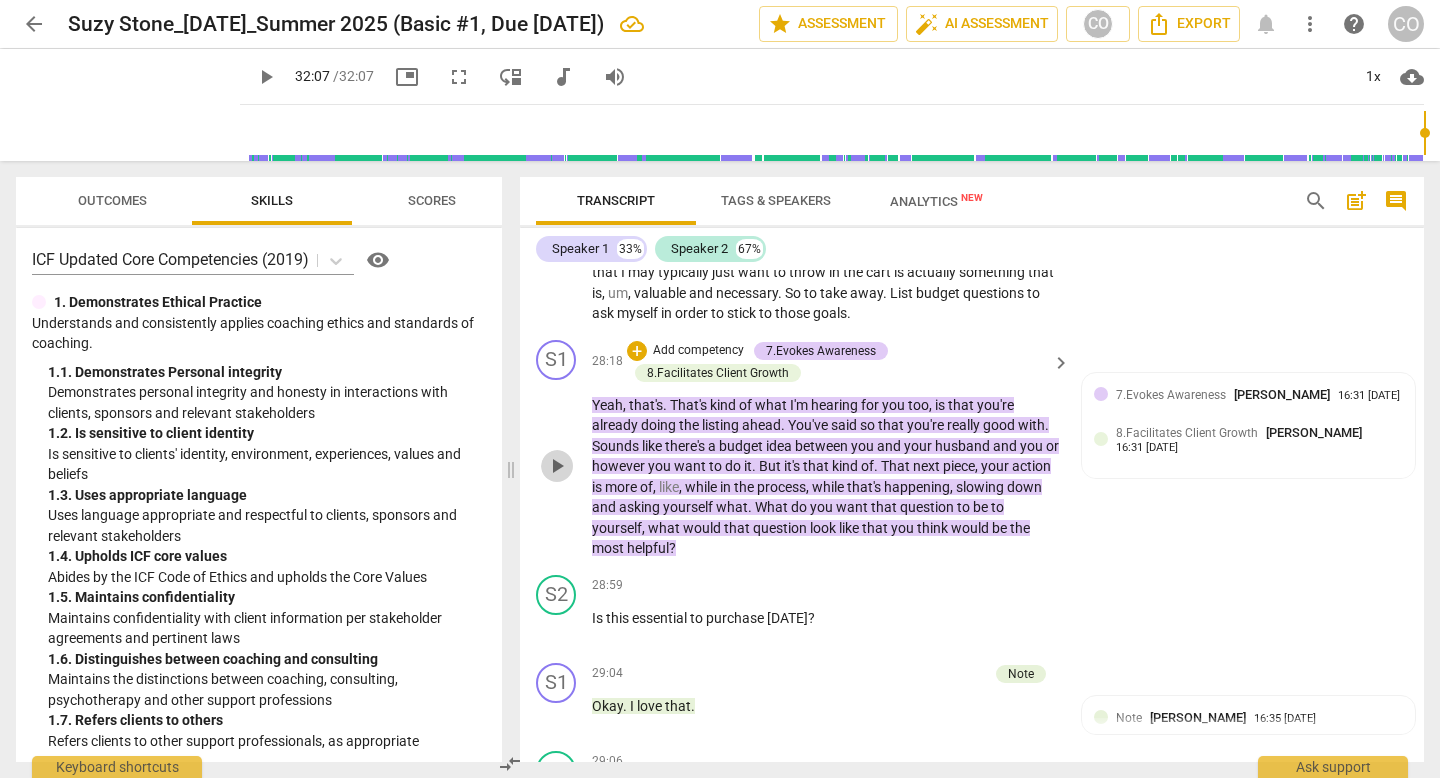 click on "play_arrow" at bounding box center [557, 466] 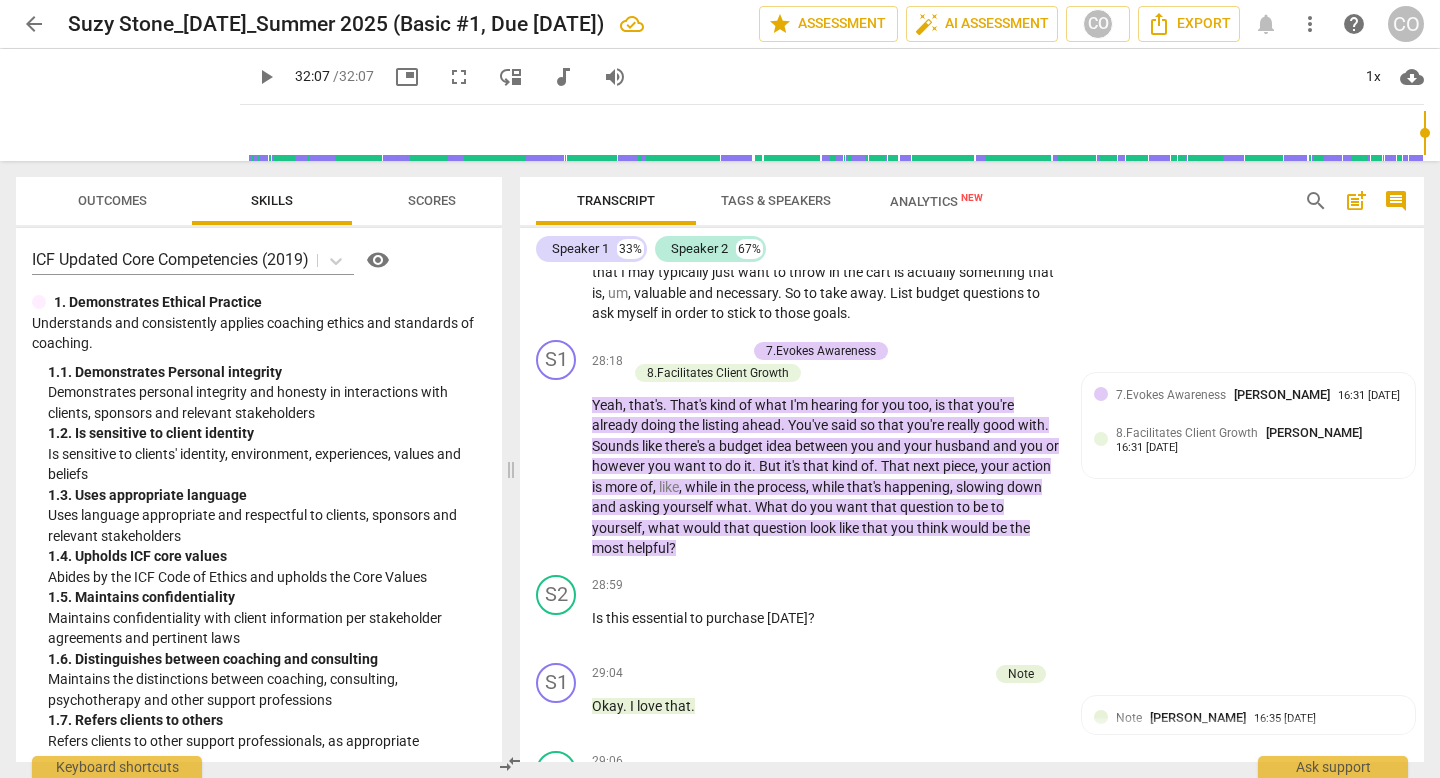 click on "play_arrow" at bounding box center (266, 77) 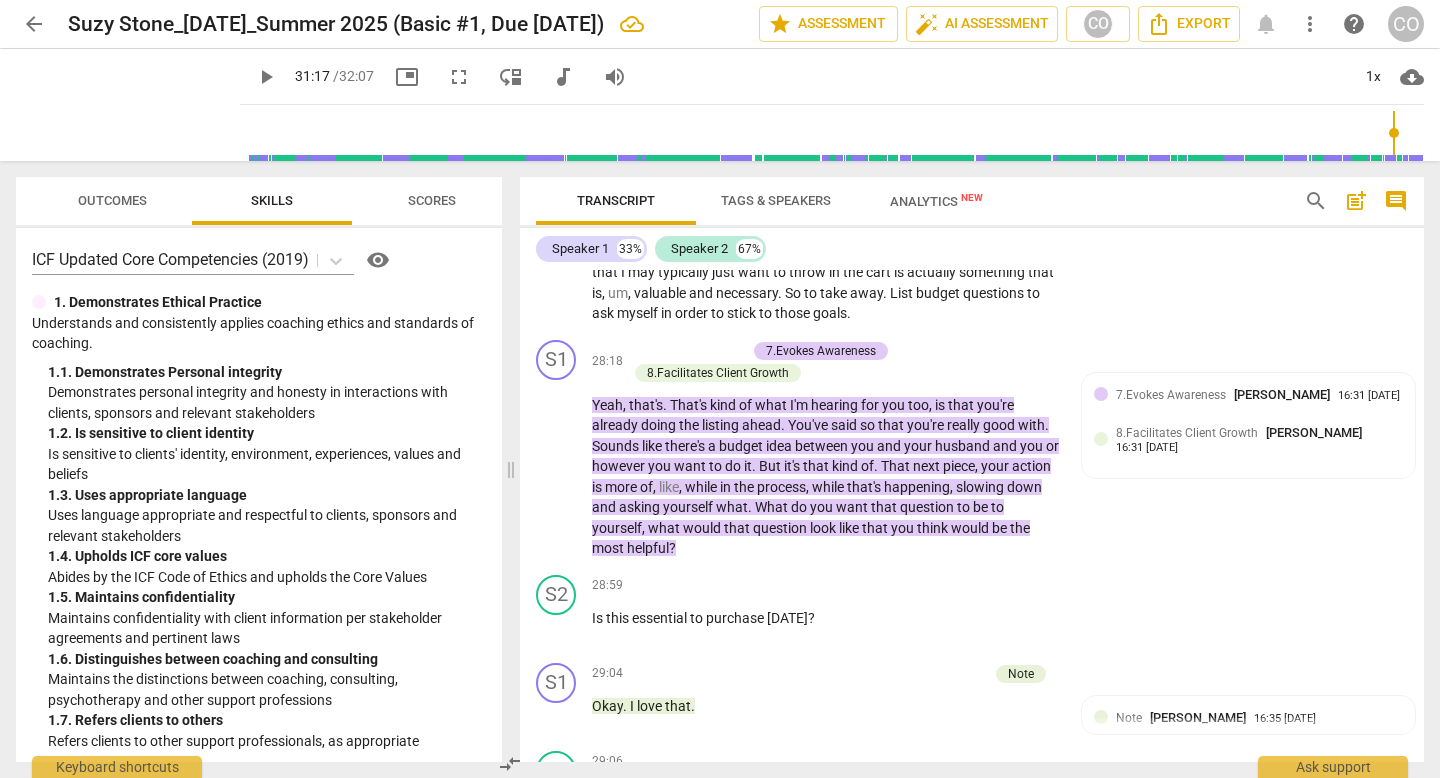 scroll, scrollTop: 13763, scrollLeft: 0, axis: vertical 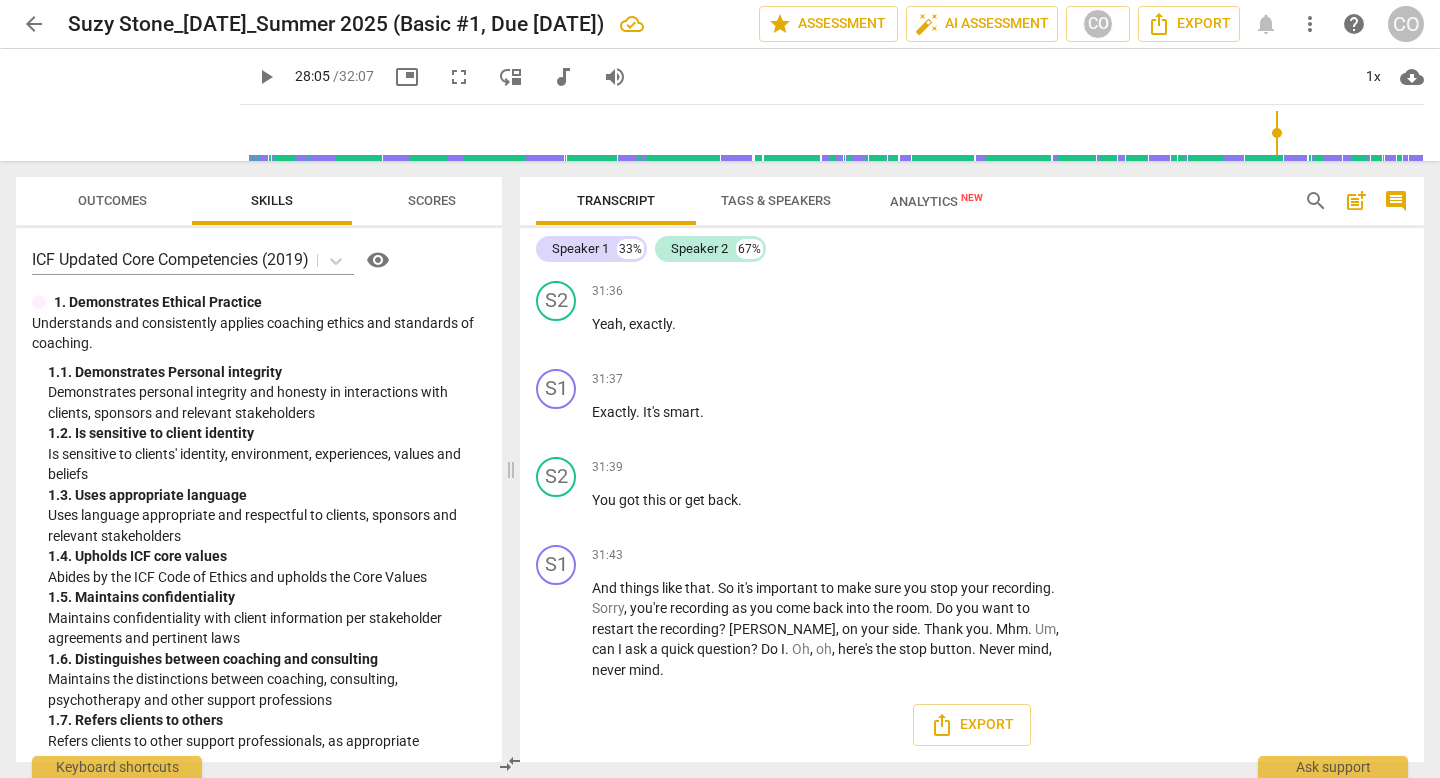 drag, startPoint x: 1422, startPoint y: 137, endPoint x: 1272, endPoint y: 135, distance: 150.01334 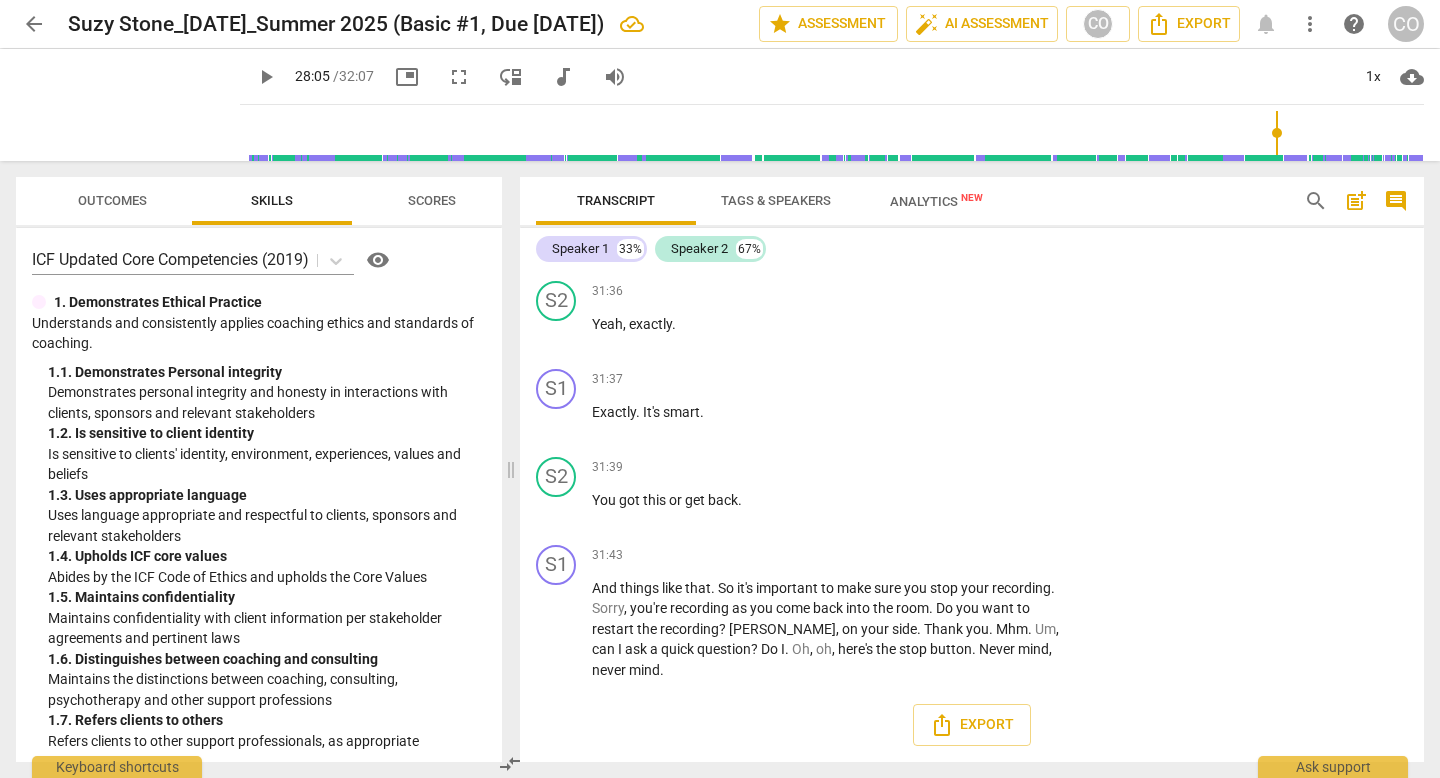 click at bounding box center [836, 133] 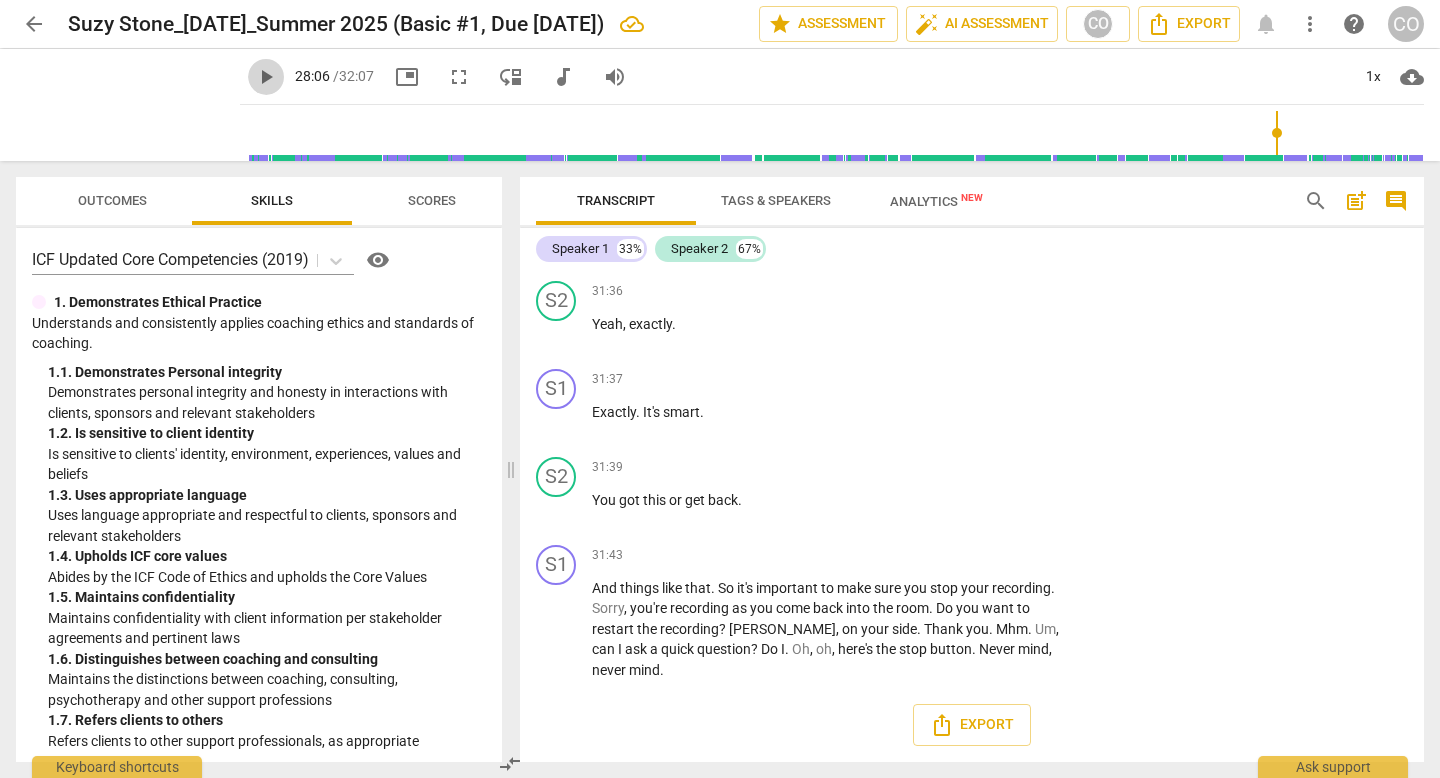 click on "play_arrow" at bounding box center [266, 77] 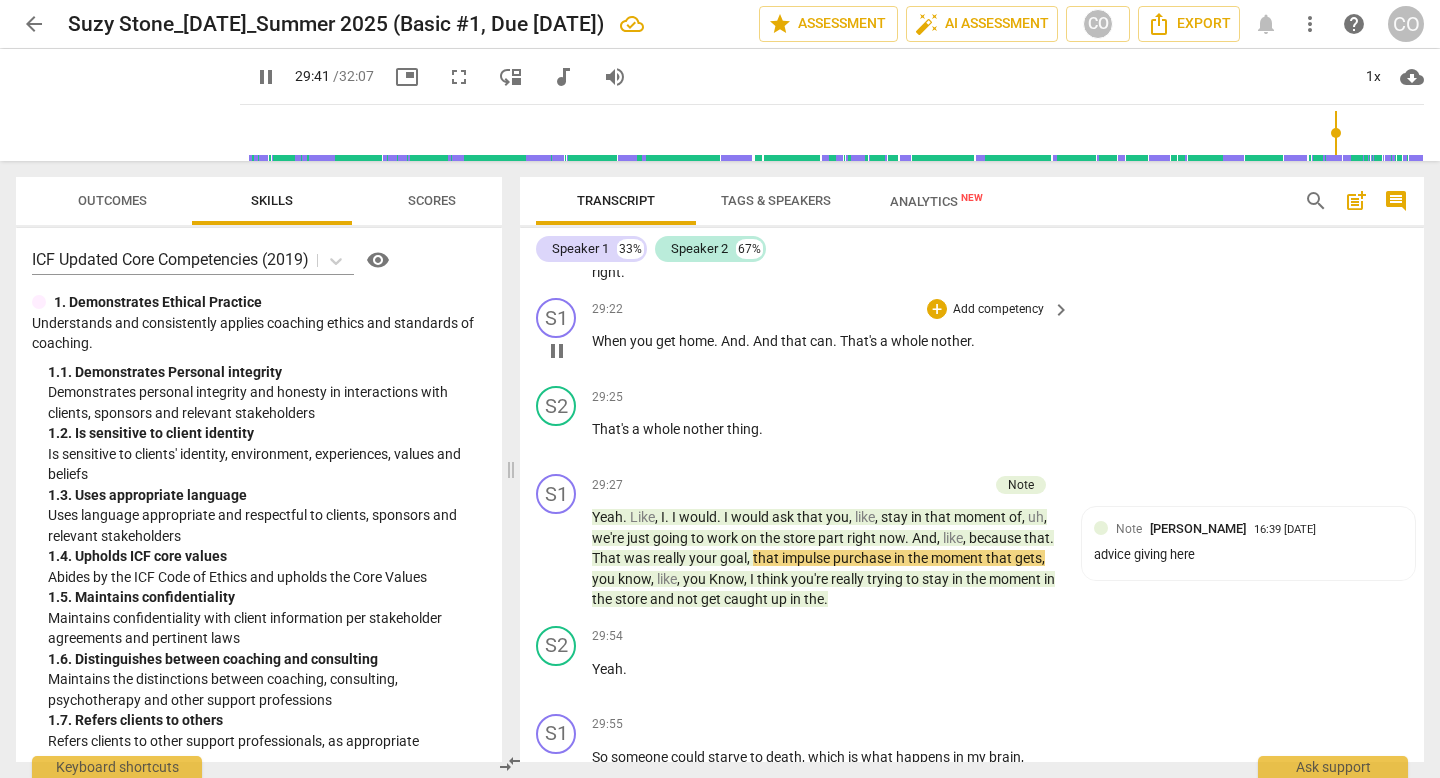 scroll, scrollTop: 11533, scrollLeft: 0, axis: vertical 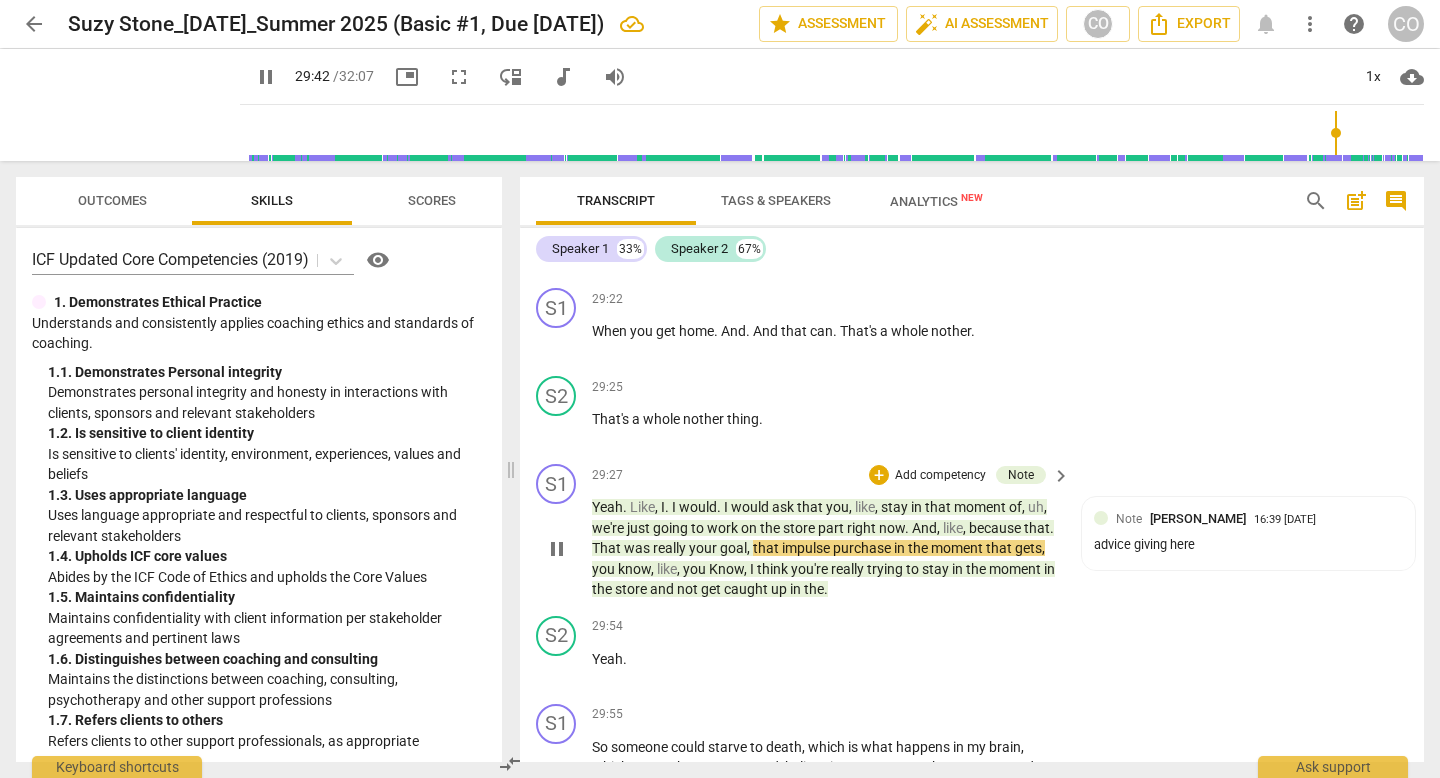 click on "Add competency" at bounding box center (940, 476) 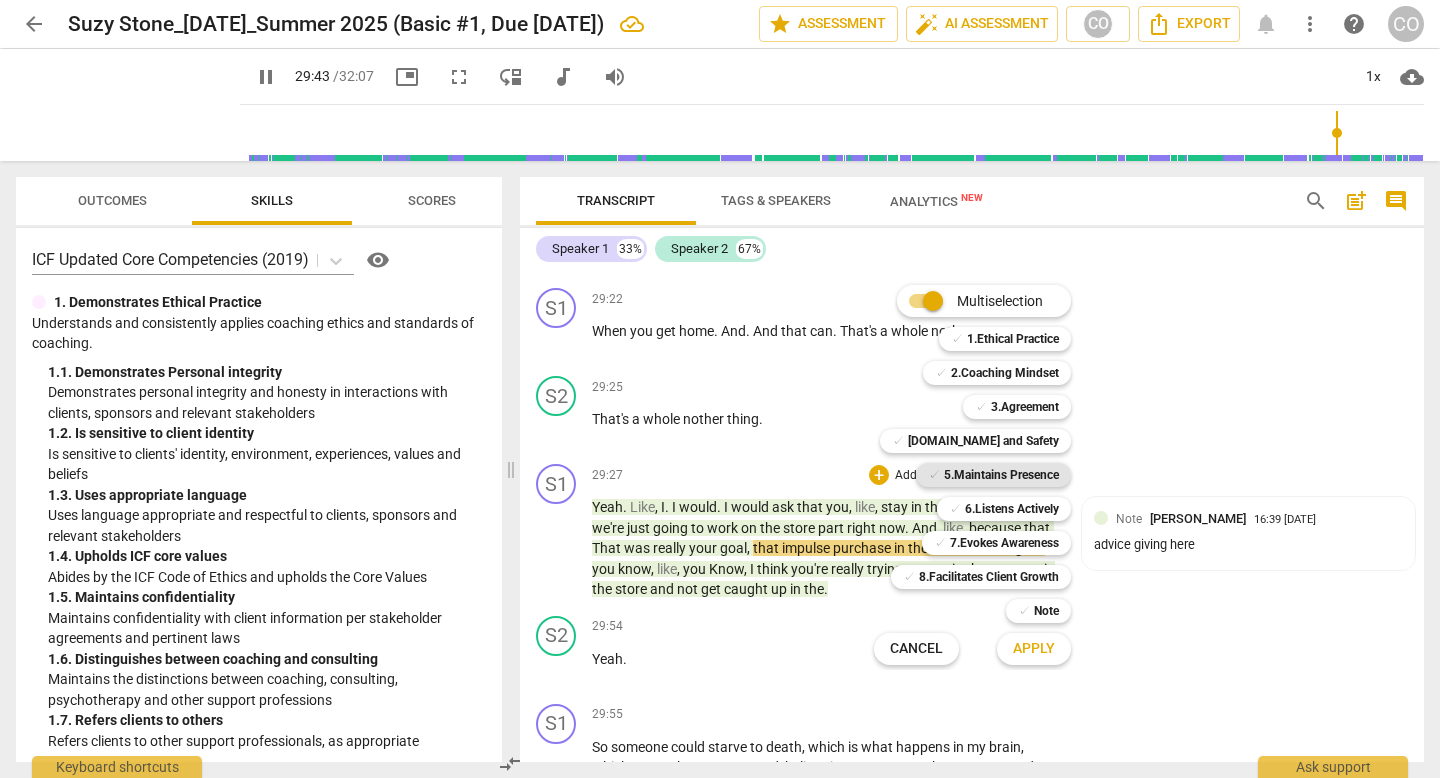 click on "5.Maintains Presence" at bounding box center [1001, 475] 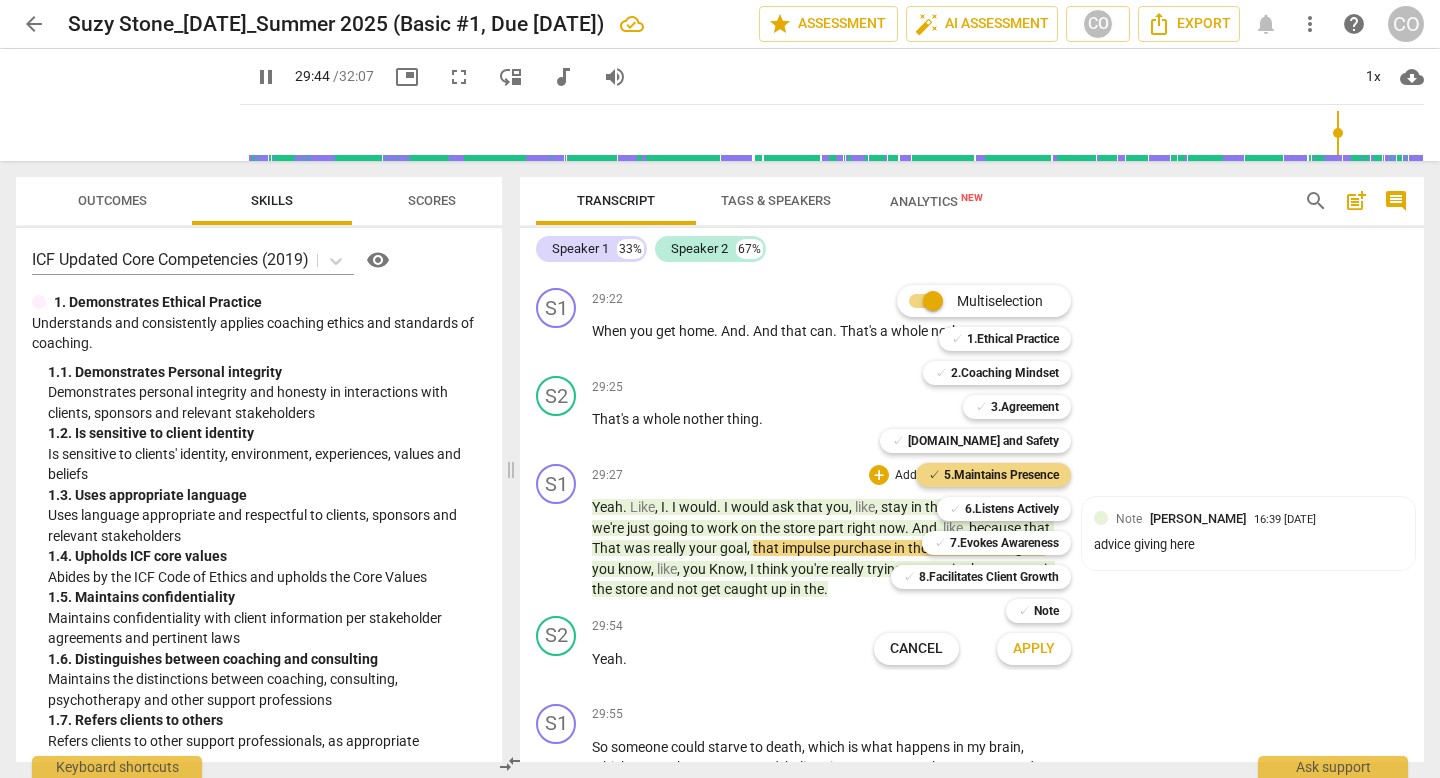 click on "Apply" at bounding box center (1034, 649) 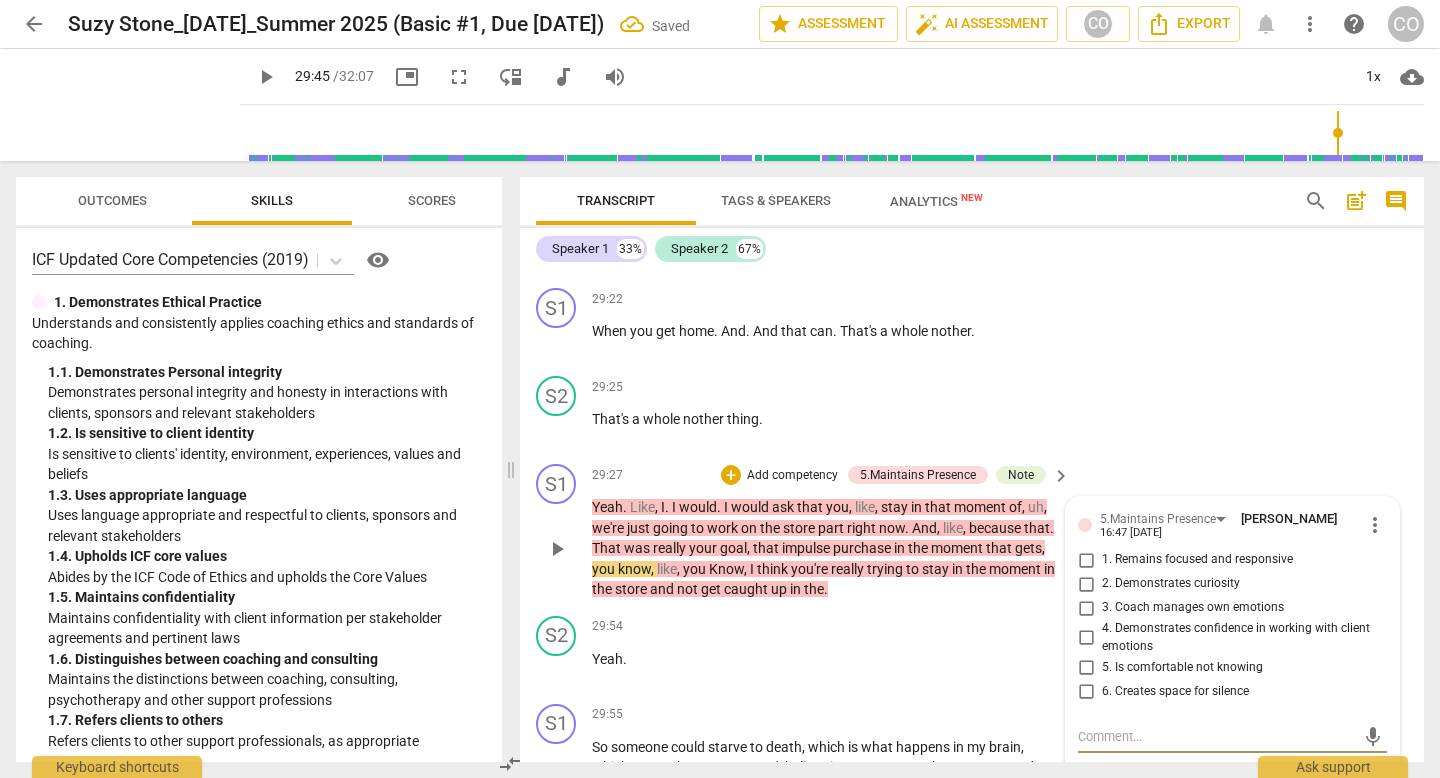 click on "play_arrow" at bounding box center [557, 549] 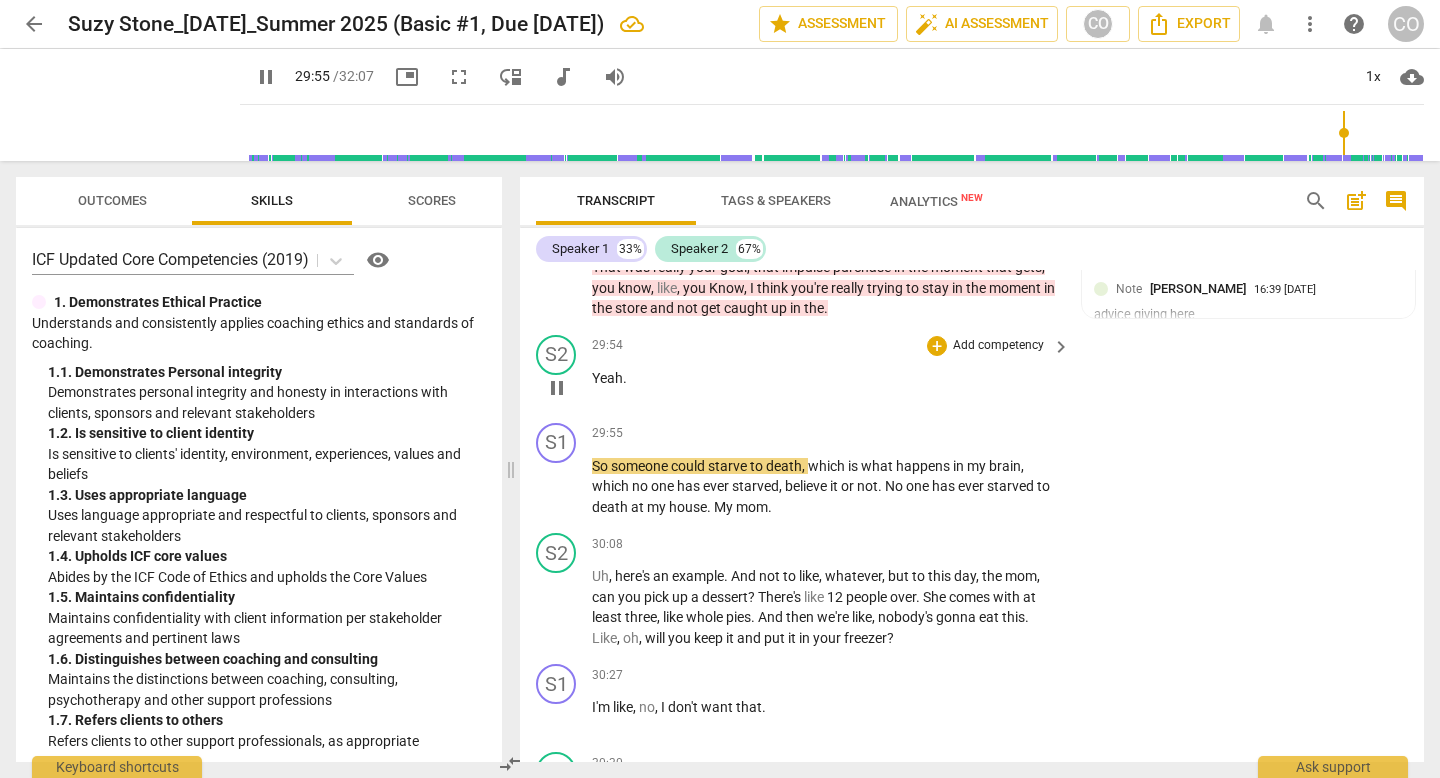 scroll, scrollTop: 11818, scrollLeft: 0, axis: vertical 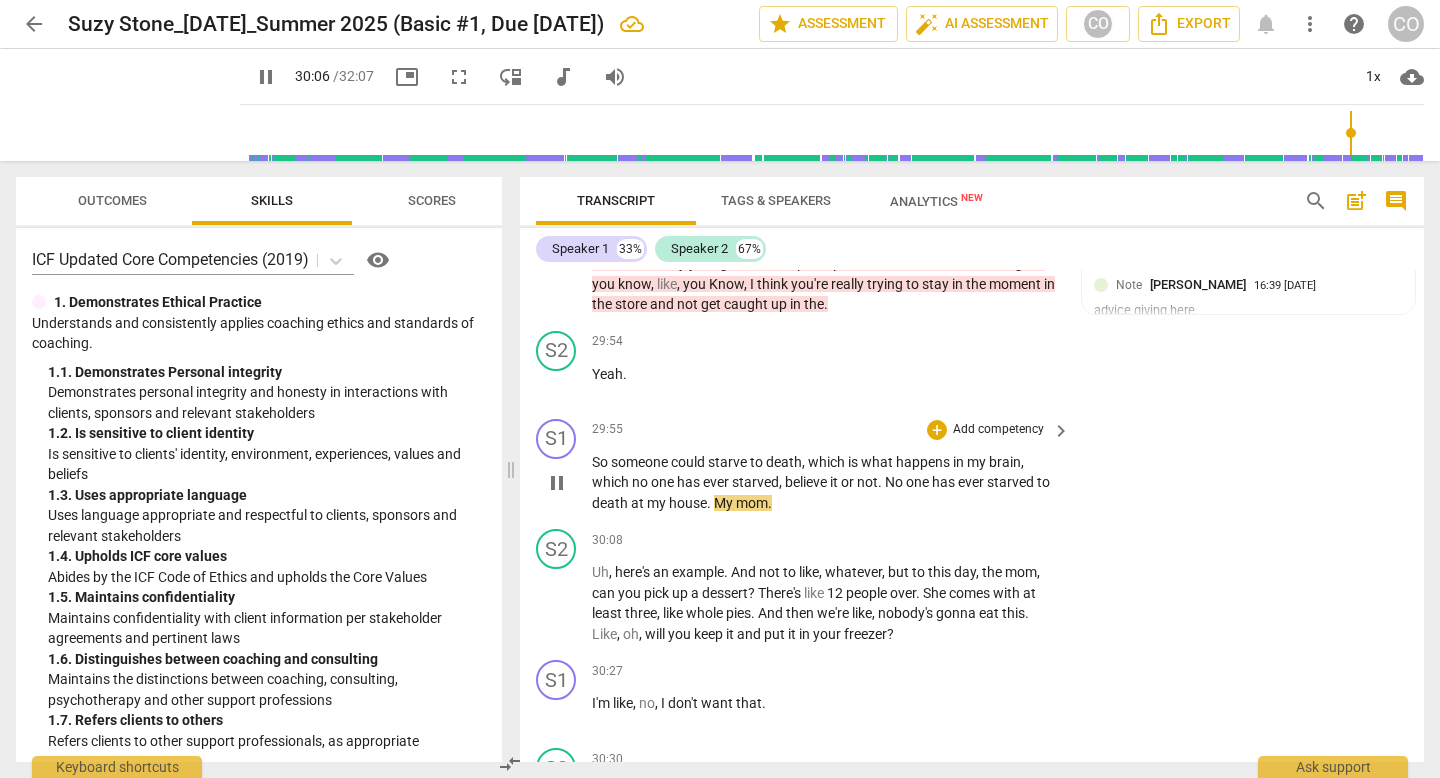 click on "Add competency" at bounding box center [998, 430] 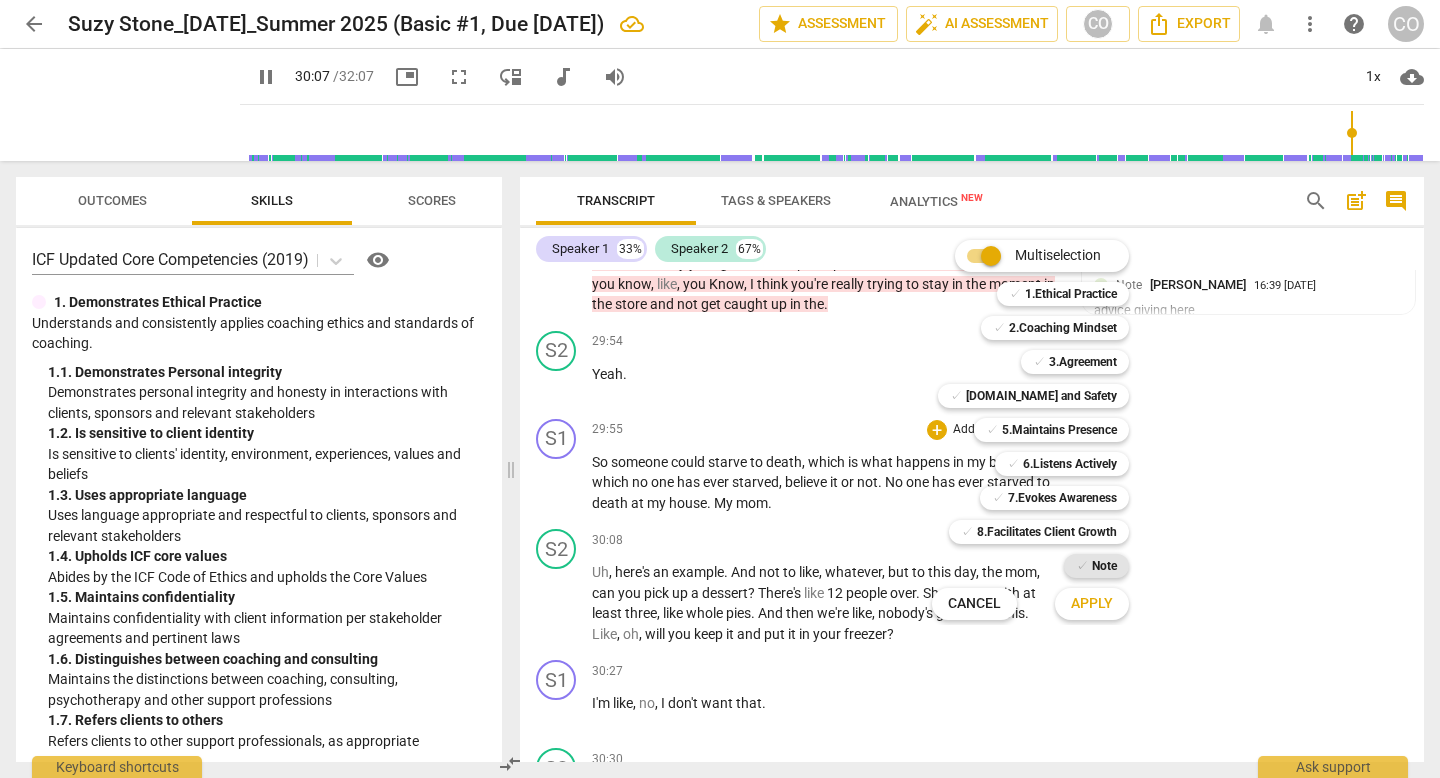 click on "✓ Note" at bounding box center [1096, 566] 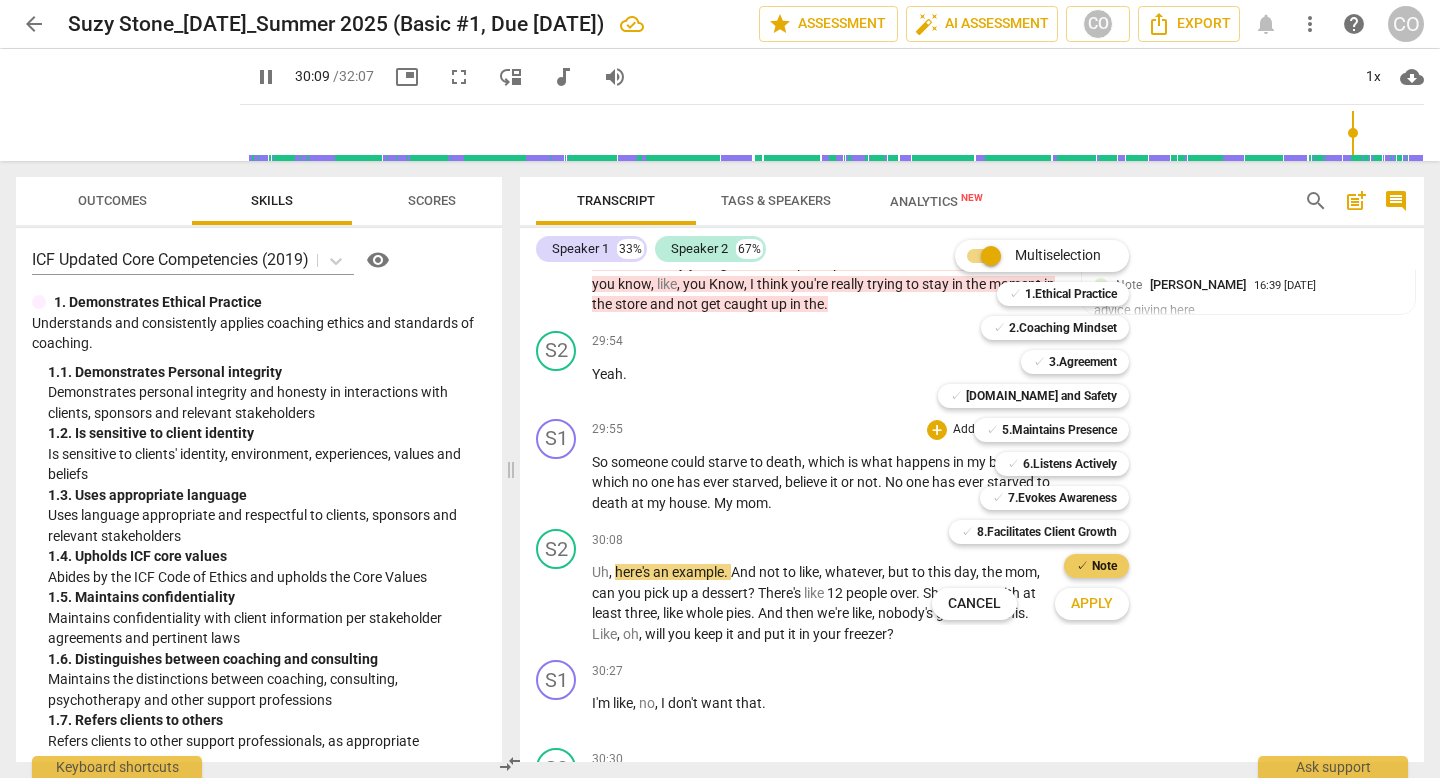 click on "Note" at bounding box center (1104, 566) 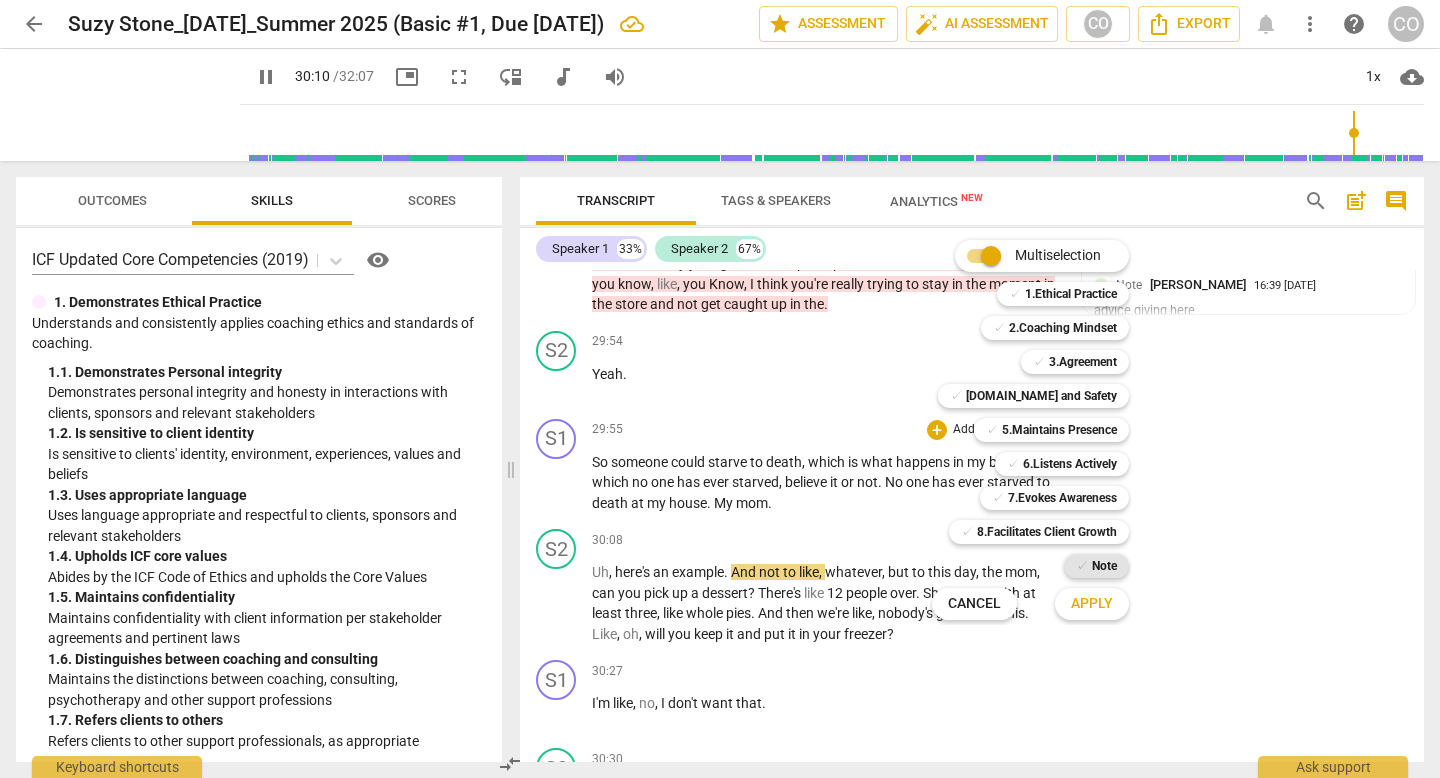 click on "Note" at bounding box center [1104, 566] 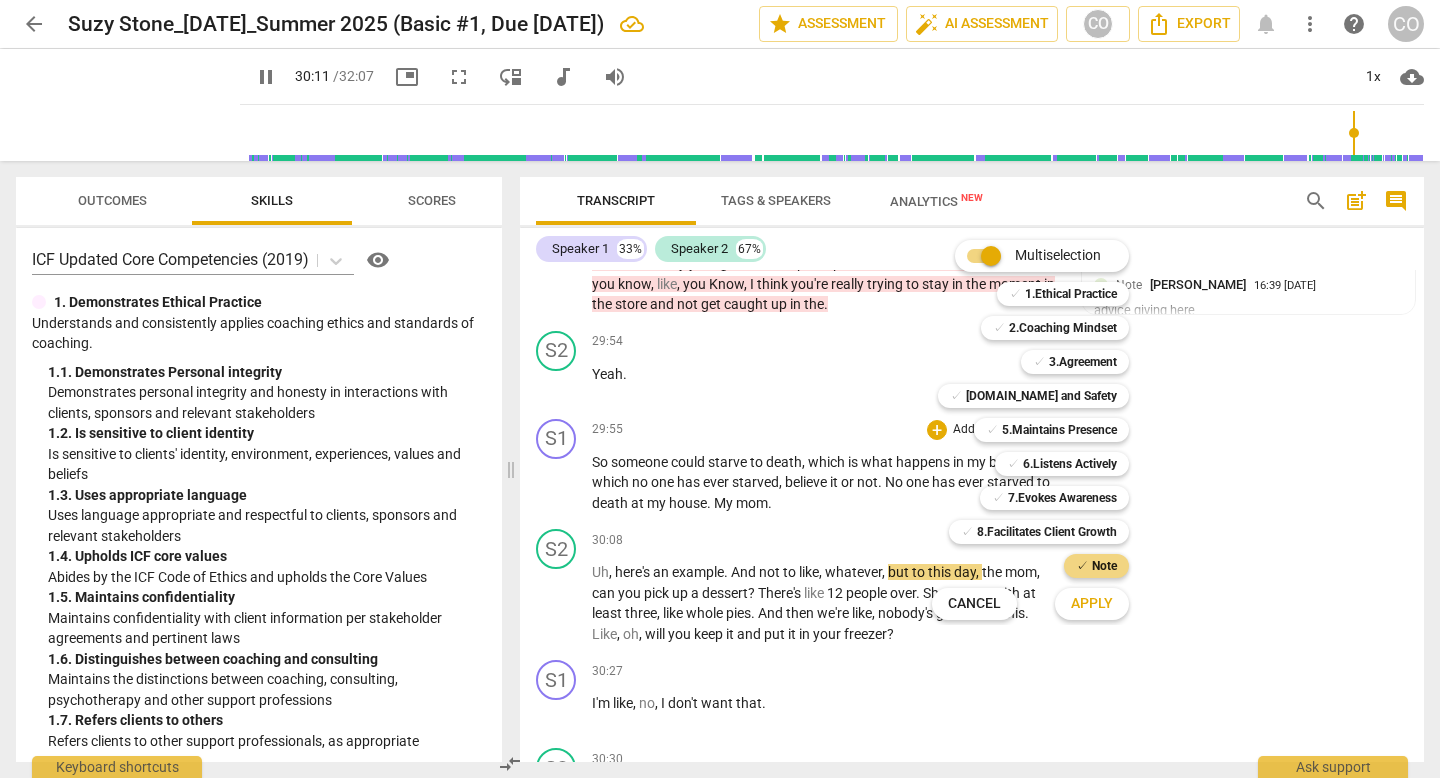 click at bounding box center (720, 389) 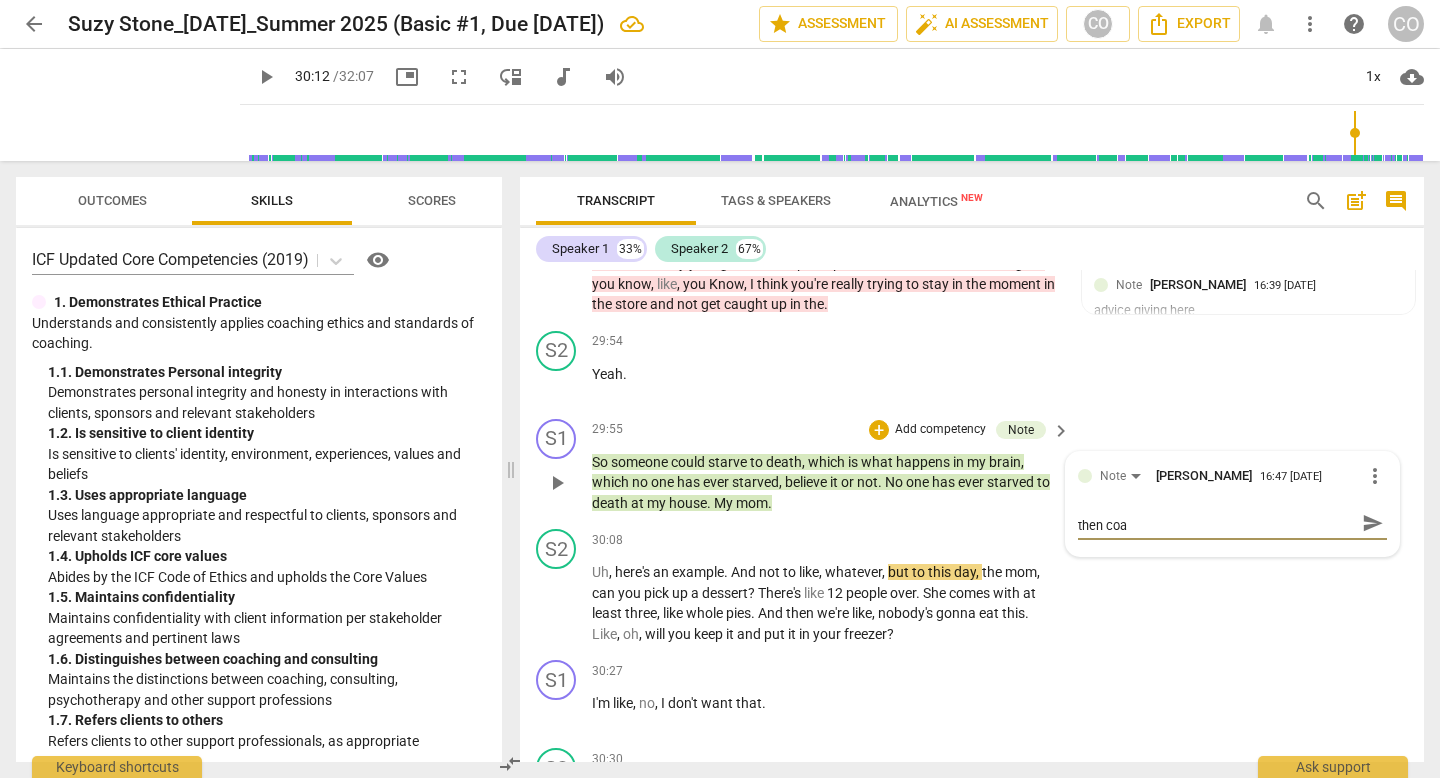 scroll, scrollTop: 0, scrollLeft: 0, axis: both 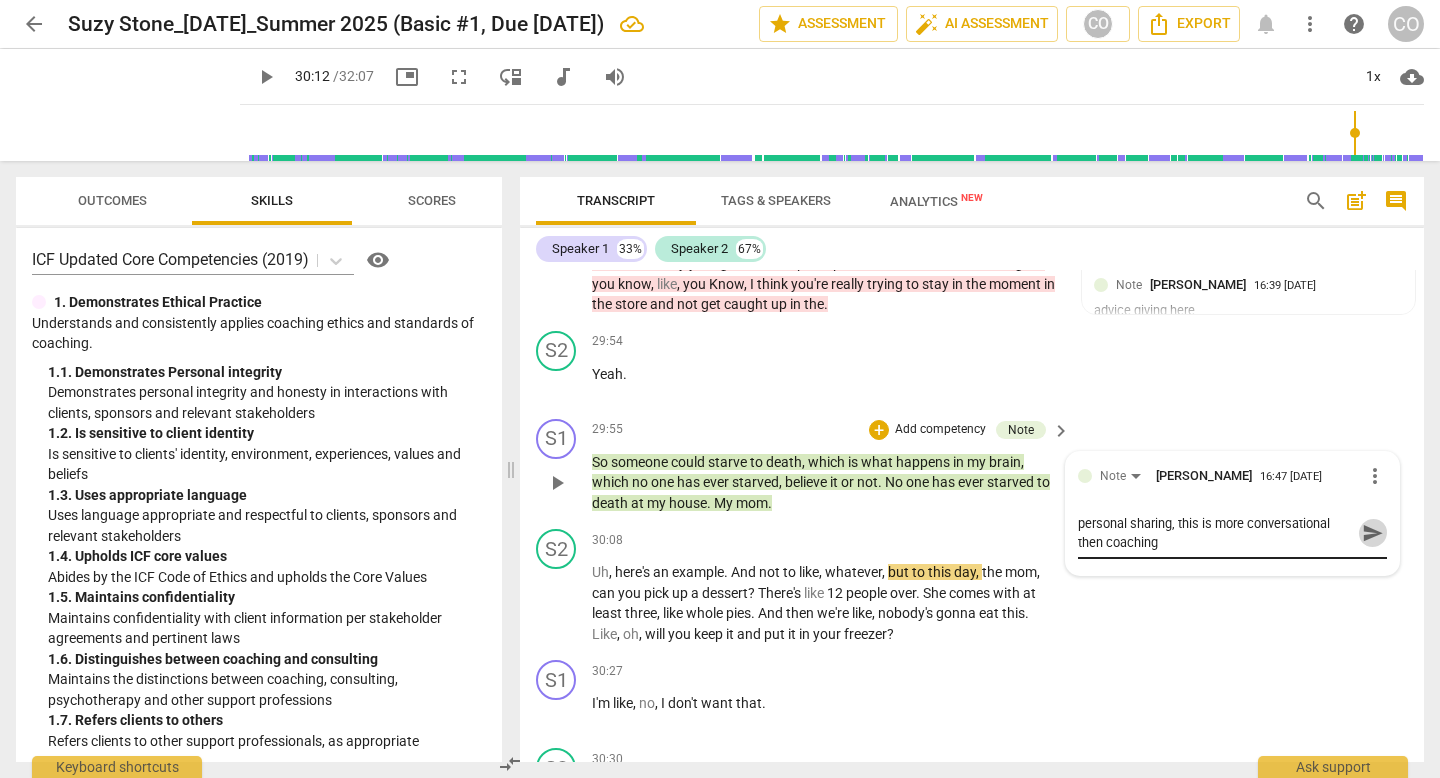 click on "send" at bounding box center [1373, 533] 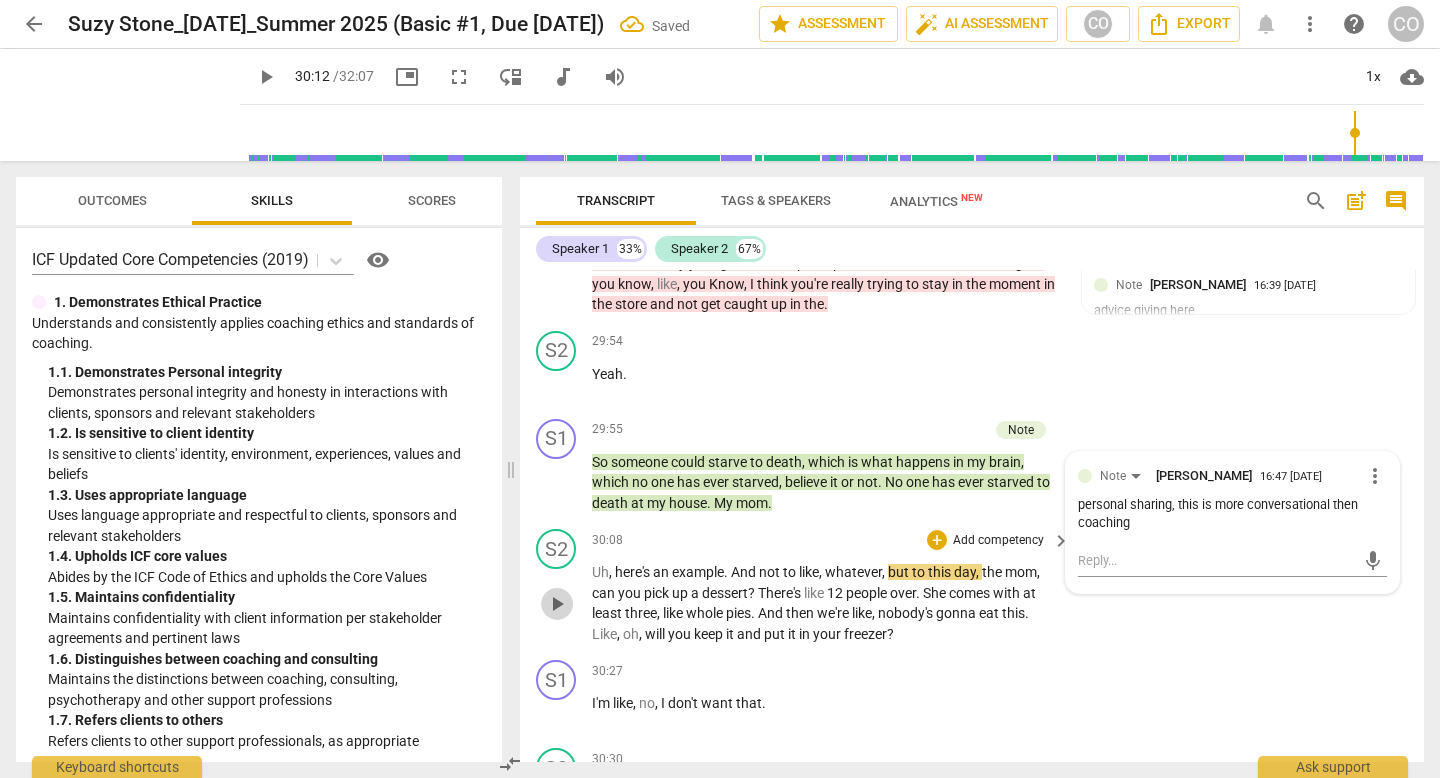 click on "play_arrow" at bounding box center [557, 604] 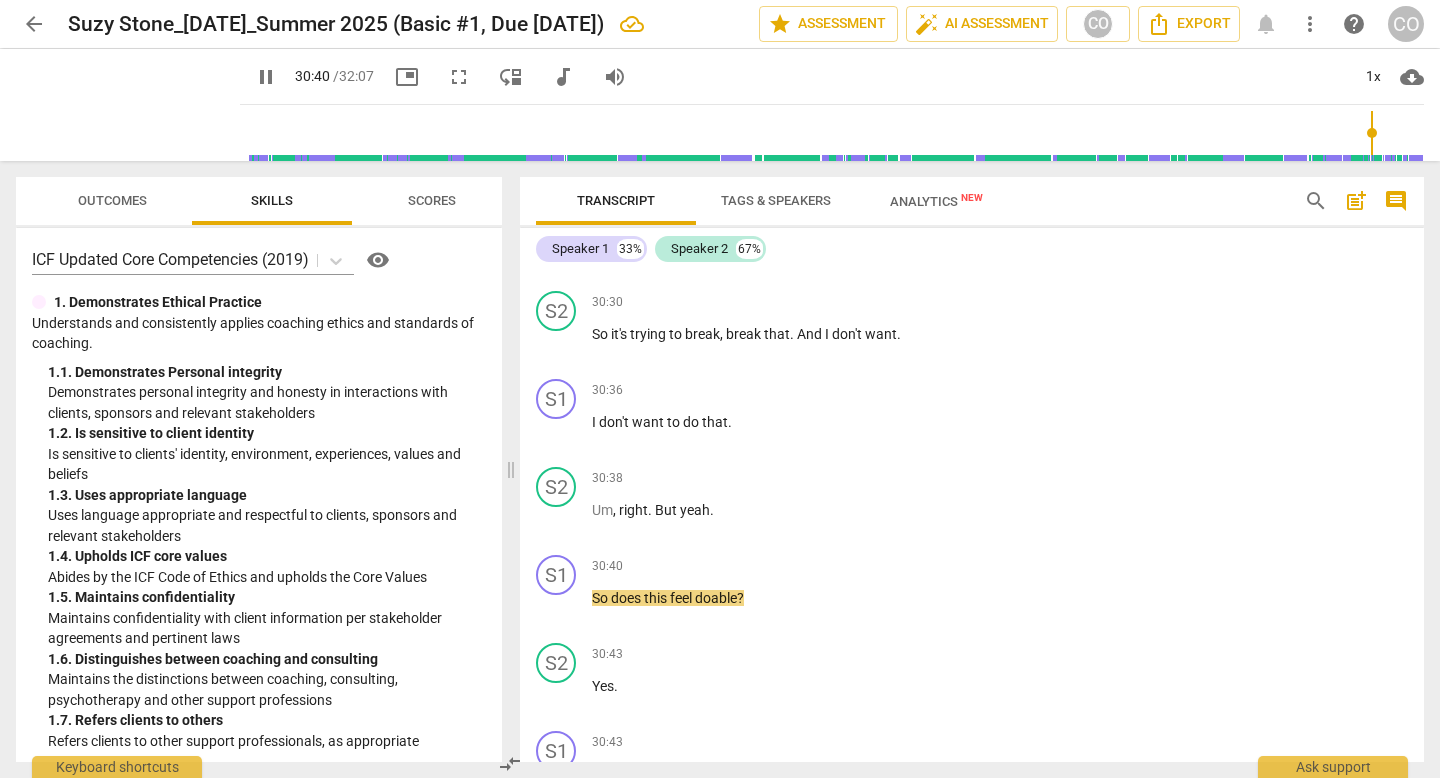 scroll, scrollTop: 12280, scrollLeft: 0, axis: vertical 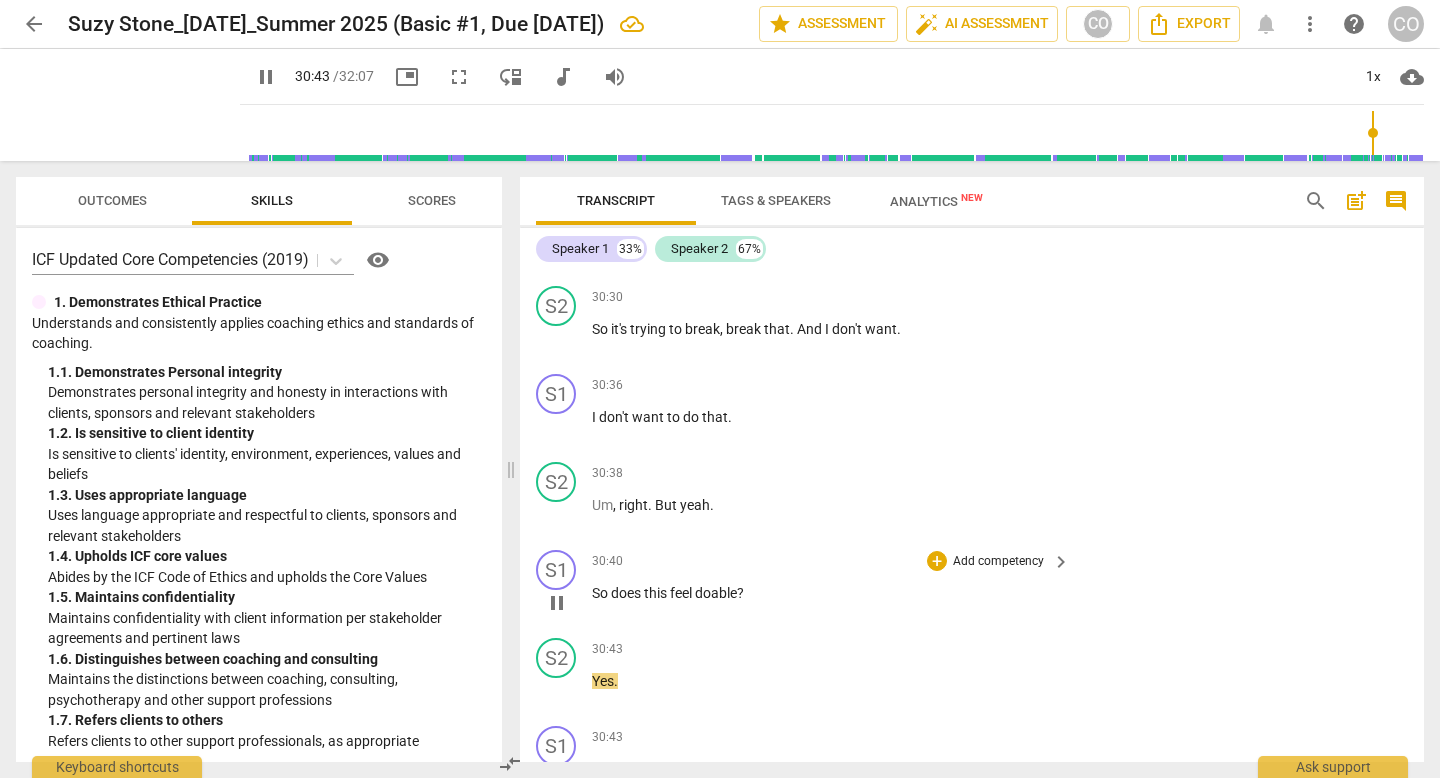 click on "Add competency" at bounding box center (998, 562) 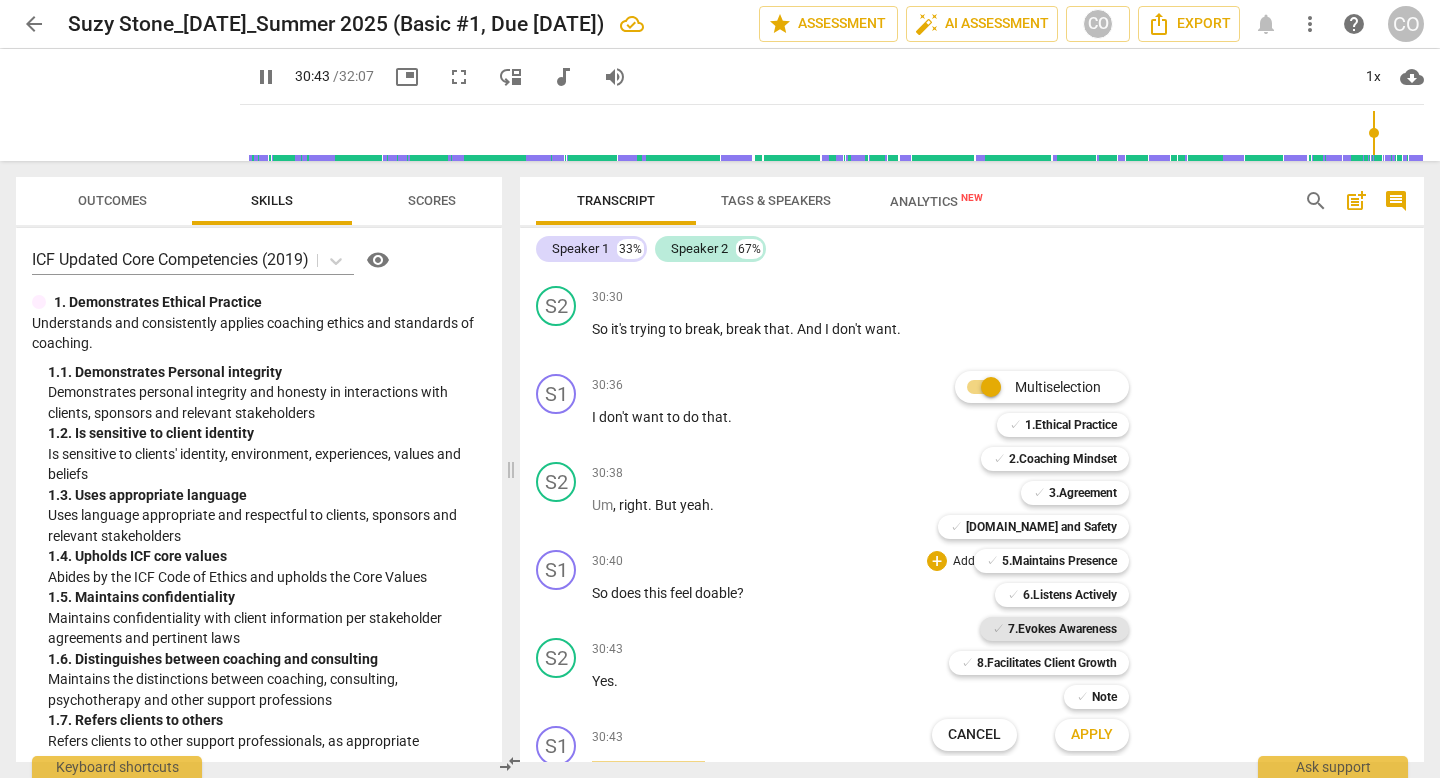 click on "7.Evokes Awareness" at bounding box center [1062, 629] 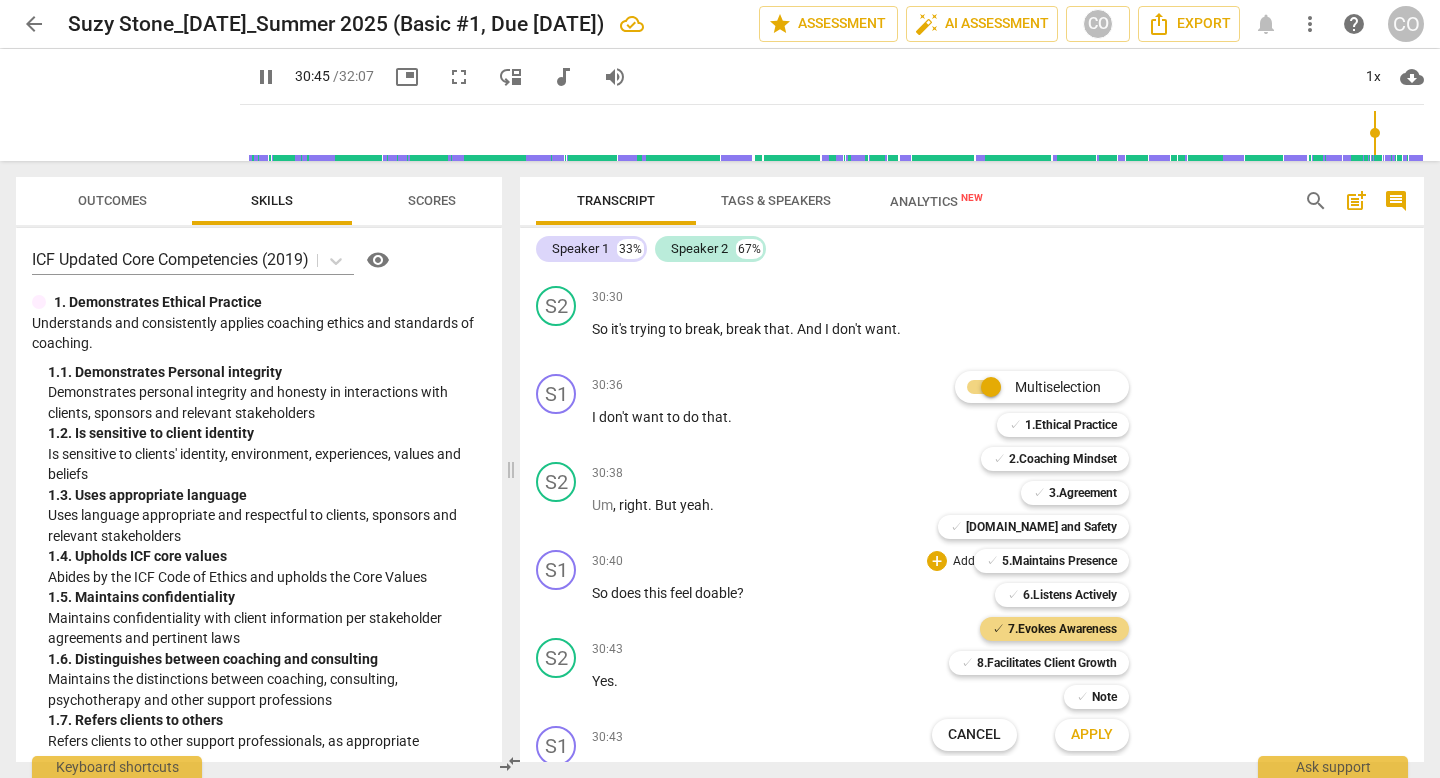 click on "Apply" at bounding box center [1092, 735] 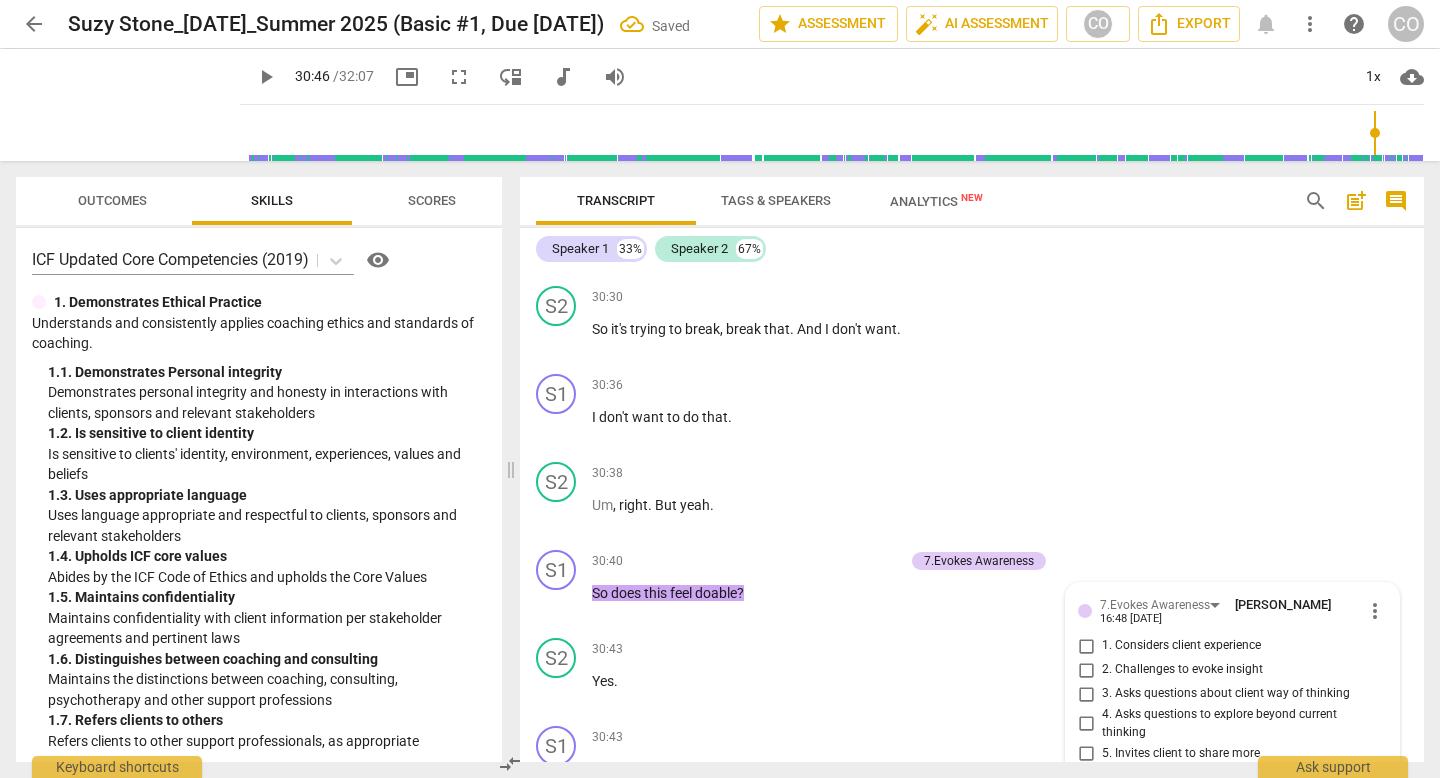 scroll, scrollTop: 12707, scrollLeft: 0, axis: vertical 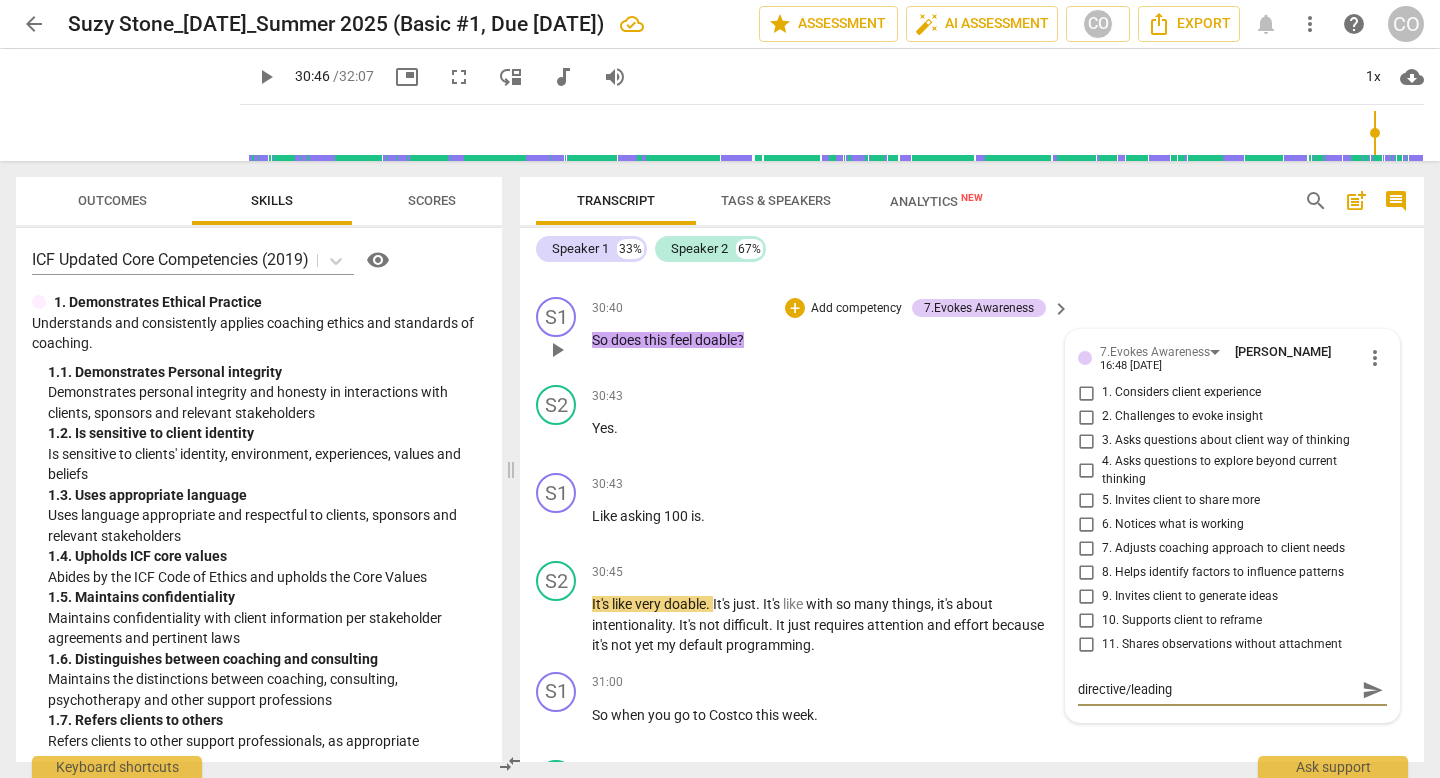 click on "send" at bounding box center [1373, 690] 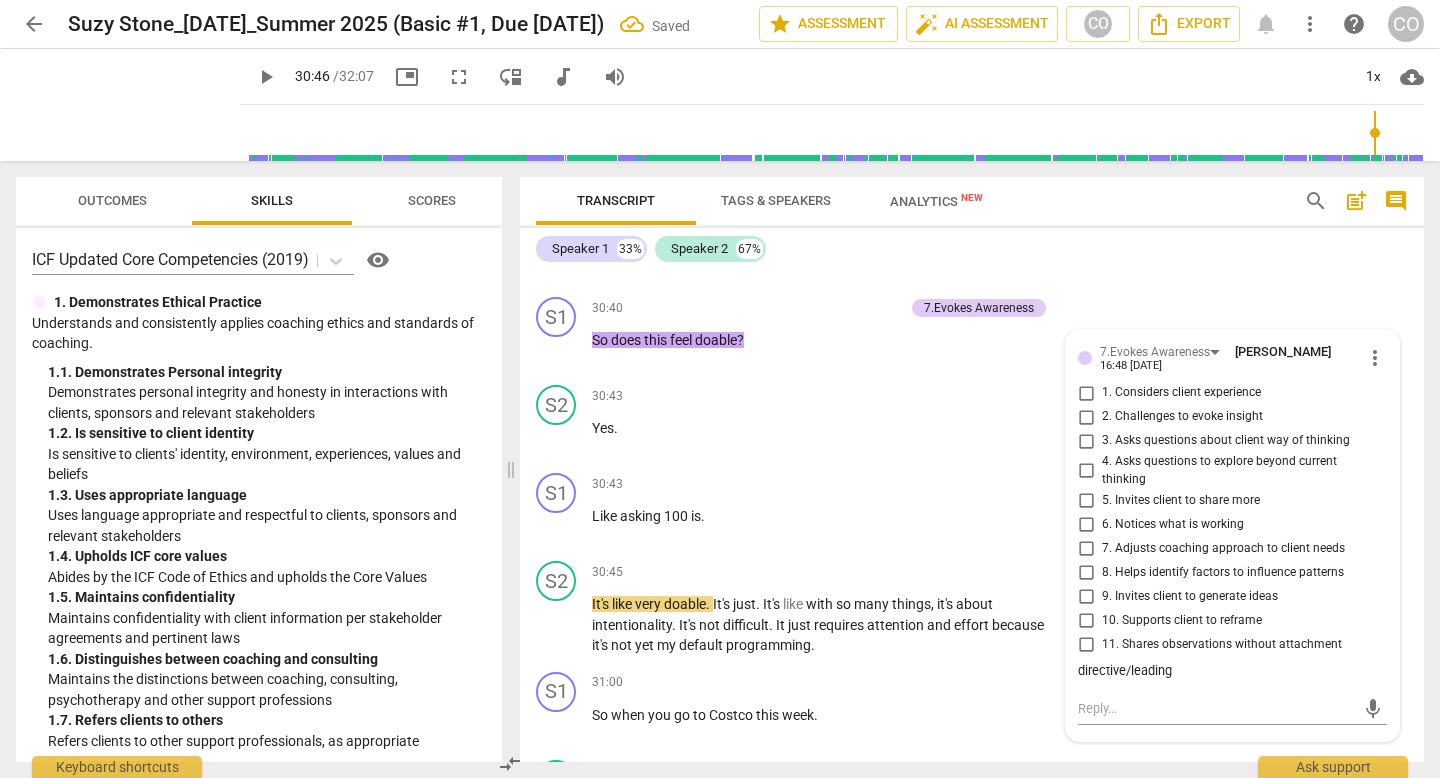click on "play_arrow" at bounding box center [266, 77] 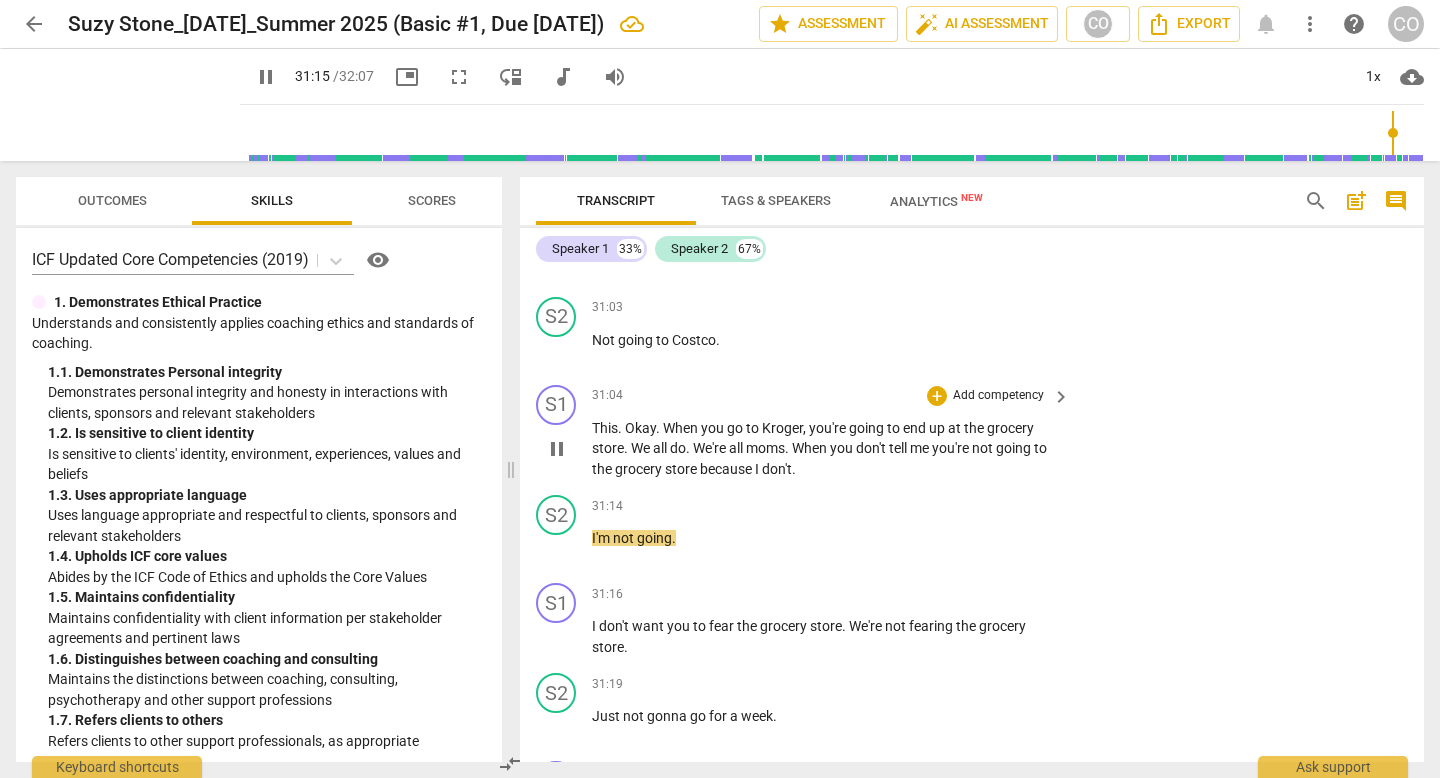 scroll, scrollTop: 12999, scrollLeft: 0, axis: vertical 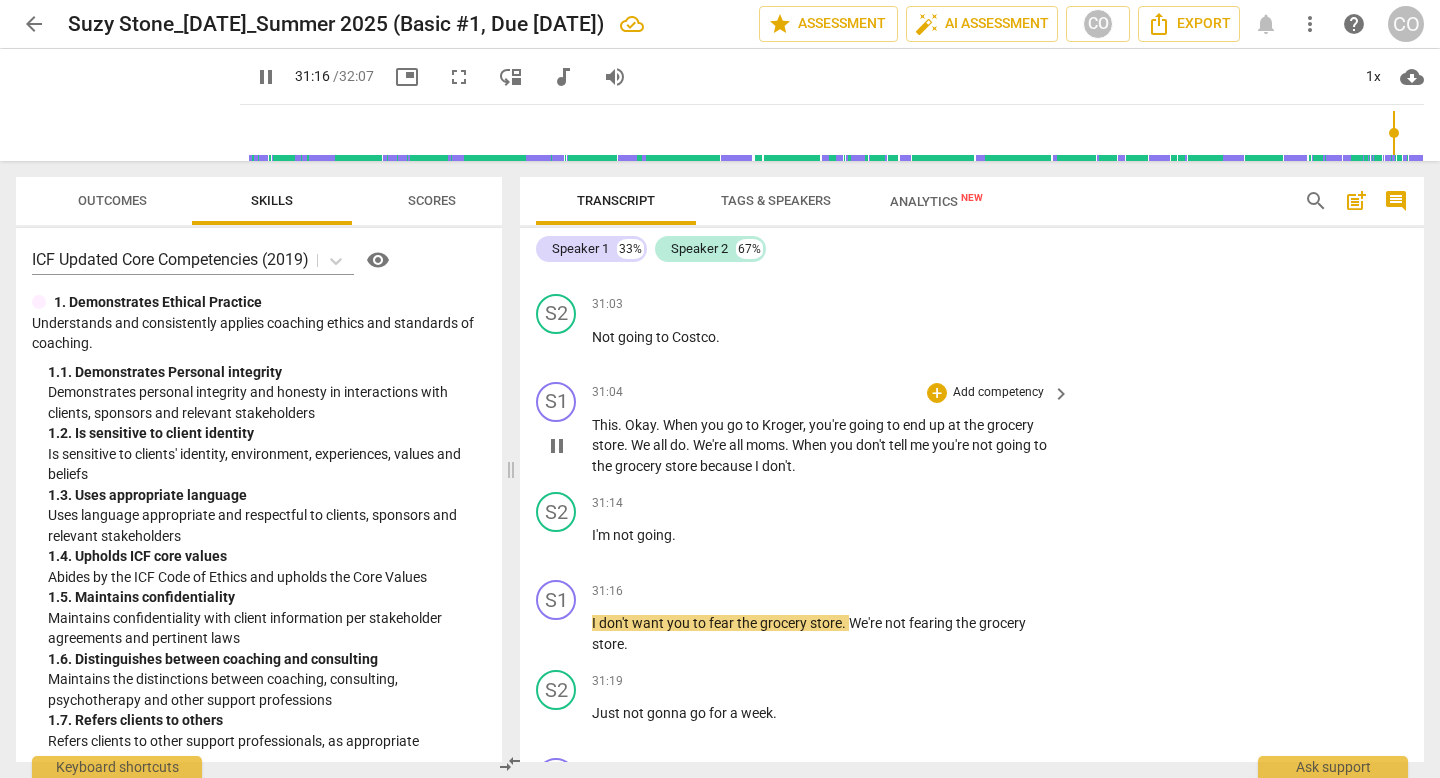 click on "+ Add competency keyboard_arrow_right" at bounding box center [997, 393] 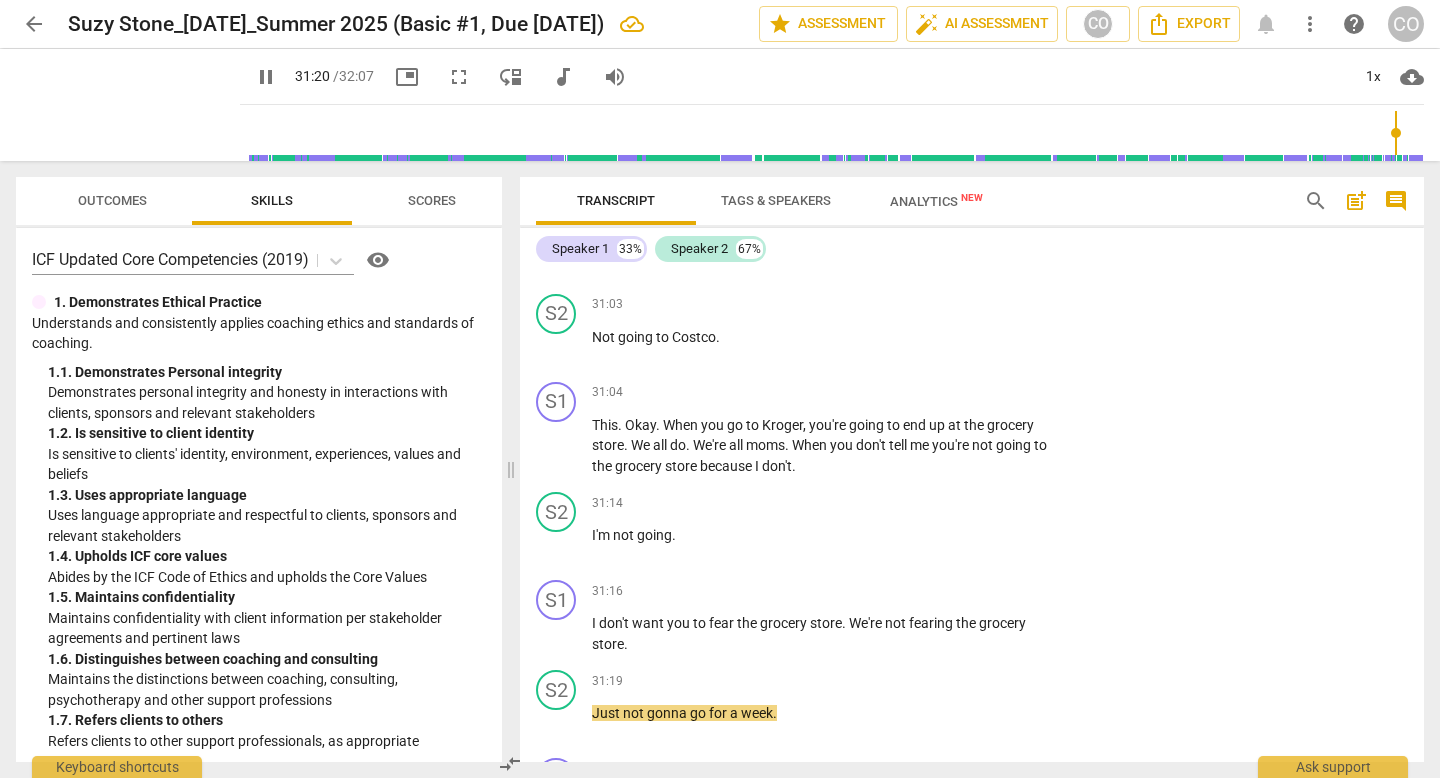 click on "pause" at bounding box center [266, 77] 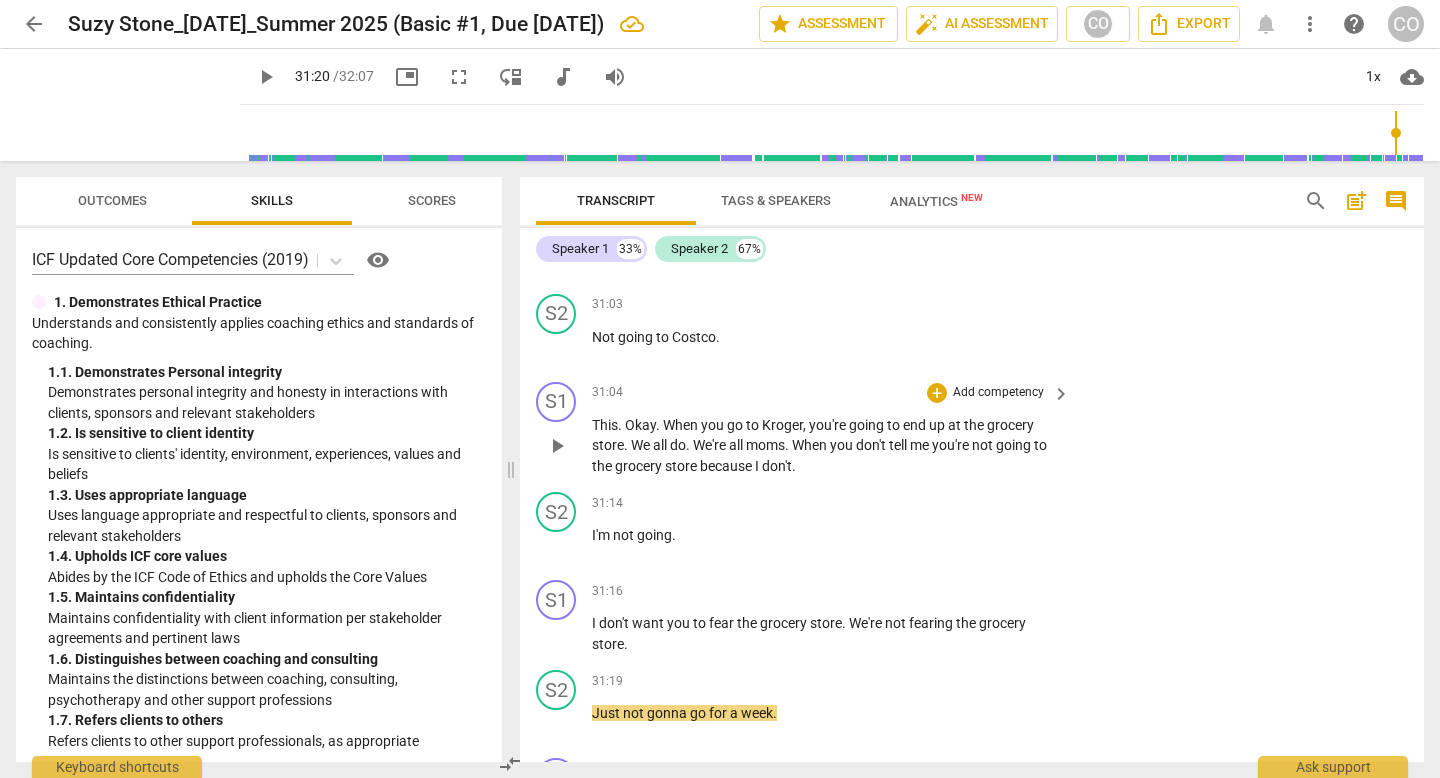 click on "S1 play_arrow pause 31:04 + Add competency keyboard_arrow_right This .   Okay .   When   you   go   to   Kroger ,   you're   going   to   end   up   at   the   grocery   store .   We   all   do .   We're   all   moms .   When   you   don't   tell   me   you're   not   going   to   the   grocery   store   because   I   don't ." at bounding box center (972, 429) 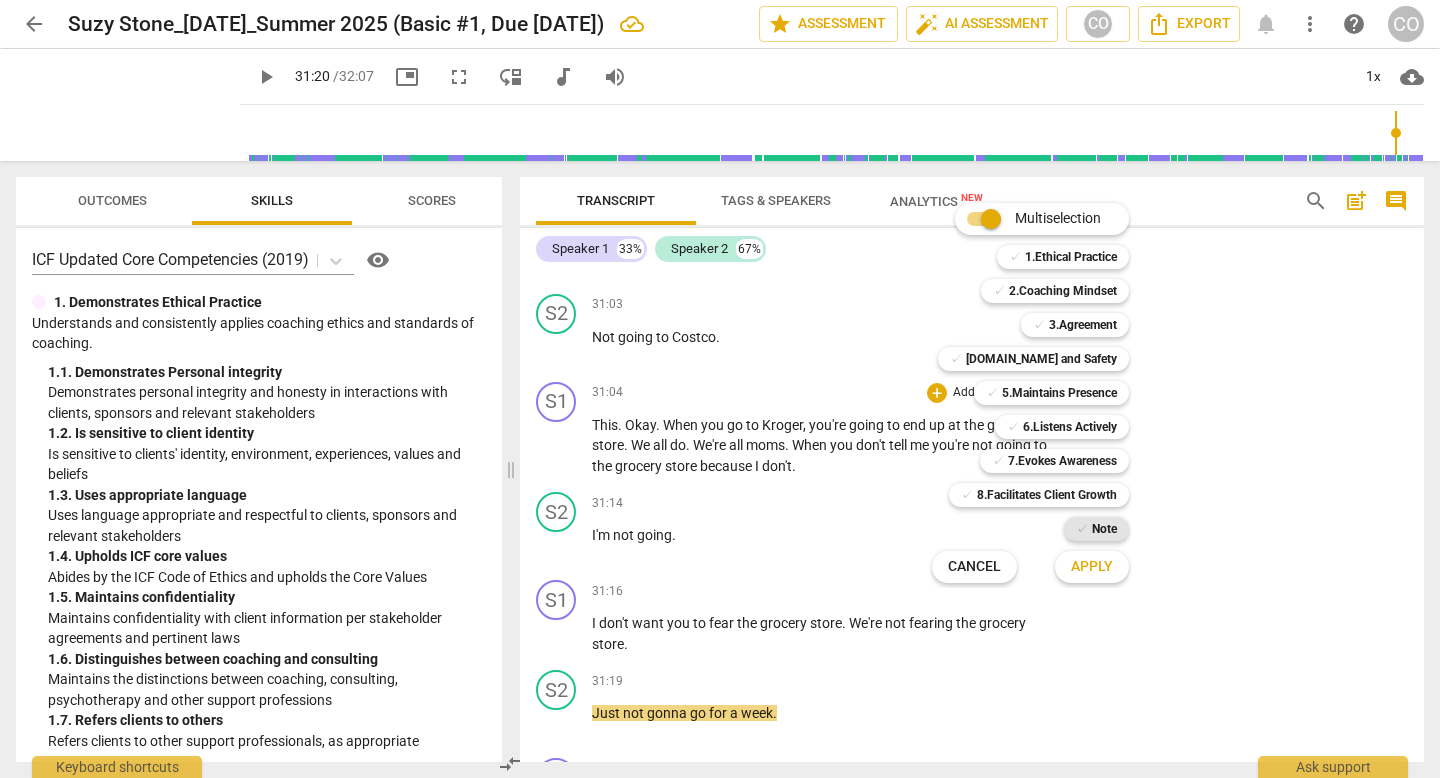 click on "✓ Note" at bounding box center [1096, 529] 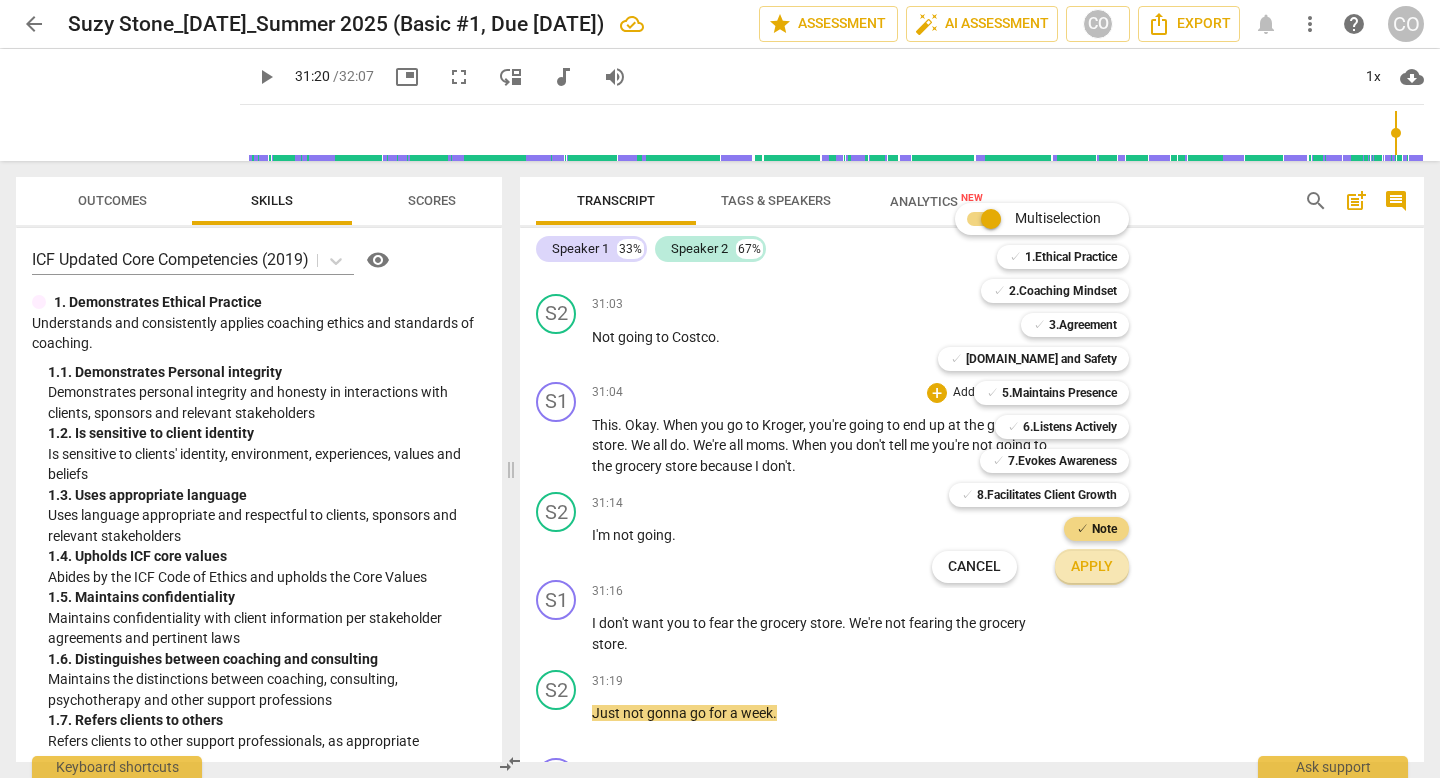 click on "Apply" at bounding box center (1092, 567) 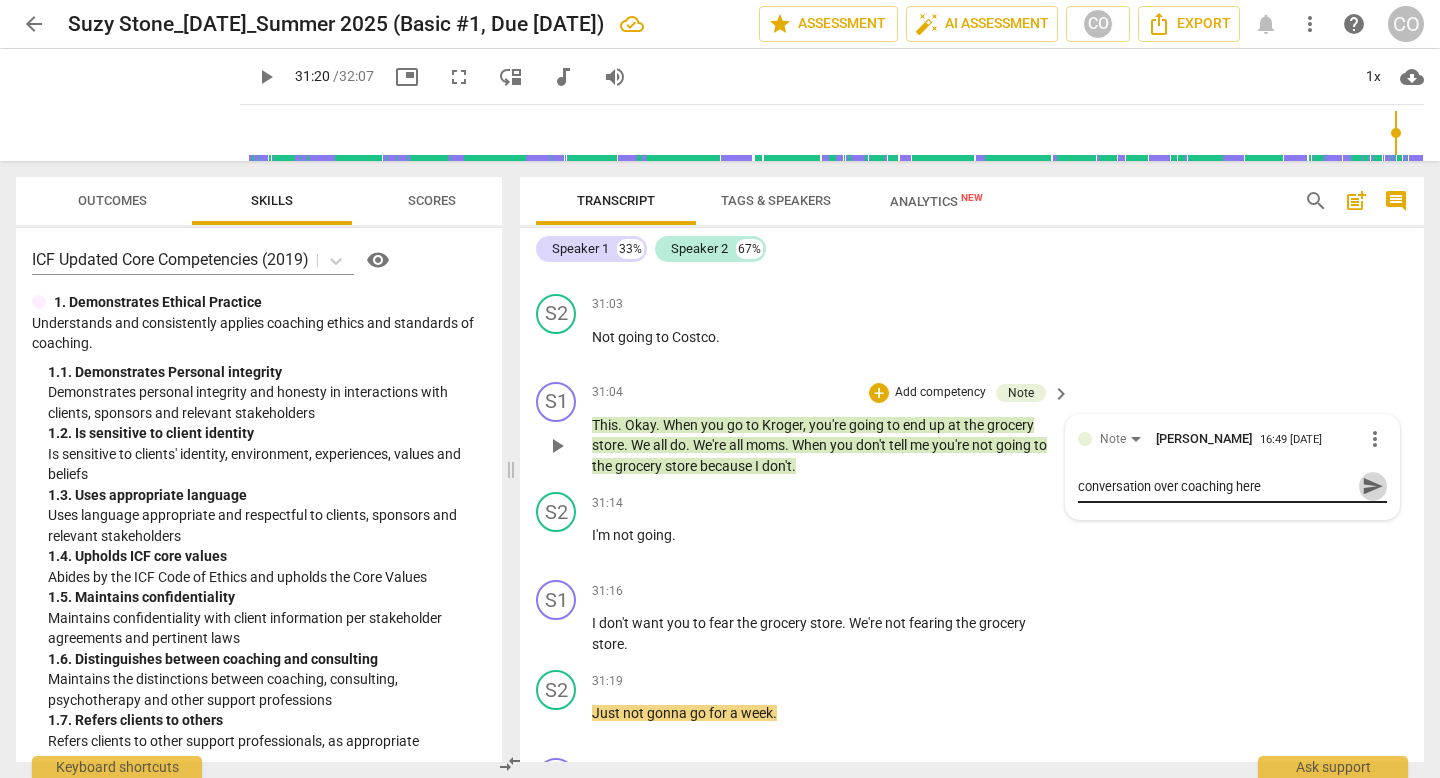click on "send" at bounding box center [1373, 486] 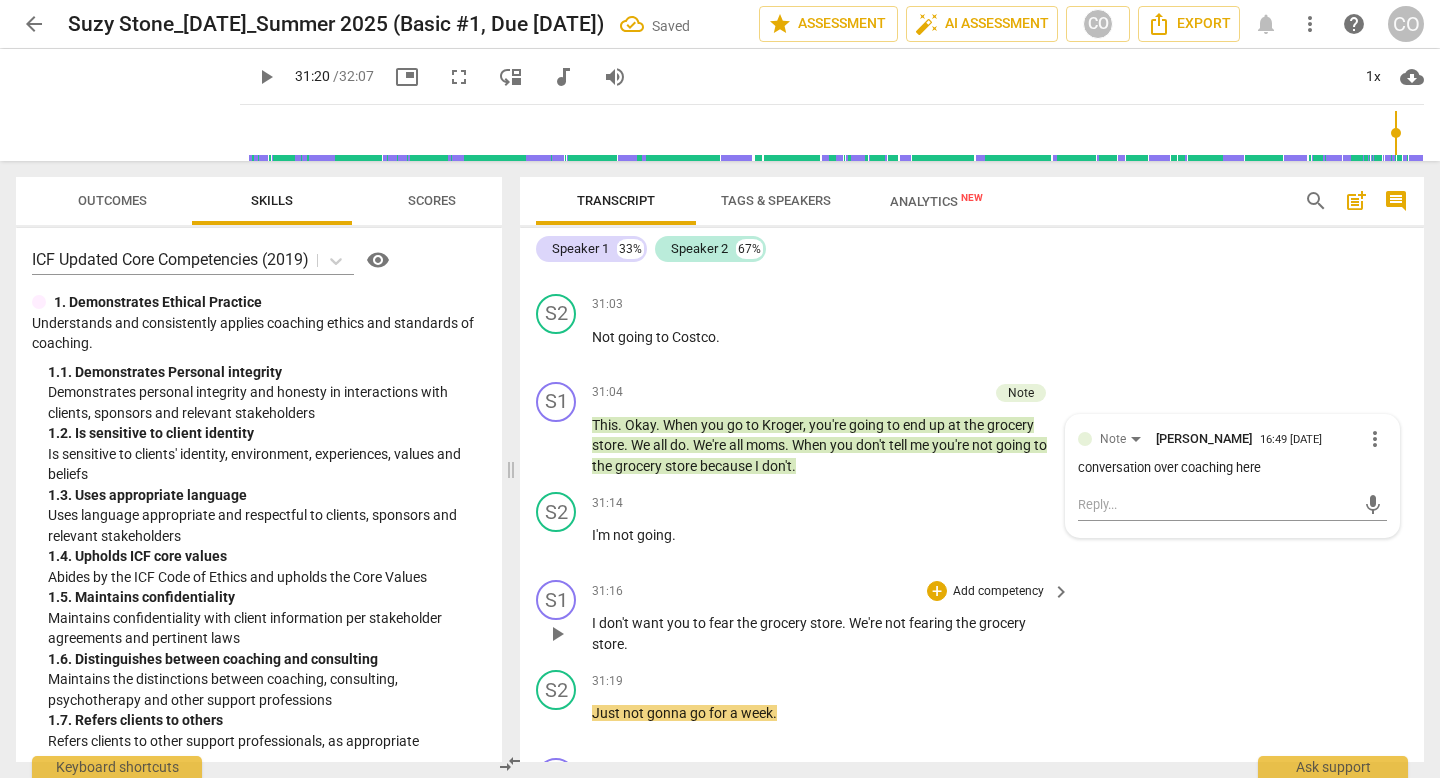 click on "Add competency" at bounding box center [998, 592] 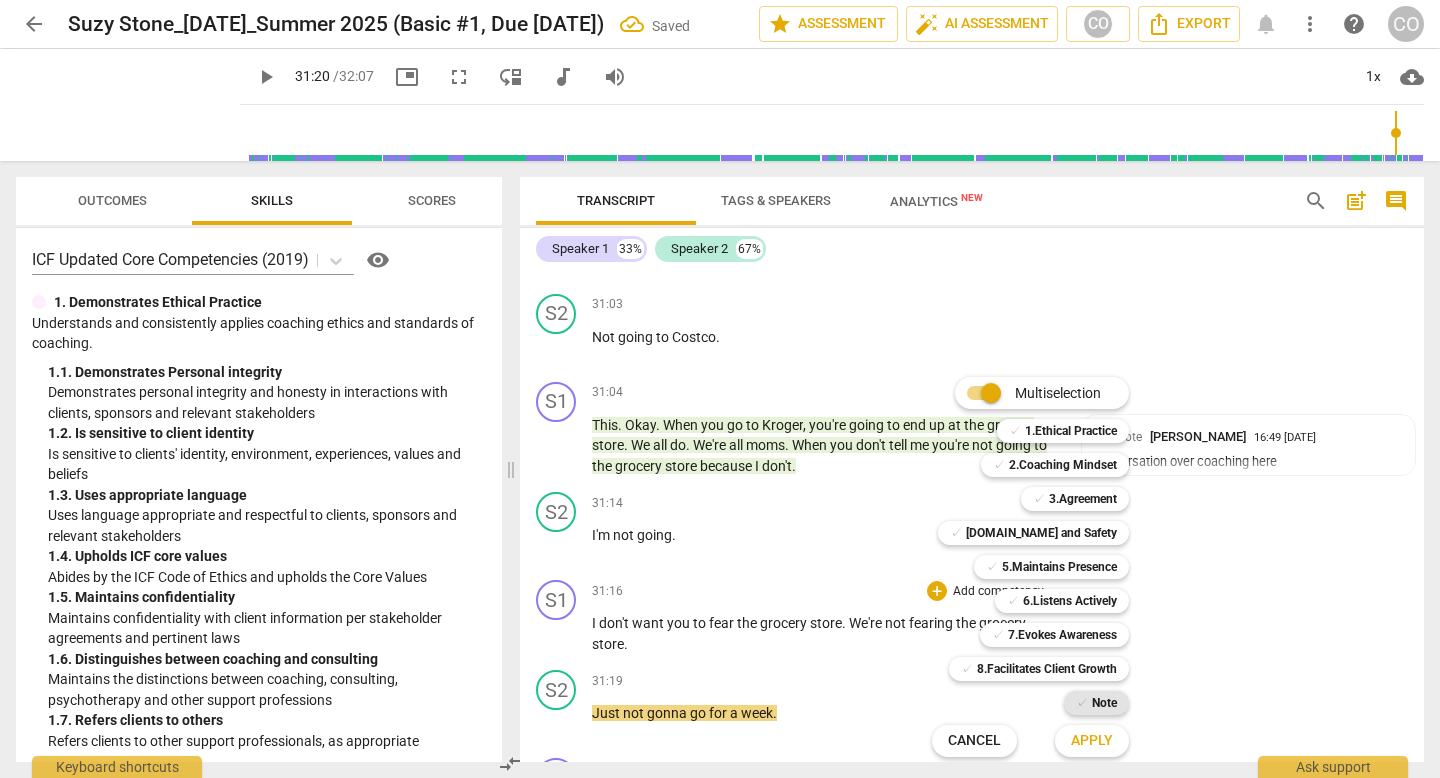 click on "✓" at bounding box center [1082, 703] 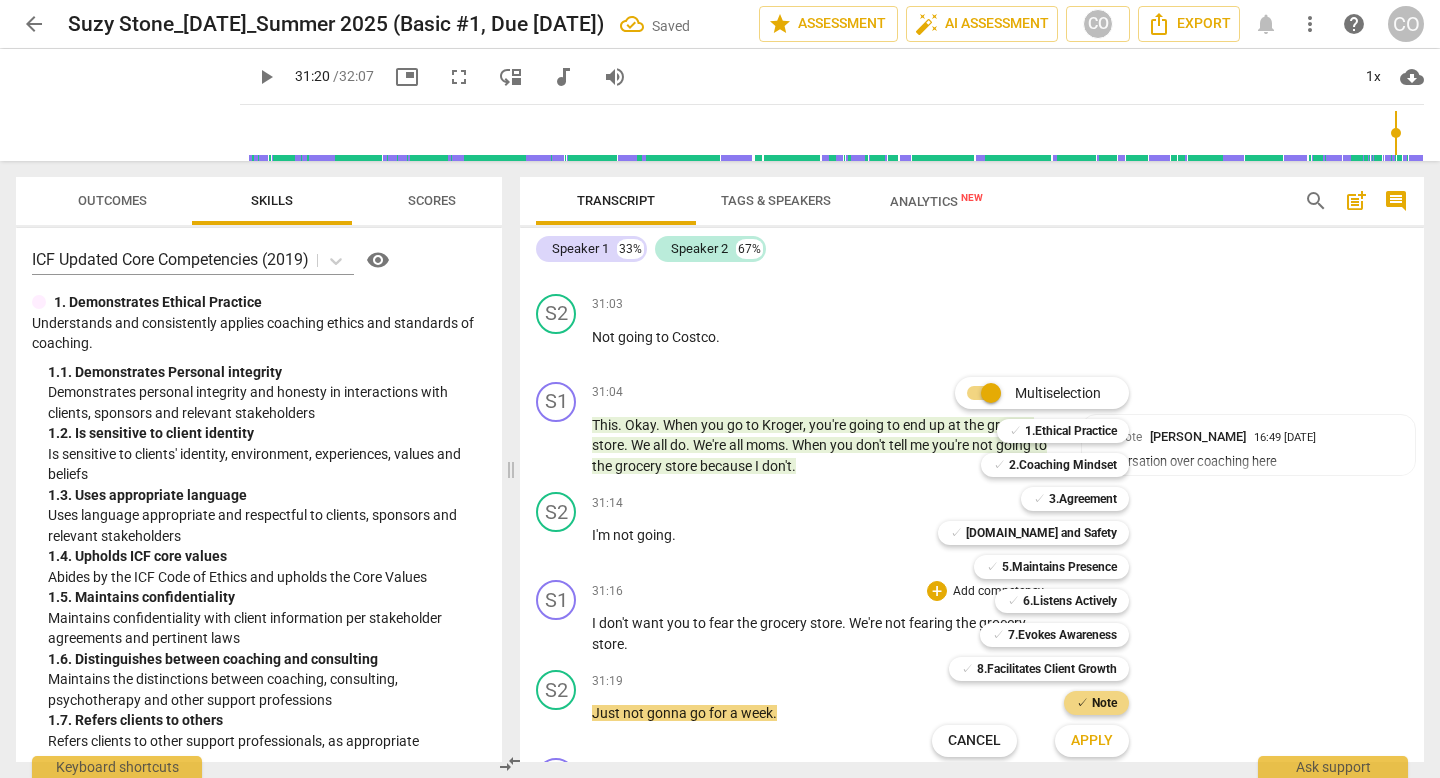 click on "Apply" at bounding box center [1092, 741] 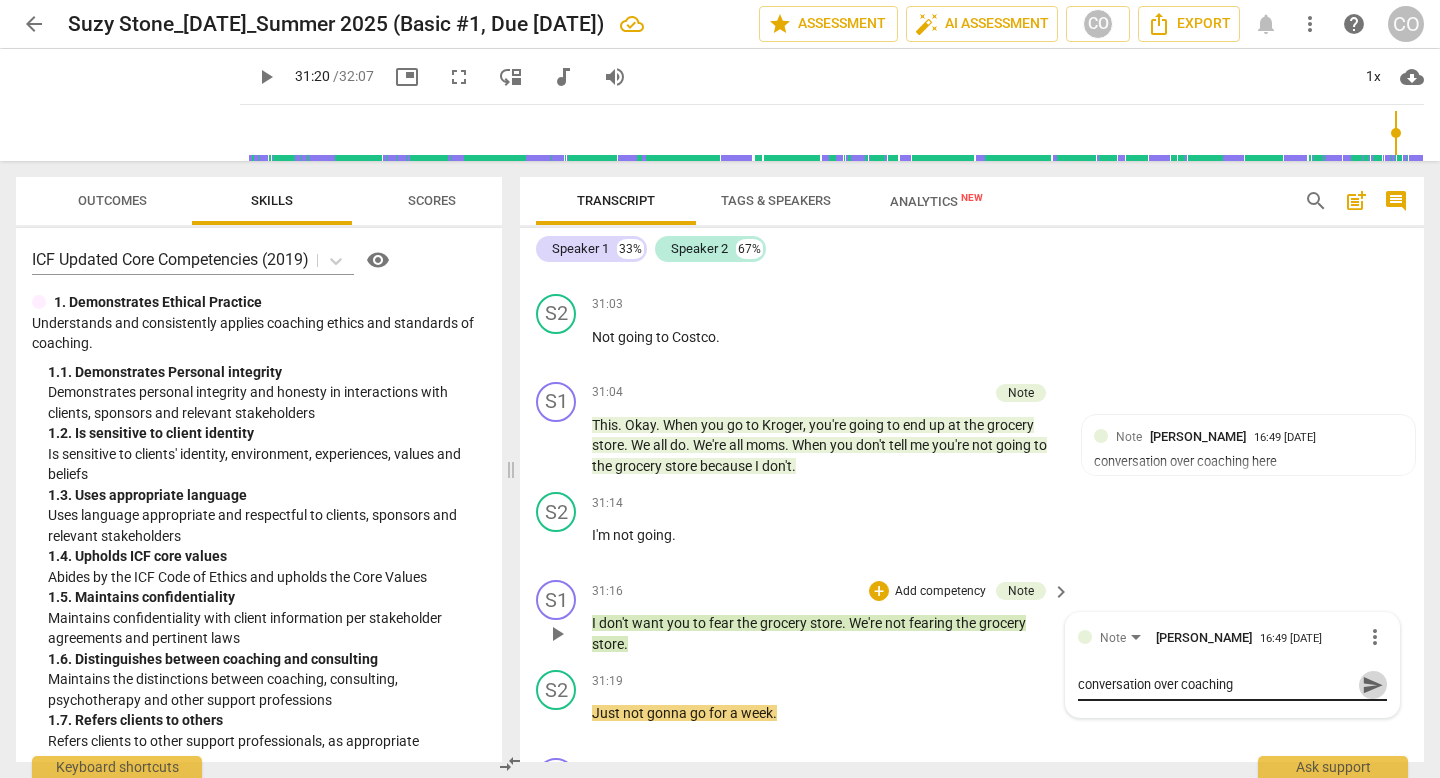 click on "send" at bounding box center (1373, 685) 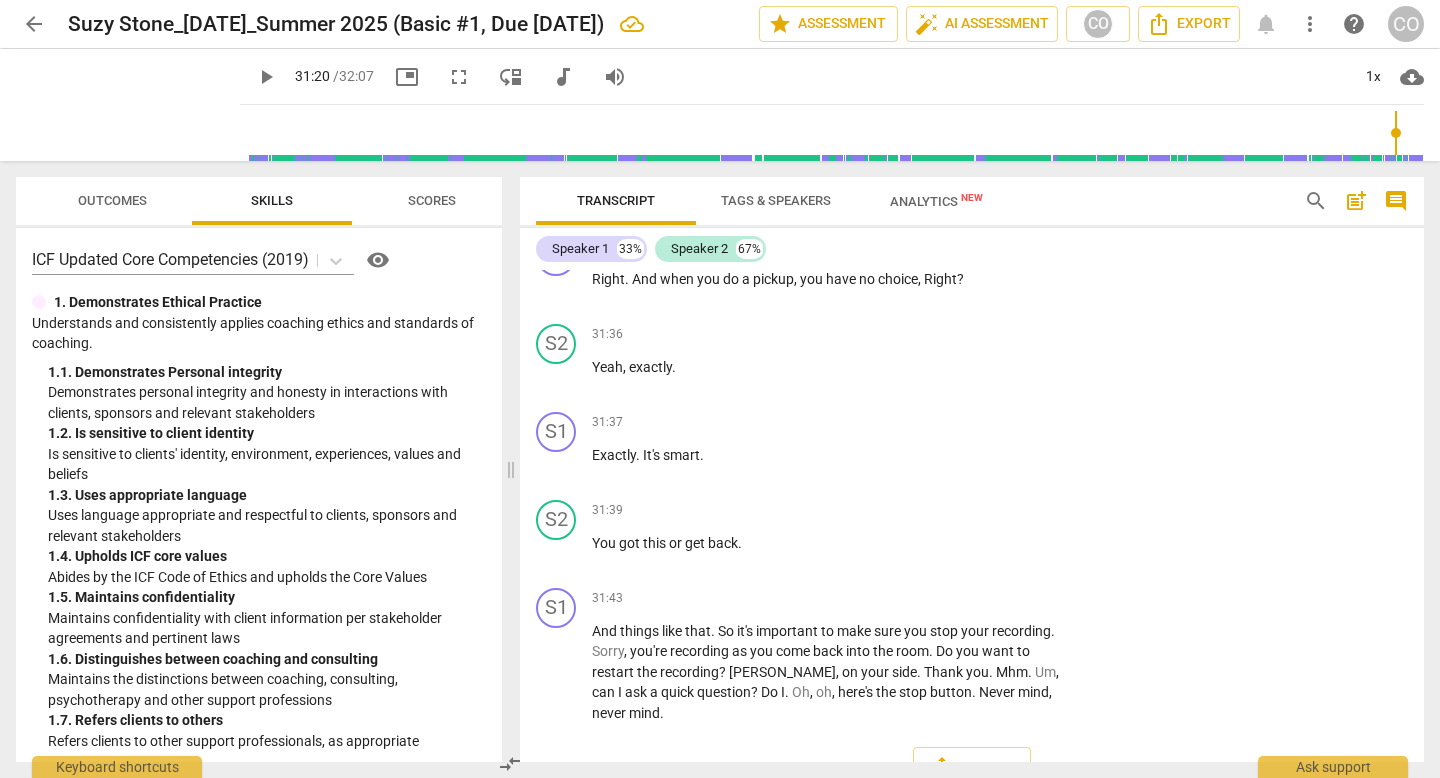 scroll, scrollTop: 13722, scrollLeft: 0, axis: vertical 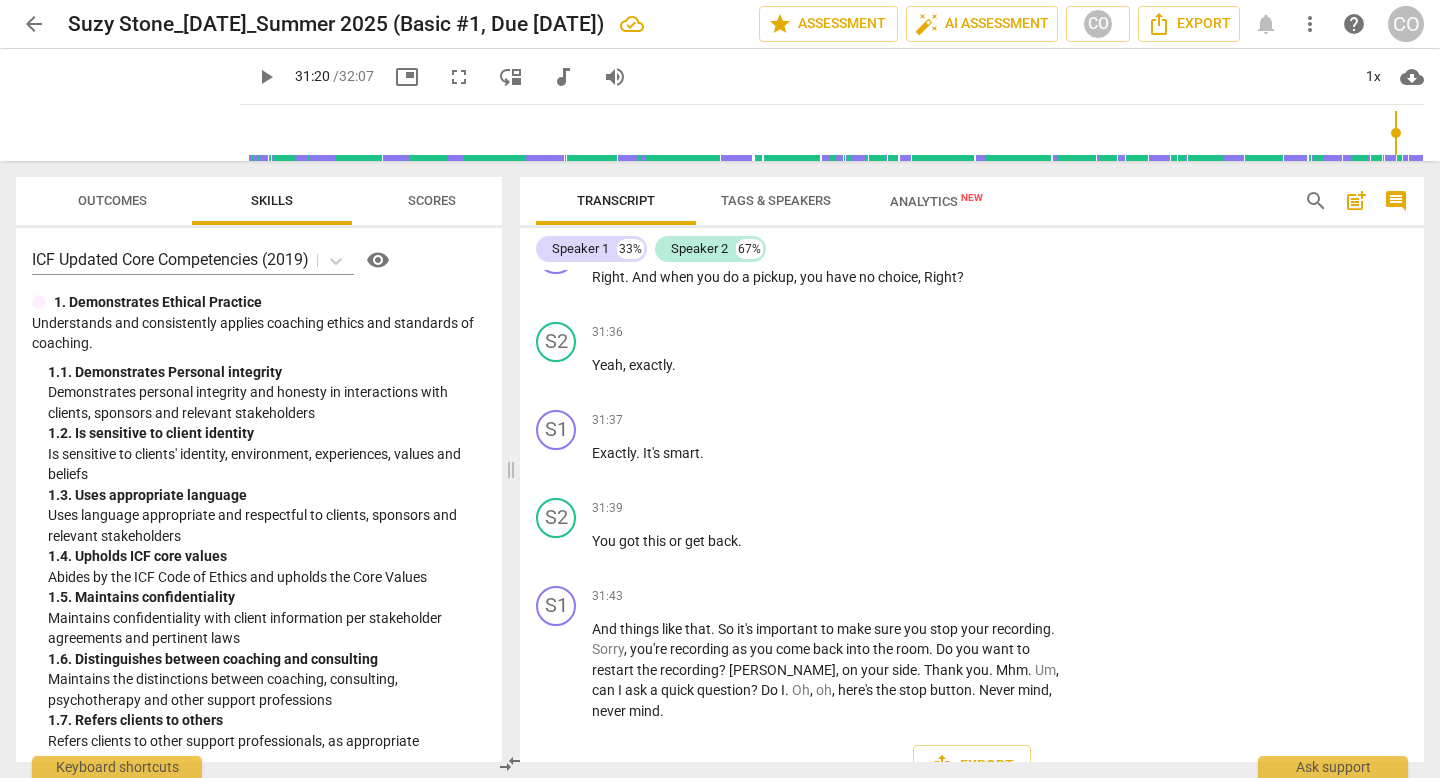 click on "play_arrow" at bounding box center [266, 77] 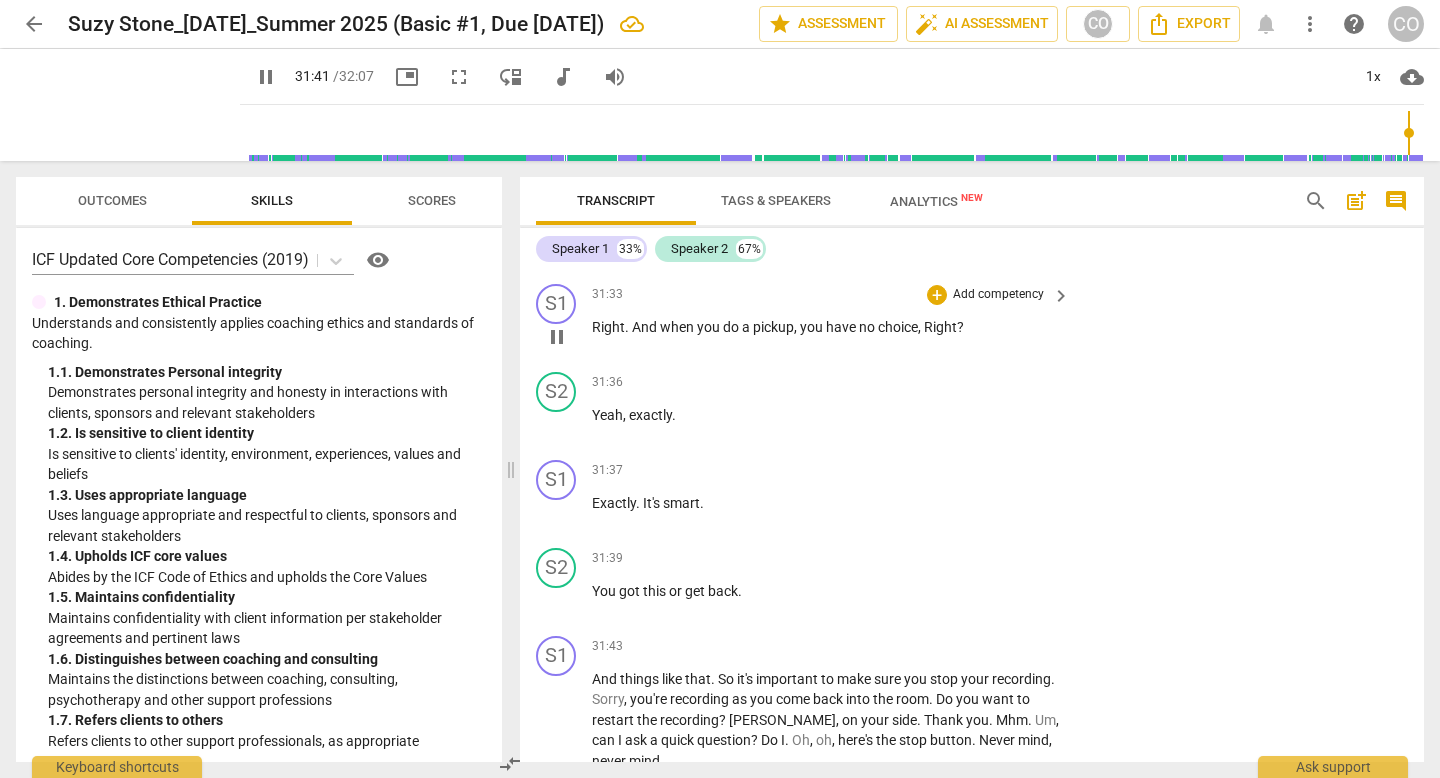 scroll, scrollTop: 13677, scrollLeft: 0, axis: vertical 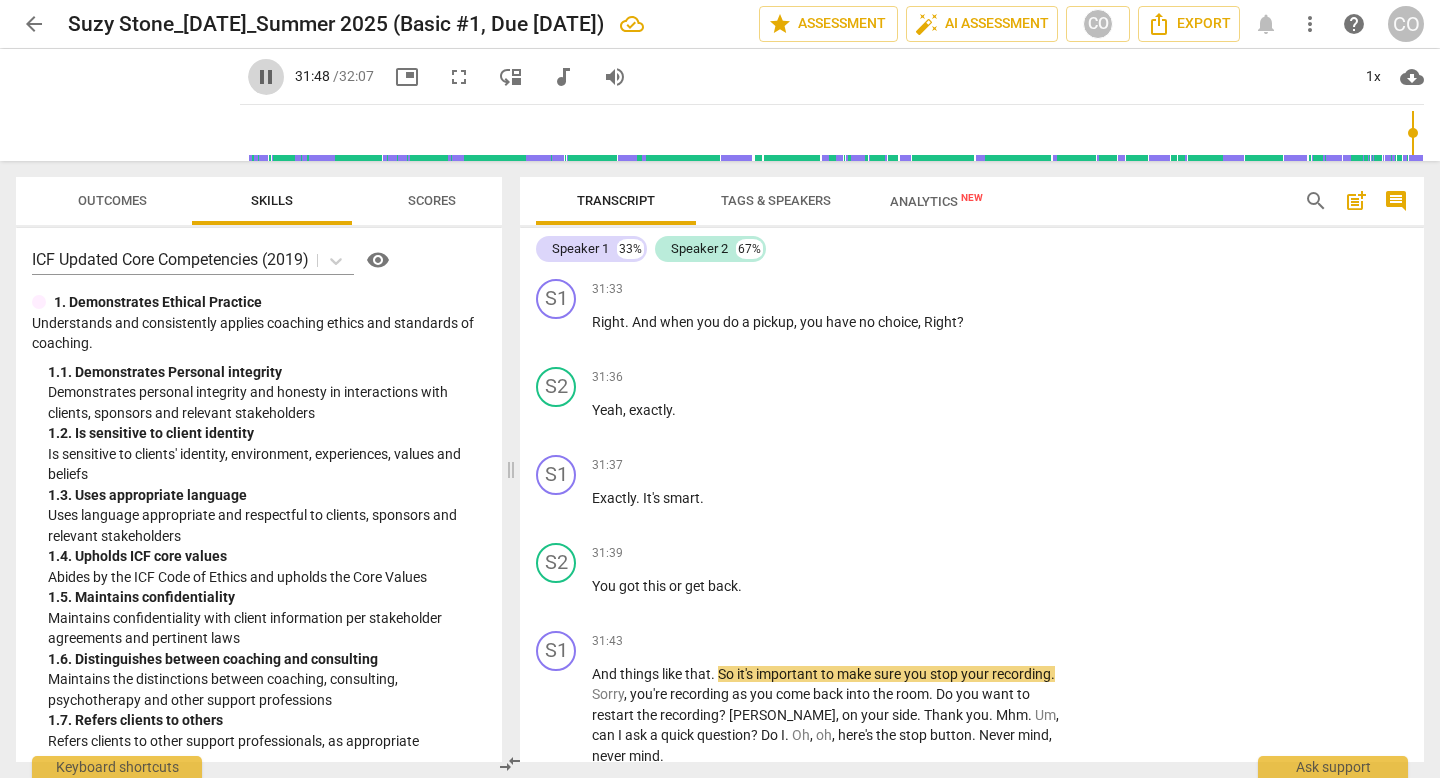 click on "pause" at bounding box center [266, 77] 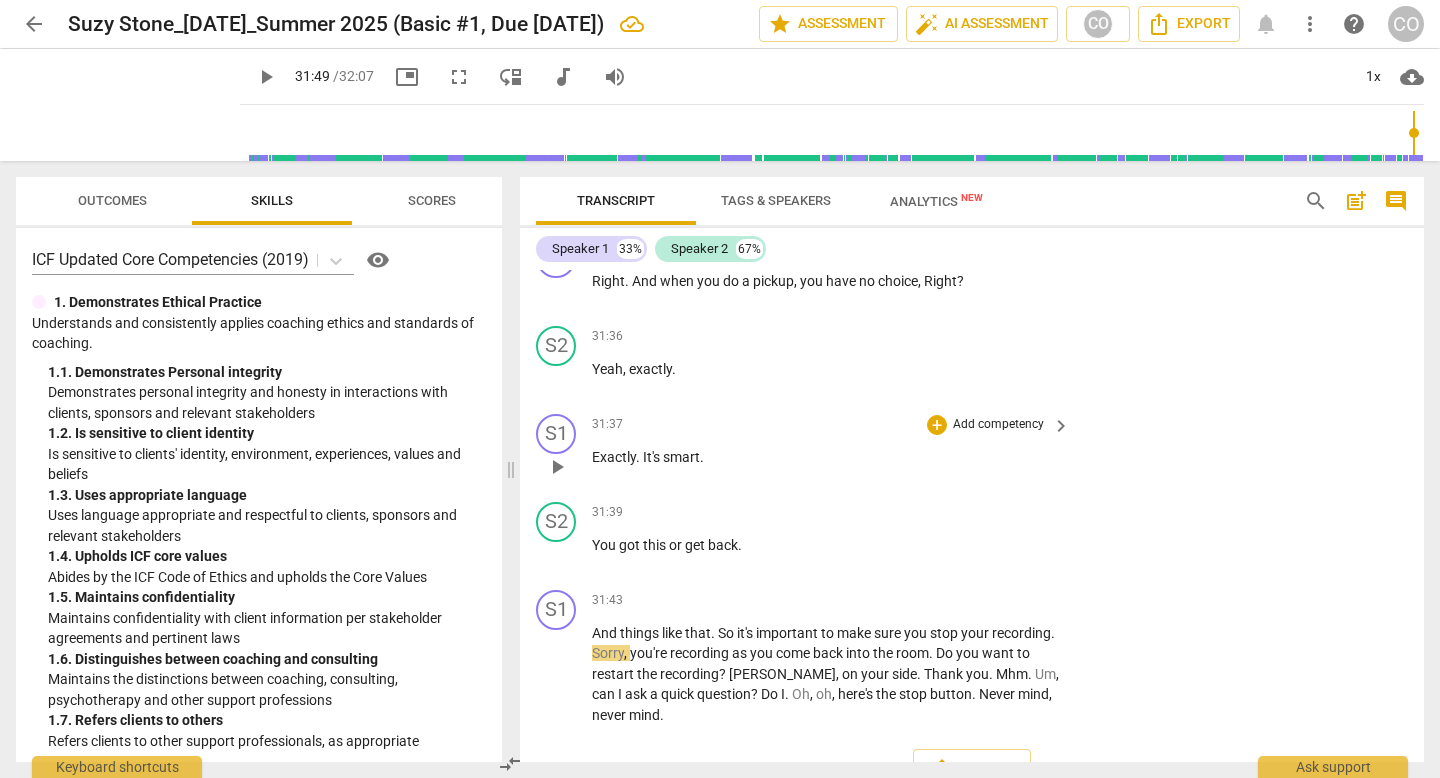 scroll, scrollTop: 13763, scrollLeft: 0, axis: vertical 